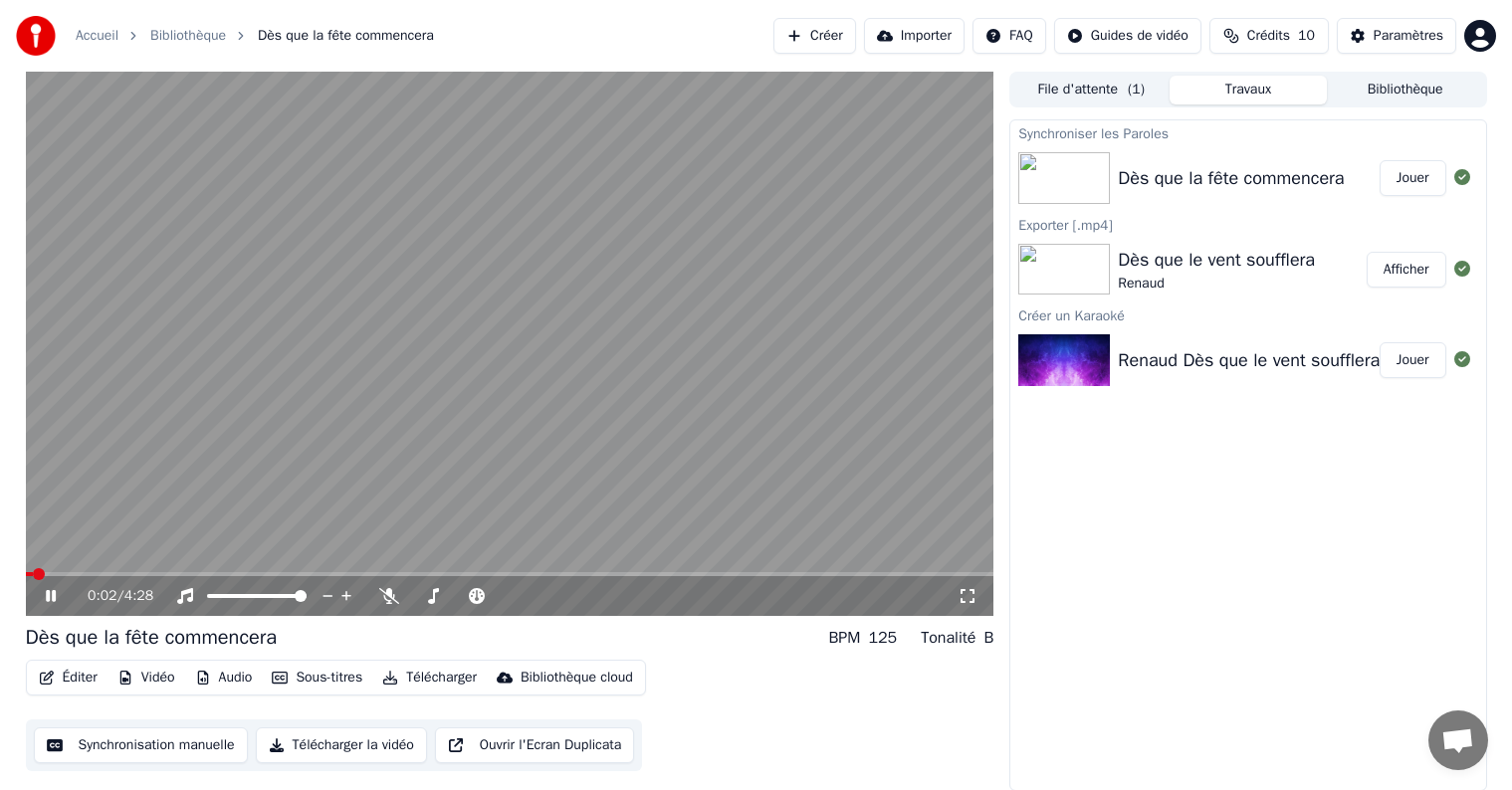scroll, scrollTop: 0, scrollLeft: 0, axis: both 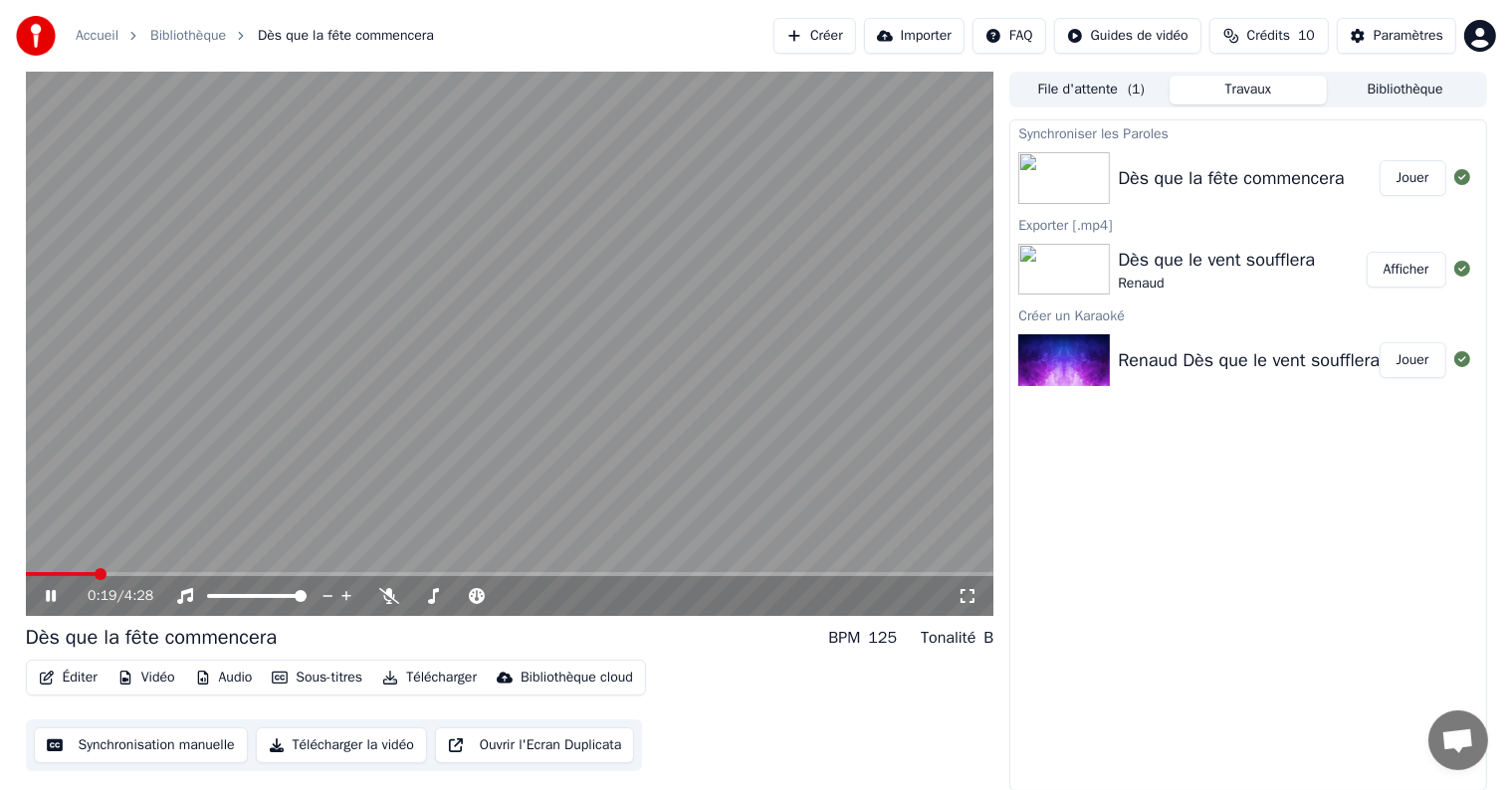 click on "Renaud" at bounding box center [1216, 284] 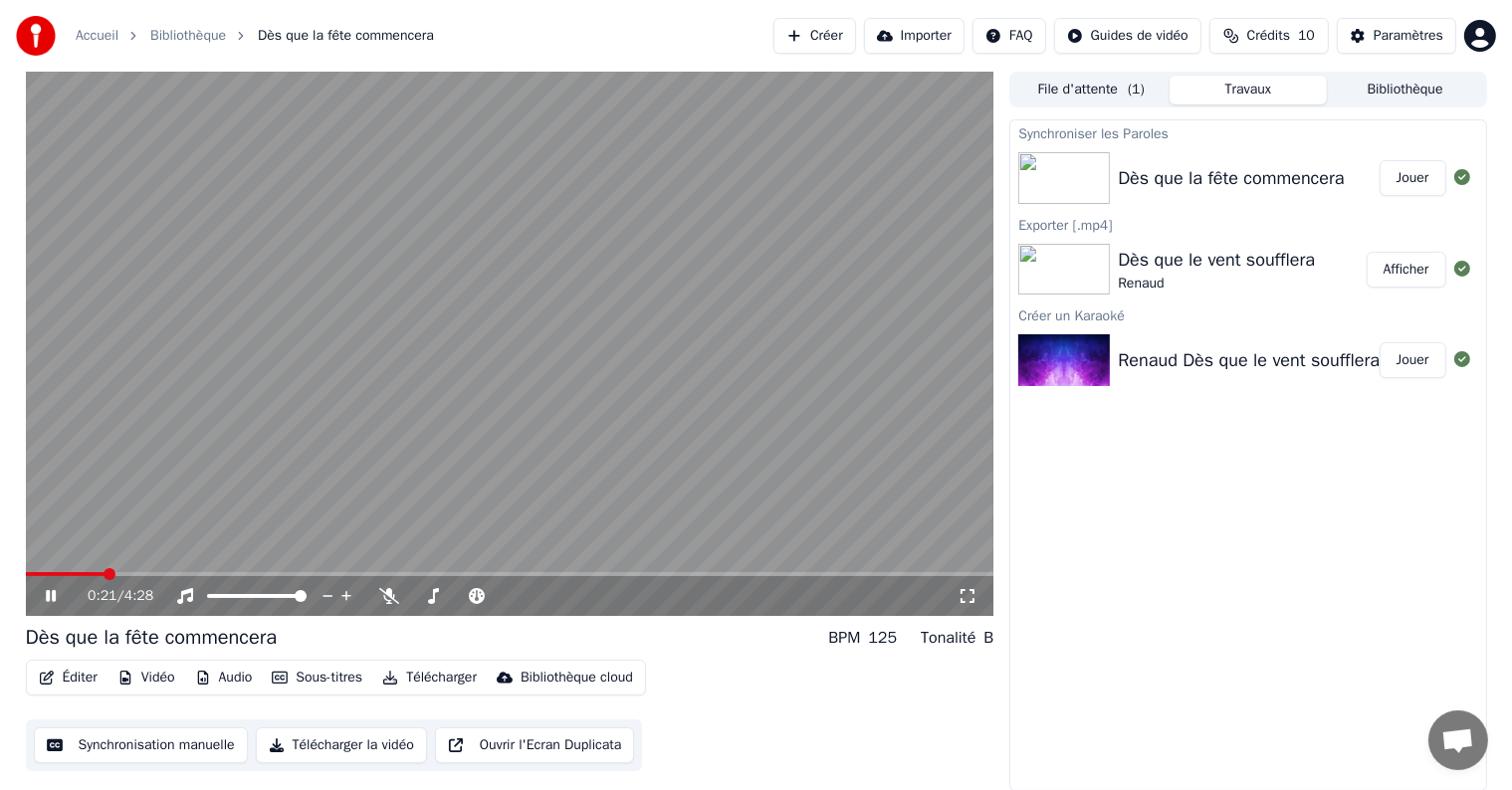 click 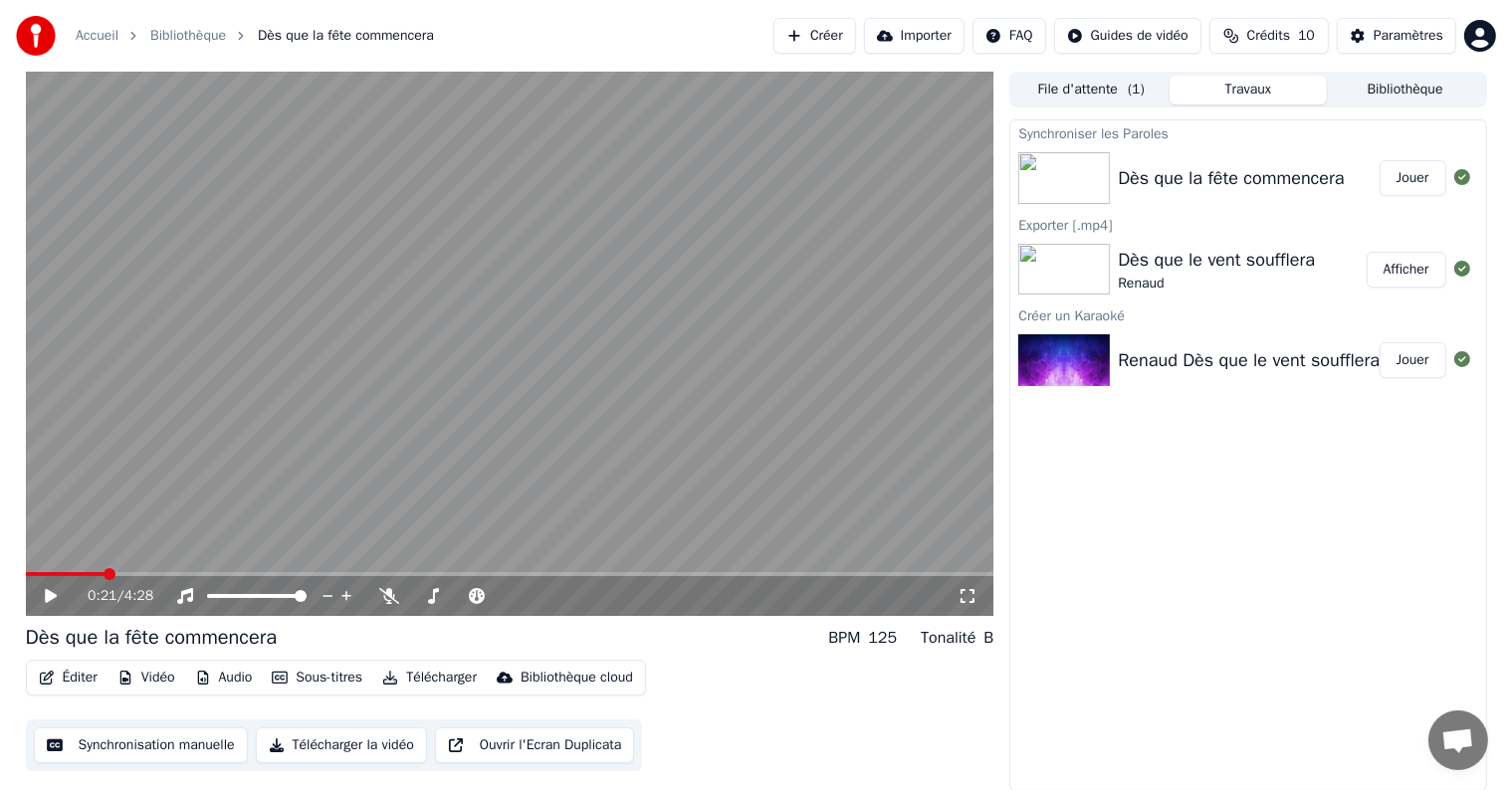 click on "Dès que le vent soufflera" at bounding box center [1216, 260] 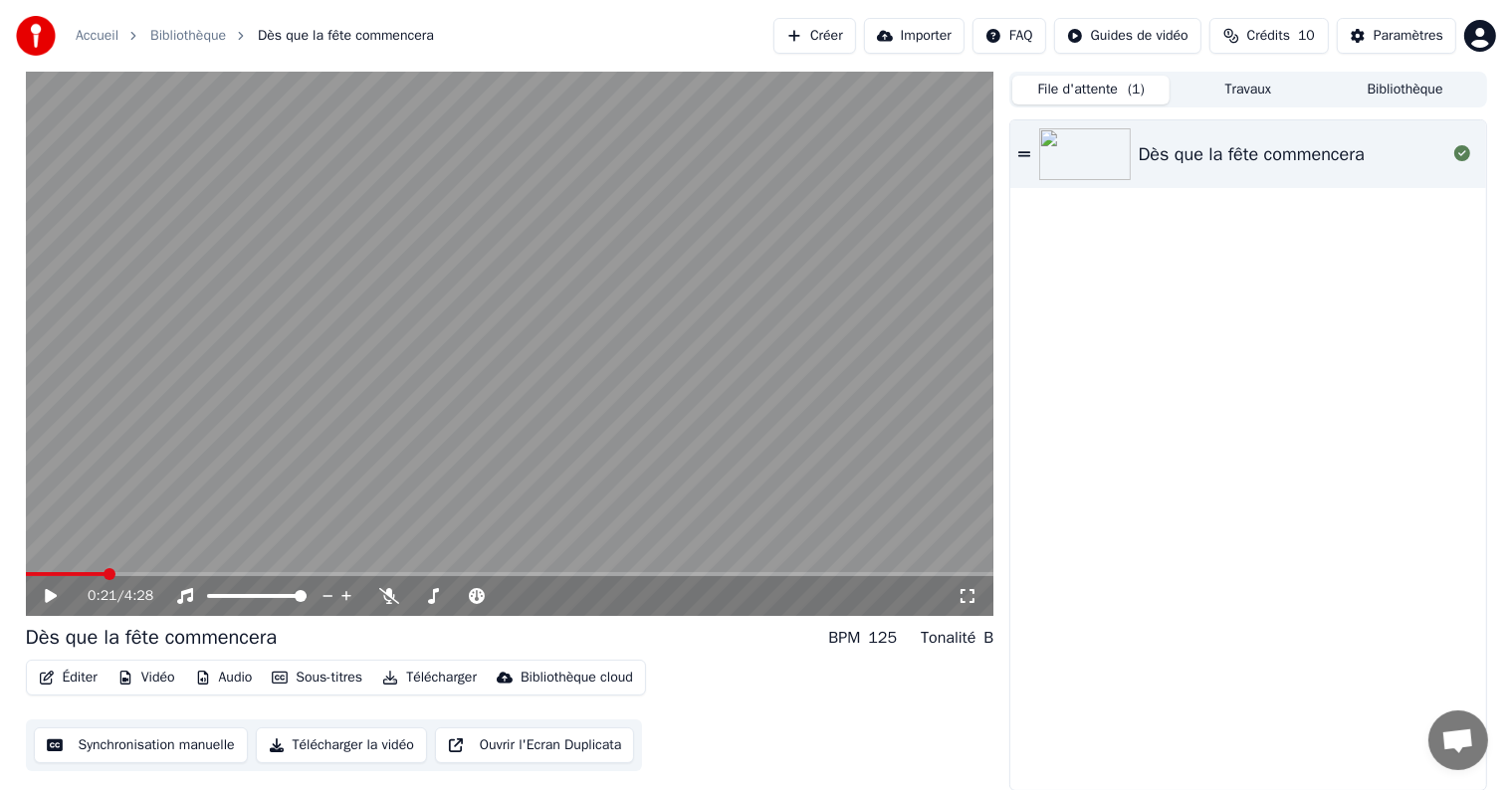 click on "Dès que la fête commencera" at bounding box center (1251, 154) 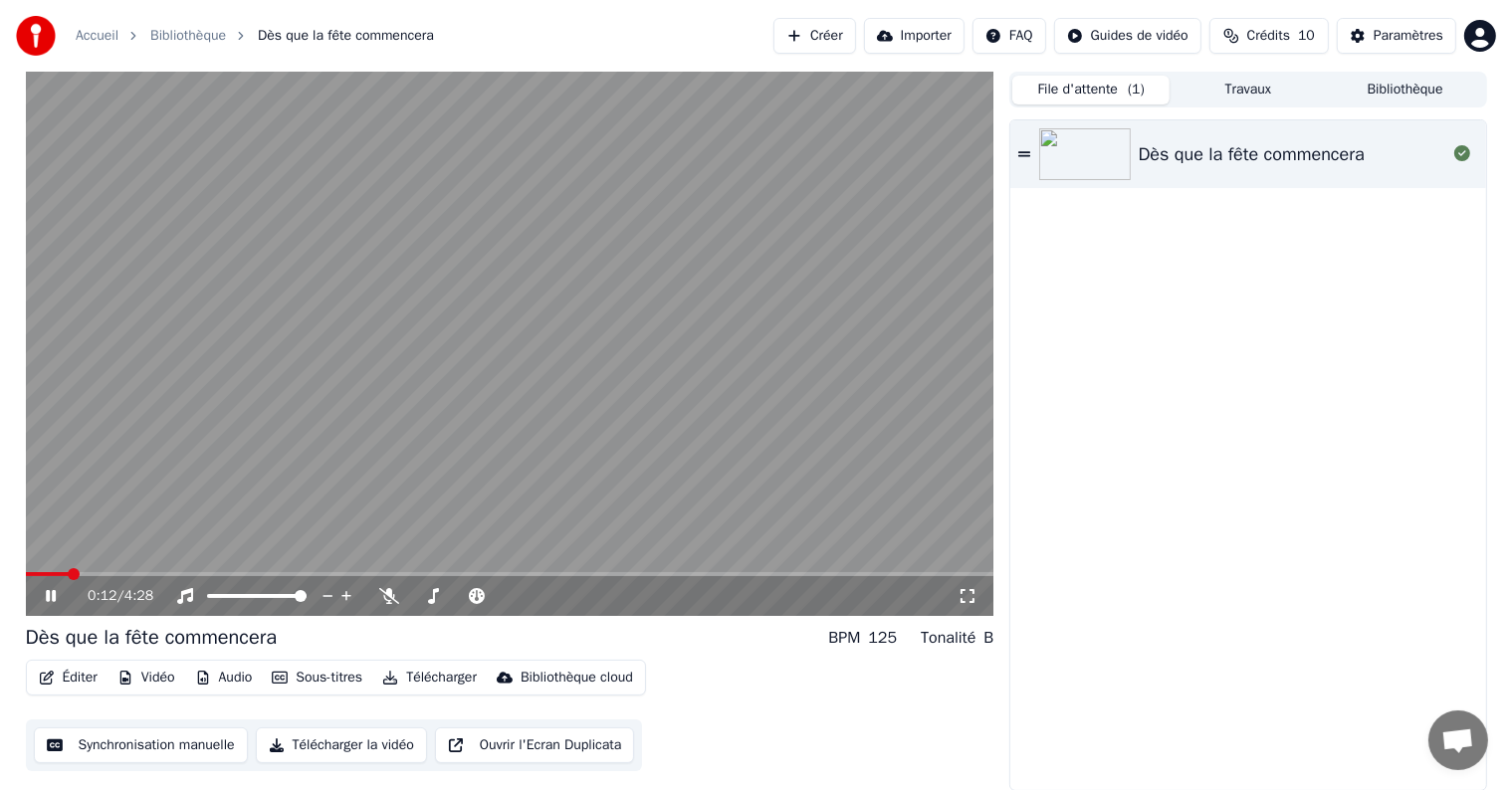 click at bounding box center (510, 574) 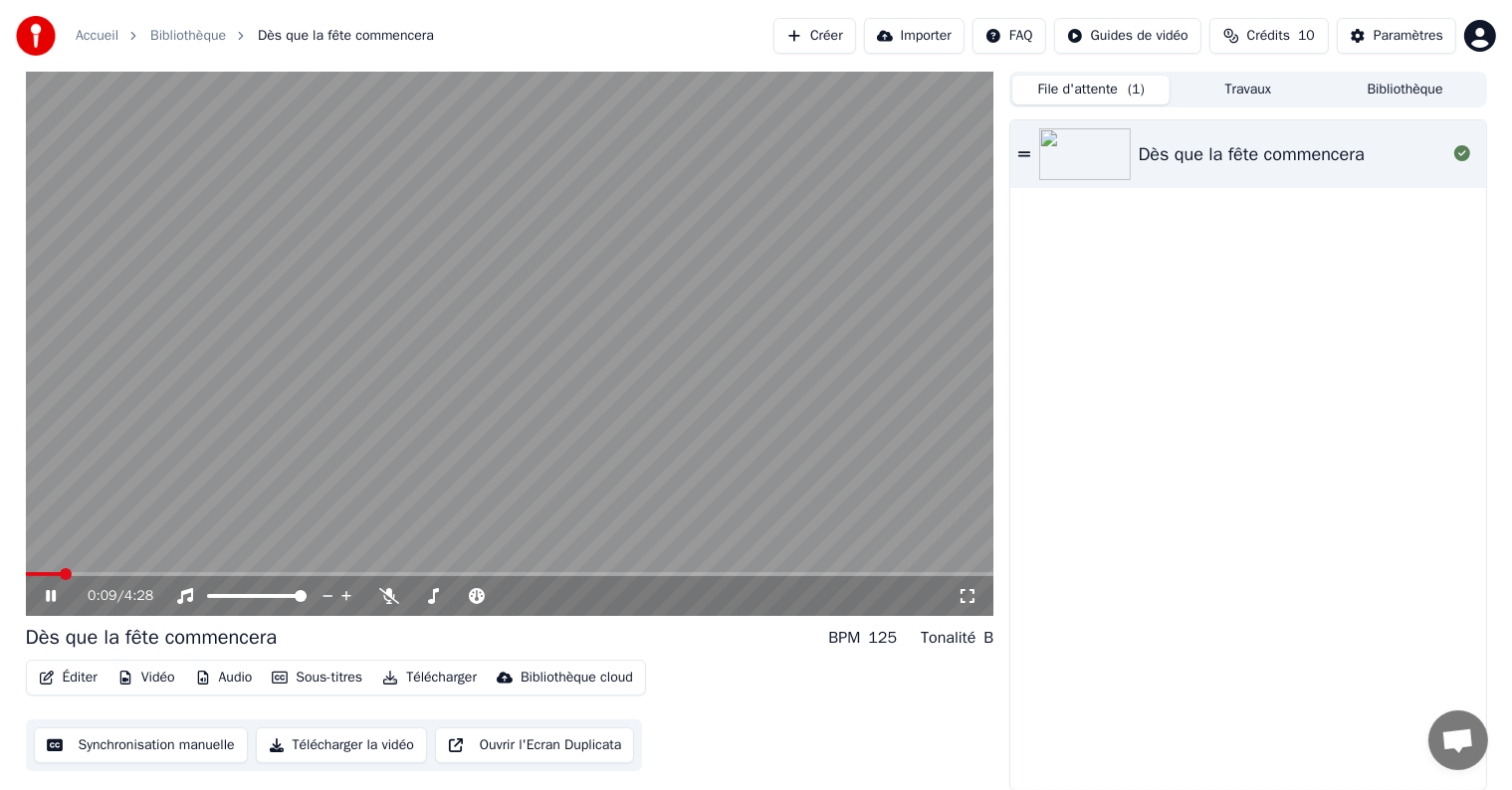 click at bounding box center (43, 574) 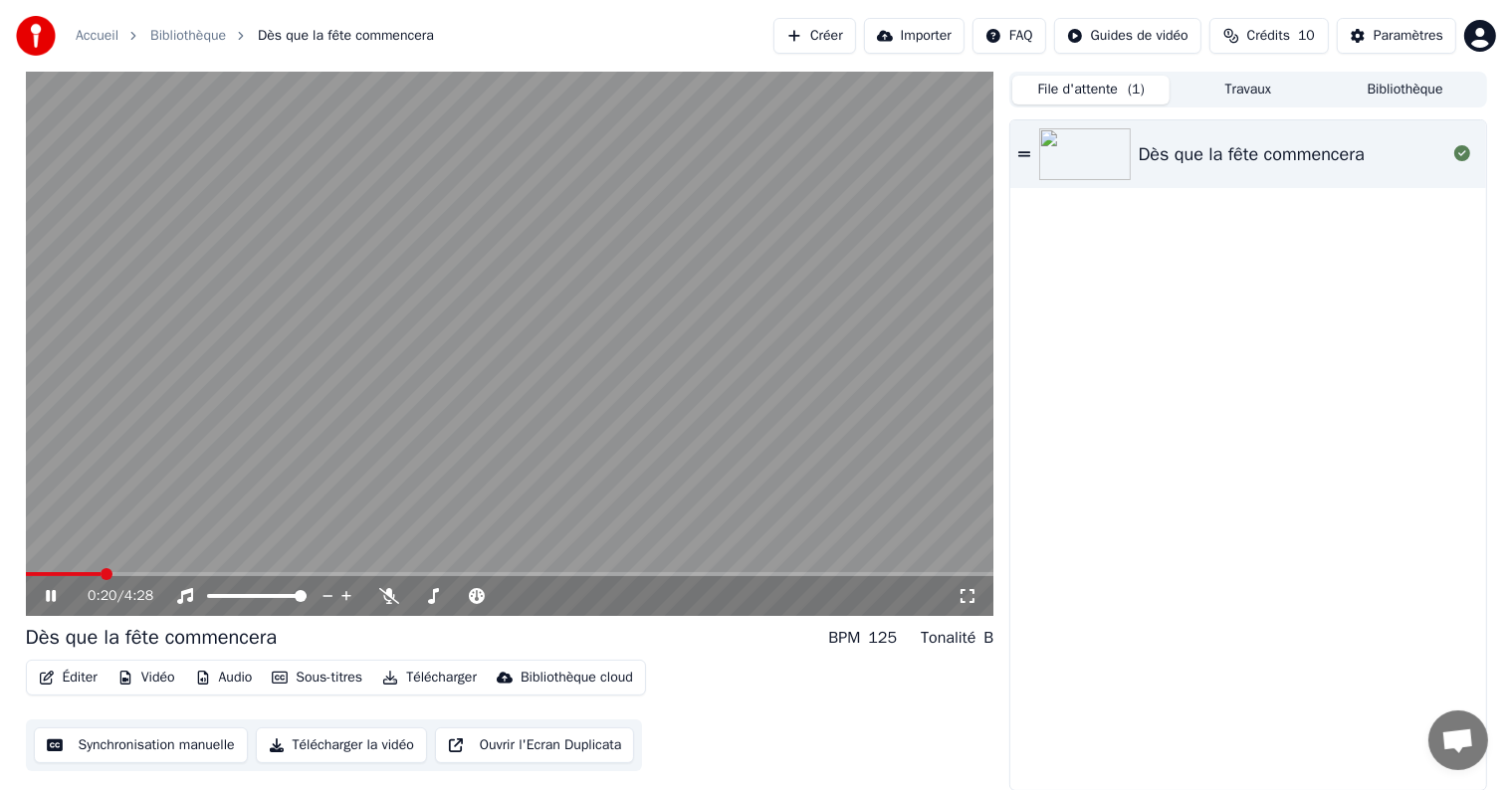 scroll, scrollTop: 0, scrollLeft: 0, axis: both 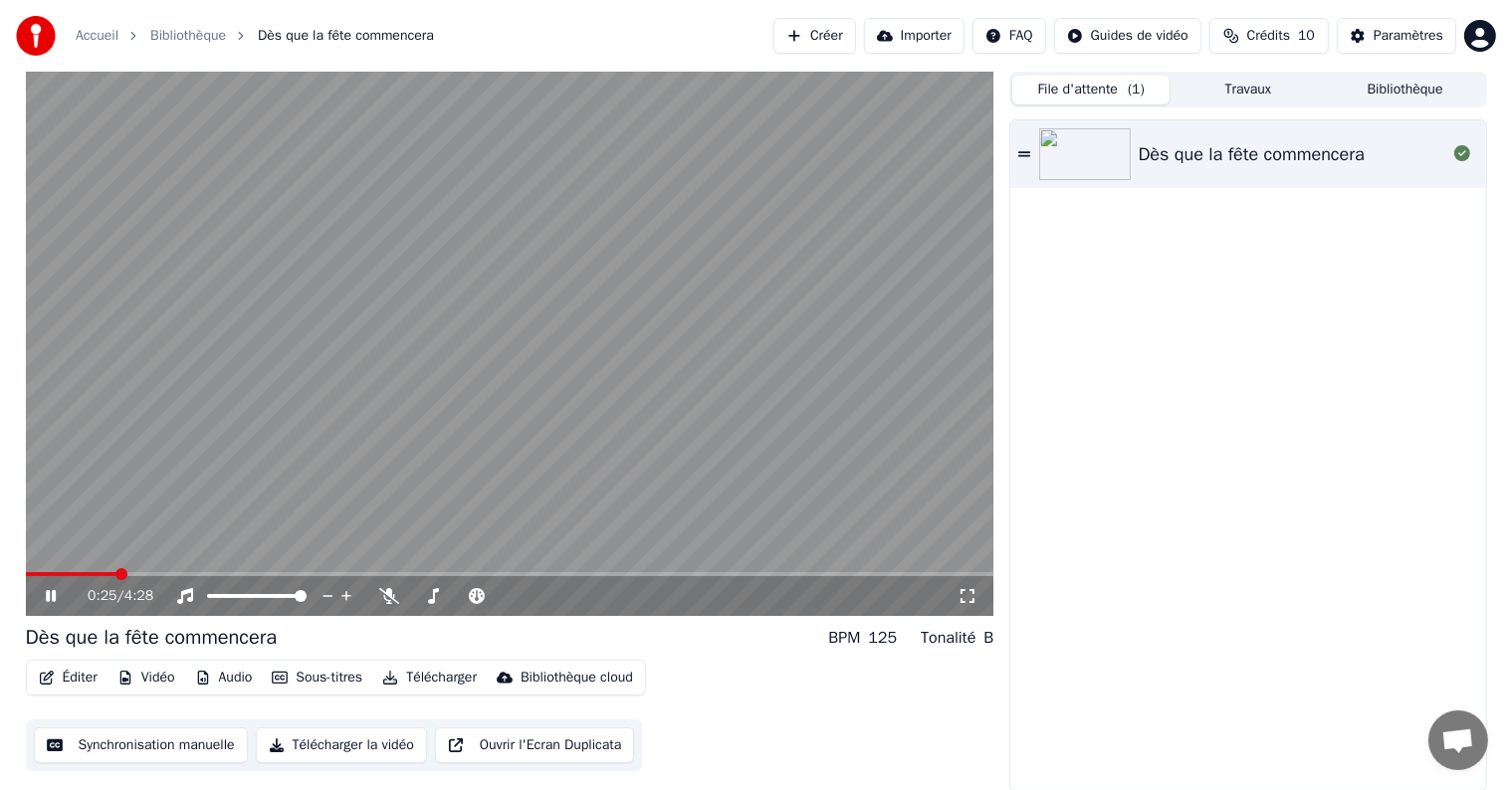 click 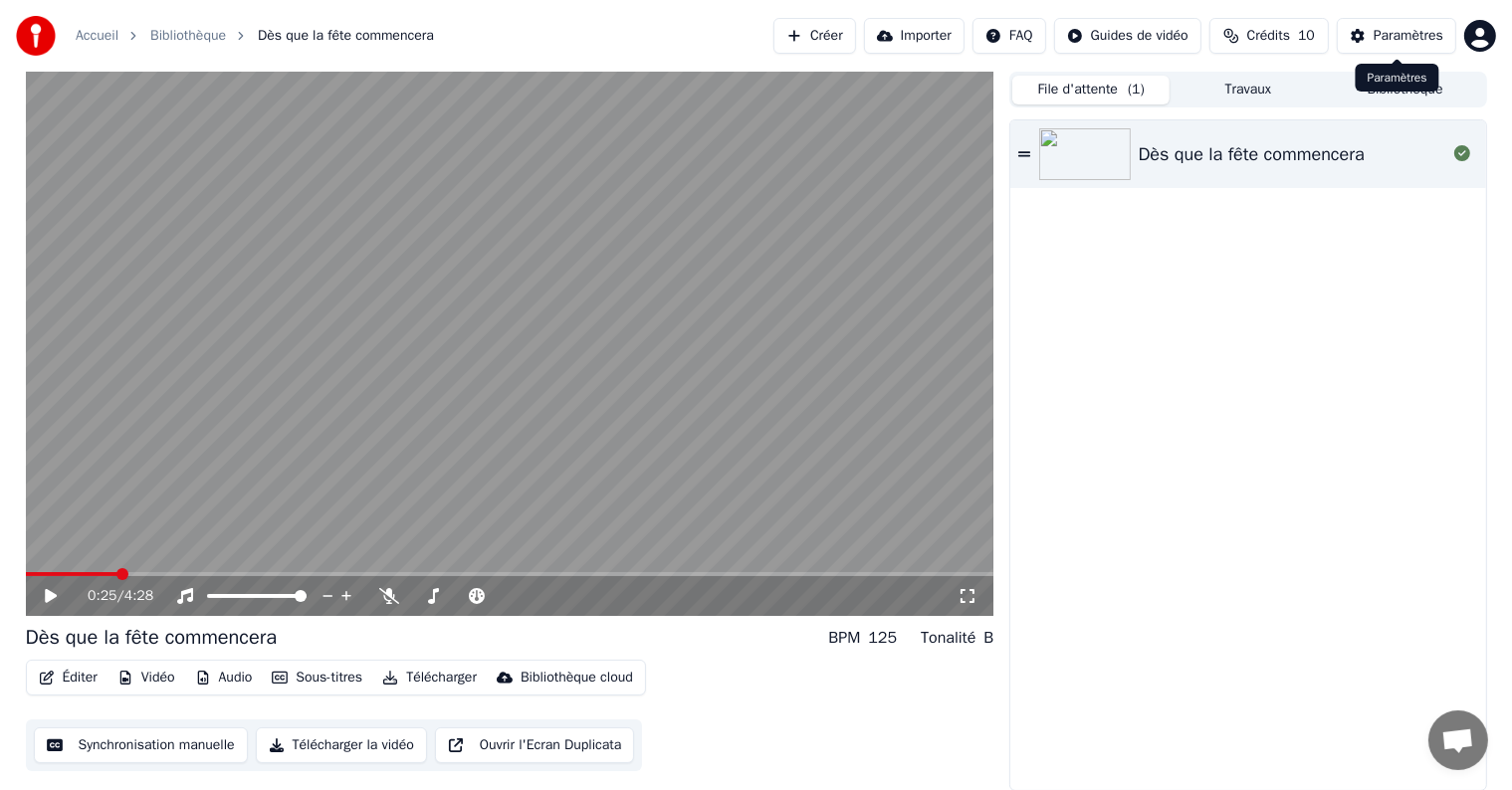 click on "Paramètres" at bounding box center (1408, 36) 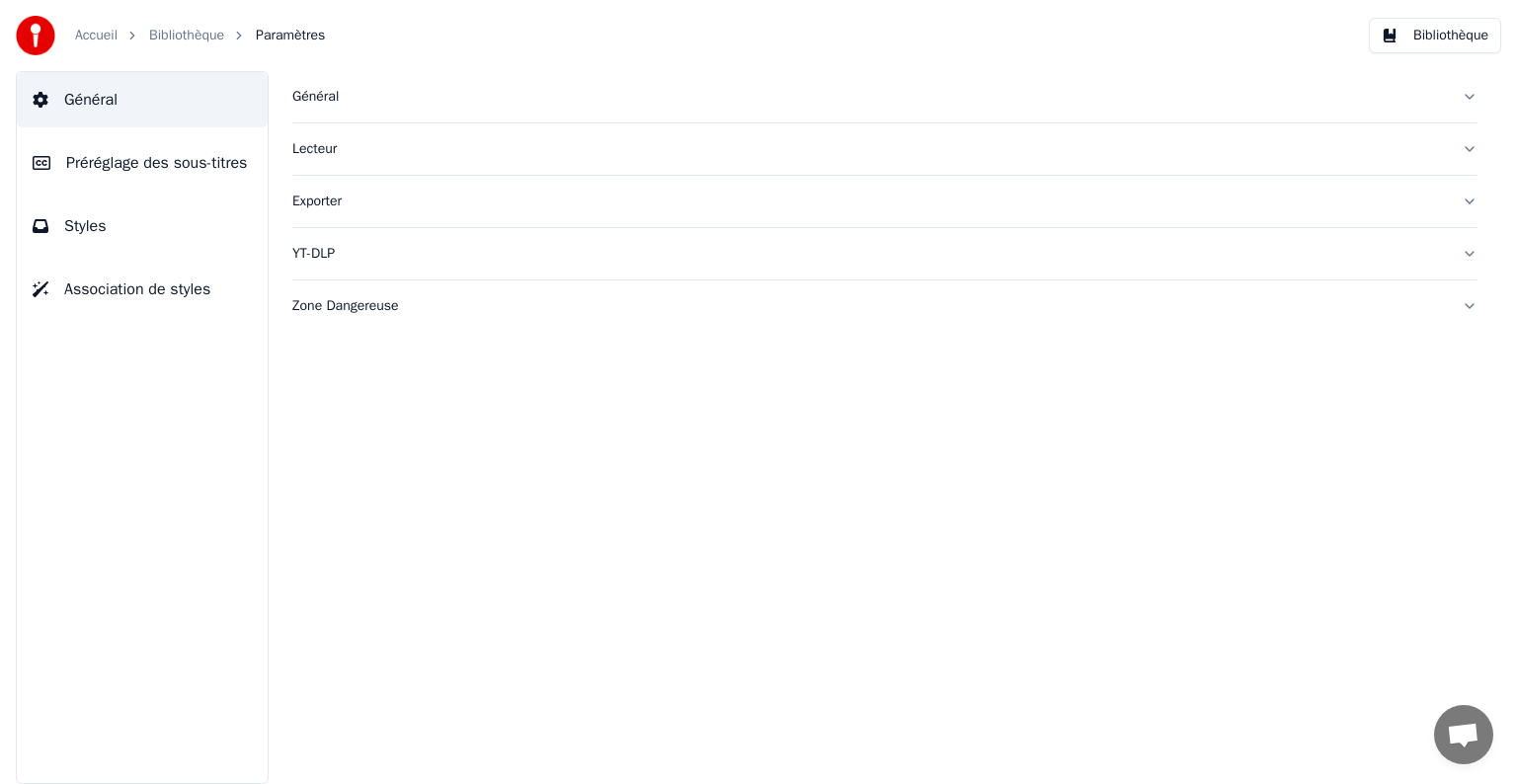 click on "Bibliothèque" at bounding box center [187, 36] 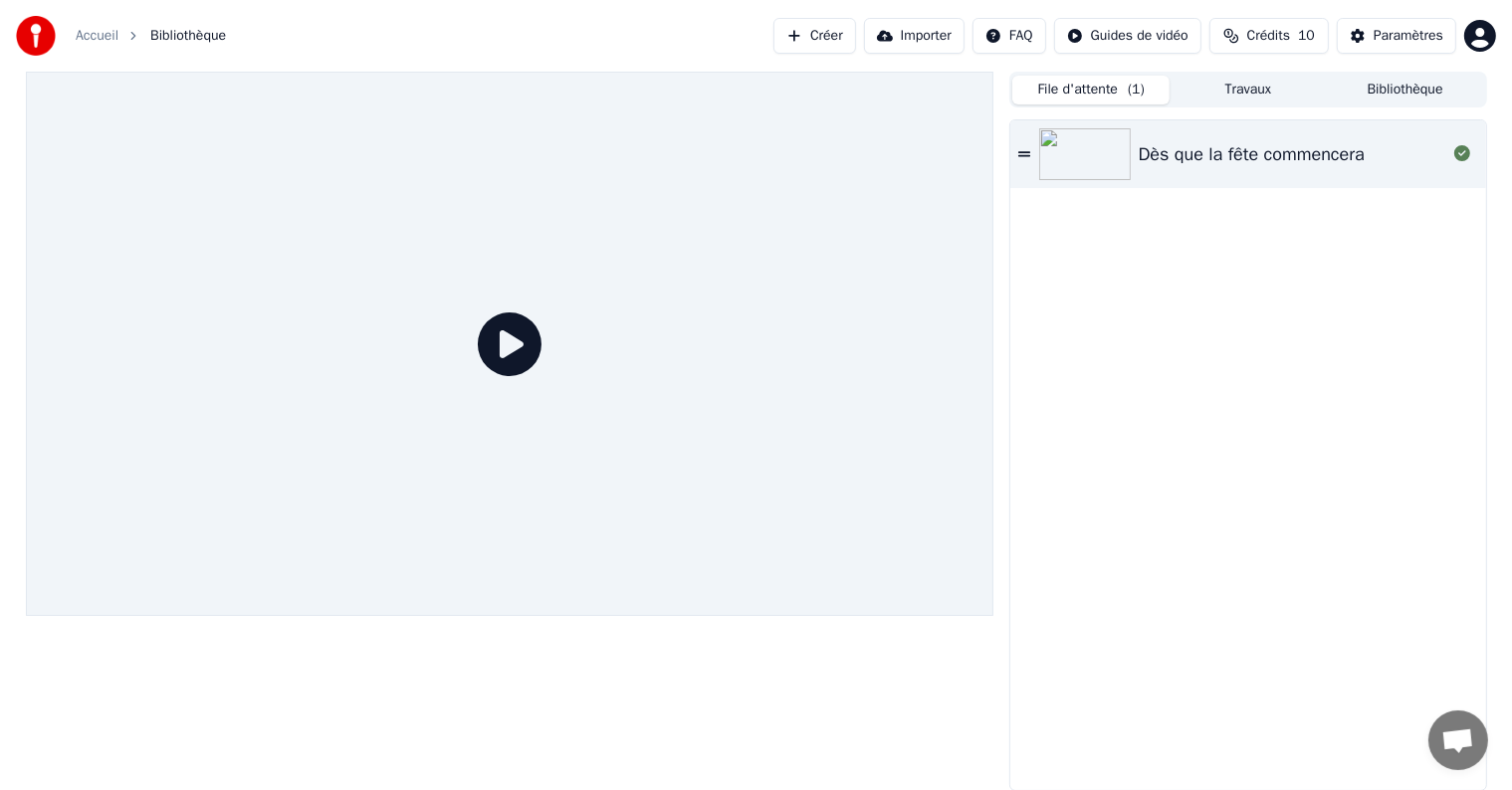 click on "Travaux" at bounding box center [1248, 90] 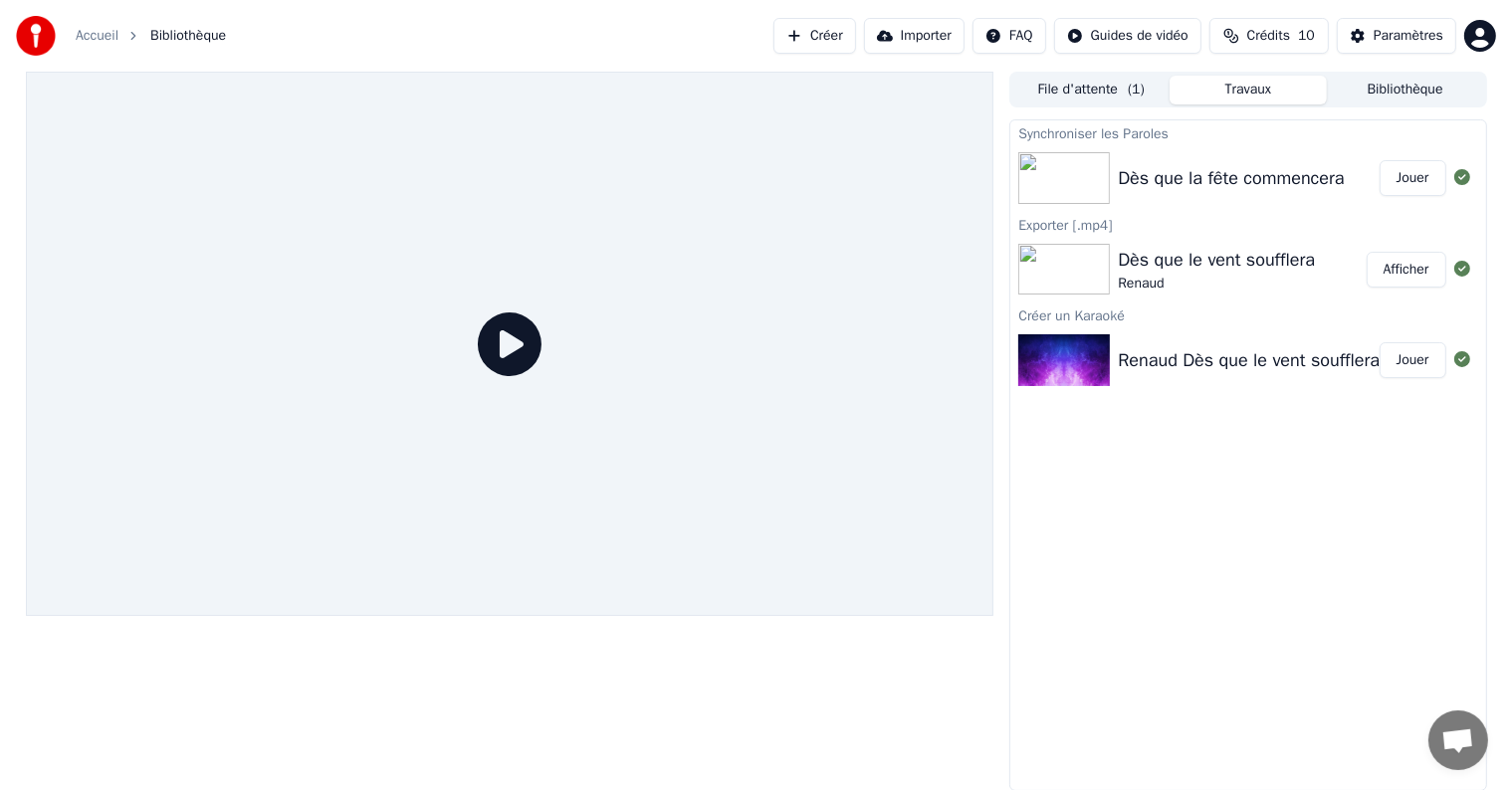 click on "Bibliothèque" at bounding box center (1405, 90) 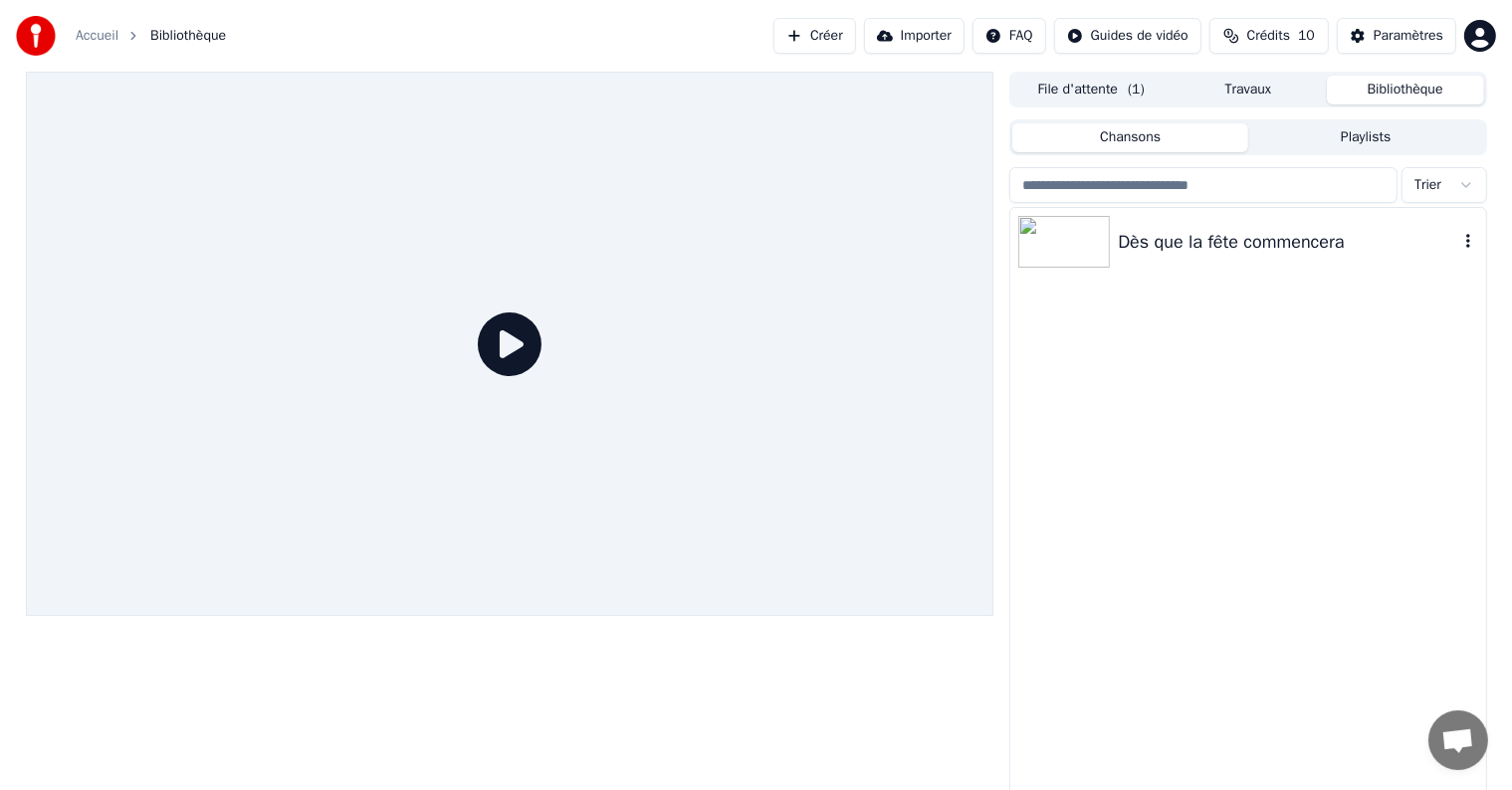 click on "Dès que la fête commencera" at bounding box center (1247, 242) 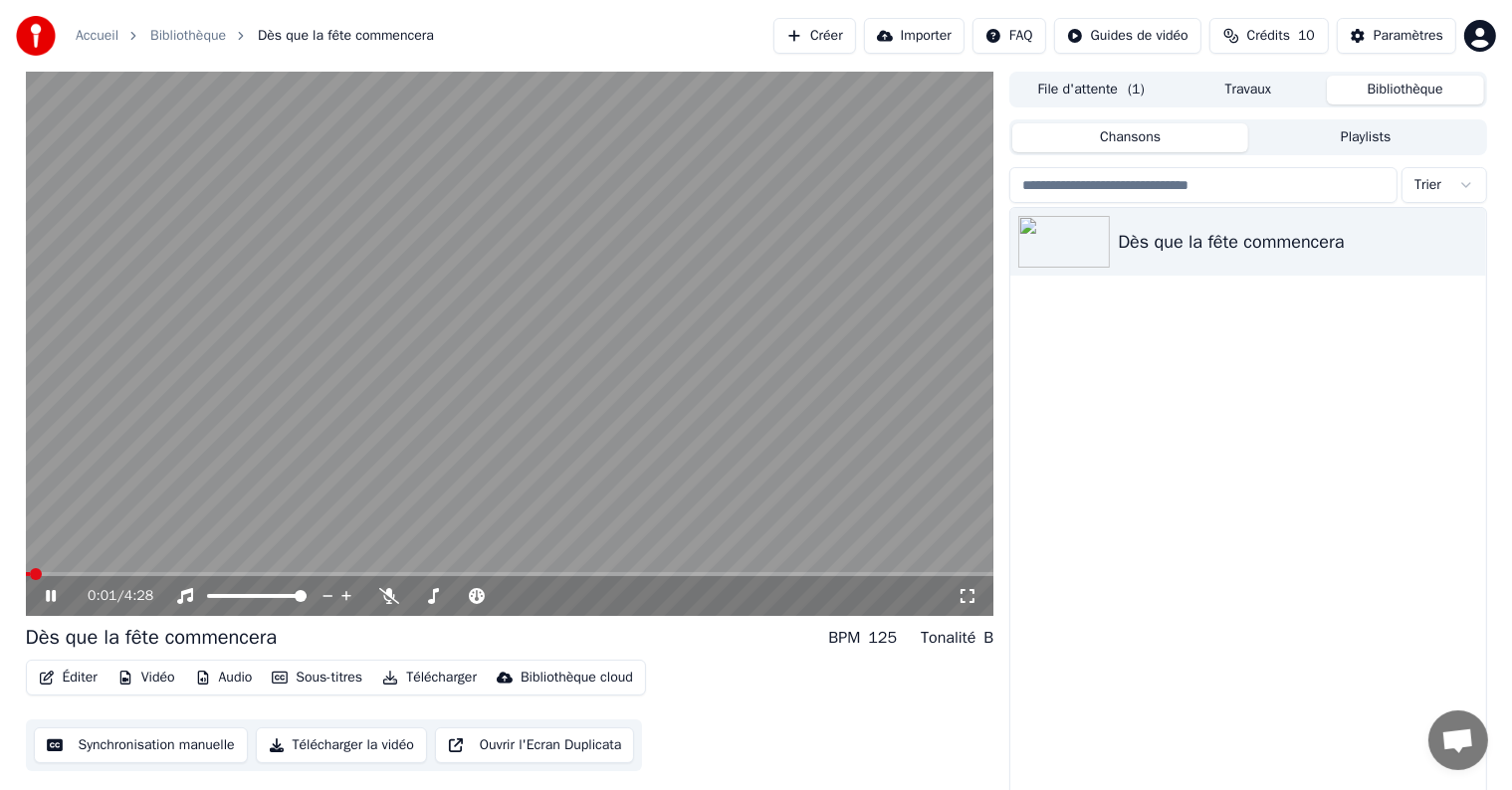 click at bounding box center [510, 574] 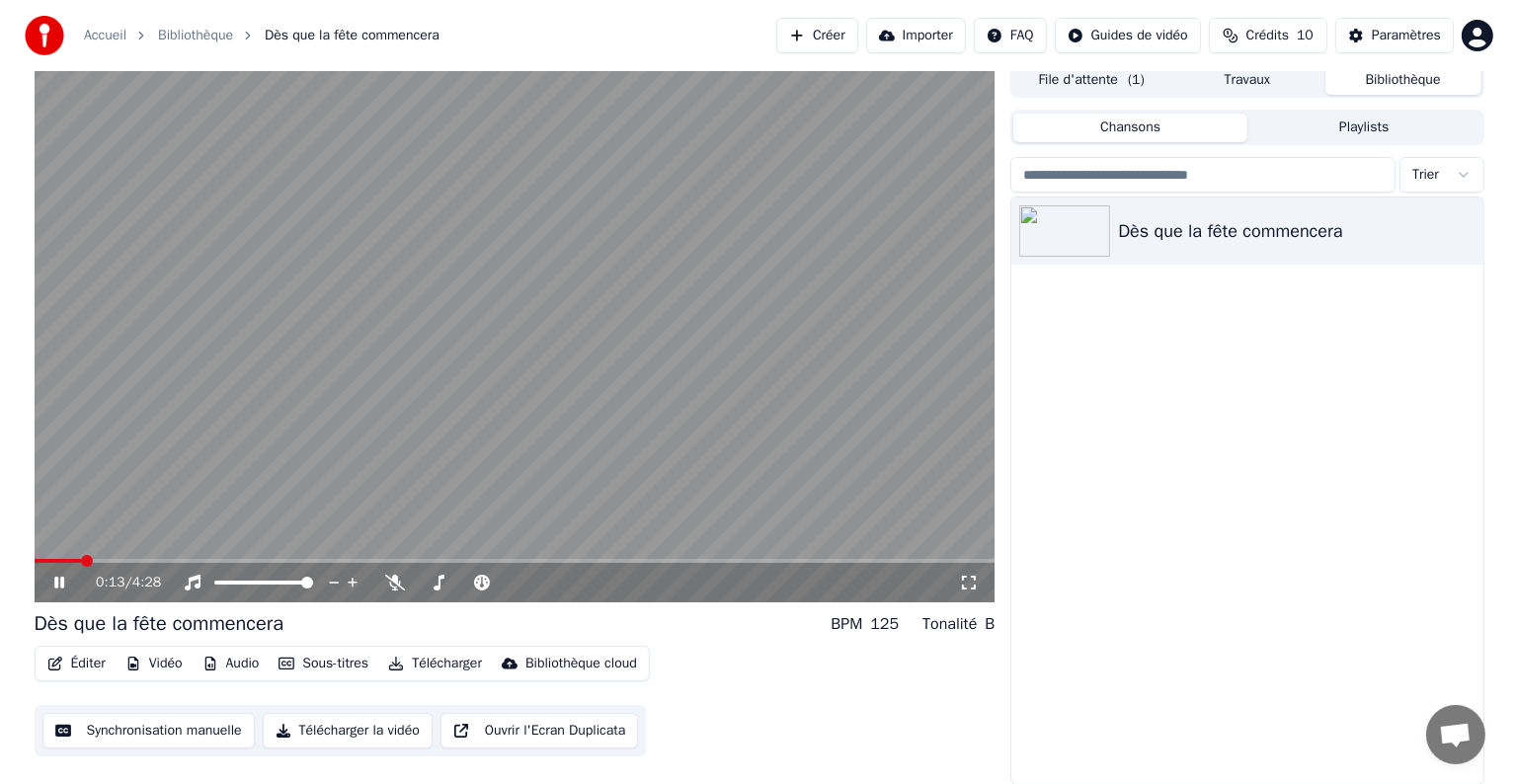 scroll, scrollTop: 0, scrollLeft: 0, axis: both 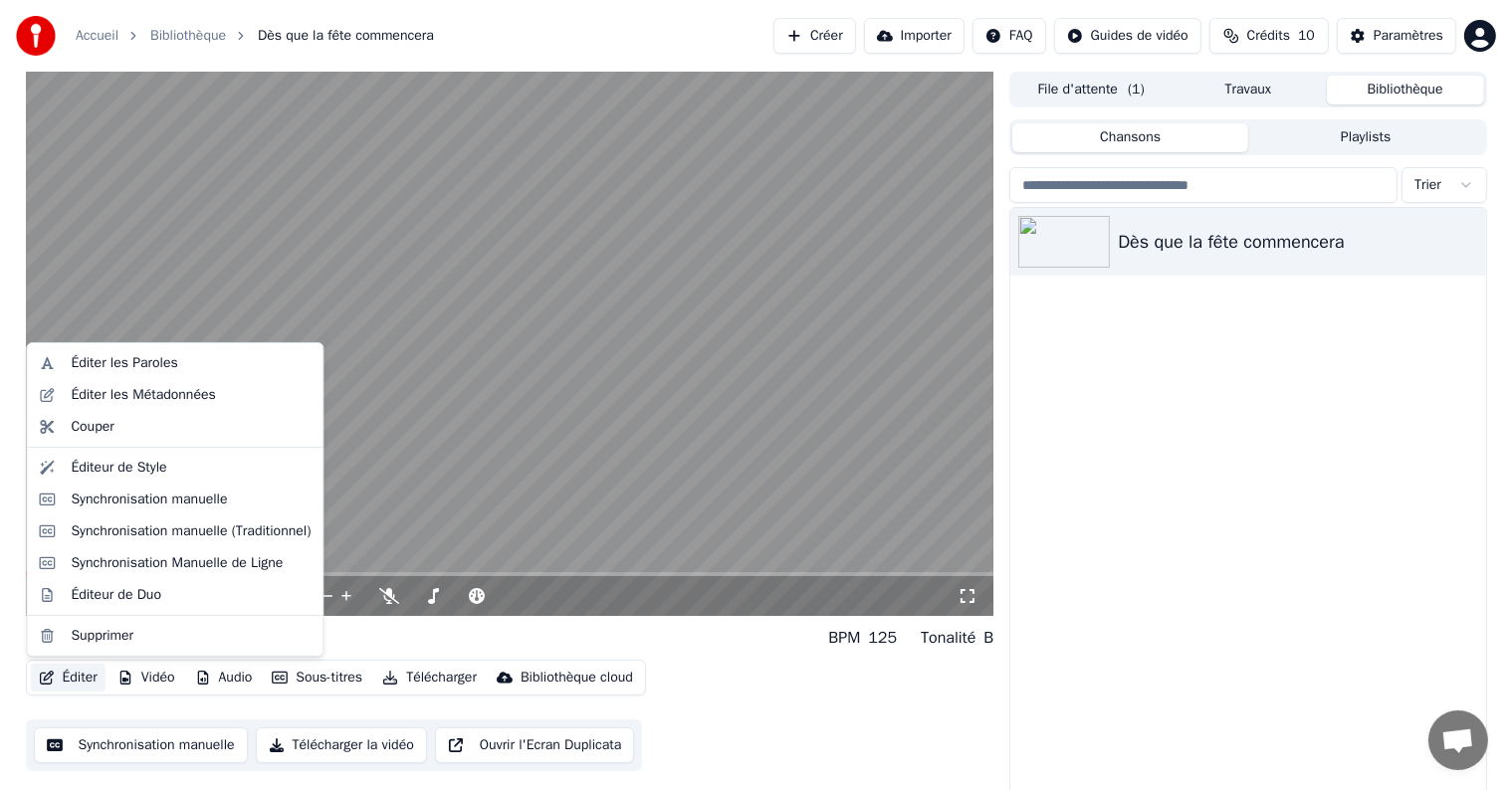 click on "Éditer" at bounding box center [68, 678] 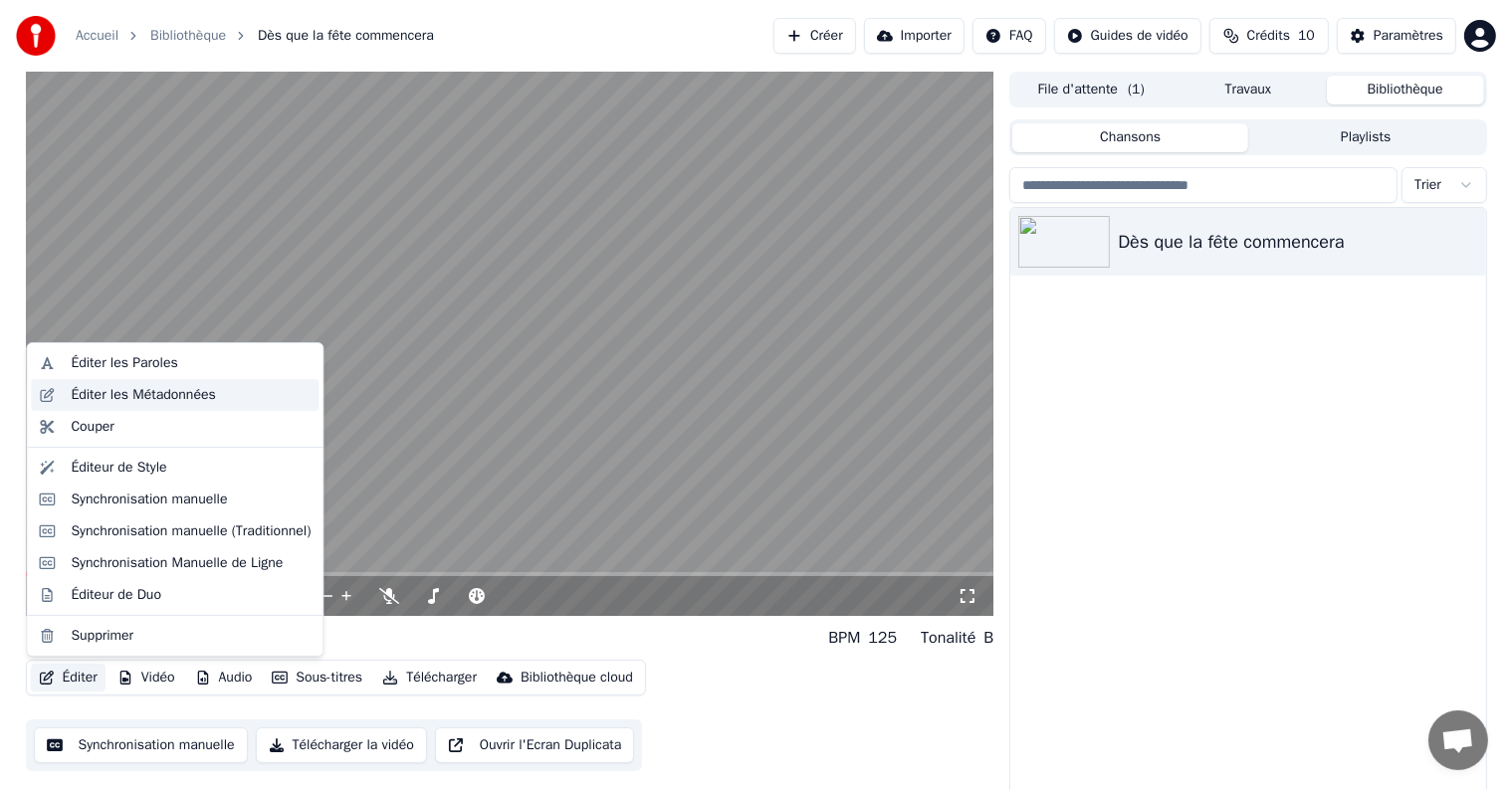 click on "Éditer les Métadonnées" at bounding box center (142, 395) 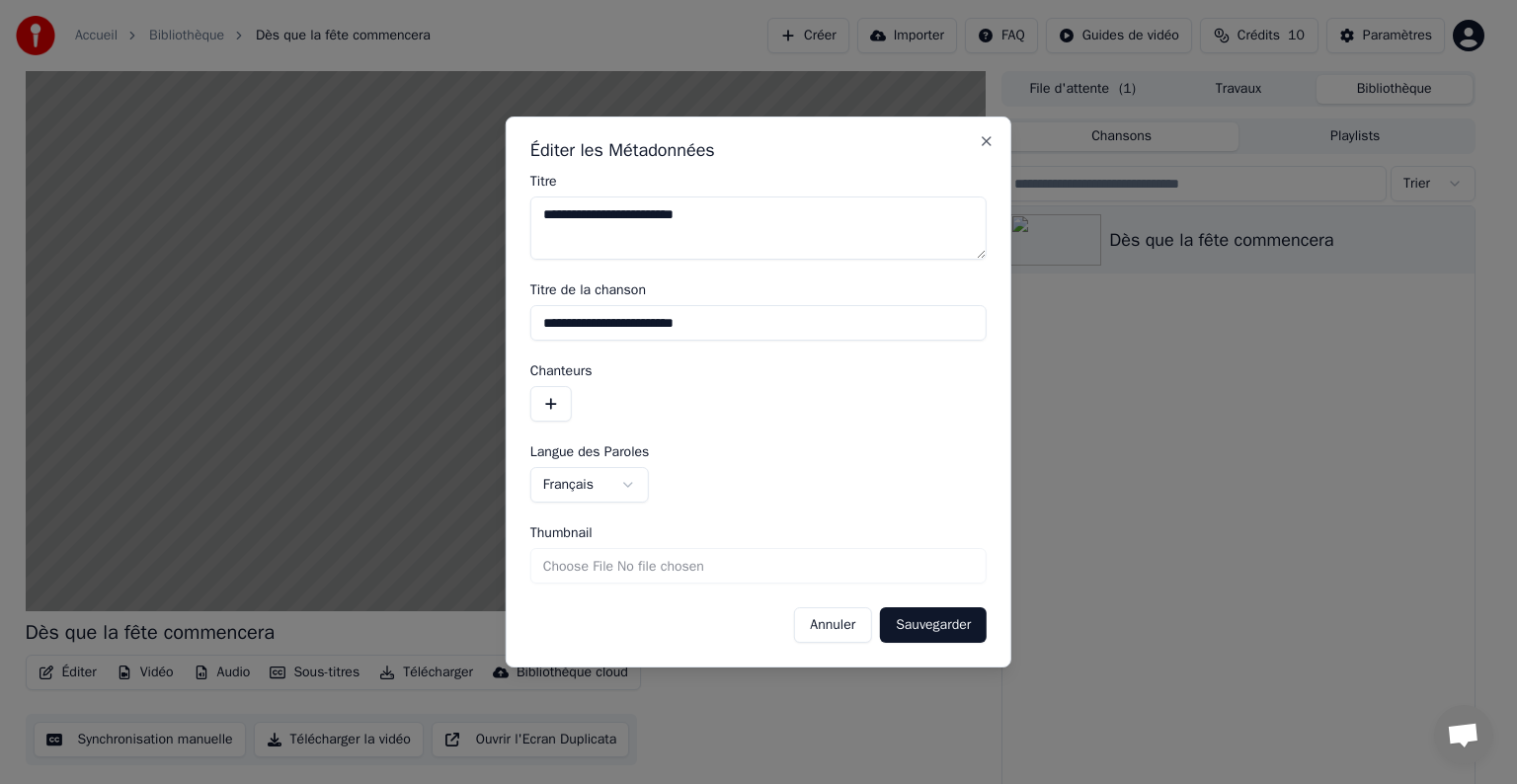 click on "Sauvegarder" at bounding box center [933, 625] 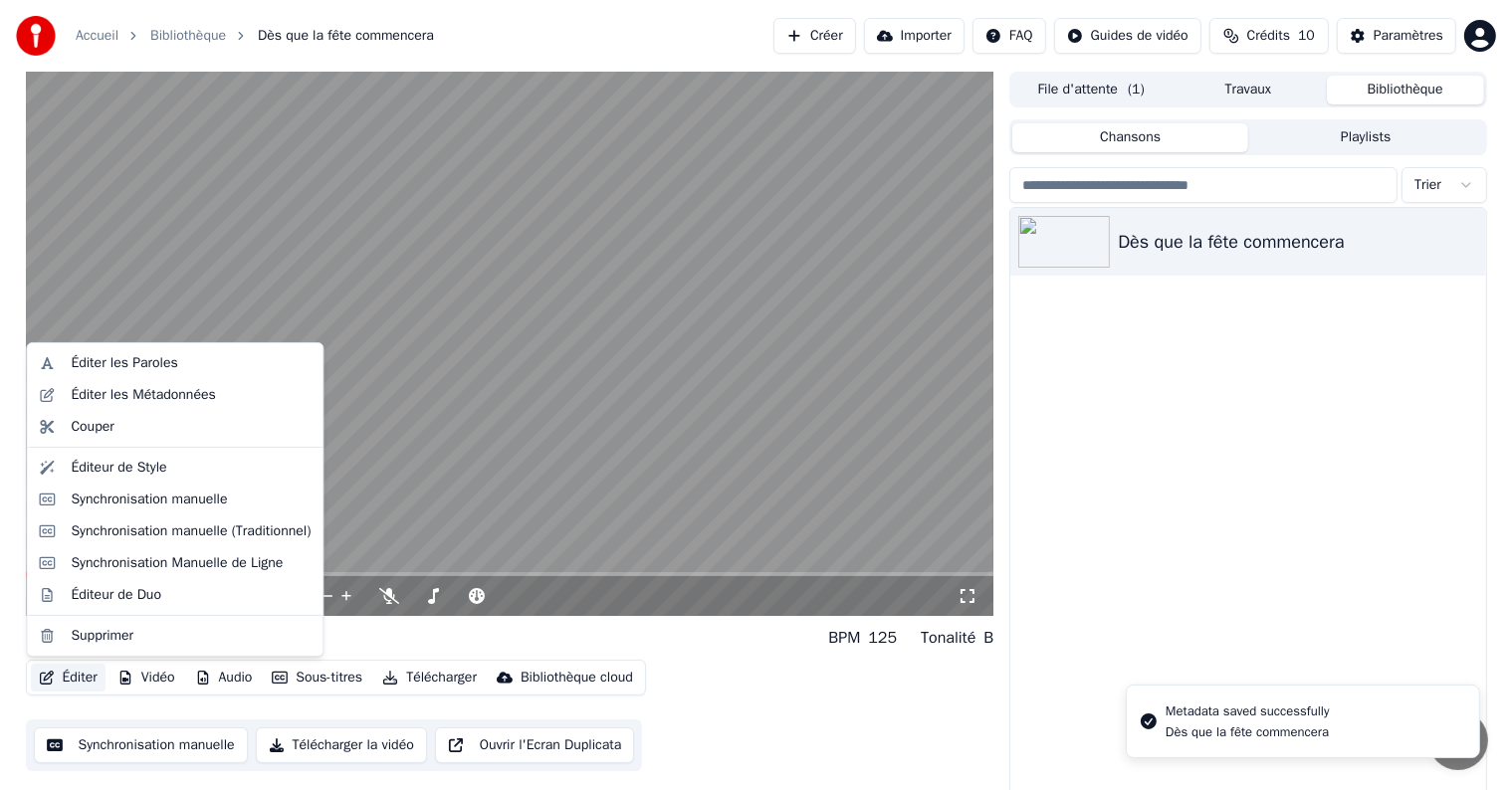 click on "Éditer" at bounding box center [68, 678] 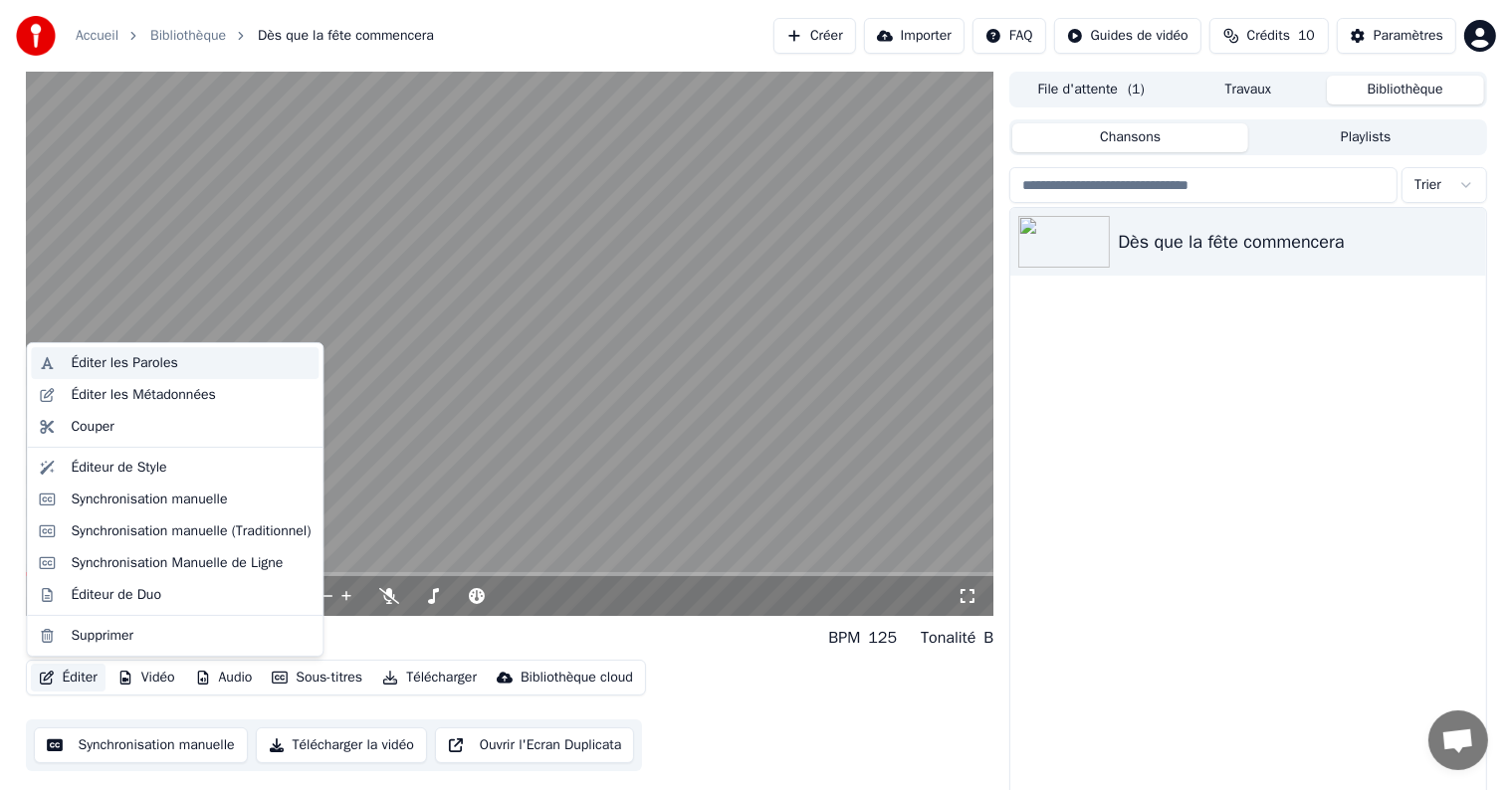click on "Éditer les Paroles" at bounding box center (123, 363) 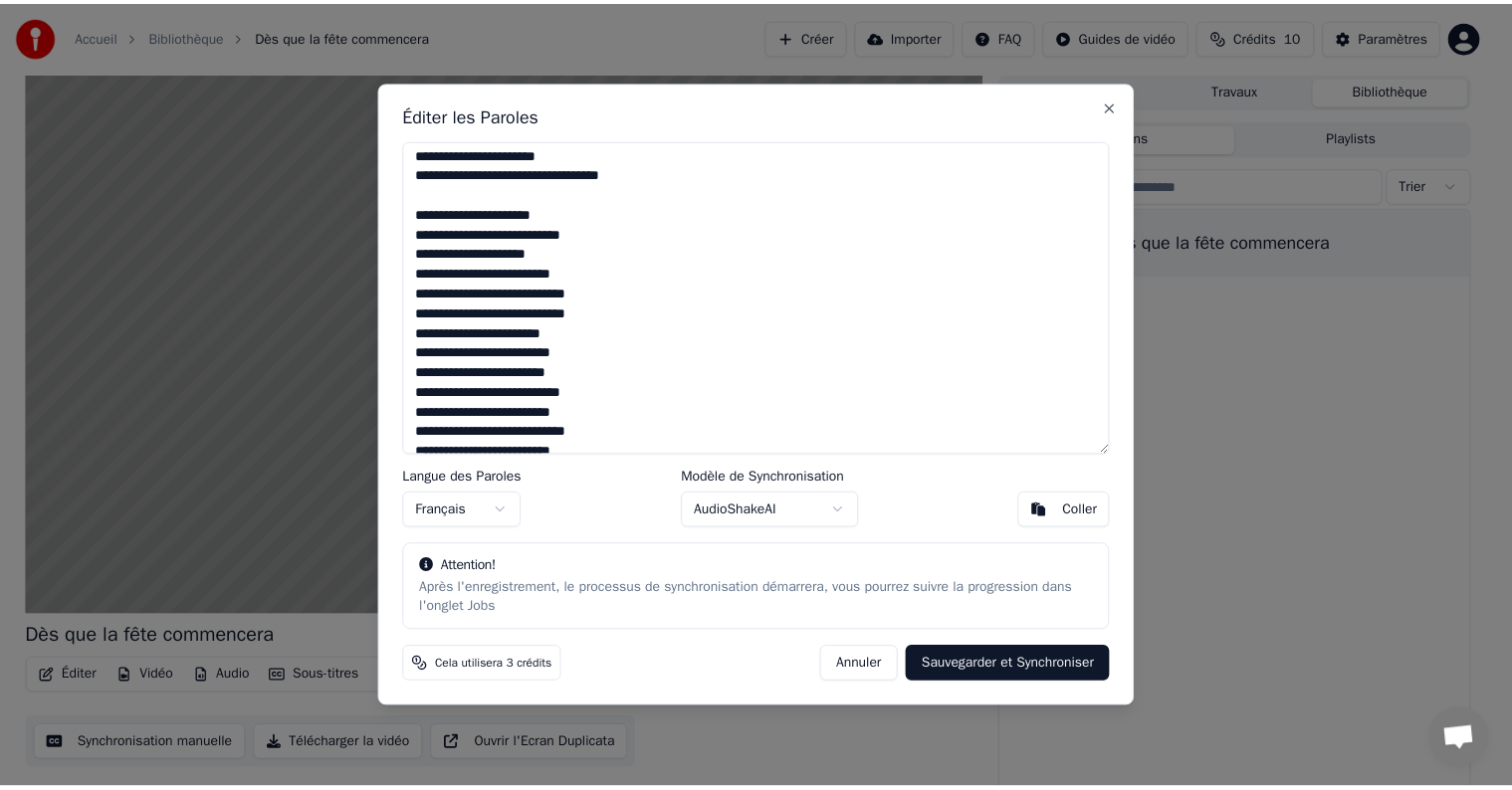 scroll, scrollTop: 1888, scrollLeft: 0, axis: vertical 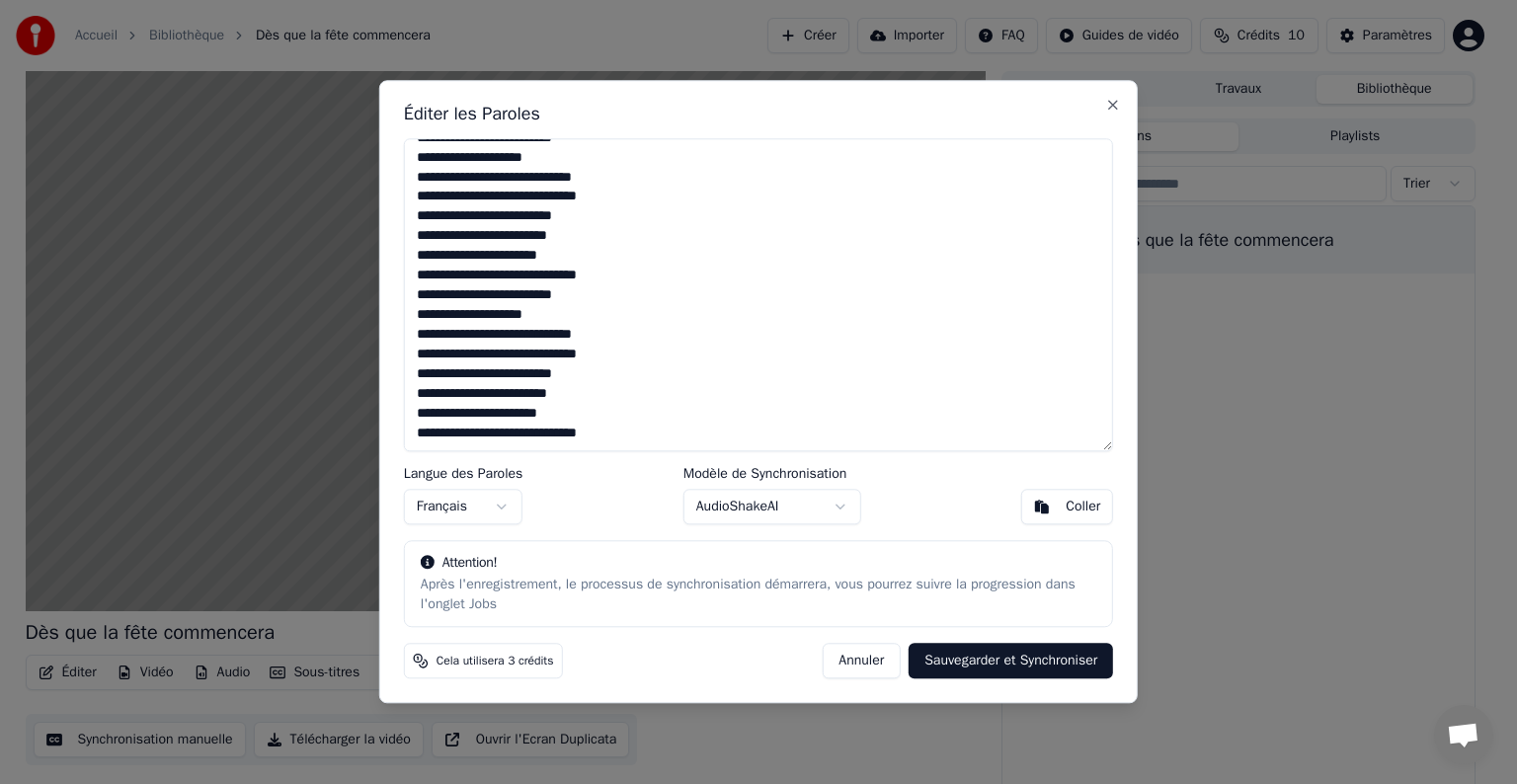 click on "Annuler" at bounding box center [861, 662] 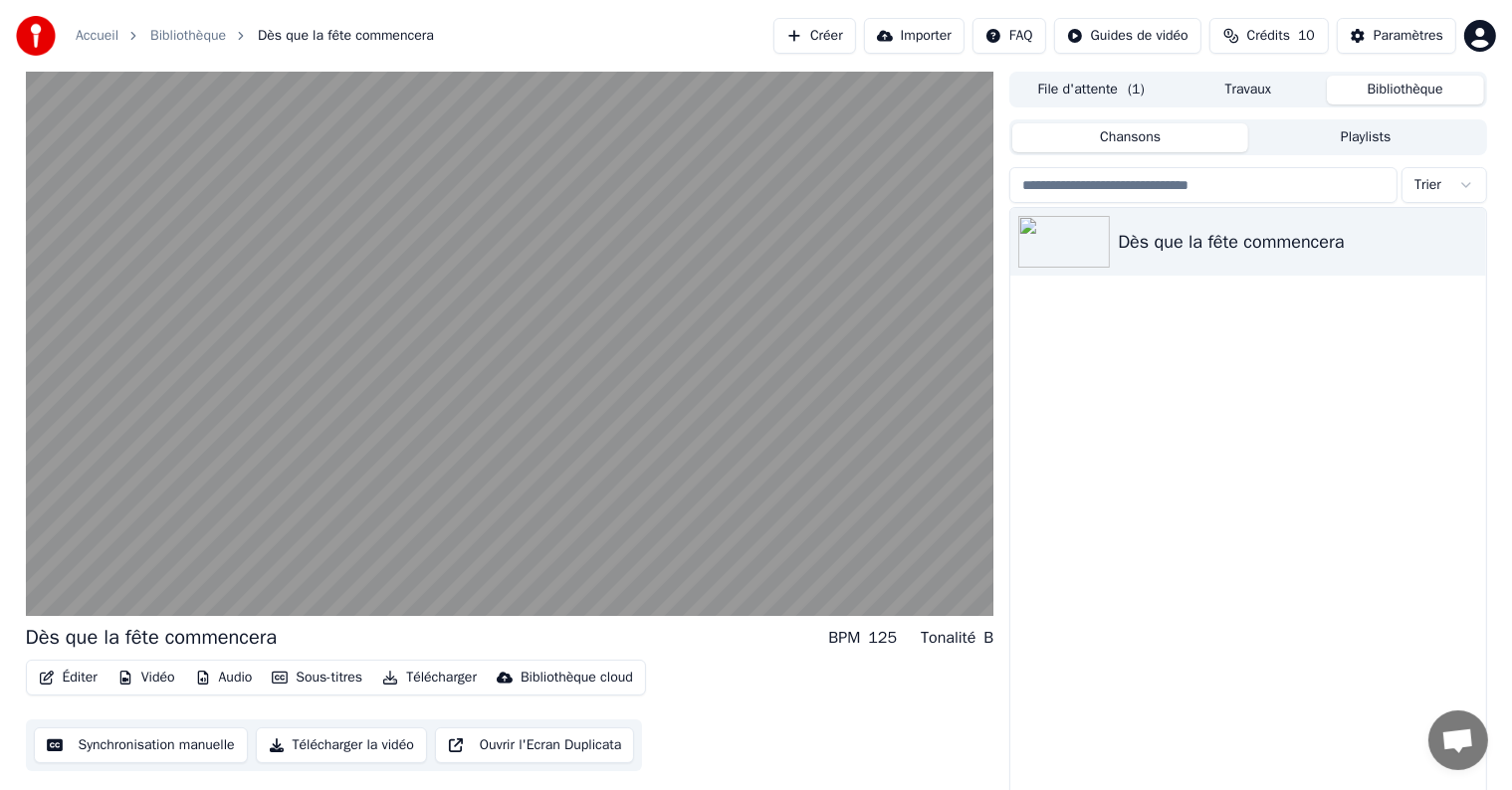 scroll, scrollTop: 9, scrollLeft: 0, axis: vertical 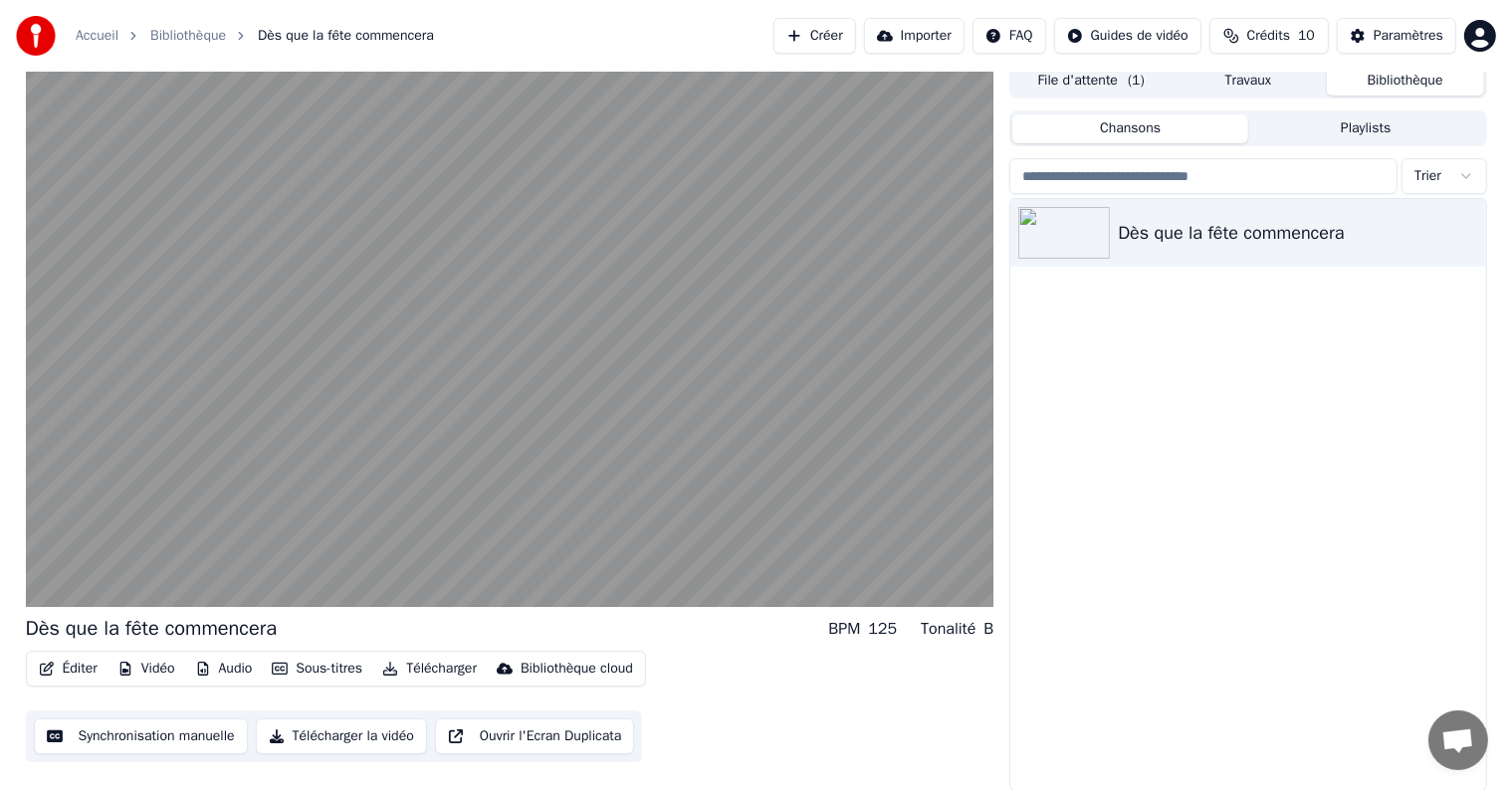 click on "Éditer" at bounding box center (68, 669) 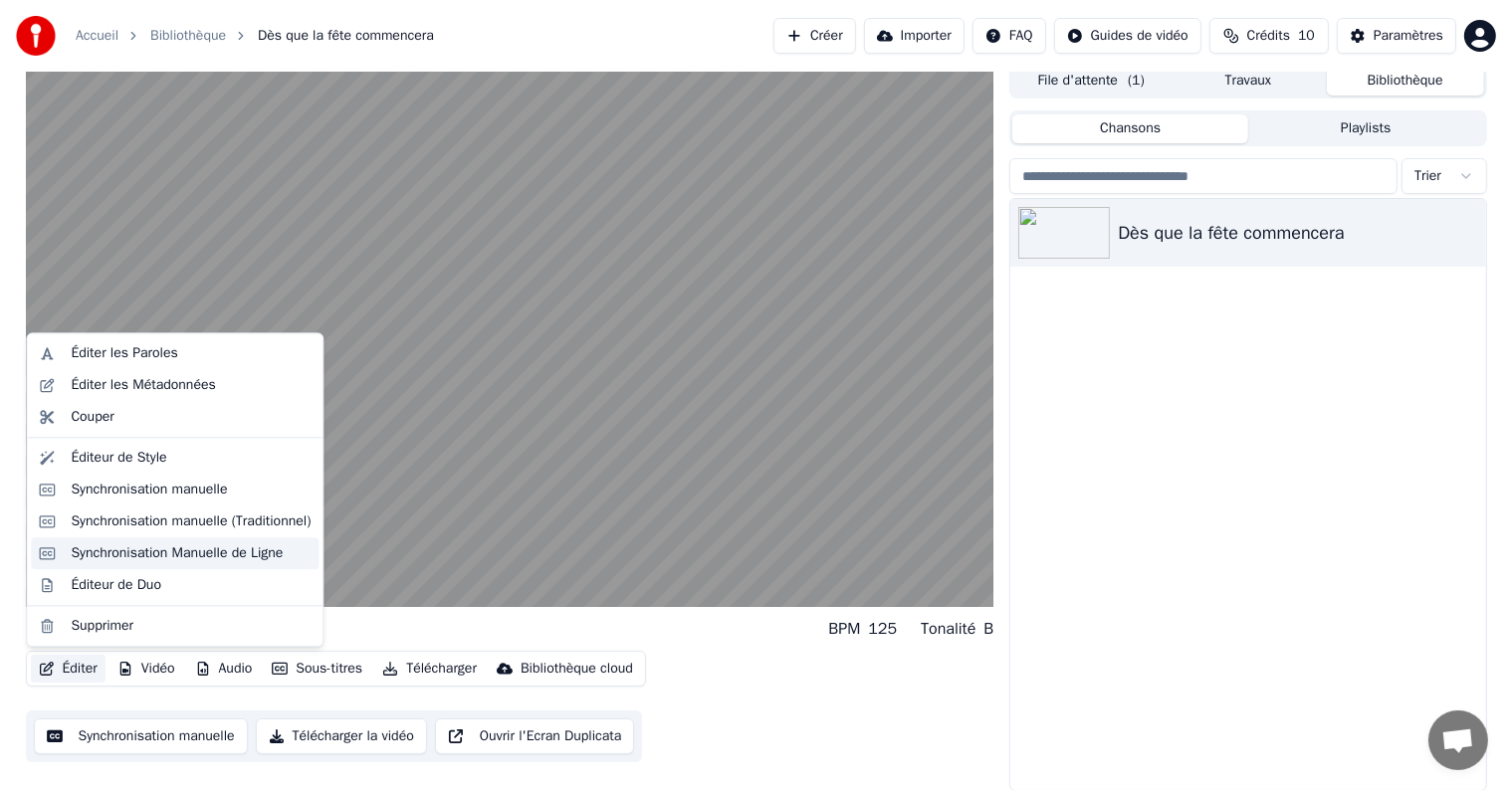 click on "Synchronisation Manuelle de Ligne" at bounding box center (176, 553) 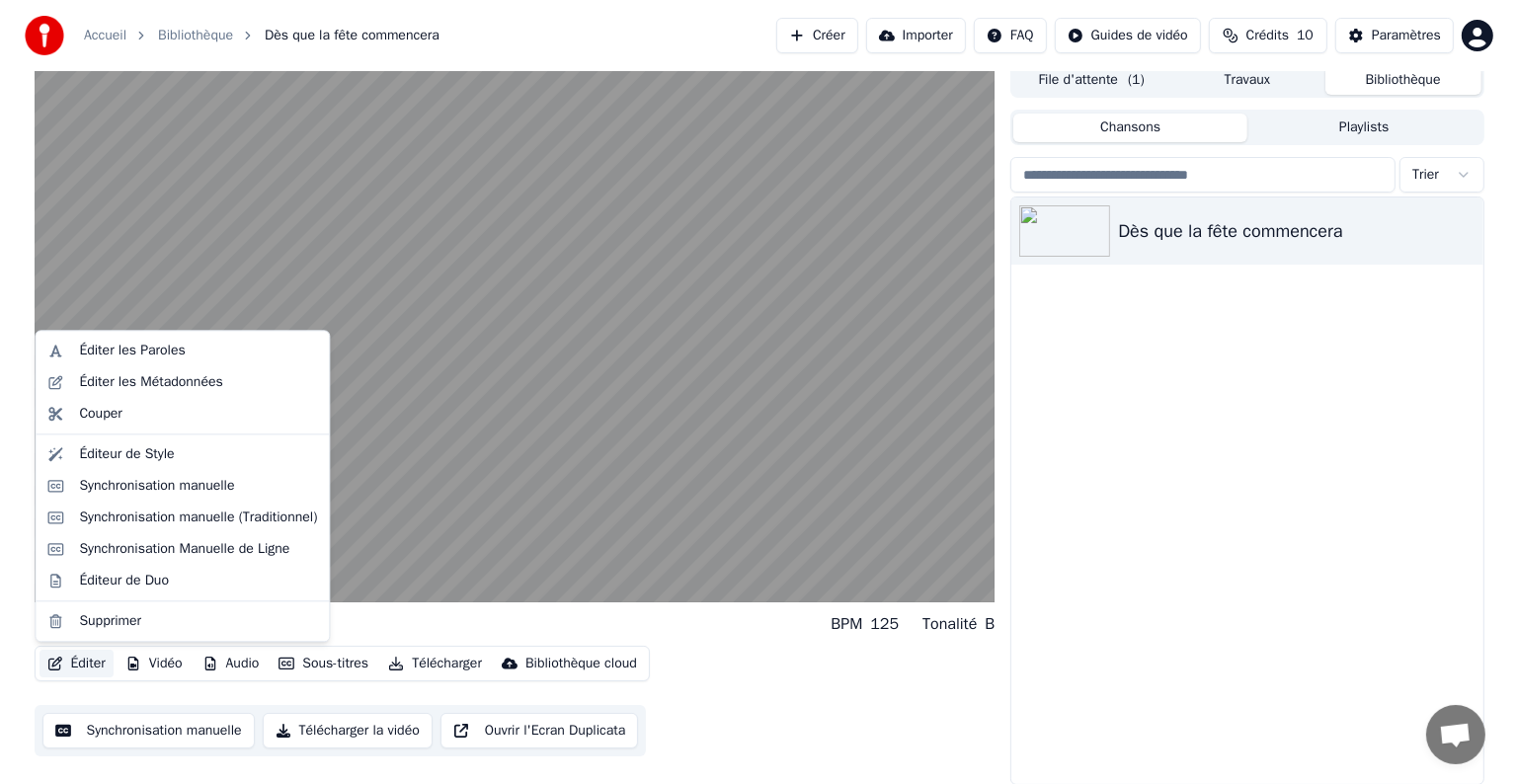 scroll, scrollTop: 0, scrollLeft: 0, axis: both 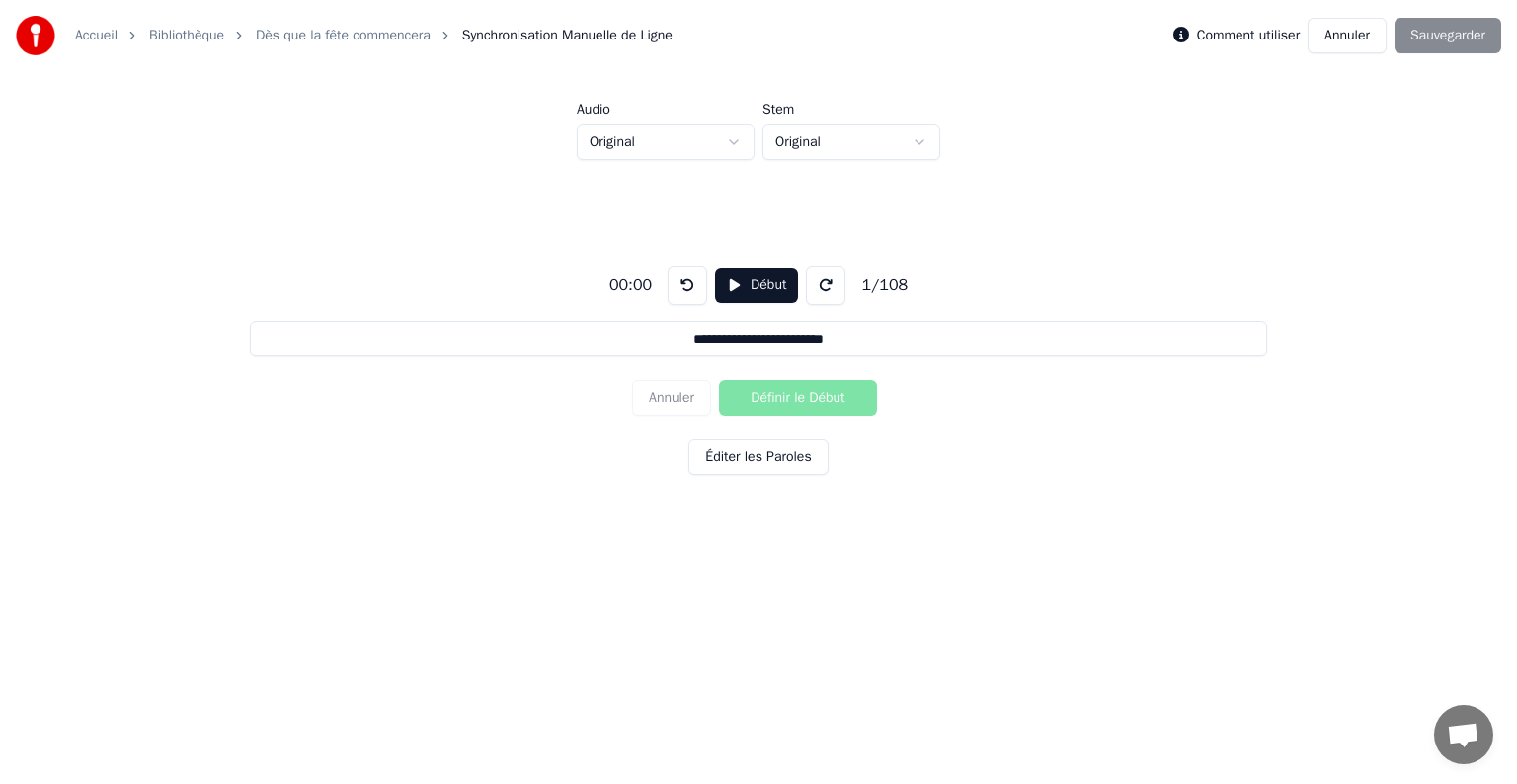click on "Début" at bounding box center (757, 285) 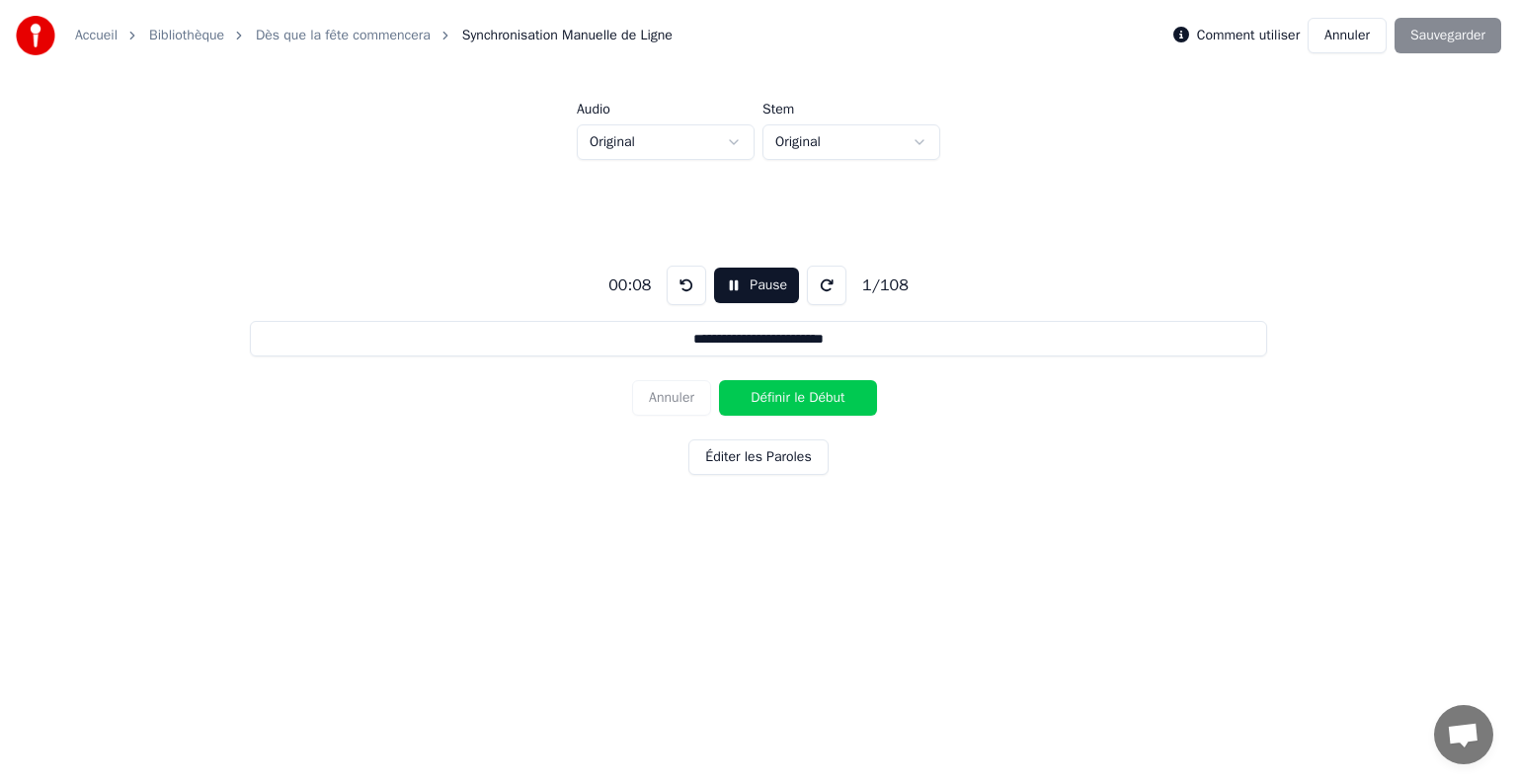 click on "Définir le Début" at bounding box center (798, 398) 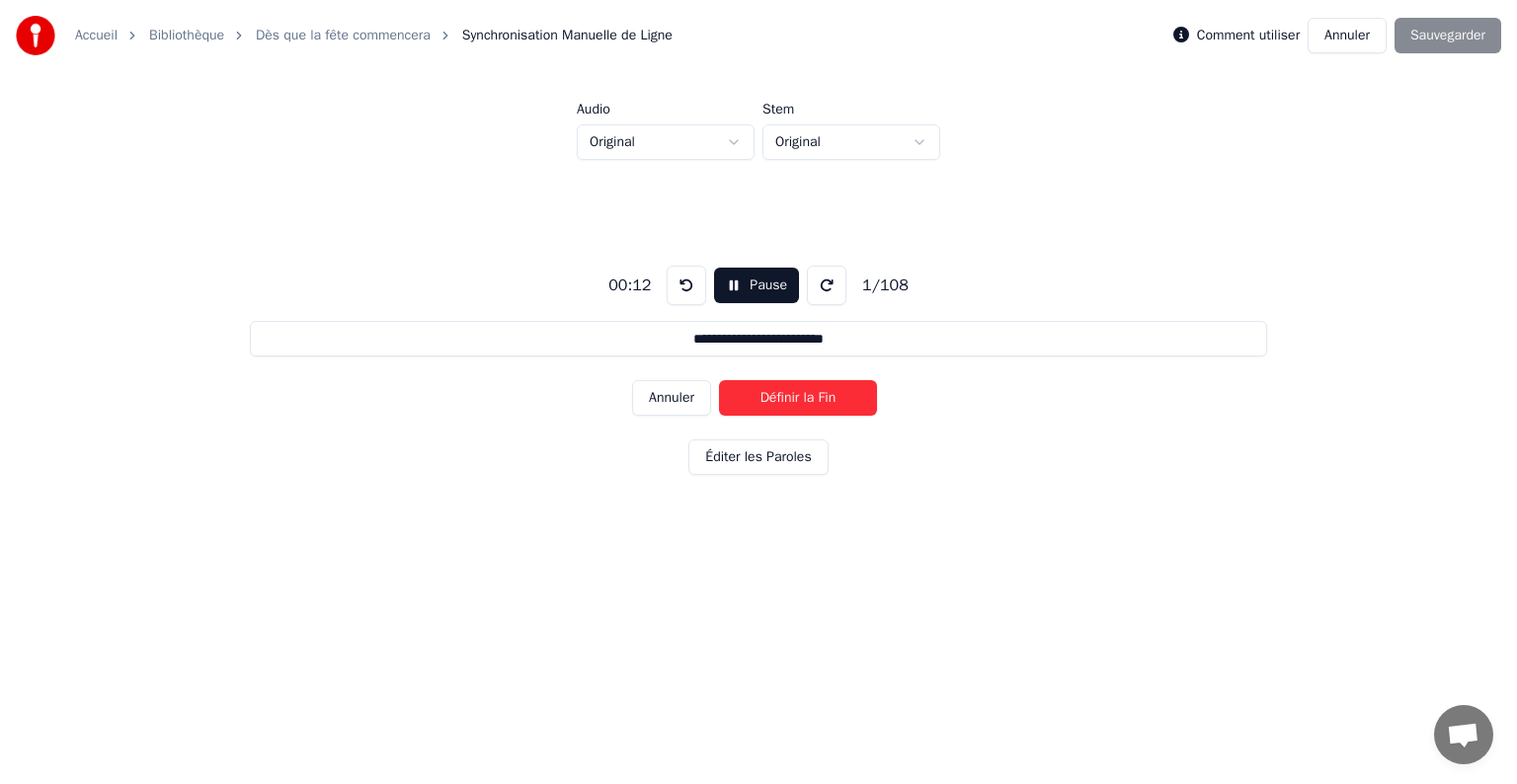 click on "Définir la Fin" at bounding box center [798, 398] 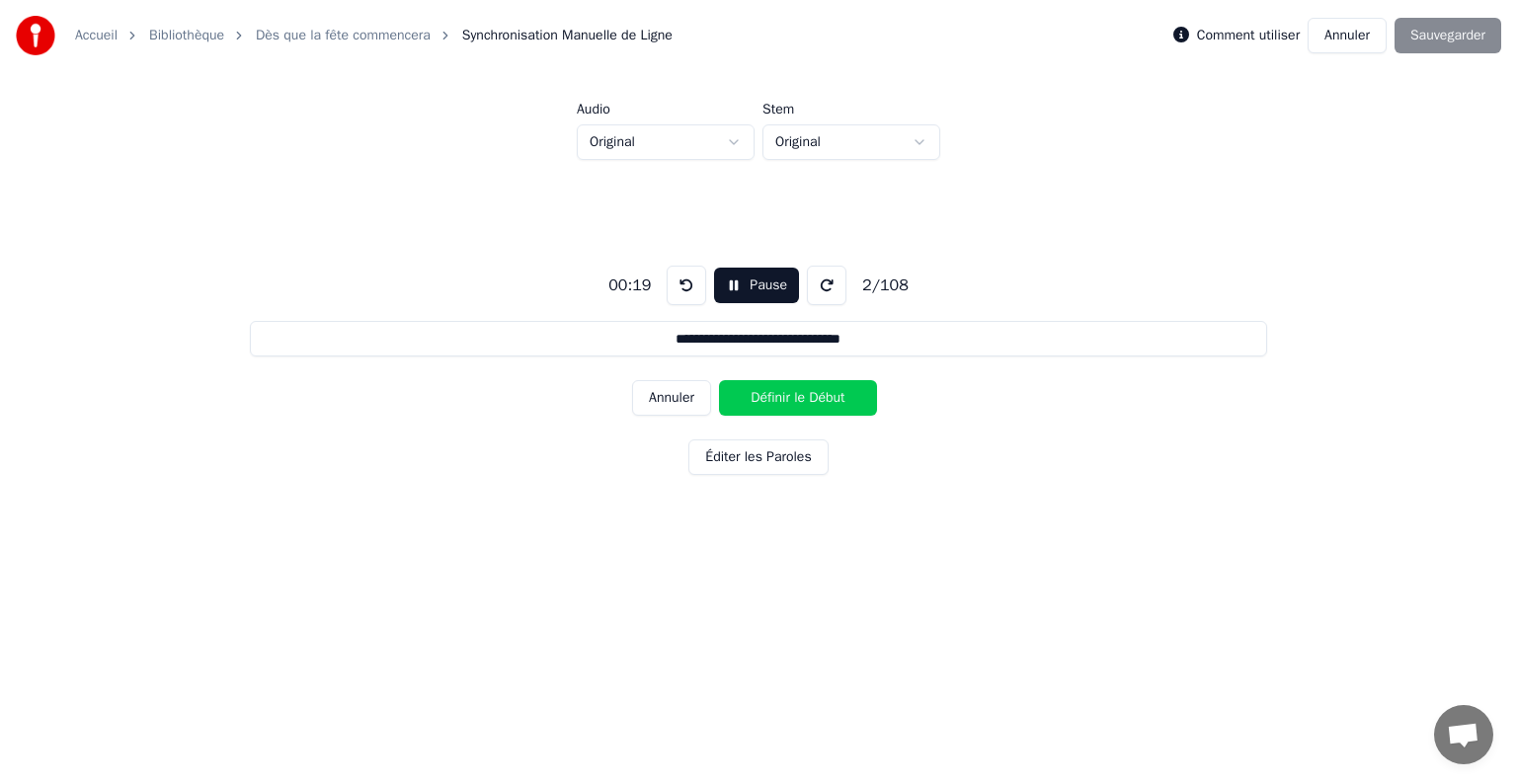 click on "Pause" at bounding box center [757, 285] 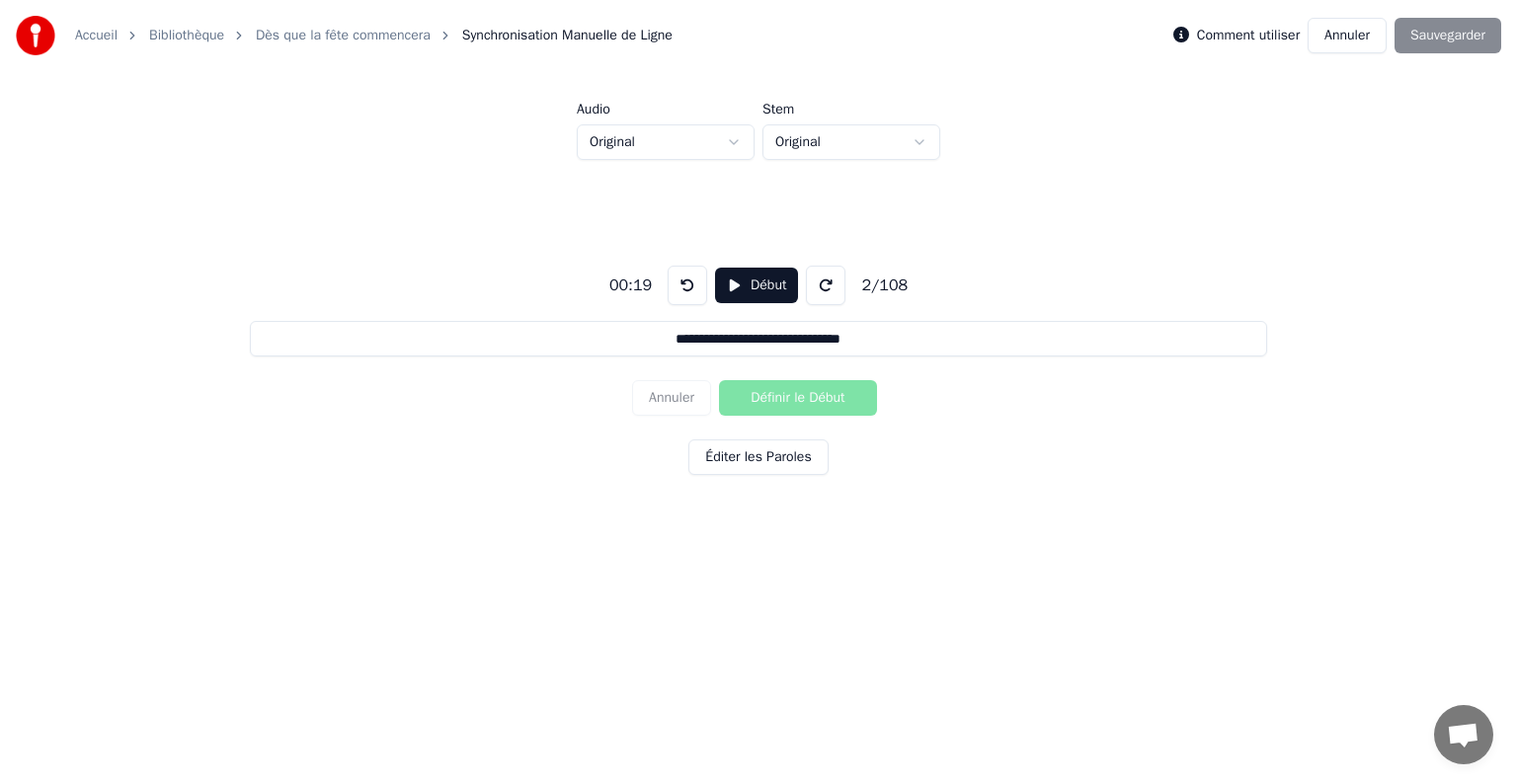 click on "Annuler" at bounding box center (1347, 36) 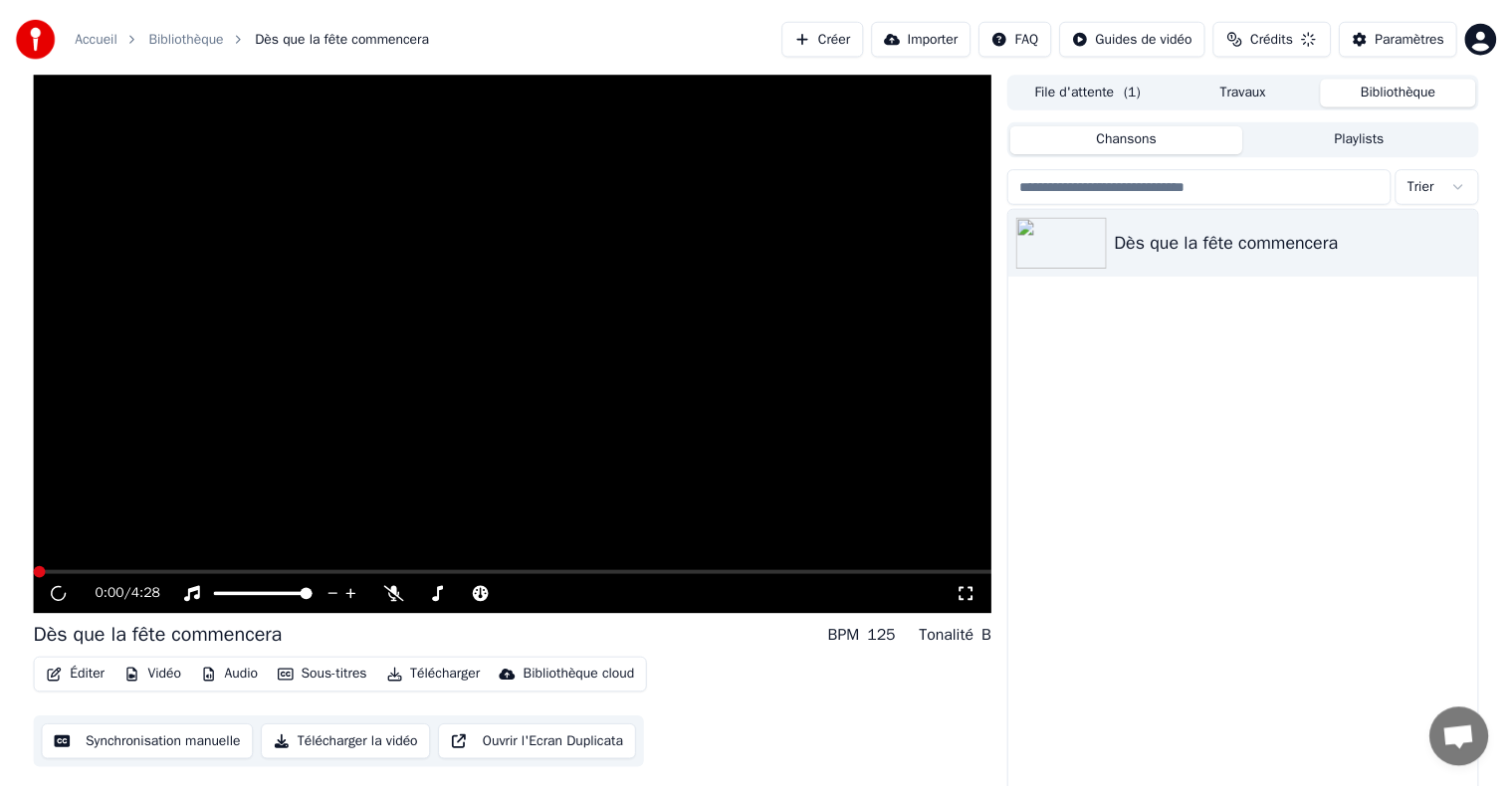 scroll, scrollTop: 9, scrollLeft: 0, axis: vertical 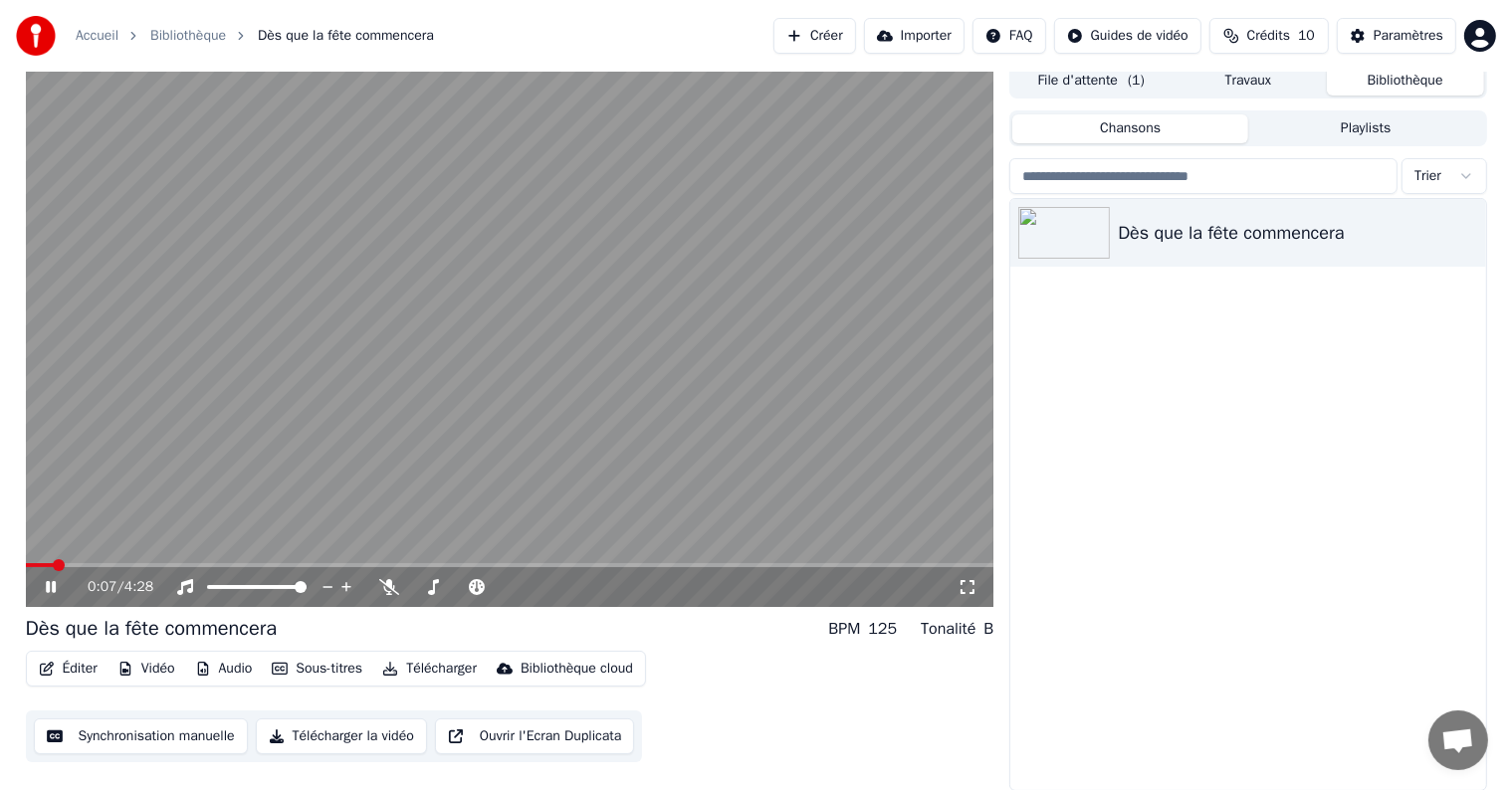click on "Éditer" at bounding box center [68, 669] 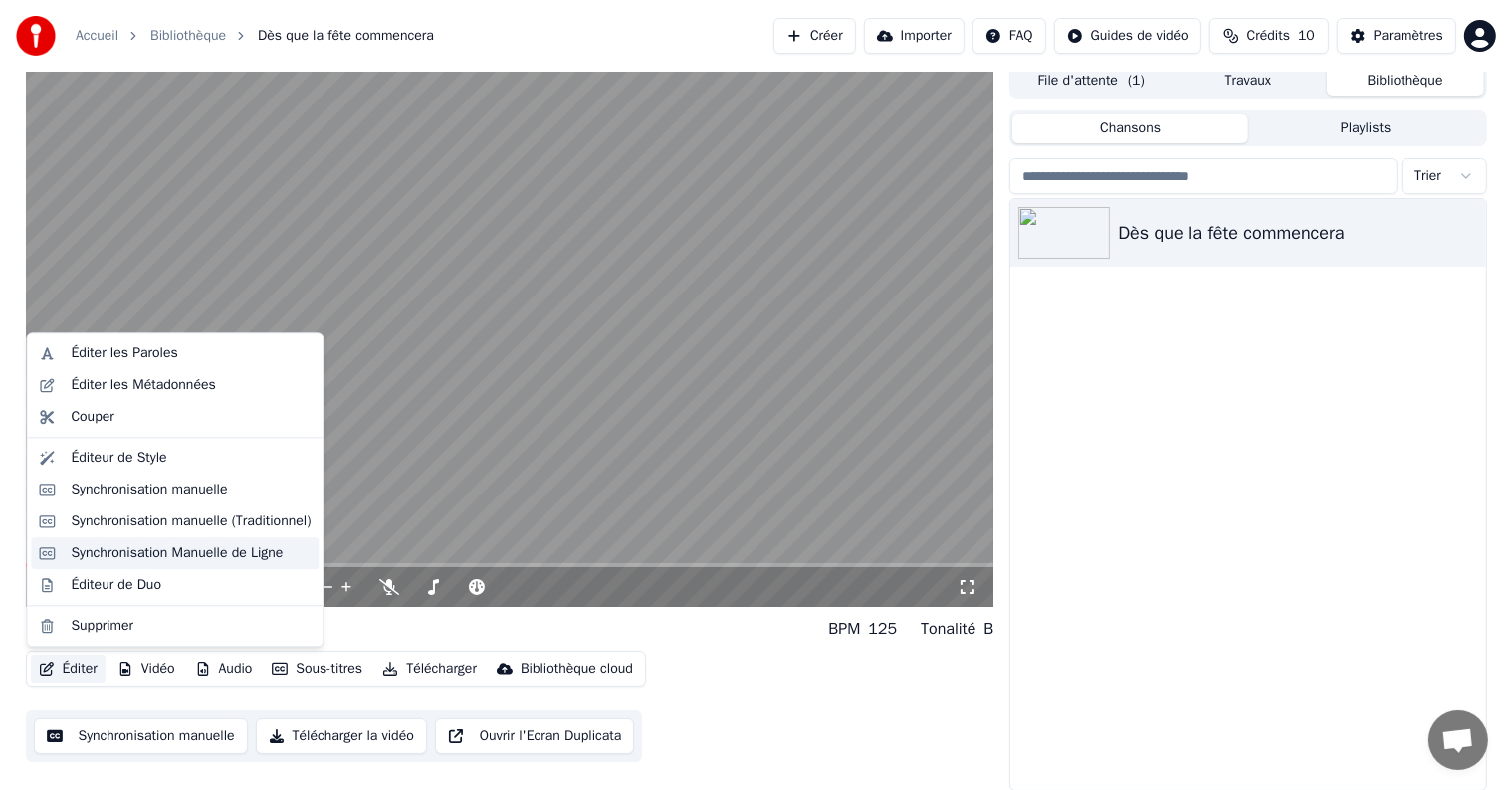 click on "Synchronisation Manuelle de Ligne" at bounding box center [176, 553] 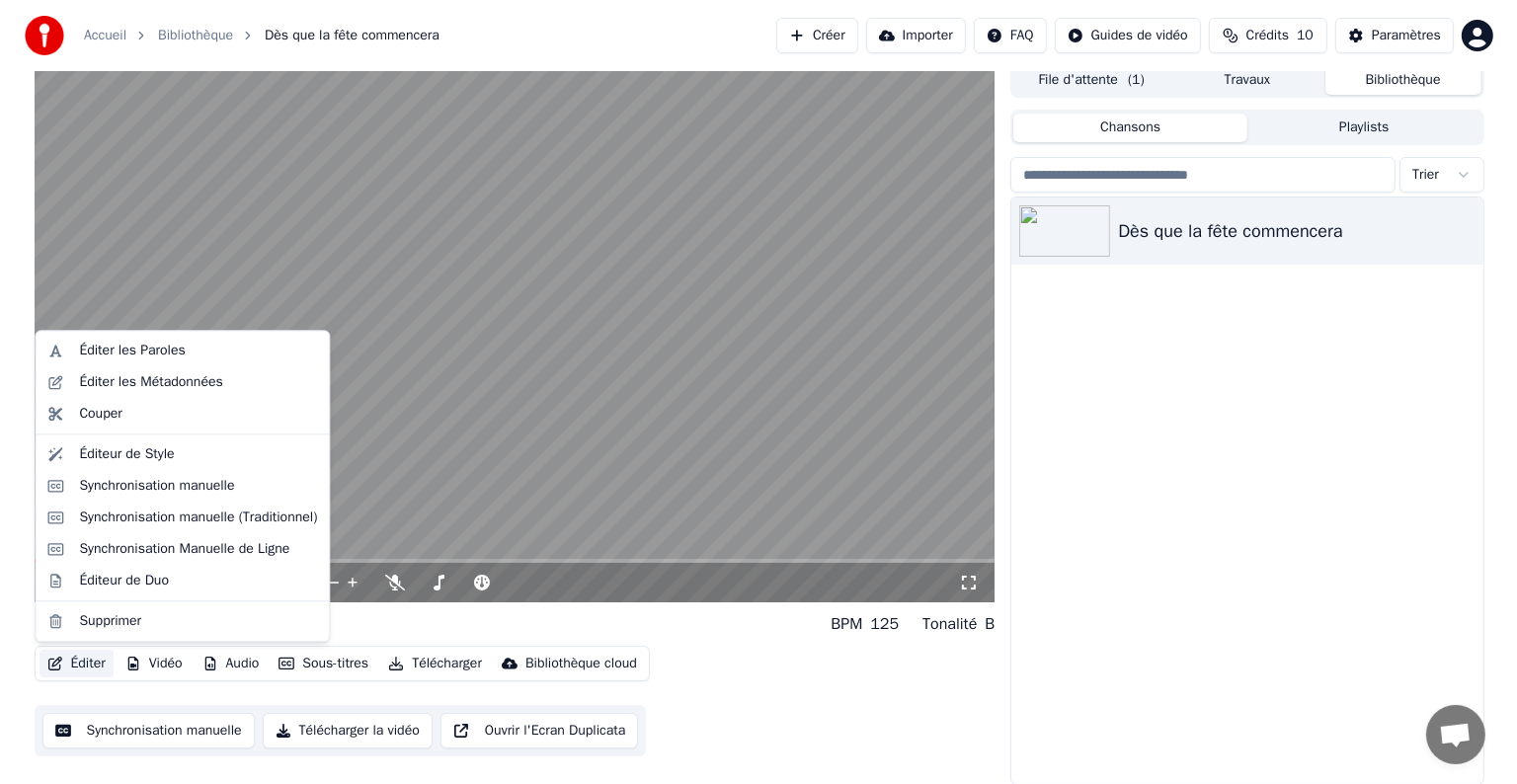 scroll, scrollTop: 0, scrollLeft: 0, axis: both 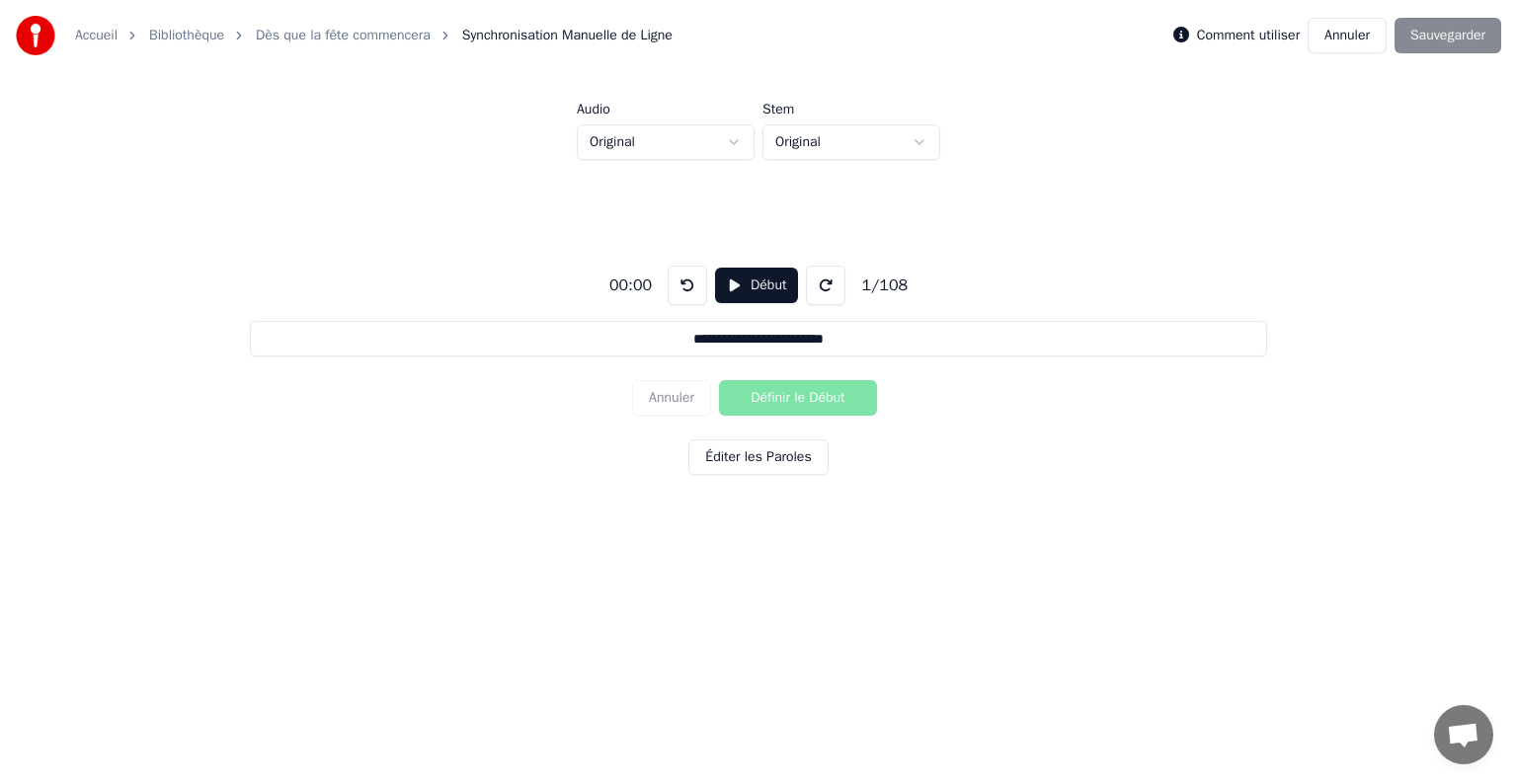 click on "Début" at bounding box center (757, 285) 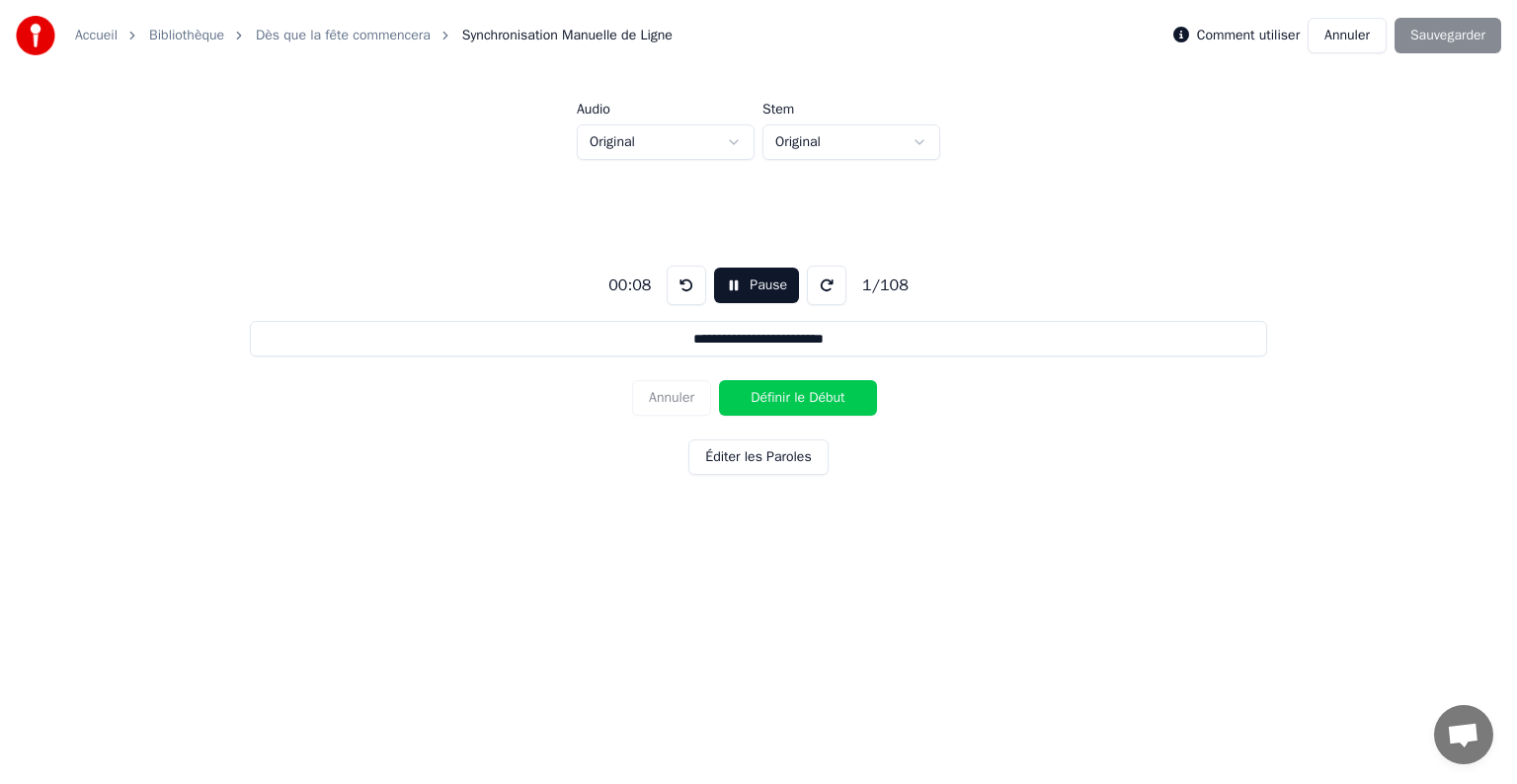 click on "Définir le Début" at bounding box center [798, 398] 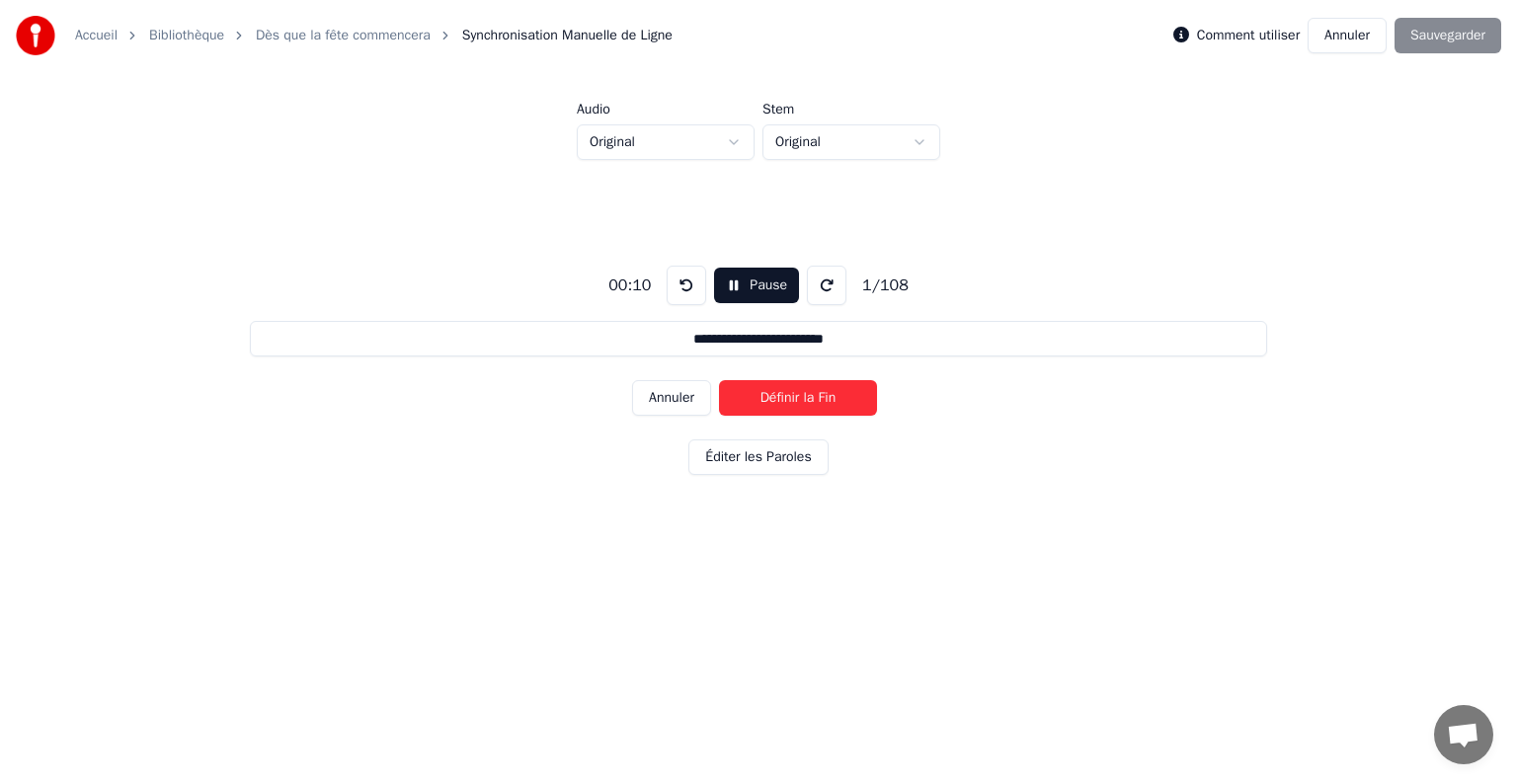 click on "Définir la Fin" at bounding box center [798, 398] 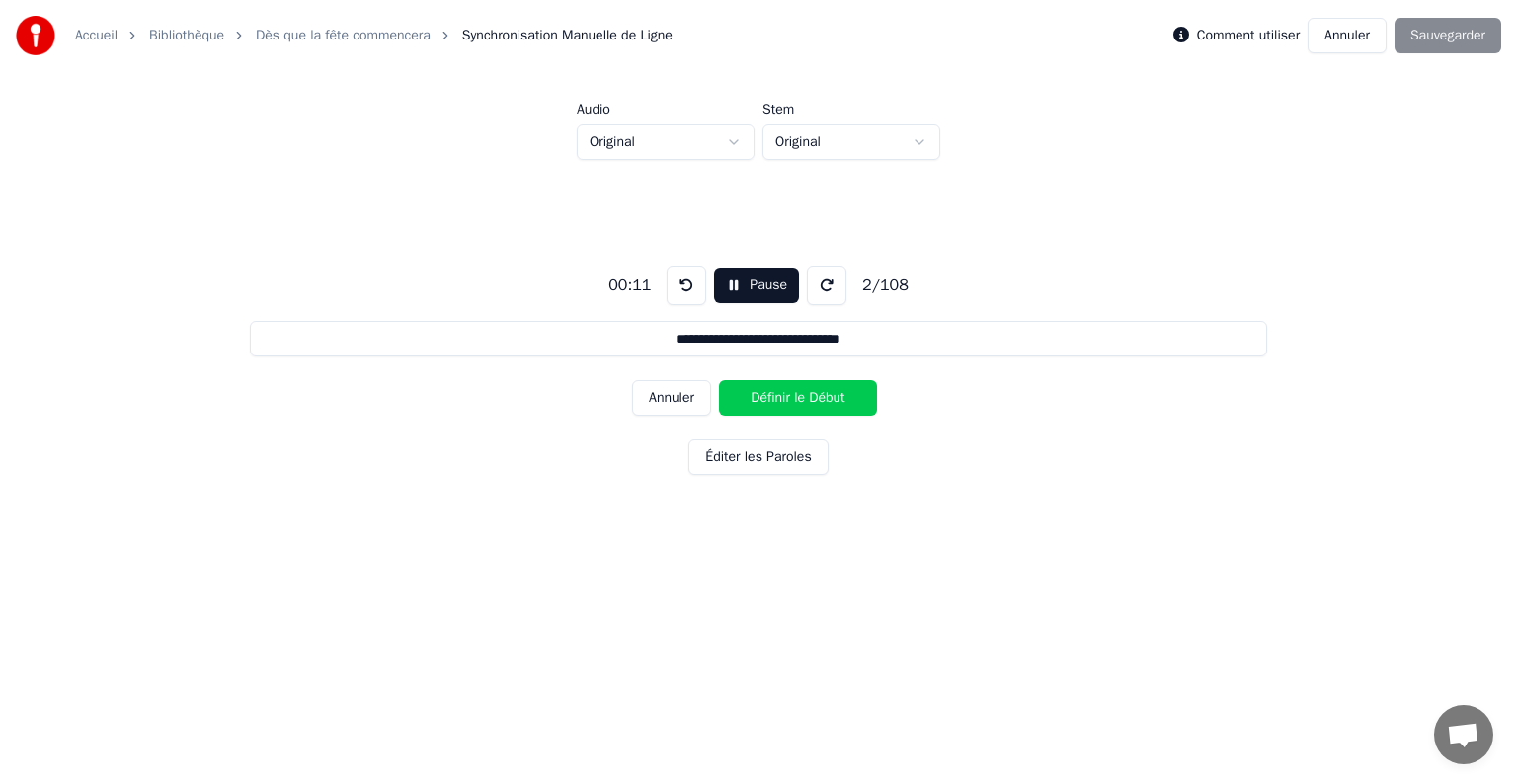 click on "Définir le Début" at bounding box center [798, 398] 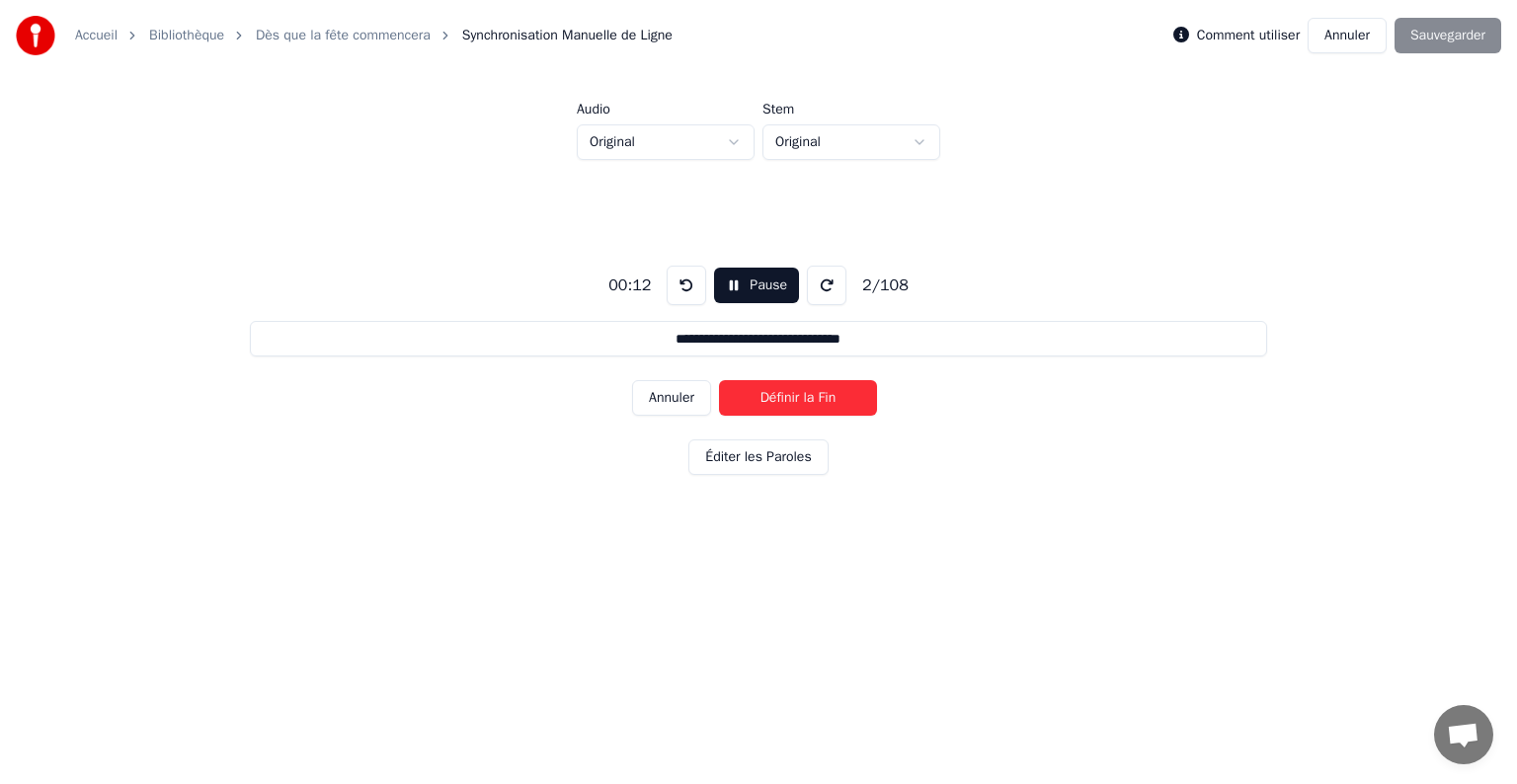 click on "Définir la Fin" at bounding box center [798, 398] 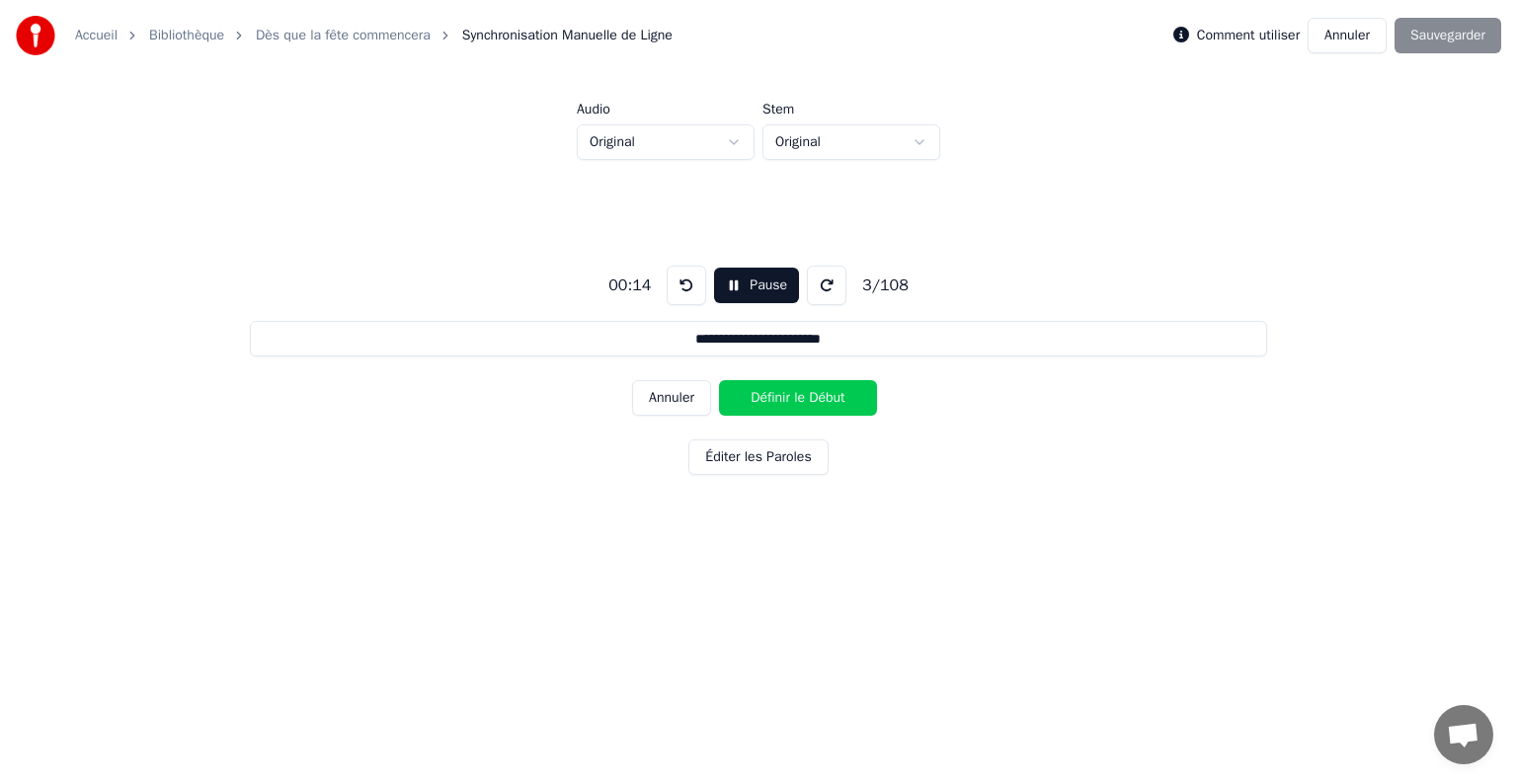 click on "Définir le Début" at bounding box center [798, 398] 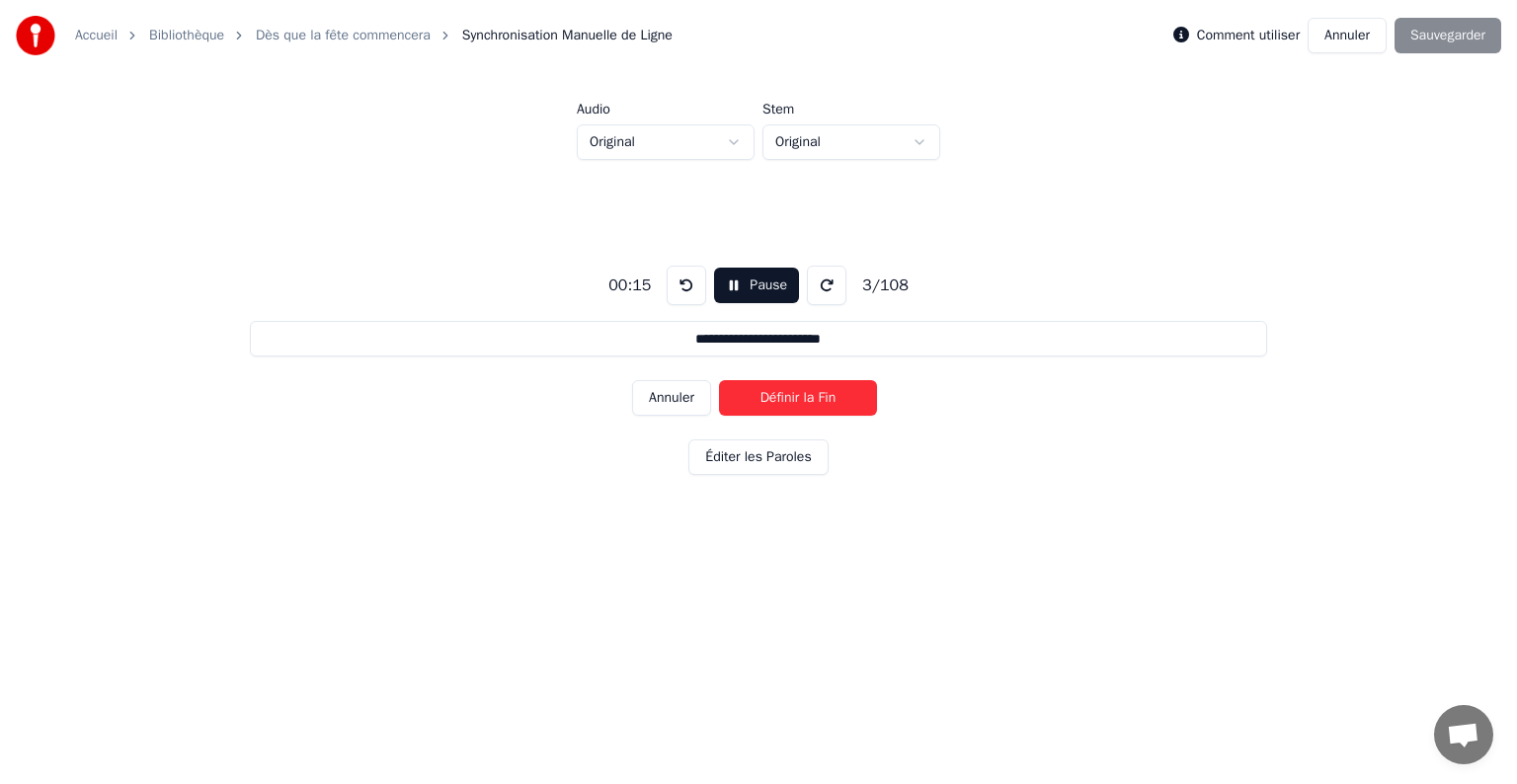 click on "Définir la Fin" at bounding box center (798, 398) 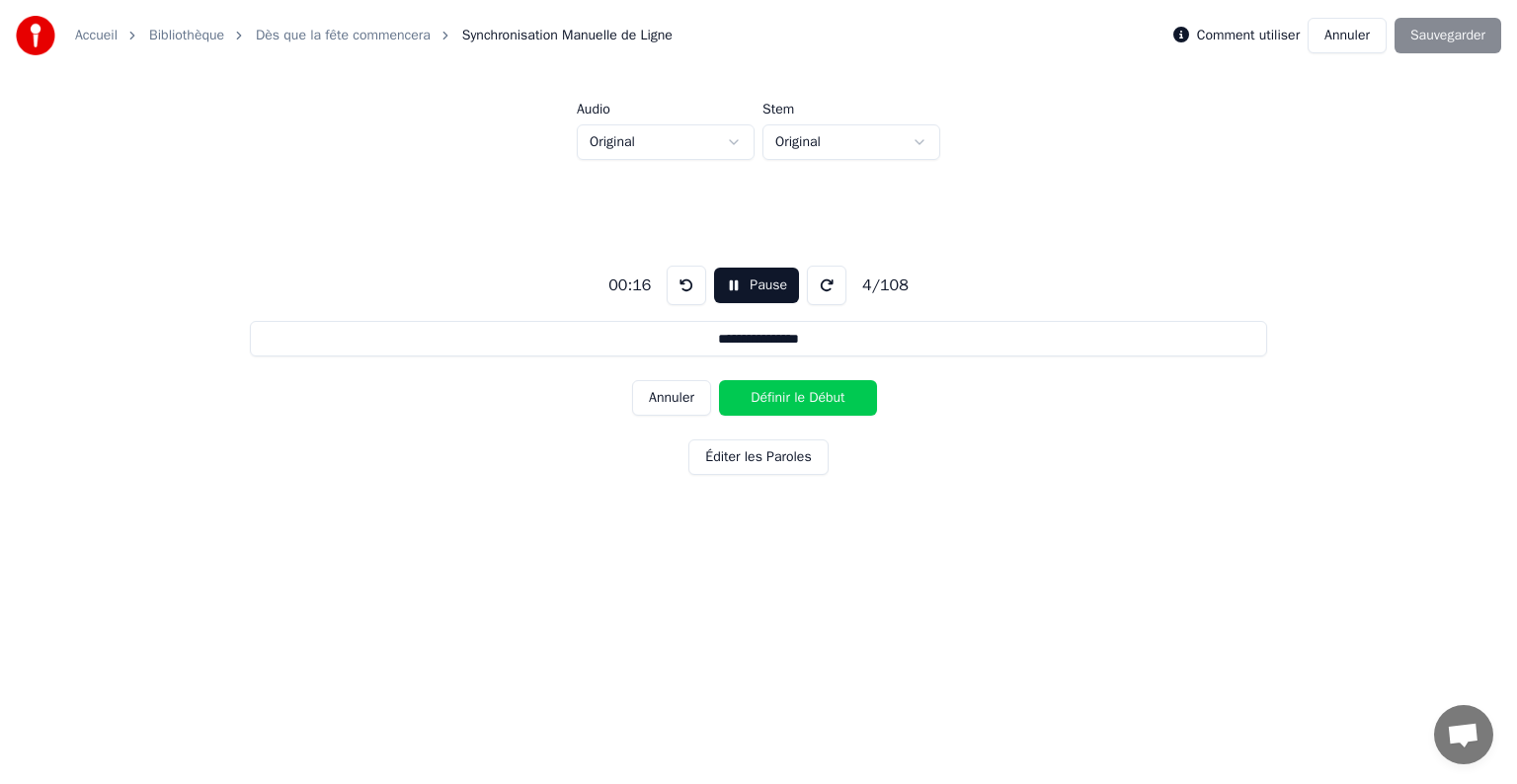 click on "Définir le Début" at bounding box center [798, 398] 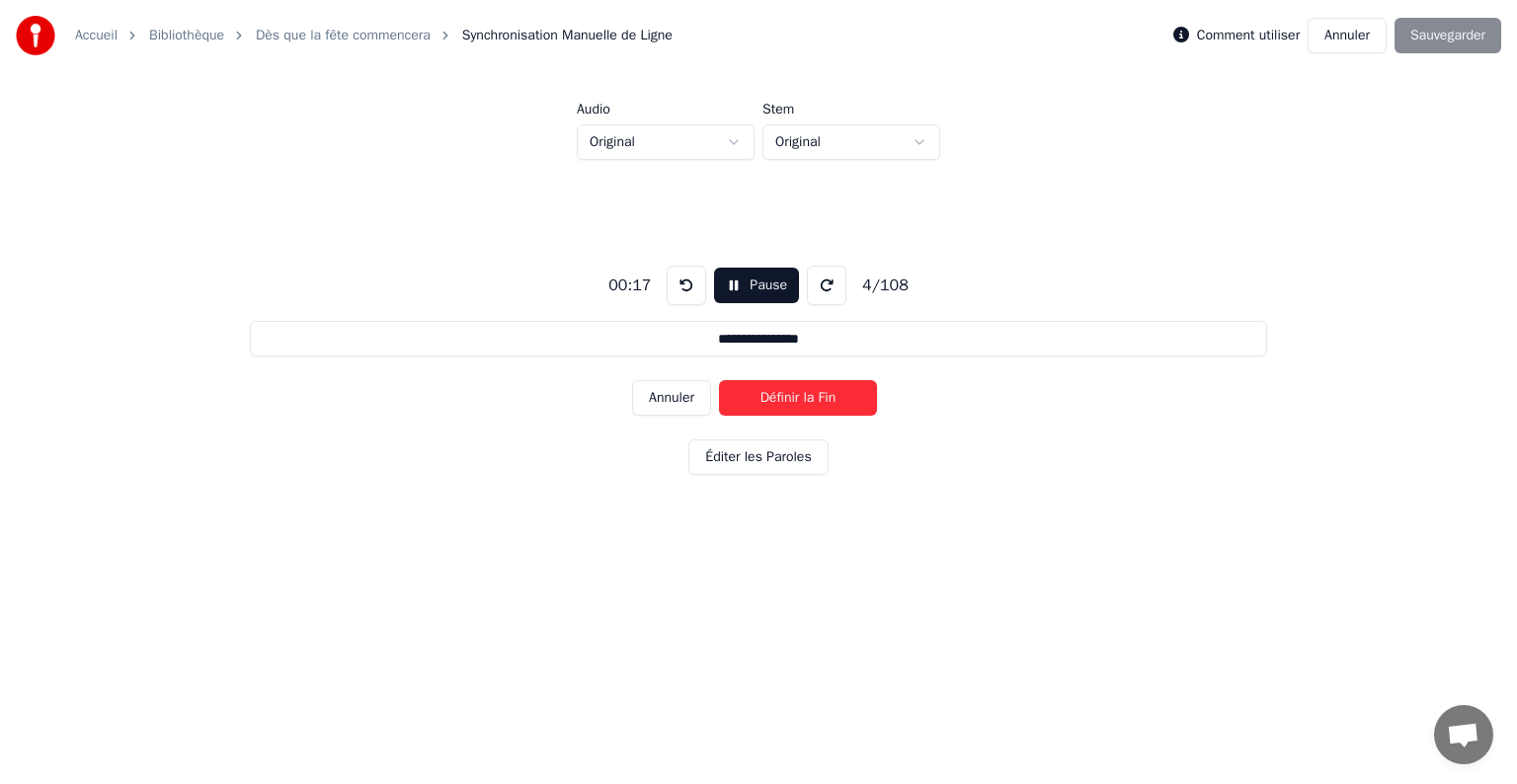 click on "Définir la Fin" at bounding box center (798, 398) 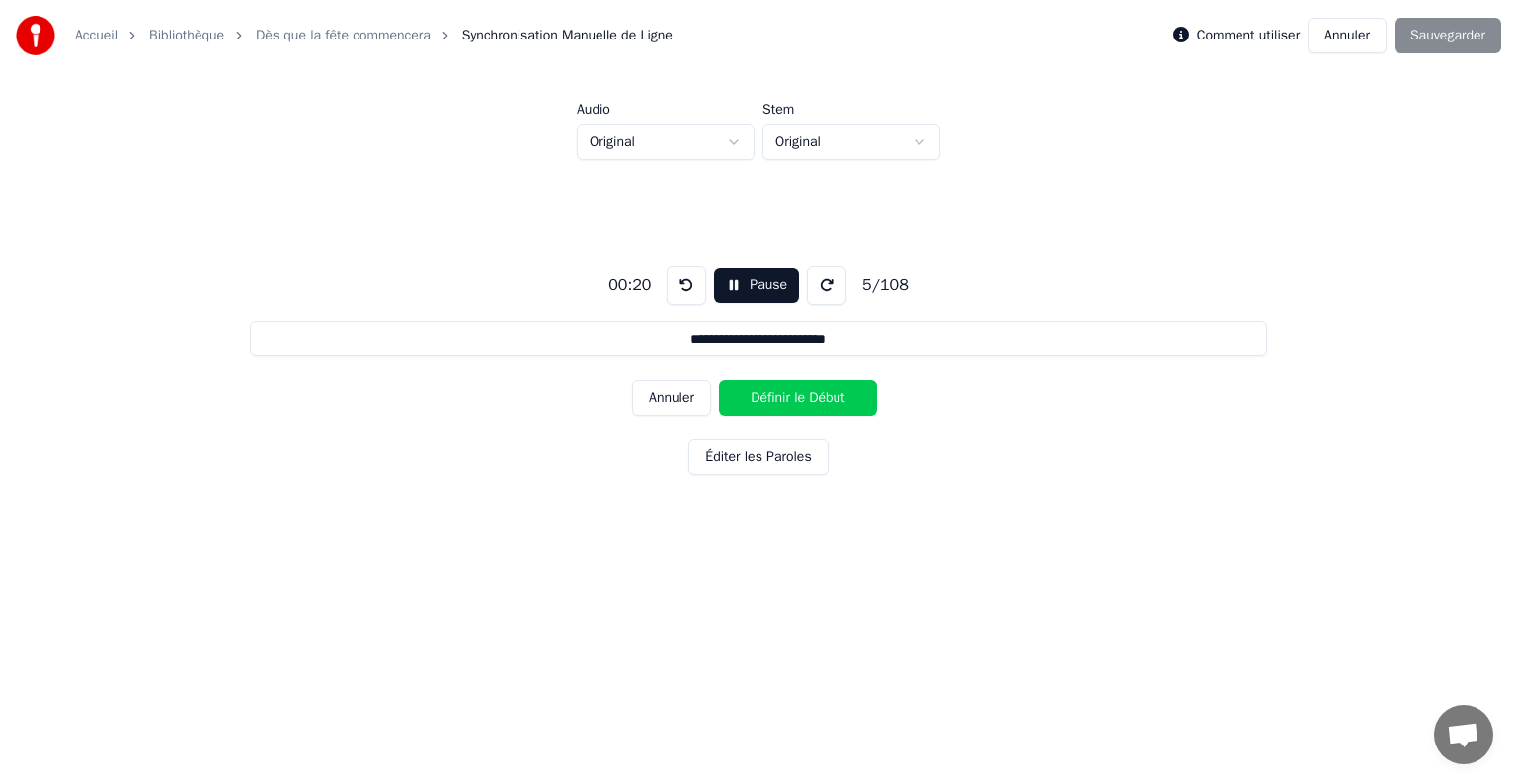 click on "Annuler" at bounding box center (672, 398) 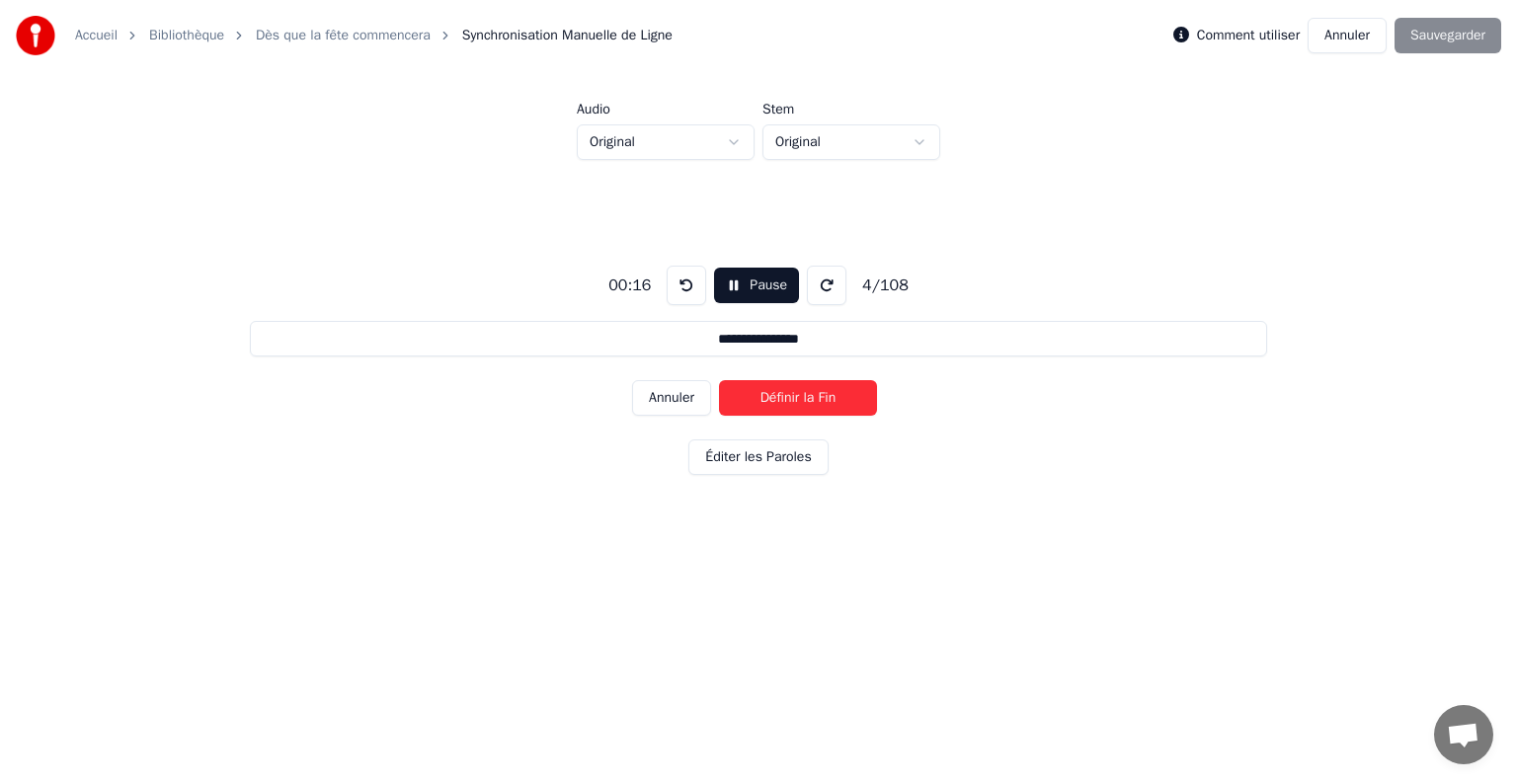 click on "Annuler" at bounding box center [672, 398] 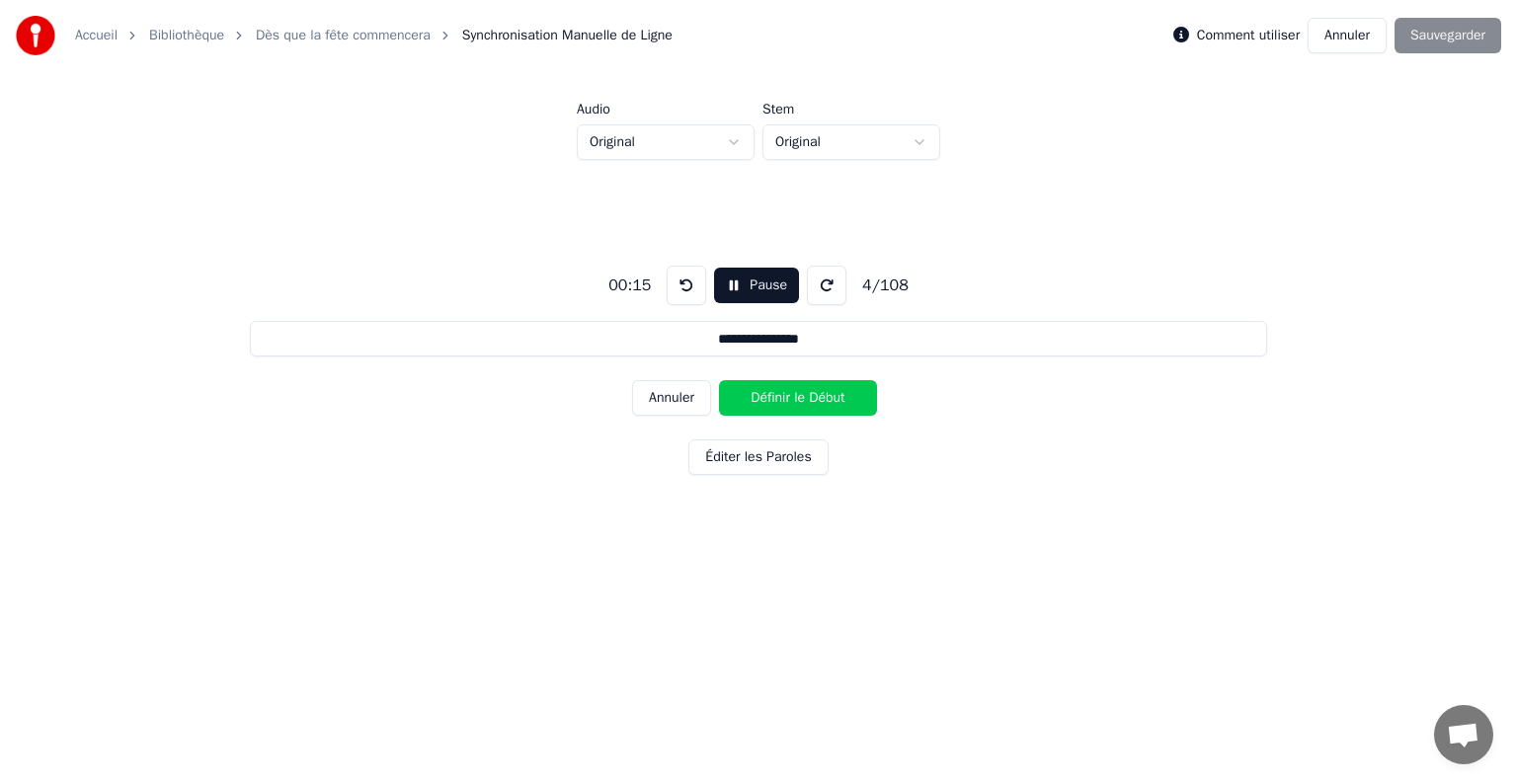 click on "Annuler" at bounding box center [672, 398] 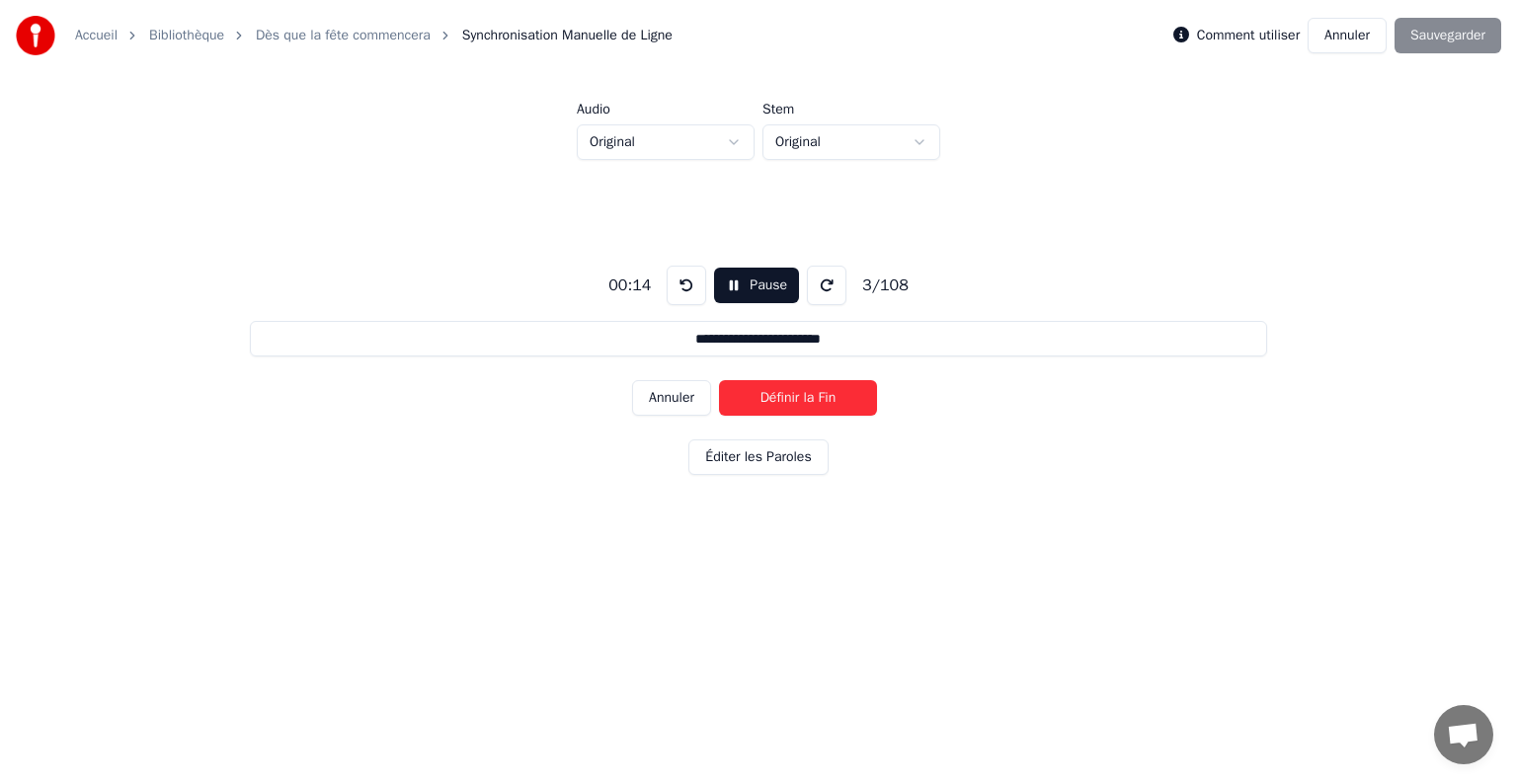 click on "Annuler" at bounding box center (672, 398) 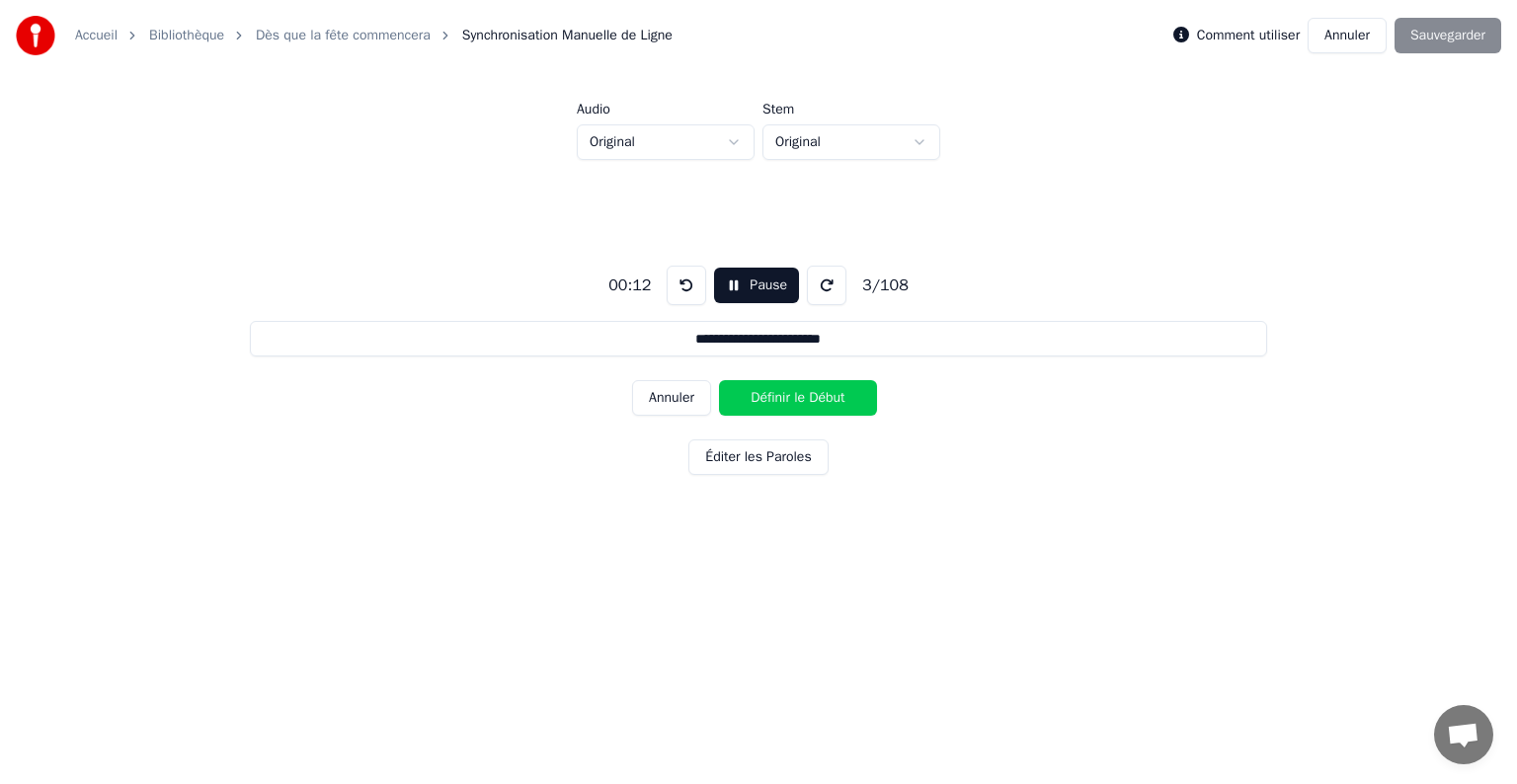 click on "Annuler" at bounding box center [672, 398] 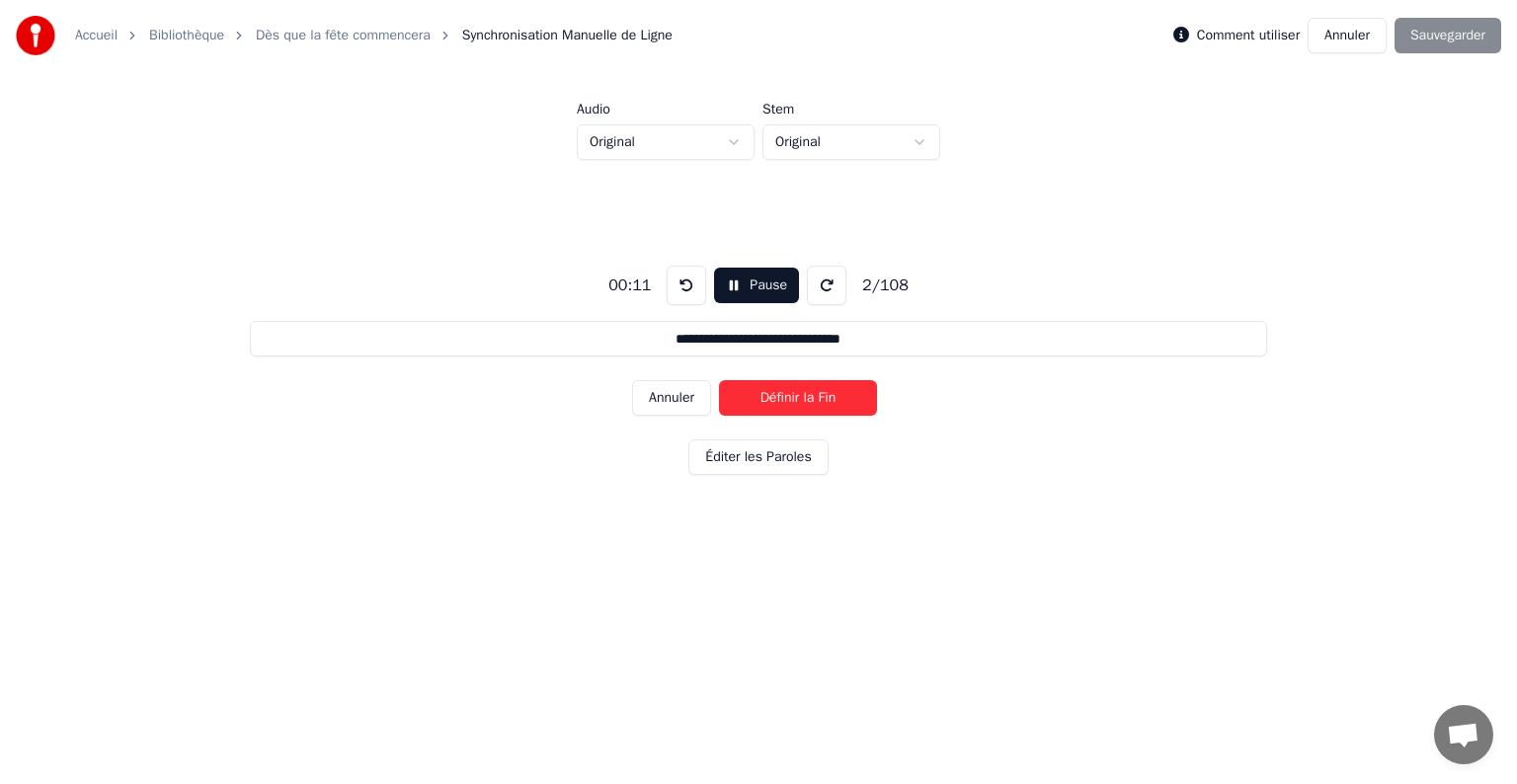 click on "Annuler" at bounding box center [672, 398] 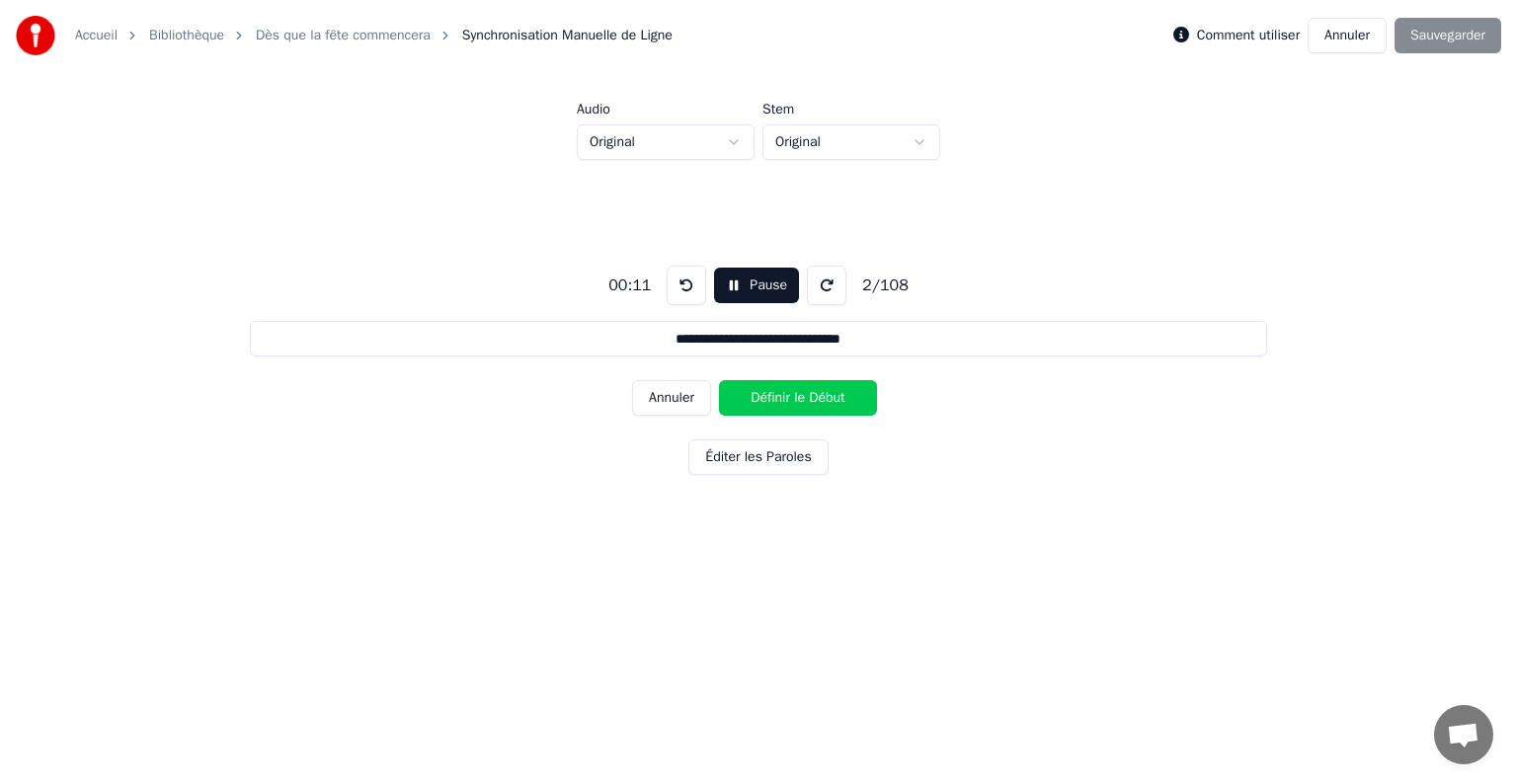 click on "Annuler" at bounding box center (672, 398) 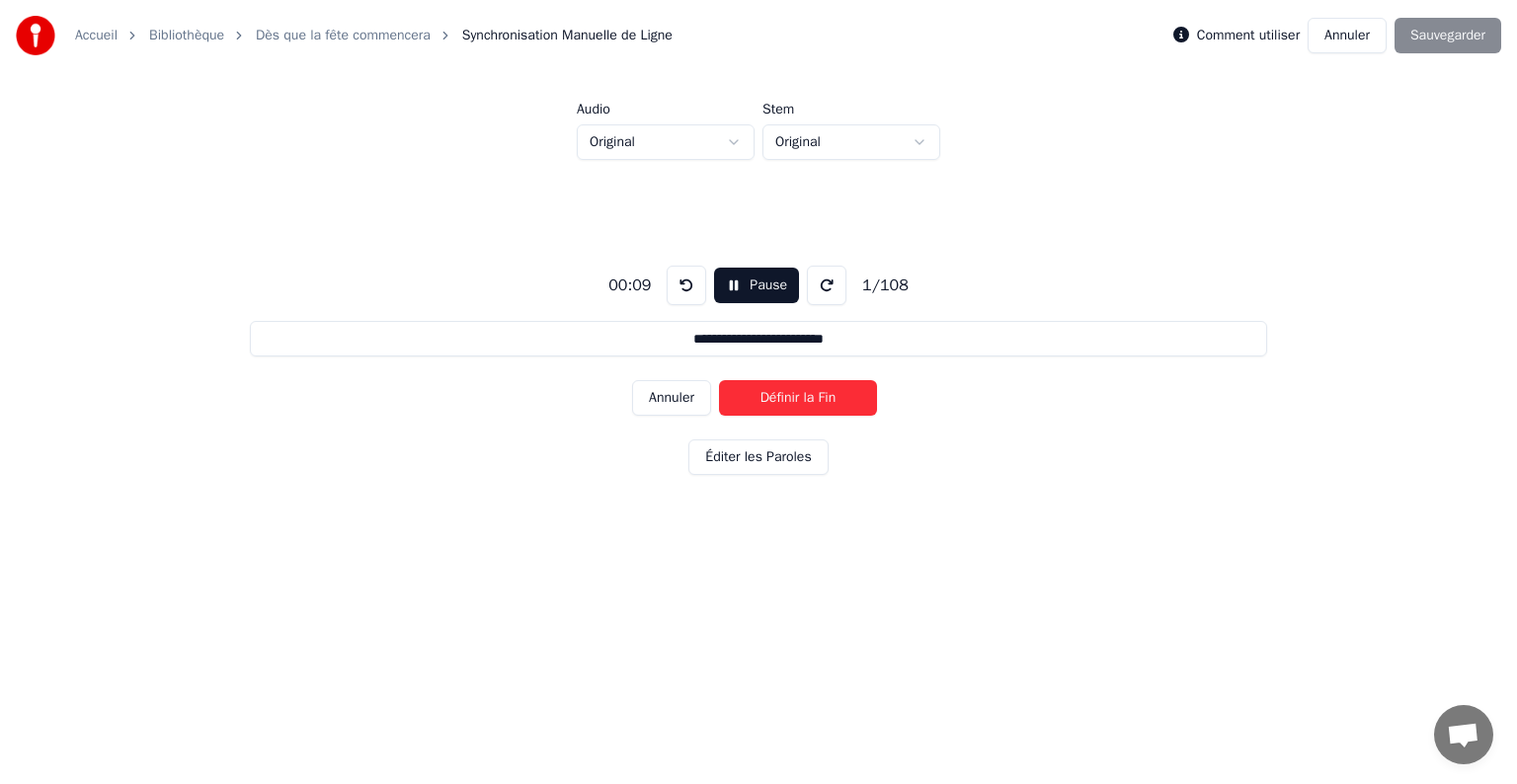 click on "Annuler" at bounding box center (672, 398) 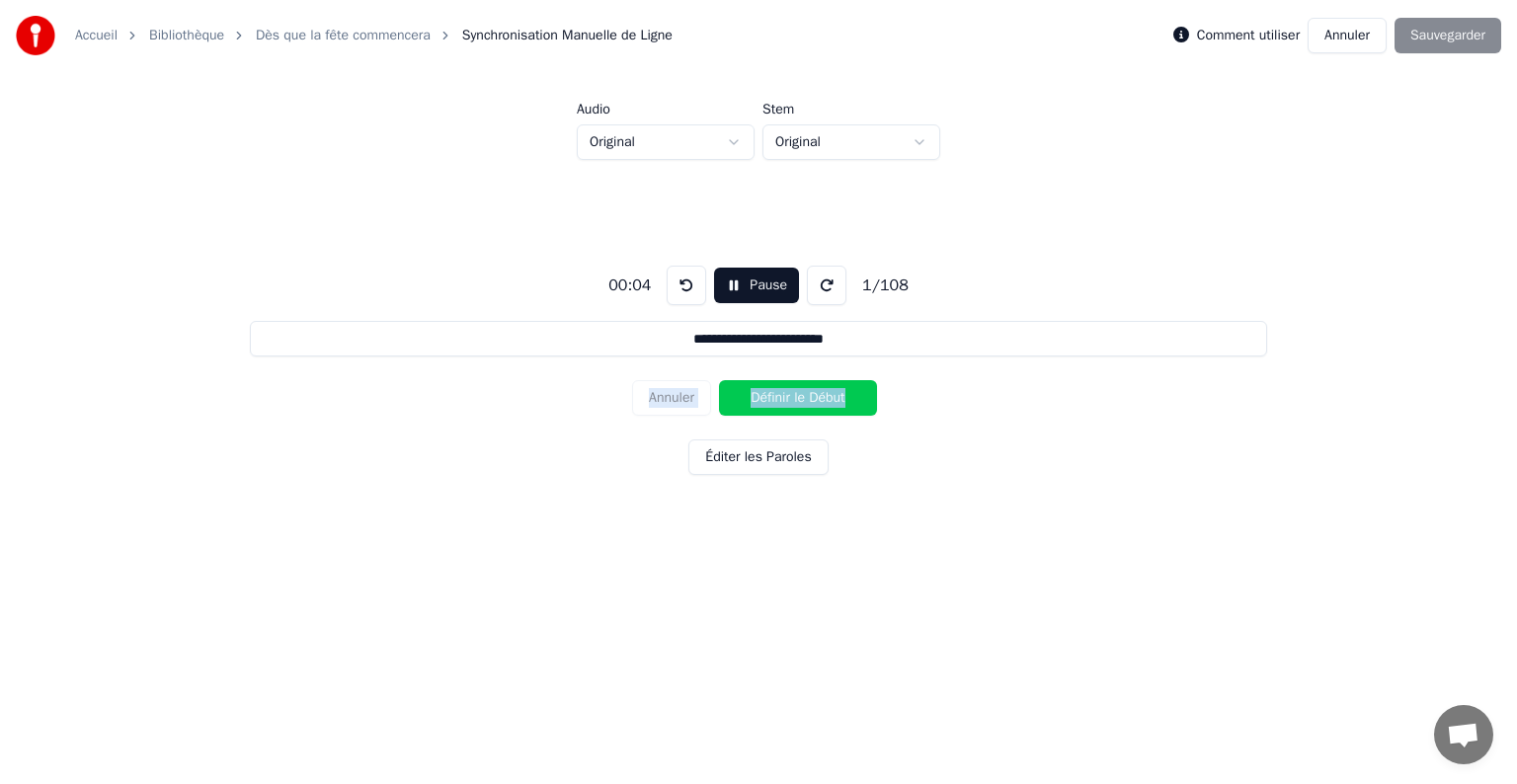click on "Annuler Définir le Début" at bounding box center [758, 398] 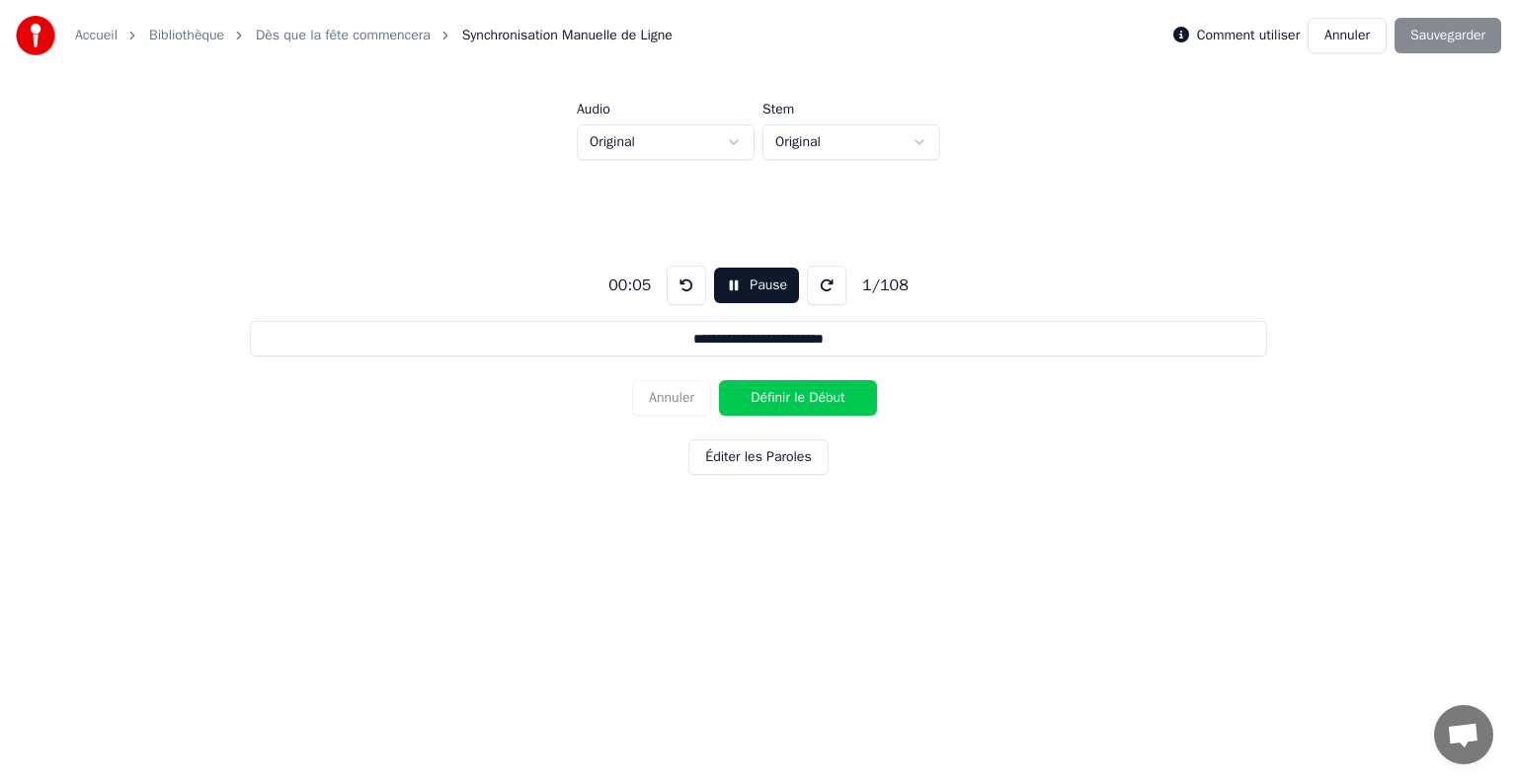 click on "**********" at bounding box center (758, 366) 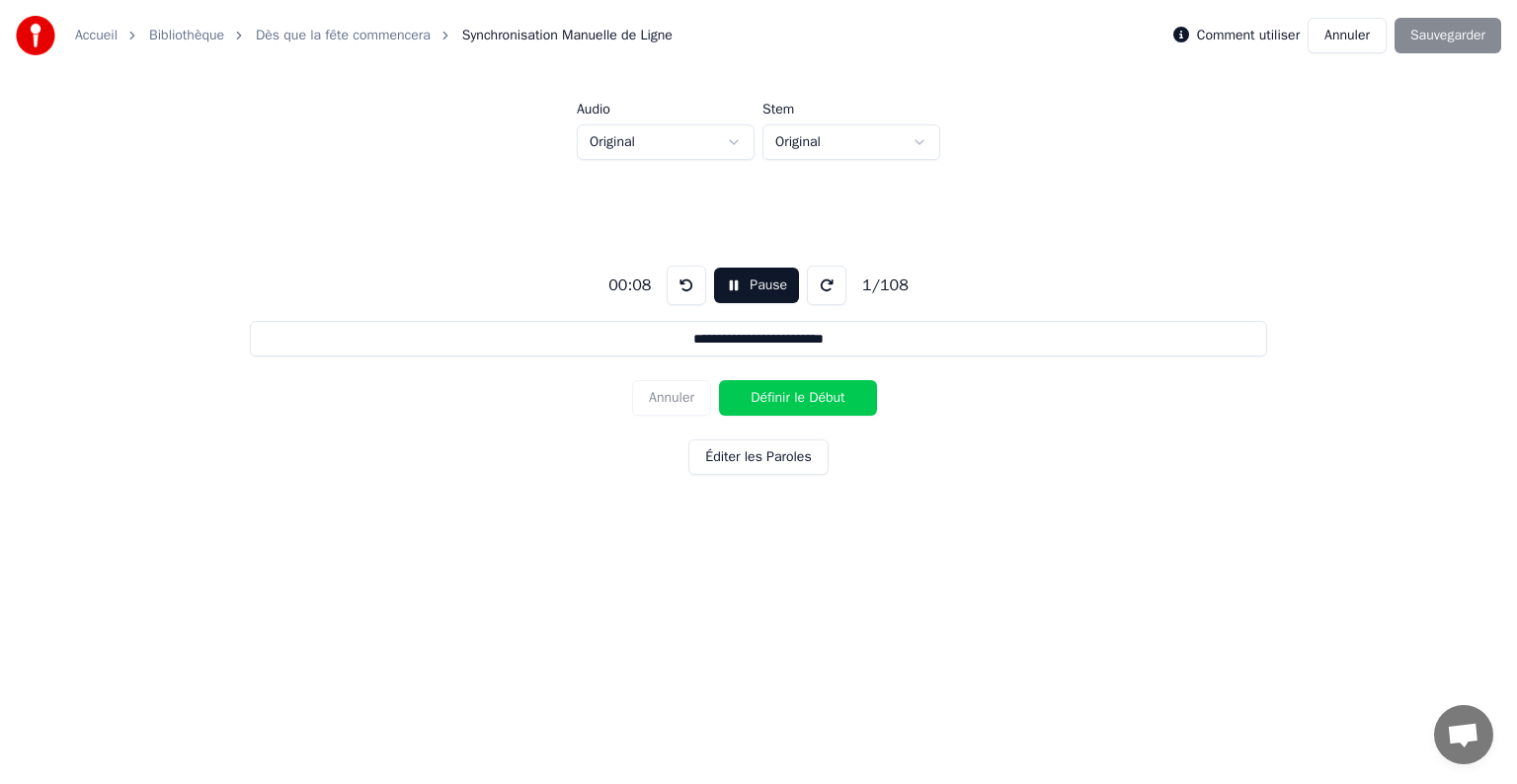 click at bounding box center (686, 285) 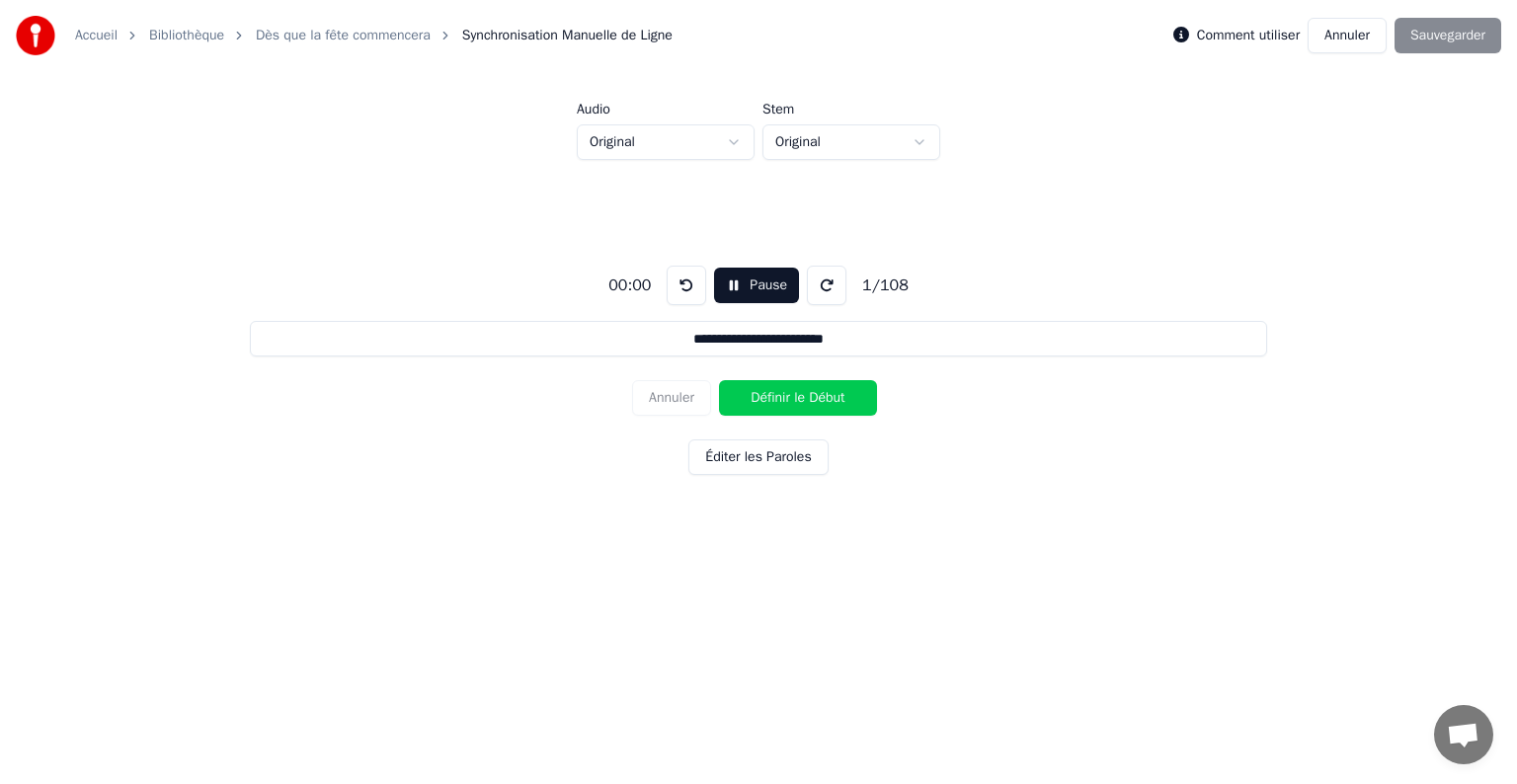 click at bounding box center [686, 285] 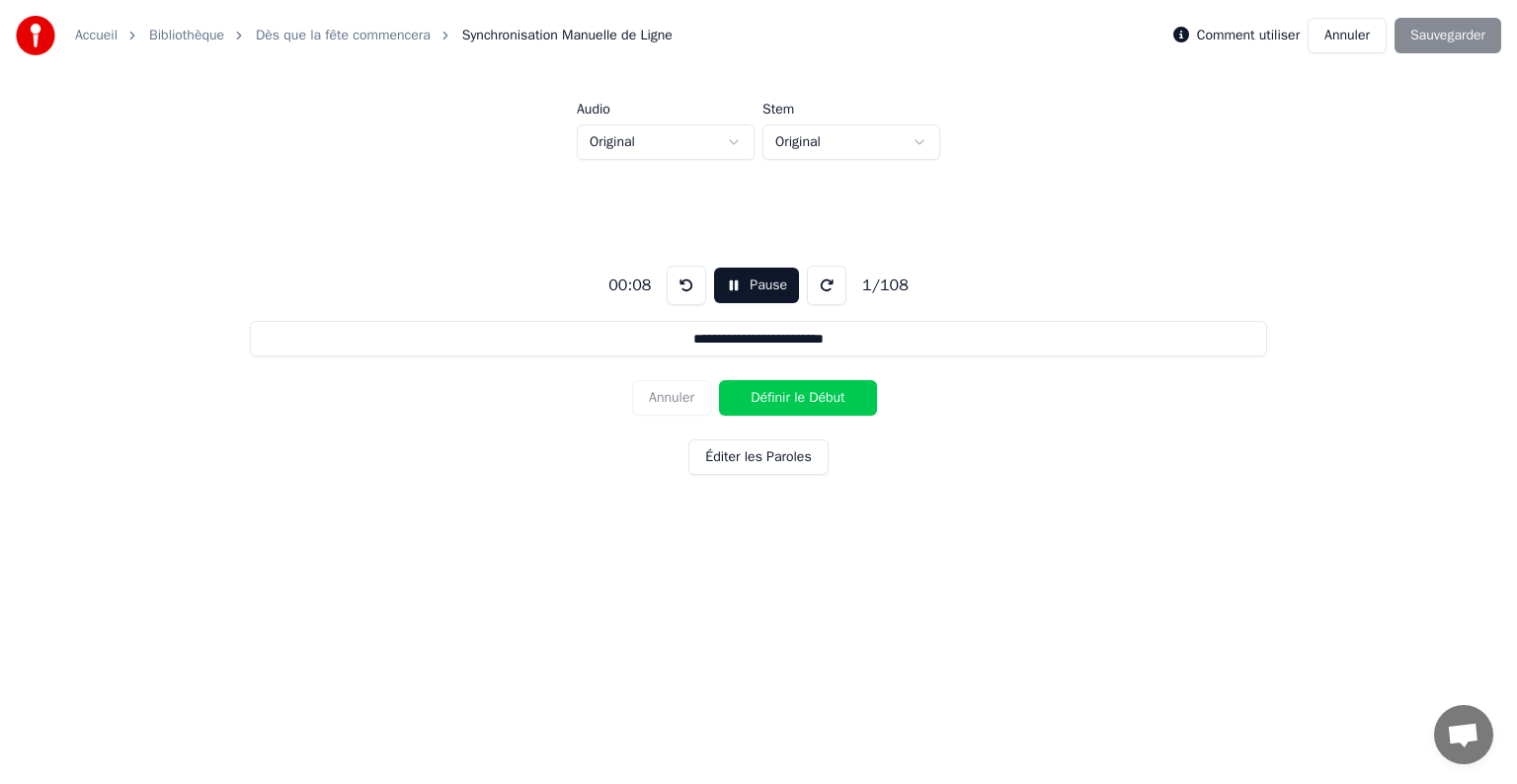 click on "Définir le Début" at bounding box center (798, 398) 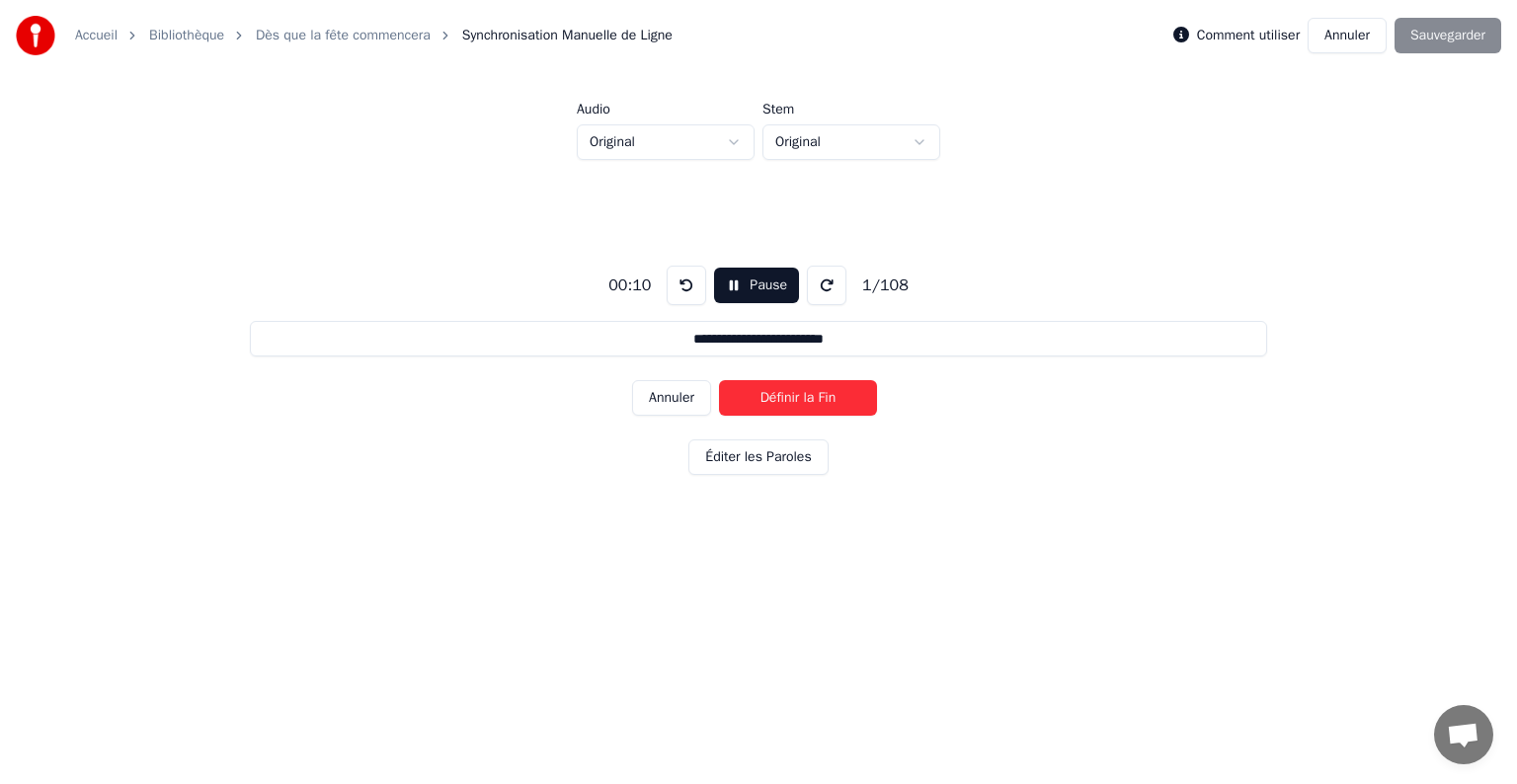 click on "Définir la Fin" at bounding box center [798, 398] 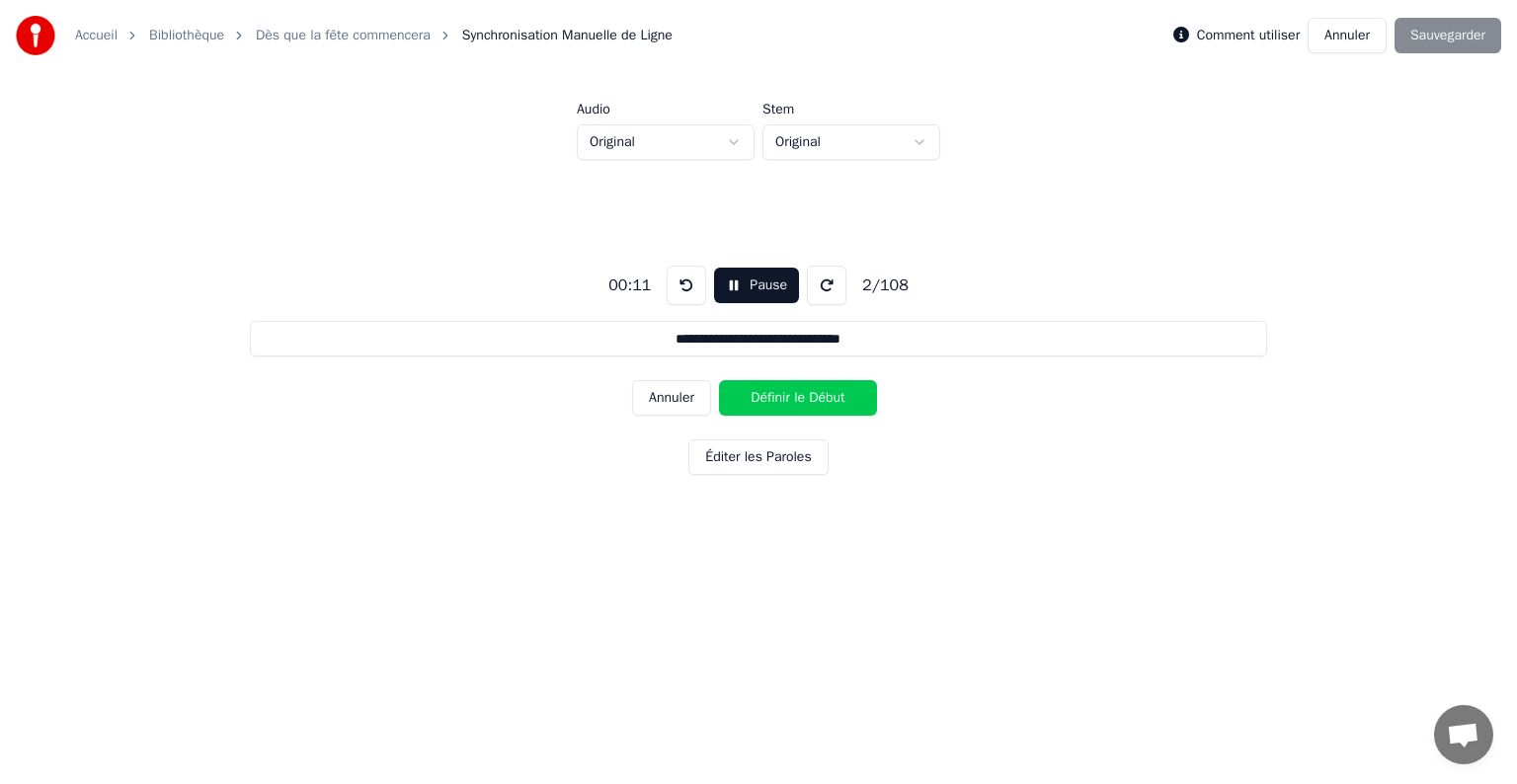 click on "Définir le Début" at bounding box center [798, 398] 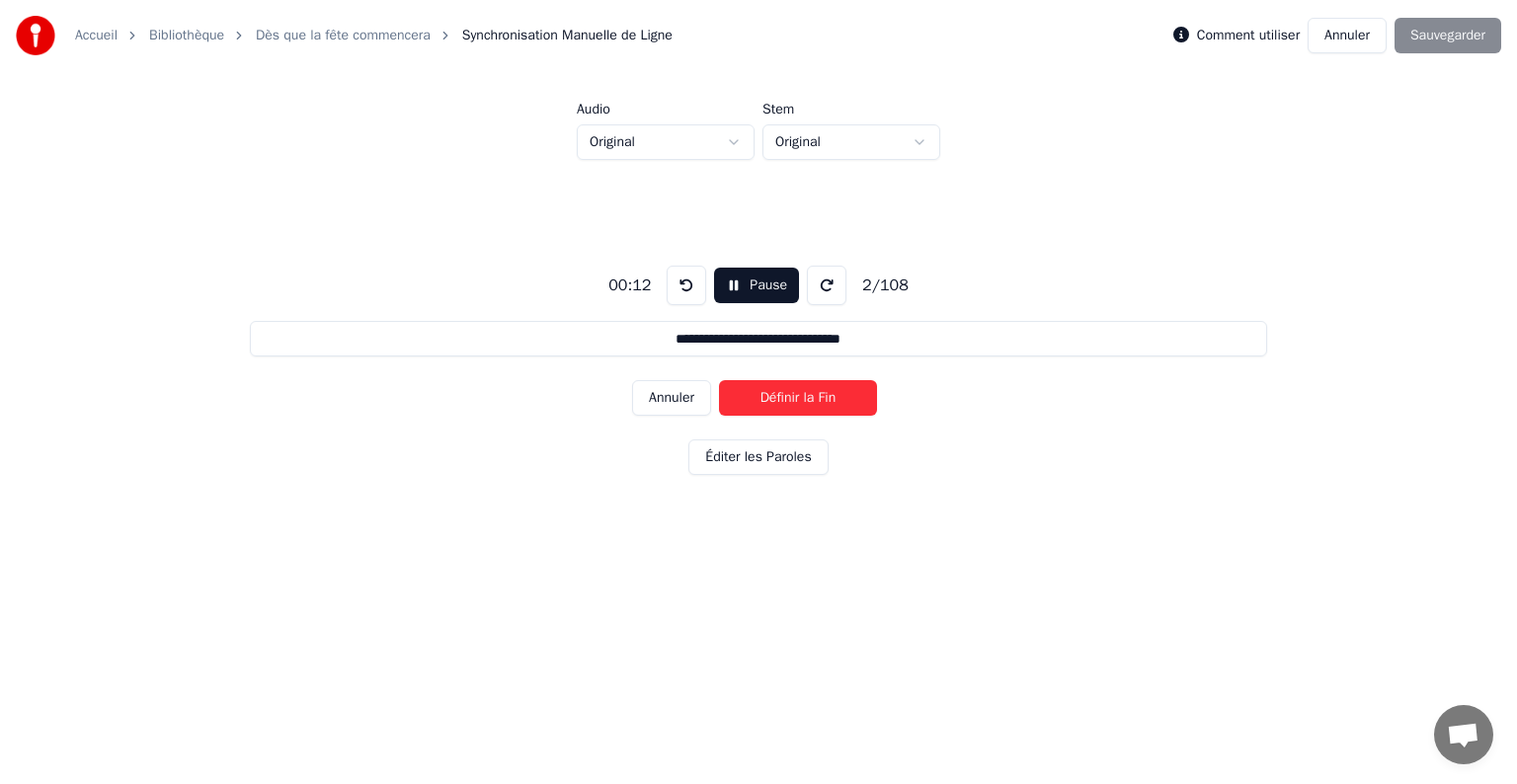click on "Définir la Fin" at bounding box center (798, 398) 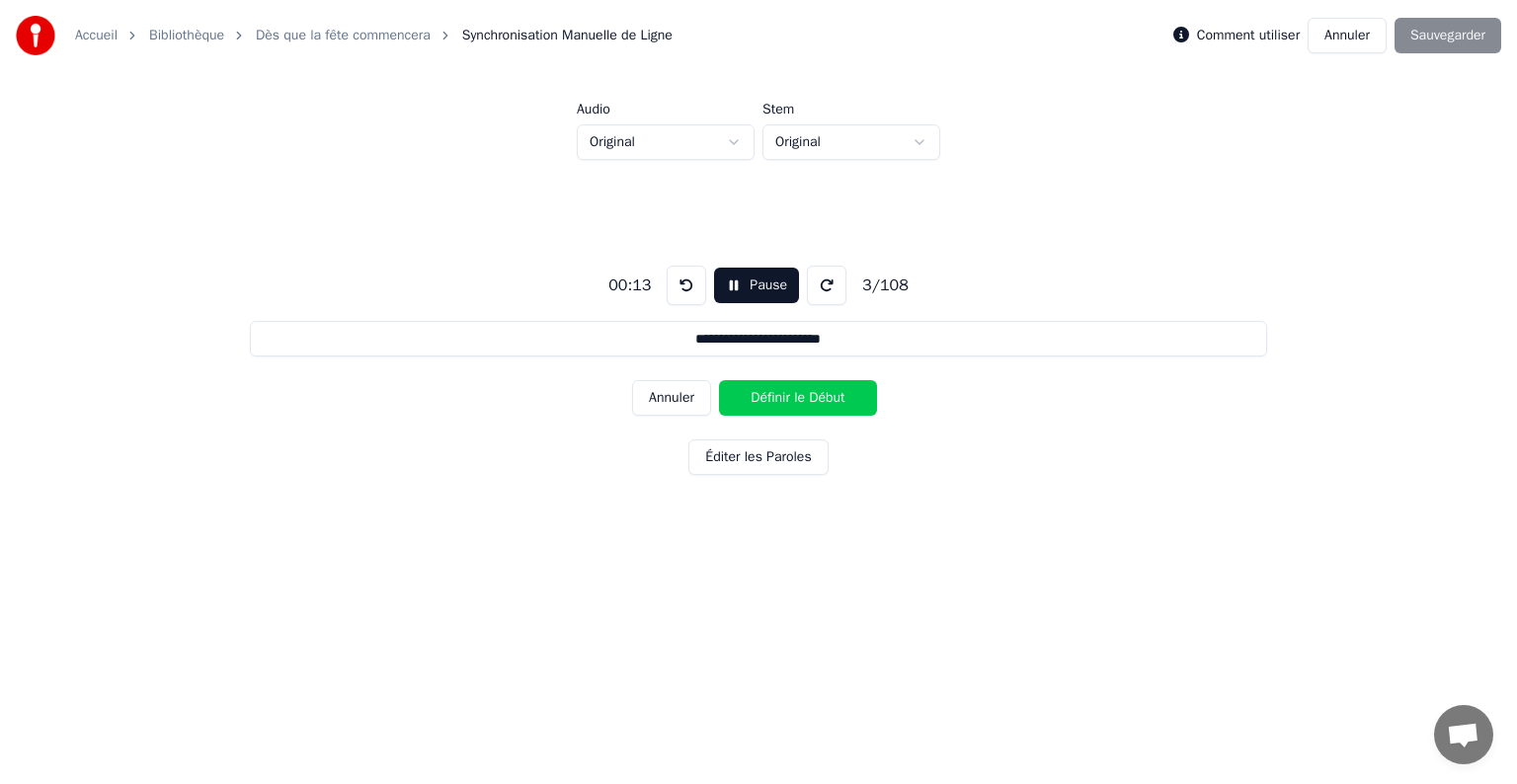 click on "Définir le Début" at bounding box center [798, 398] 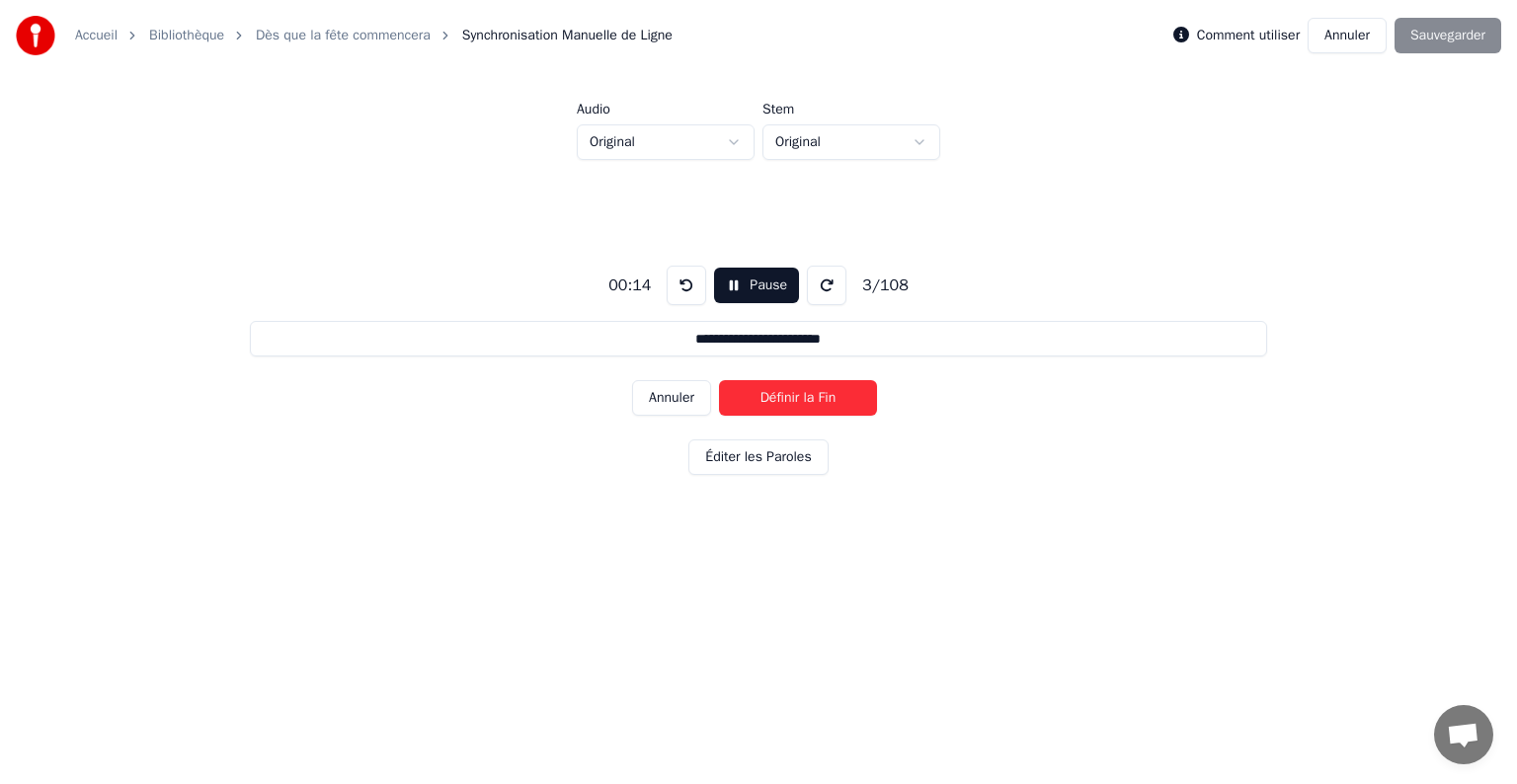 click on "Définir la Fin" at bounding box center [798, 398] 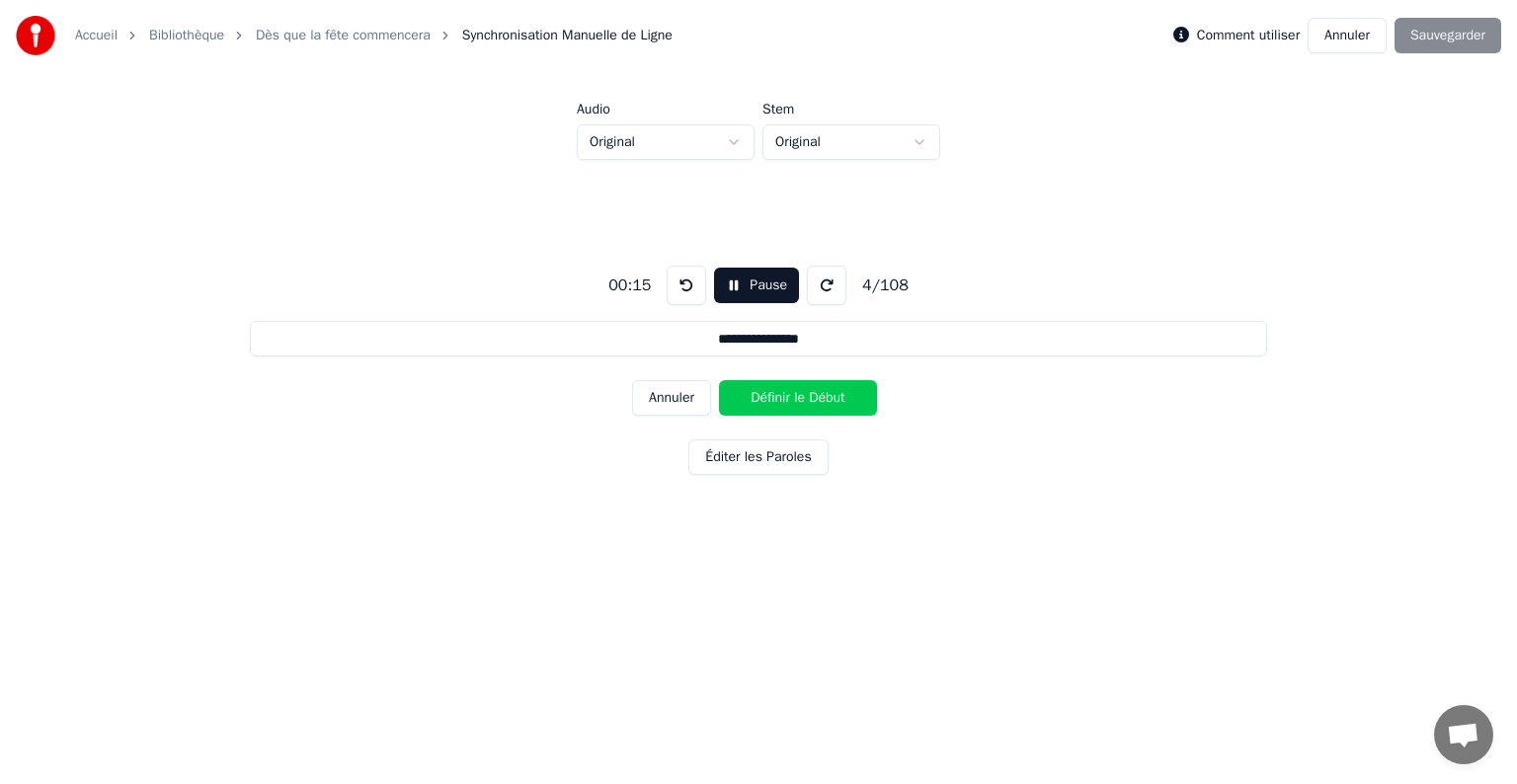 click on "Définir le Début" at bounding box center [798, 398] 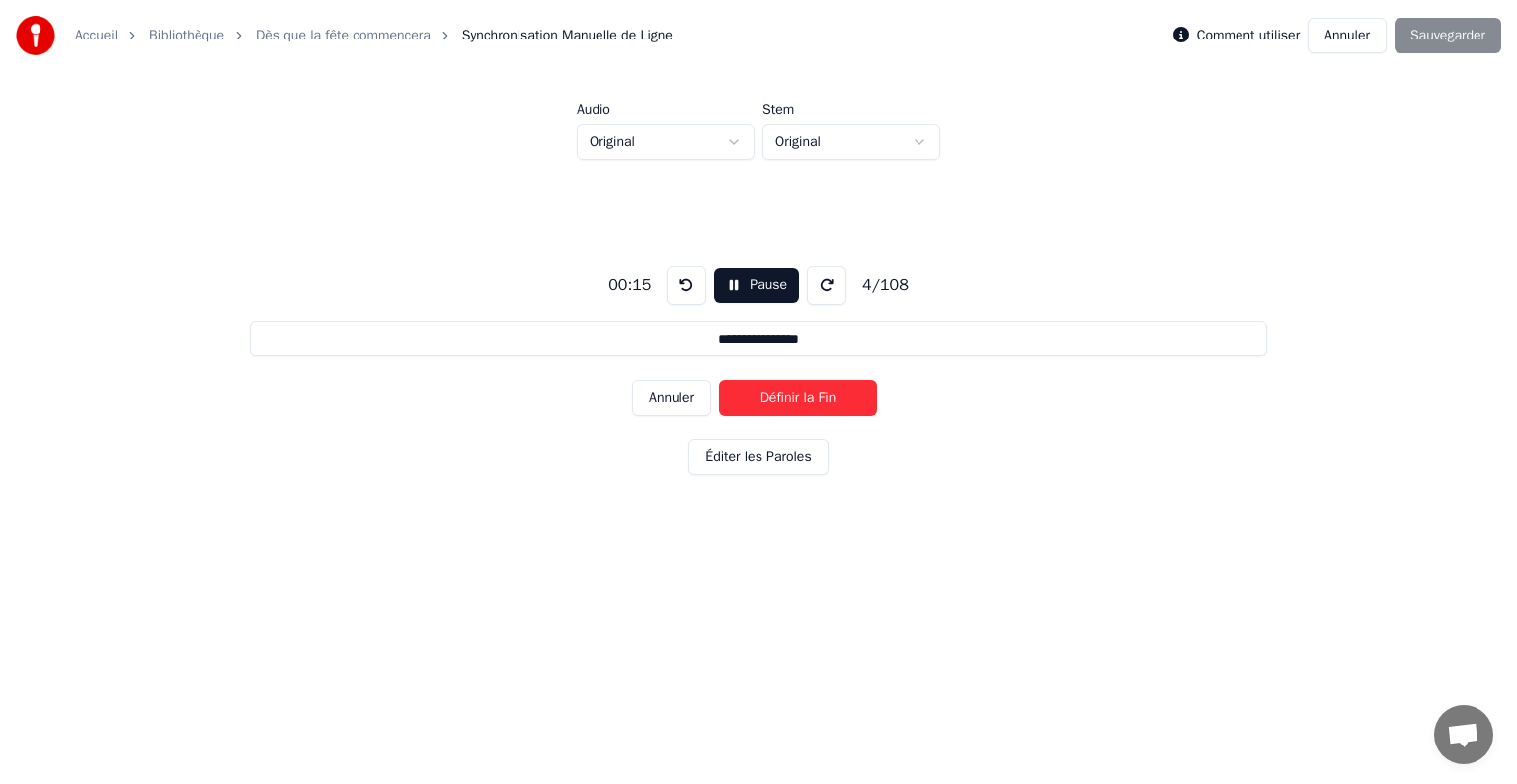 click on "Définir la Fin" at bounding box center (798, 398) 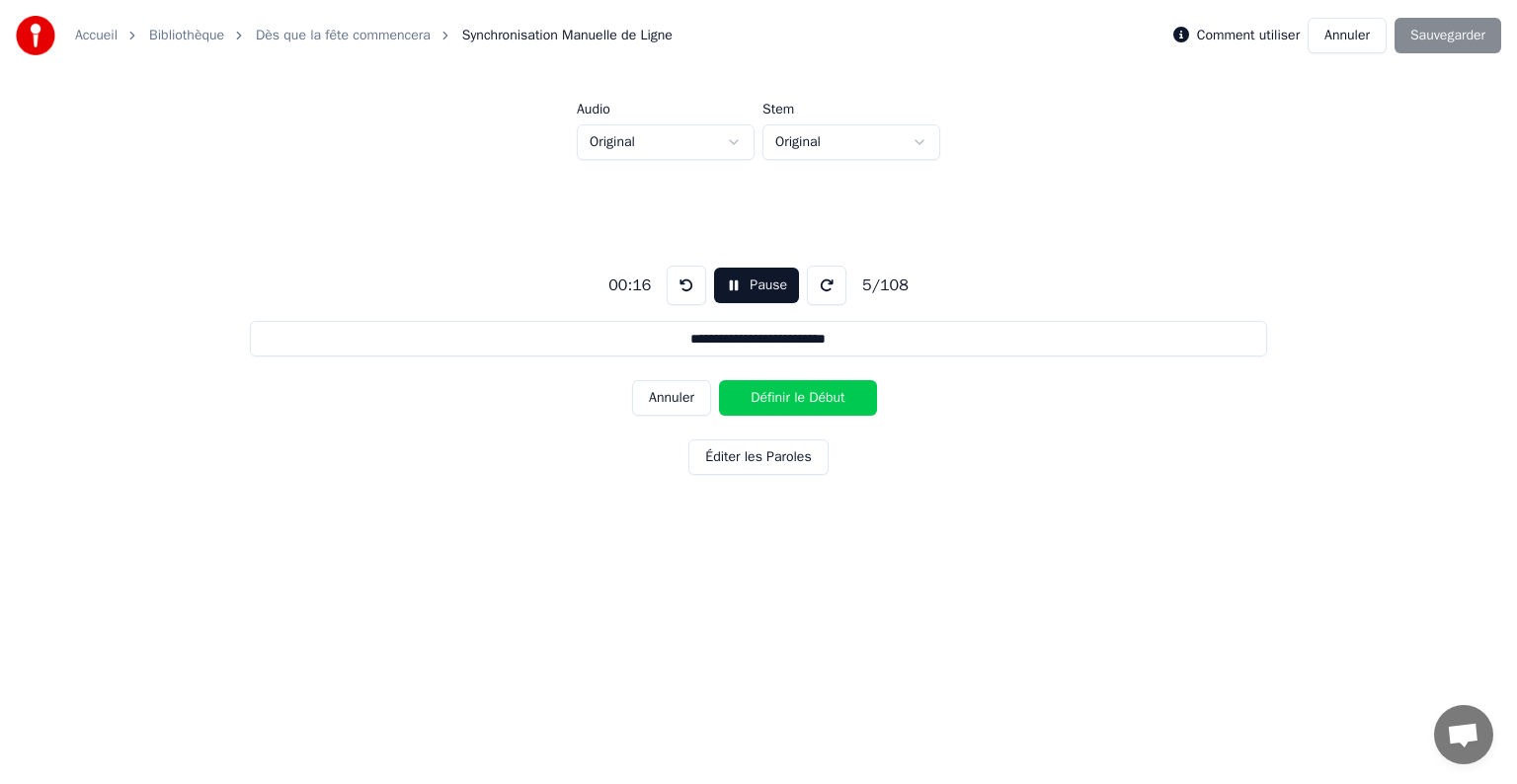 click on "Définir le Début" at bounding box center (798, 398) 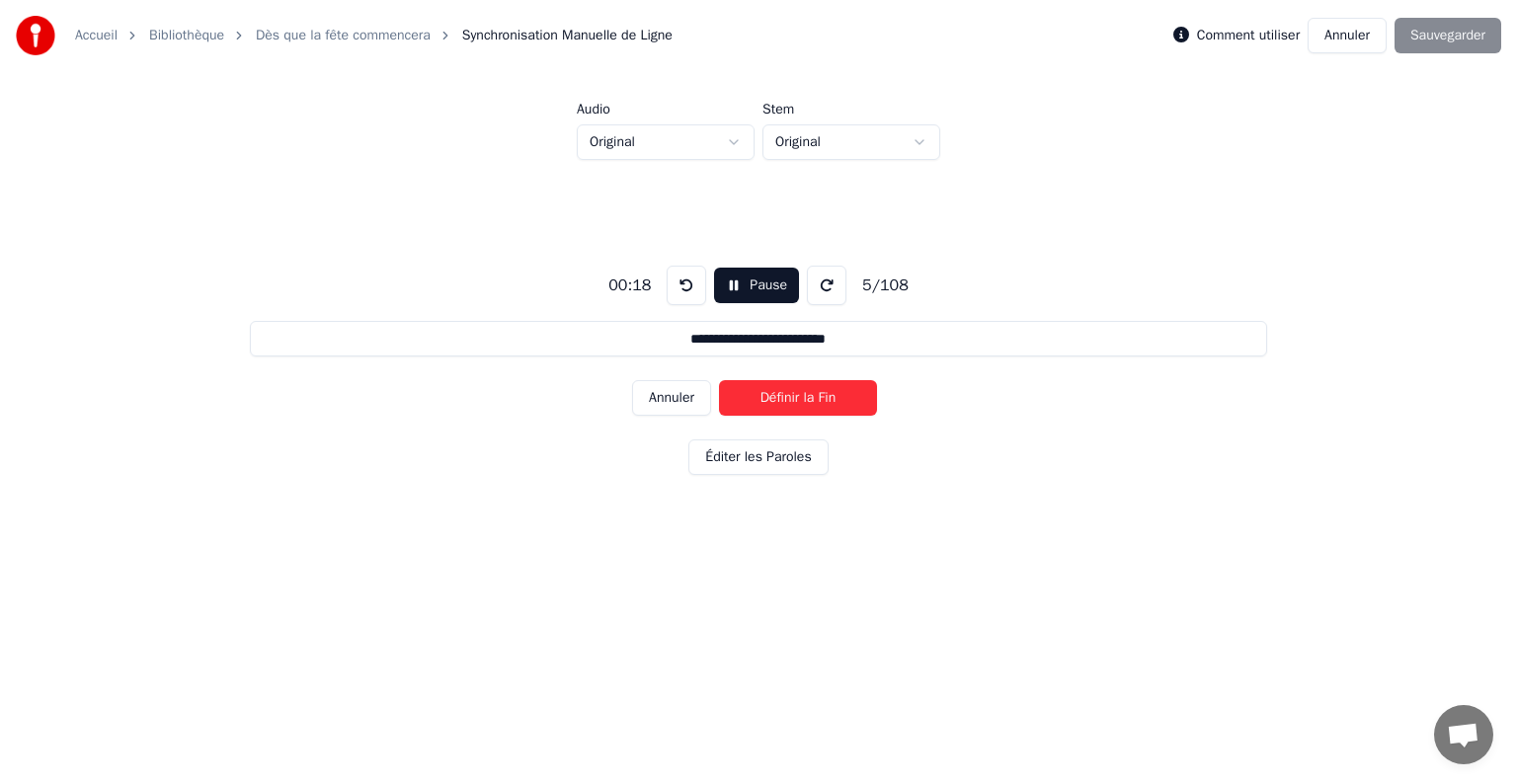 click on "Définir la Fin" at bounding box center (798, 398) 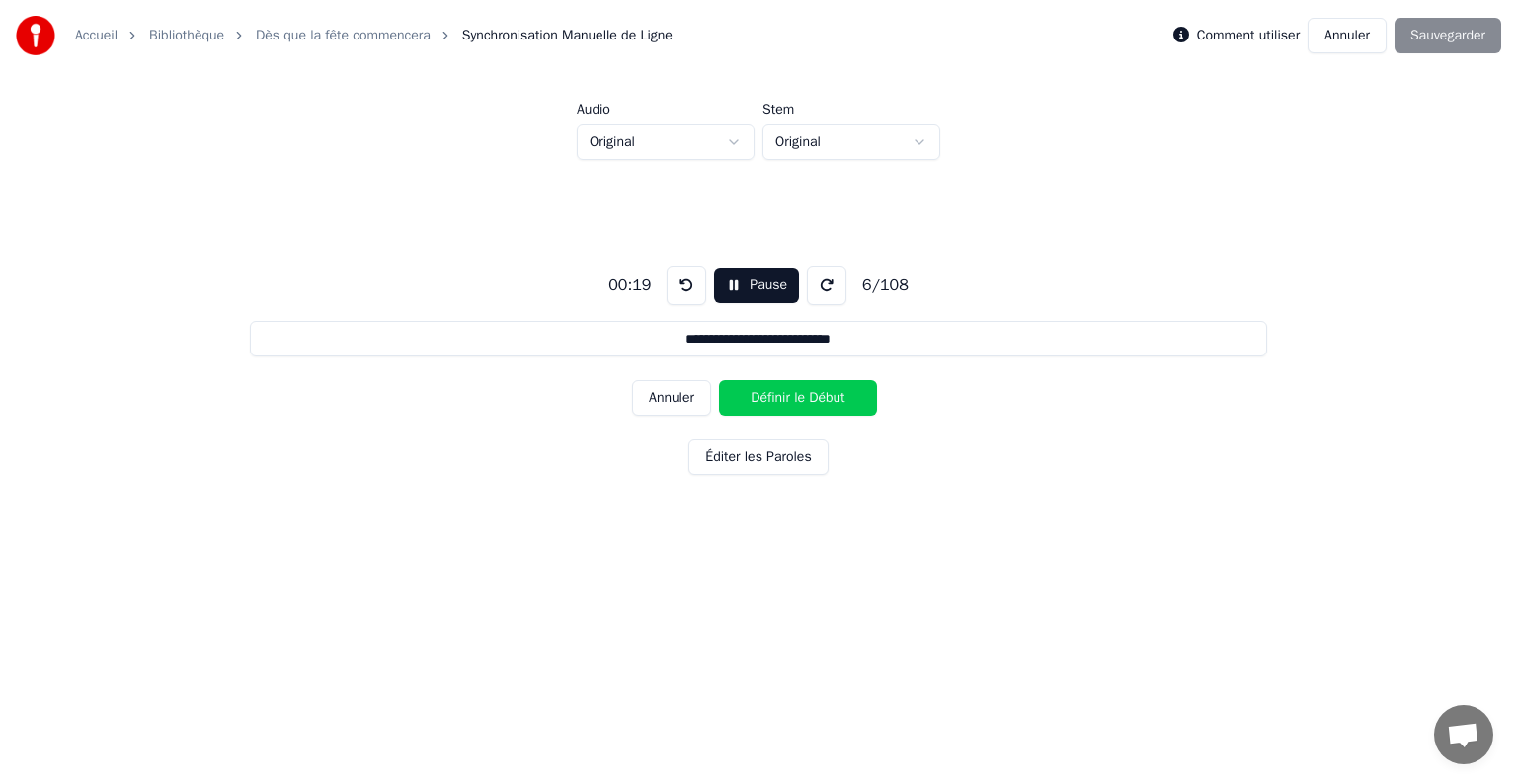 click on "Annuler" at bounding box center (672, 398) 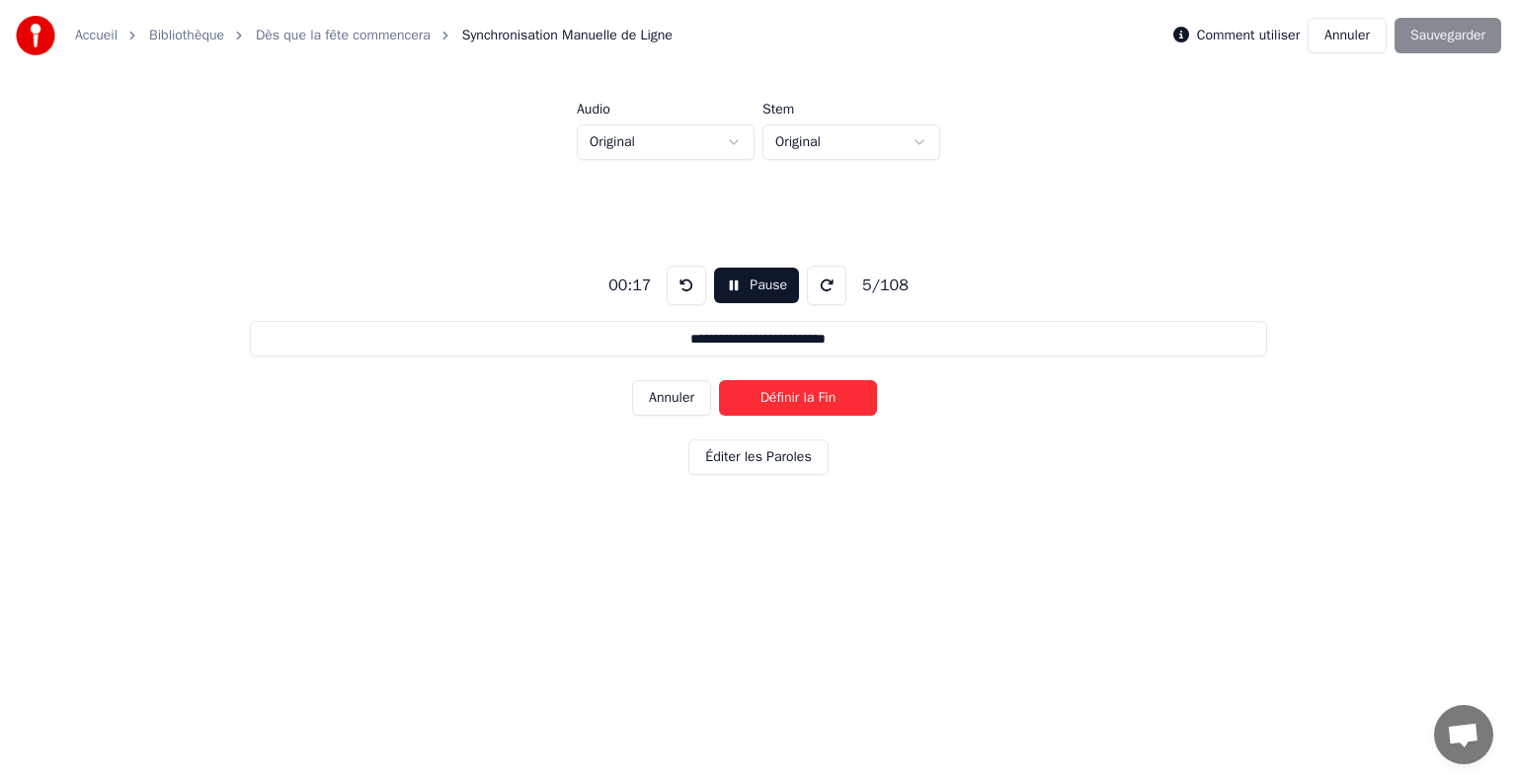 click on "Annuler" at bounding box center [672, 398] 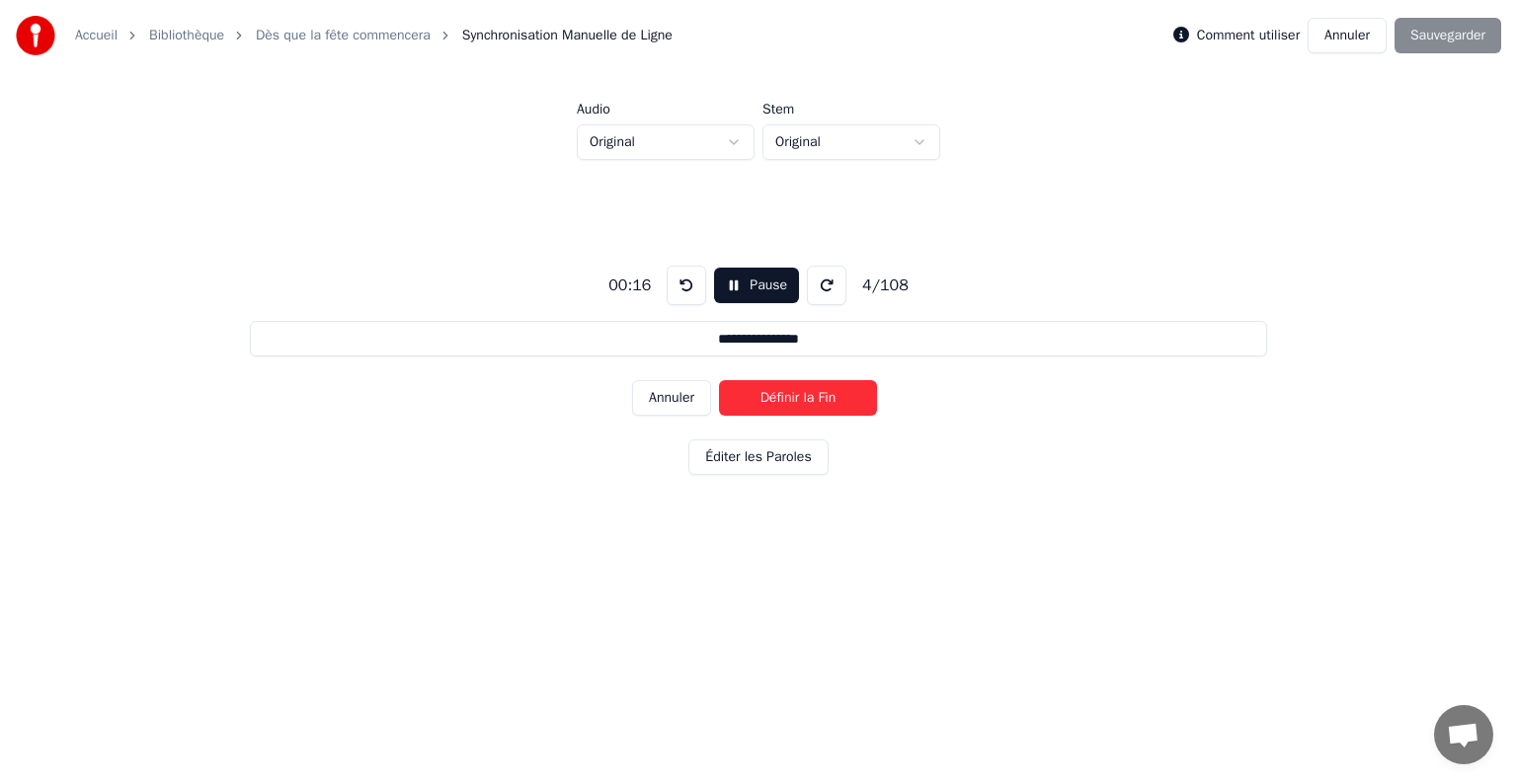 click on "Annuler" at bounding box center (672, 398) 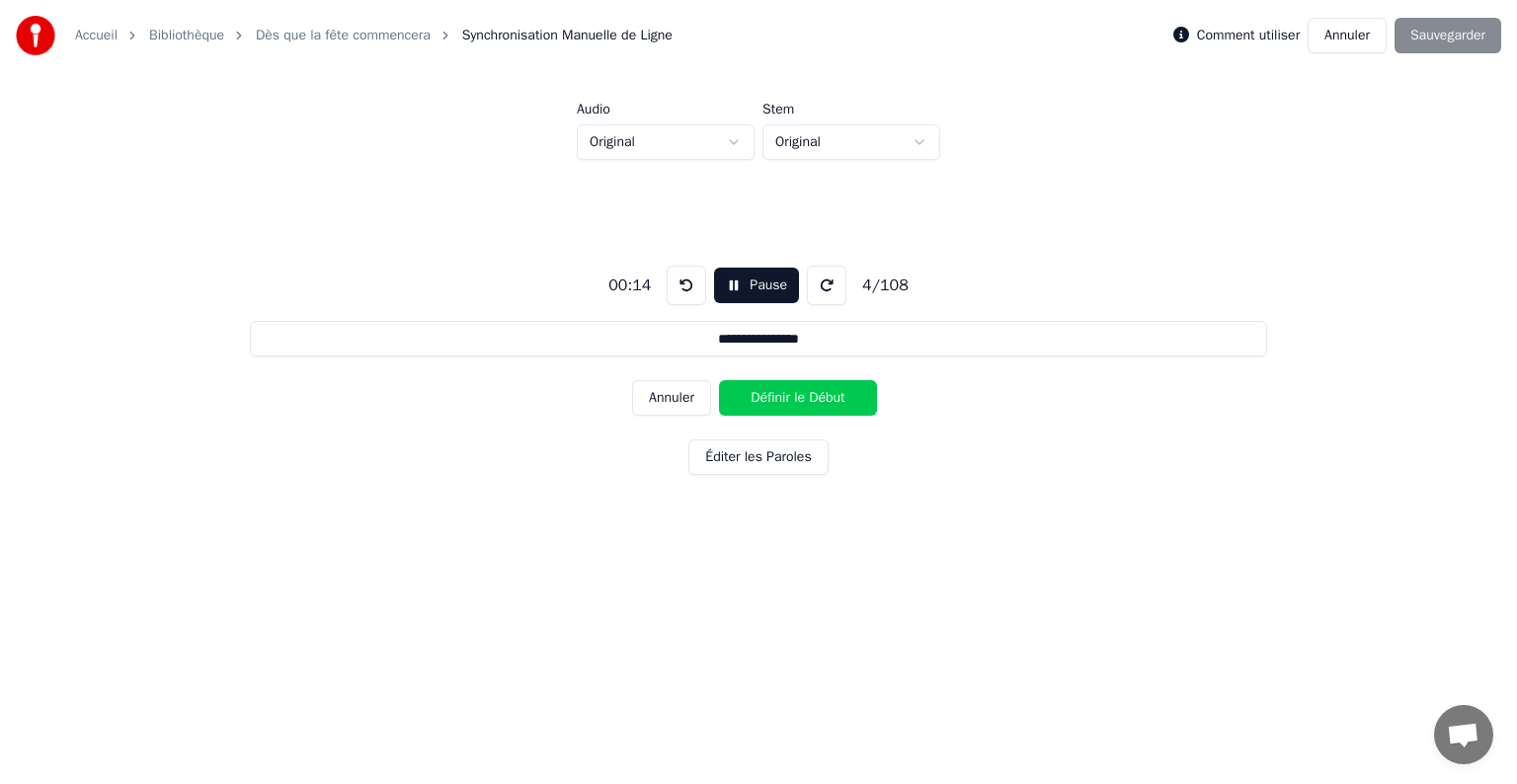 click on "Annuler" at bounding box center (672, 398) 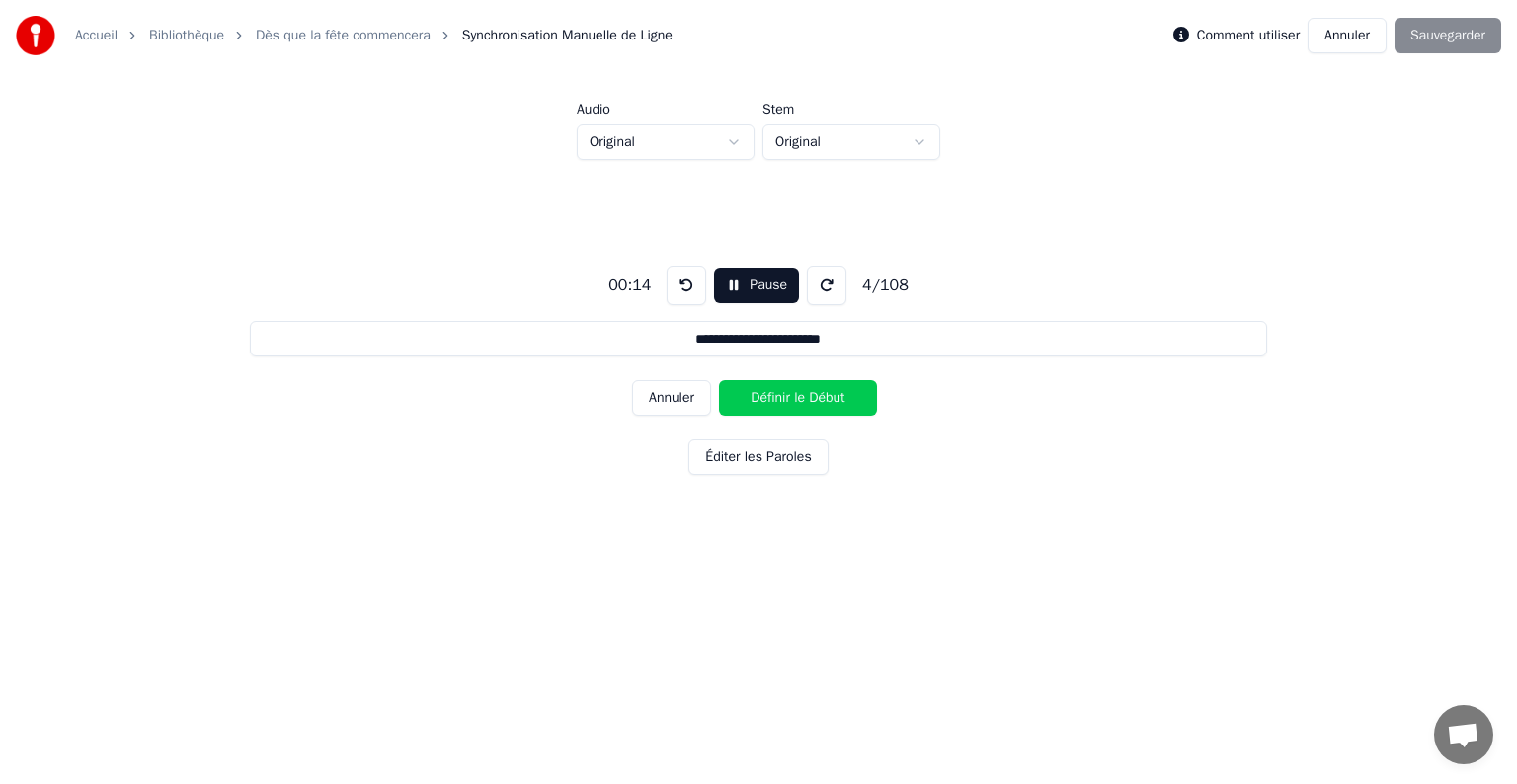 click on "Annuler" at bounding box center [672, 398] 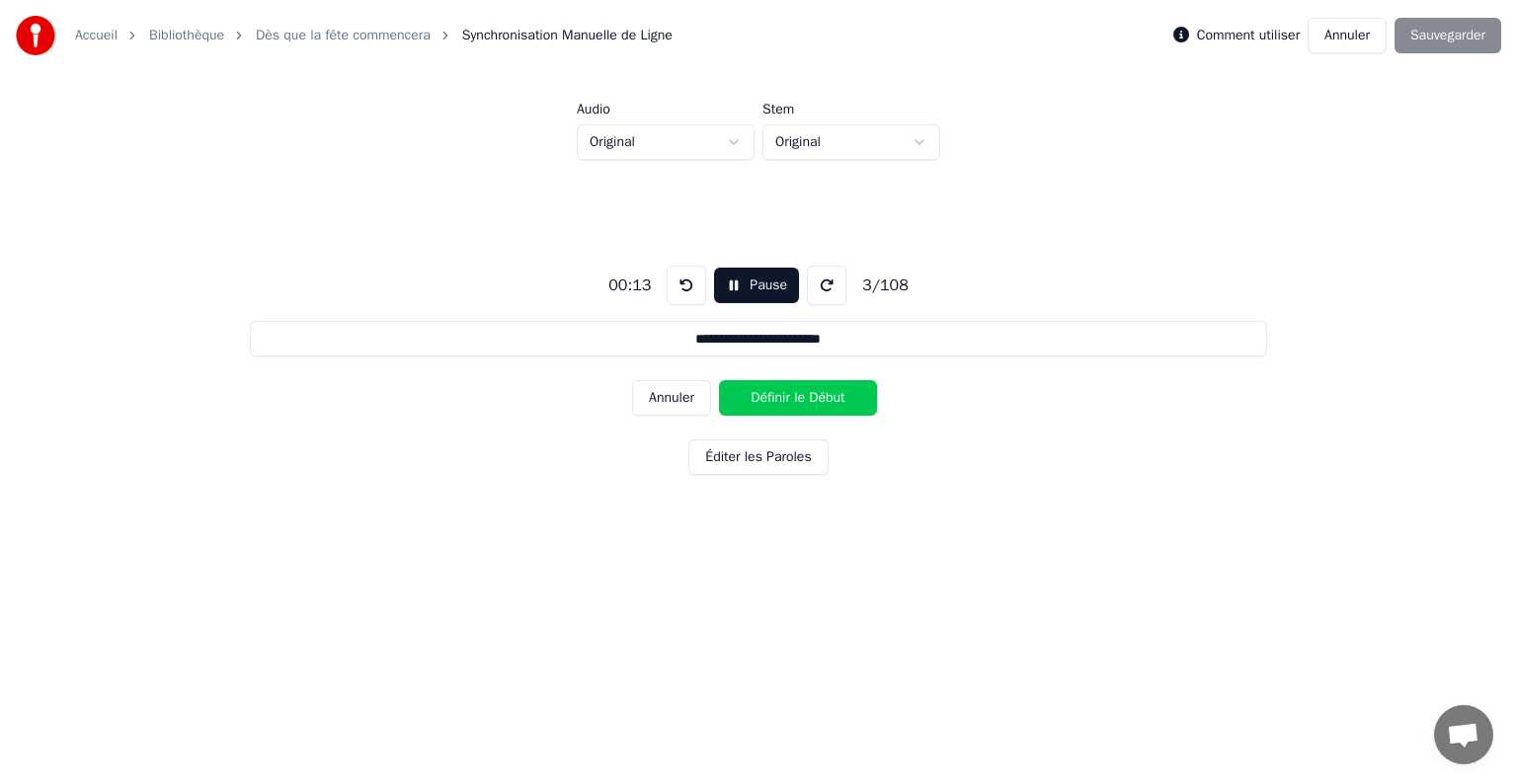 click on "Annuler" at bounding box center (672, 398) 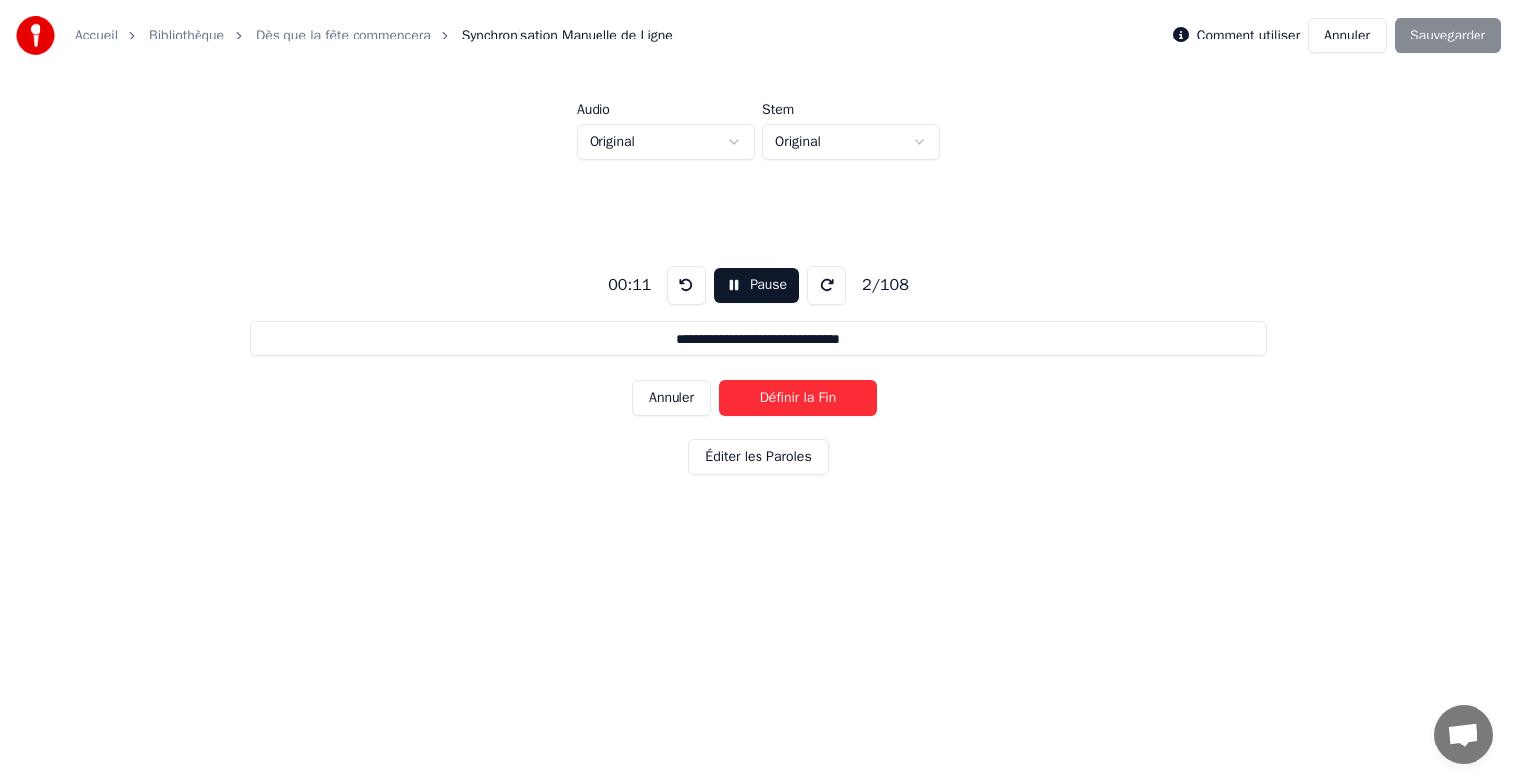 click on "Annuler" at bounding box center [672, 398] 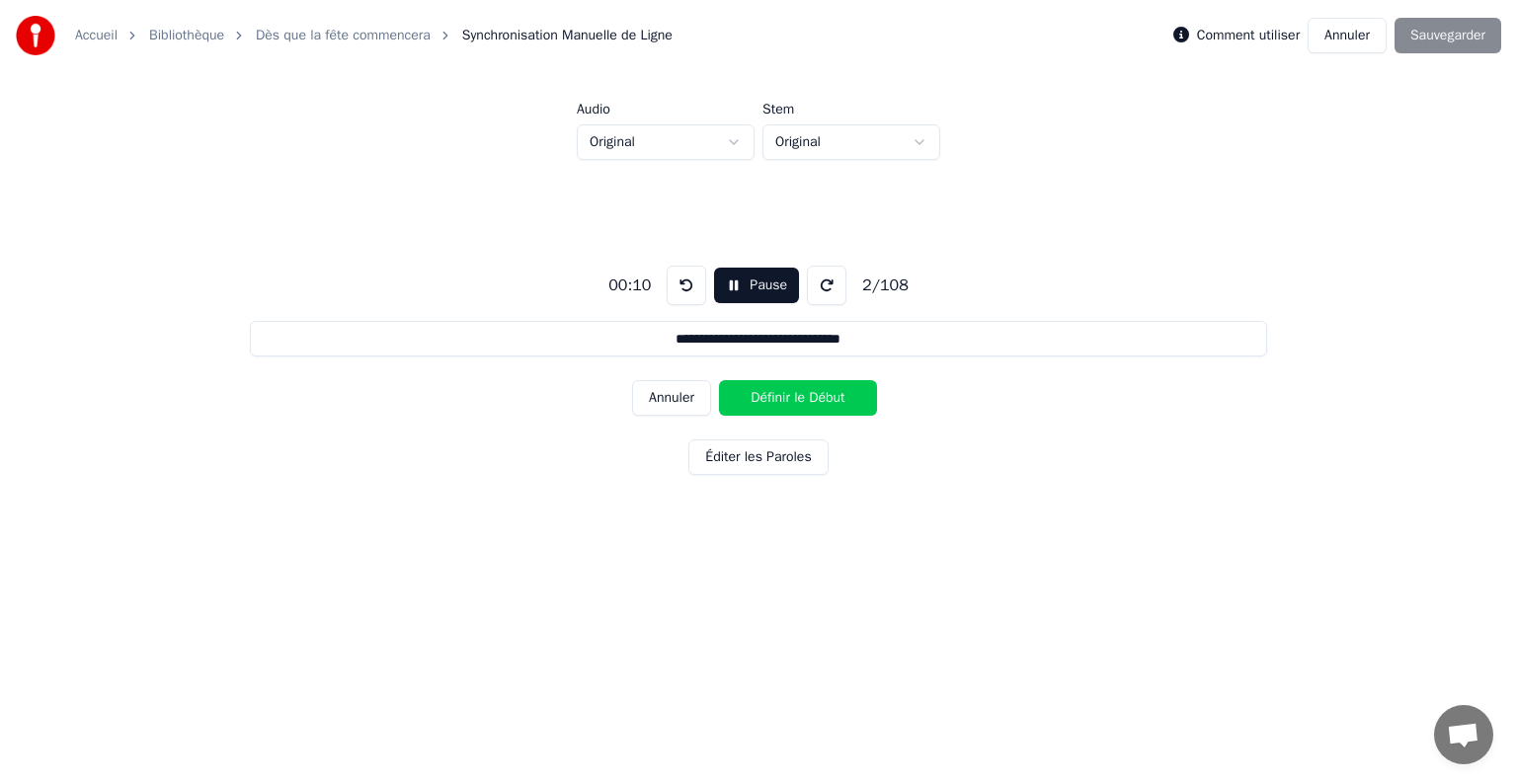 click on "Annuler" at bounding box center [672, 398] 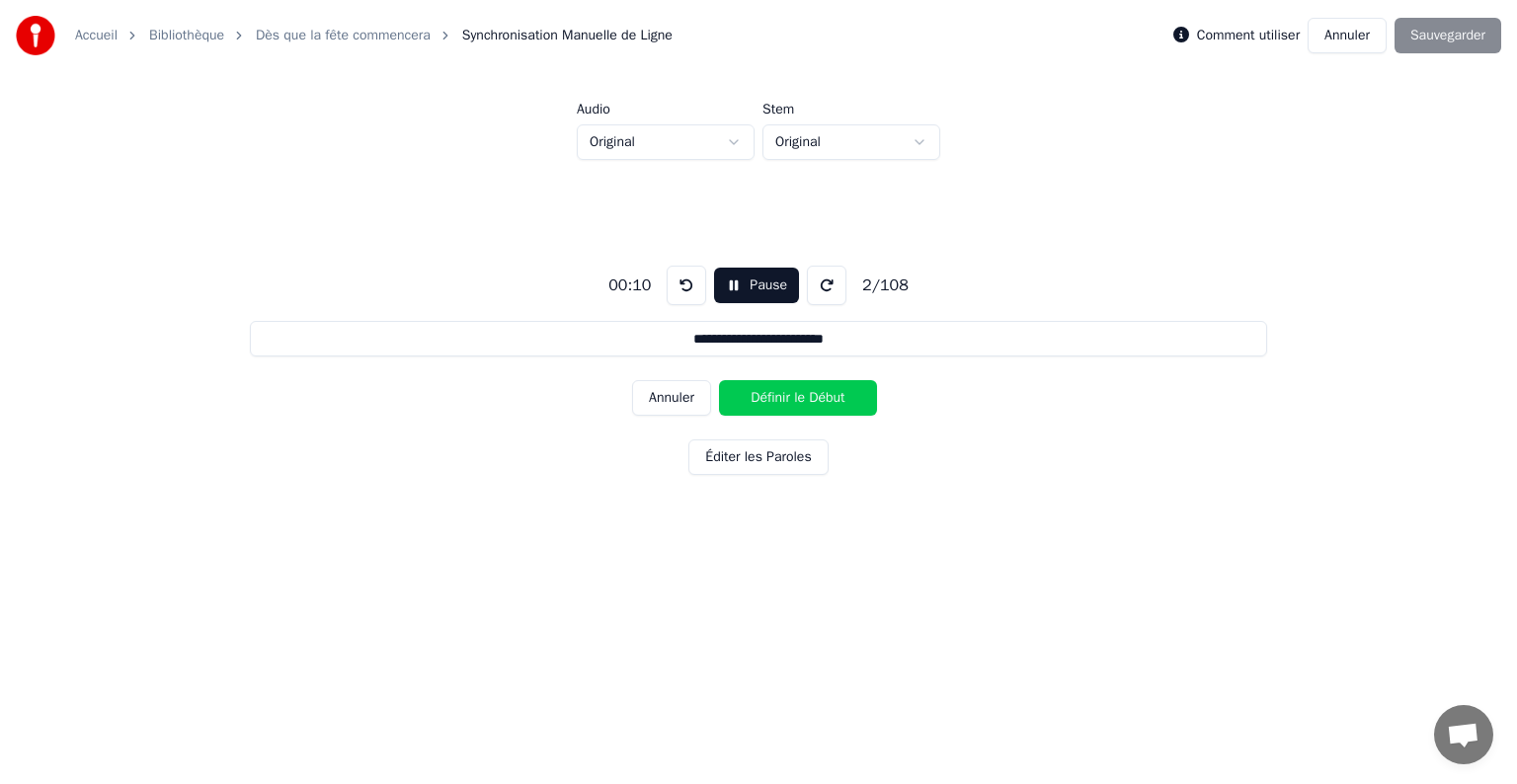 click on "Annuler" at bounding box center [672, 398] 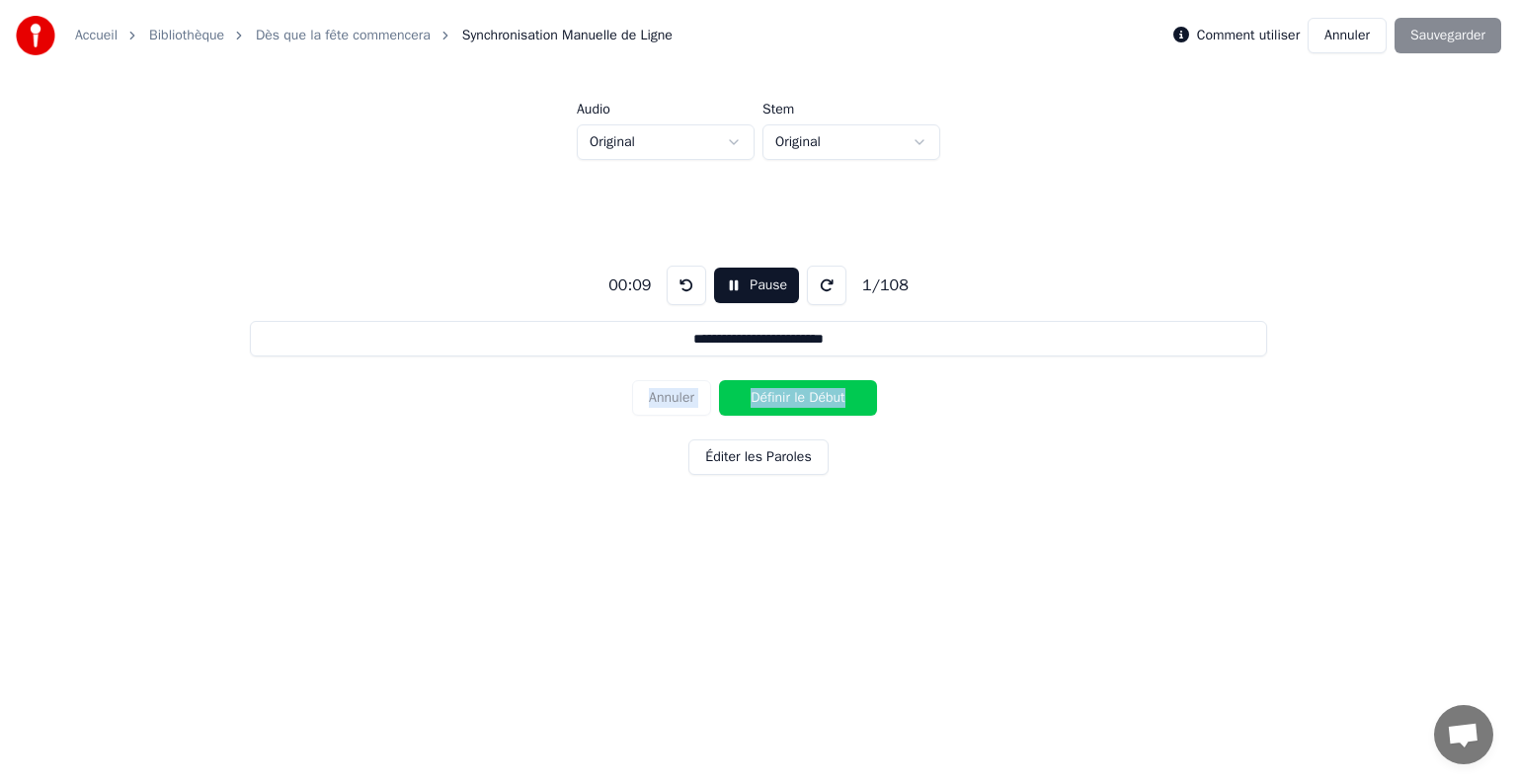 click on "Annuler Définir le Début" at bounding box center [758, 398] 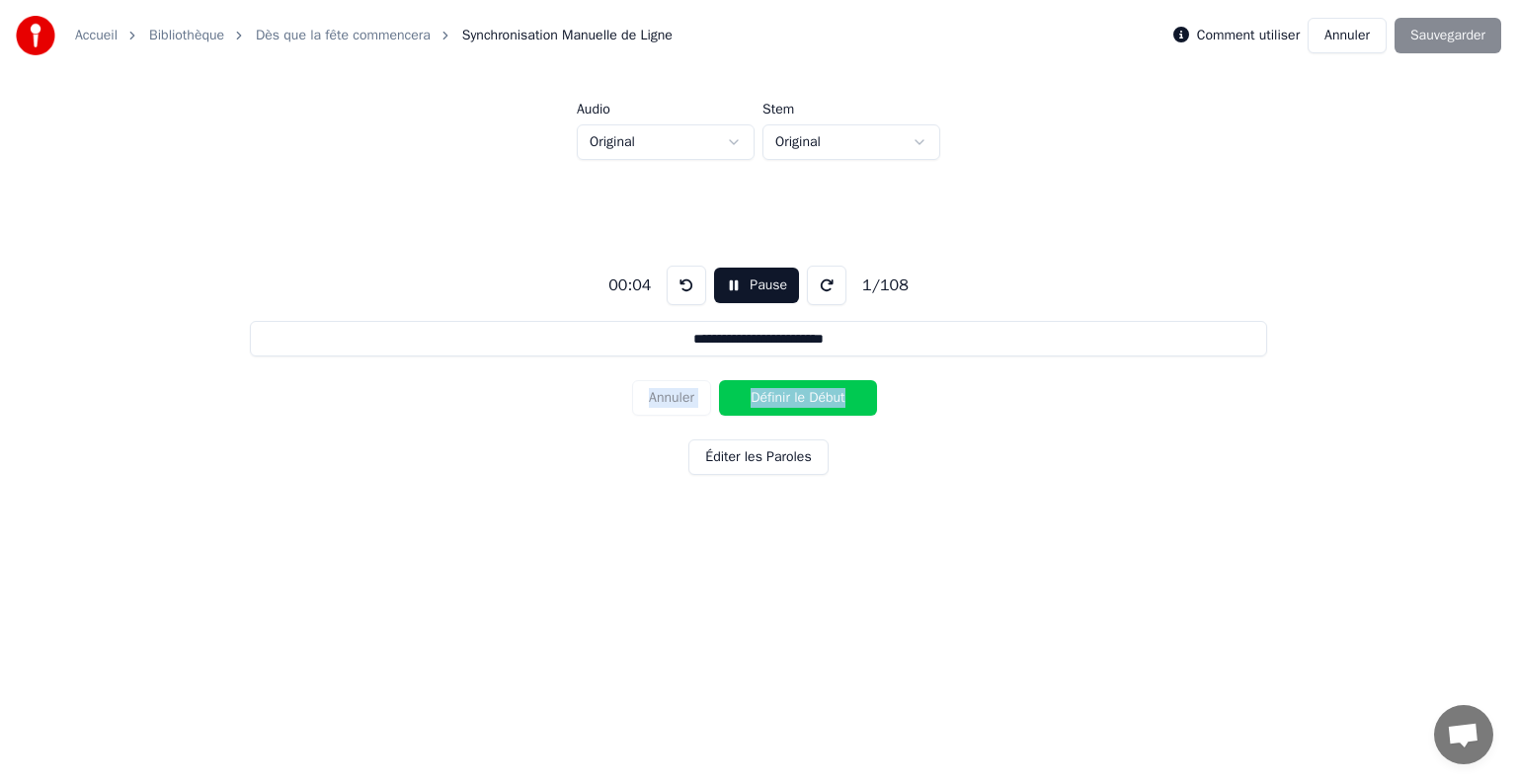 click on "Annuler Définir le Début" at bounding box center [758, 398] 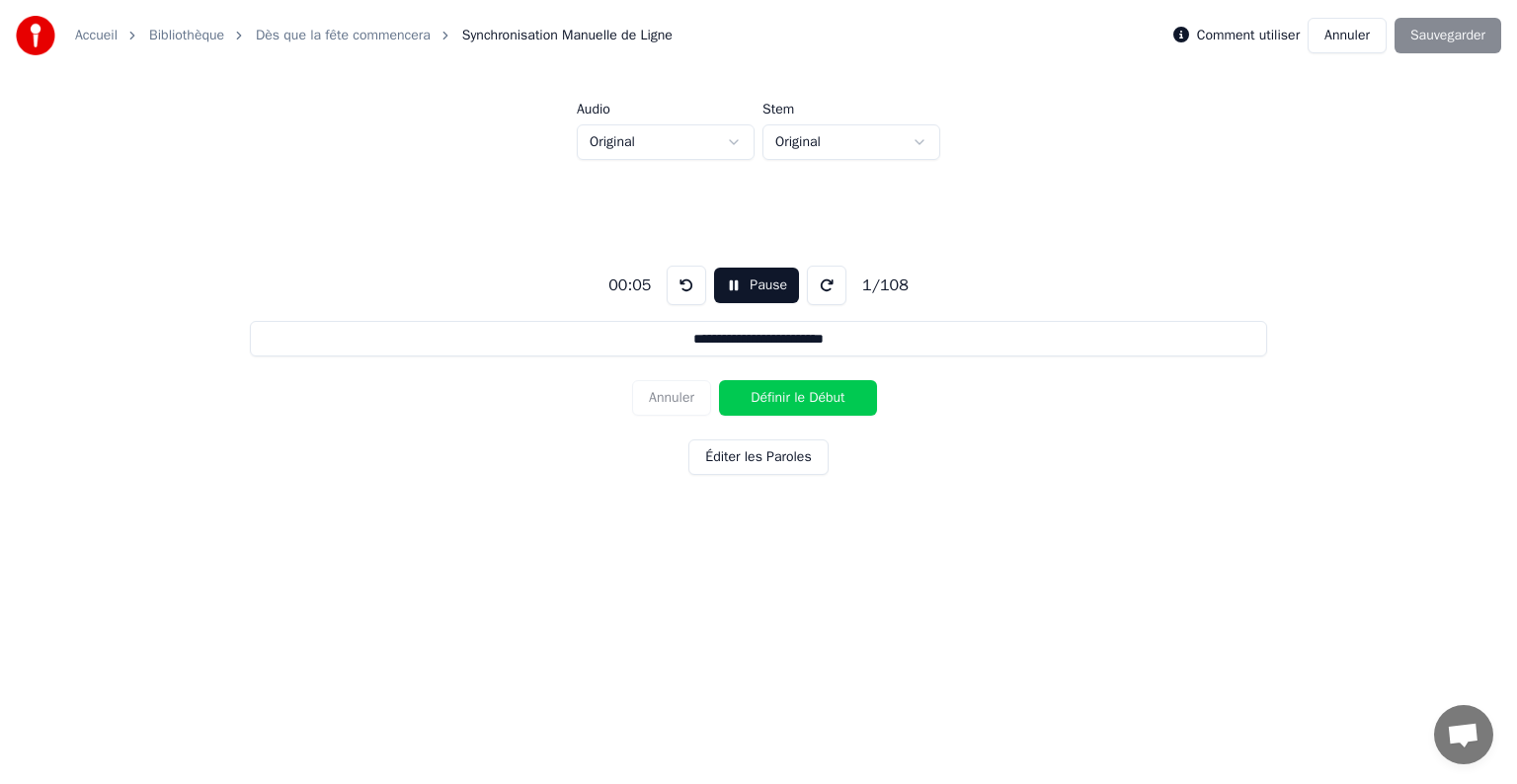 click on "**********" at bounding box center (758, 366) 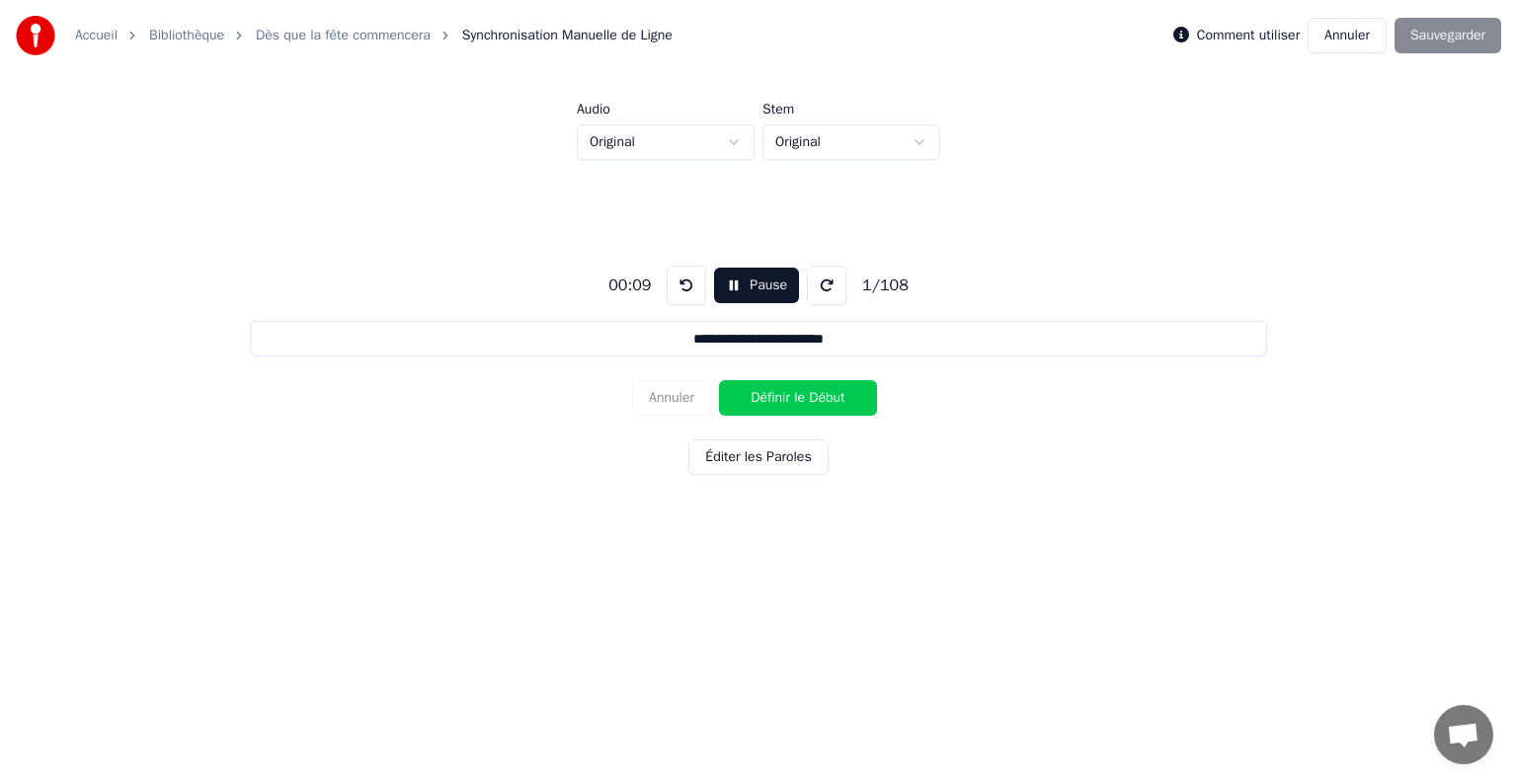 click on "Définir le Début" at bounding box center [798, 398] 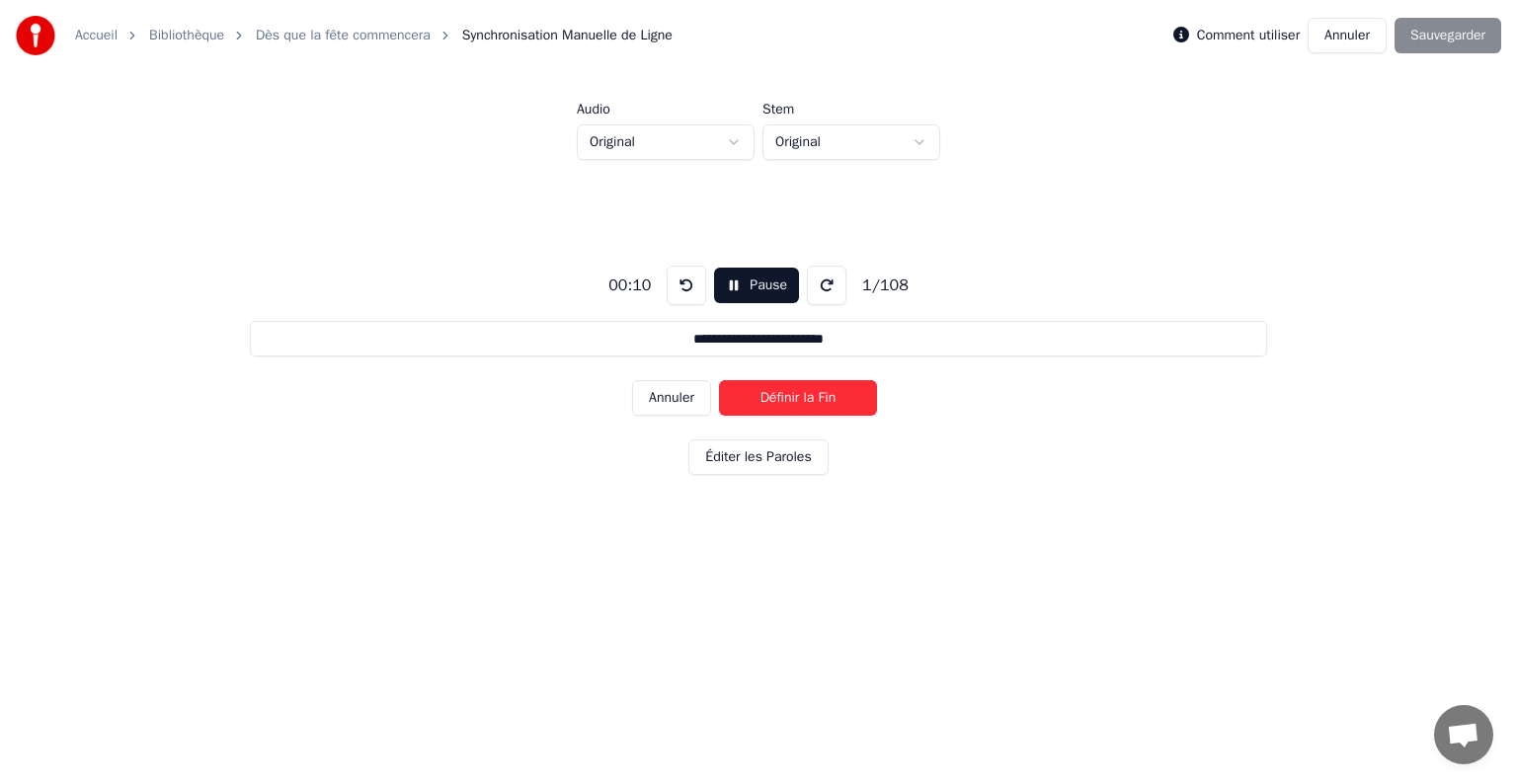 click on "Définir la Fin" at bounding box center [798, 398] 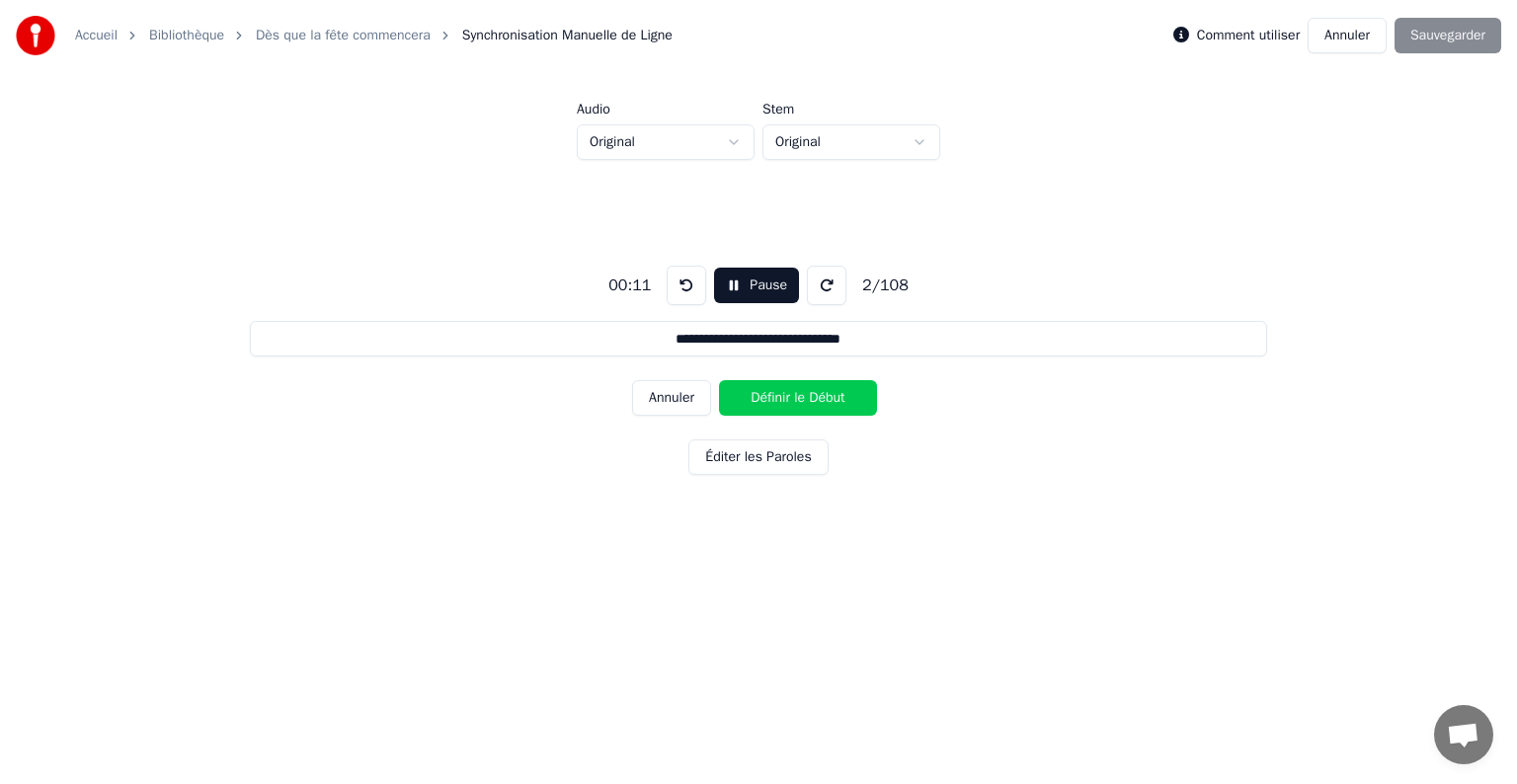 click on "Définir le Début" at bounding box center (798, 398) 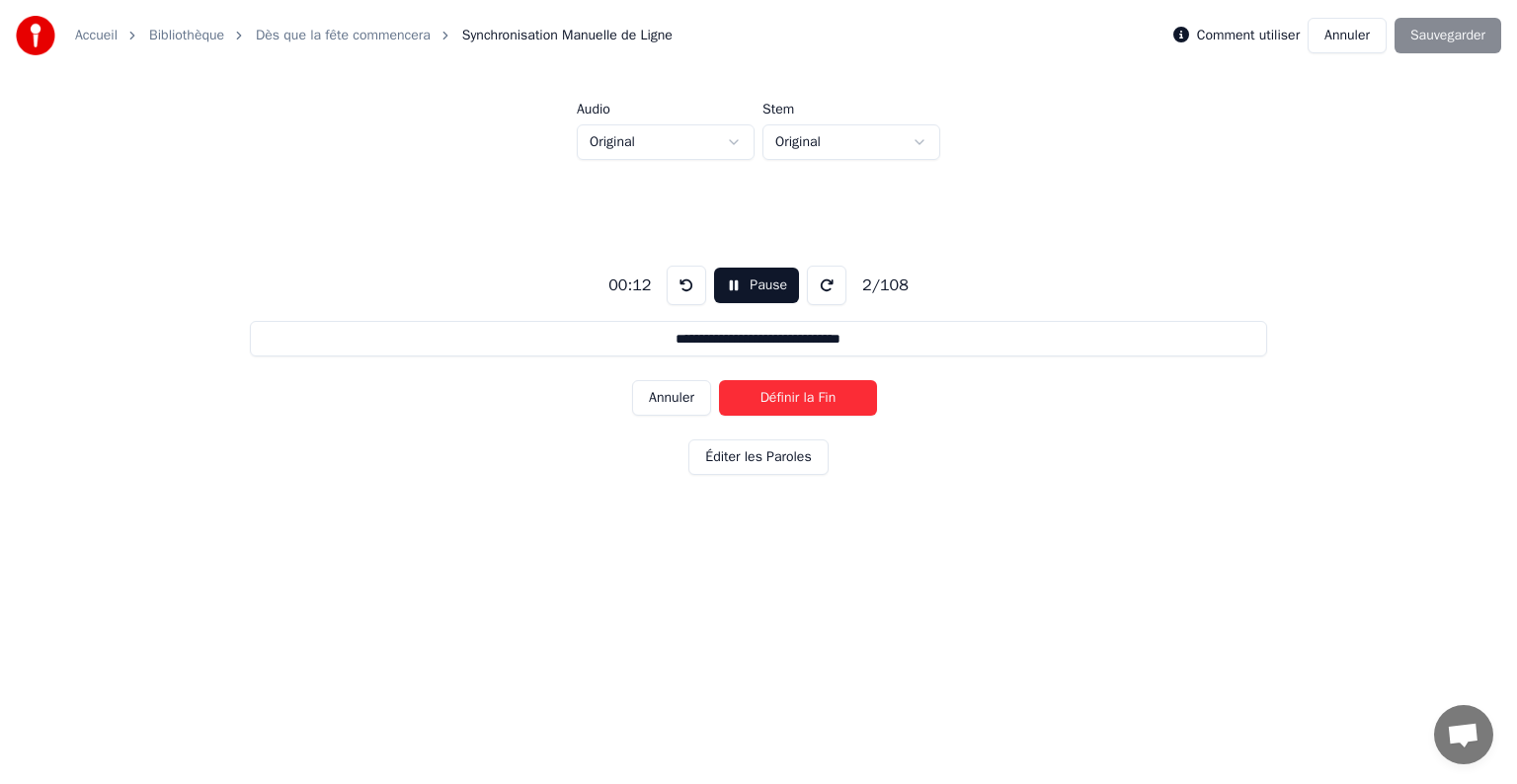 click on "Définir la Fin" at bounding box center [798, 398] 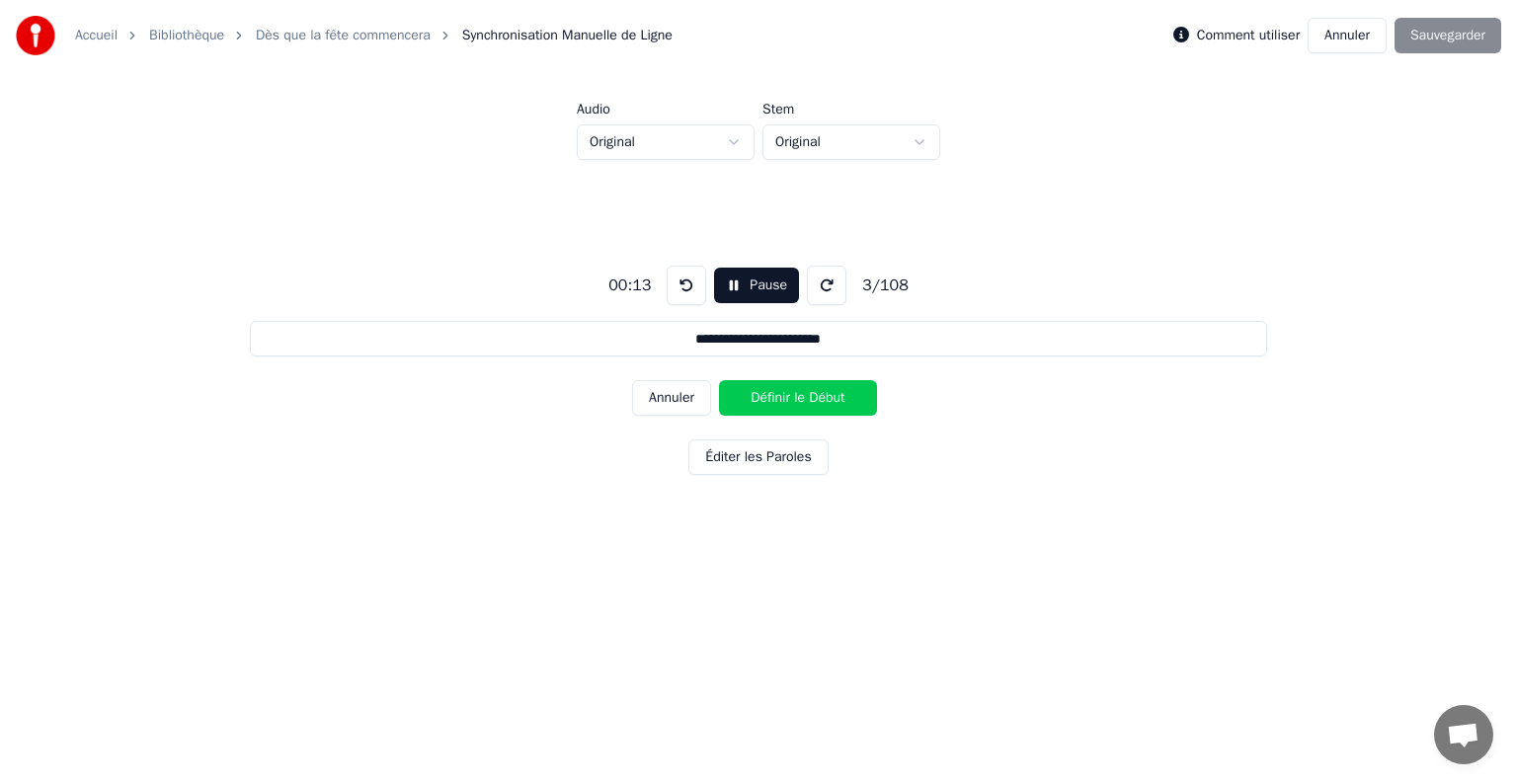 click on "Définir le Début" at bounding box center (798, 398) 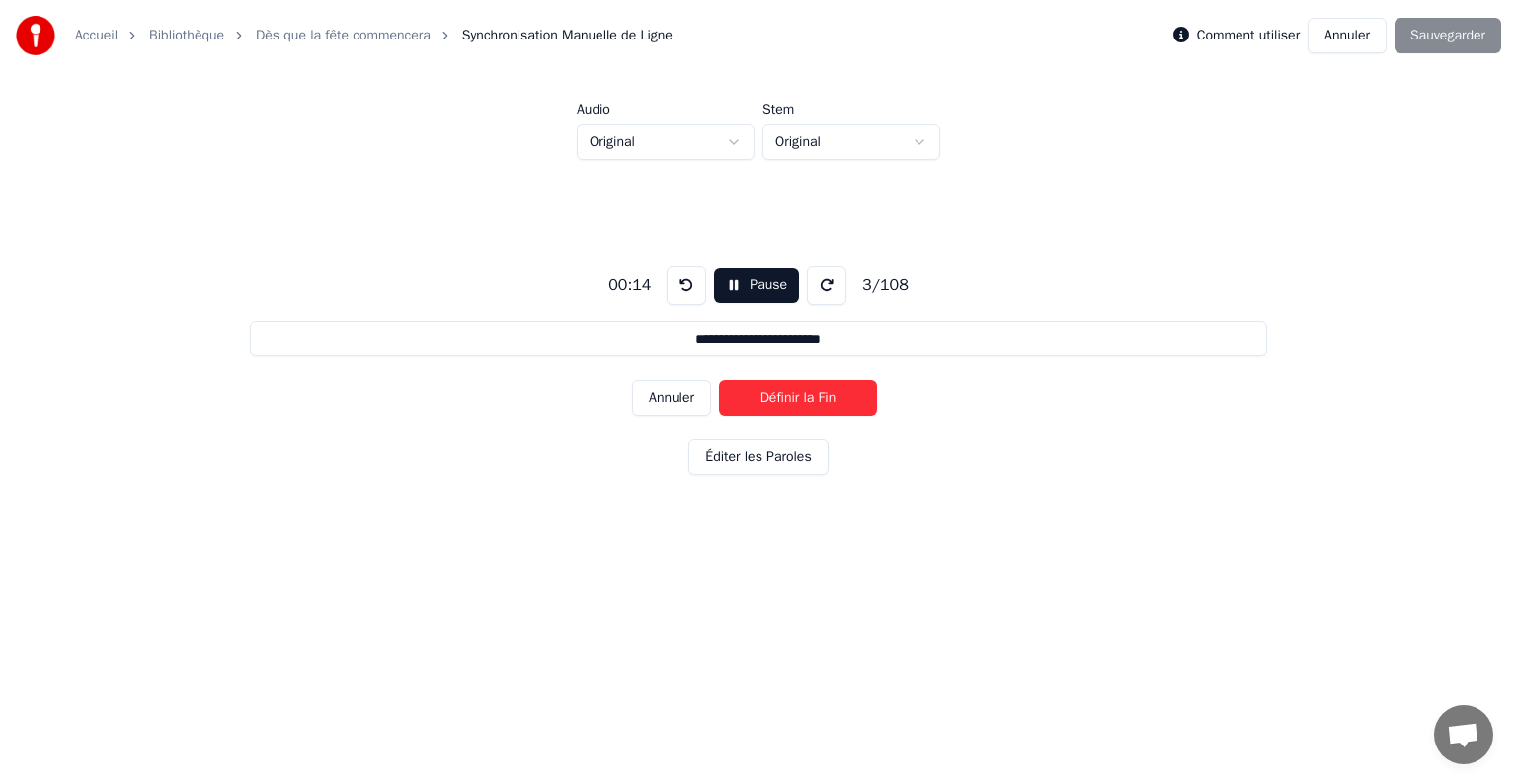 click on "Définir la Fin" at bounding box center (798, 398) 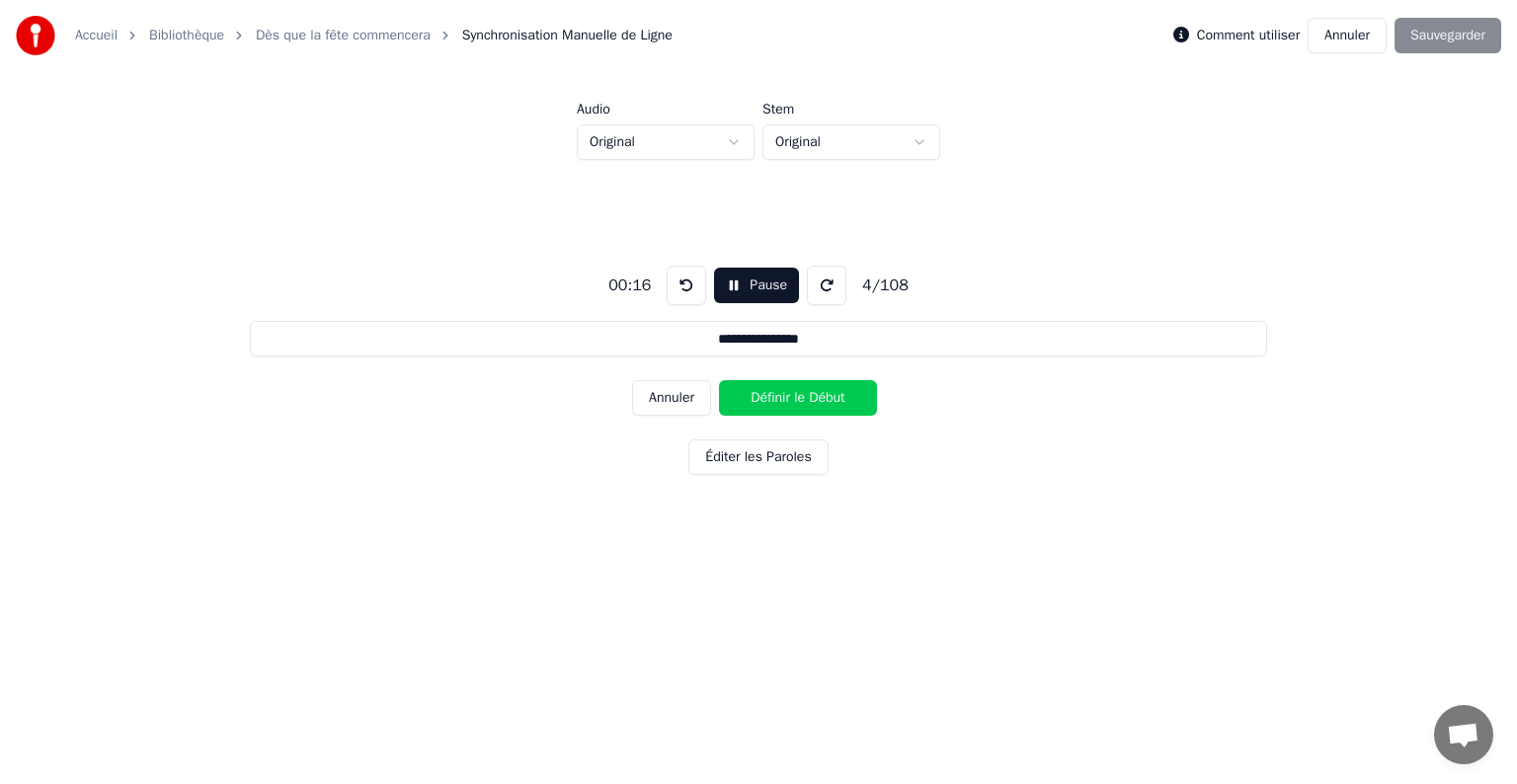 click on "Définir le Début" at bounding box center (798, 398) 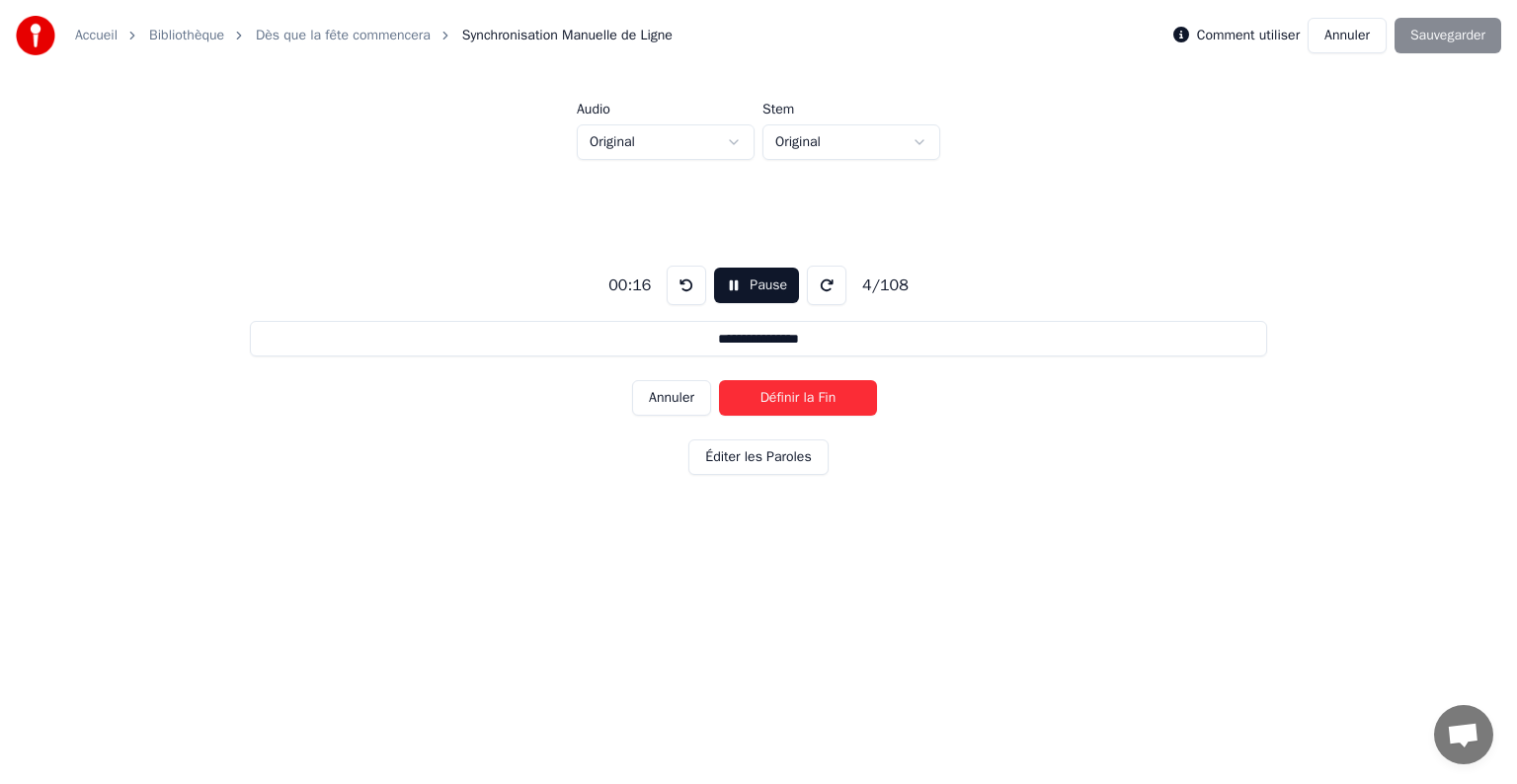 click on "Définir la Fin" at bounding box center (798, 398) 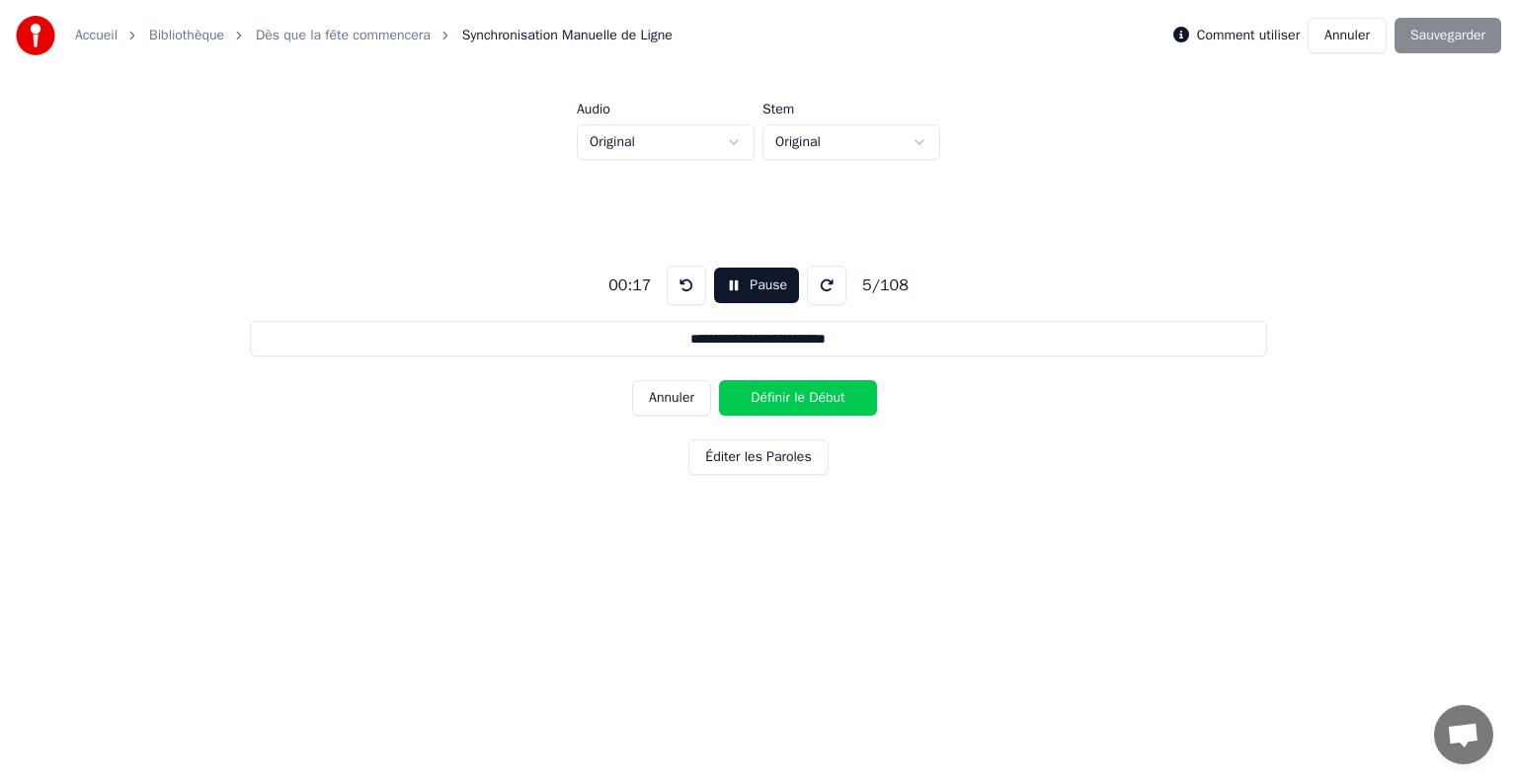 click on "Définir le Début" at bounding box center [798, 398] 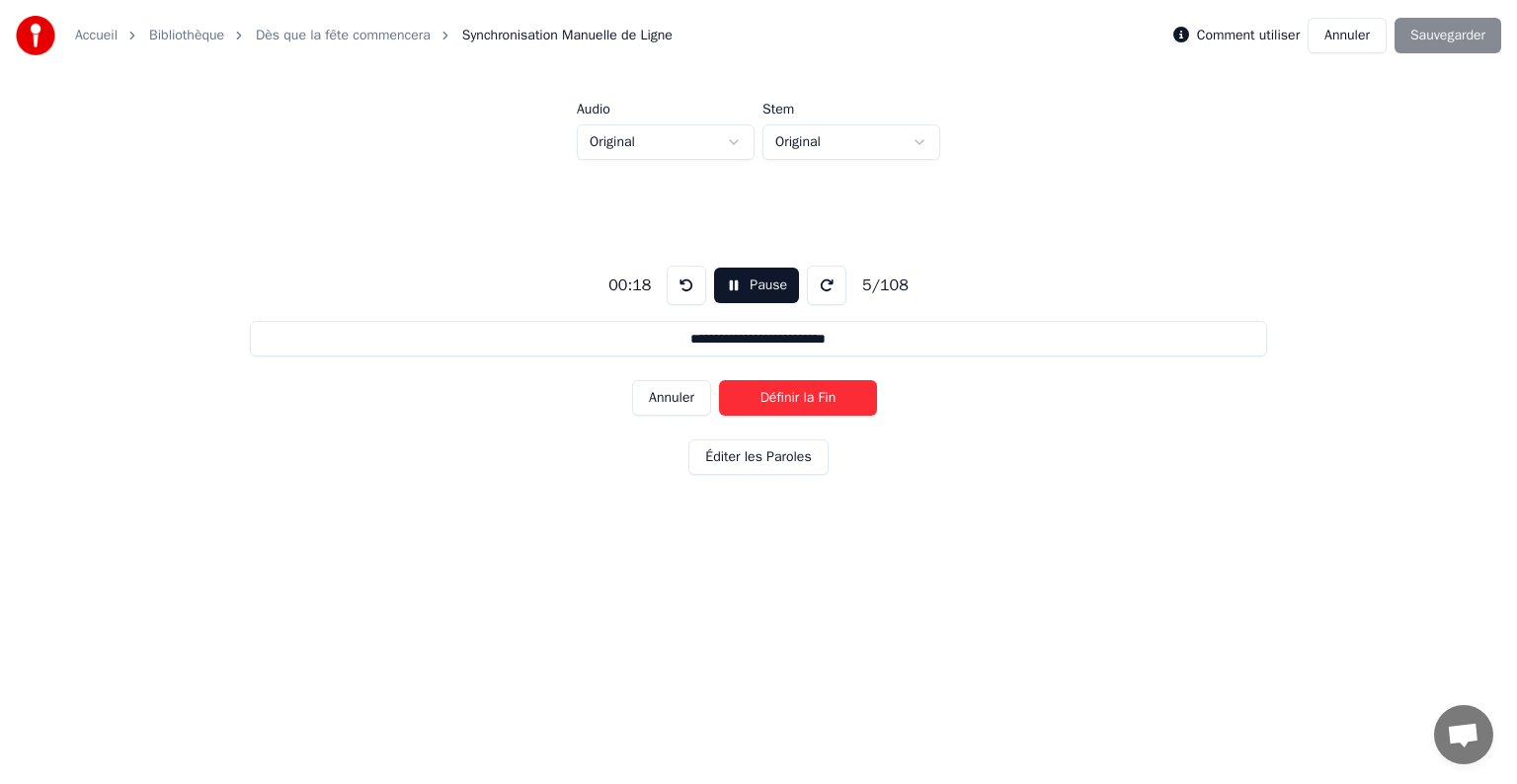 click on "Définir la Fin" at bounding box center [798, 398] 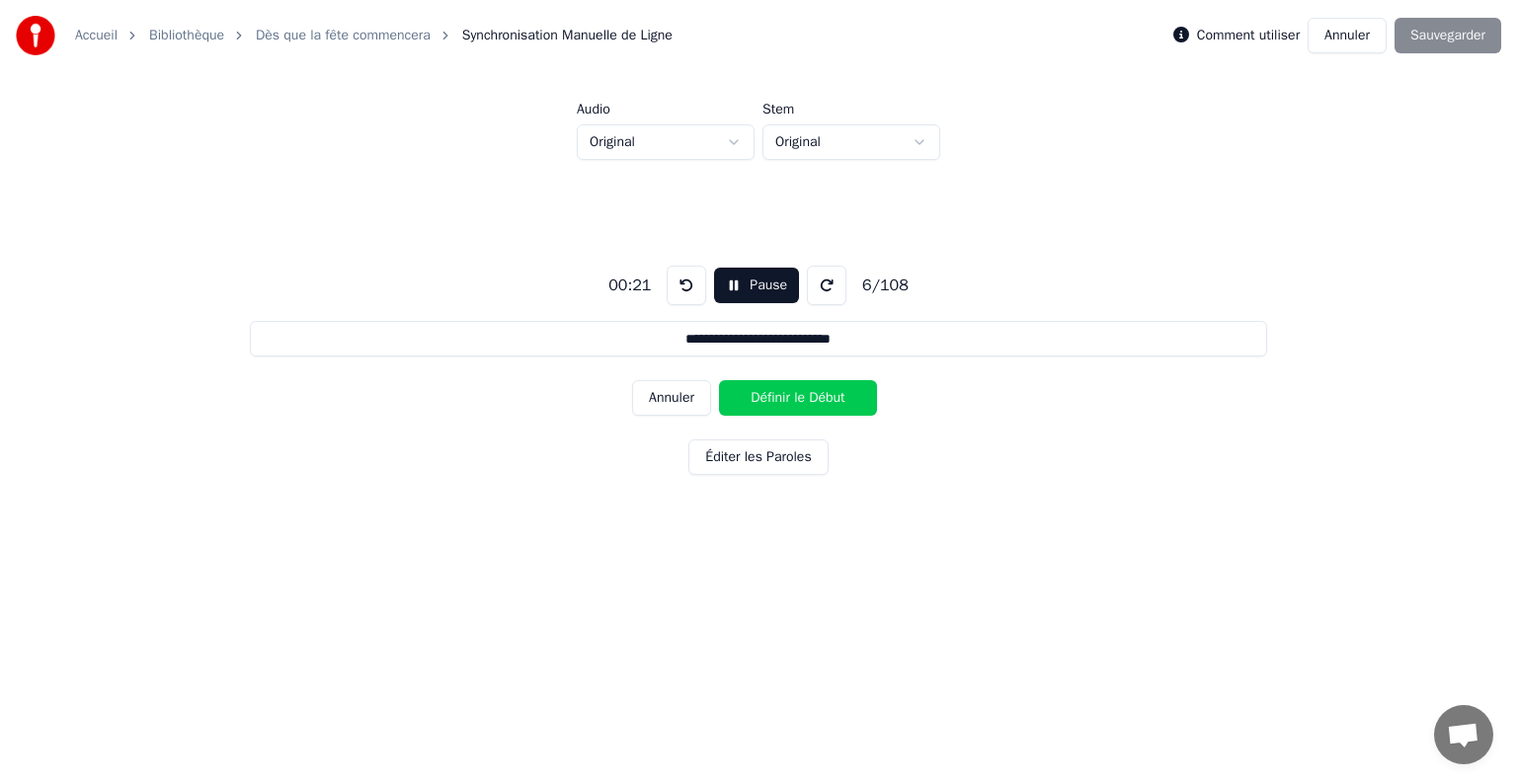 click on "**********" at bounding box center (758, 366) 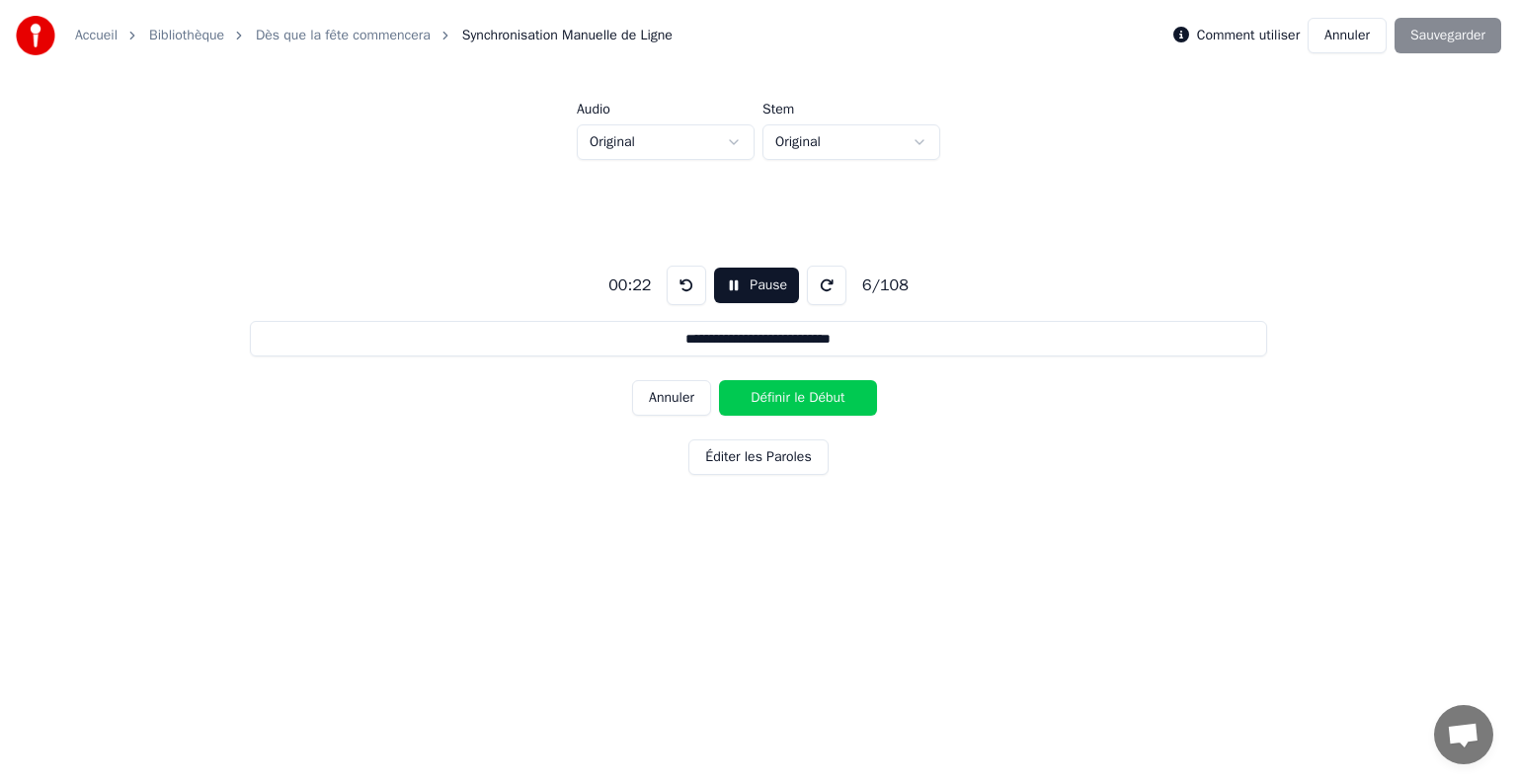 click on "Pause" at bounding box center [757, 285] 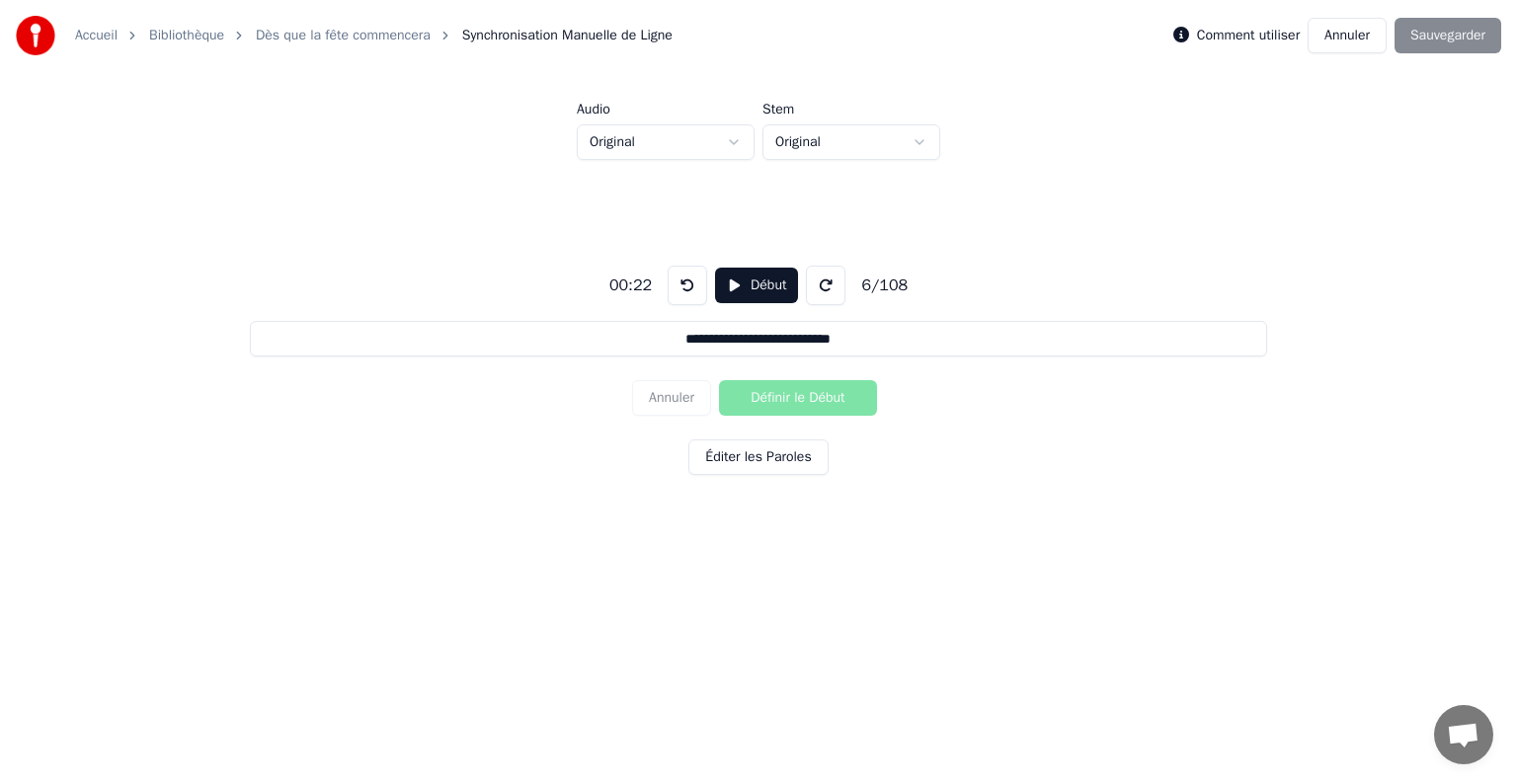 click on "Annuler Définir le Début" at bounding box center (758, 398) 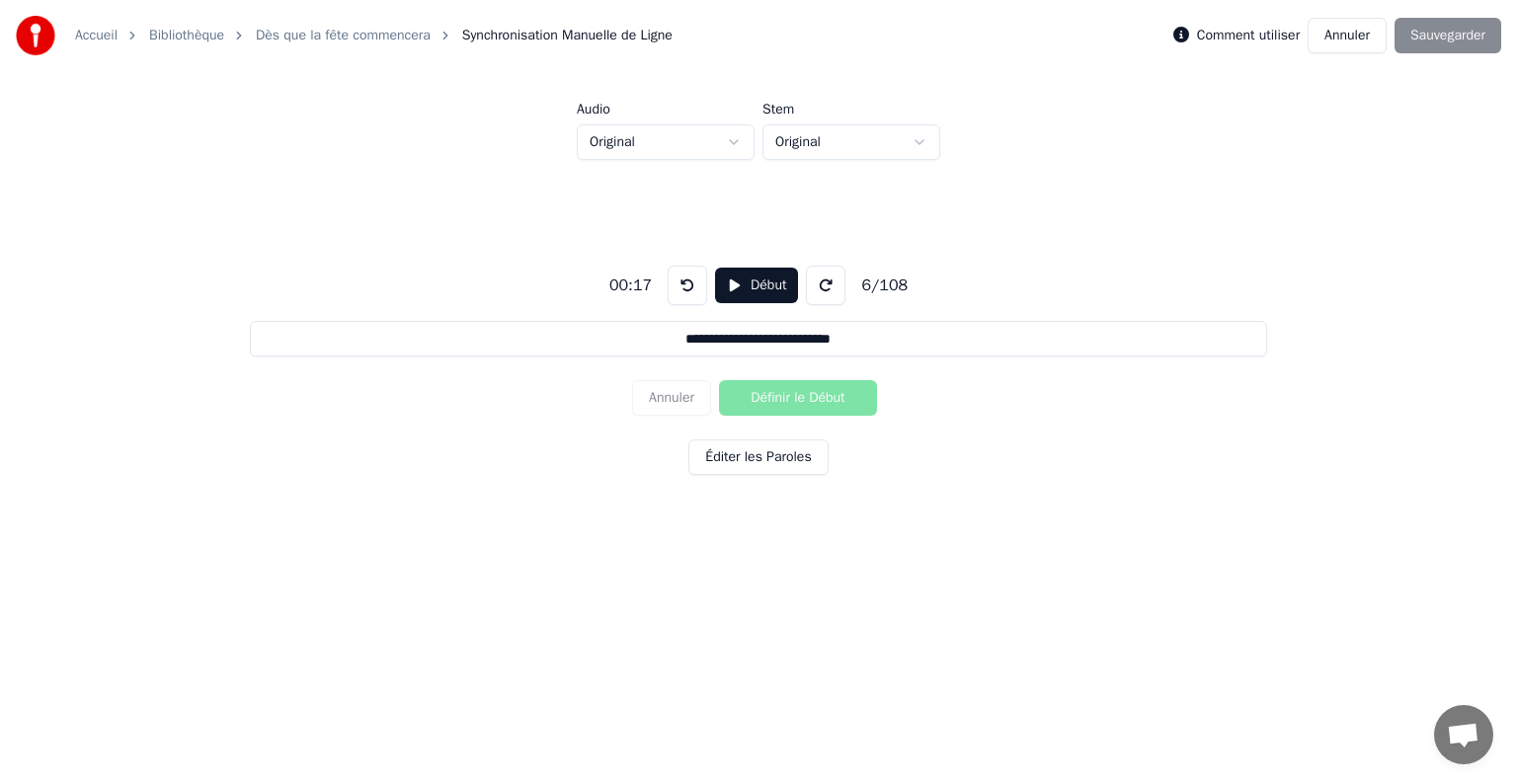 drag, startPoint x: 745, startPoint y: 290, endPoint x: 715, endPoint y: 341, distance: 59.16925 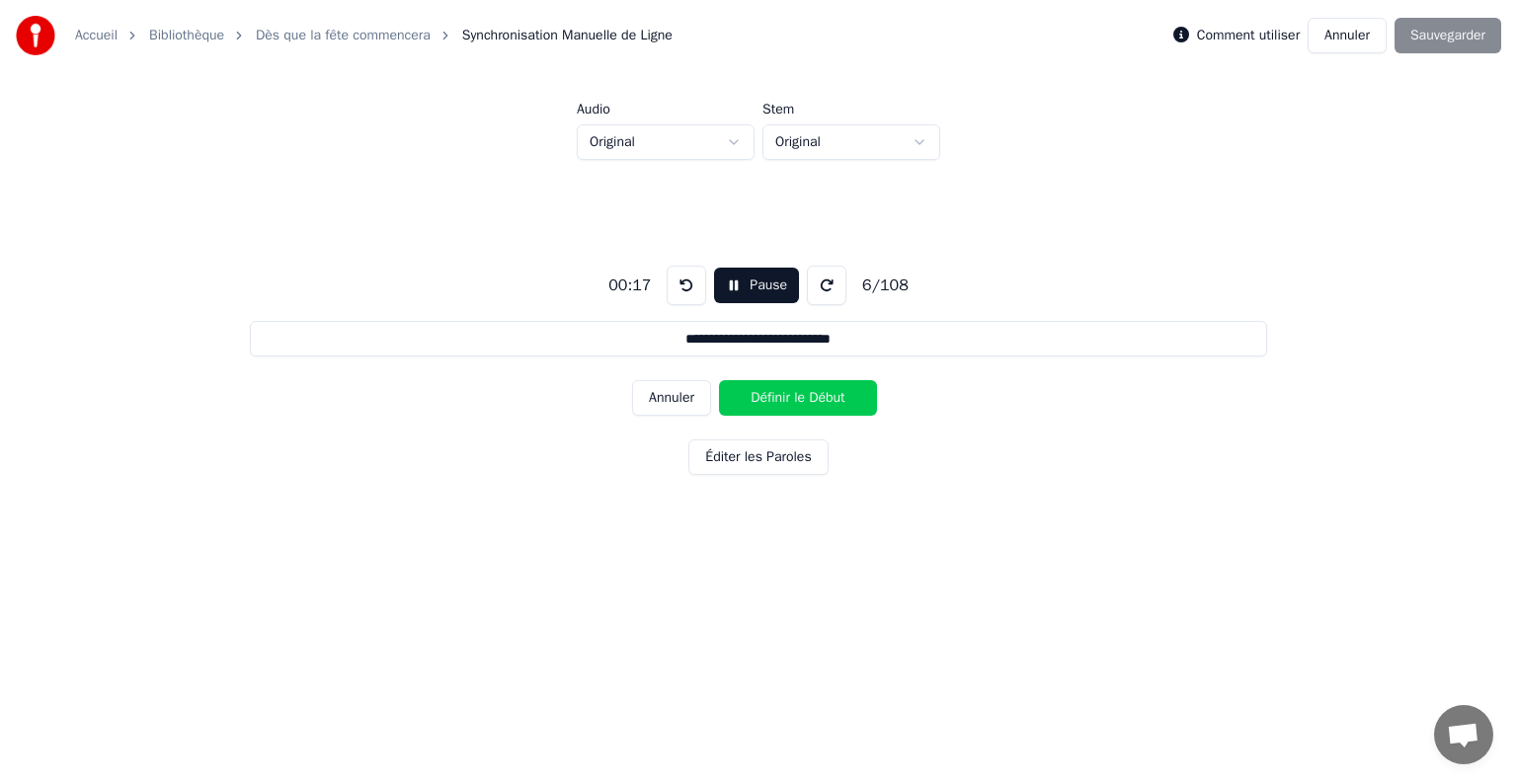 click on "Annuler" at bounding box center (672, 398) 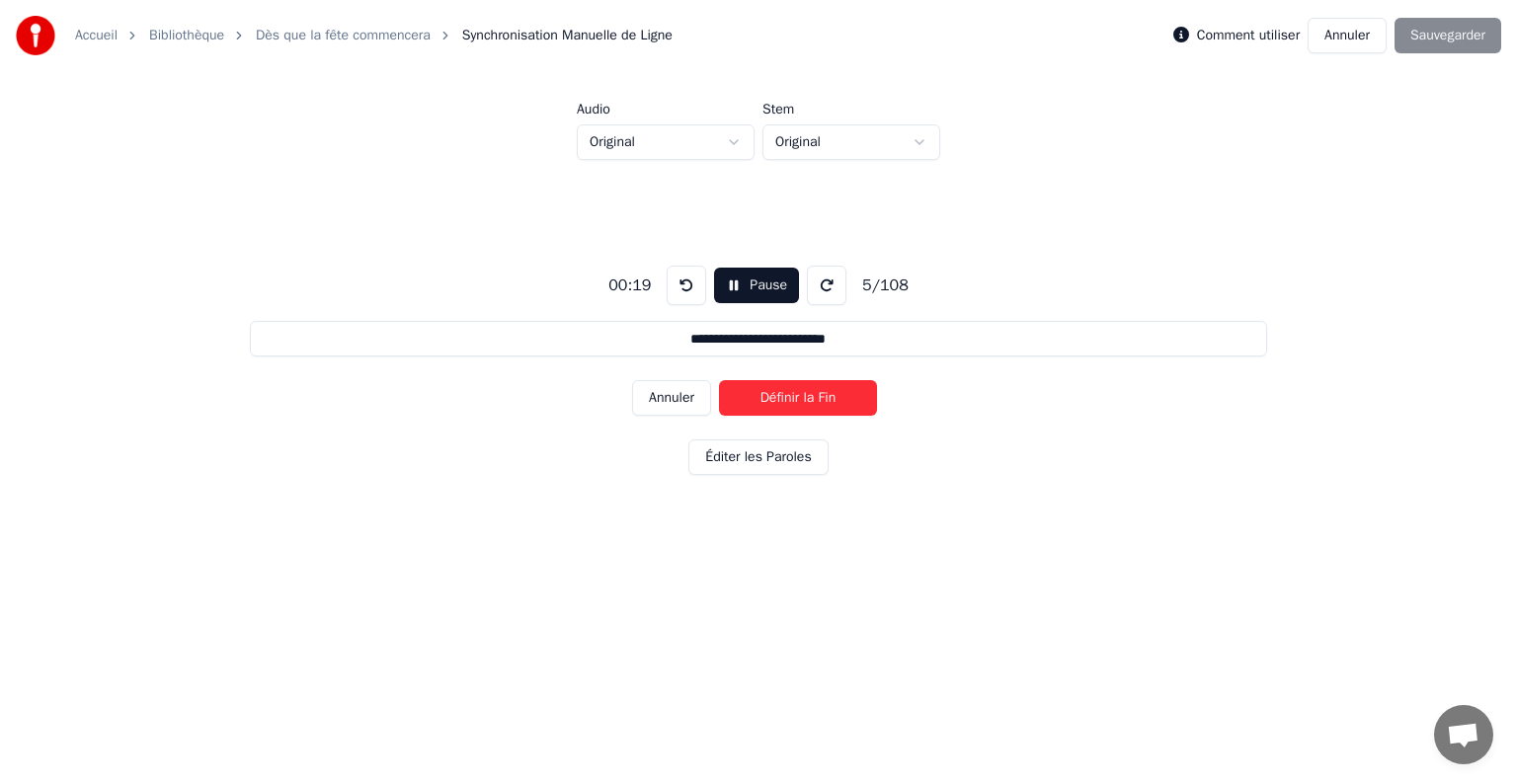 click at bounding box center (686, 285) 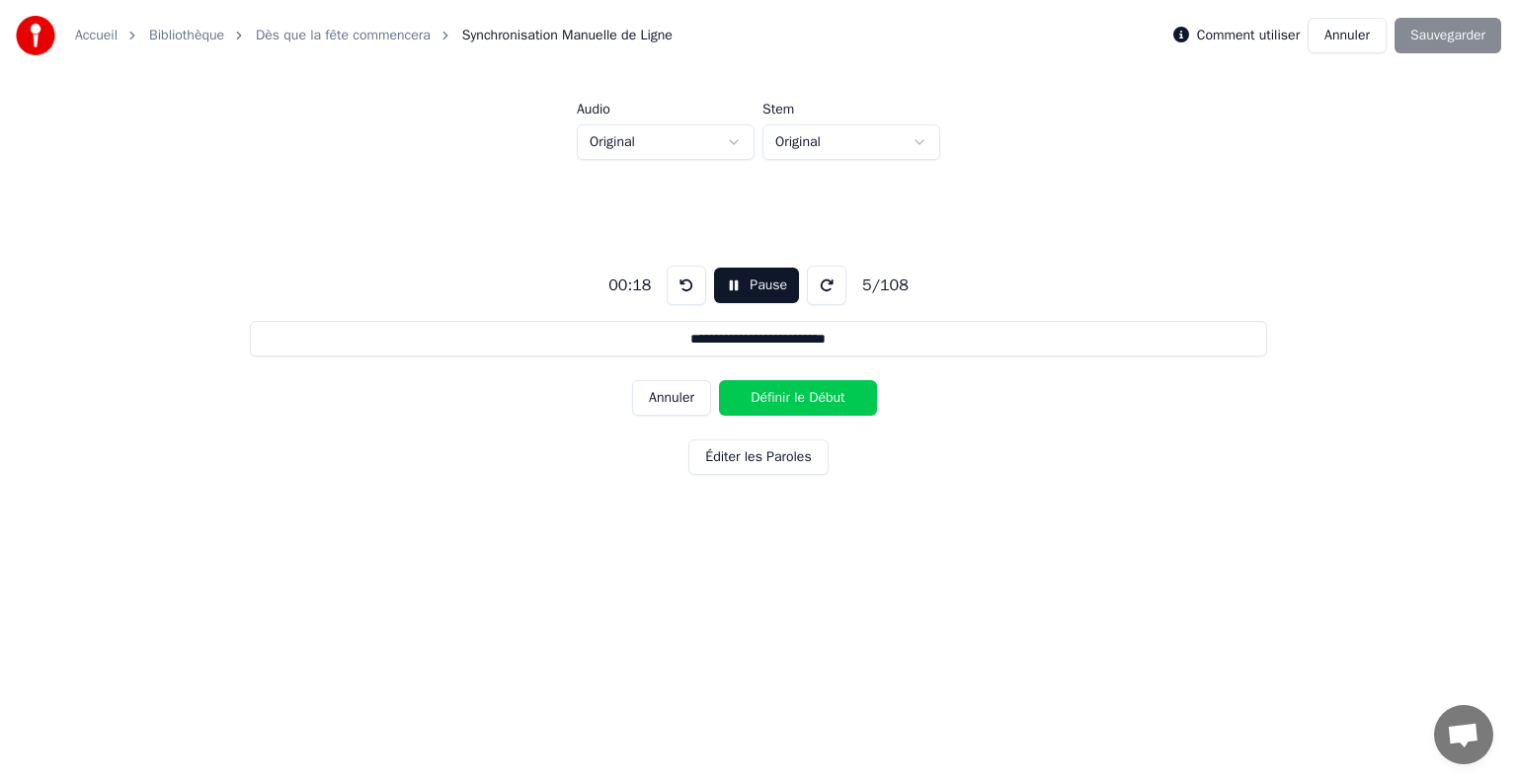 click at bounding box center [686, 285] 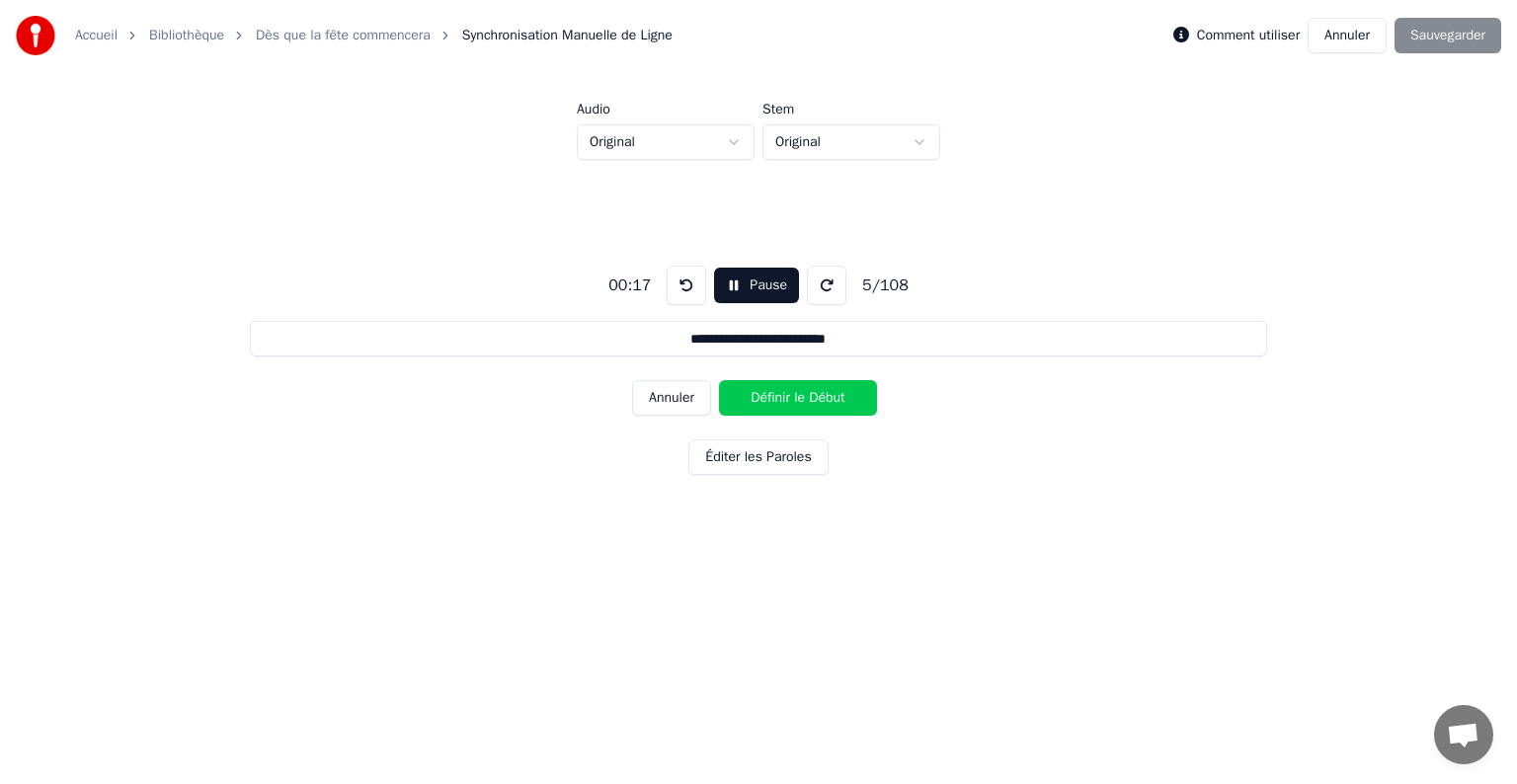 click on "Définir le Début" at bounding box center (798, 398) 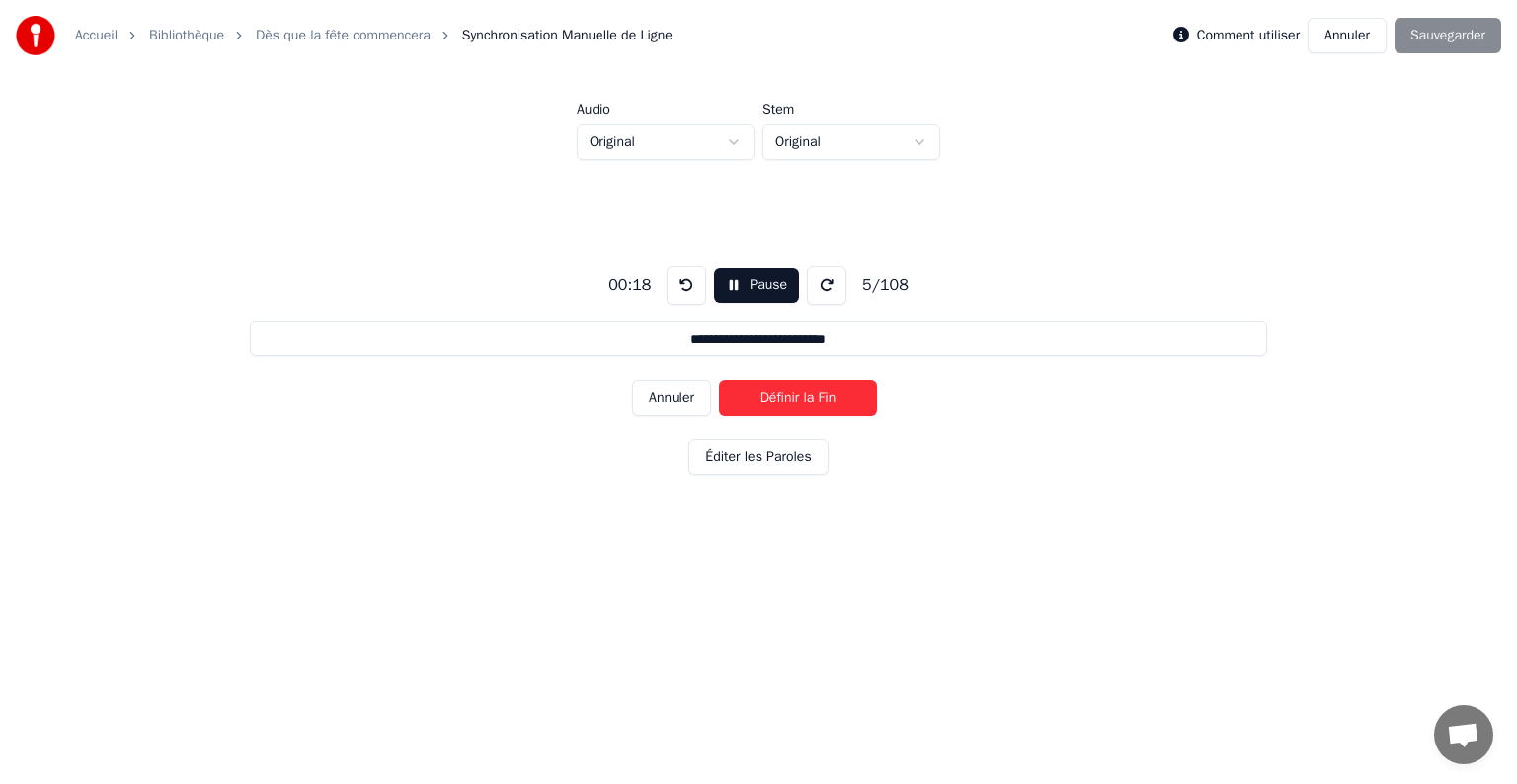 click on "Définir la Fin" at bounding box center [798, 398] 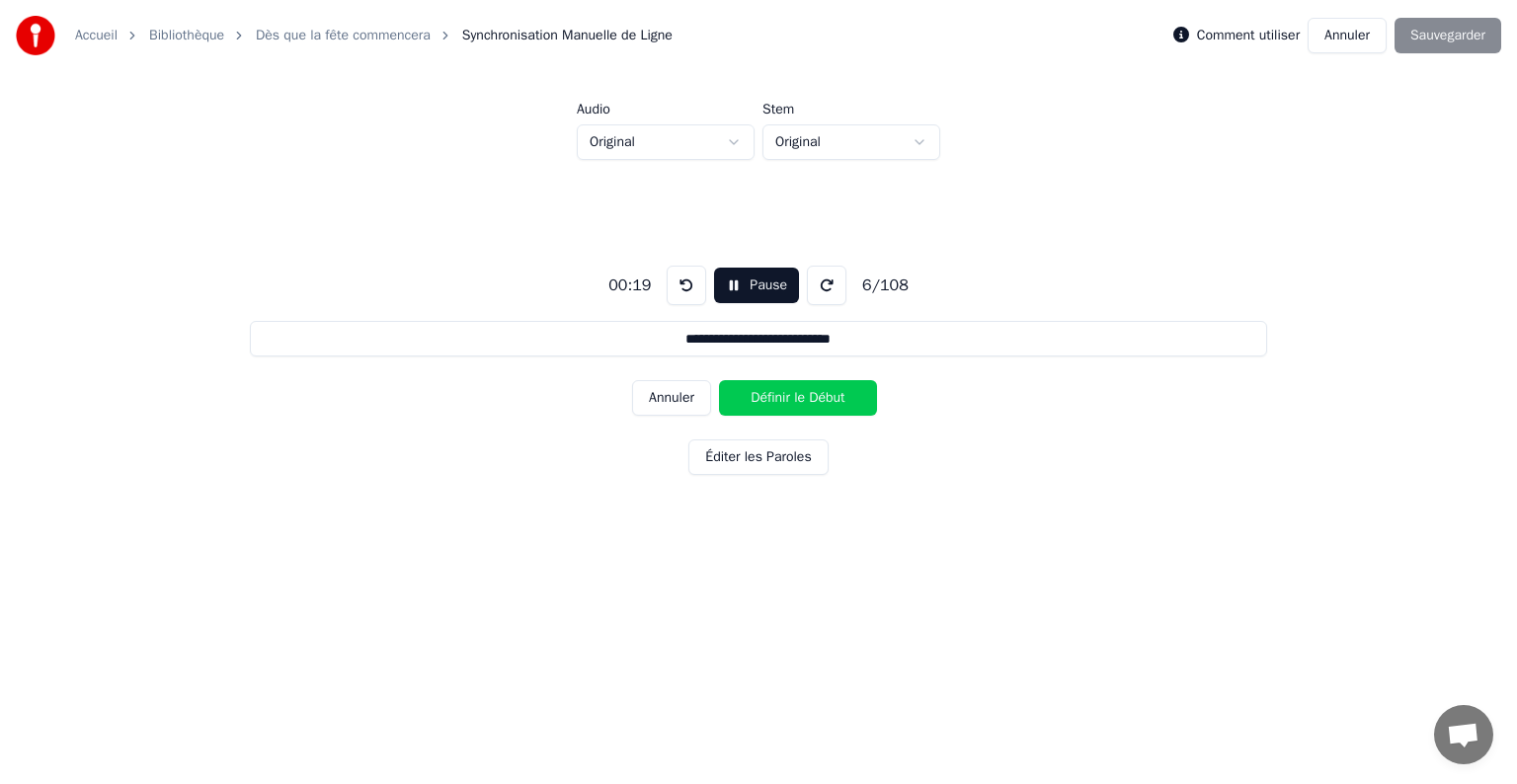 click on "Définir le Début" at bounding box center [798, 398] 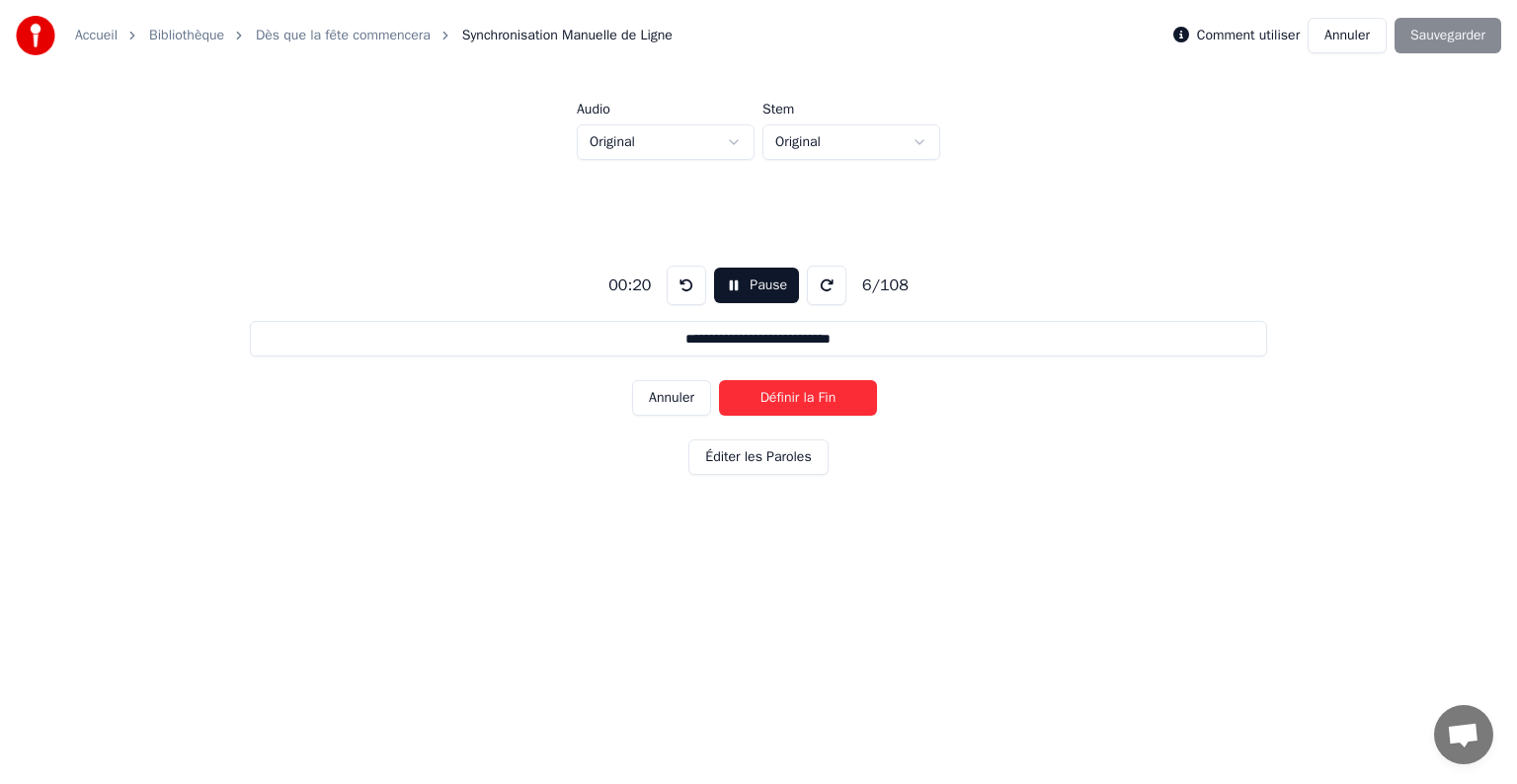 click on "Définir la Fin" at bounding box center [798, 398] 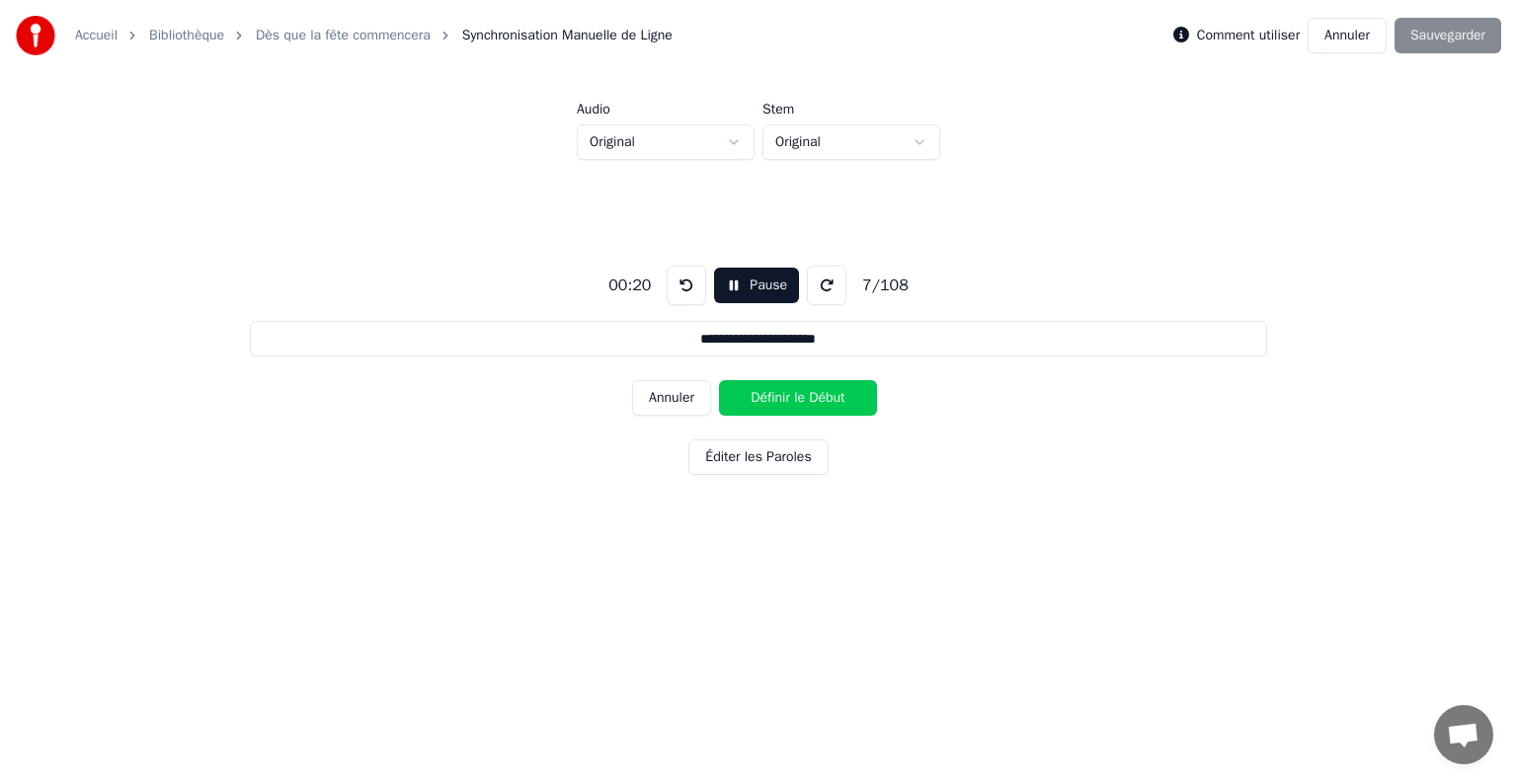 click on "Définir le Début" at bounding box center [798, 398] 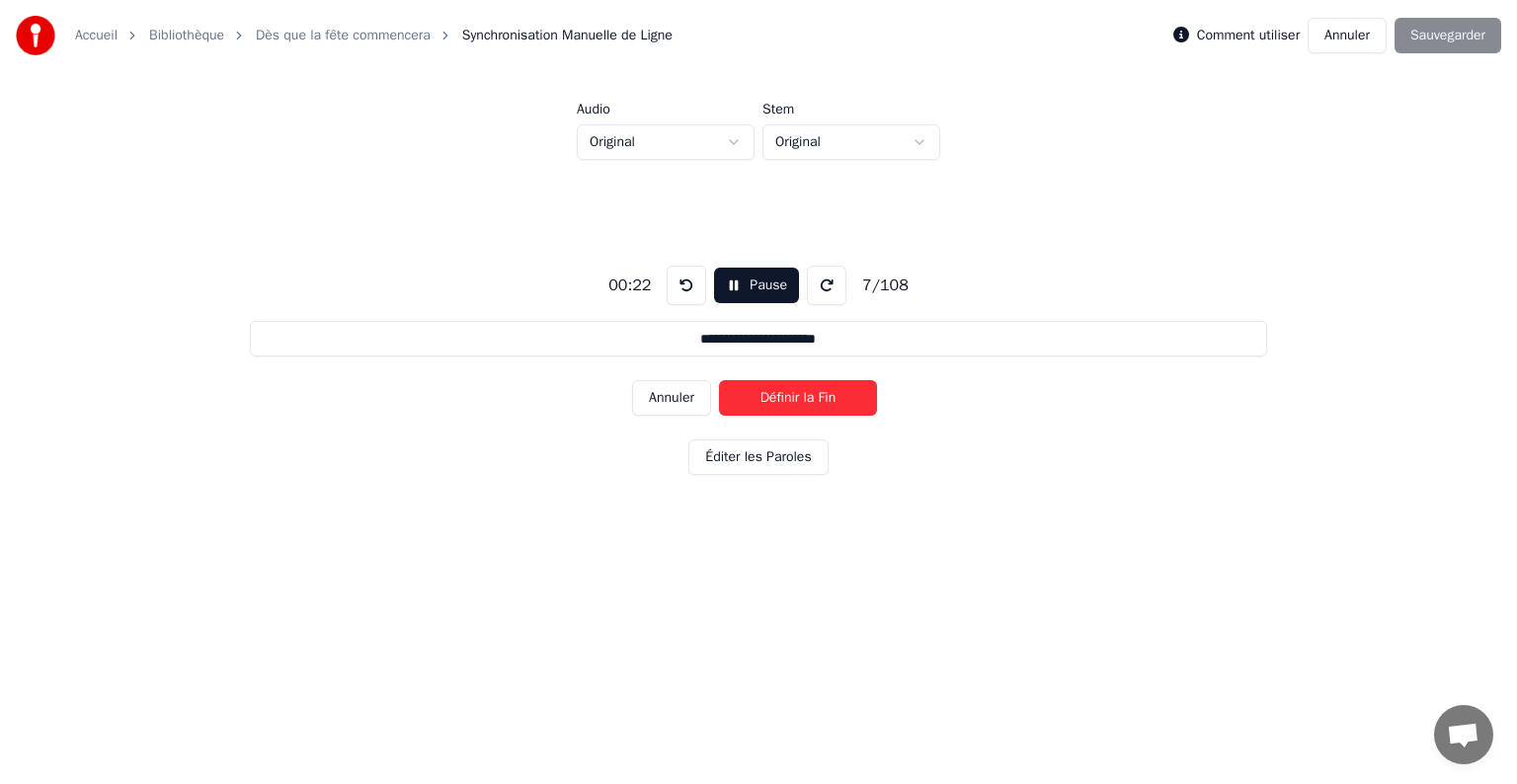click on "Définir la Fin" at bounding box center [798, 398] 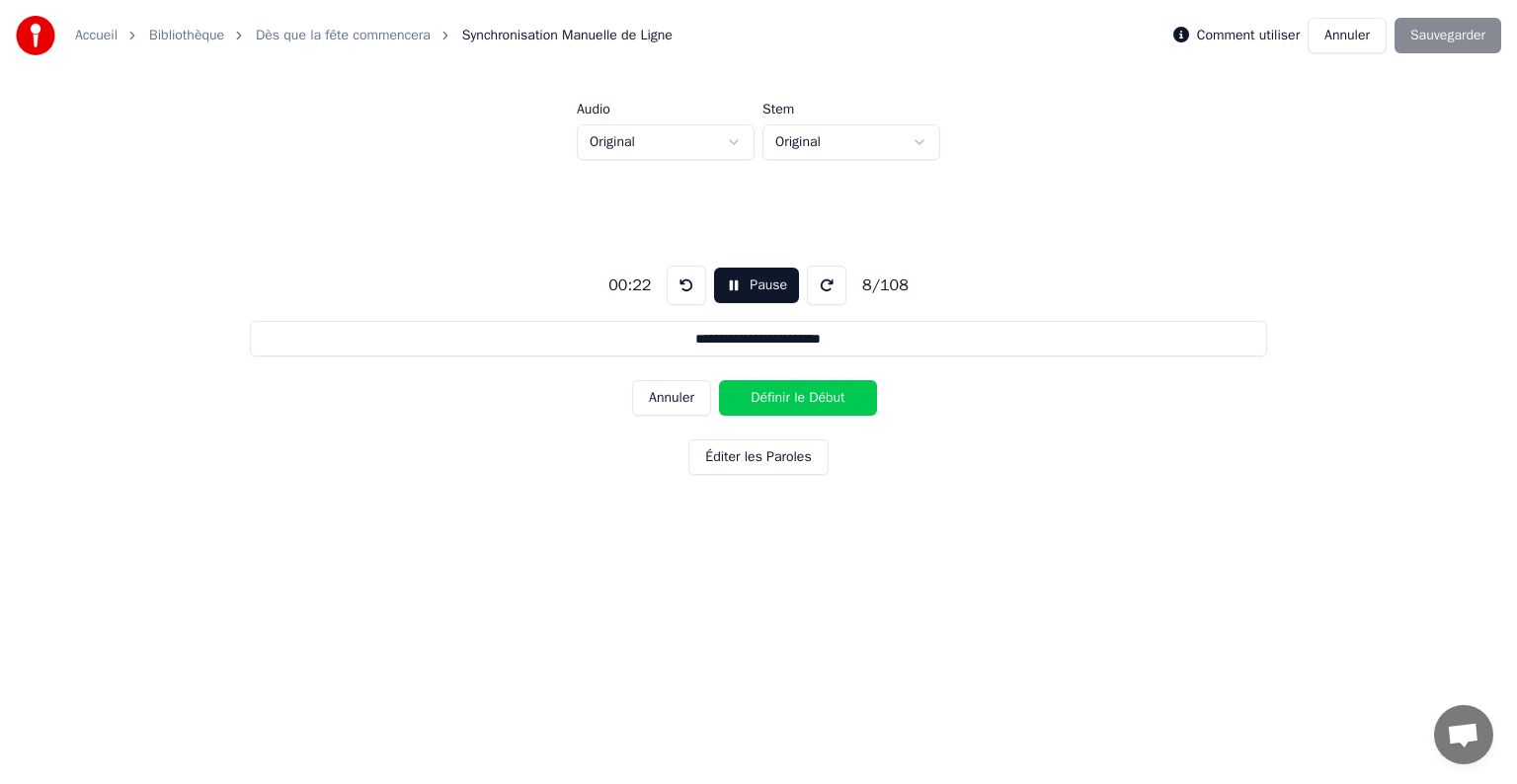 click on "Définir le Début" at bounding box center [798, 398] 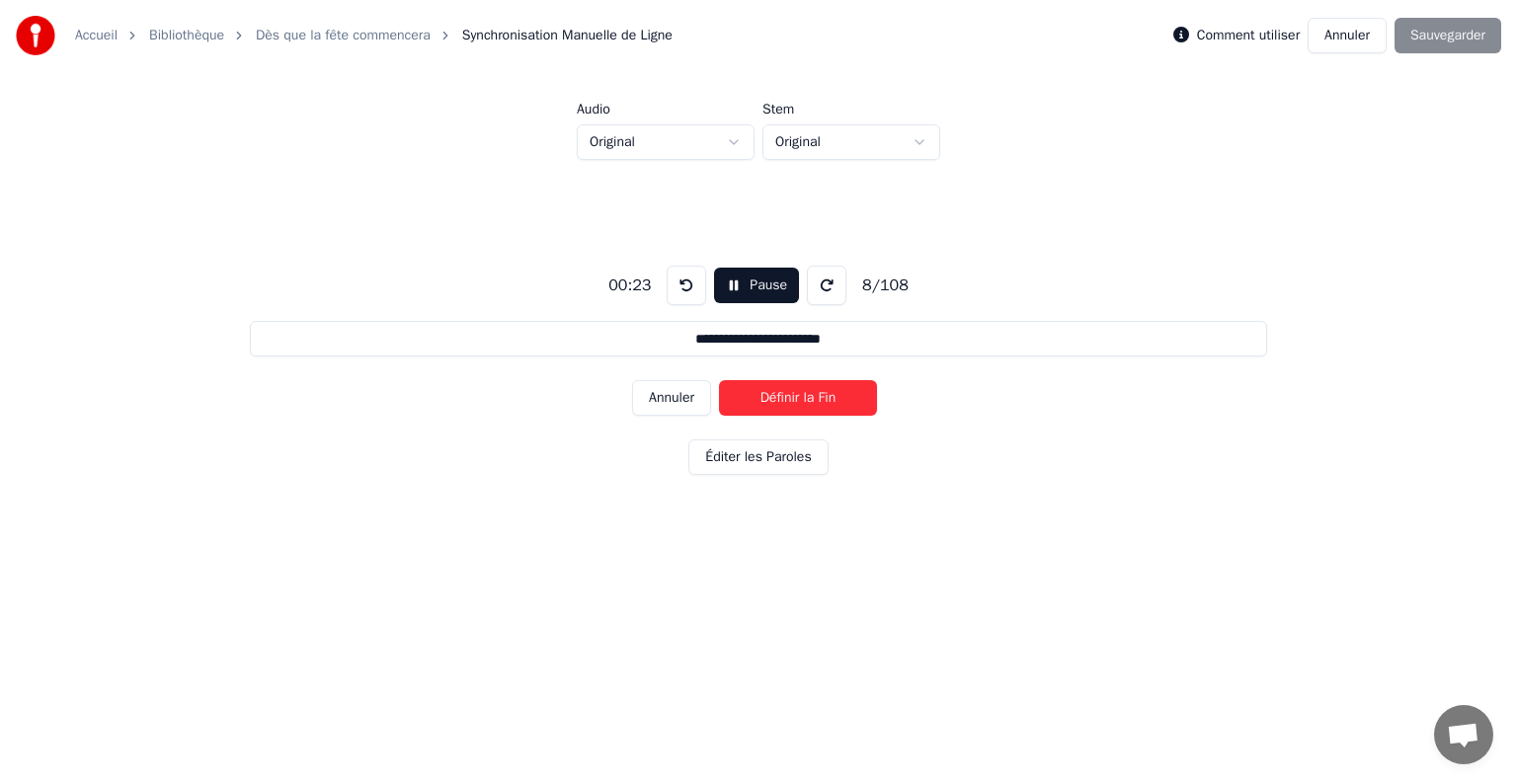 click on "Définir la Fin" at bounding box center (798, 398) 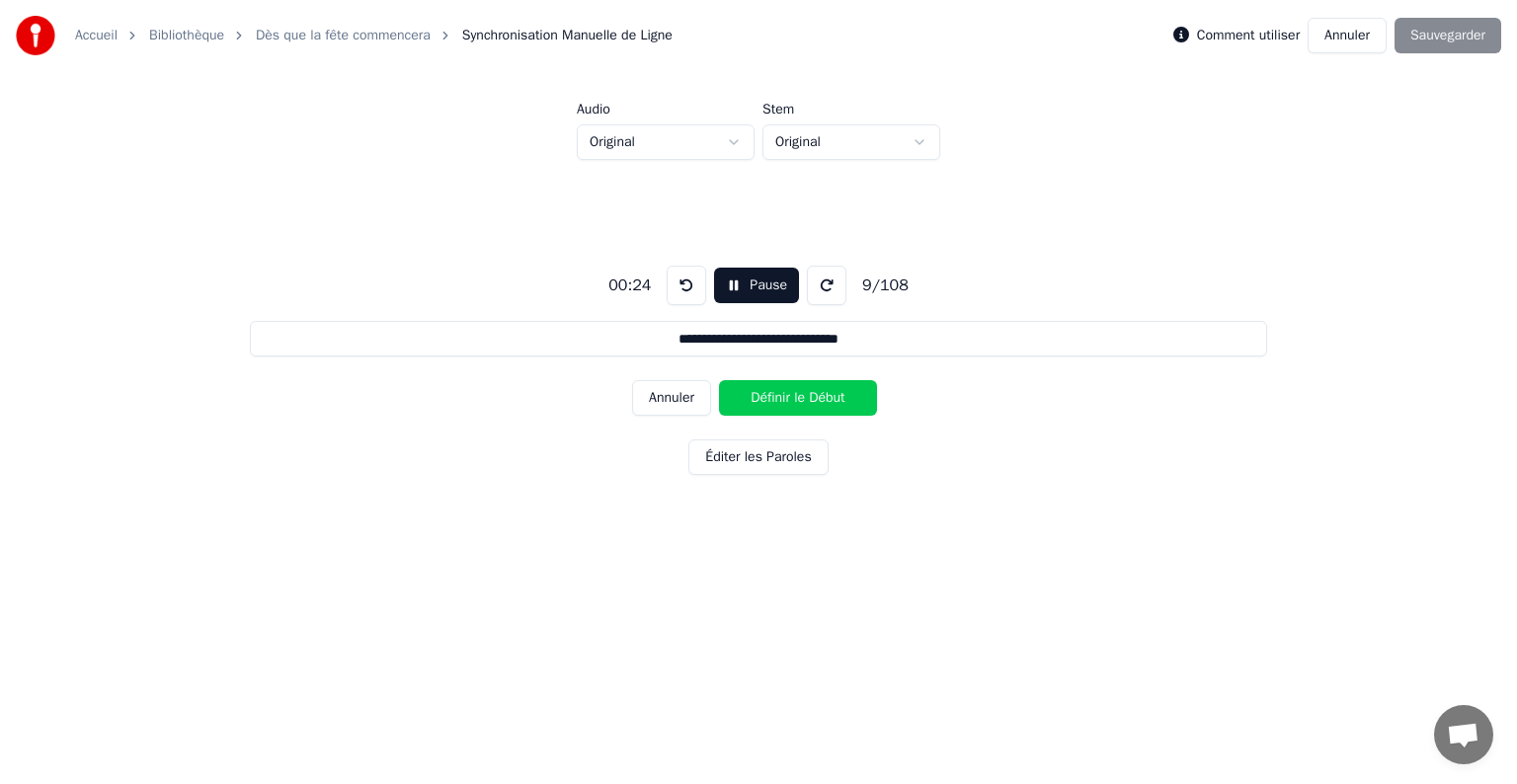 click on "Définir le Début" at bounding box center [798, 398] 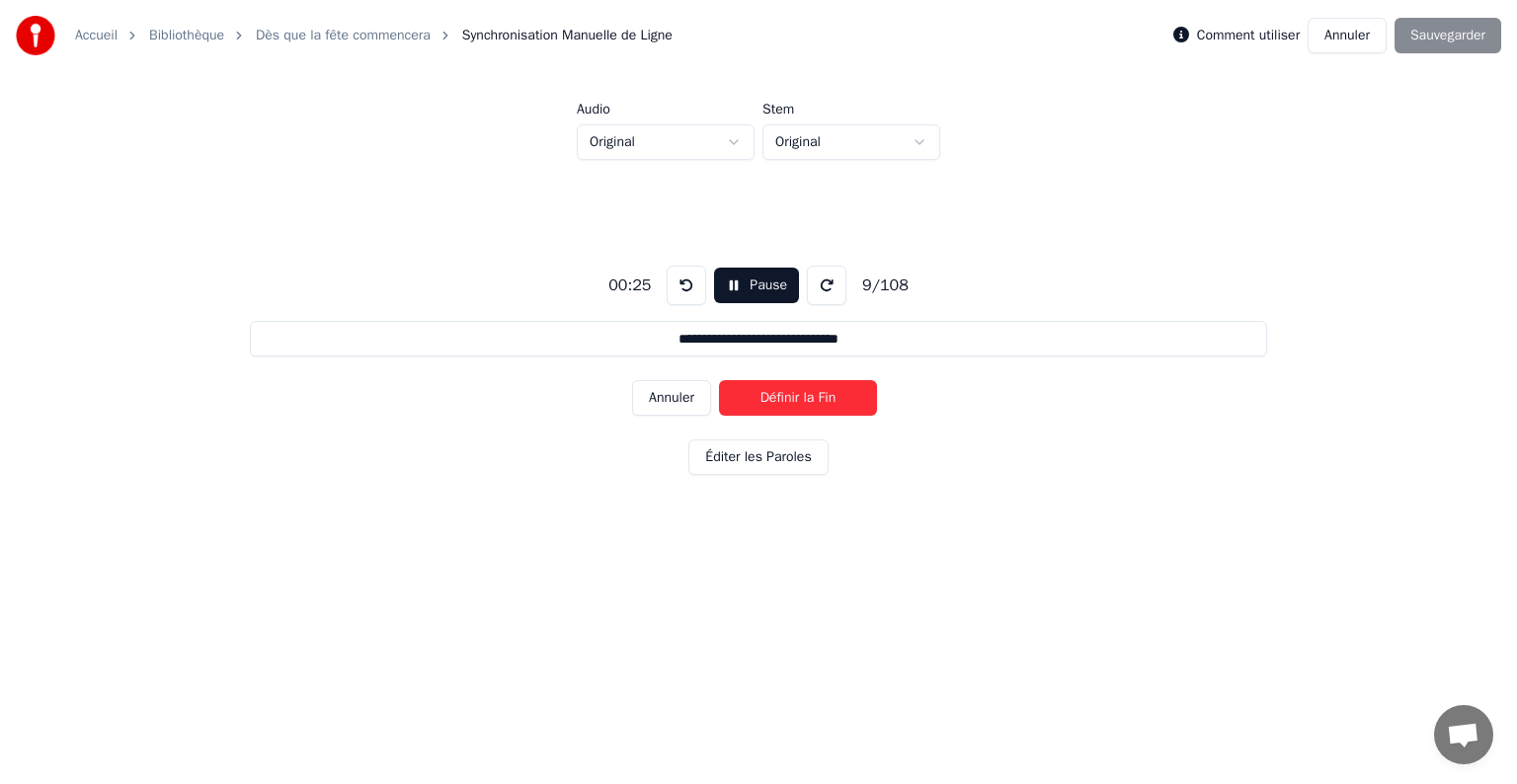 click on "Définir la Fin" at bounding box center (798, 398) 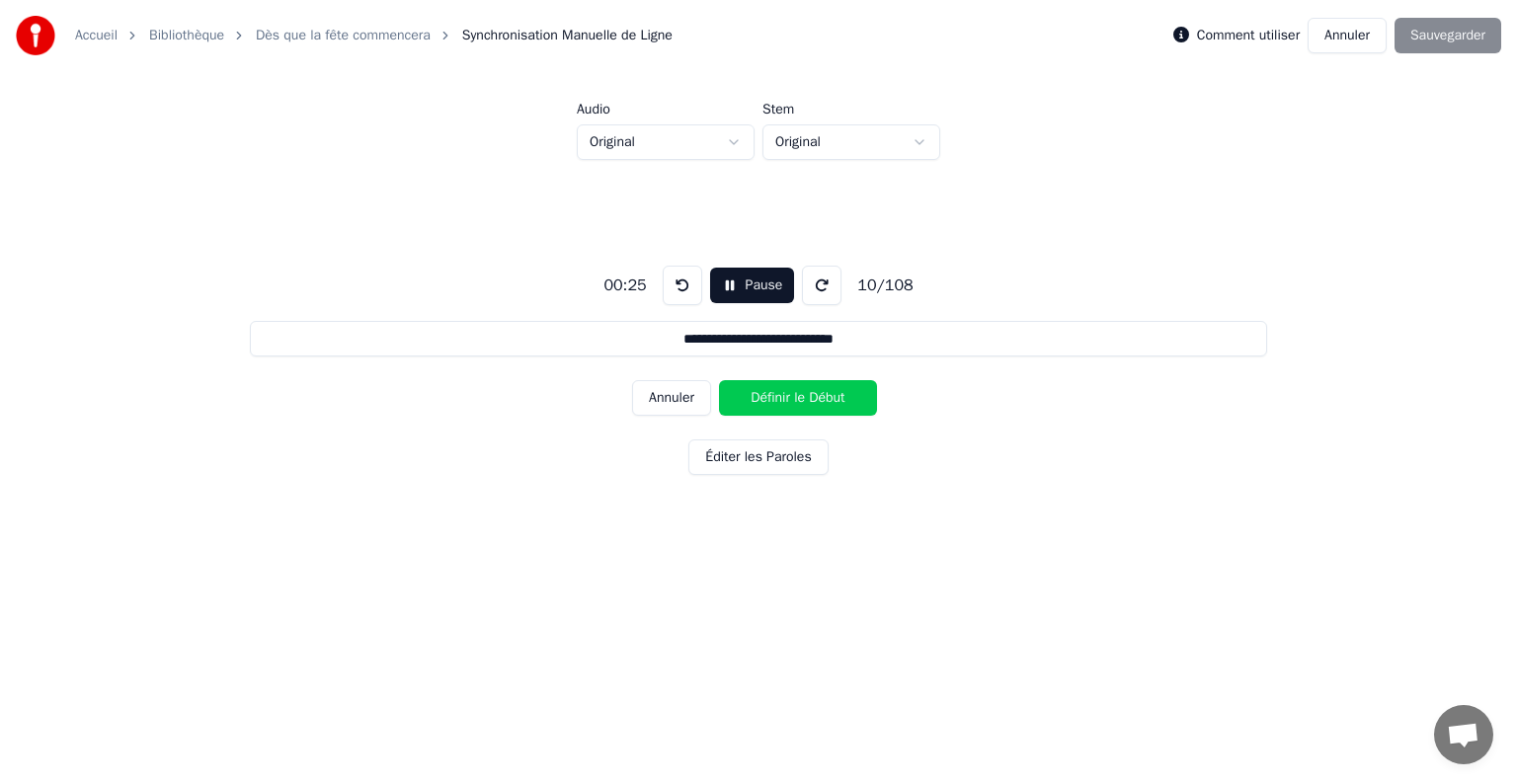 click on "Définir le Début" at bounding box center [798, 398] 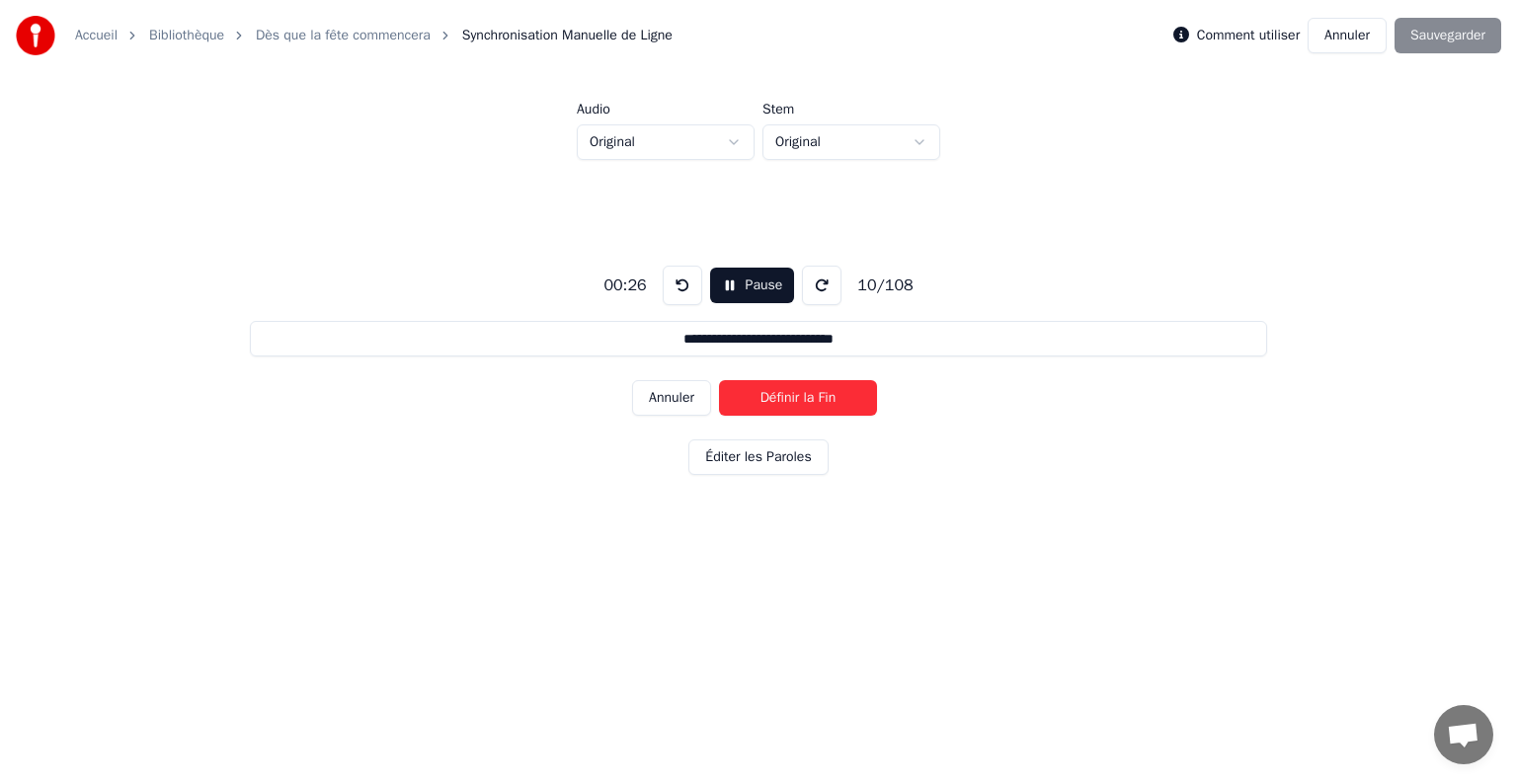 click on "Définir la Fin" at bounding box center [798, 398] 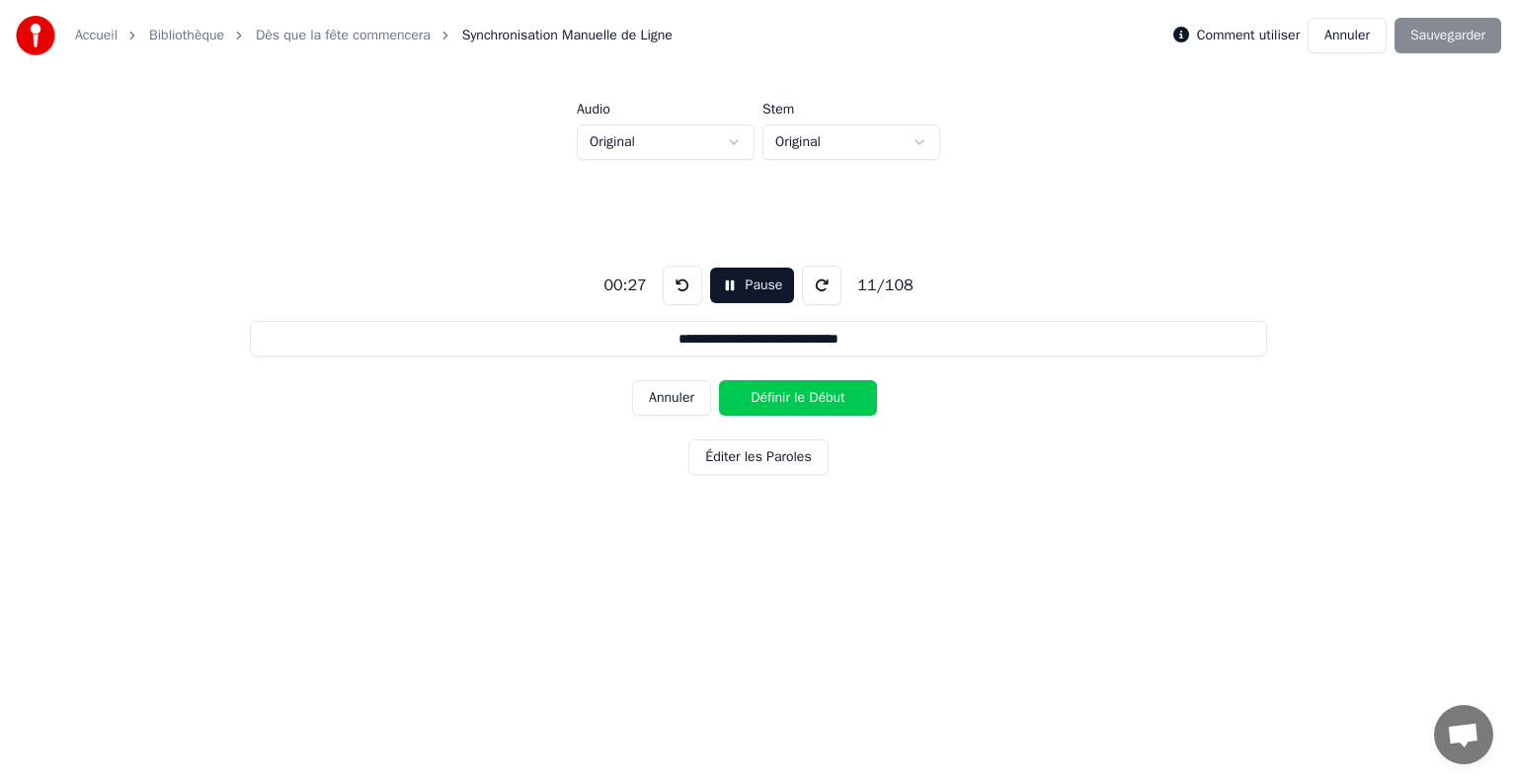 click on "Définir le Début" at bounding box center (798, 398) 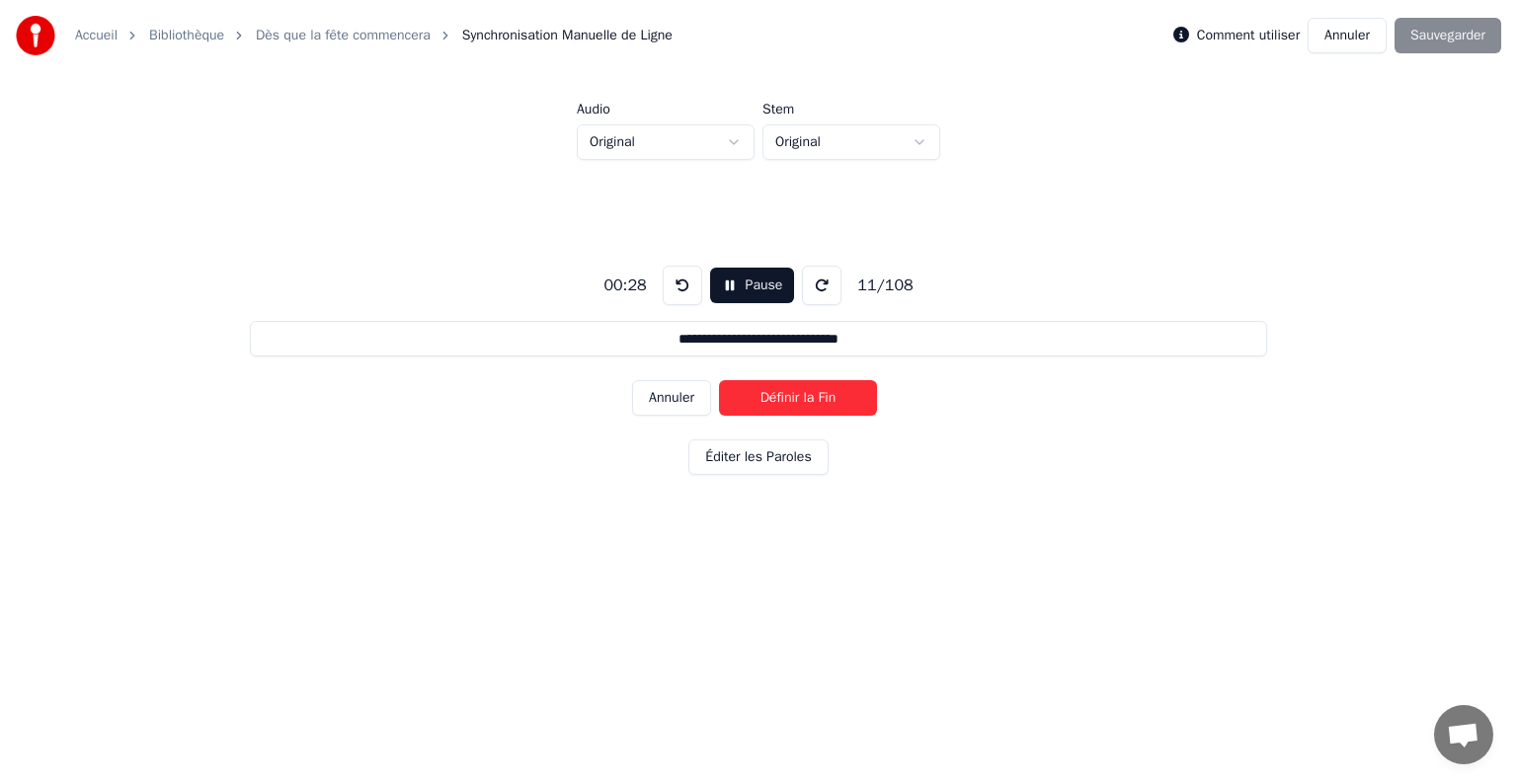 click on "Définir la Fin" at bounding box center (798, 398) 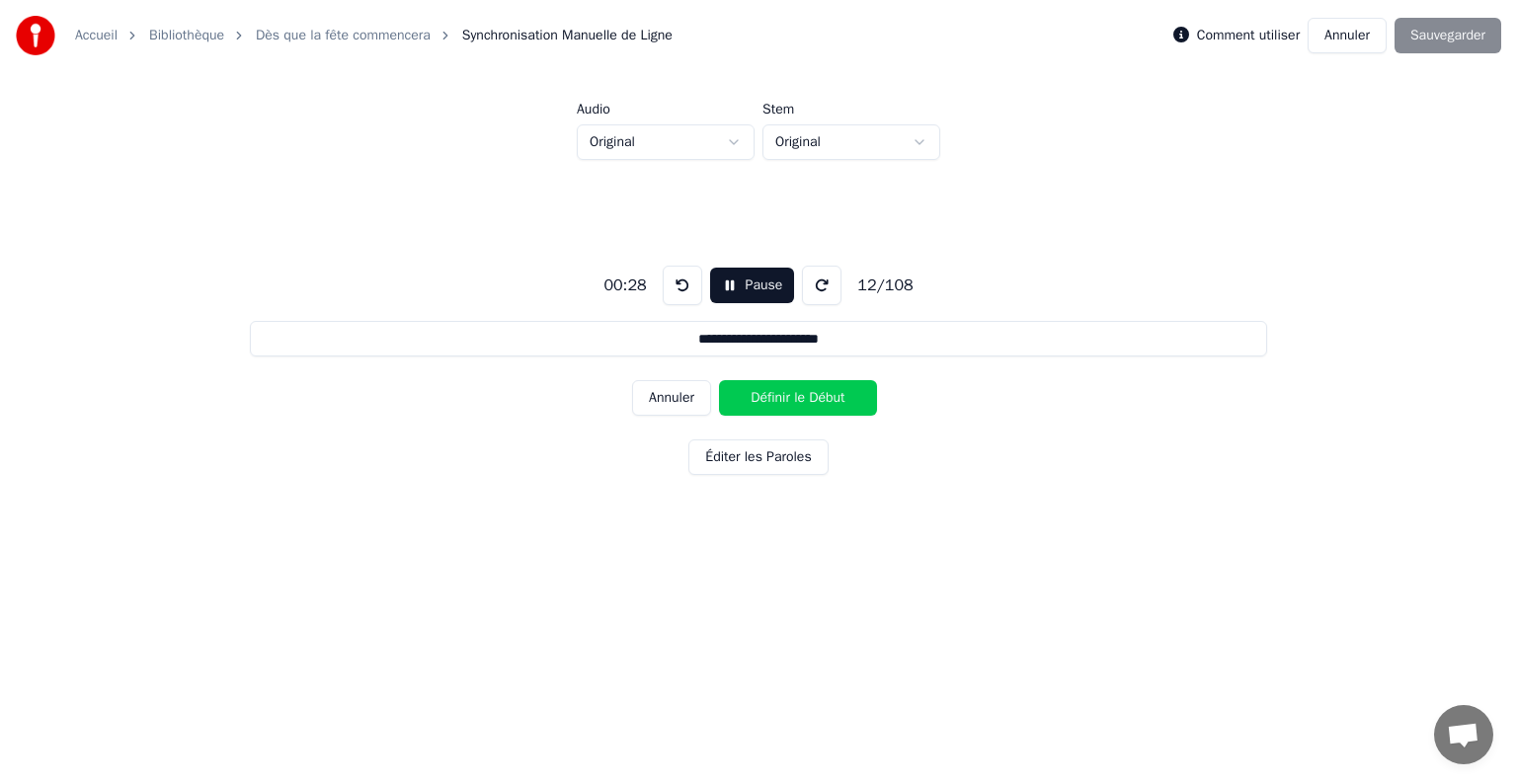 click on "Définir le Début" at bounding box center (798, 398) 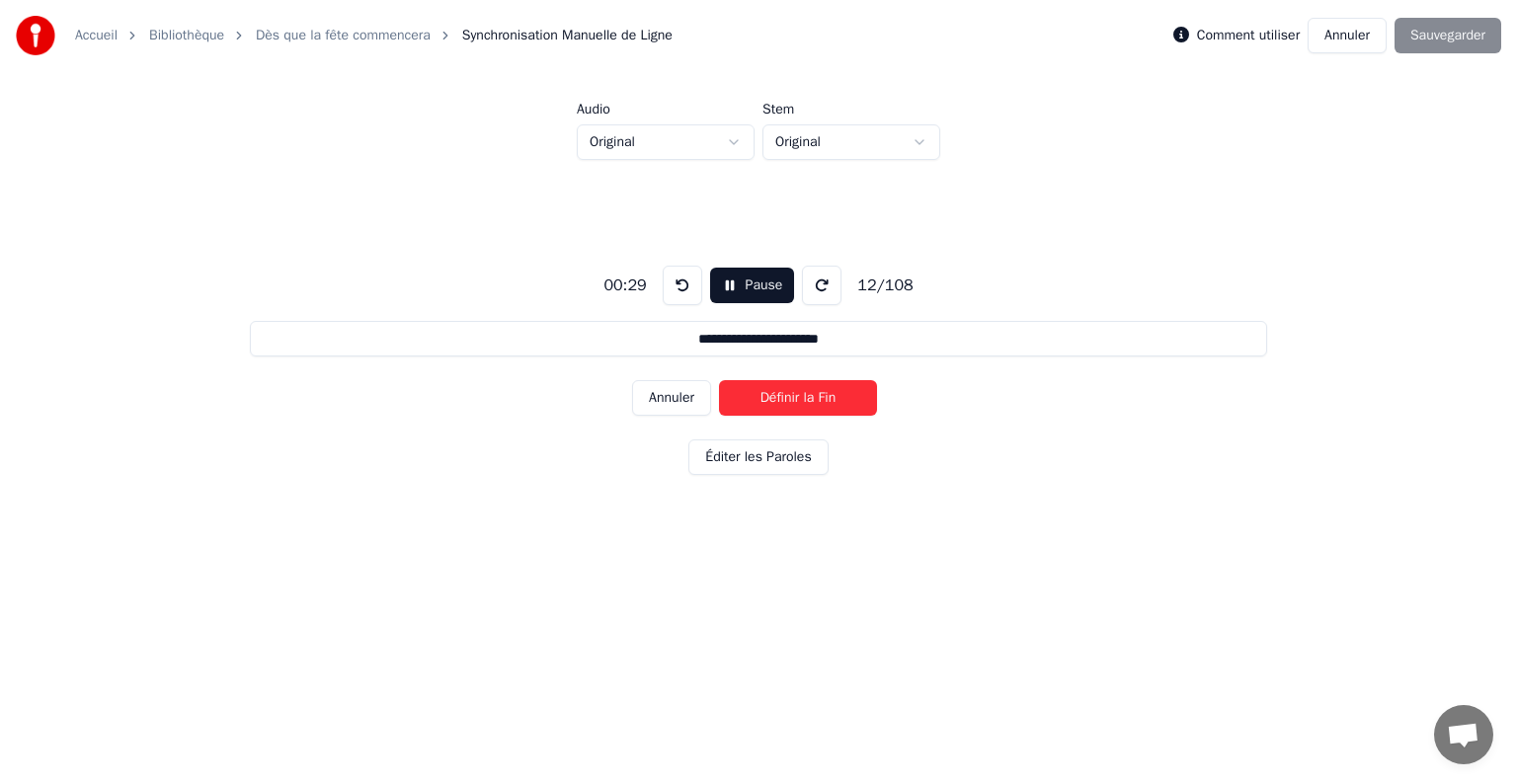 click on "Définir la Fin" at bounding box center (798, 398) 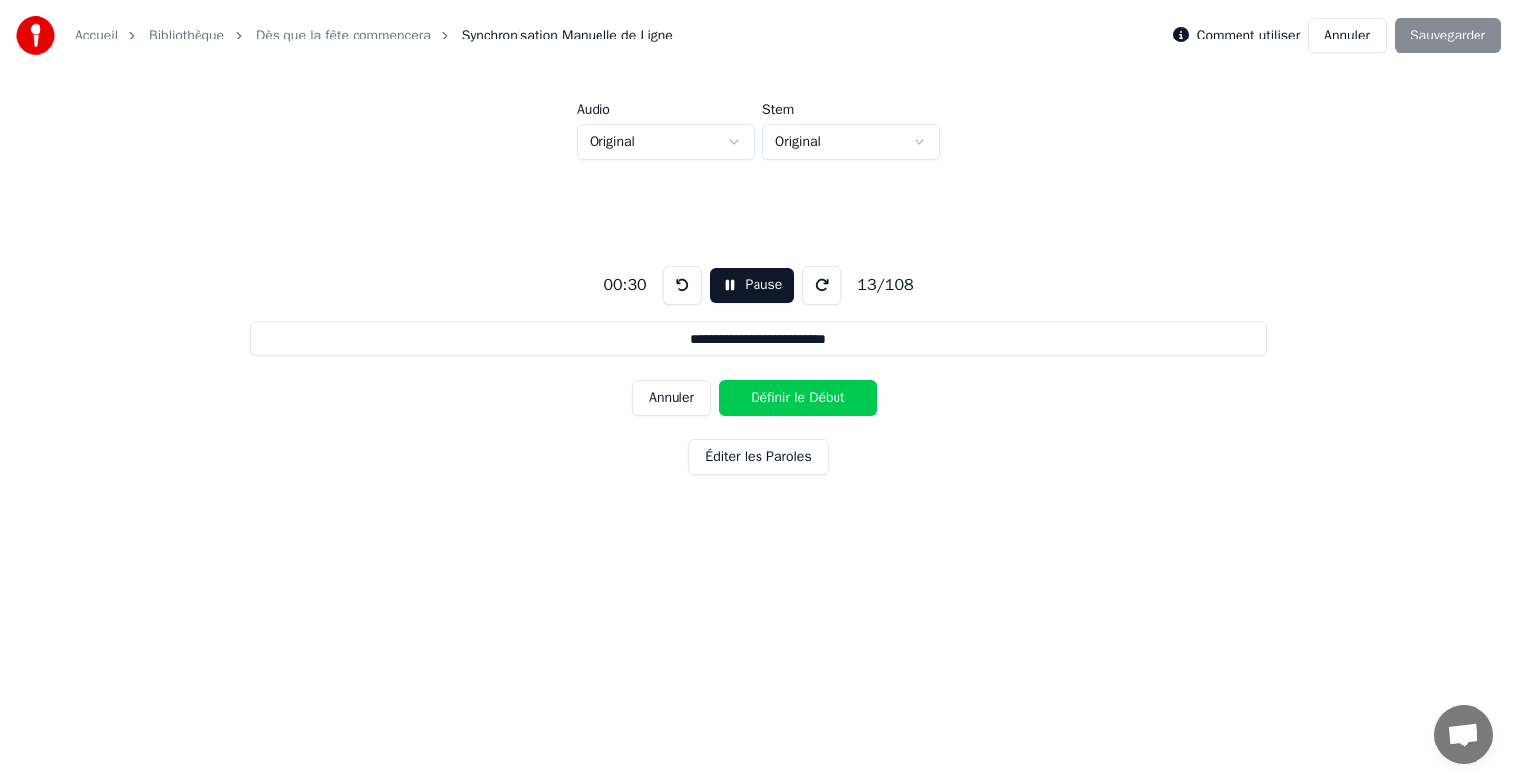 click on "Définir le Début" at bounding box center (798, 398) 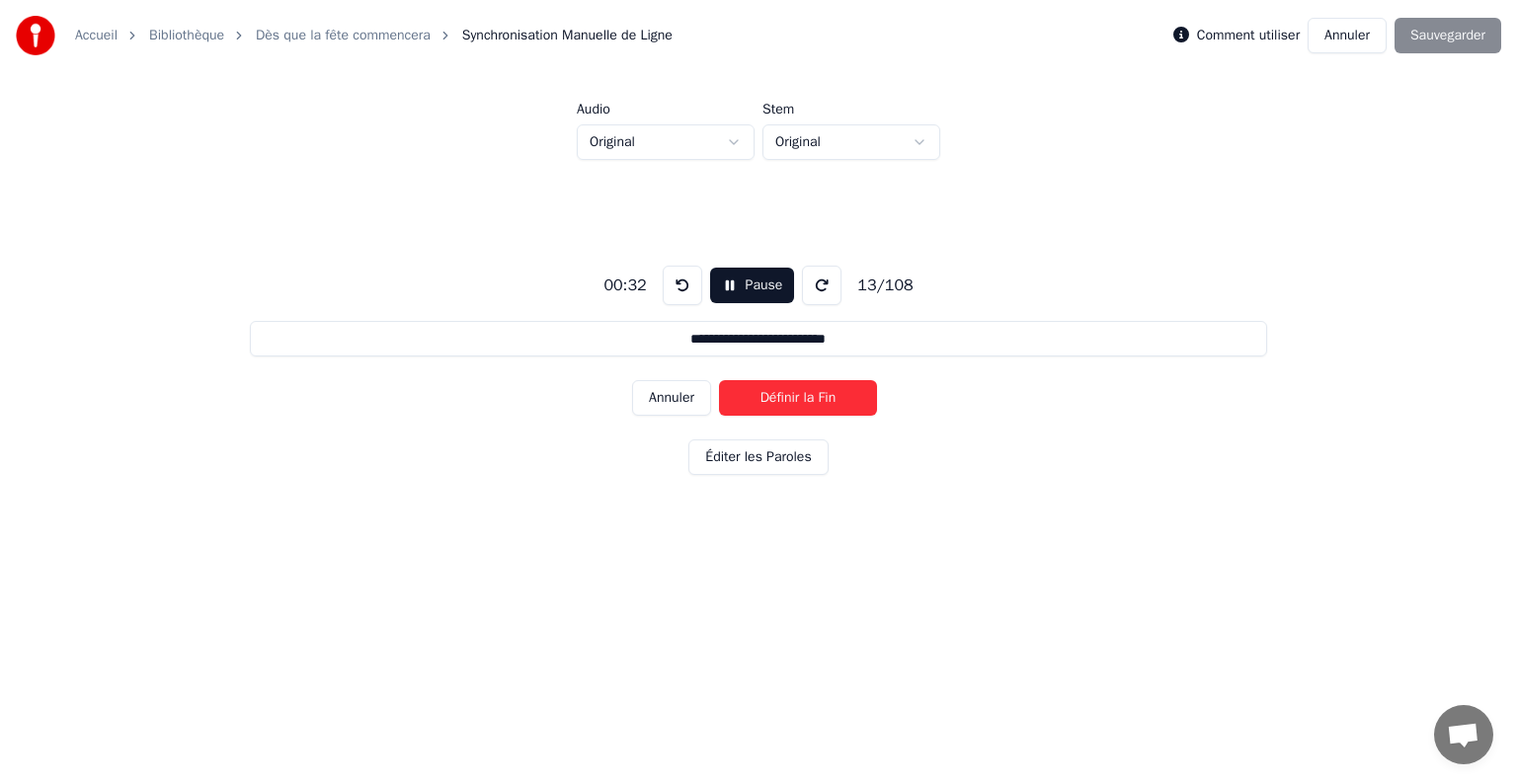 click on "Définir la Fin" at bounding box center (798, 398) 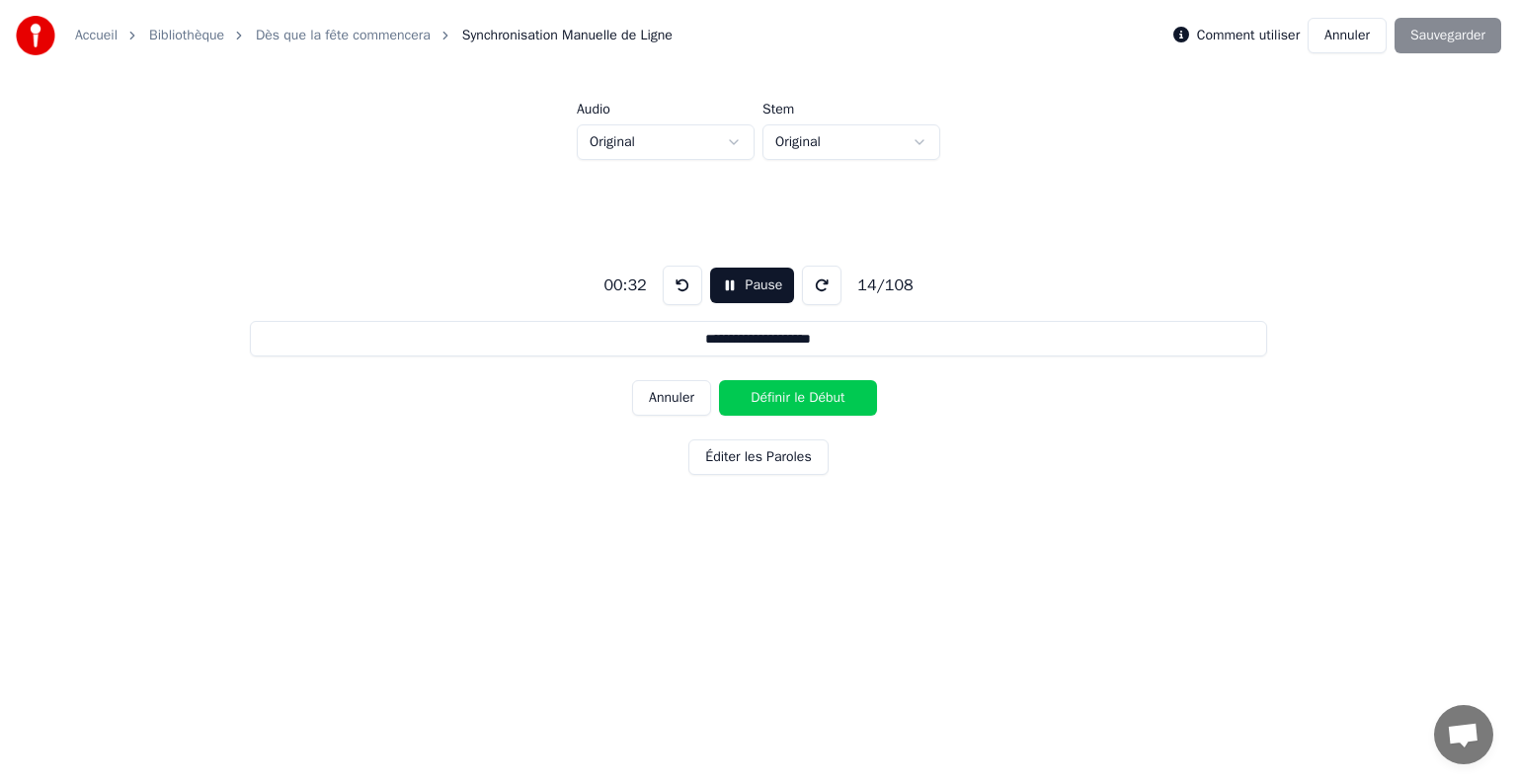 click on "Définir le Début" at bounding box center [798, 398] 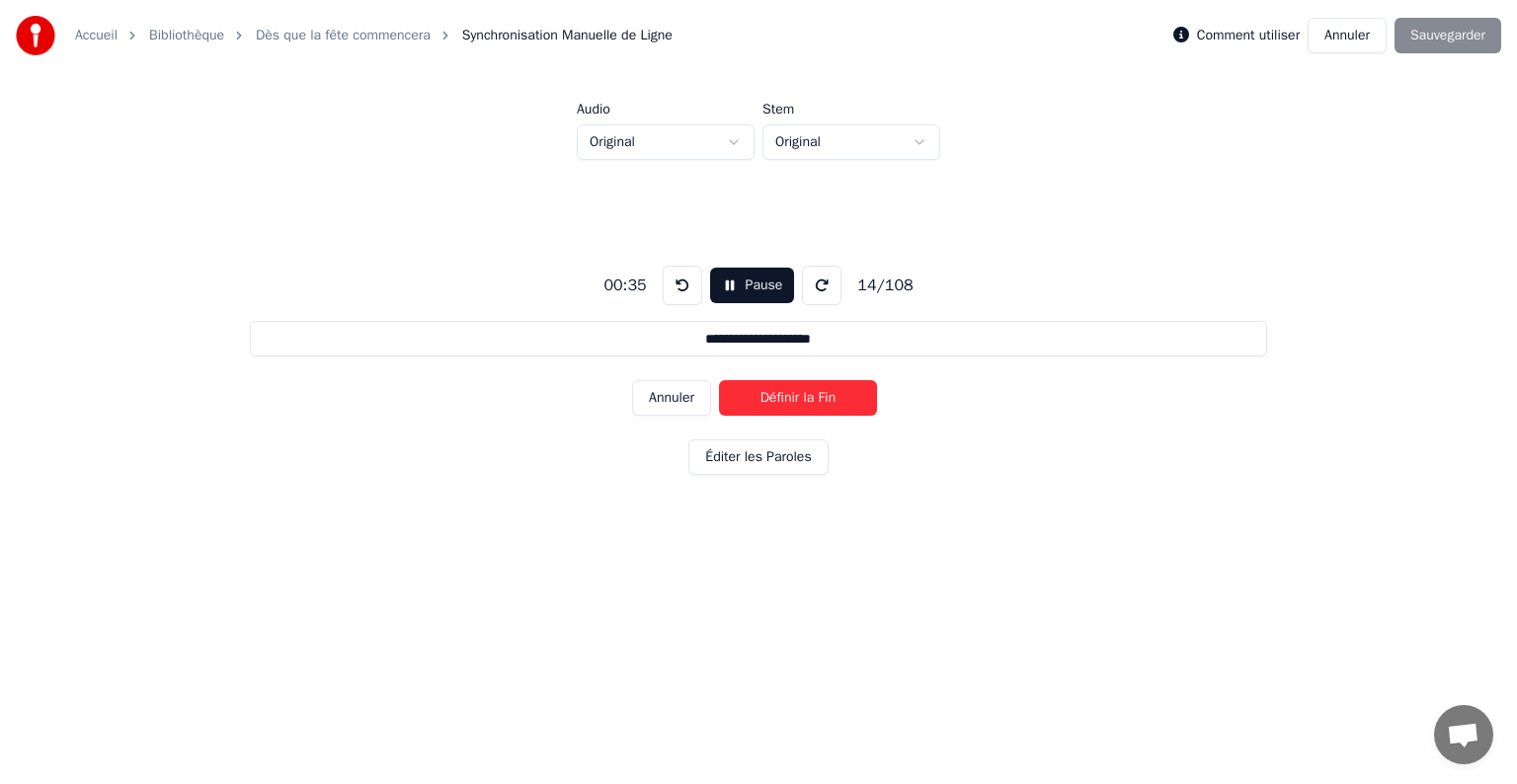 click on "Définir la Fin" at bounding box center (798, 398) 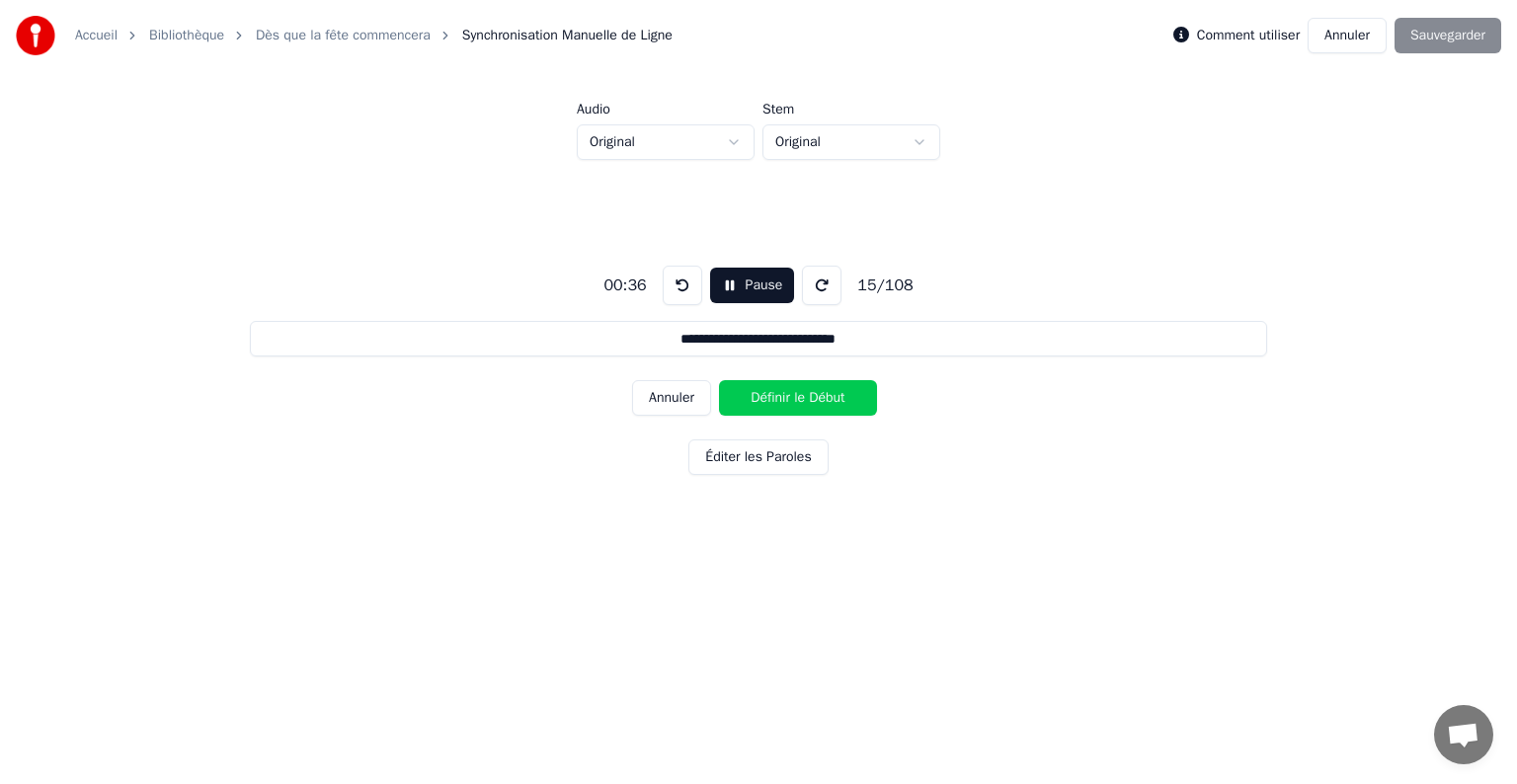 click at bounding box center (682, 285) 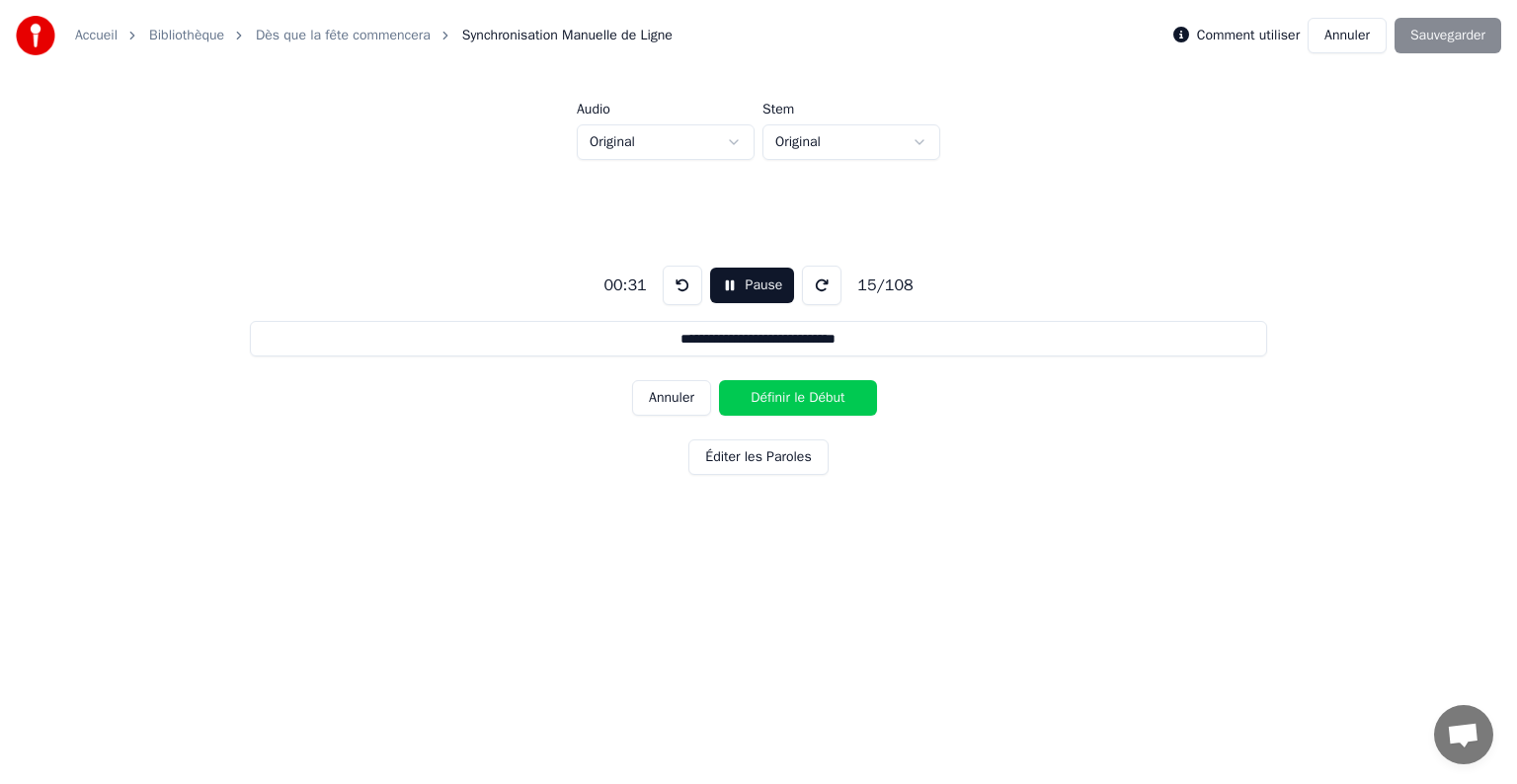 click at bounding box center [682, 285] 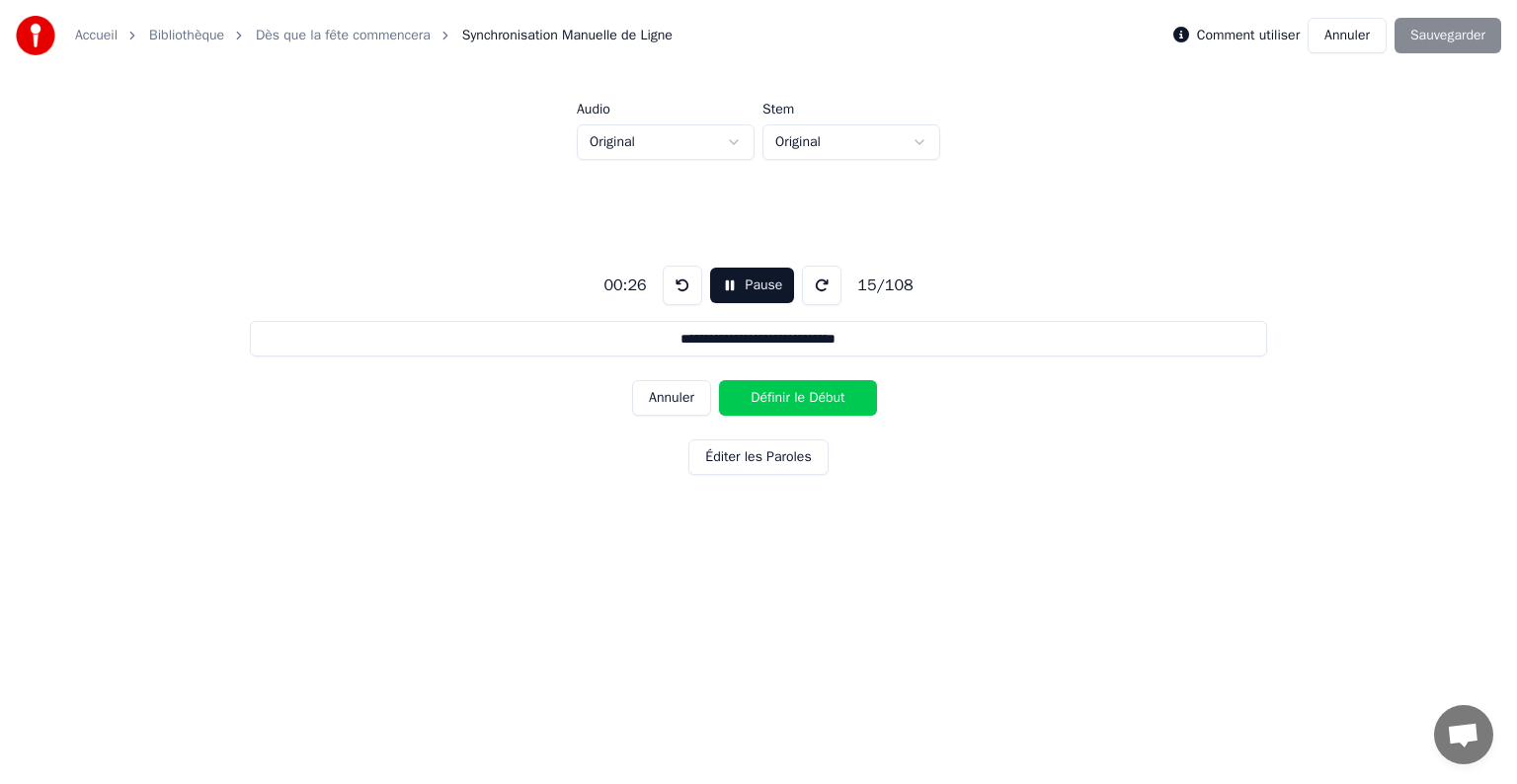 click at bounding box center (682, 285) 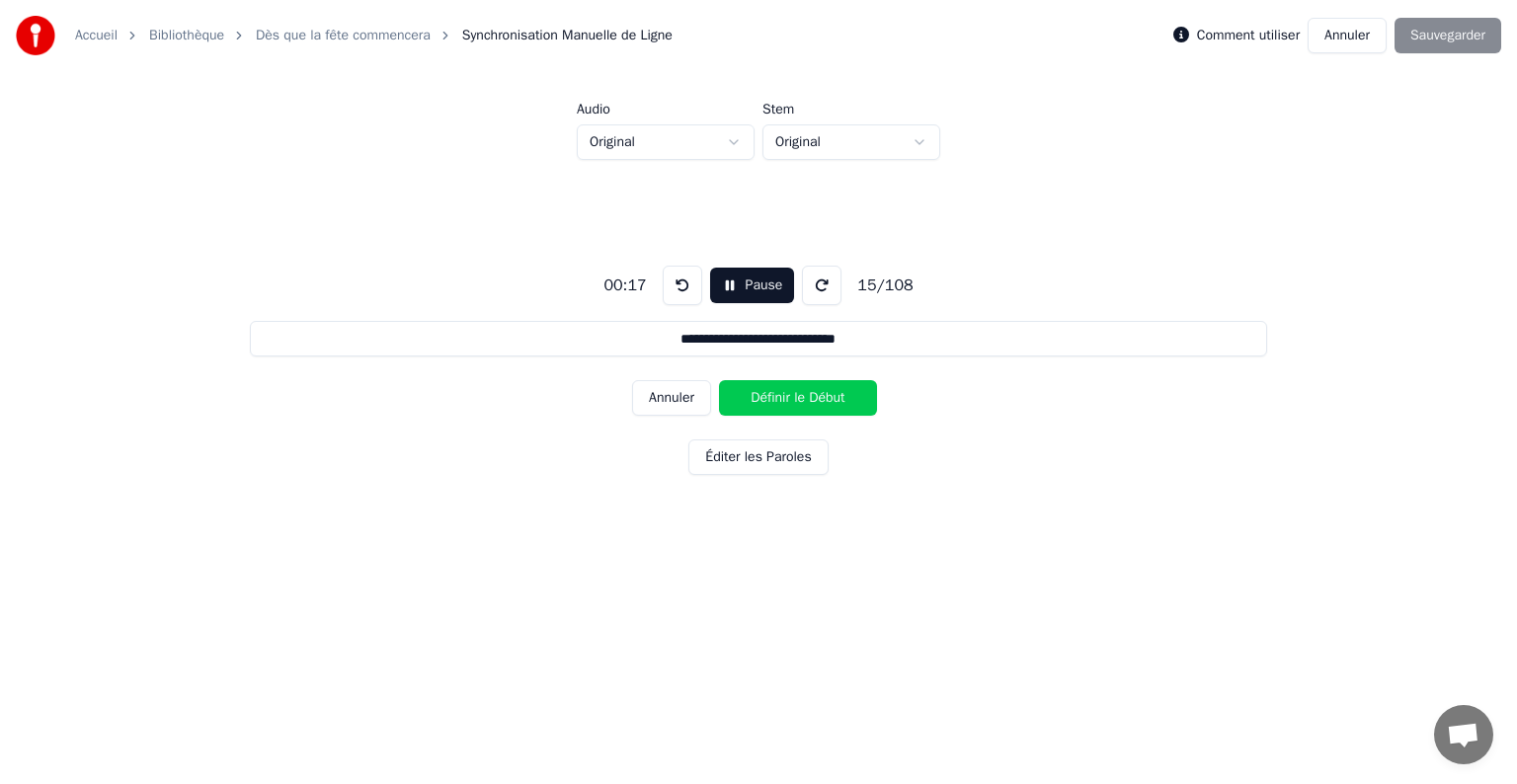 click at bounding box center (682, 285) 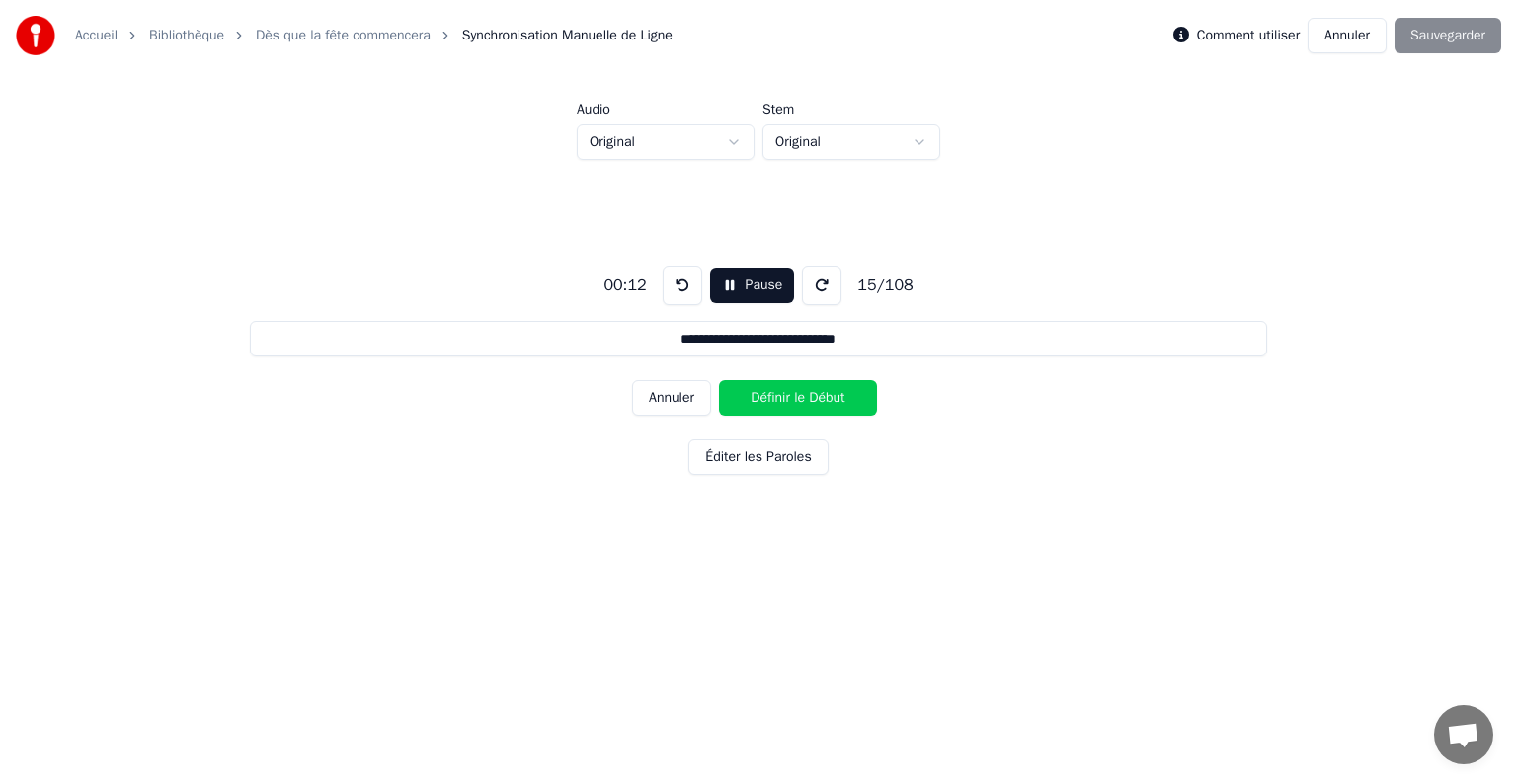 click at bounding box center (682, 285) 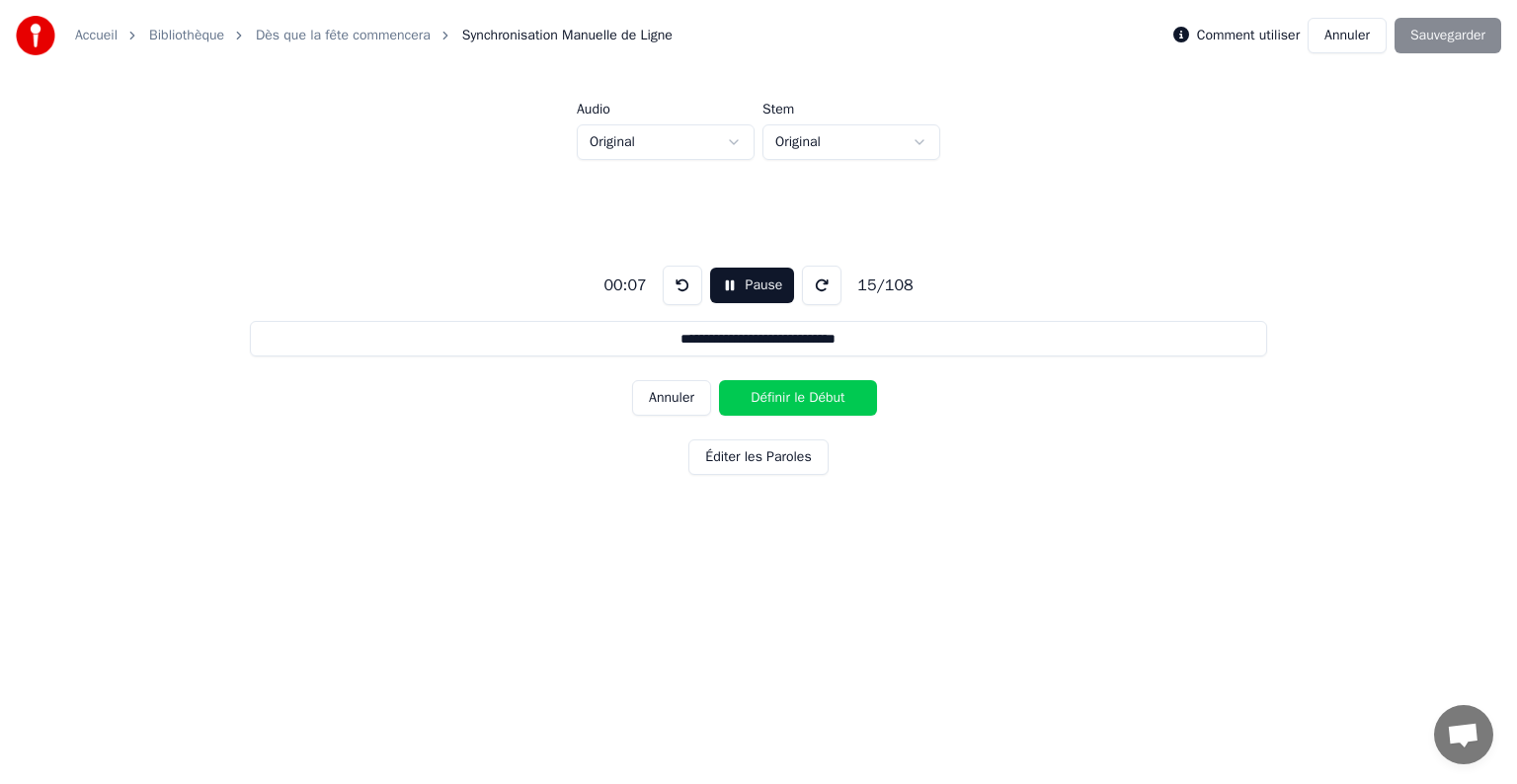 click at bounding box center (682, 285) 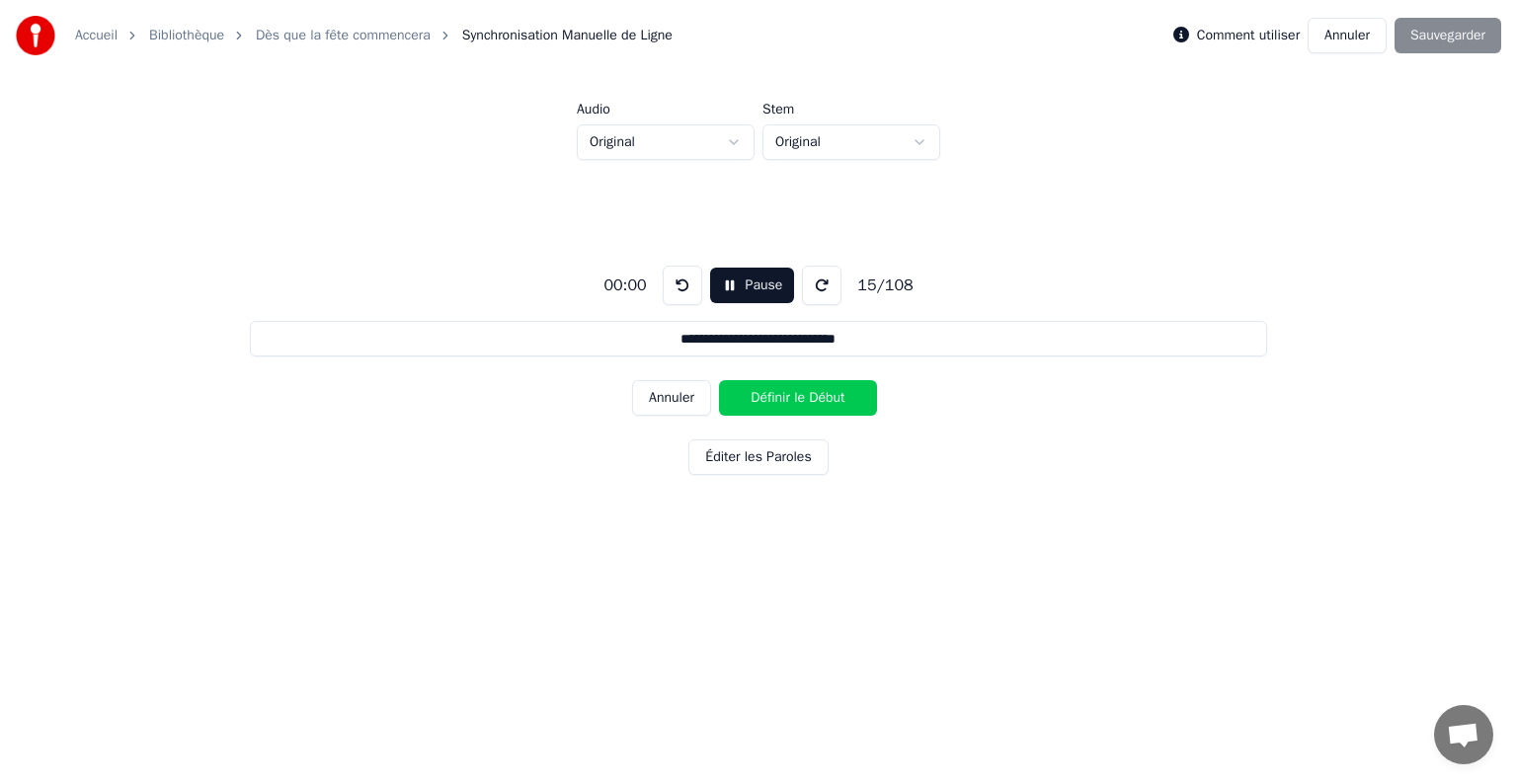 click at bounding box center [682, 285] 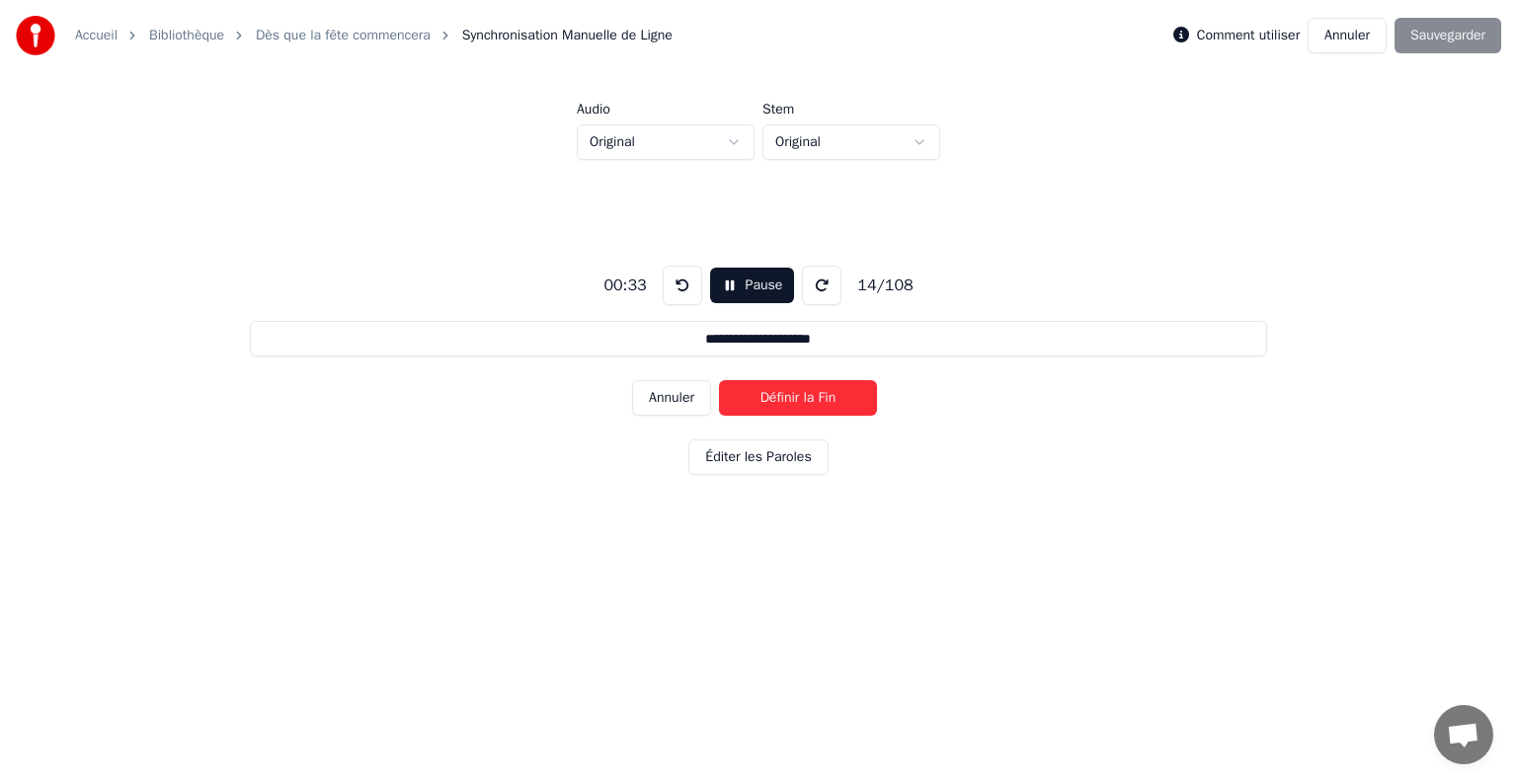 click on "Annuler" at bounding box center [672, 398] 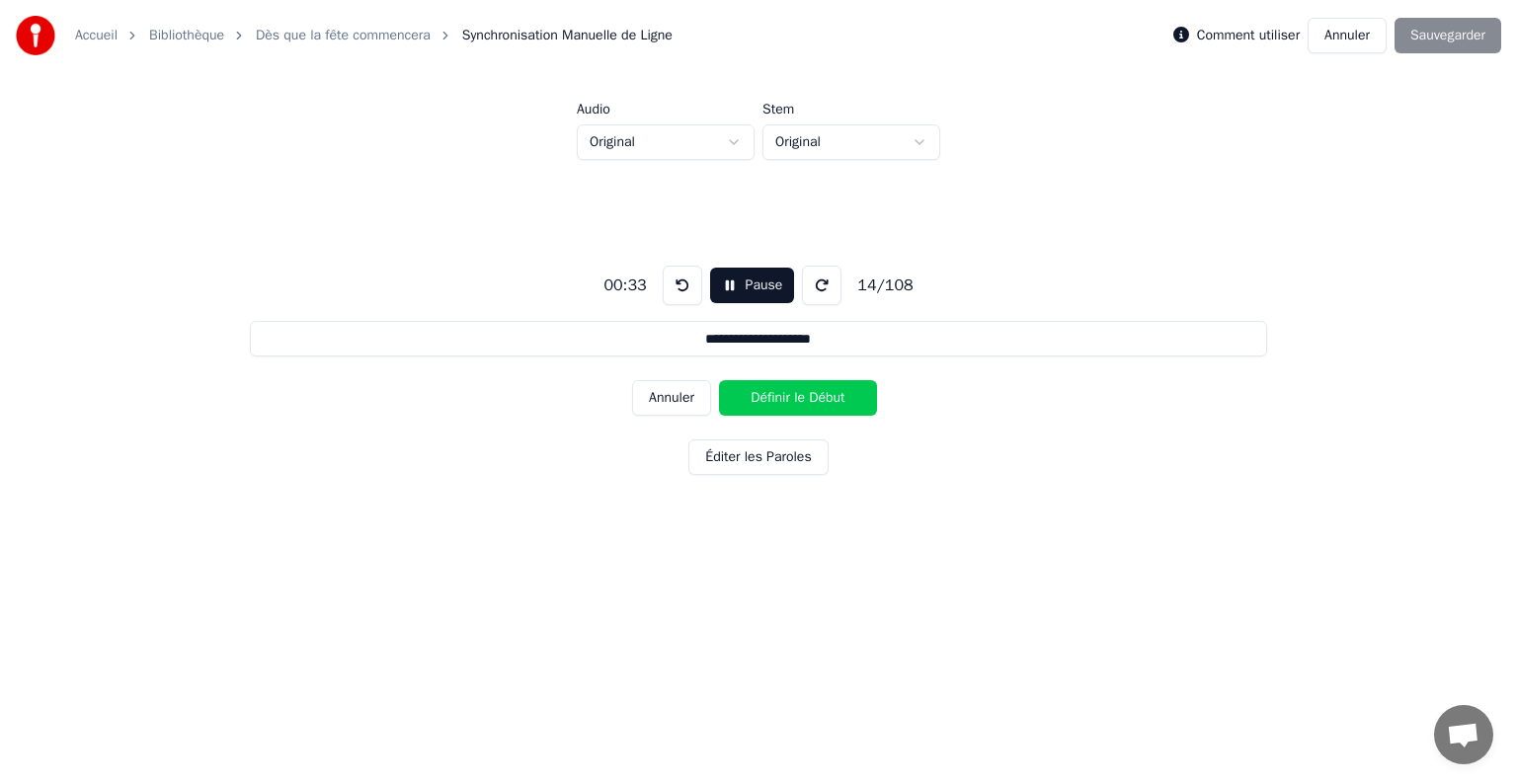 click on "Annuler" at bounding box center [672, 398] 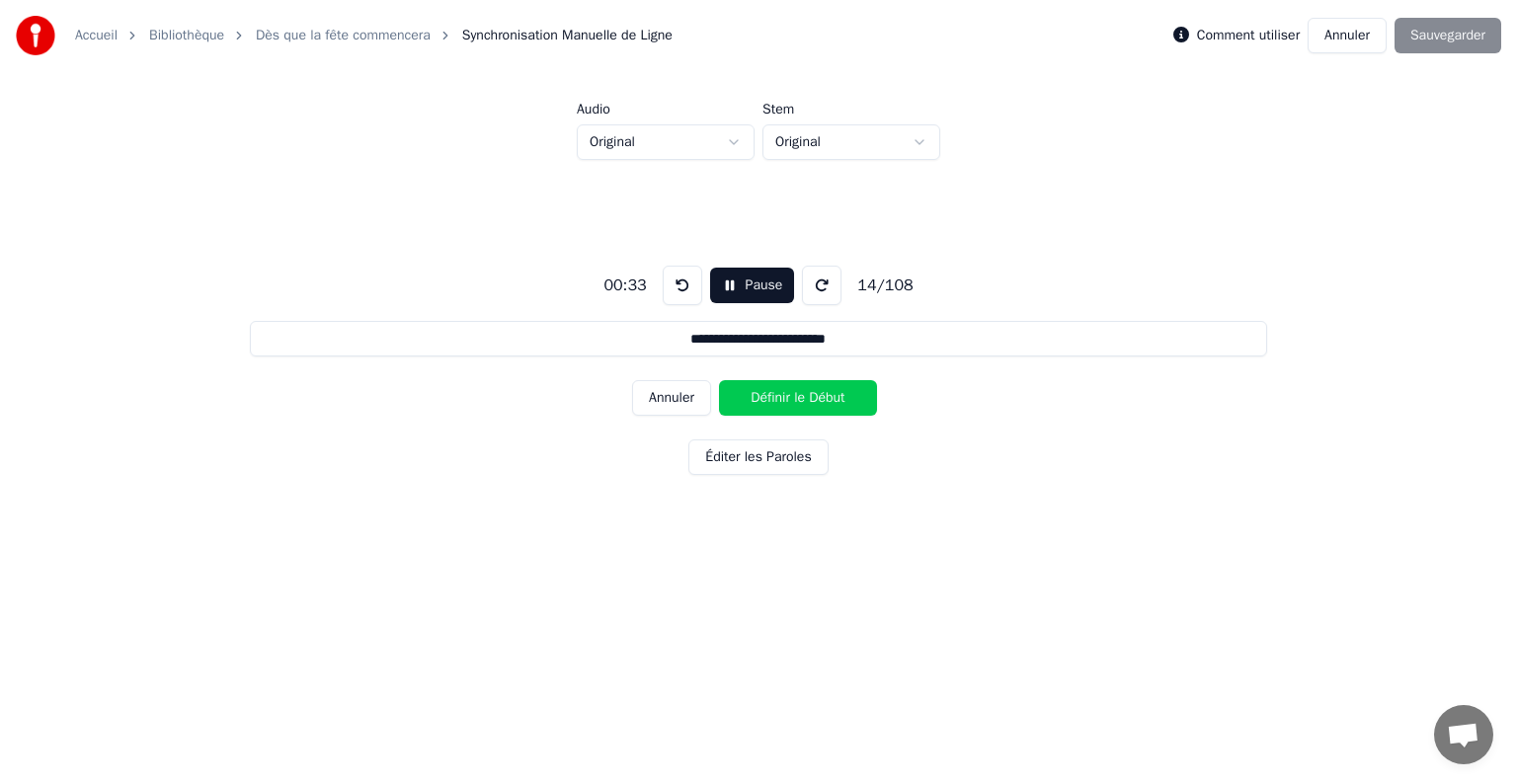 click on "Annuler" at bounding box center (672, 398) 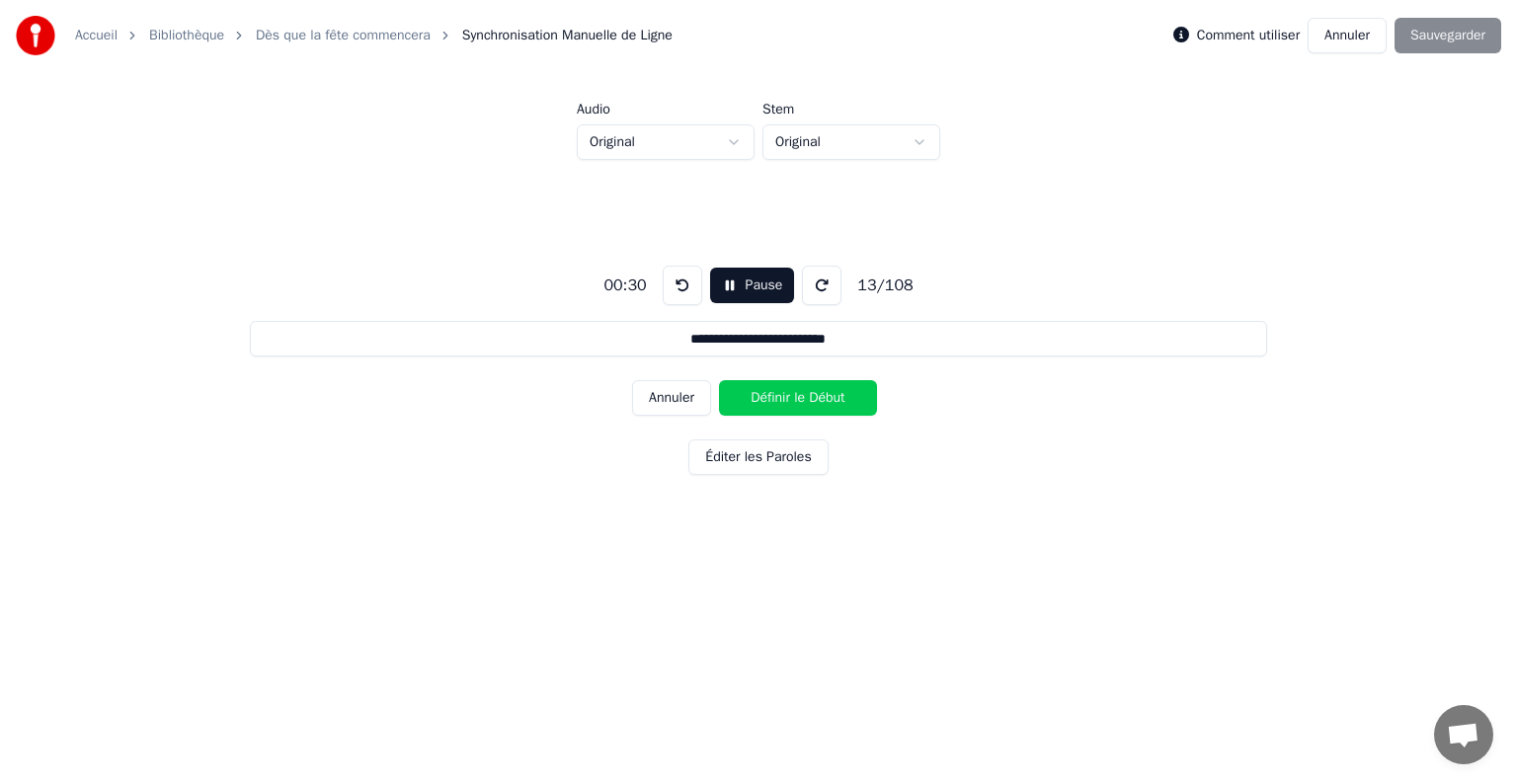 click on "Annuler" at bounding box center [672, 398] 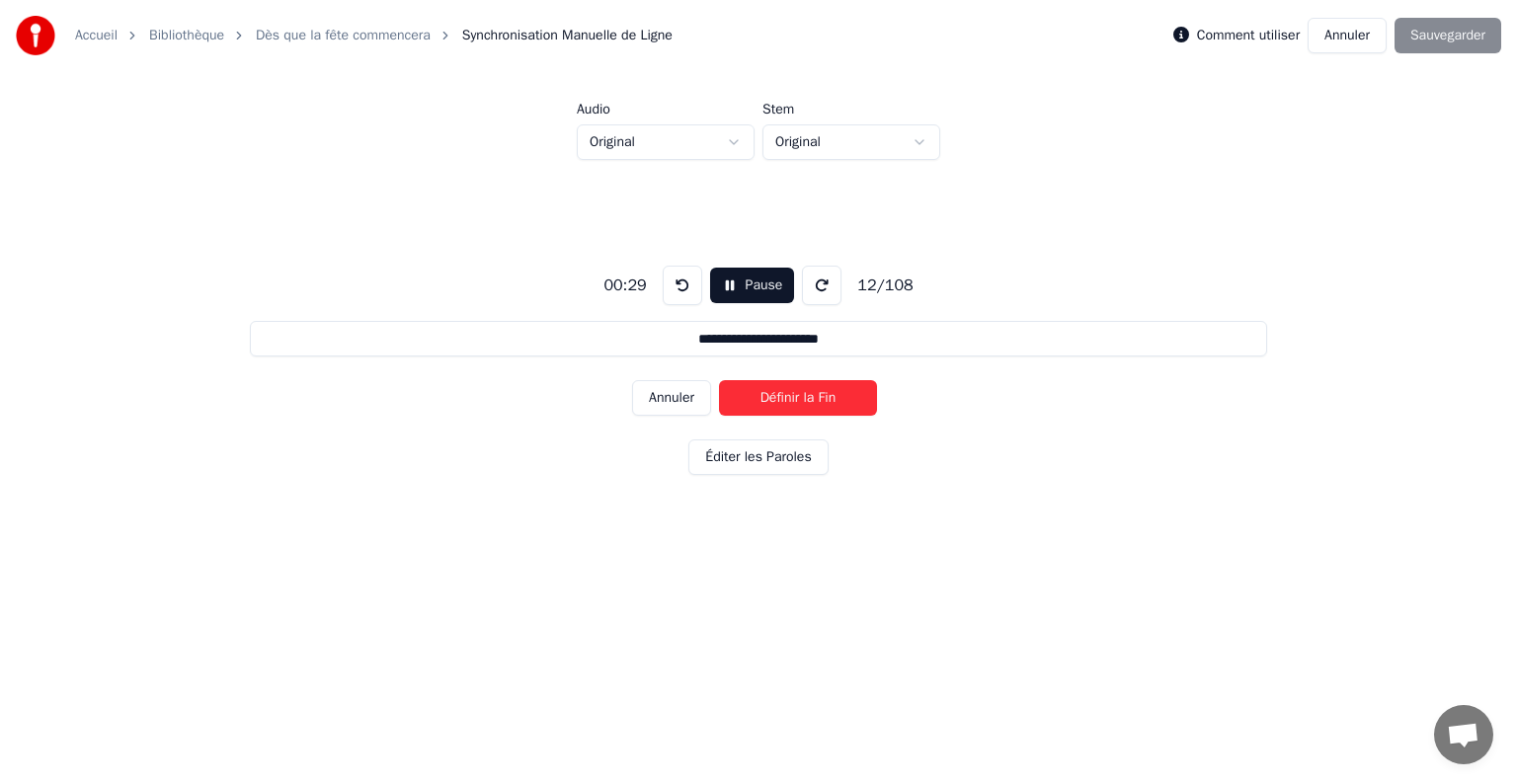 click on "Annuler" at bounding box center (672, 398) 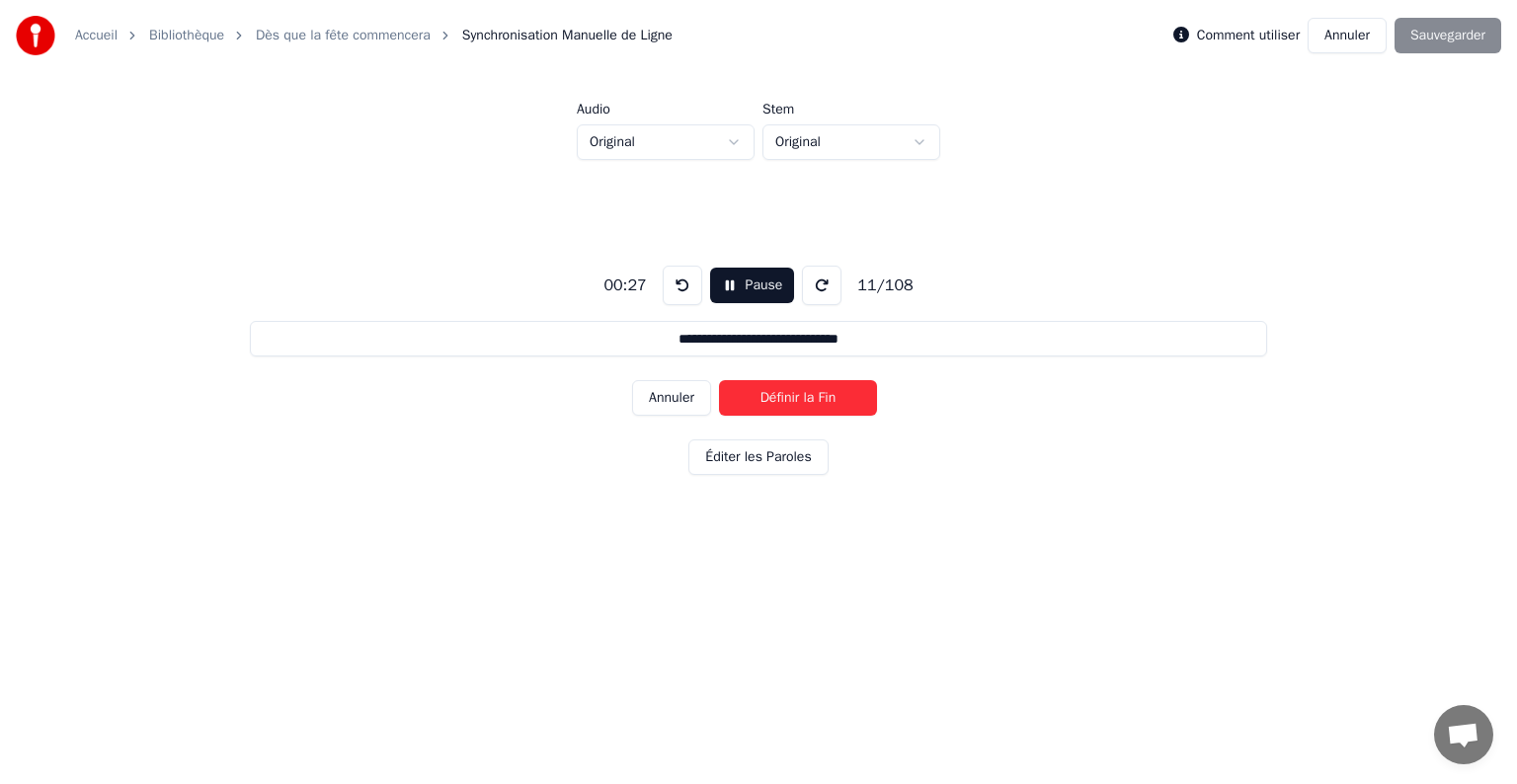 click on "Annuler" at bounding box center (672, 398) 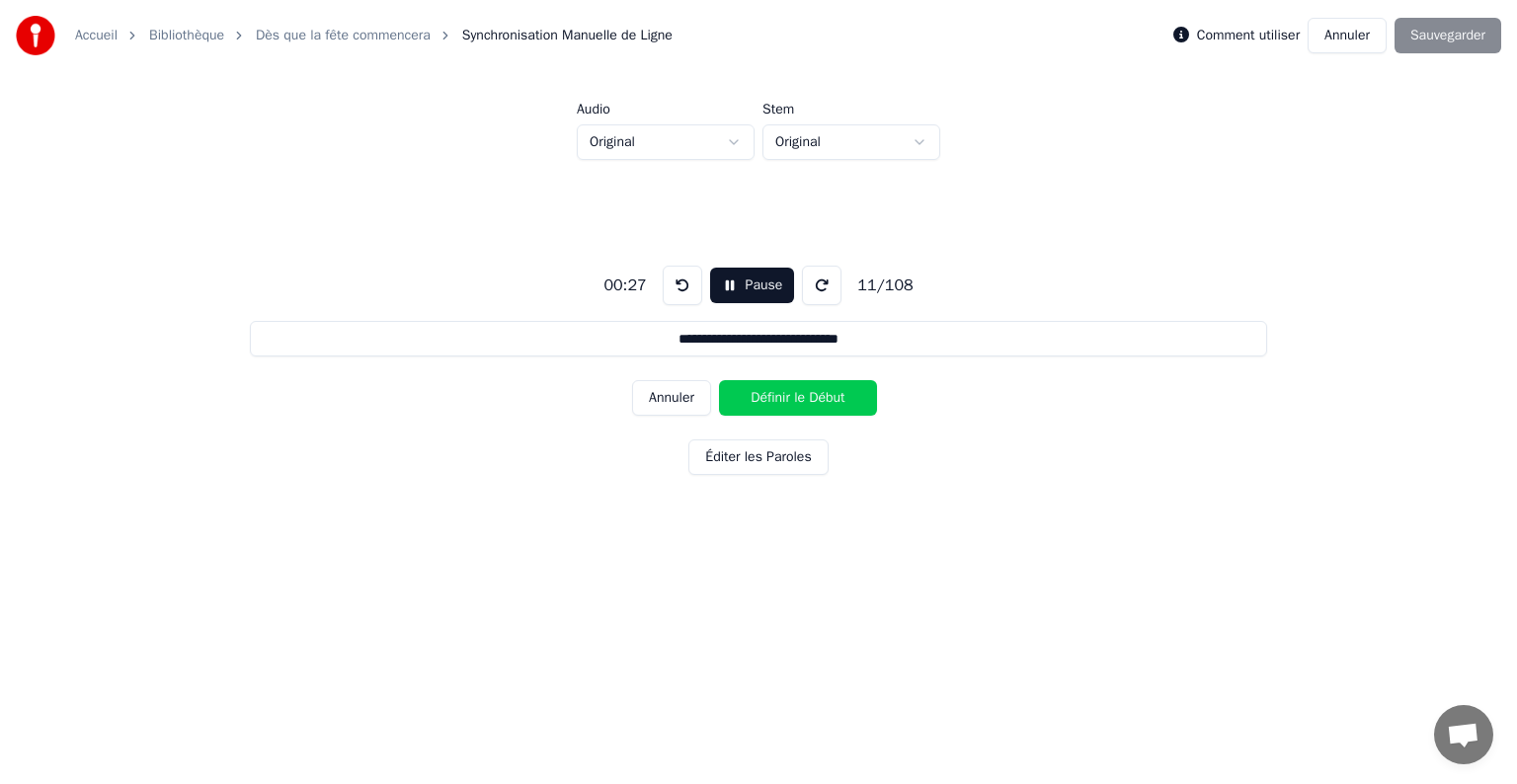 click on "Annuler" at bounding box center [672, 398] 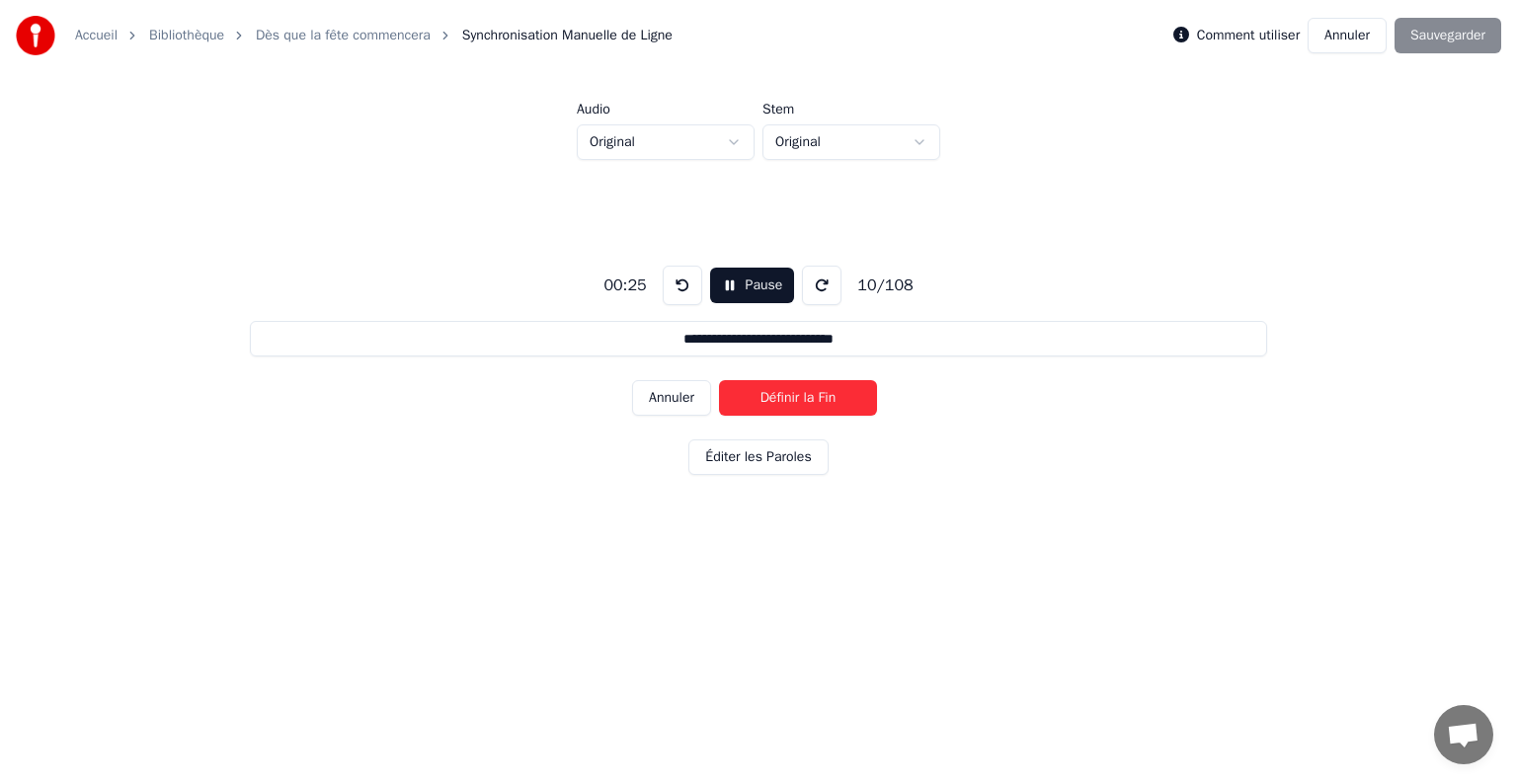 click on "Annuler" at bounding box center (672, 398) 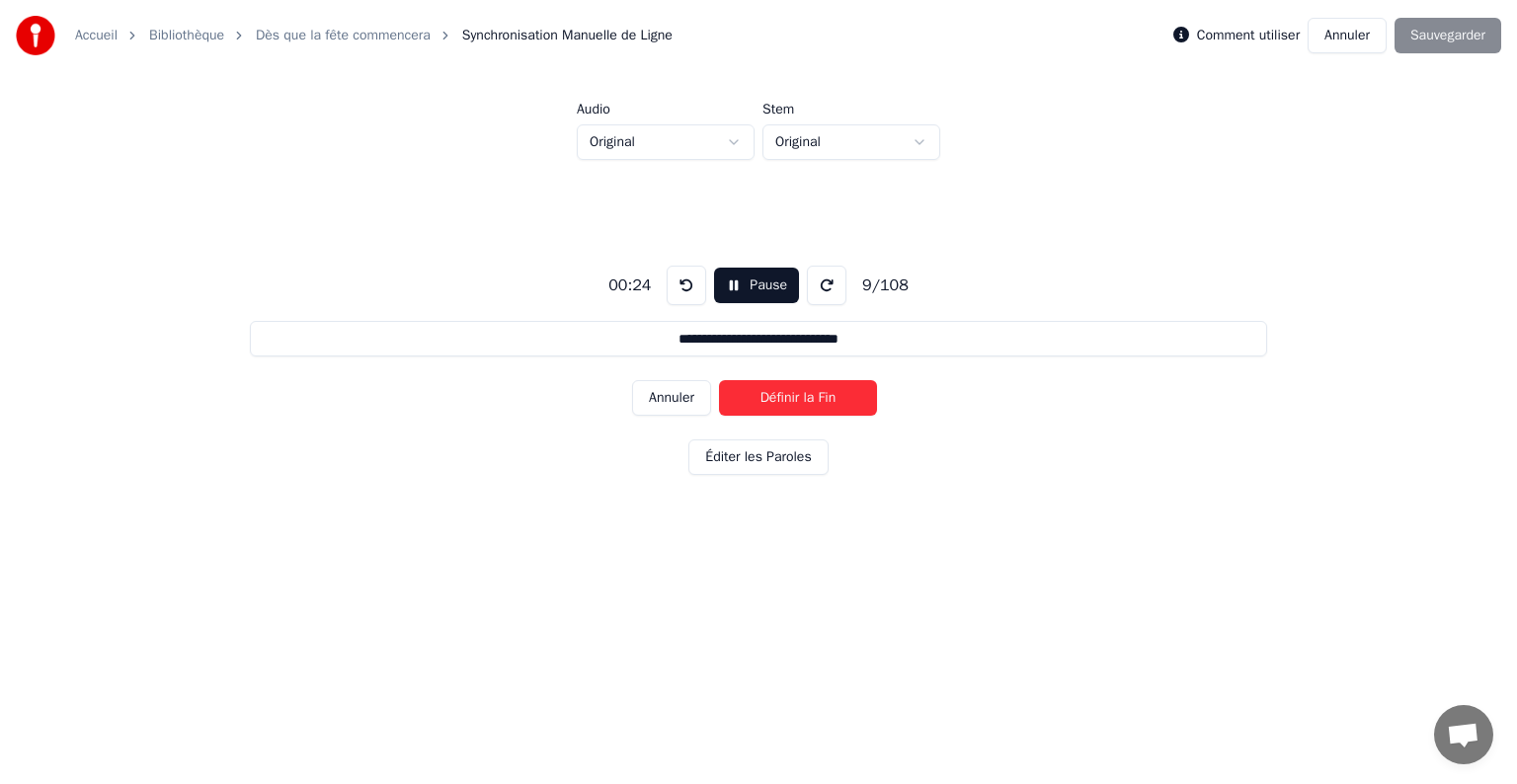 click on "Annuler" at bounding box center (672, 398) 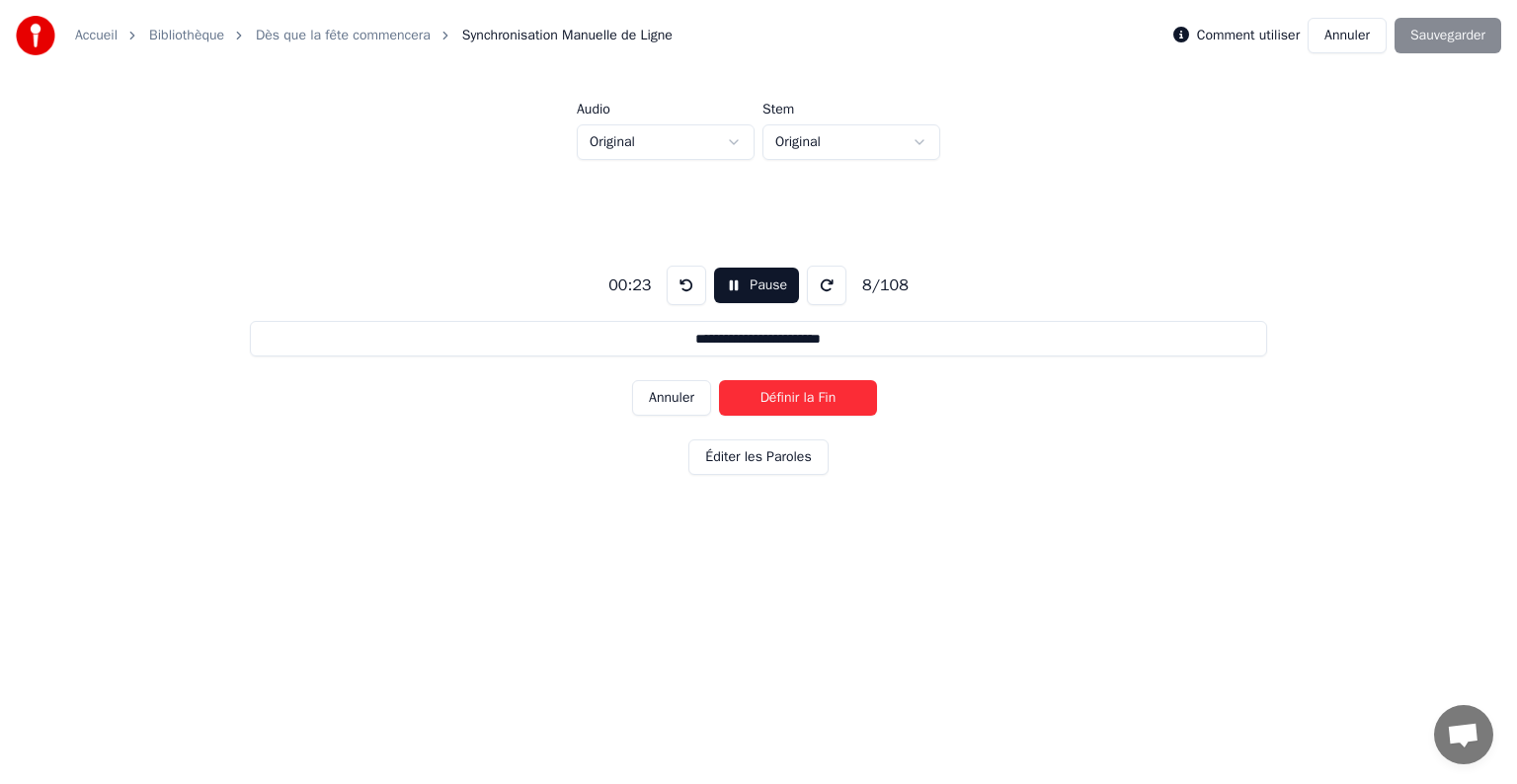 click on "Annuler" at bounding box center (672, 398) 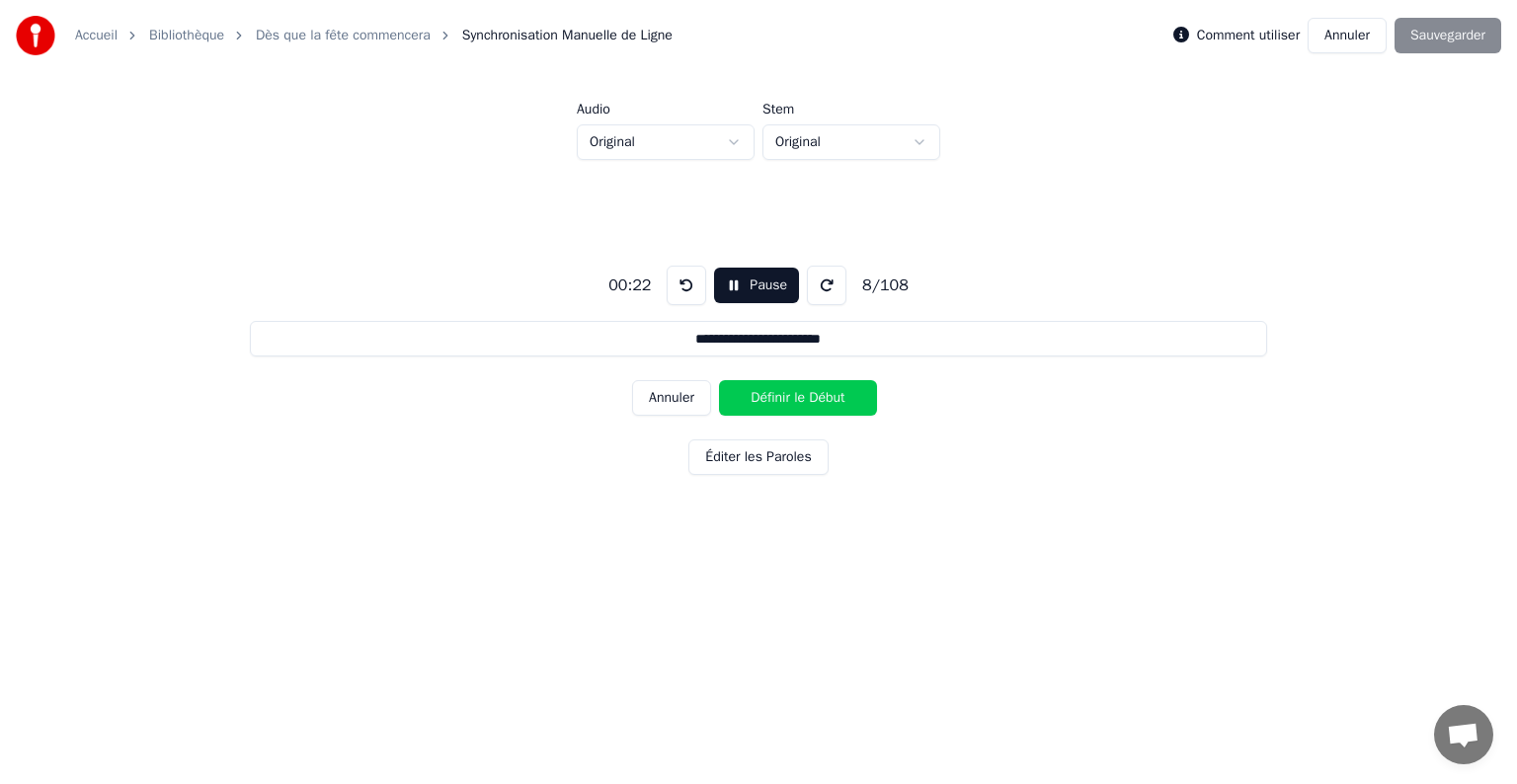 click on "Annuler" at bounding box center (672, 398) 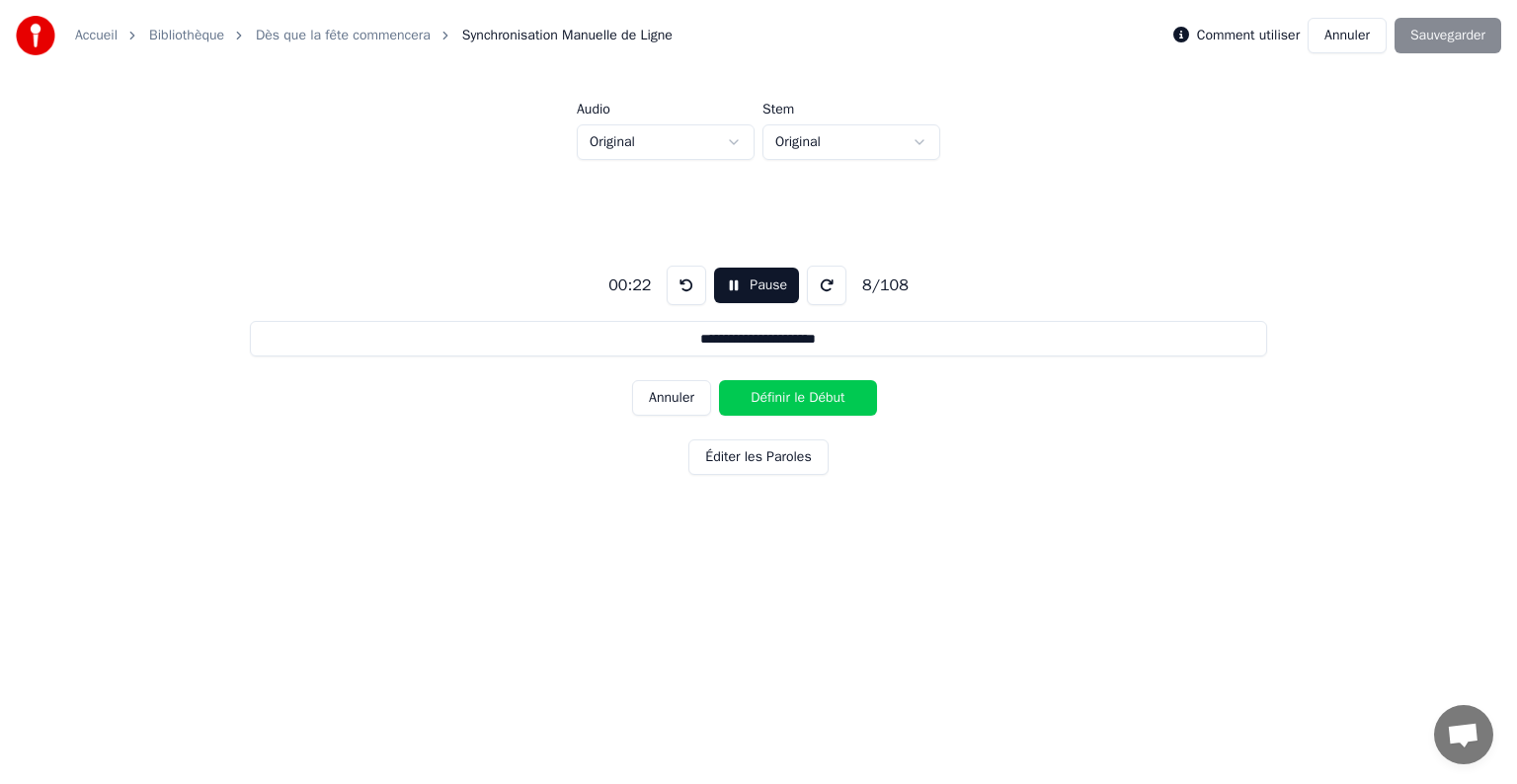click on "Annuler" at bounding box center (672, 398) 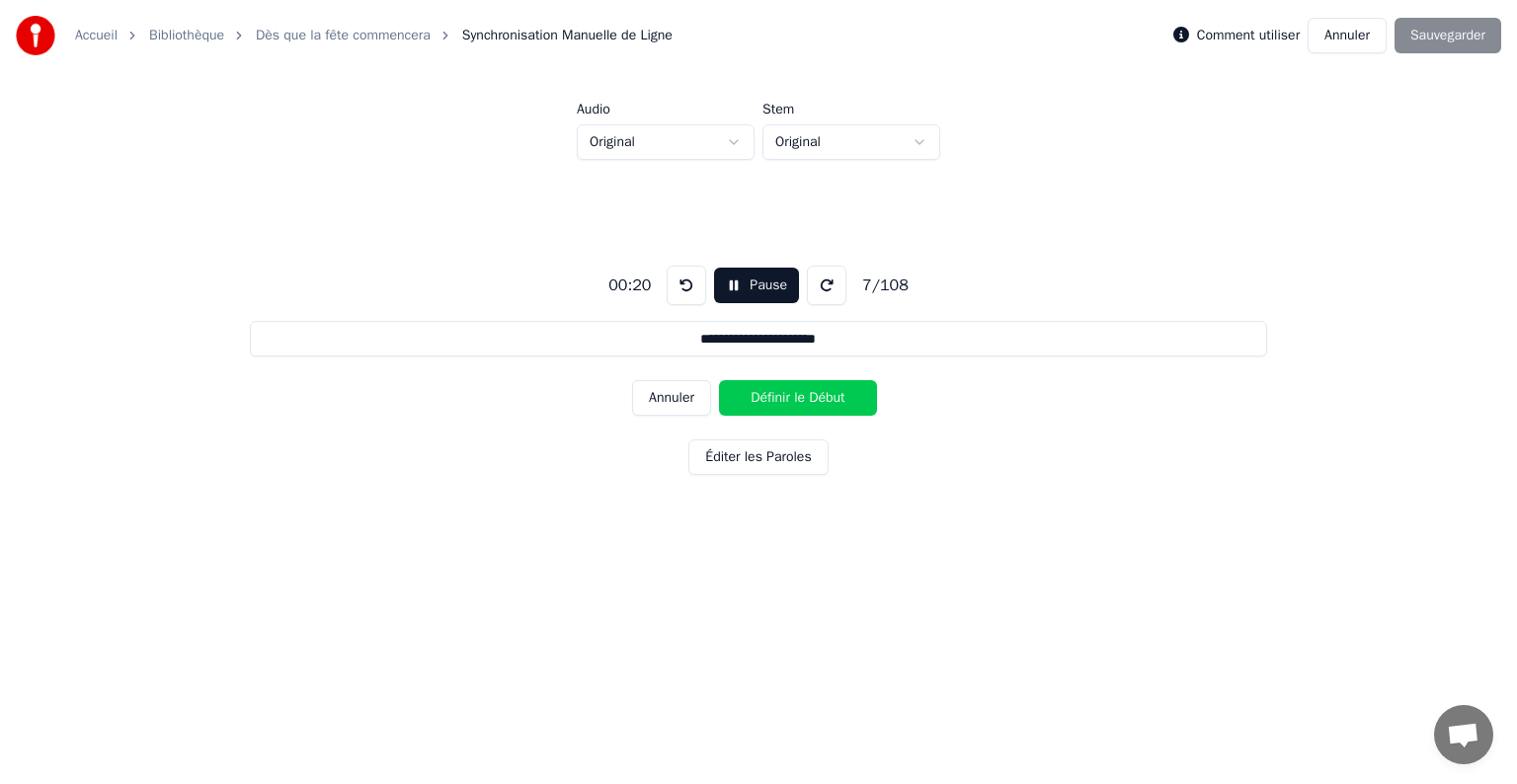 click on "Annuler" at bounding box center (672, 398) 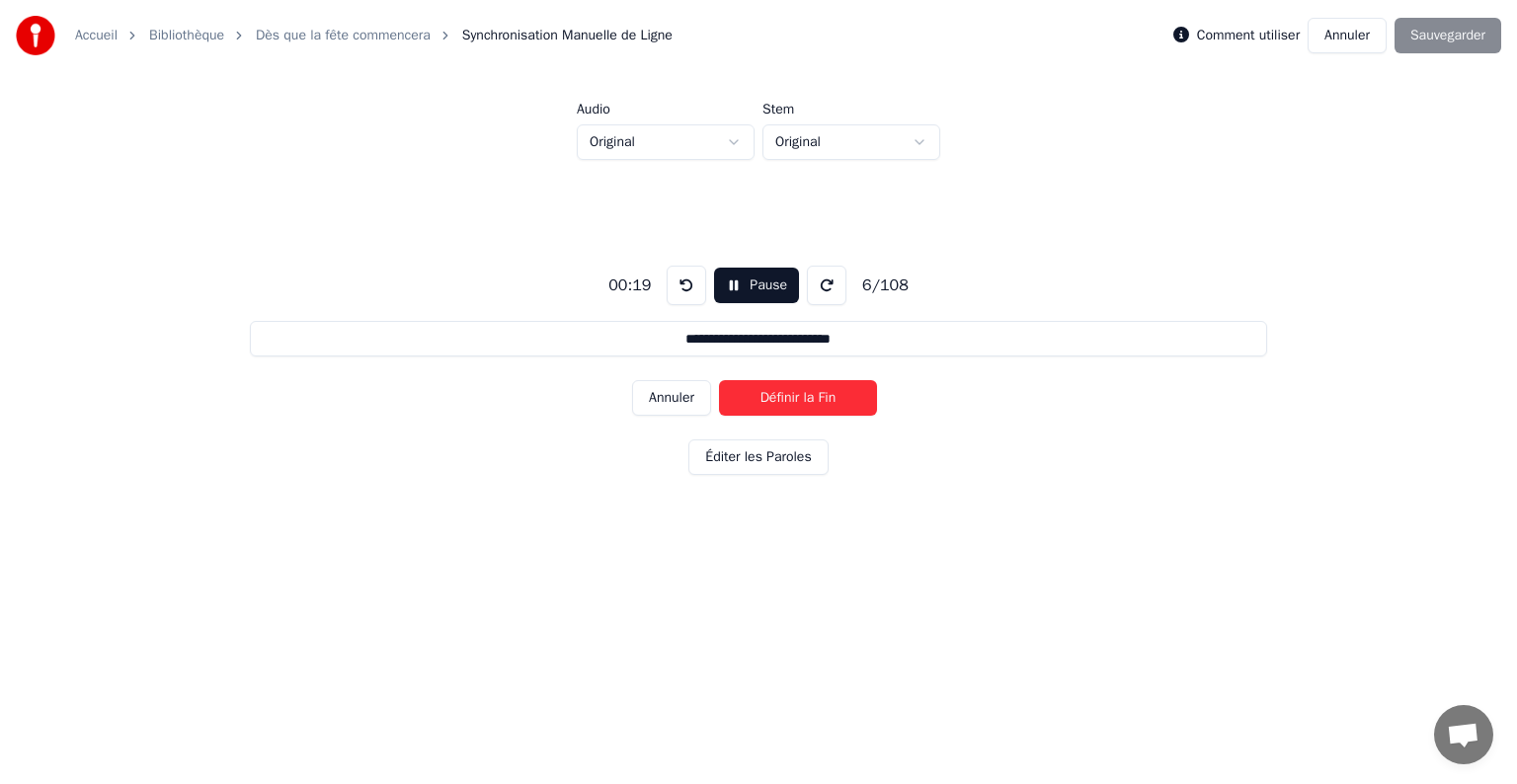 click on "Annuler" at bounding box center (672, 398) 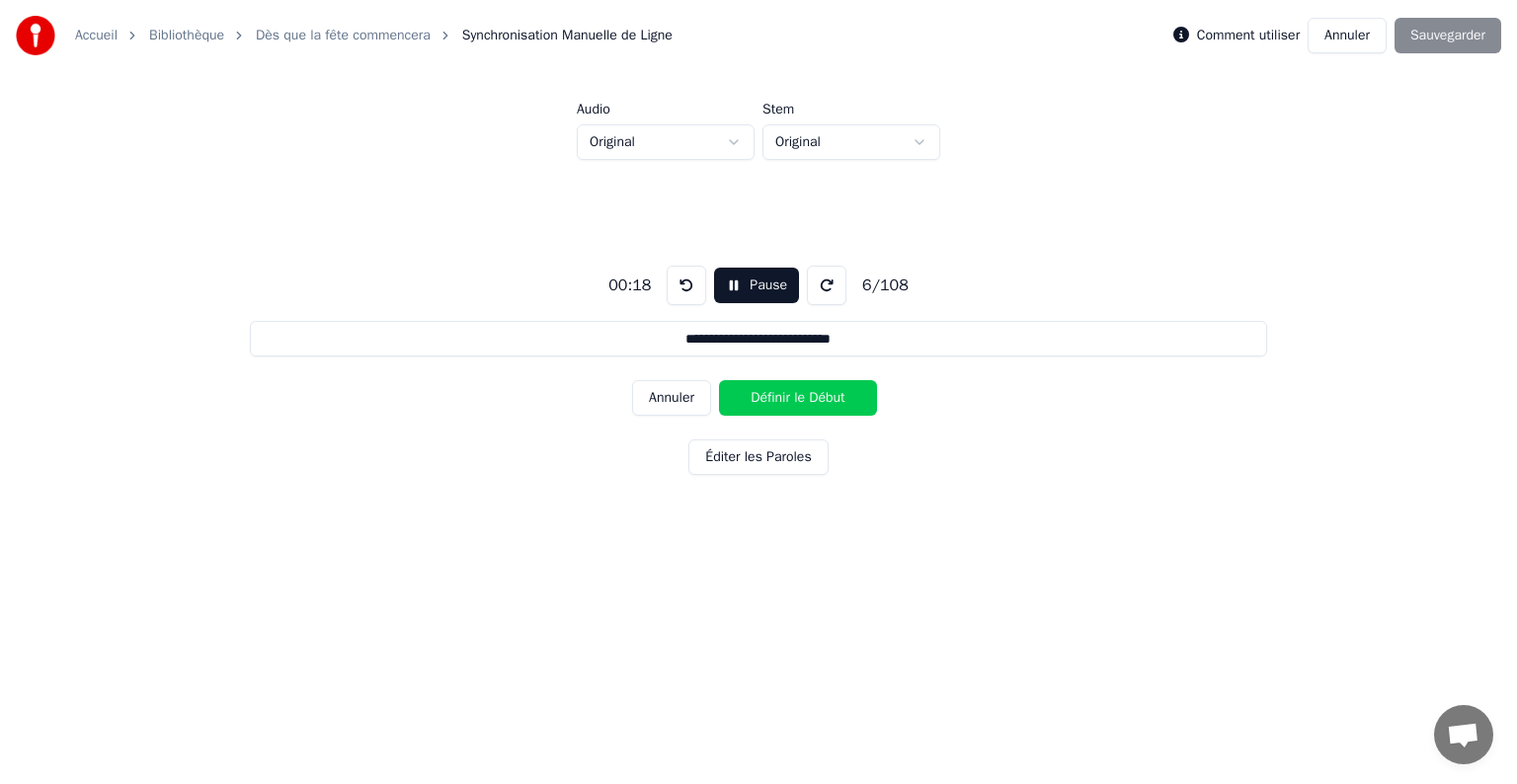 click on "Annuler" at bounding box center (672, 398) 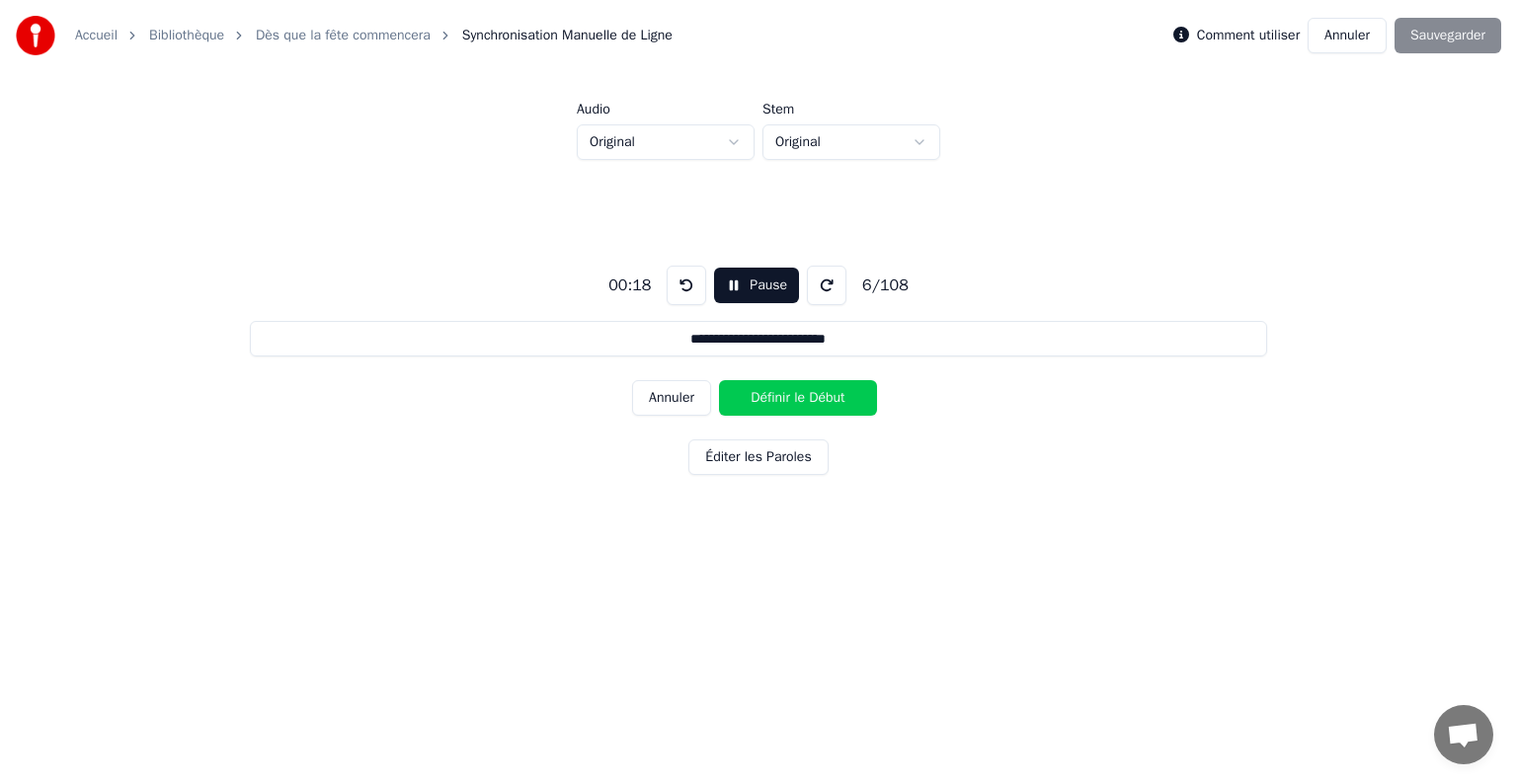 click on "Annuler" at bounding box center [672, 398] 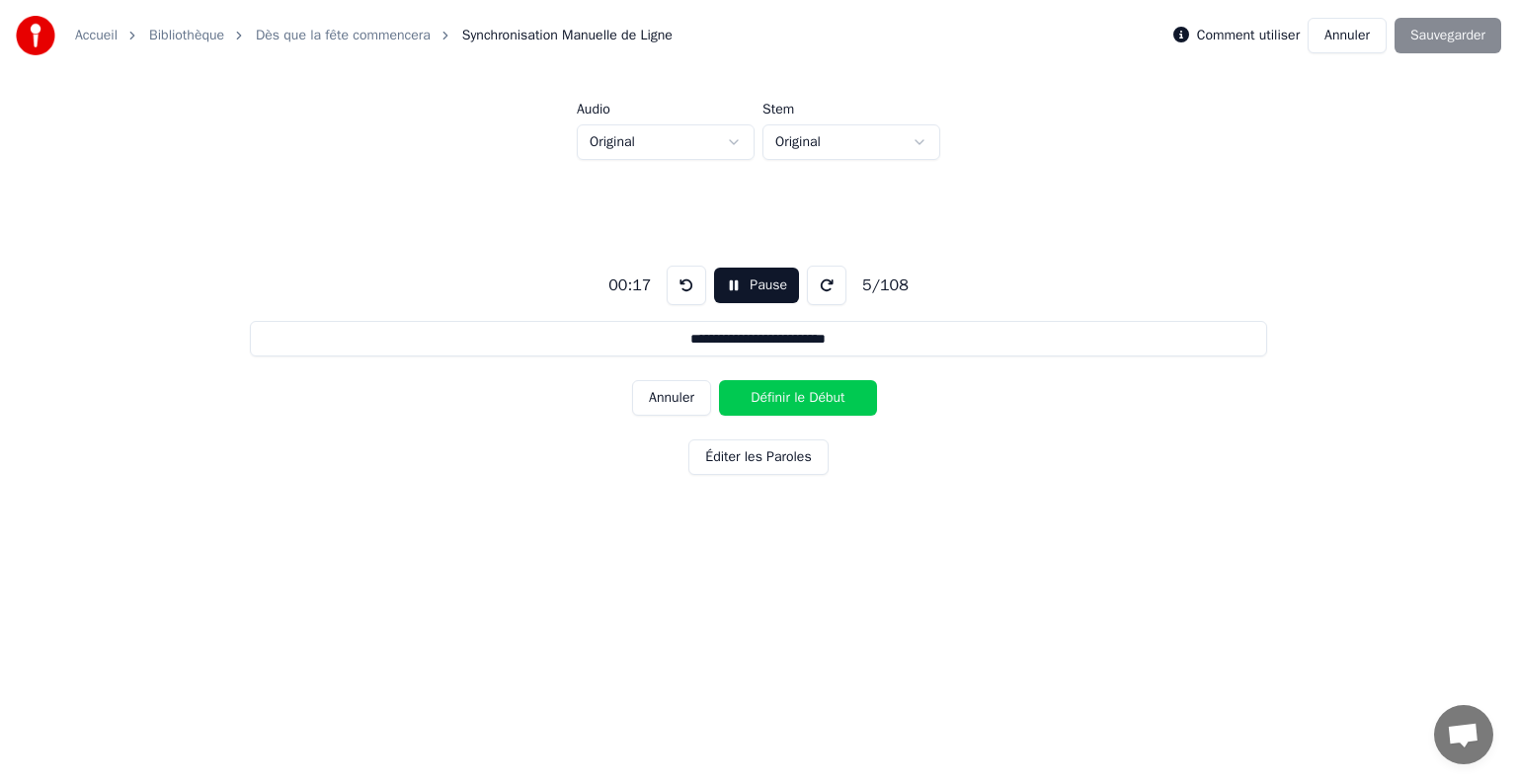 click on "Annuler" at bounding box center [672, 398] 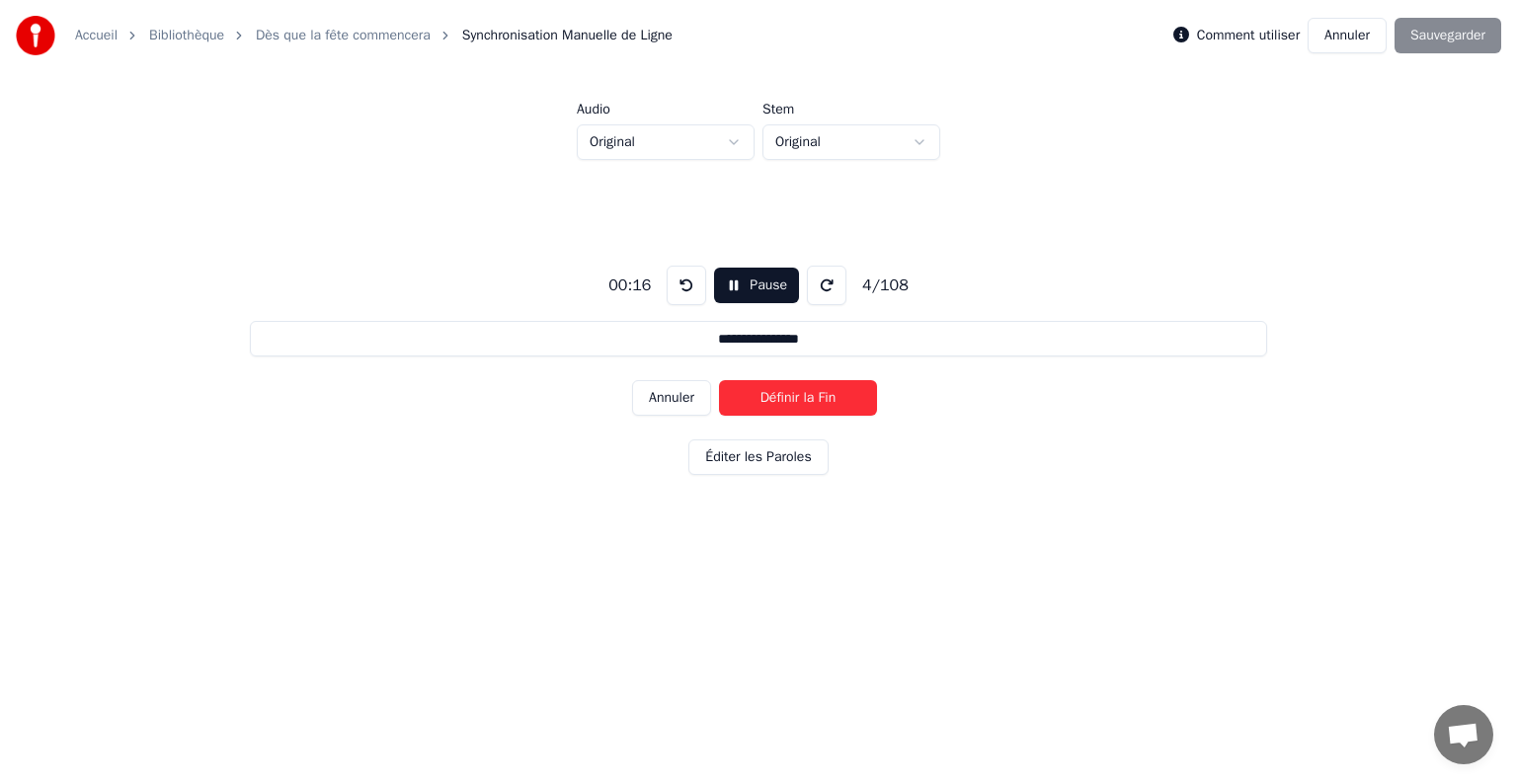 click on "Annuler" at bounding box center [672, 398] 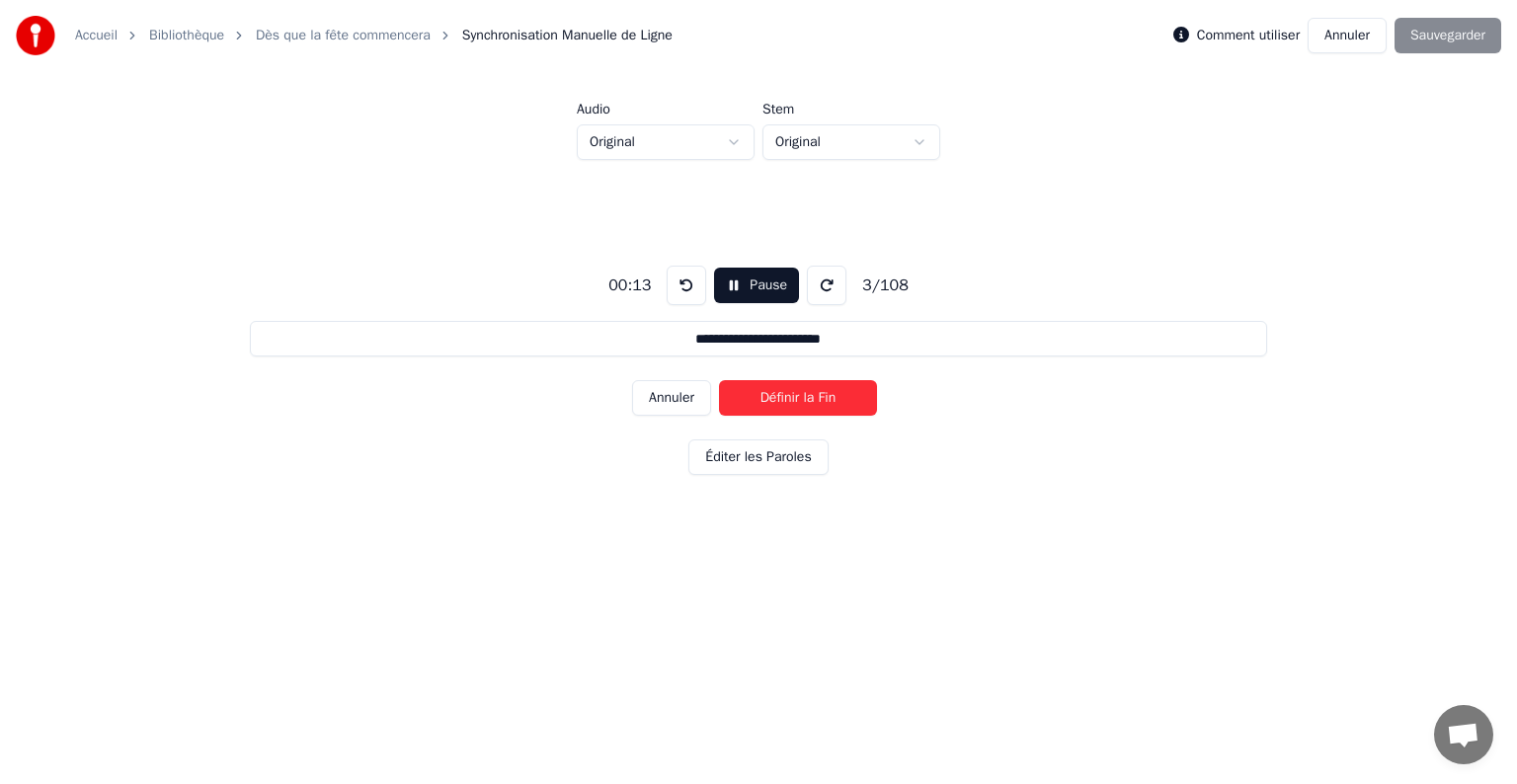 click on "Annuler" at bounding box center (672, 398) 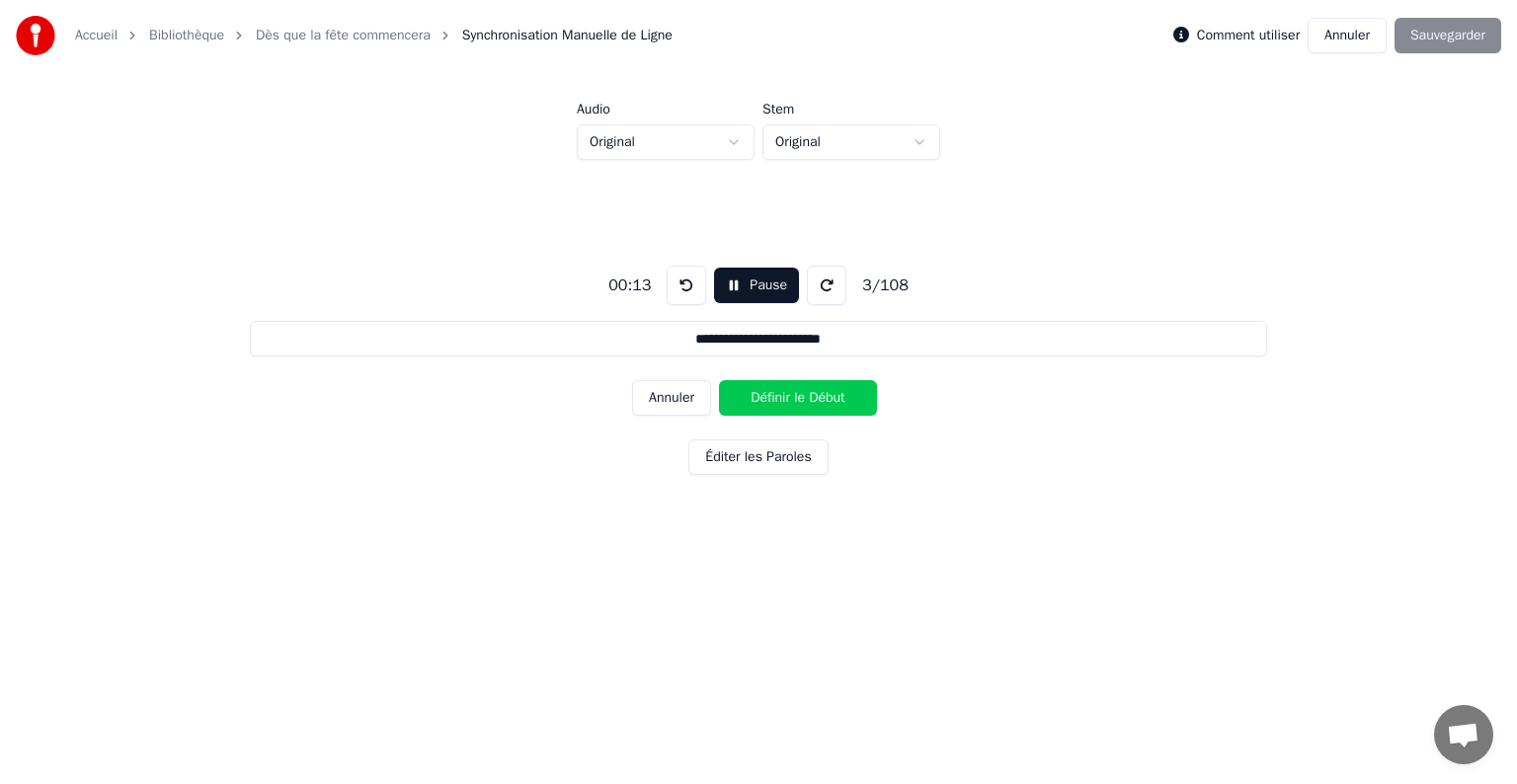 click on "Annuler" at bounding box center (672, 398) 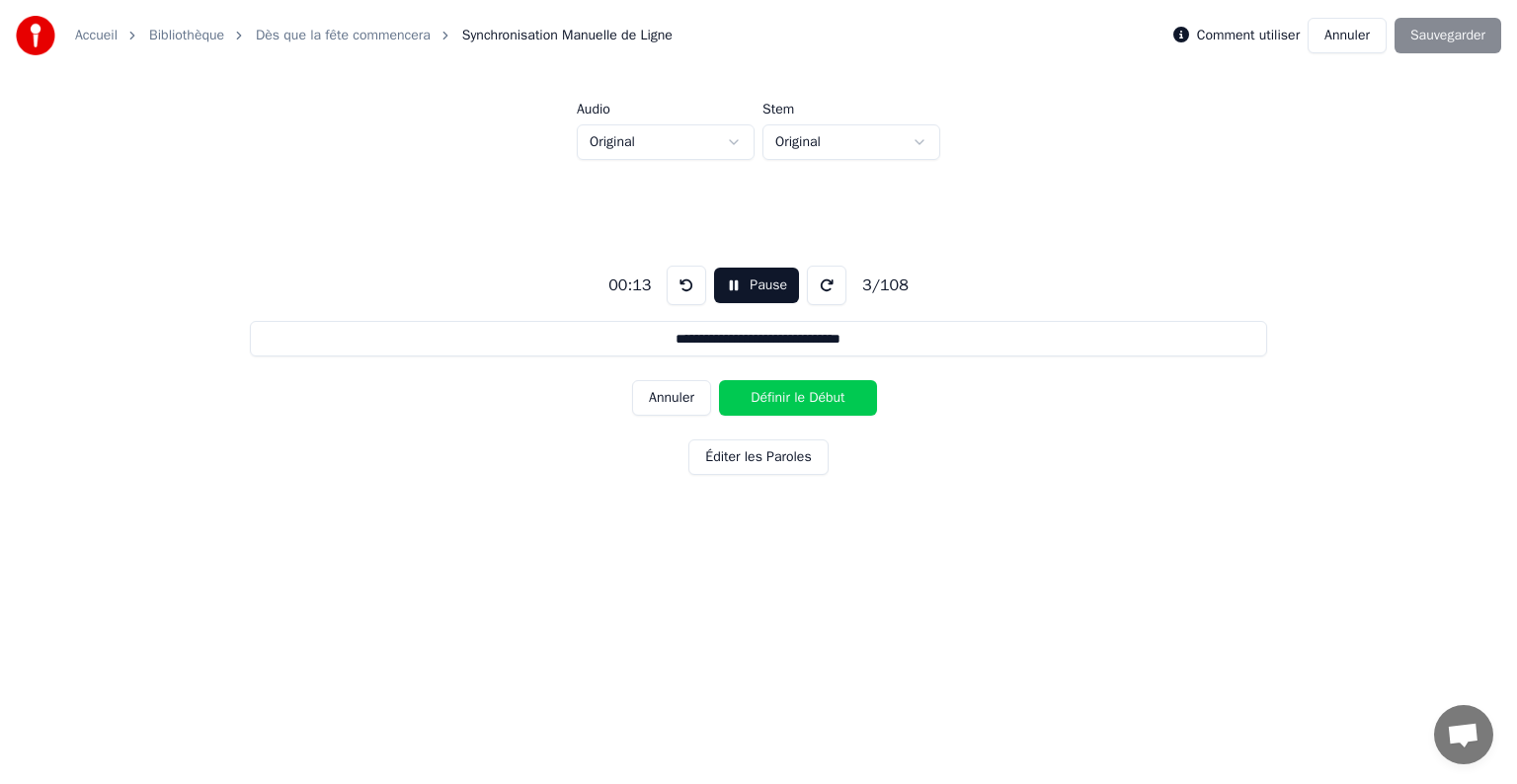 click on "Annuler" at bounding box center (672, 398) 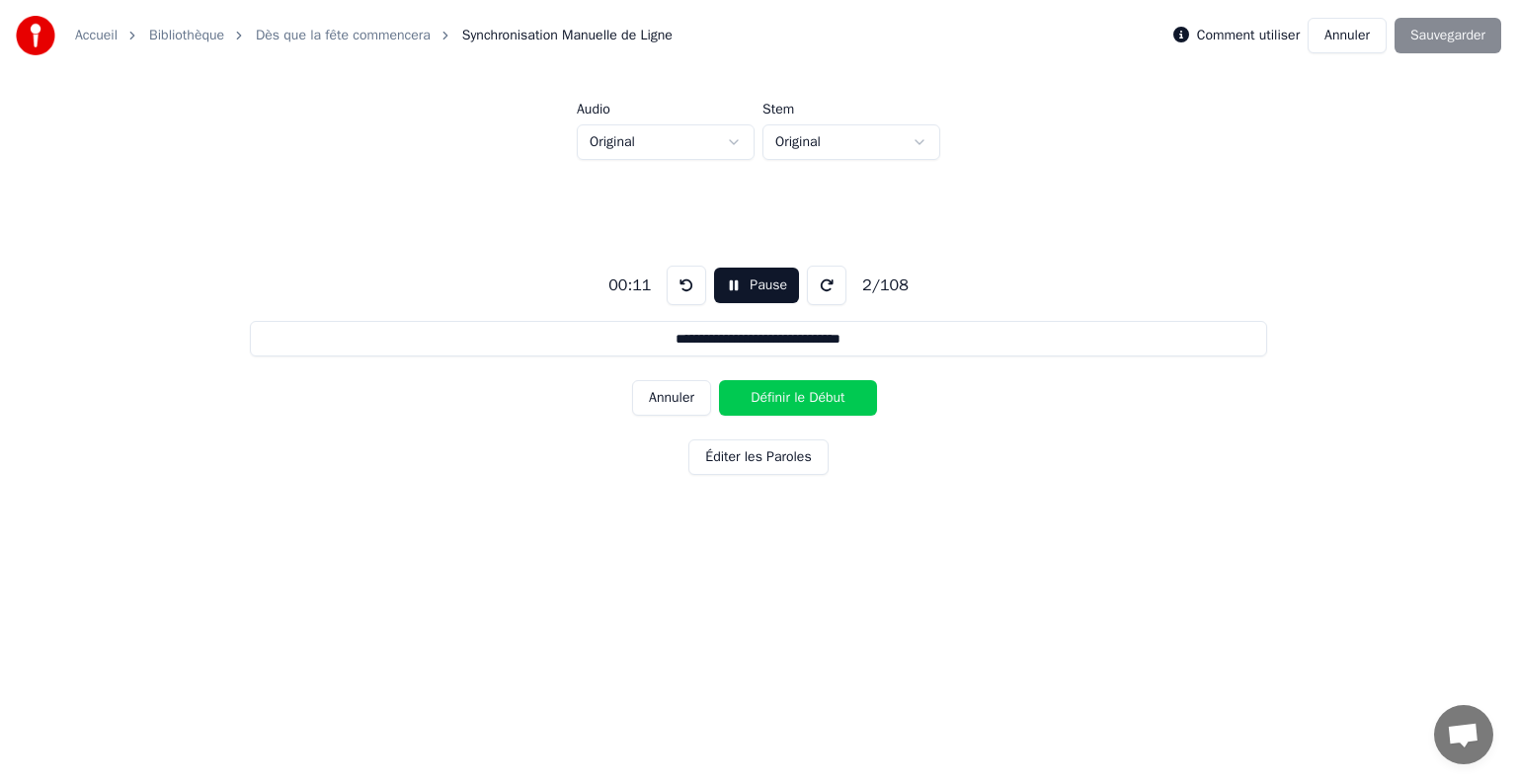 click on "Annuler" at bounding box center (672, 398) 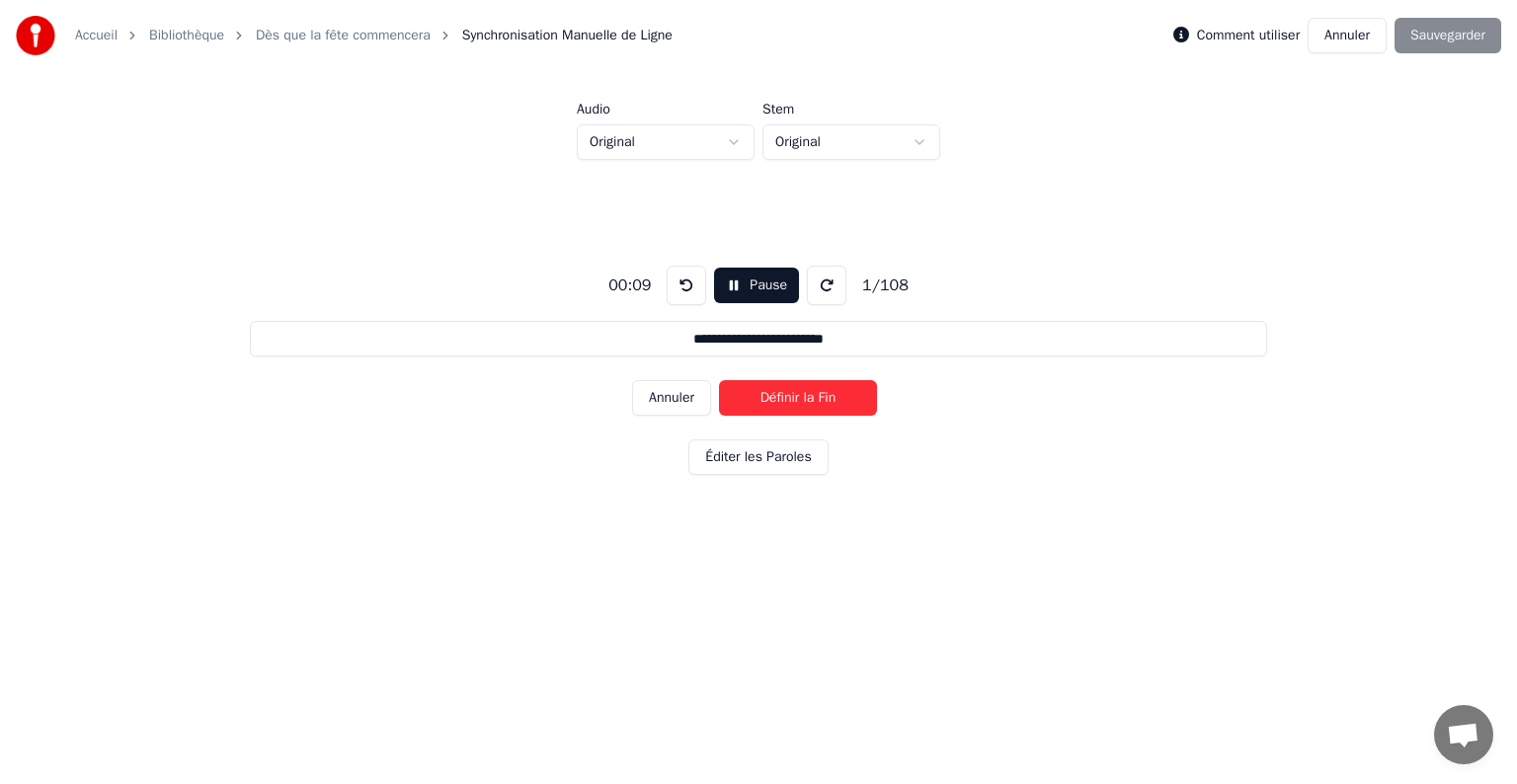 click on "Annuler" at bounding box center (672, 398) 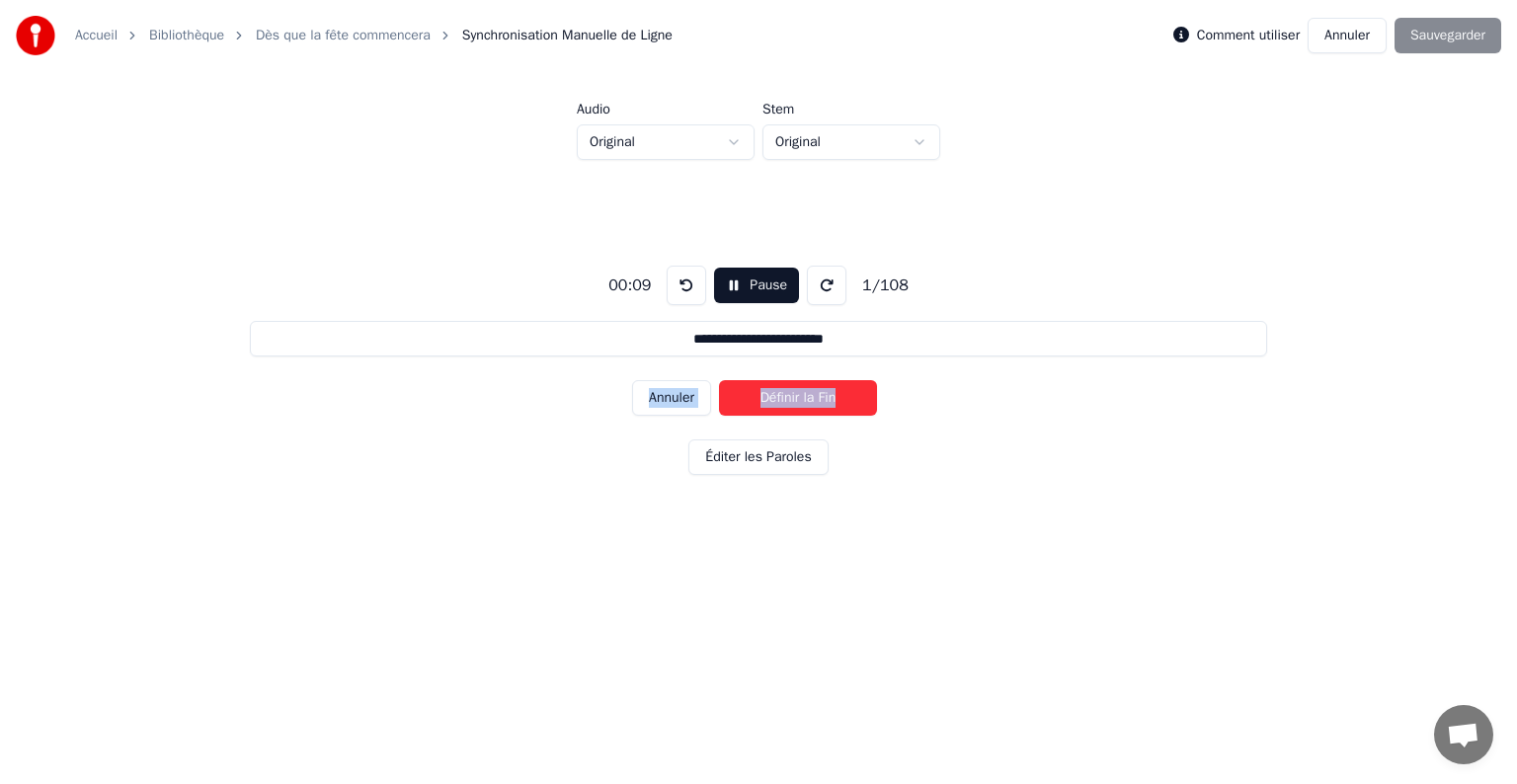 click on "Annuler Définir la Fin" at bounding box center [758, 398] 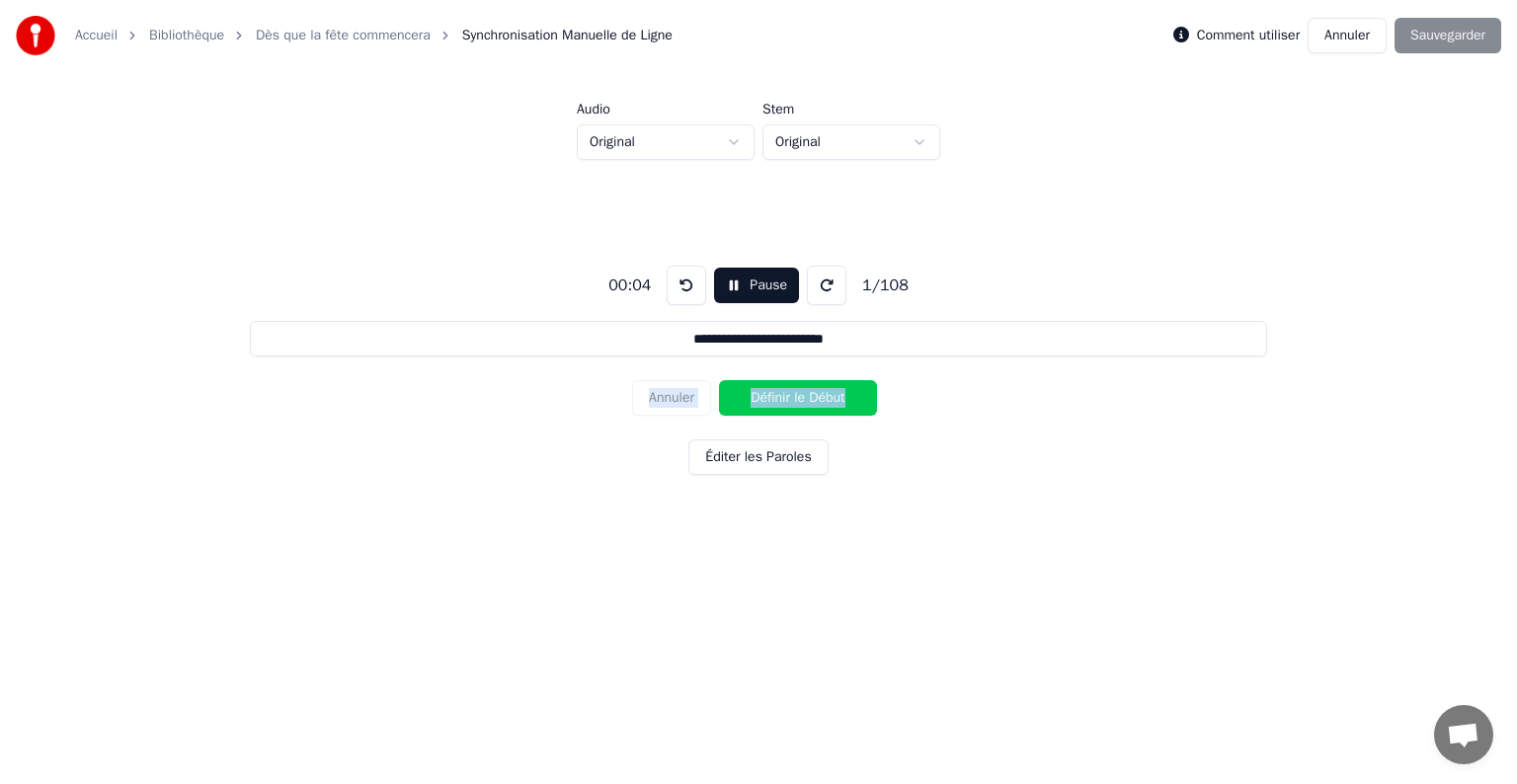 click on "Annuler Définir le Début" at bounding box center (758, 398) 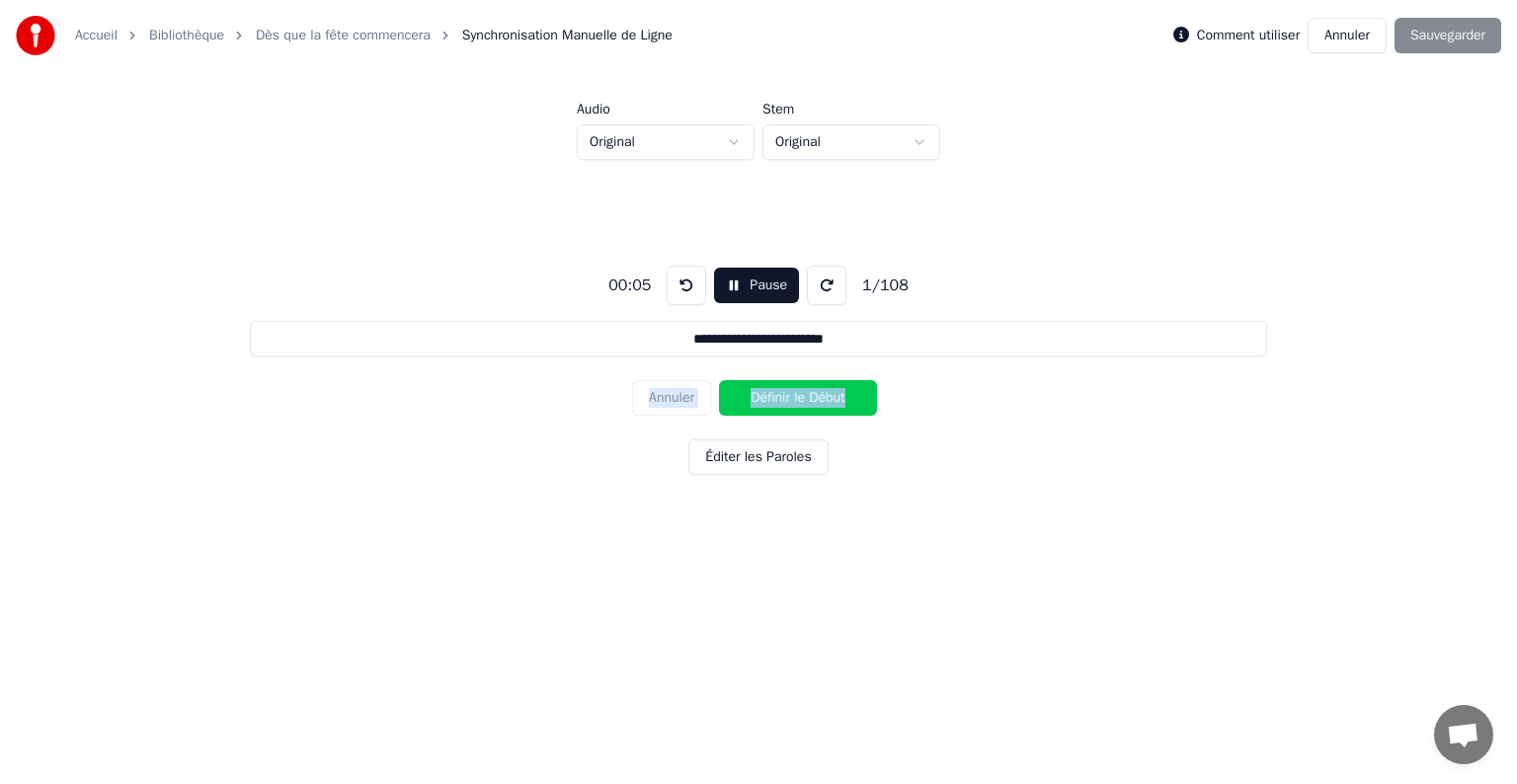click on "**********" at bounding box center (758, 366) 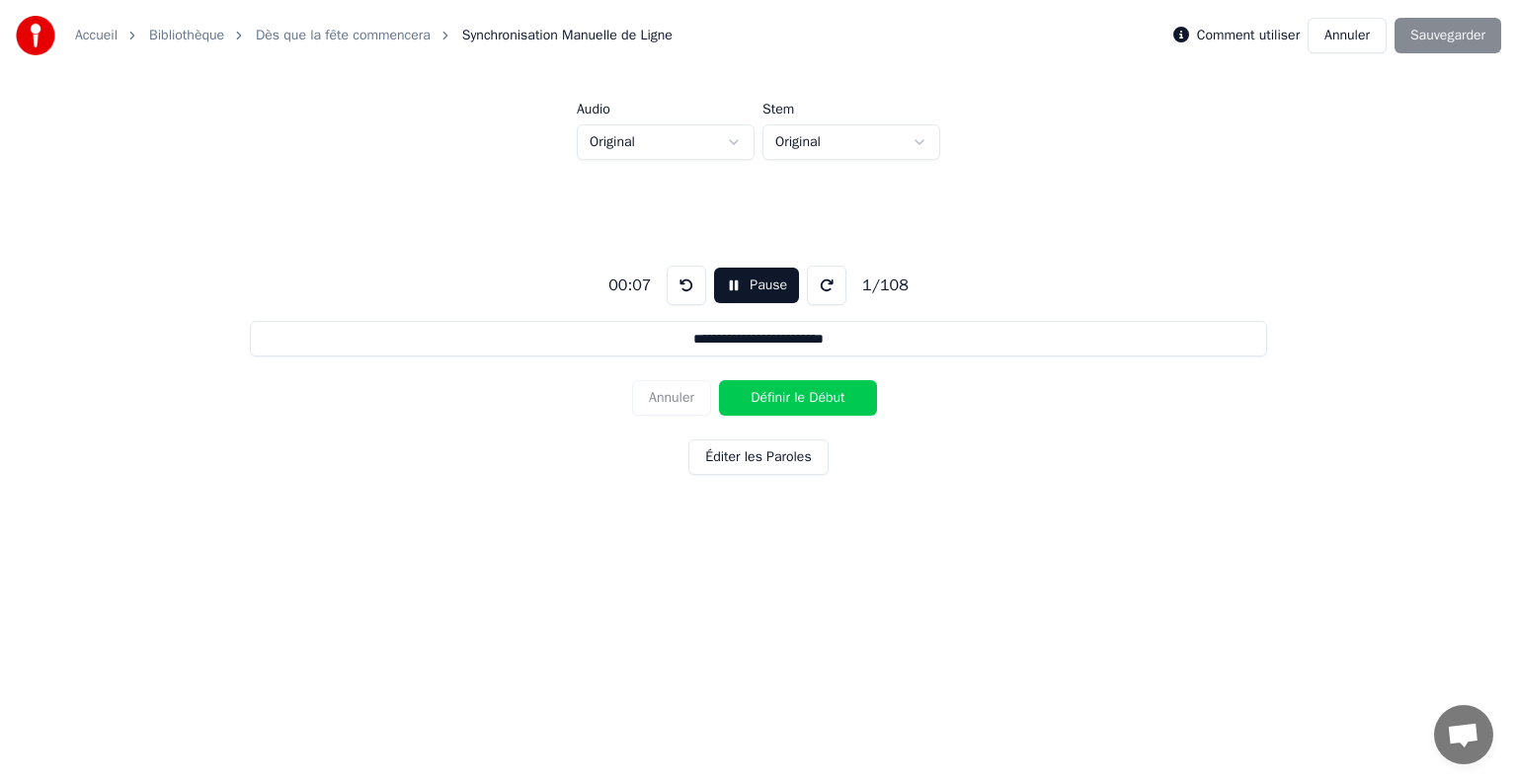 click on "Pause" at bounding box center (757, 285) 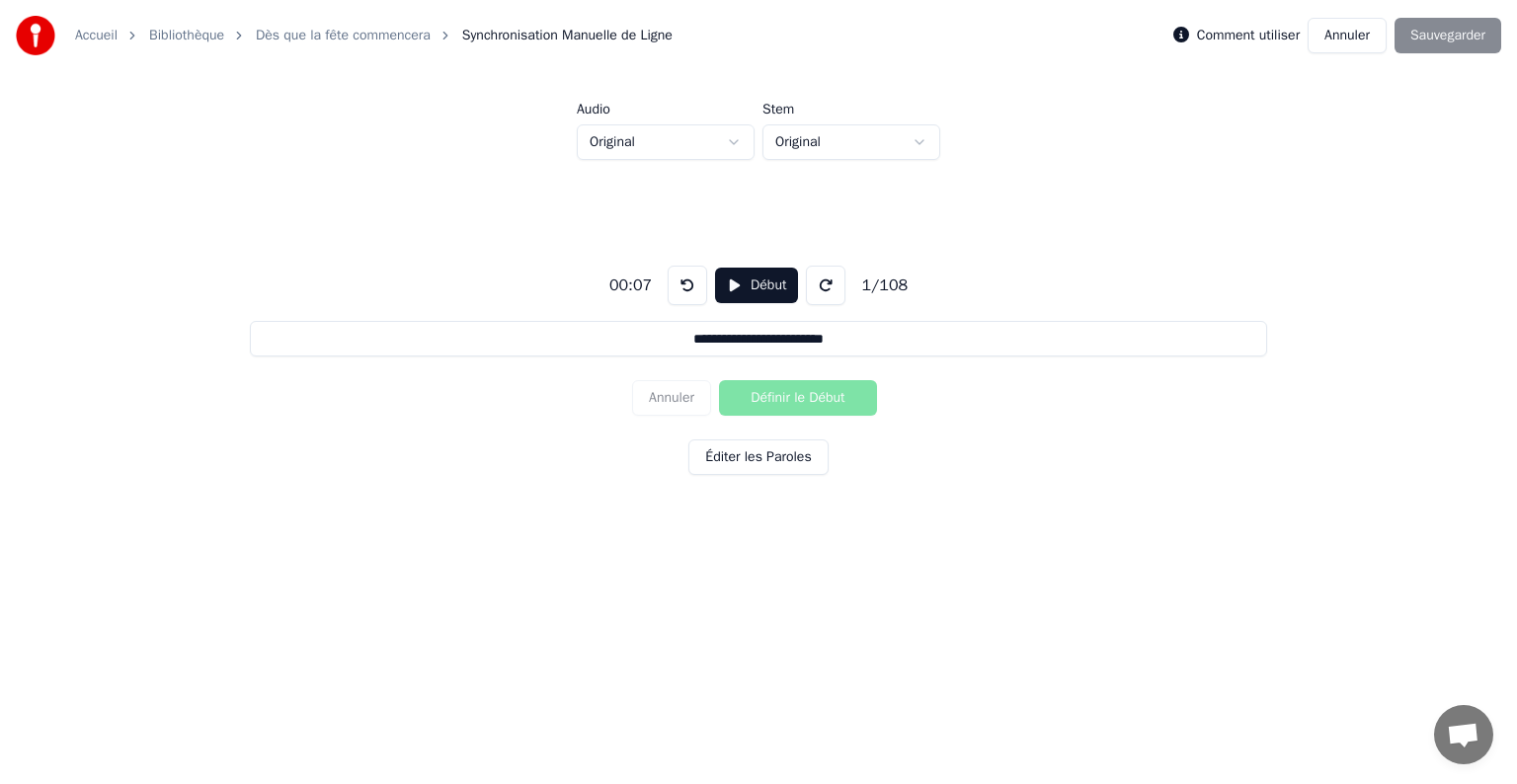 click on "Début" at bounding box center (757, 285) 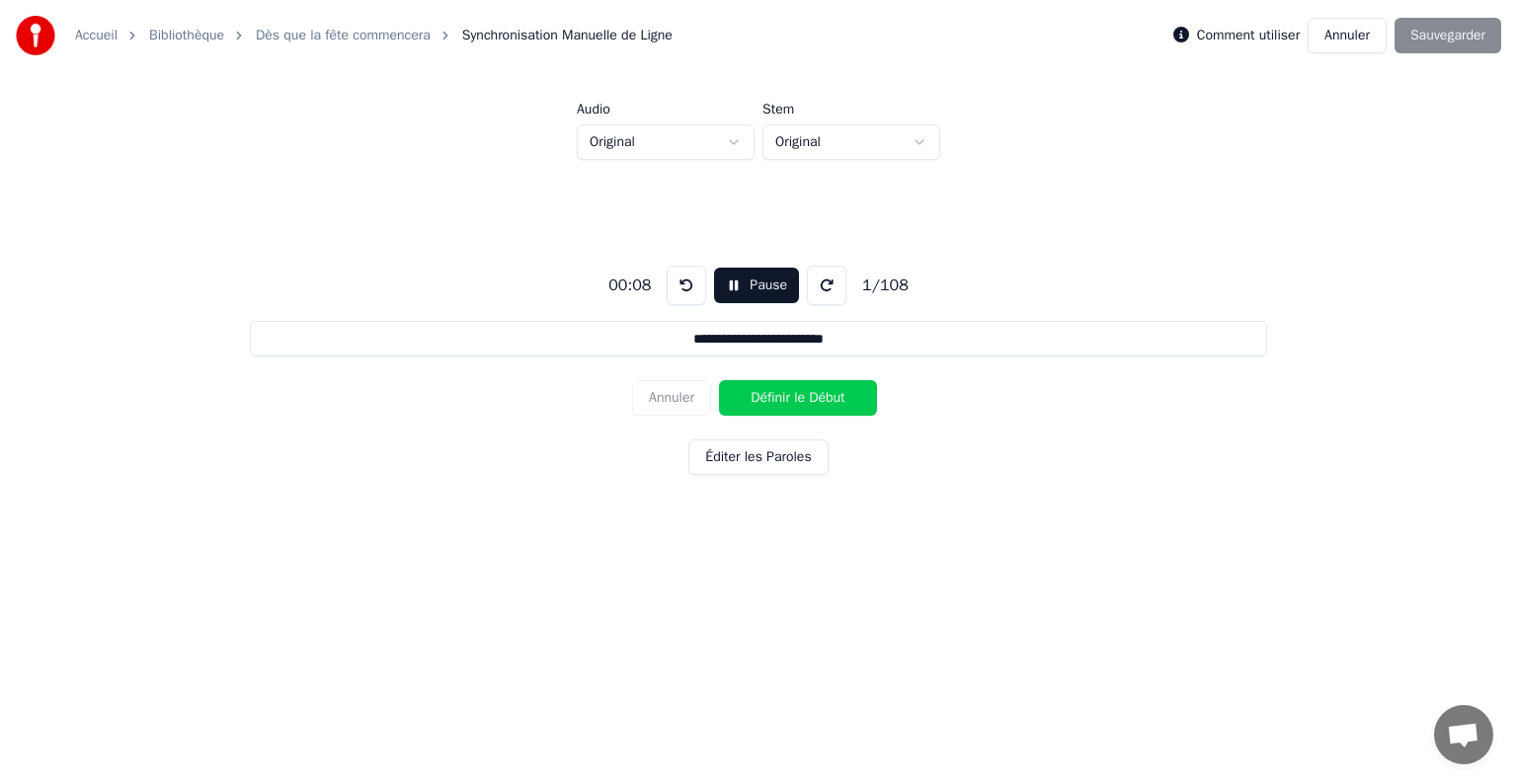 click on "Définir le Début" at bounding box center (798, 398) 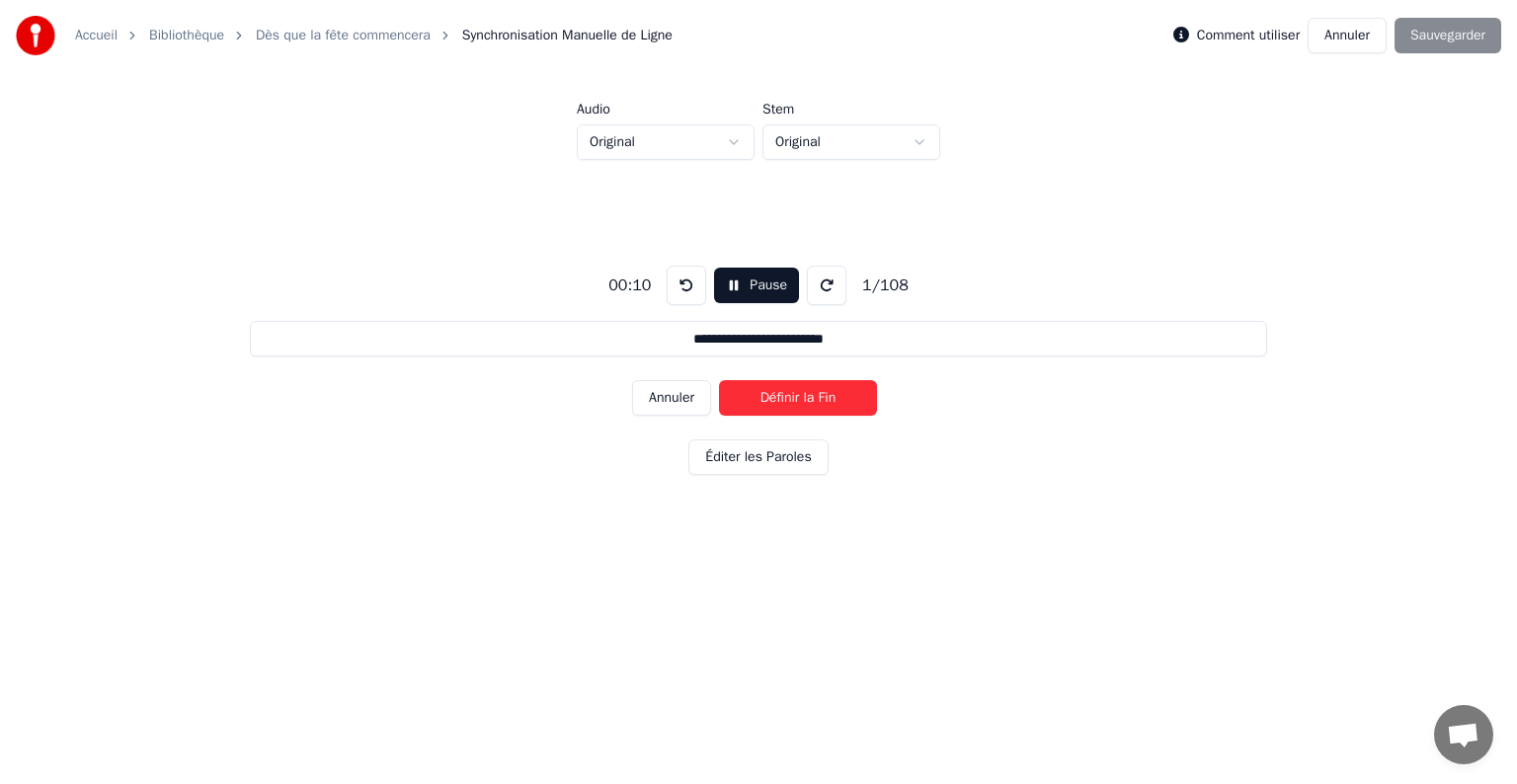 click on "Définir la Fin" at bounding box center (798, 398) 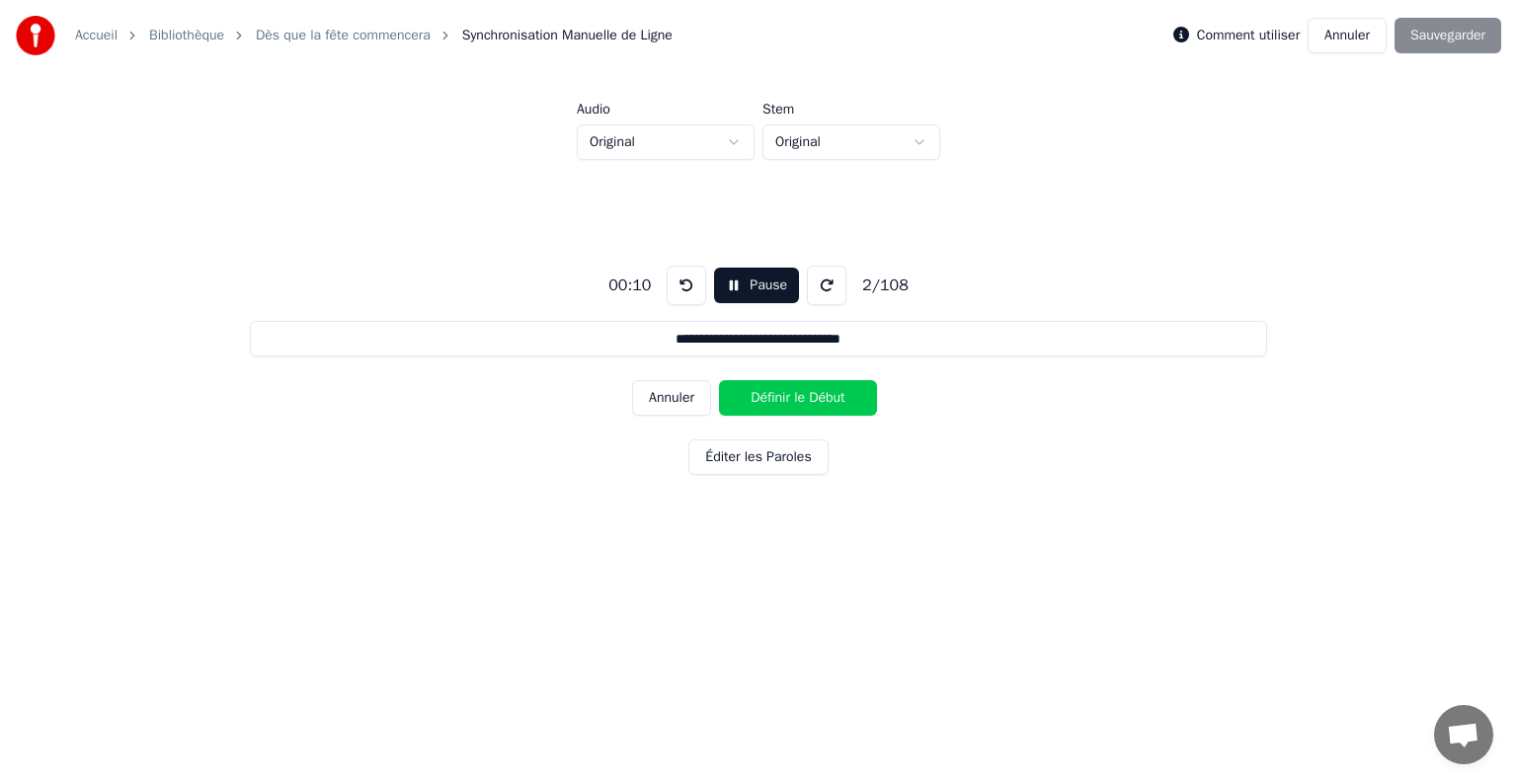 click on "Définir le Début" at bounding box center (798, 398) 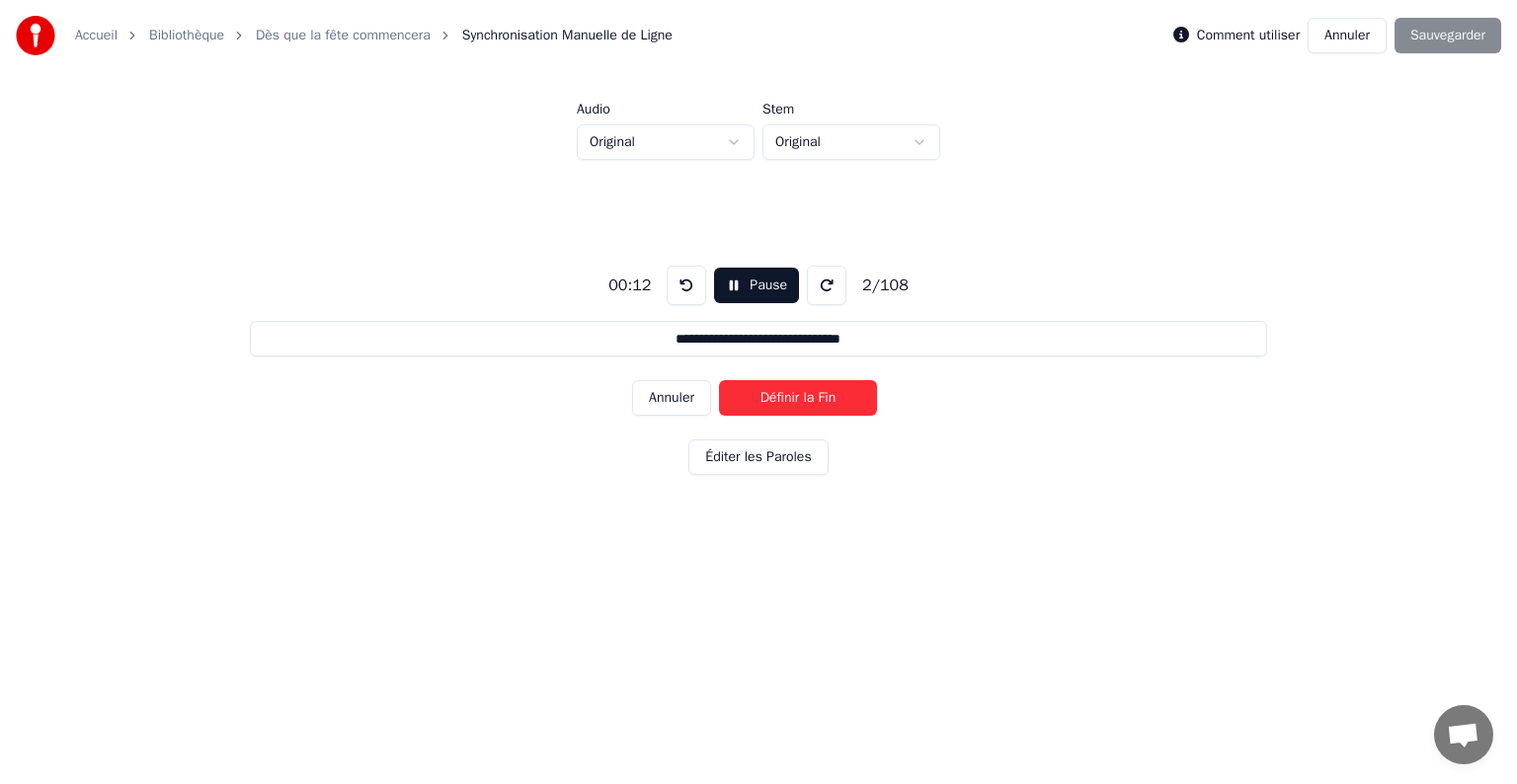click on "Définir la Fin" at bounding box center (798, 398) 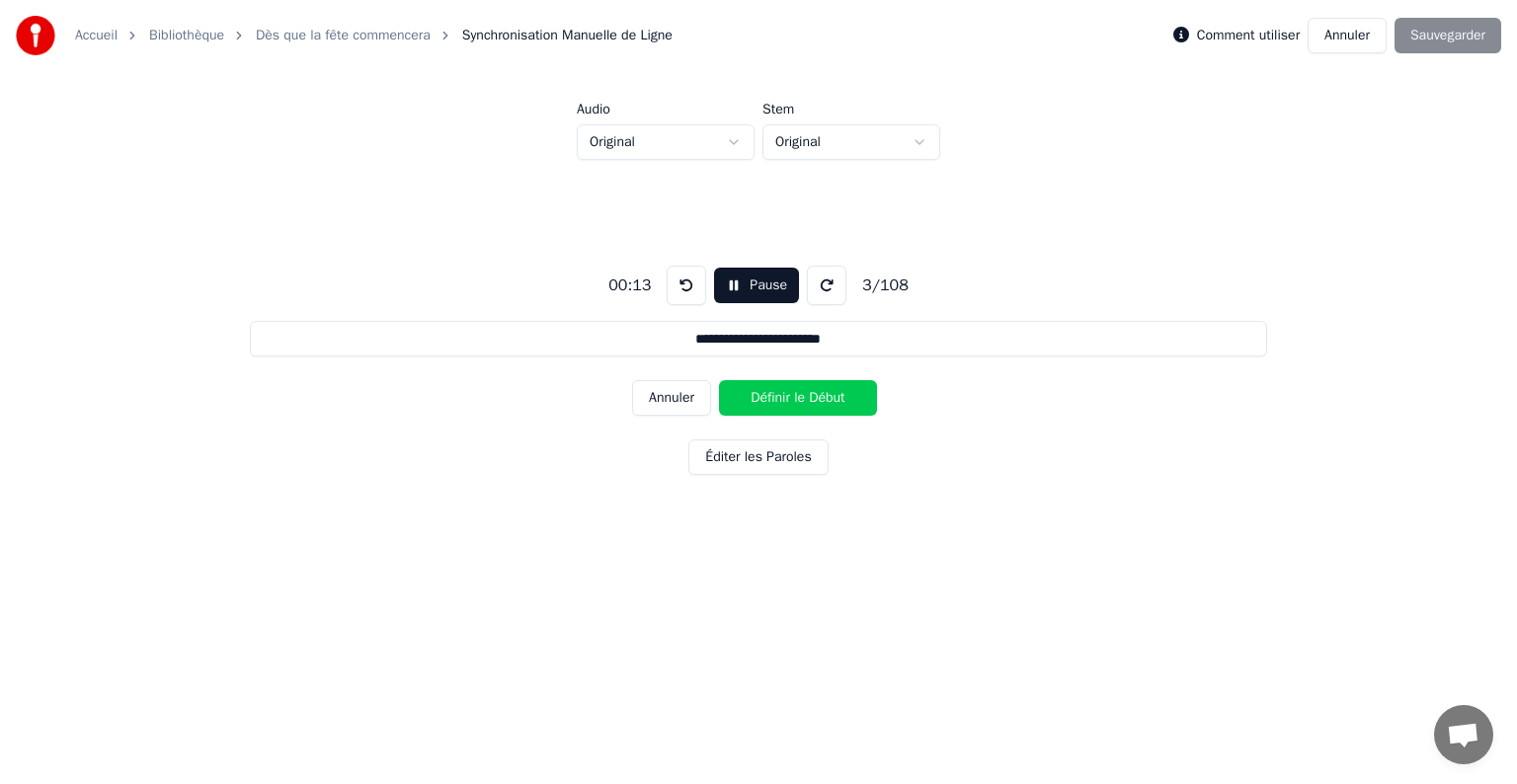 click on "Définir le Début" at bounding box center (798, 398) 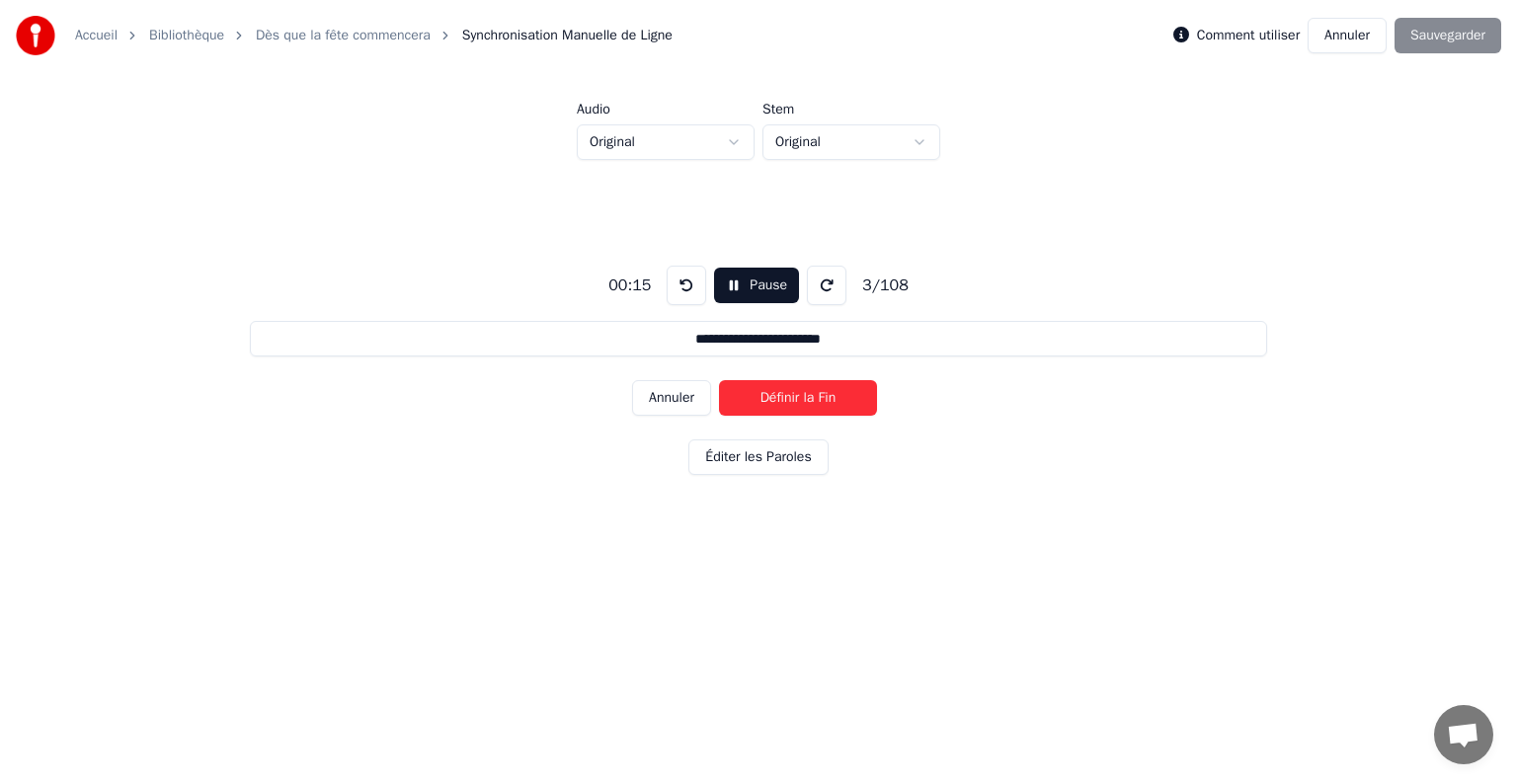 click on "Définir la Fin" at bounding box center [798, 398] 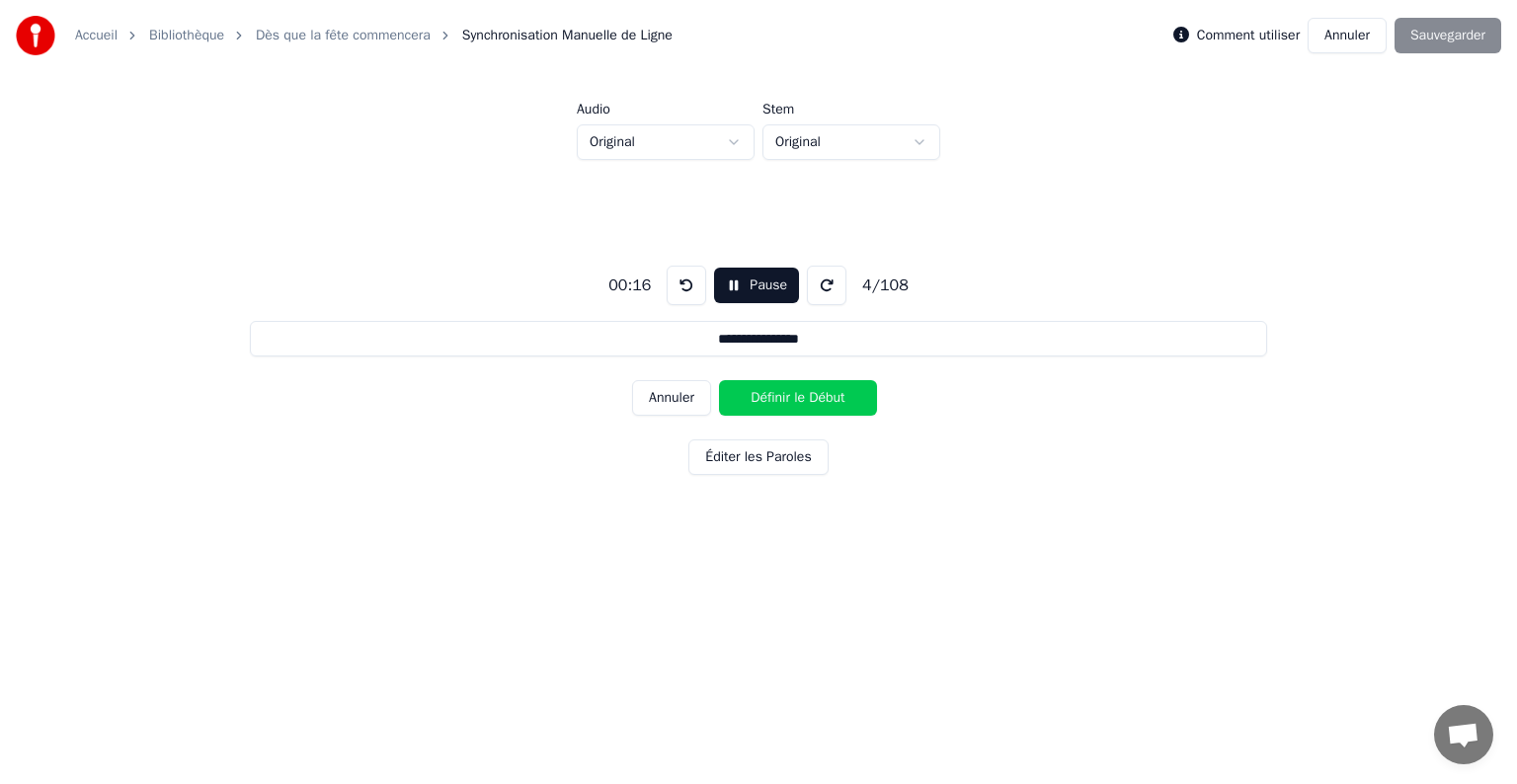click on "Définir le Début" at bounding box center (798, 398) 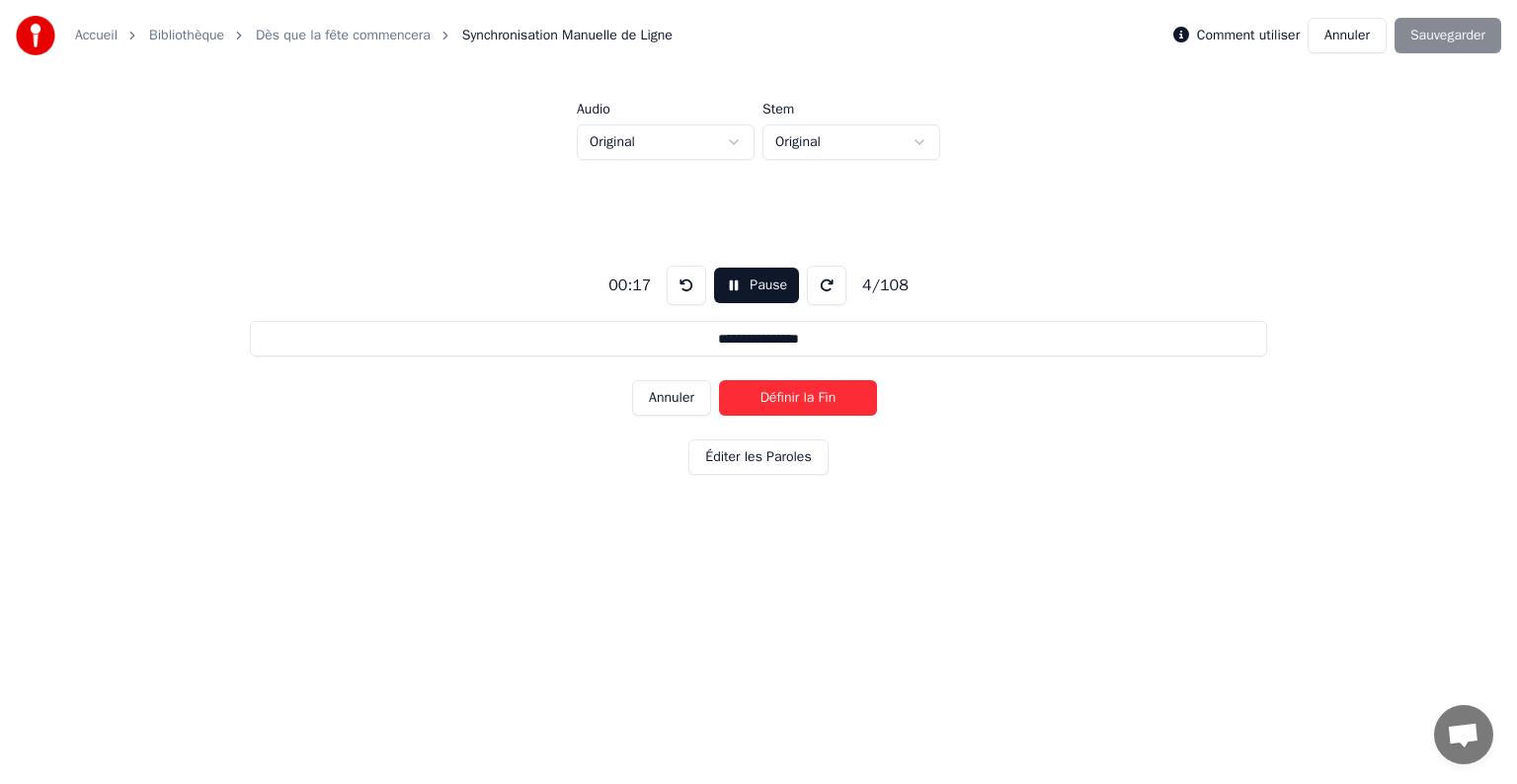click on "Définir la Fin" at bounding box center [798, 398] 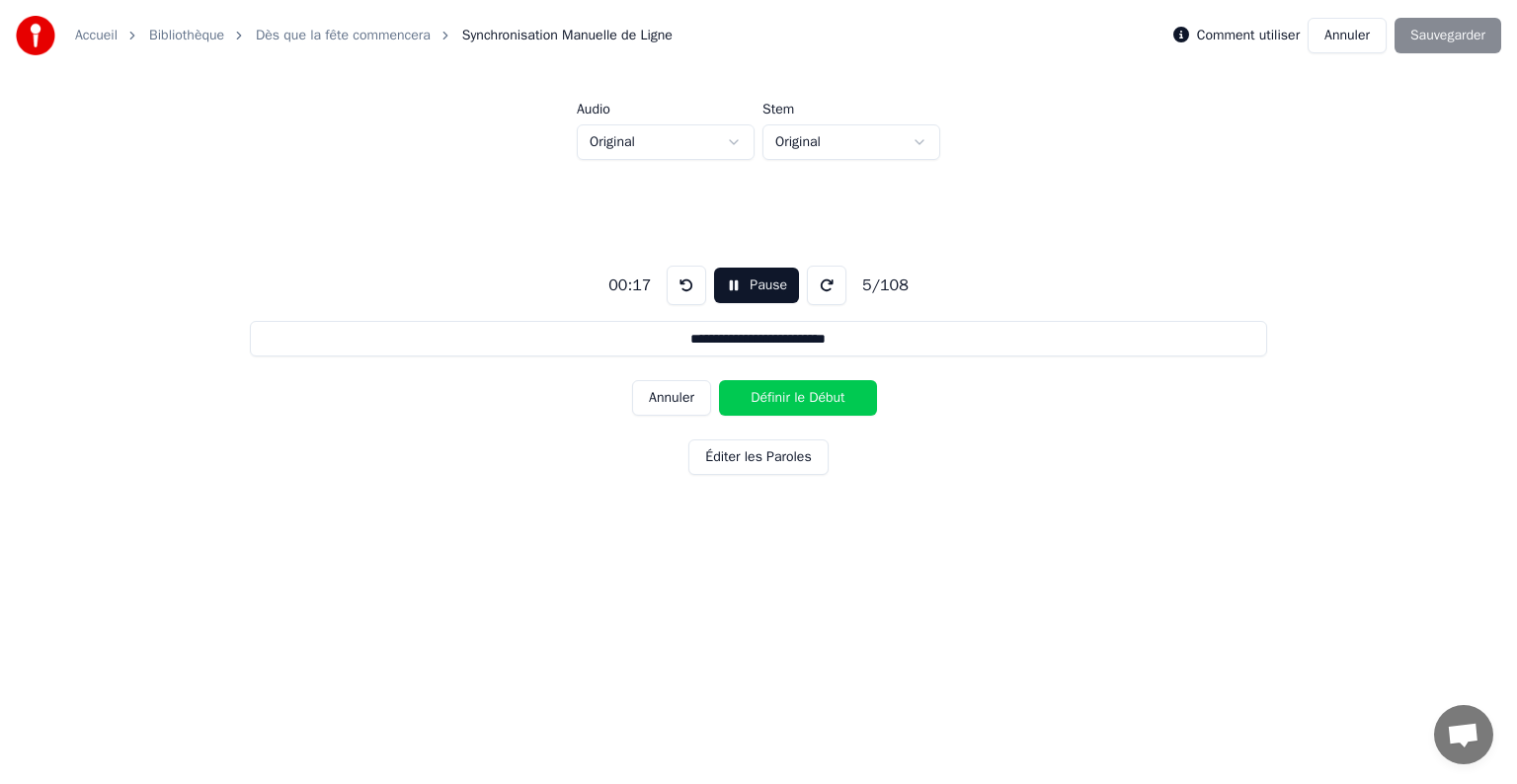 click on "Définir le Début" at bounding box center (798, 398) 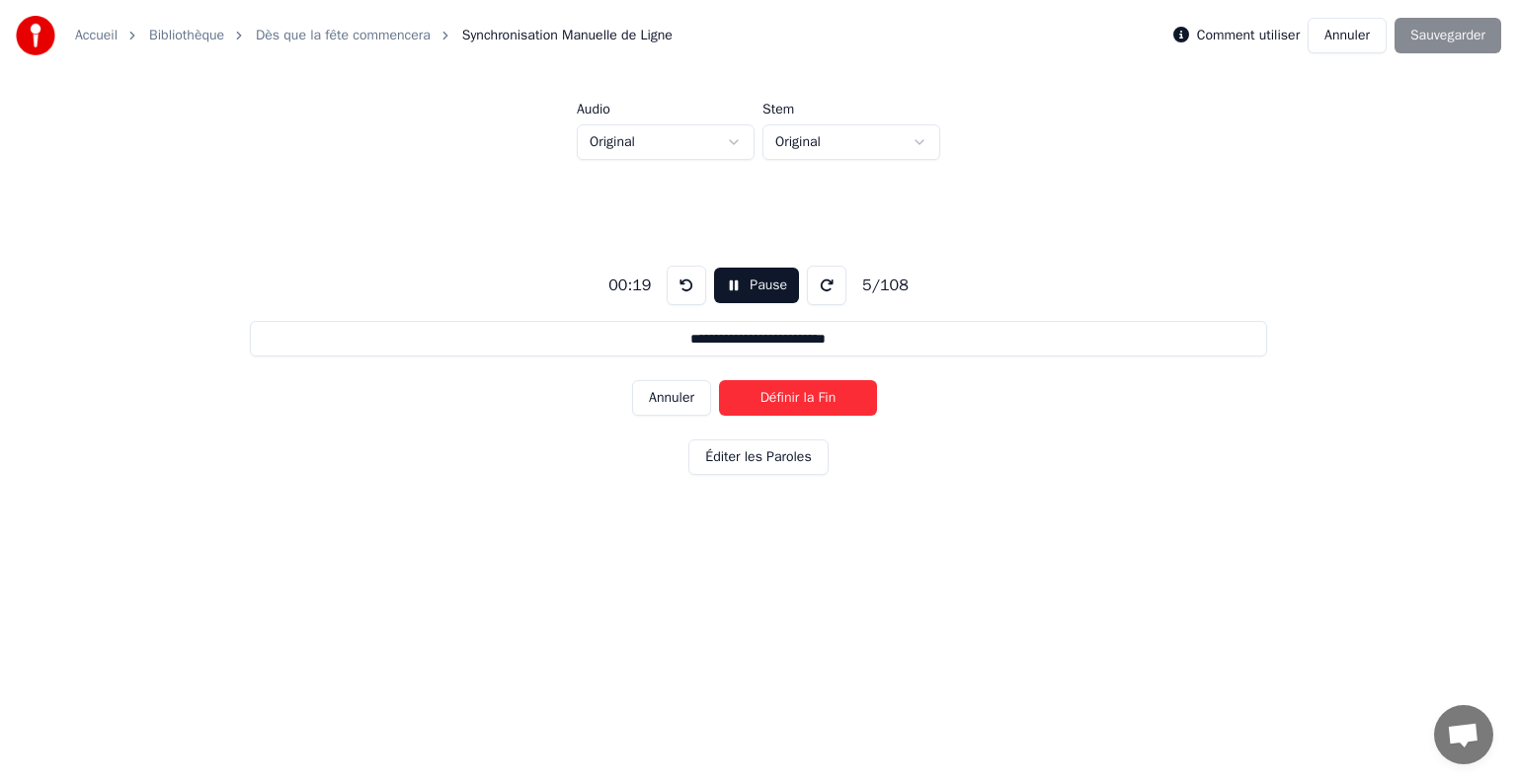 click on "Définir la Fin" at bounding box center (798, 398) 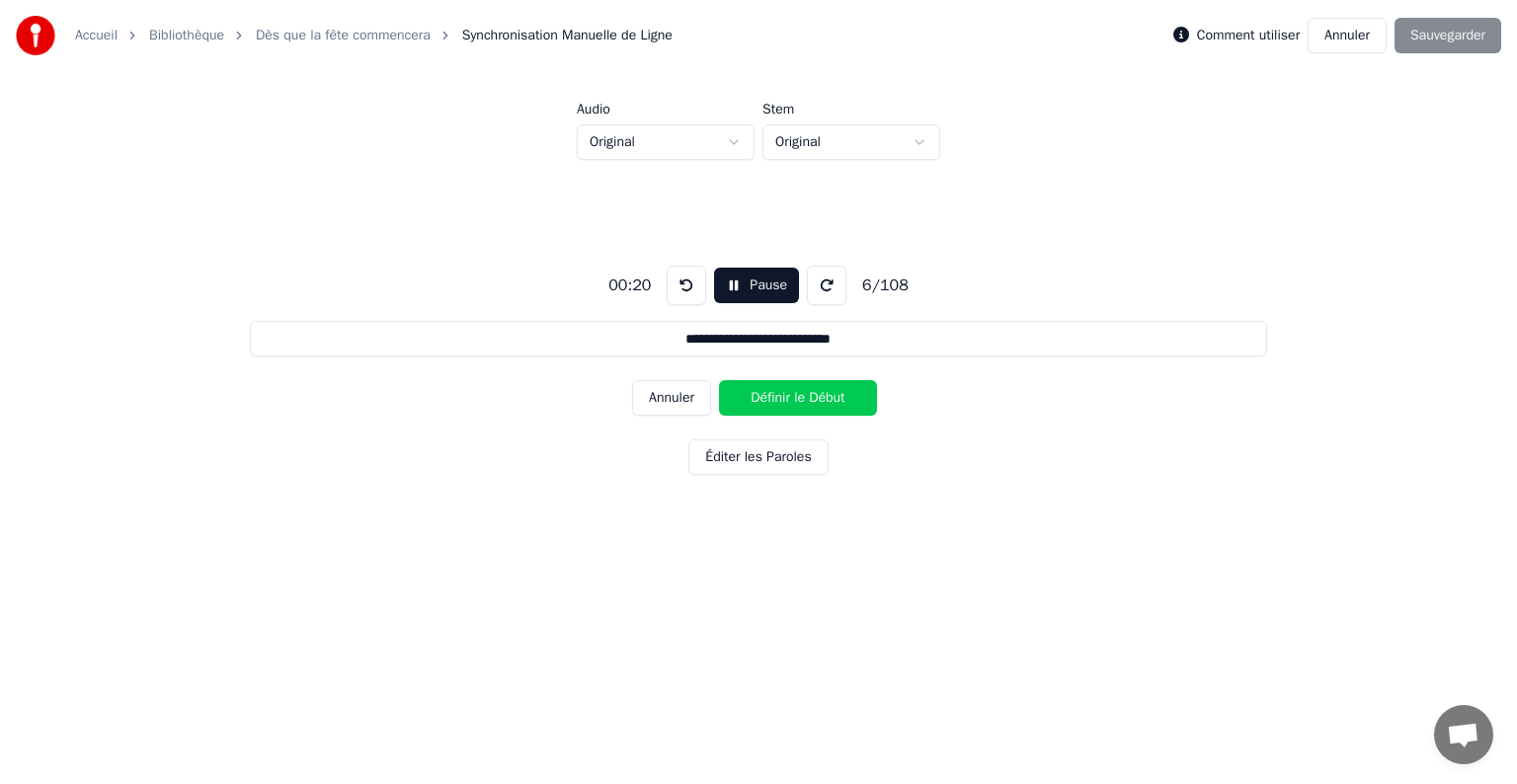click on "Définir le Début" at bounding box center [798, 398] 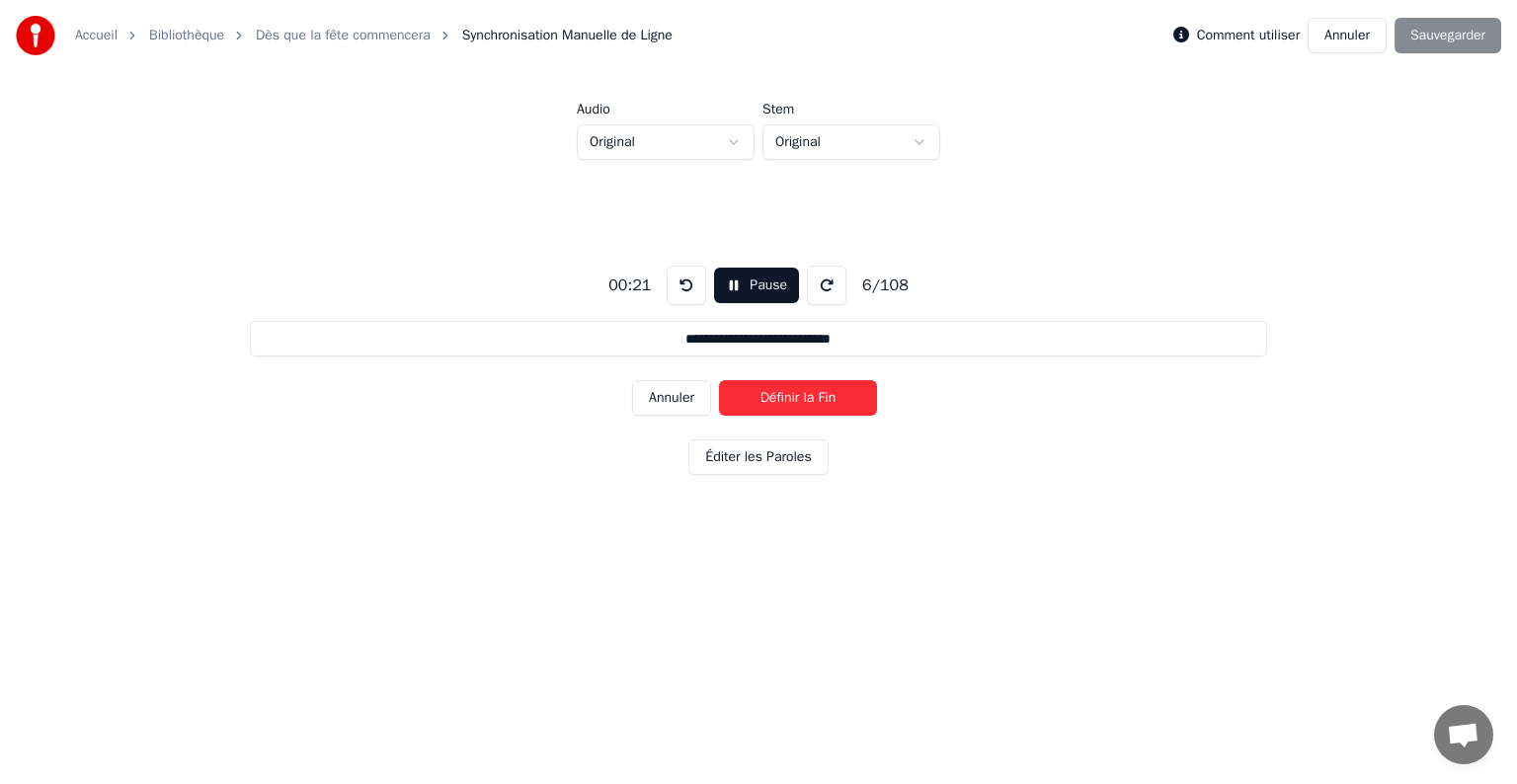 click on "Définir la Fin" at bounding box center (798, 398) 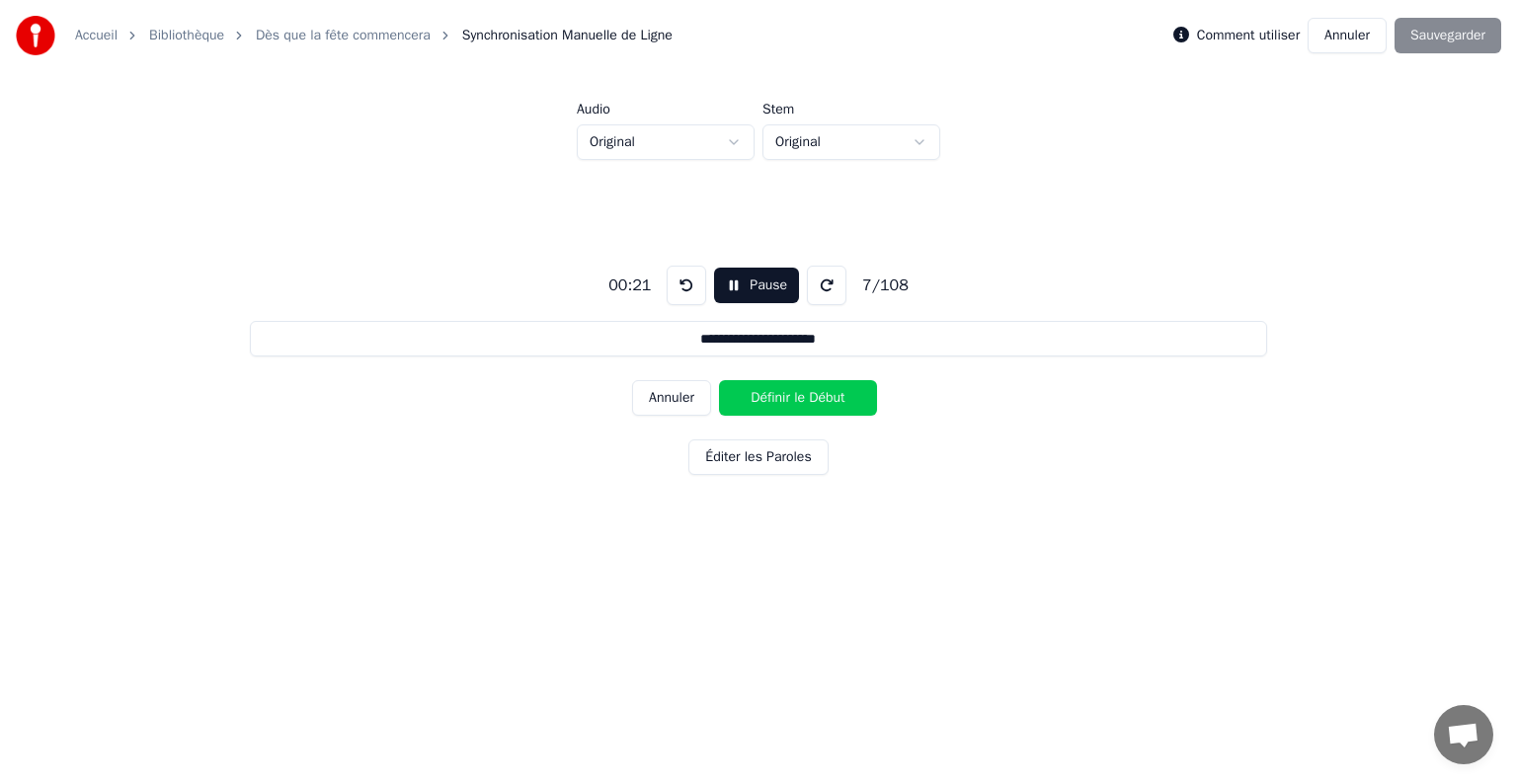 click on "Définir le Début" at bounding box center [798, 398] 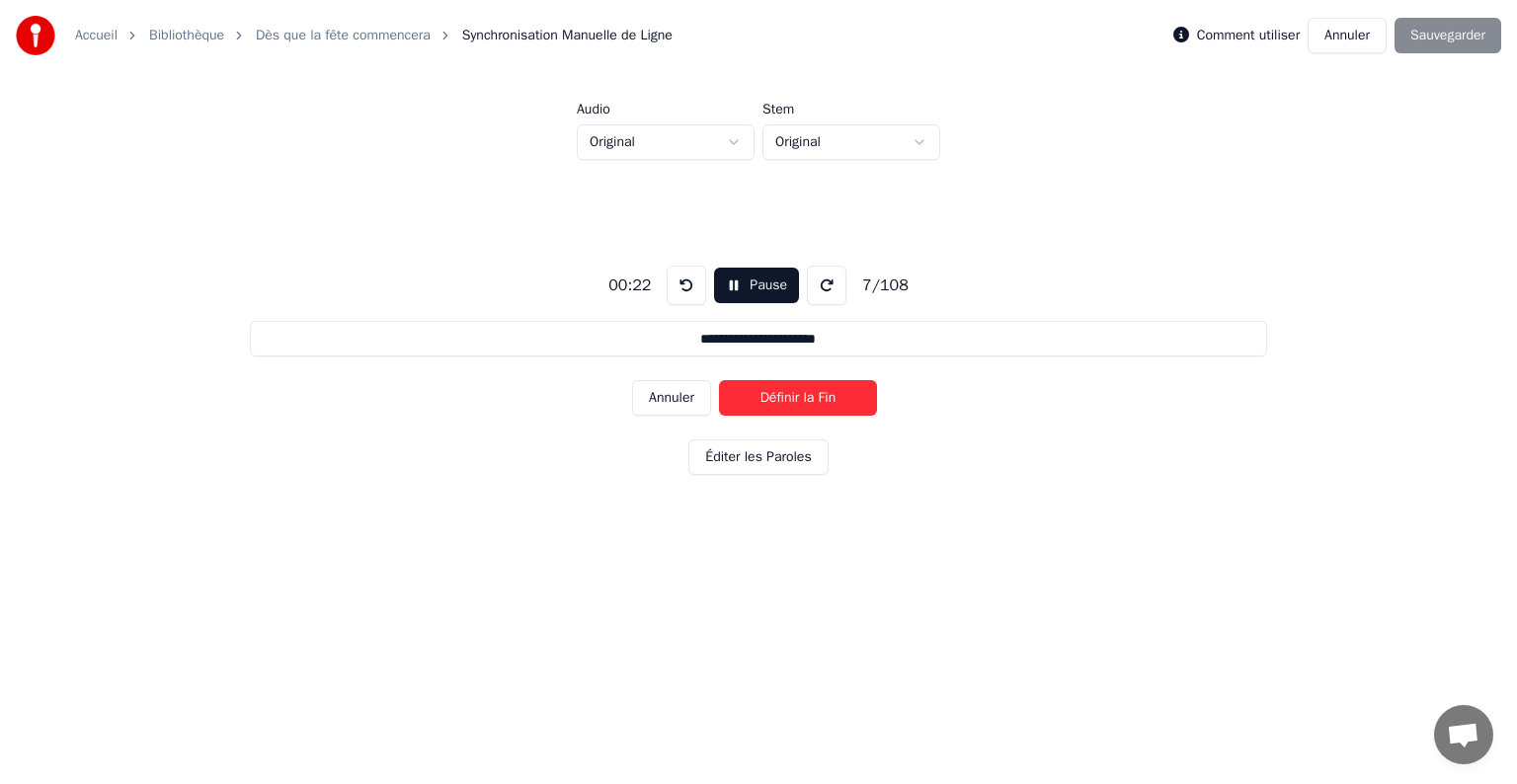 click on "Définir la Fin" at bounding box center (798, 398) 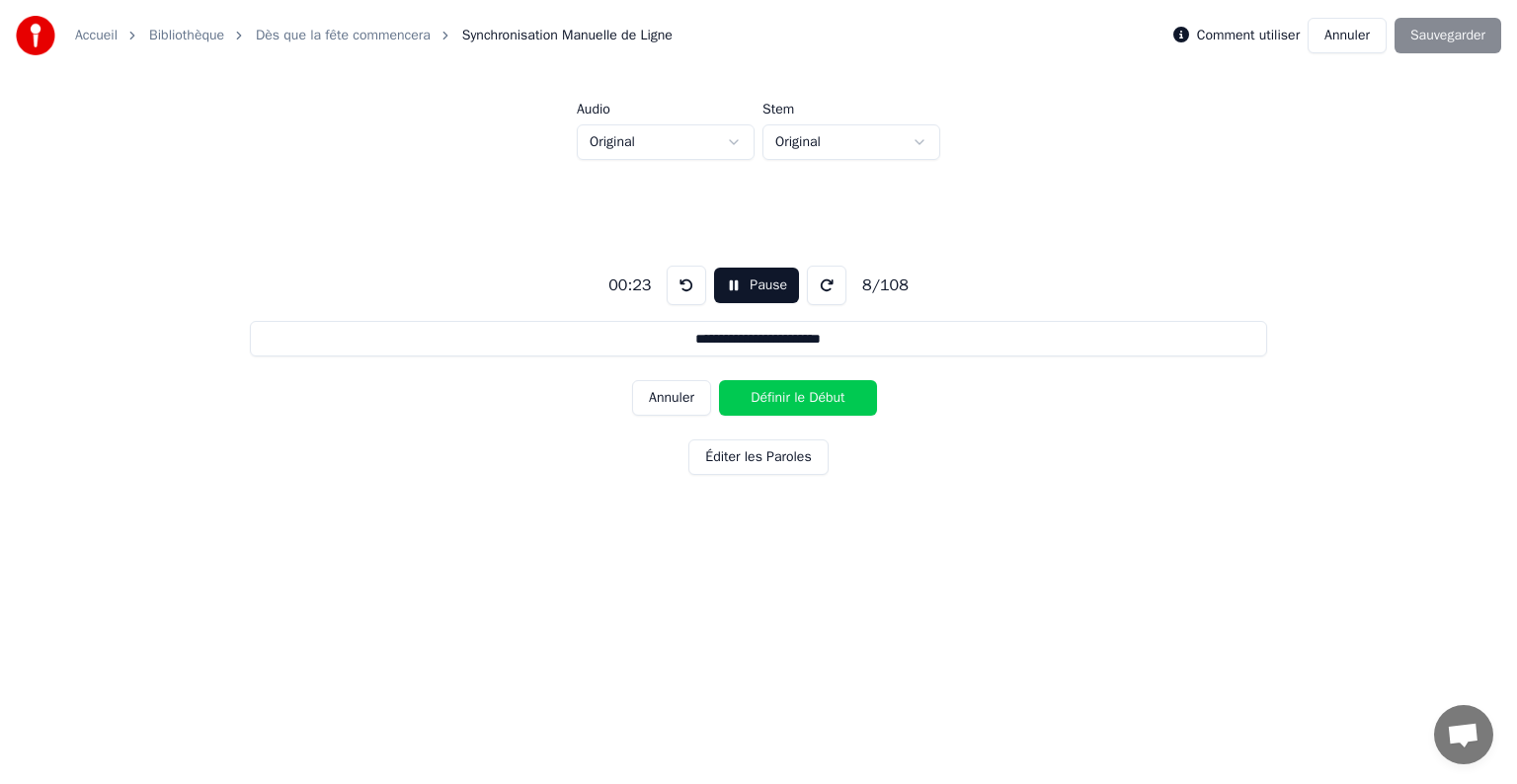 click on "Définir le Début" at bounding box center (798, 398) 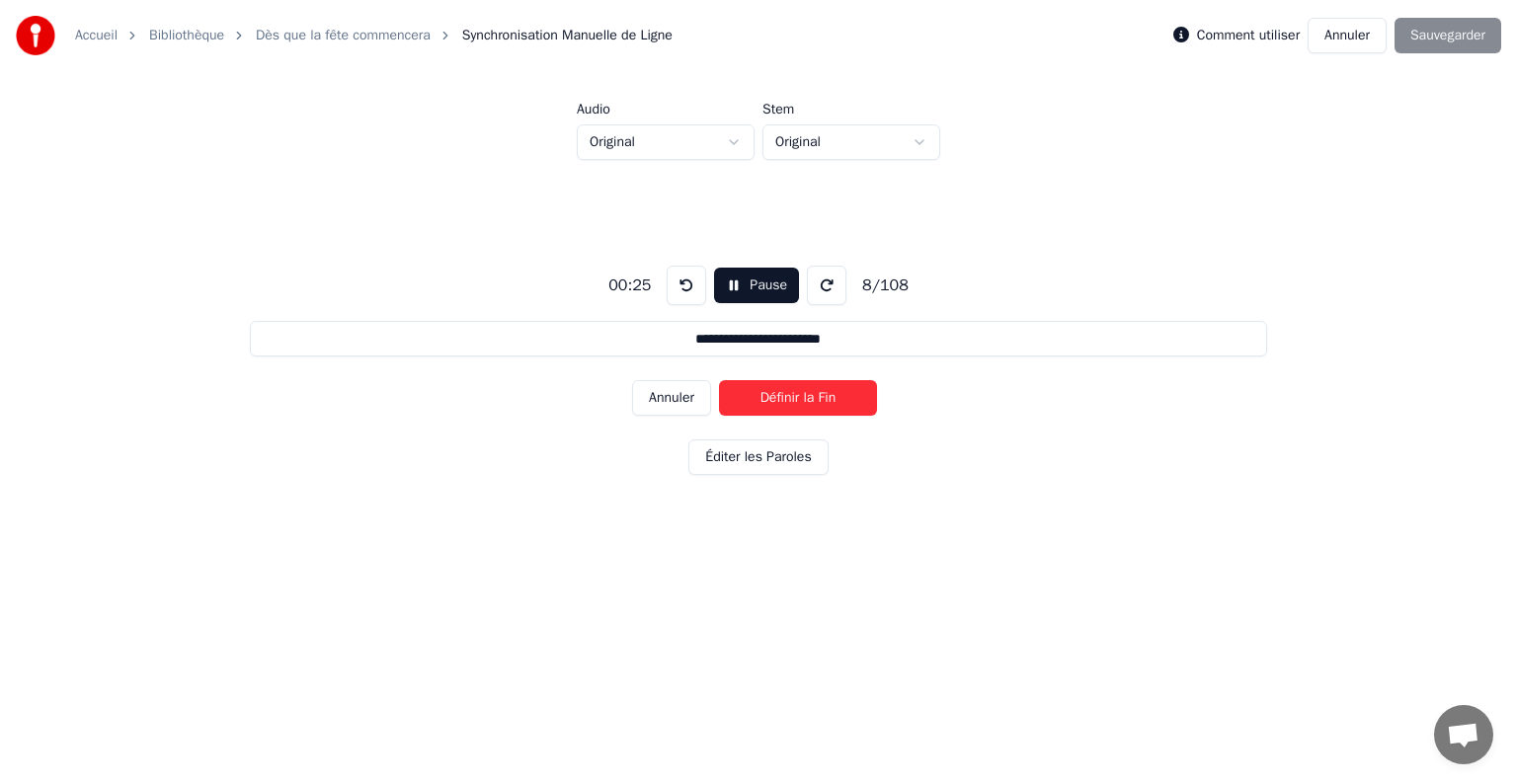 click on "Définir la Fin" at bounding box center [798, 398] 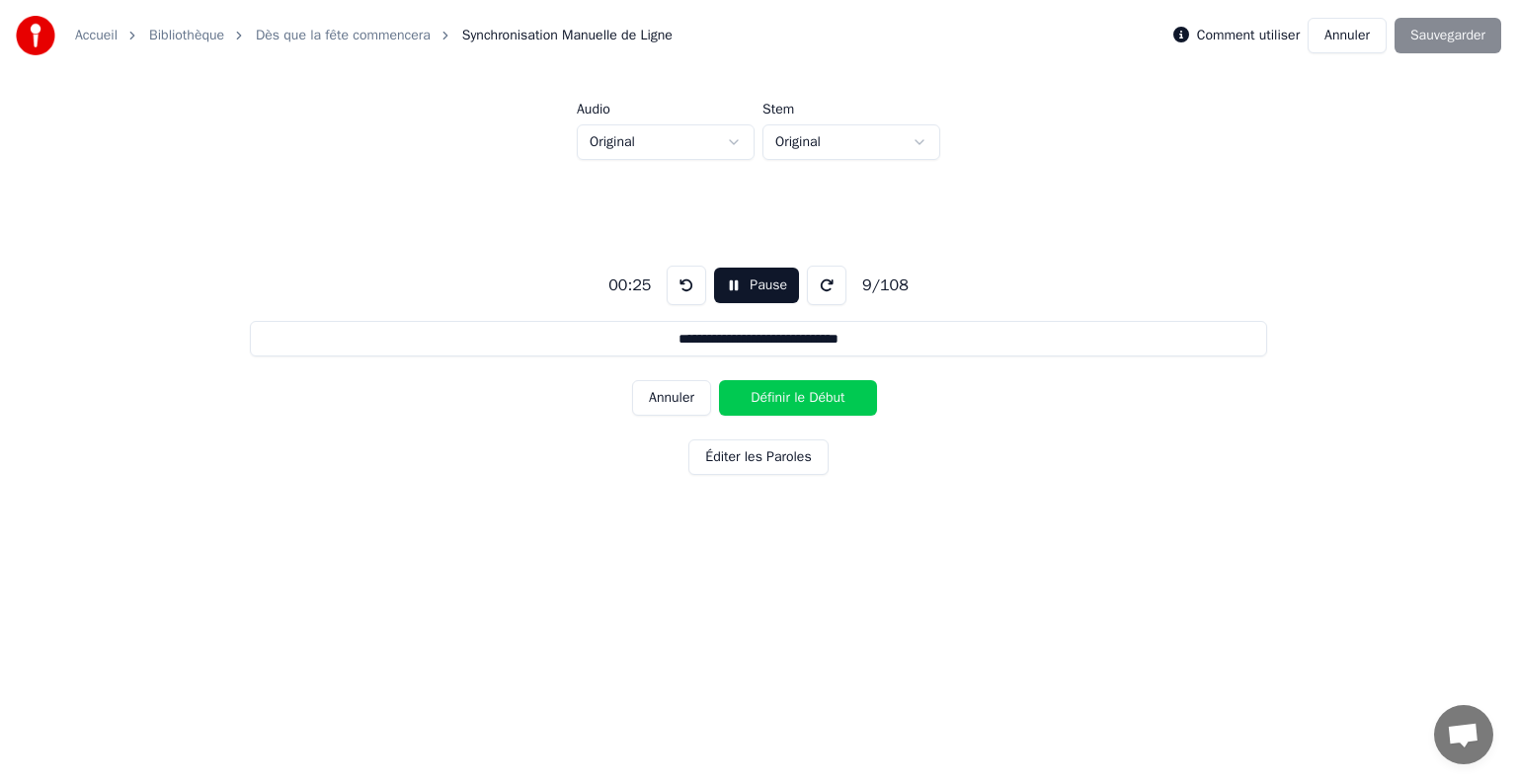 click on "Définir le Début" at bounding box center (798, 398) 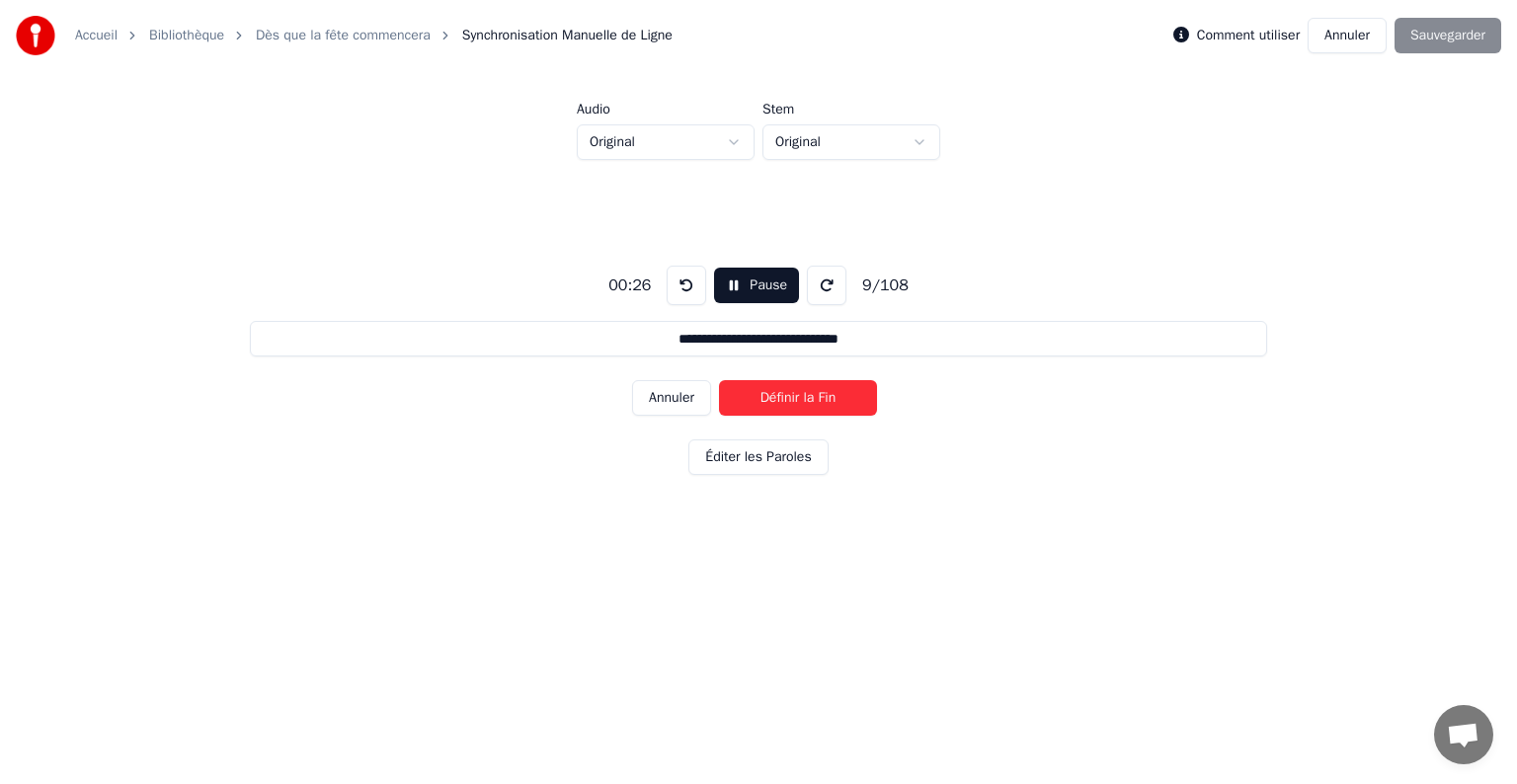 click on "Définir la Fin" at bounding box center [798, 398] 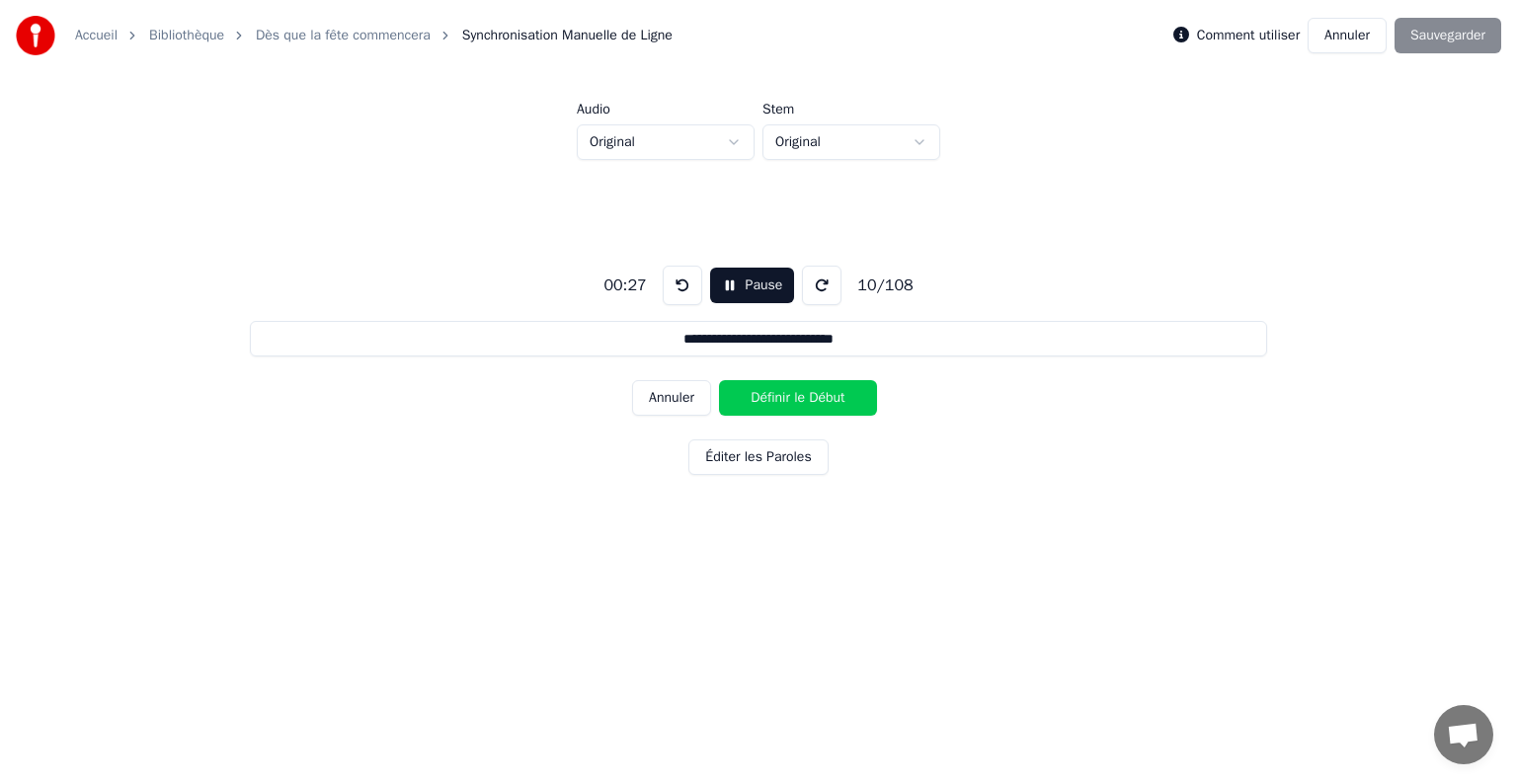 click on "Définir le Début" at bounding box center [798, 398] 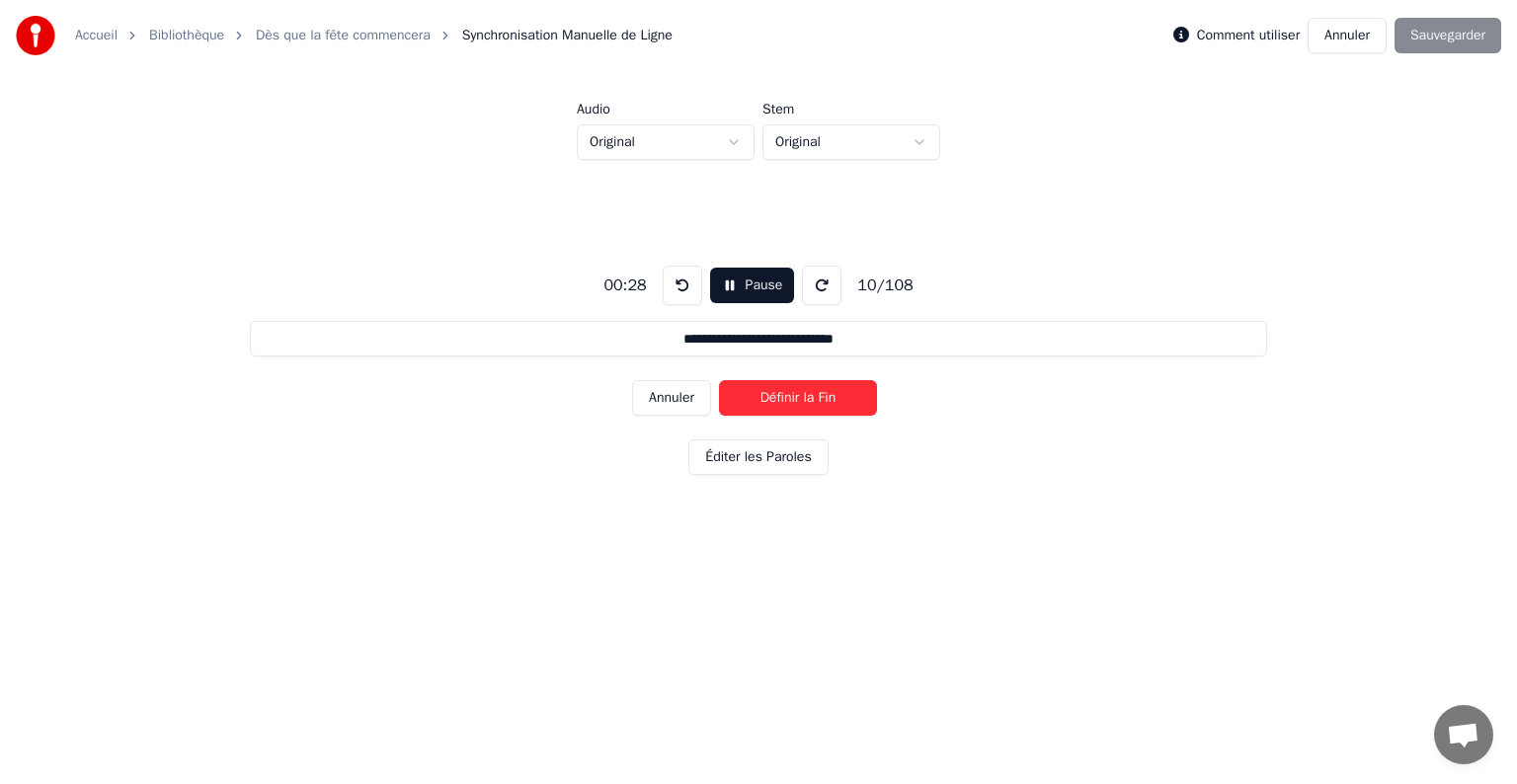 click on "Définir la Fin" at bounding box center (798, 398) 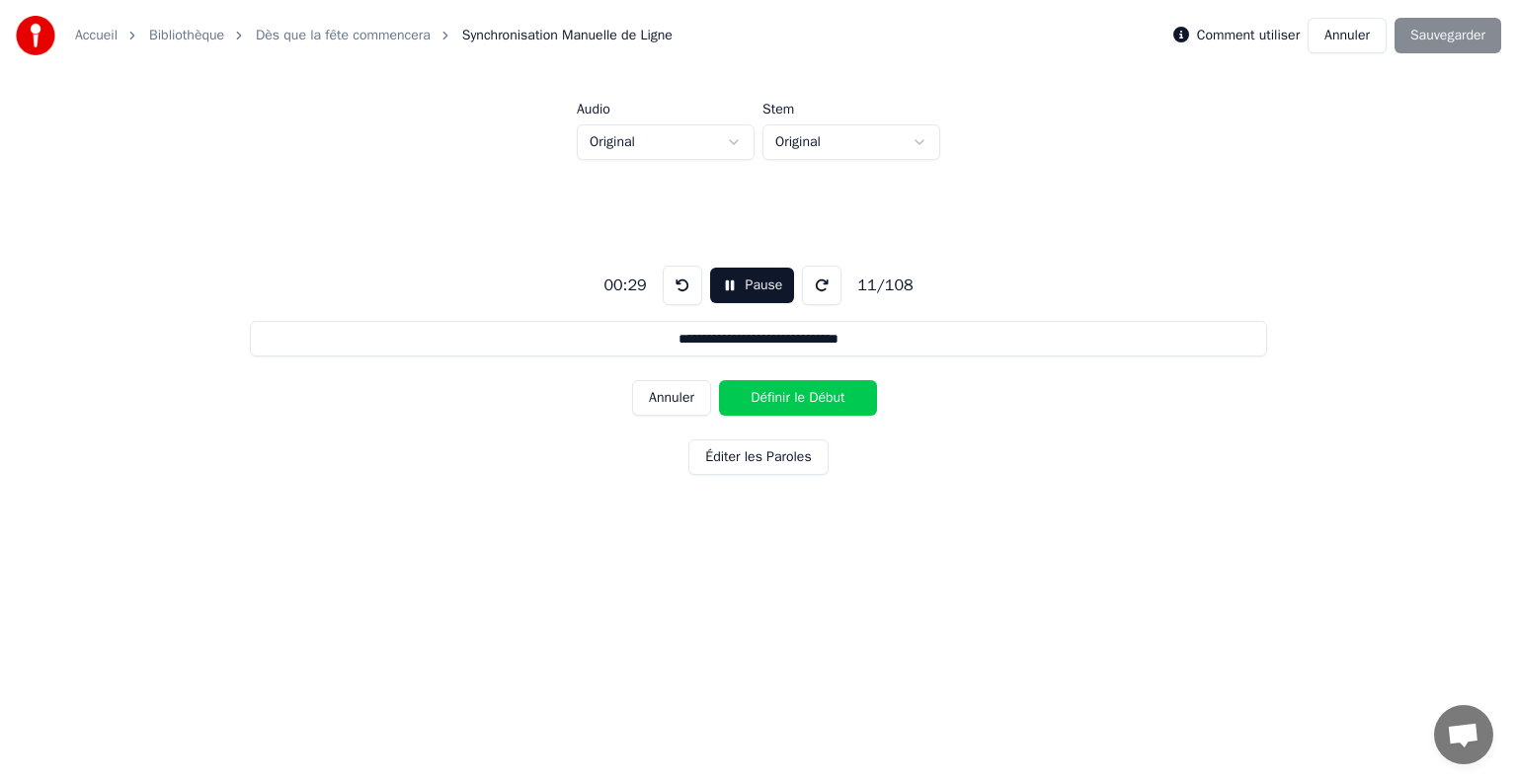 click on "Définir le Début" at bounding box center [798, 398] 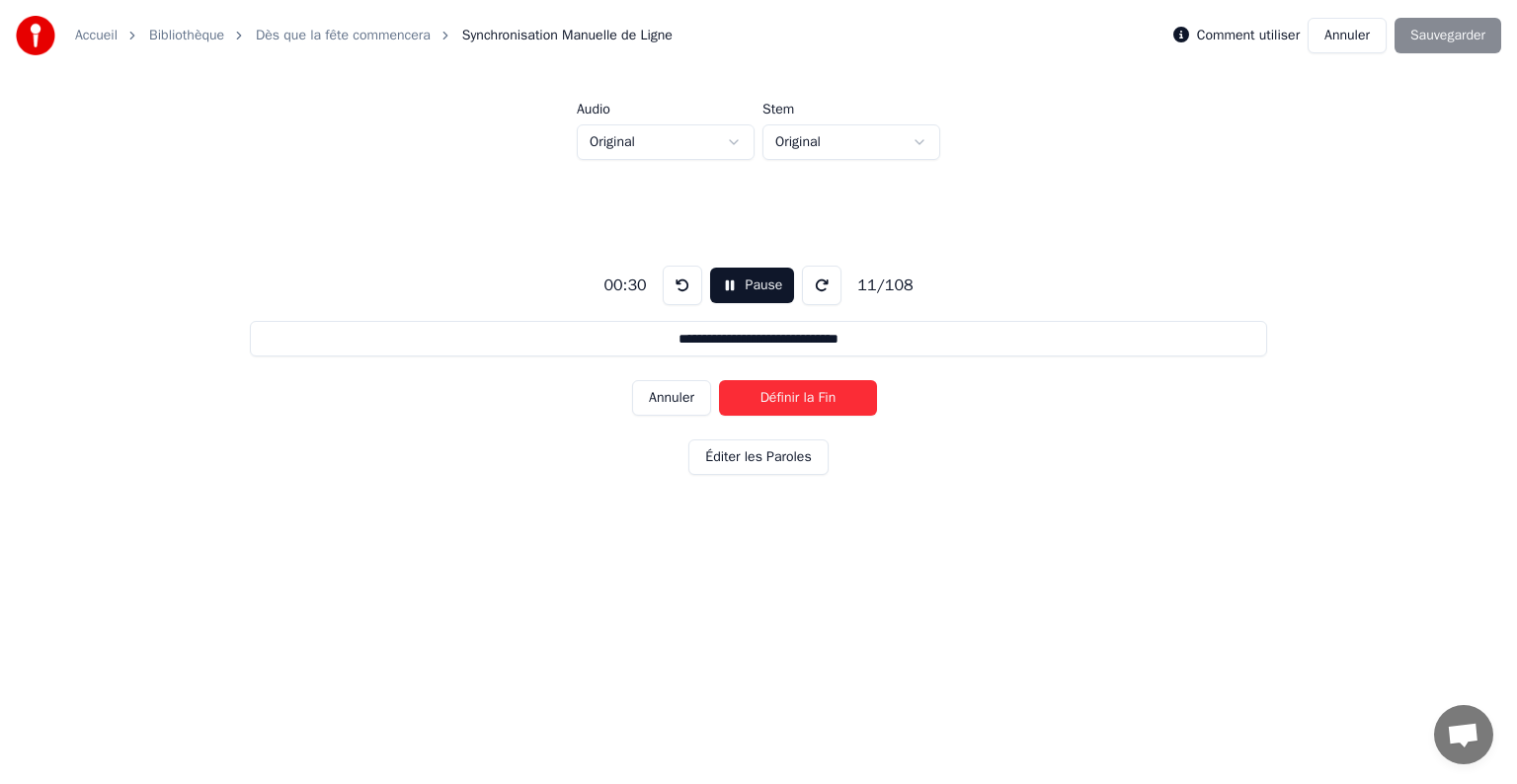 click on "Définir la Fin" at bounding box center (798, 398) 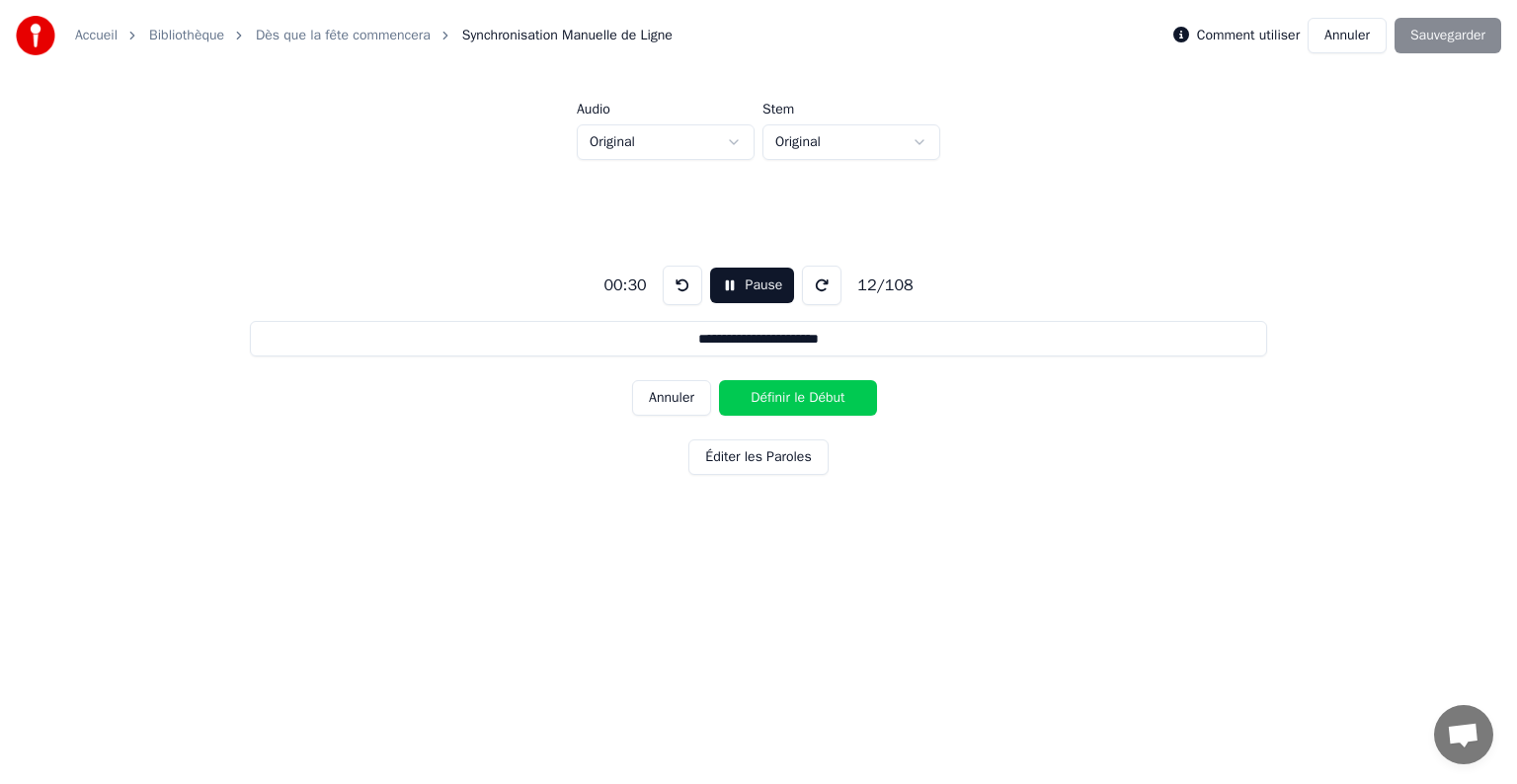 click on "Définir le Début" at bounding box center (798, 398) 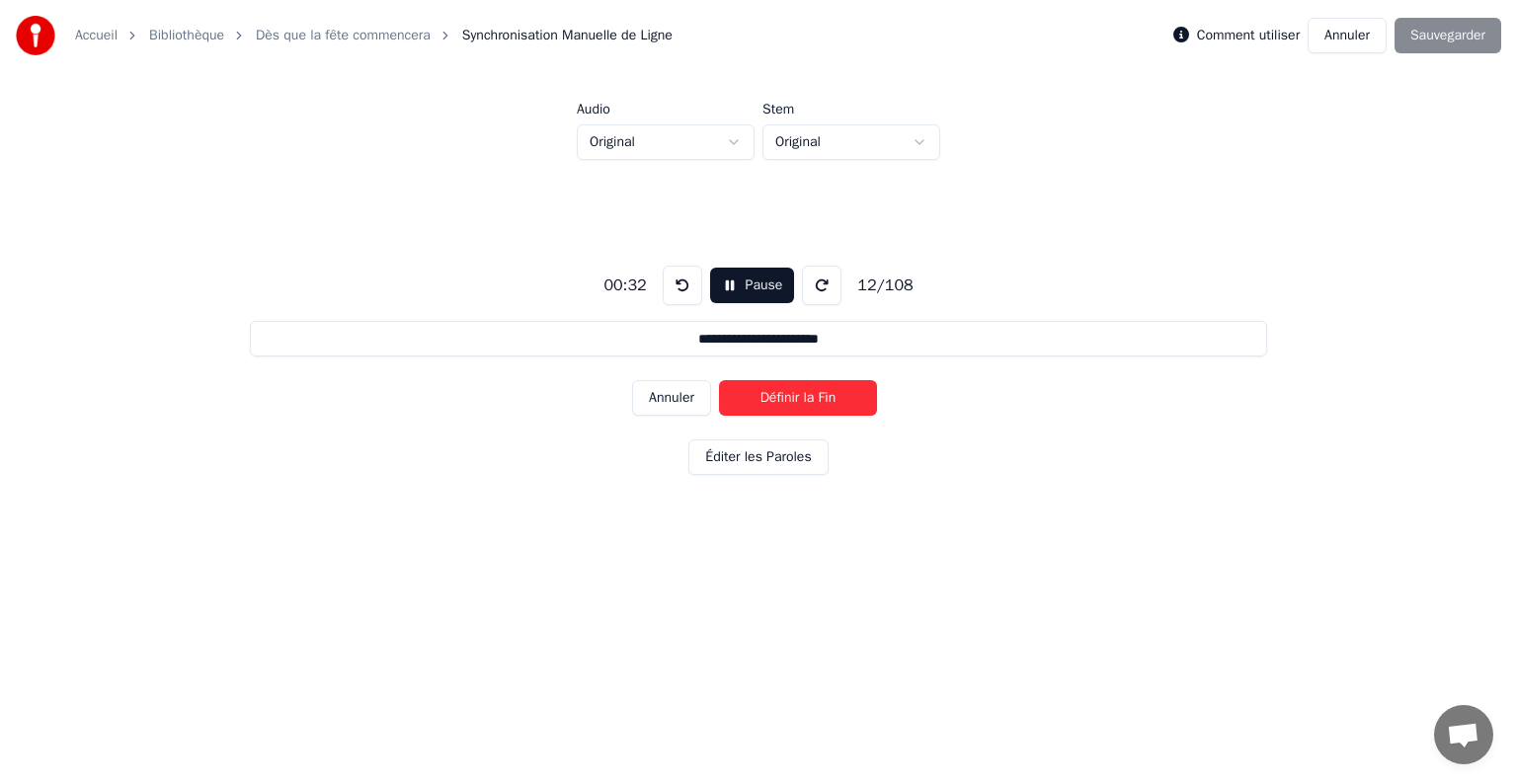 click on "Définir la Fin" at bounding box center [798, 398] 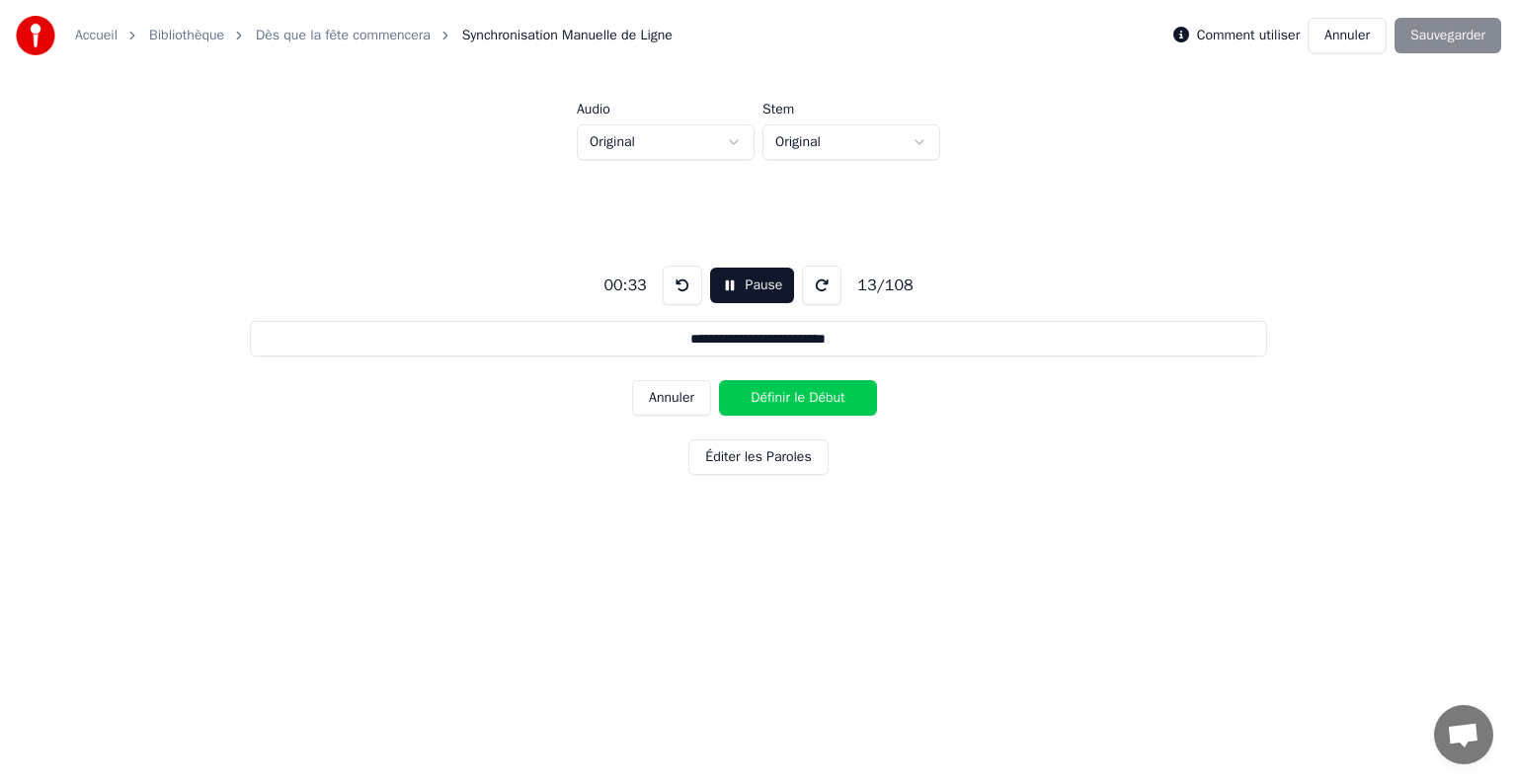 click on "Définir le Début" at bounding box center (798, 398) 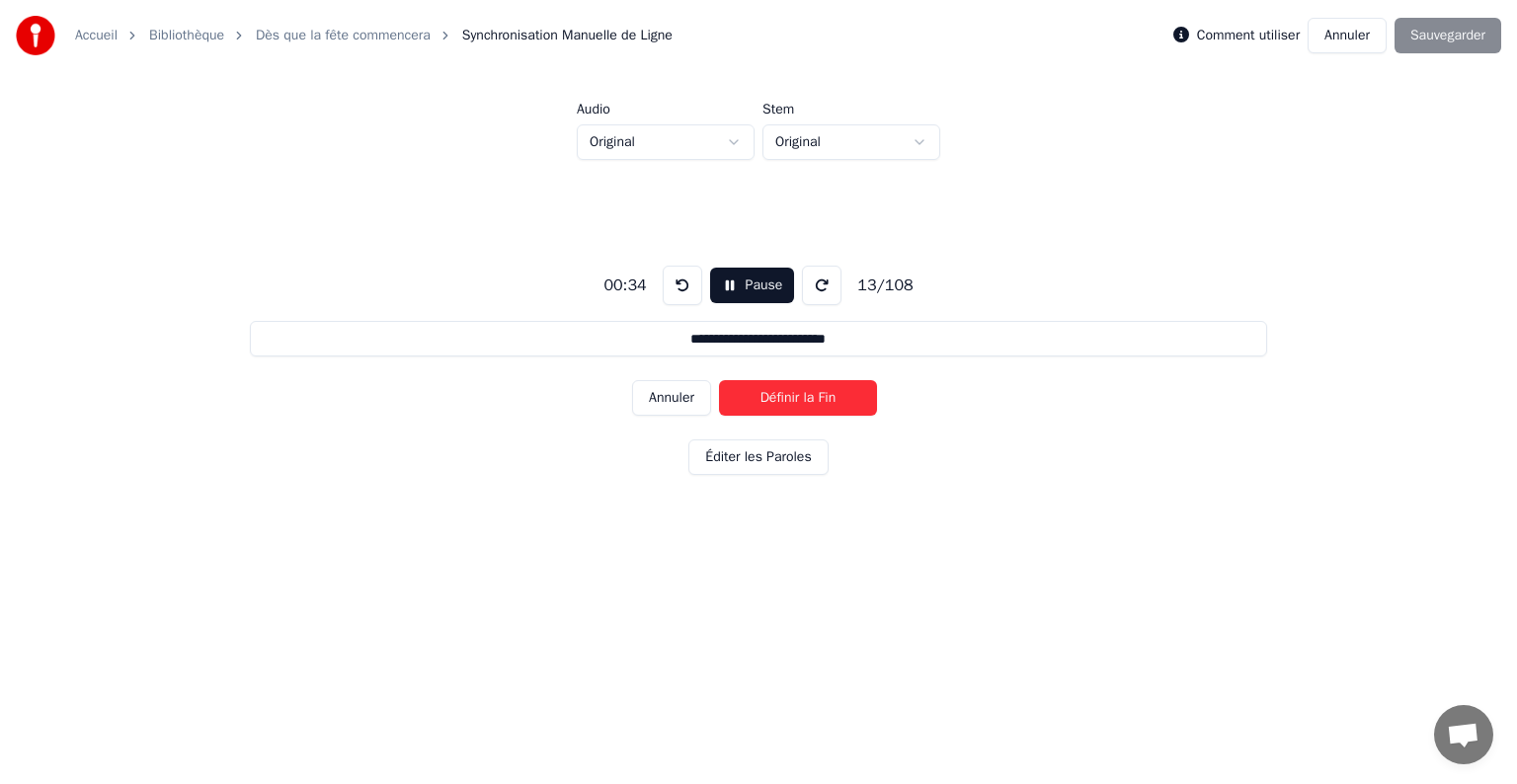 click on "Définir la Fin" at bounding box center [798, 398] 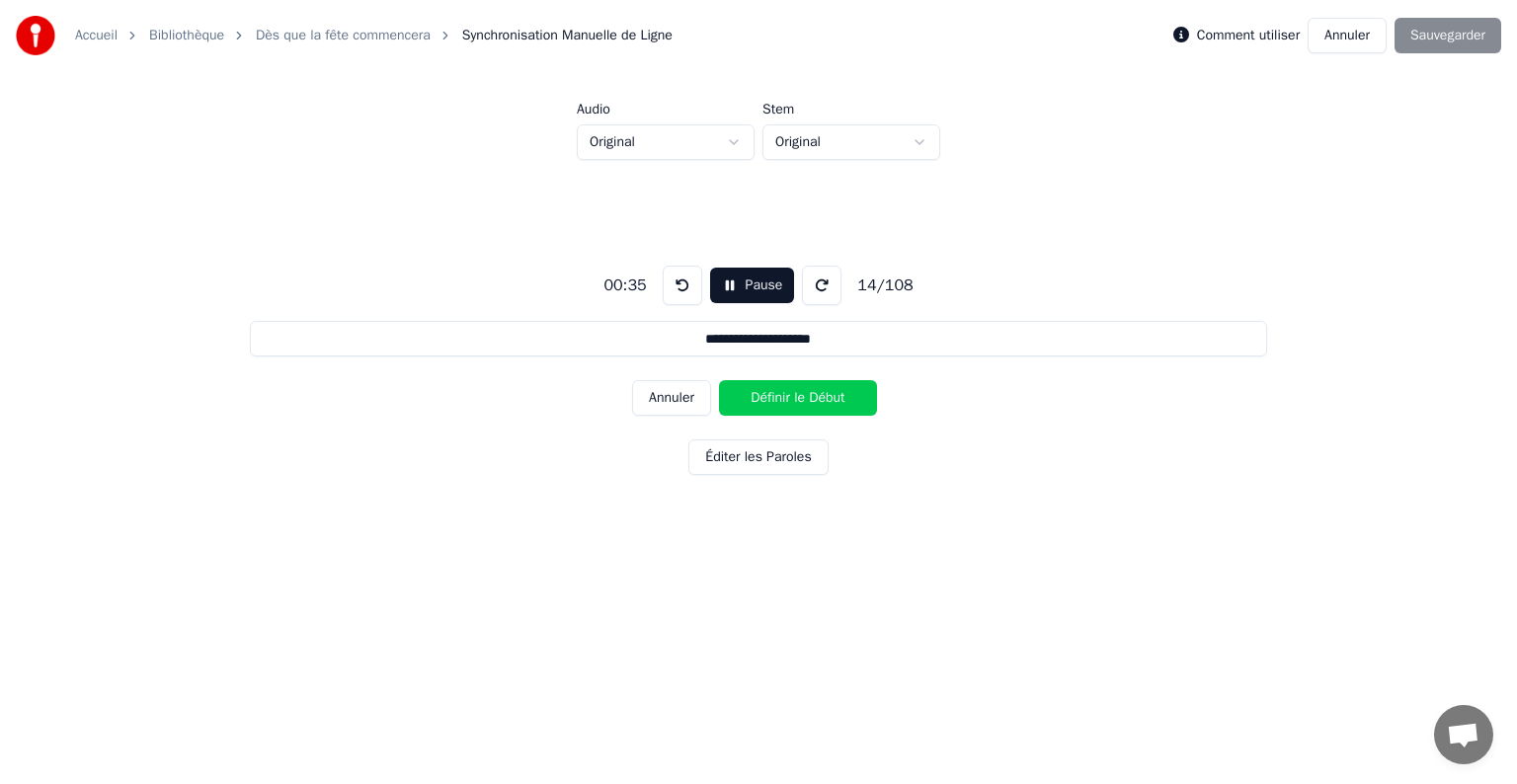 click on "Définir le Début" at bounding box center [798, 398] 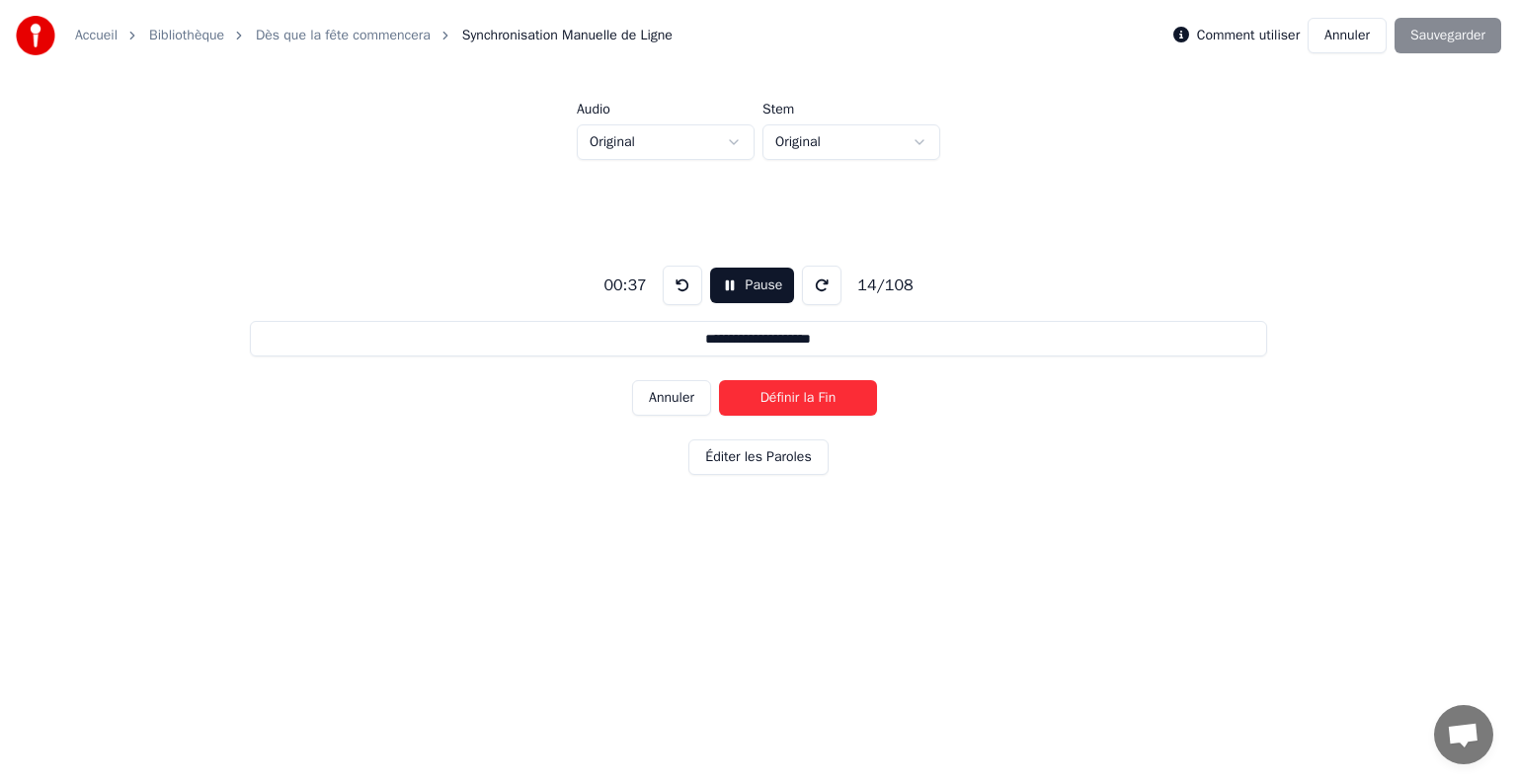 click on "Définir la Fin" at bounding box center [798, 398] 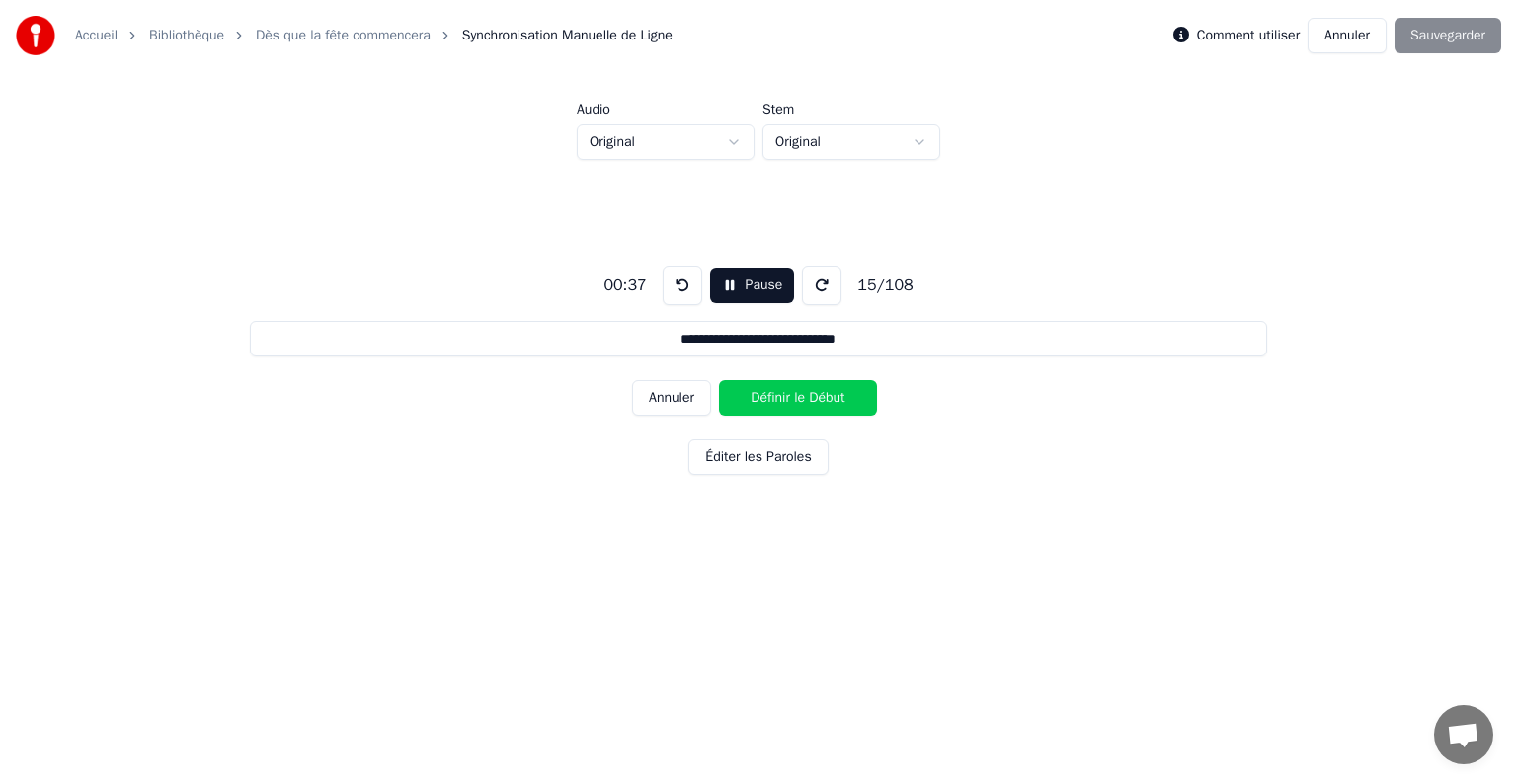 click on "Définir le Début" at bounding box center (798, 398) 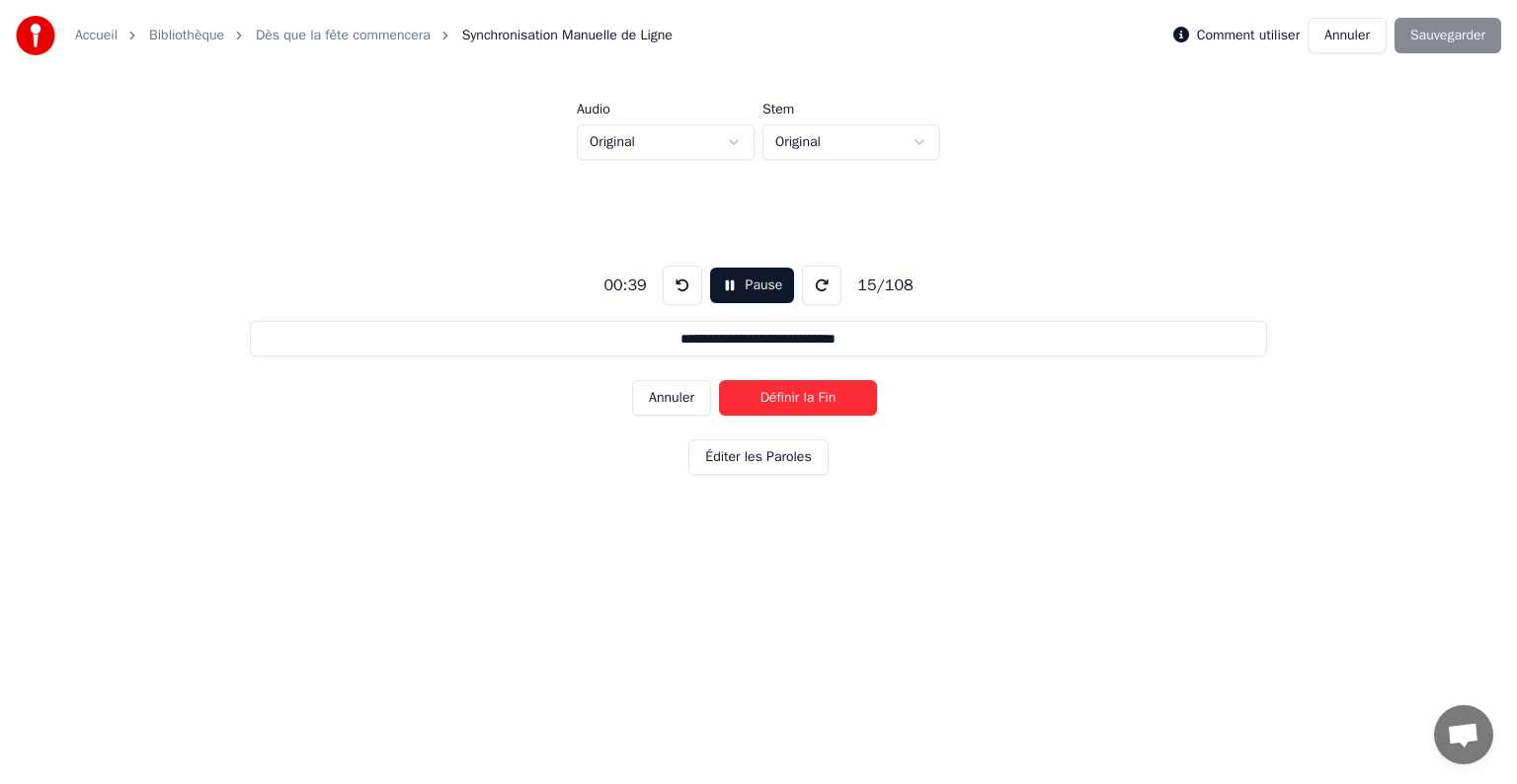 click on "Définir la Fin" at bounding box center [798, 398] 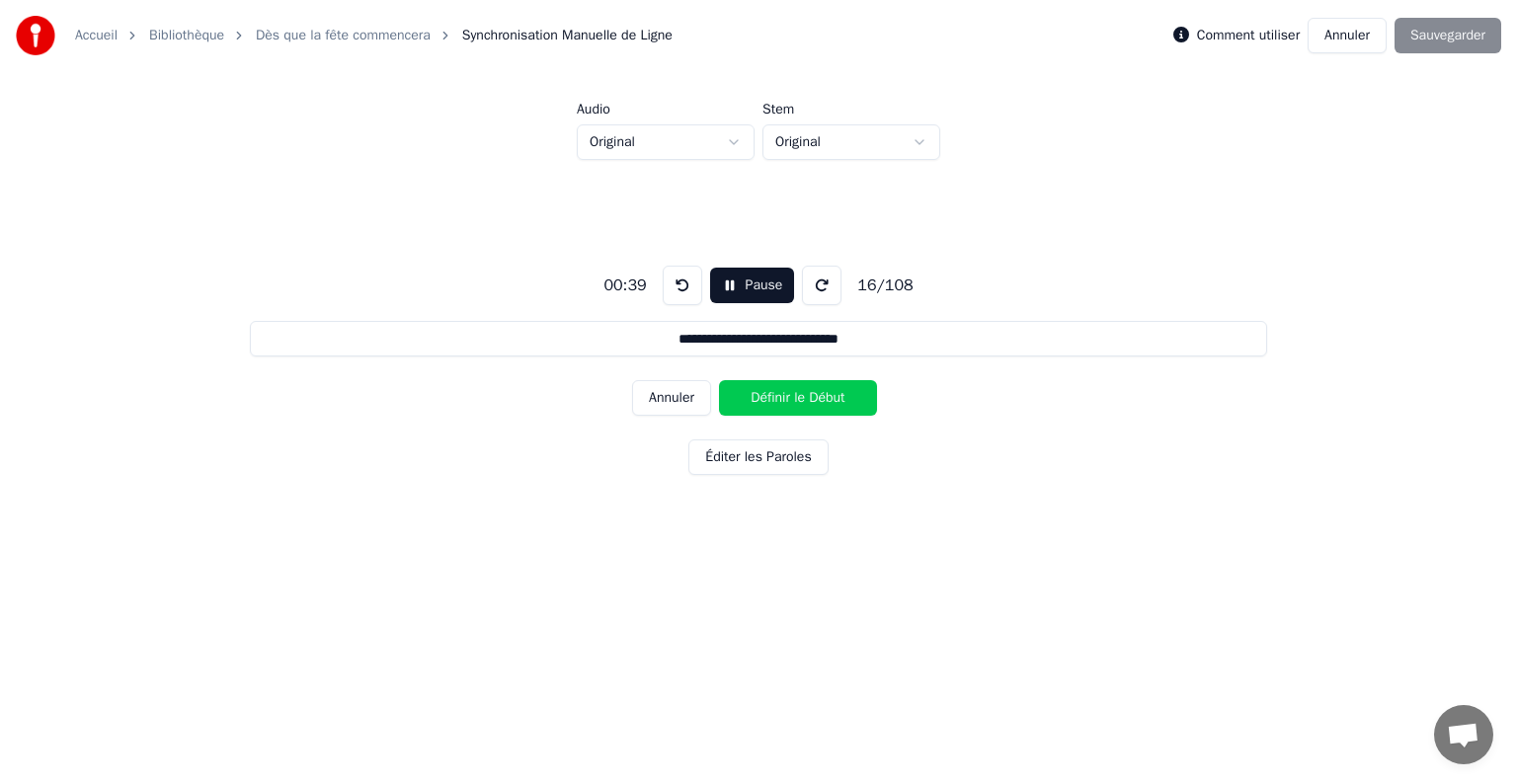 click on "Définir le Début" at bounding box center (798, 398) 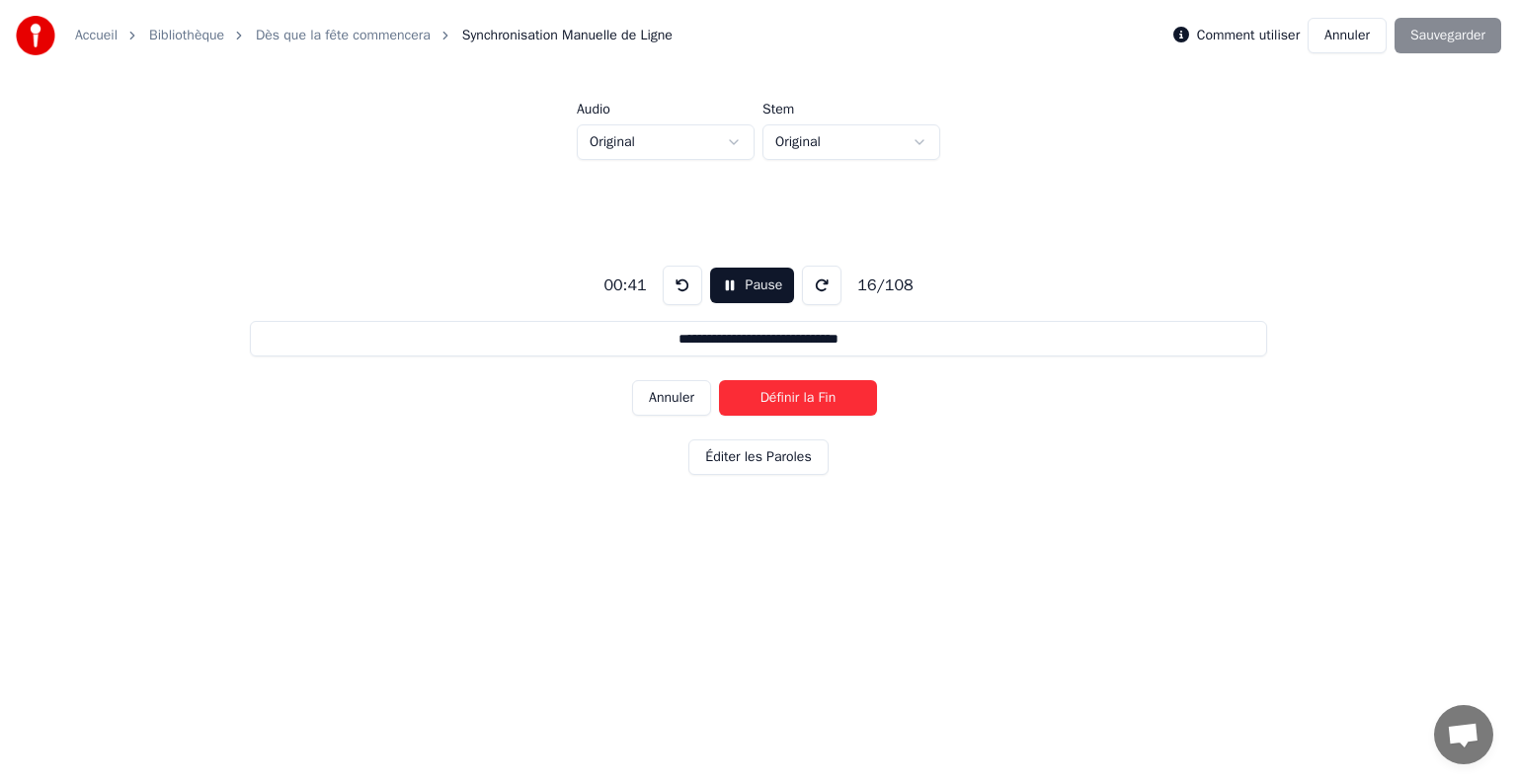click on "Définir la Fin" at bounding box center (798, 398) 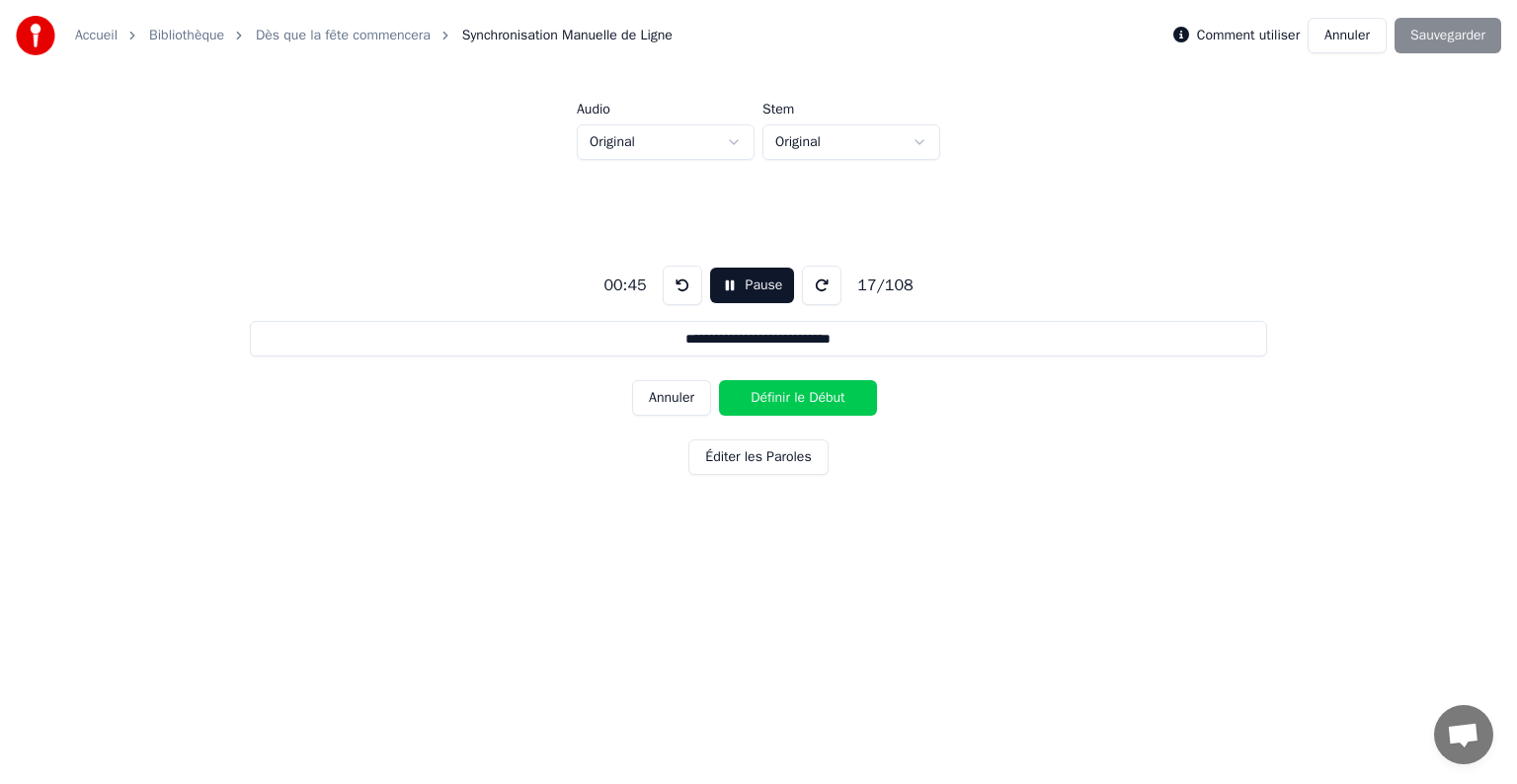 click on "Définir le Début" at bounding box center [798, 398] 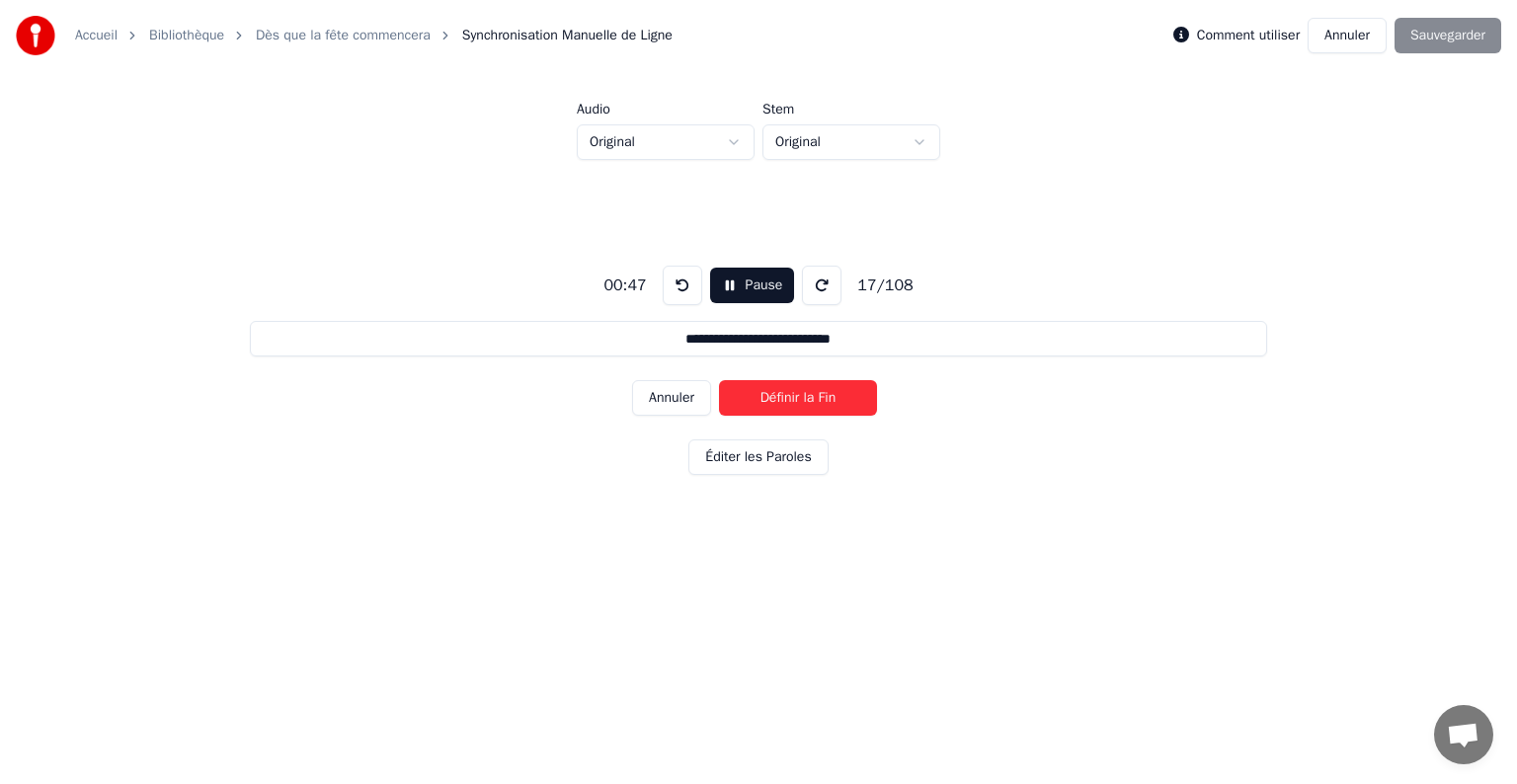 click on "Définir la Fin" at bounding box center (798, 398) 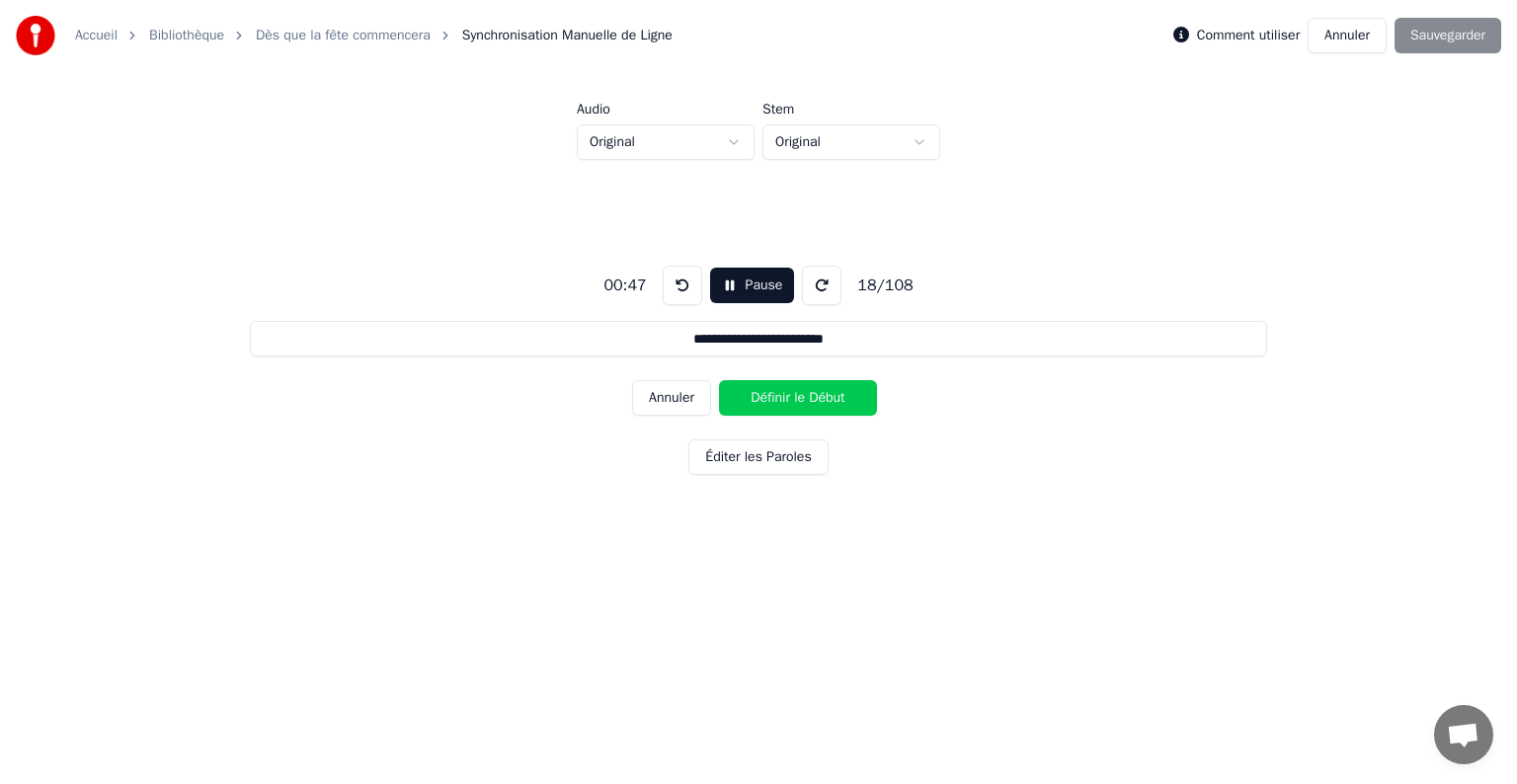 click on "Définir le Début" at bounding box center [798, 398] 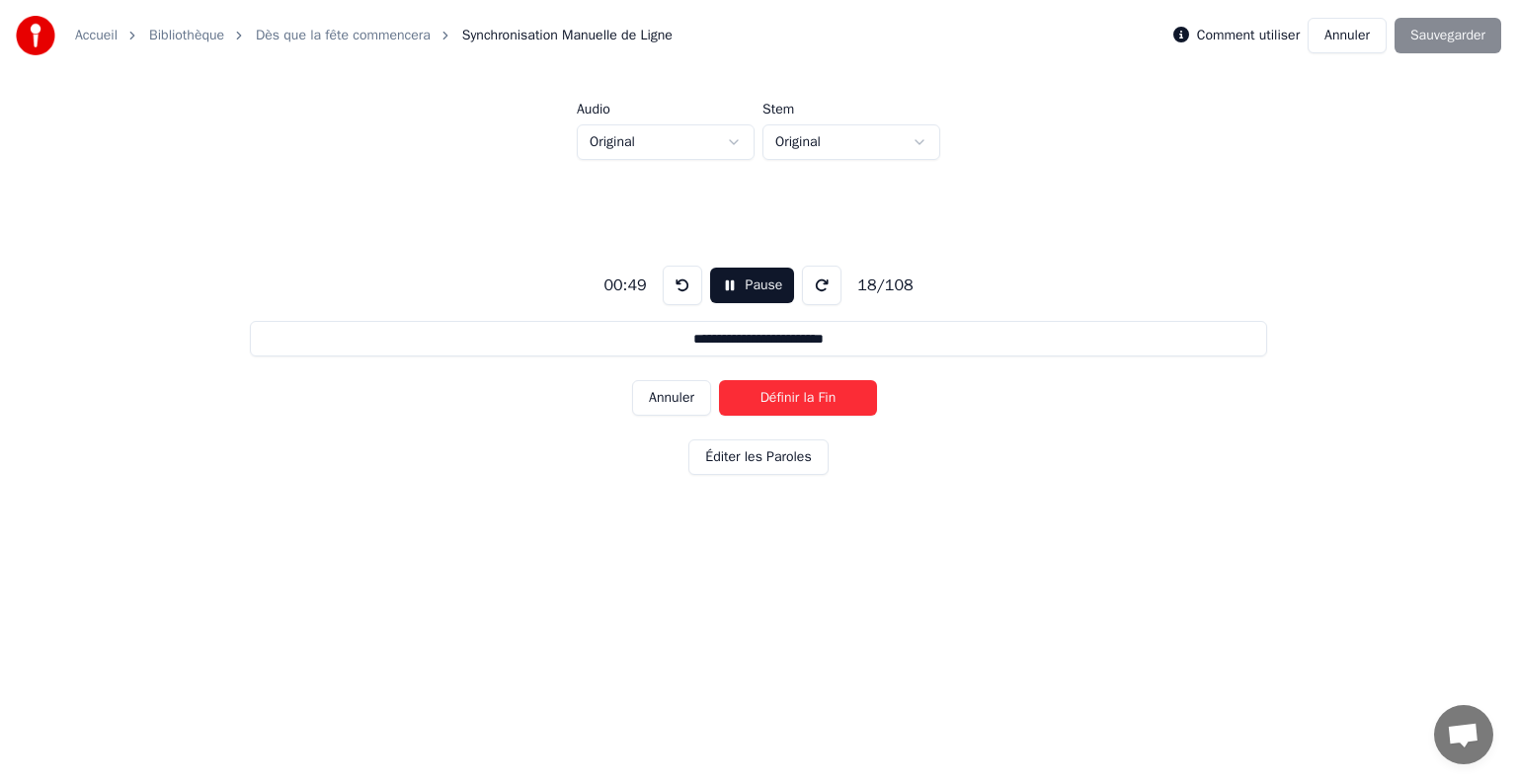 click on "Définir la Fin" at bounding box center [798, 398] 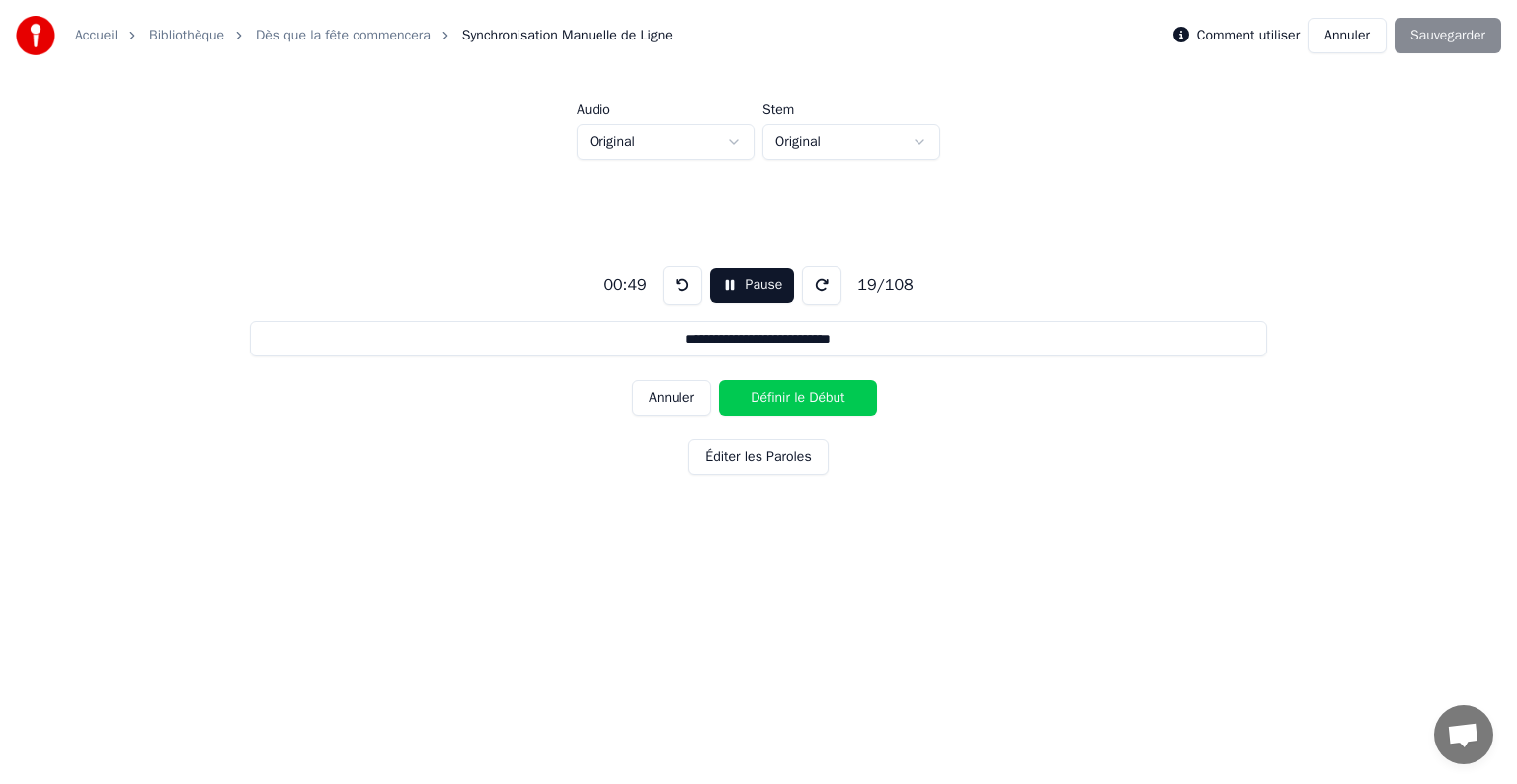 click on "Définir le Début" at bounding box center (798, 398) 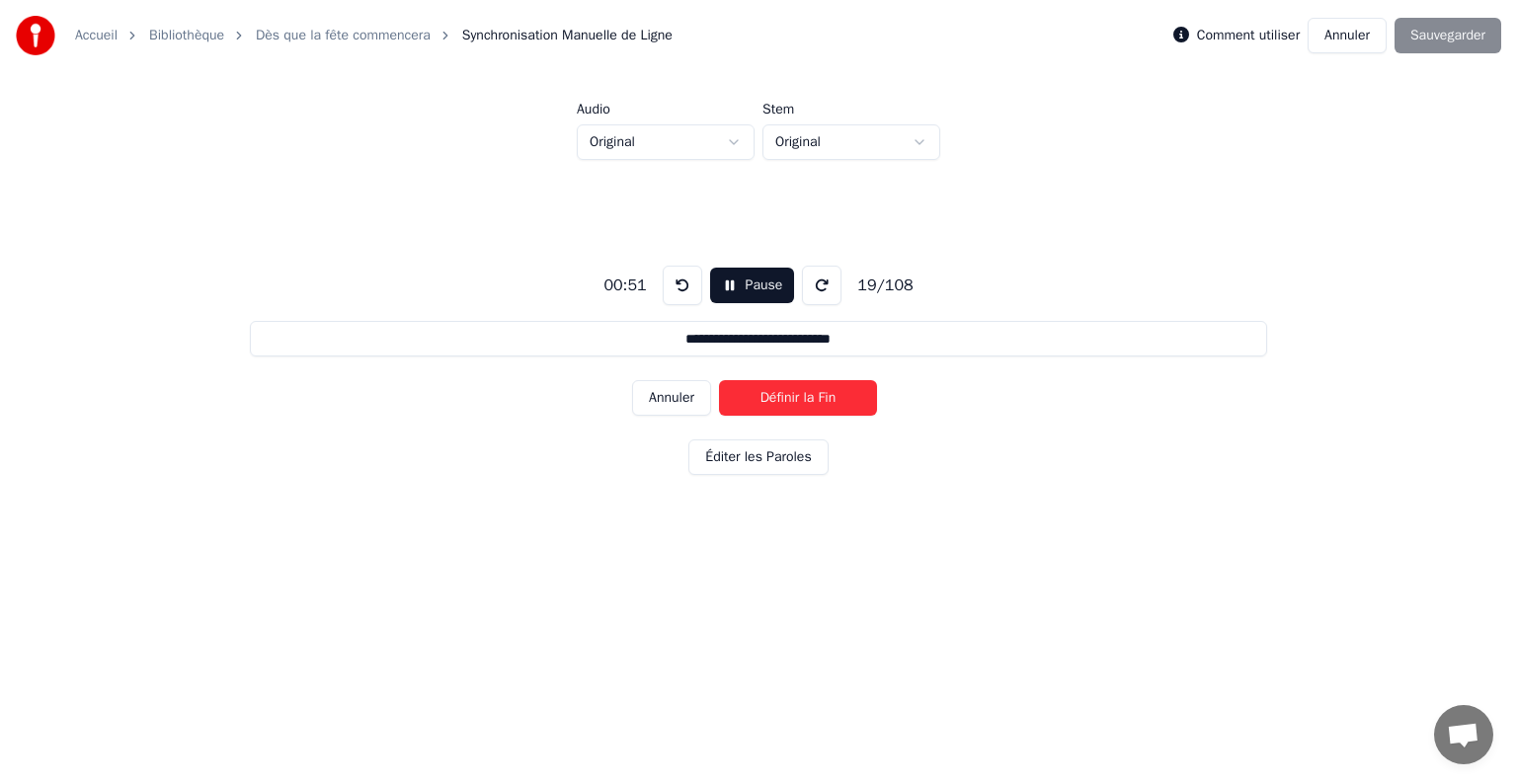 click on "Définir la Fin" at bounding box center [798, 398] 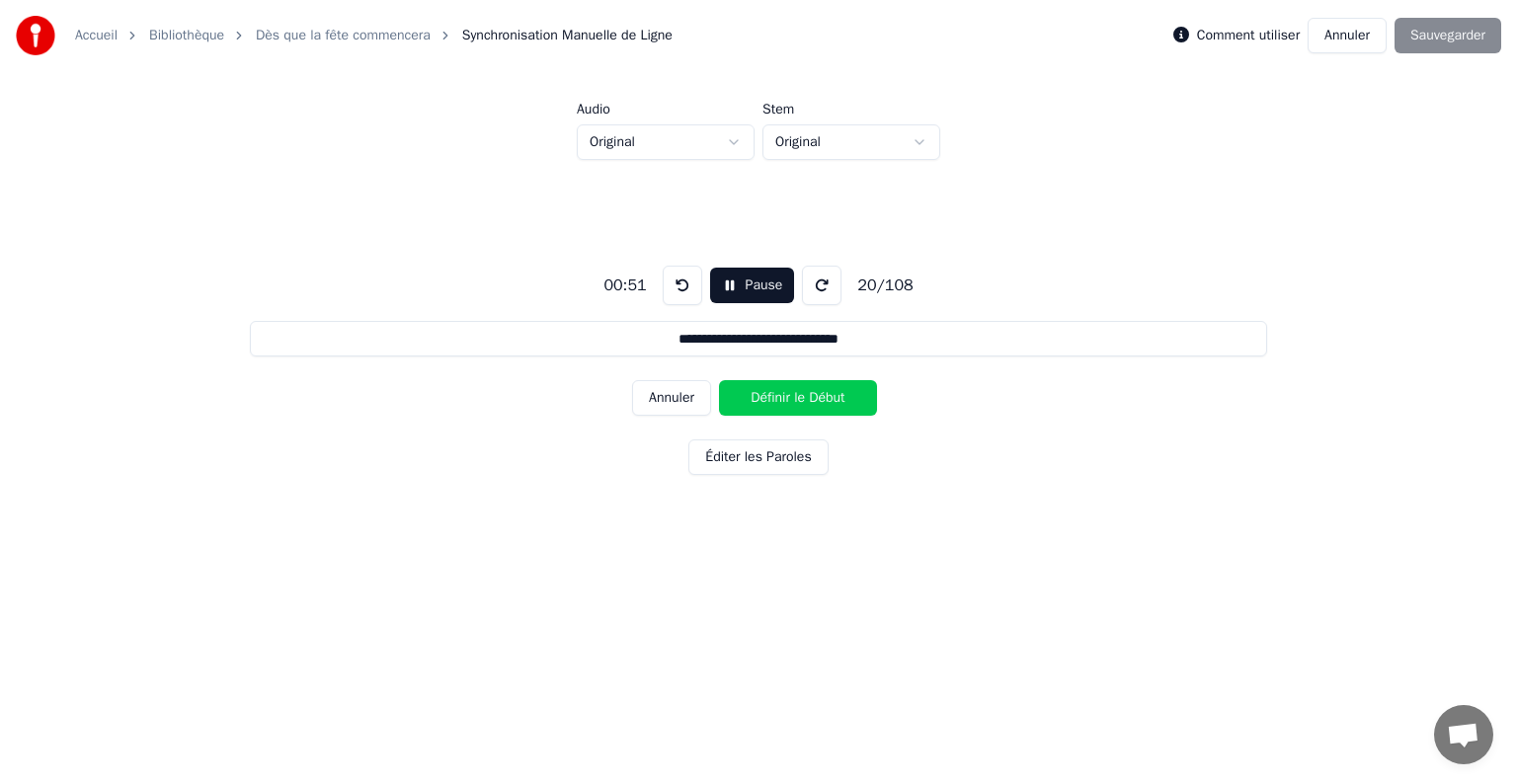 click on "Définir le Début" at bounding box center (798, 398) 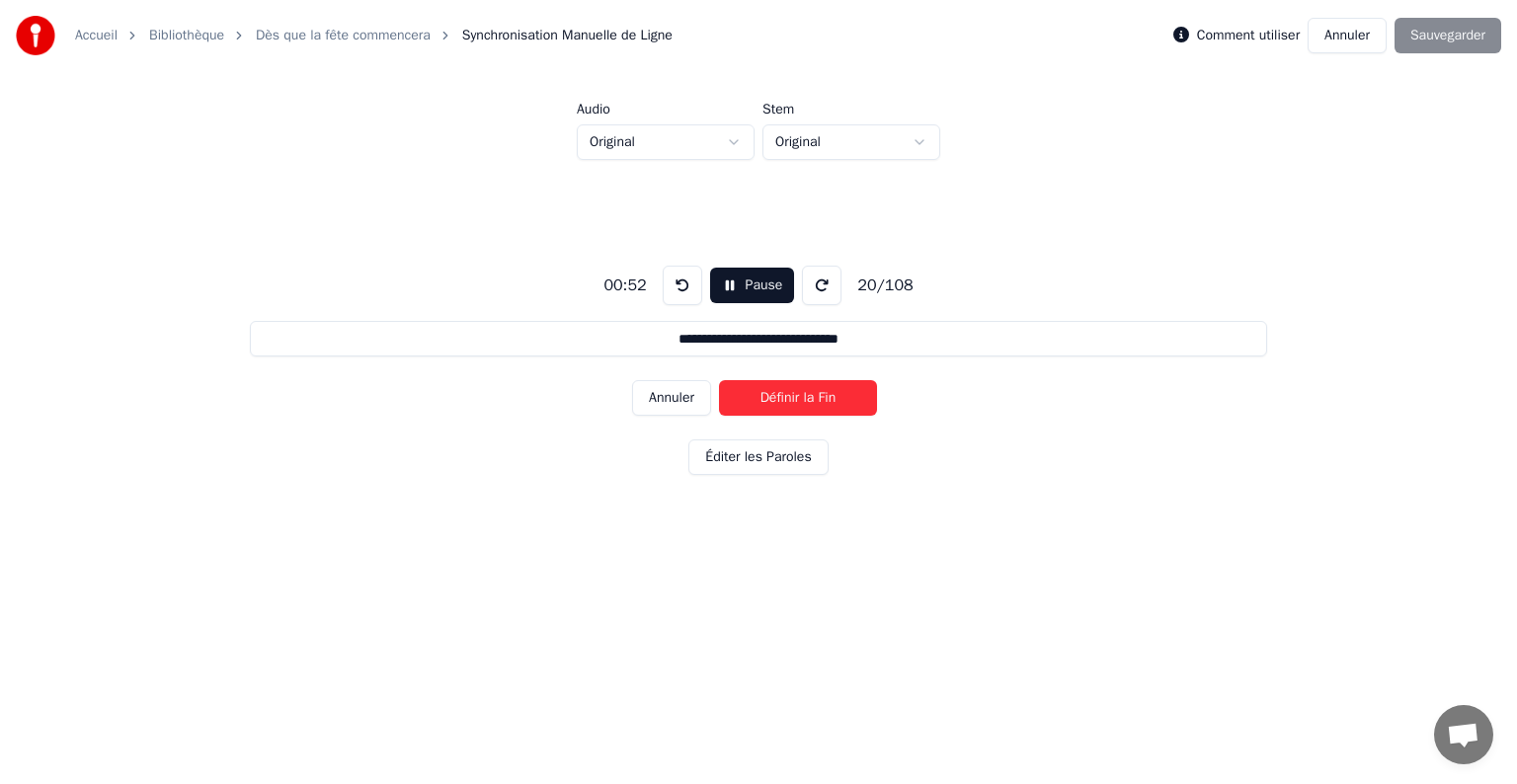 click on "Définir la Fin" at bounding box center [798, 398] 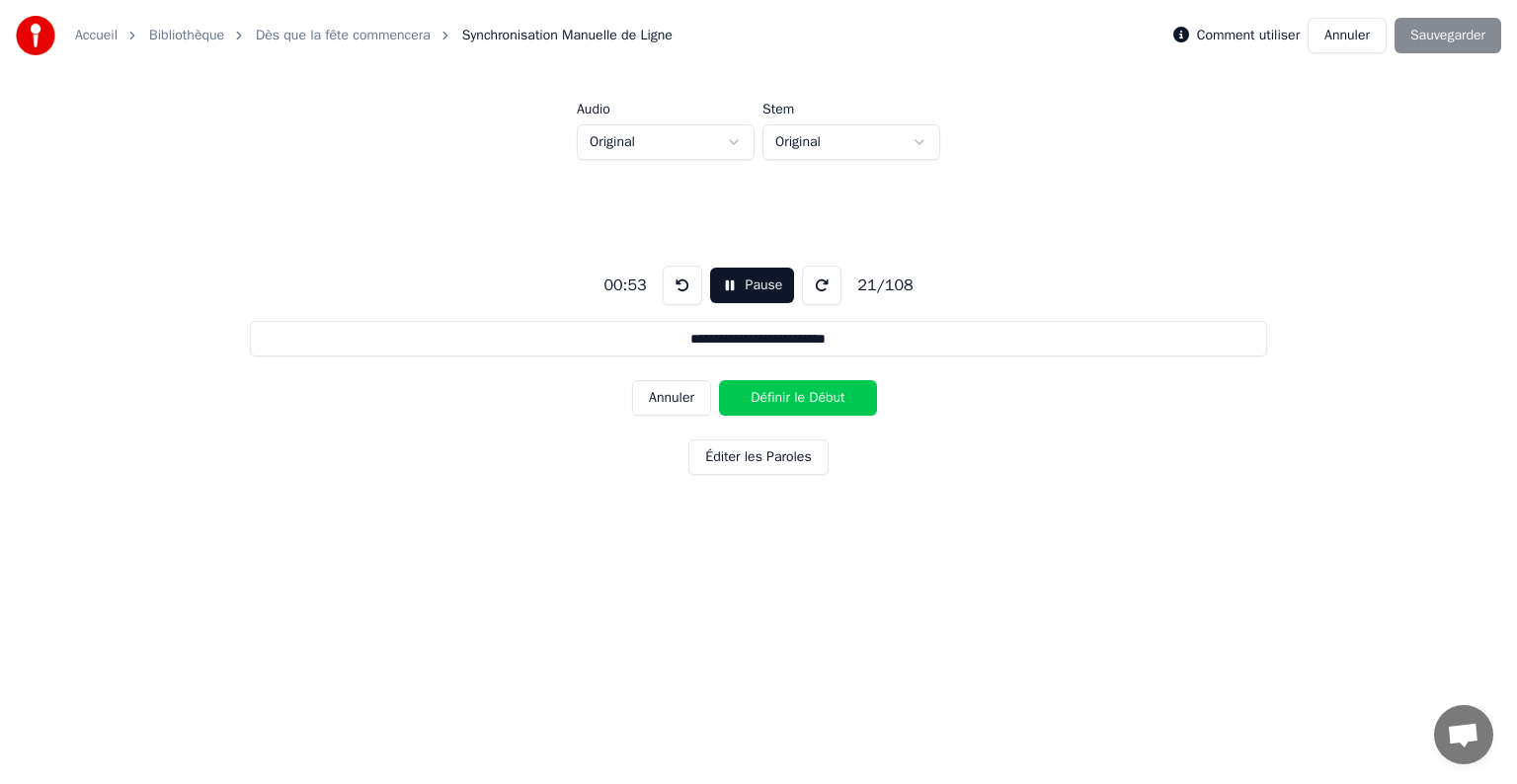 click on "Définir le Début" at bounding box center [798, 398] 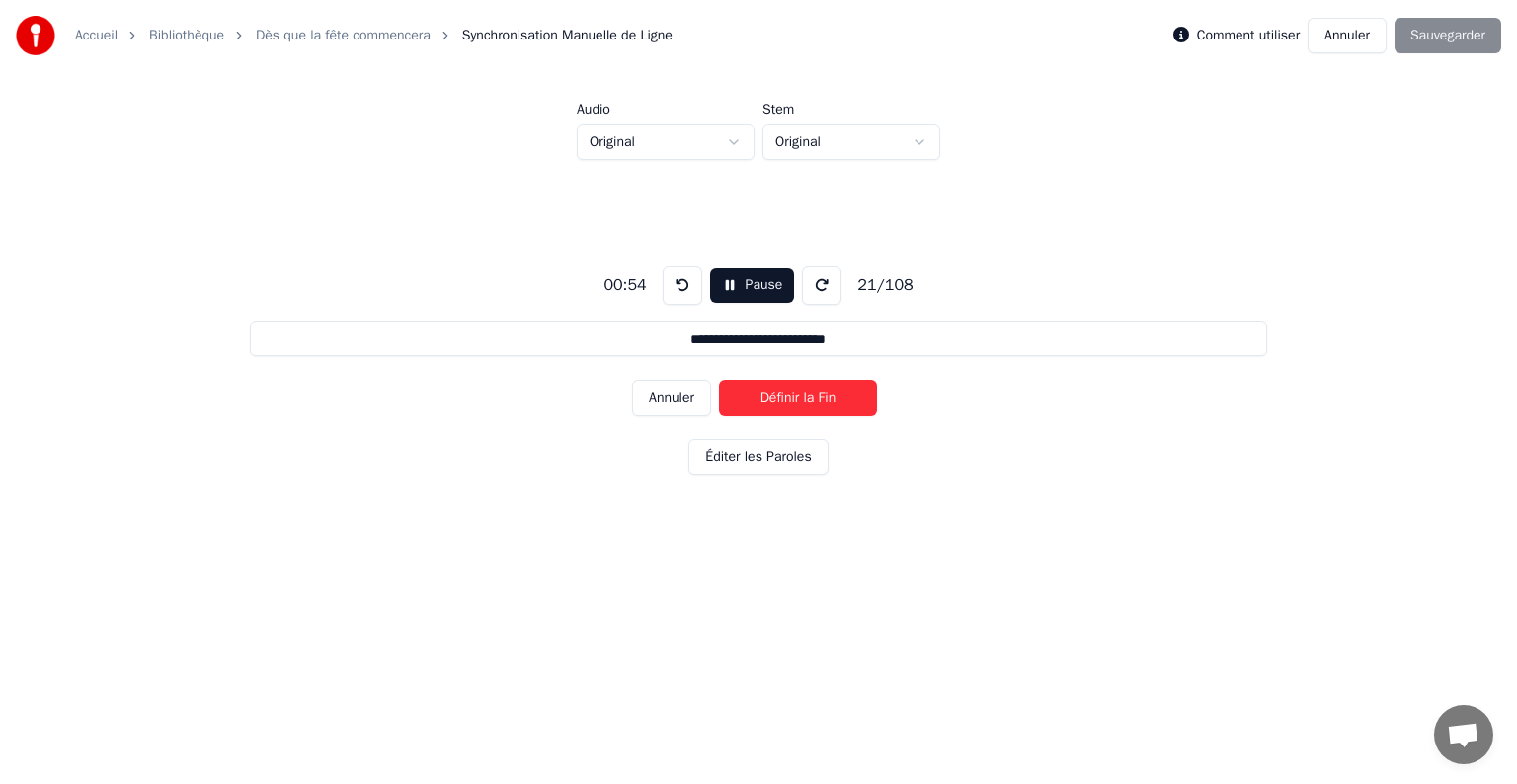 click on "Définir la Fin" at bounding box center (798, 398) 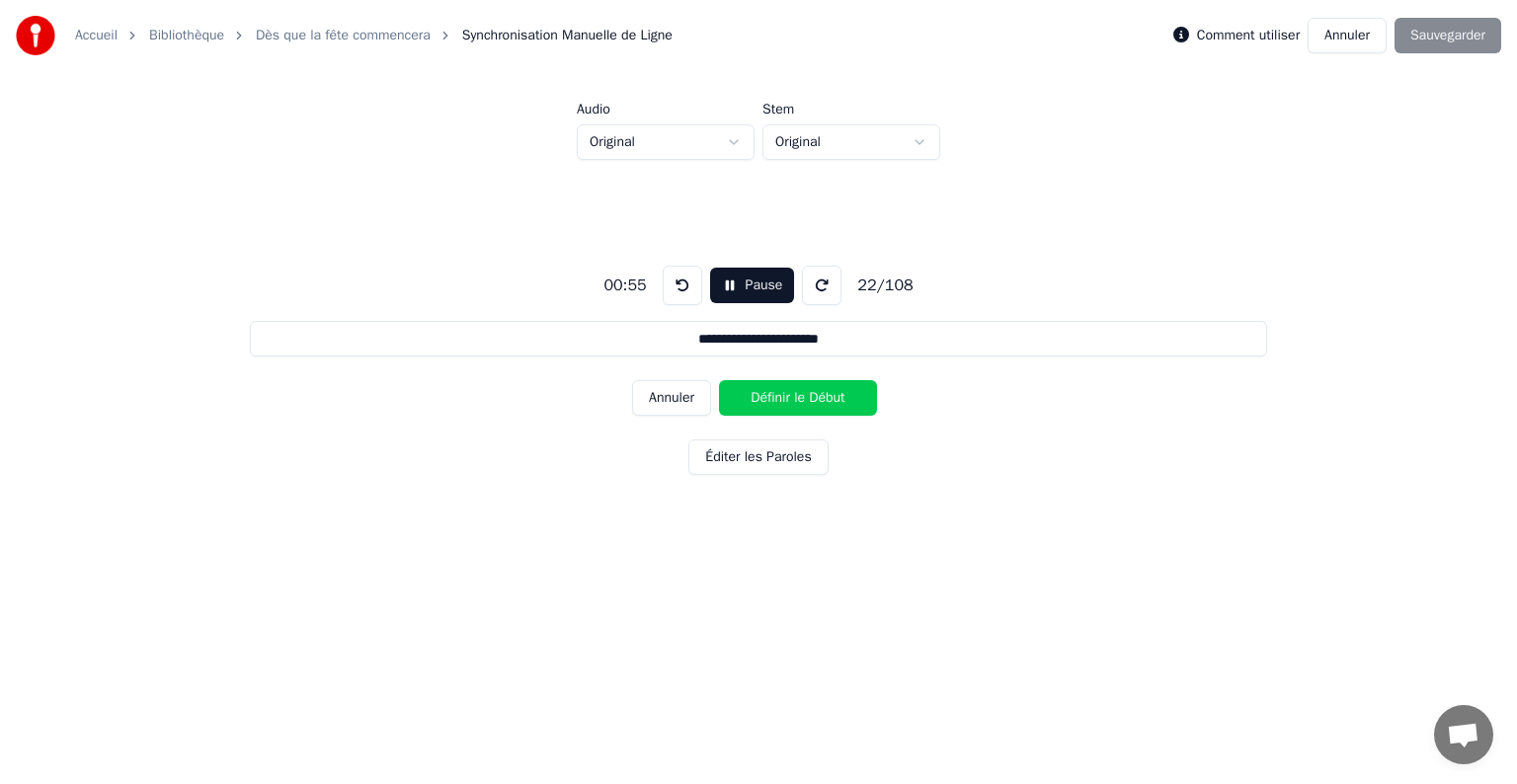 click on "Définir le Début" at bounding box center [798, 398] 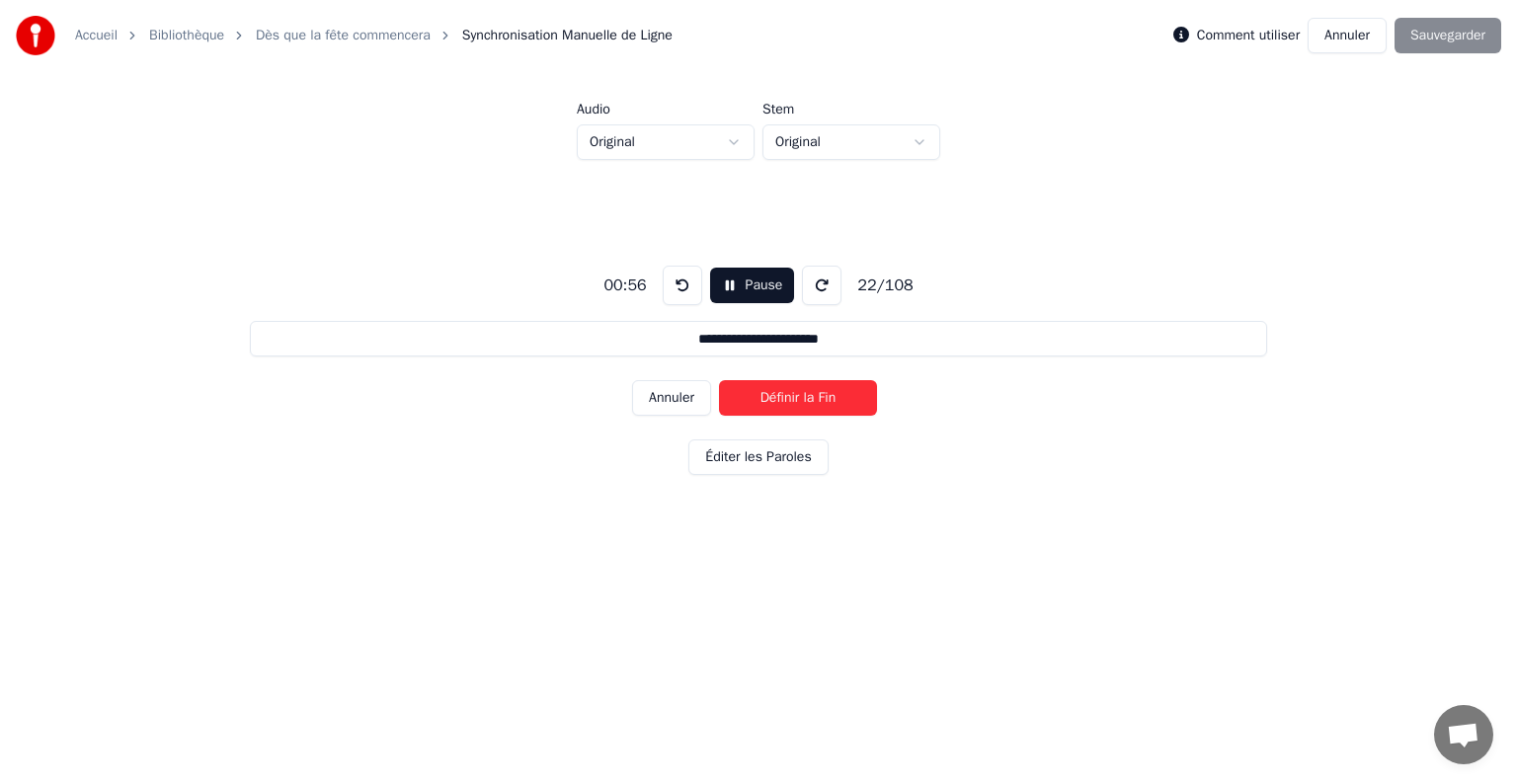 click on "Définir la Fin" at bounding box center (798, 398) 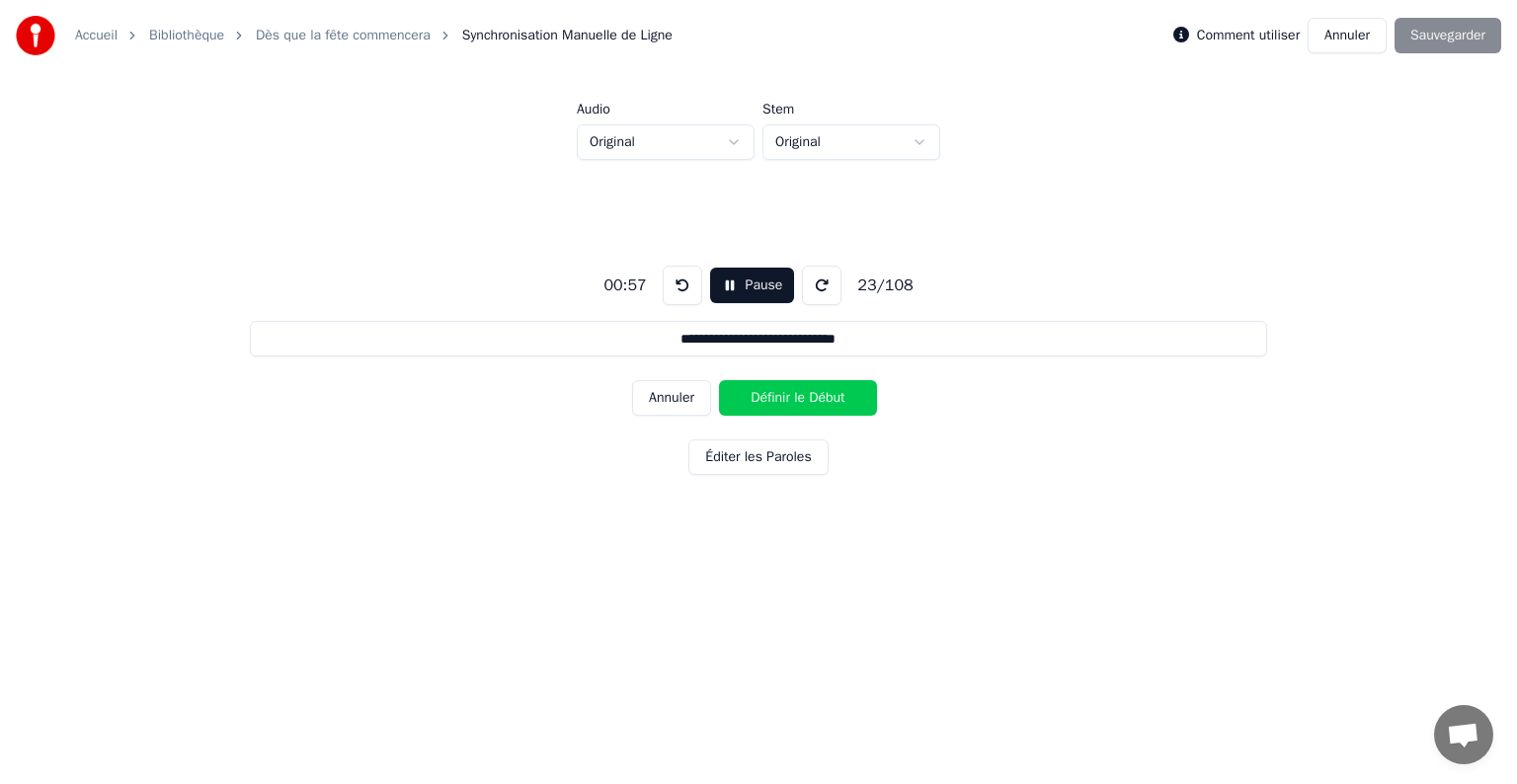 click on "Définir le Début" at bounding box center (798, 398) 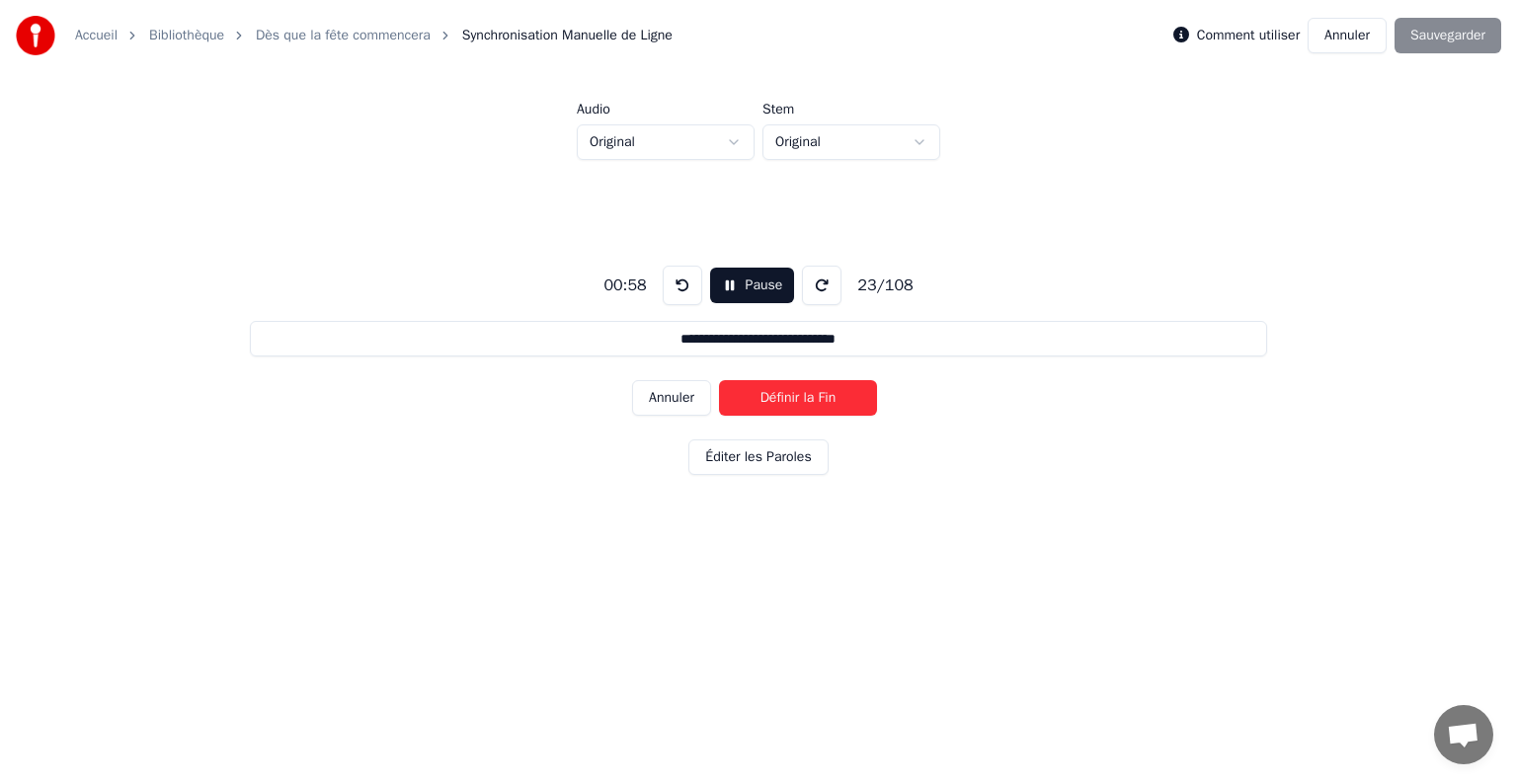 click on "Définir la Fin" at bounding box center (798, 398) 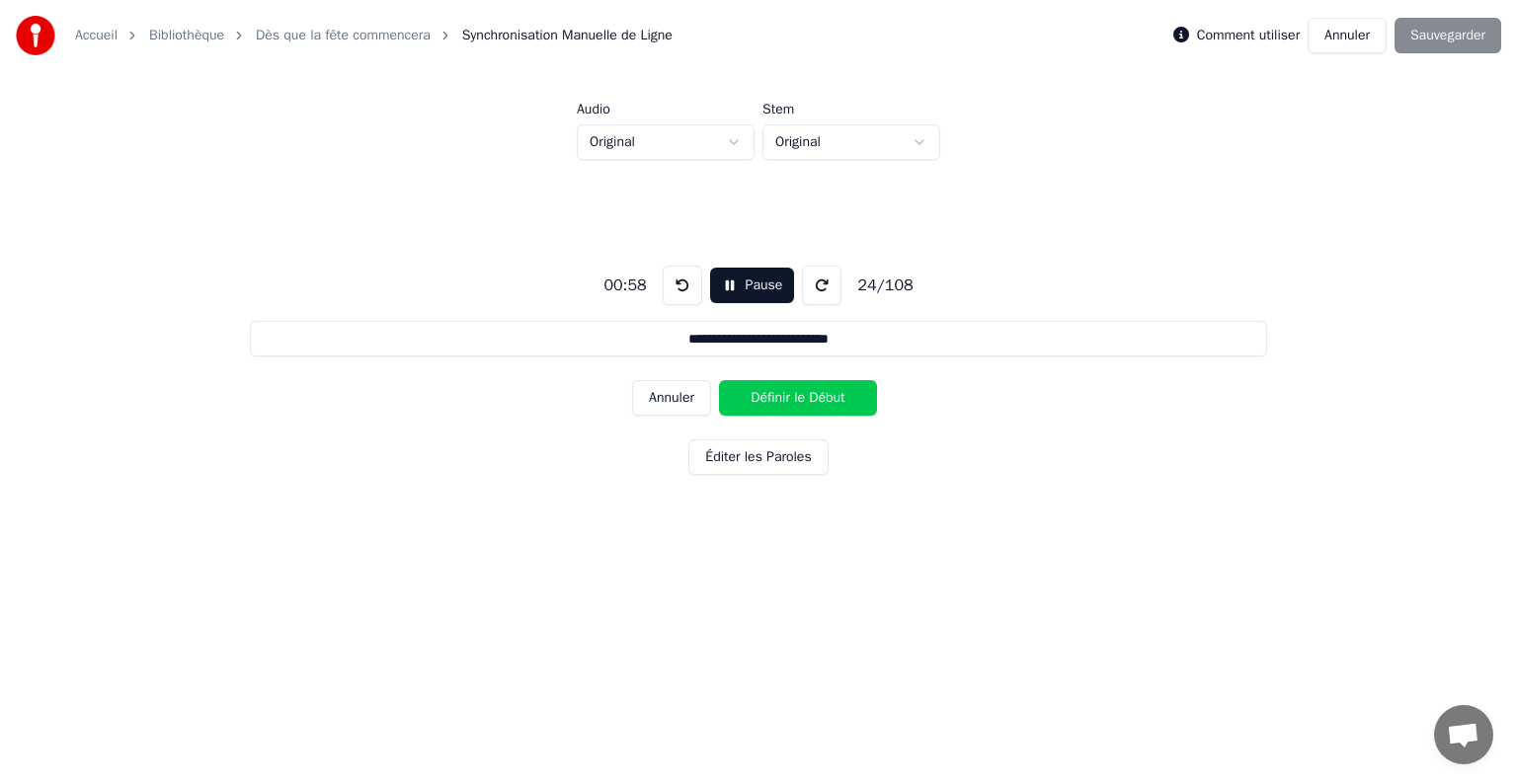 click on "Définir le Début" at bounding box center [798, 398] 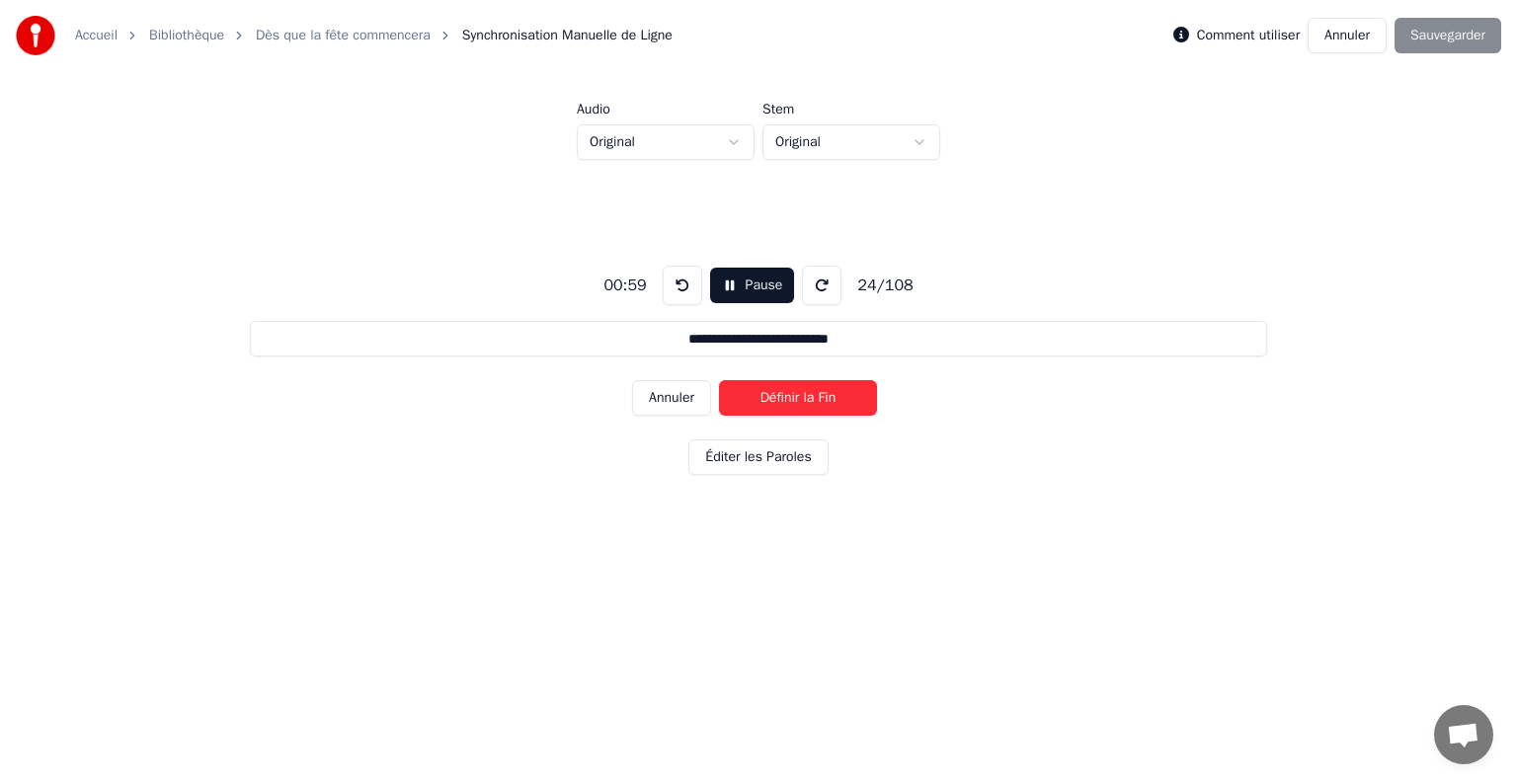 click on "Définir la Fin" at bounding box center [798, 398] 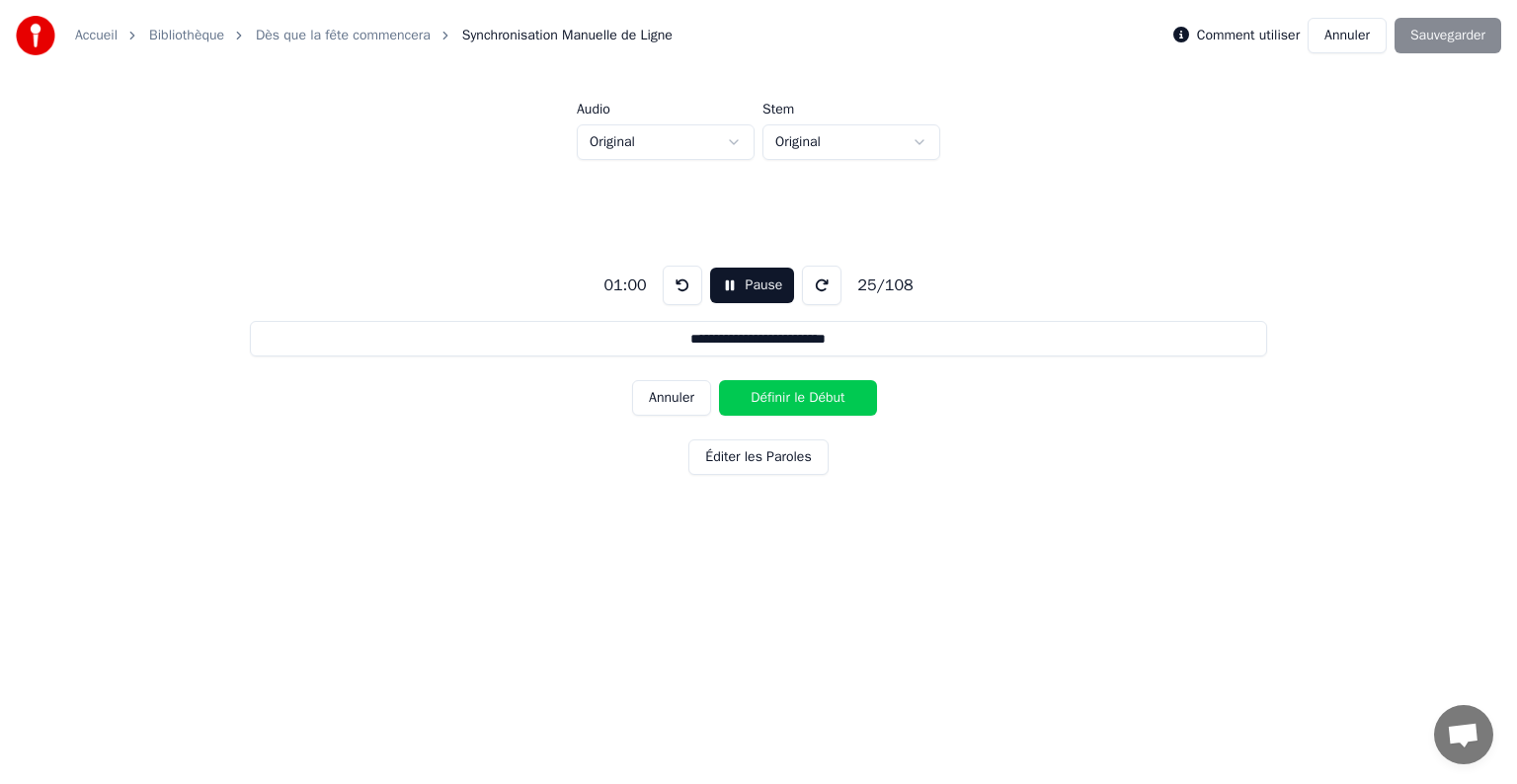click on "Définir le Début" at bounding box center (798, 398) 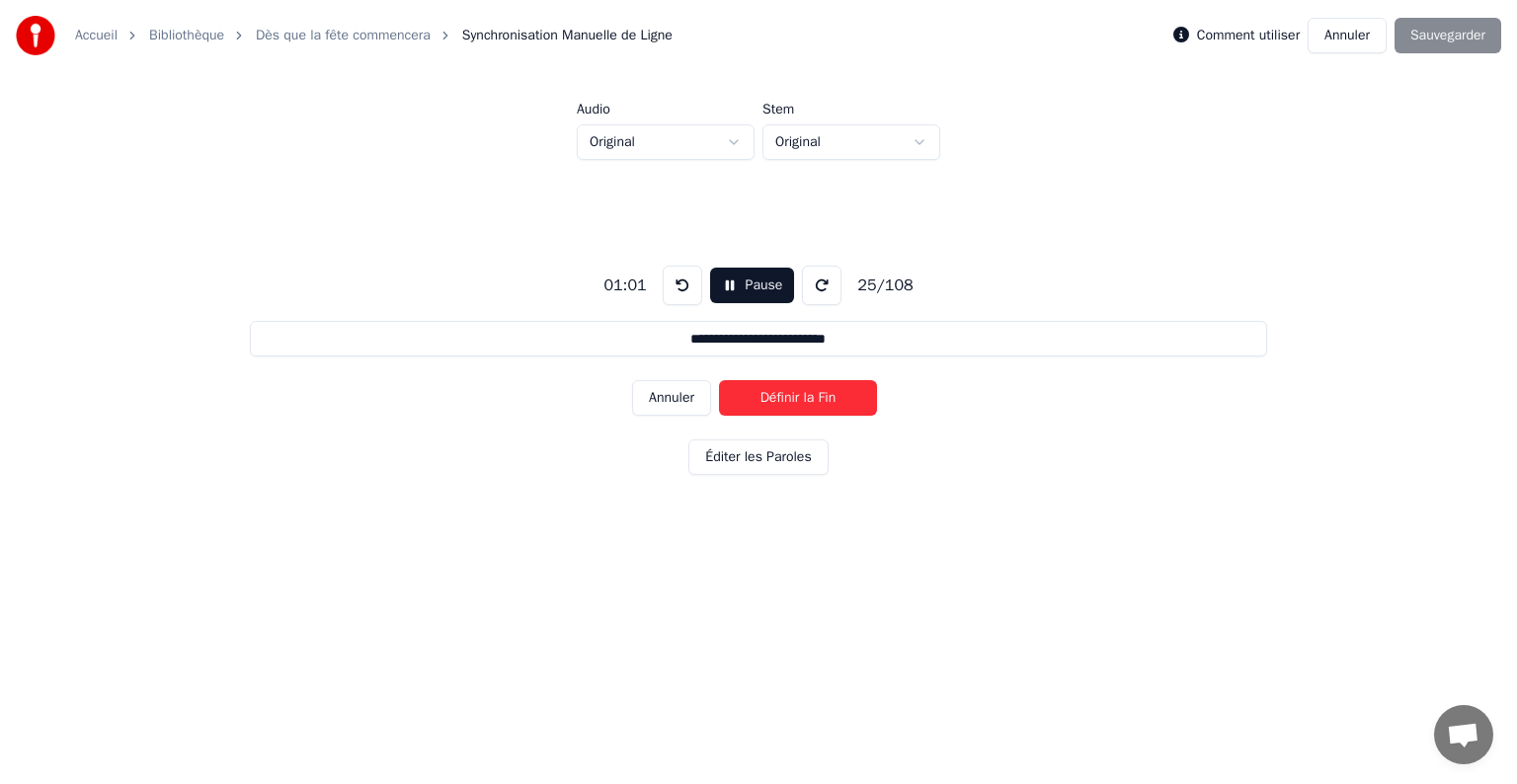 click on "Définir la Fin" at bounding box center [798, 398] 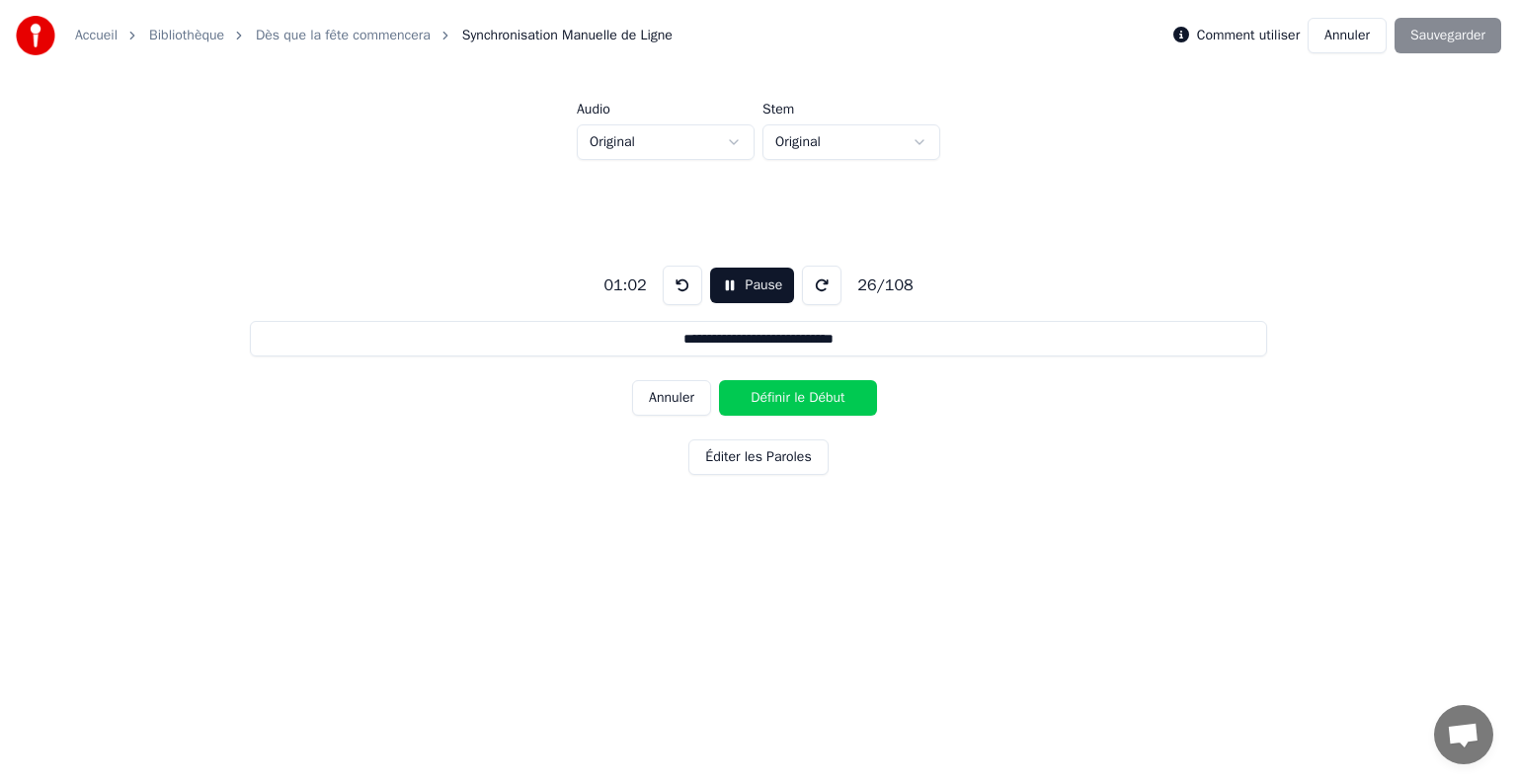 click on "Définir le Début" at bounding box center (798, 398) 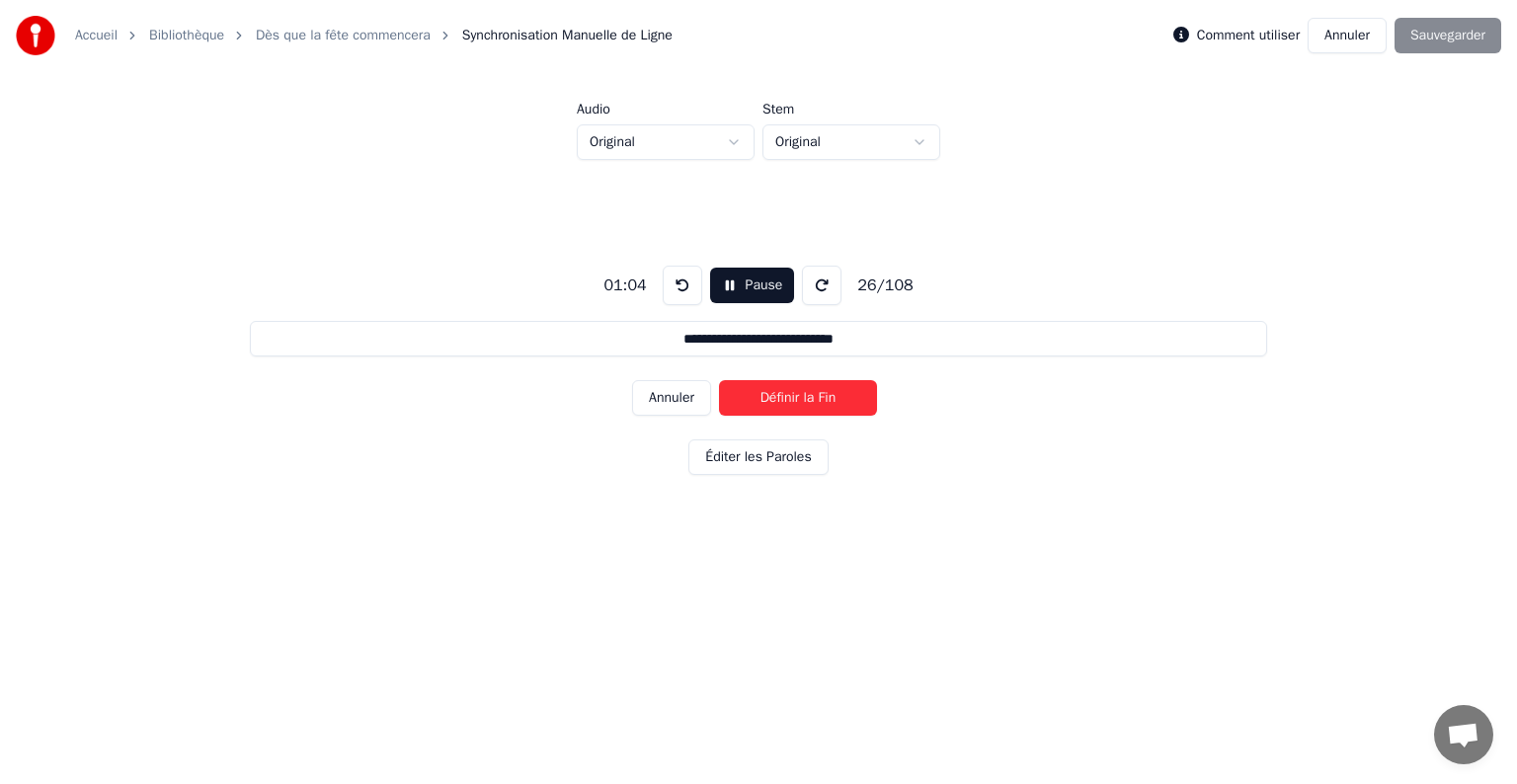 click on "Définir la Fin" at bounding box center [798, 398] 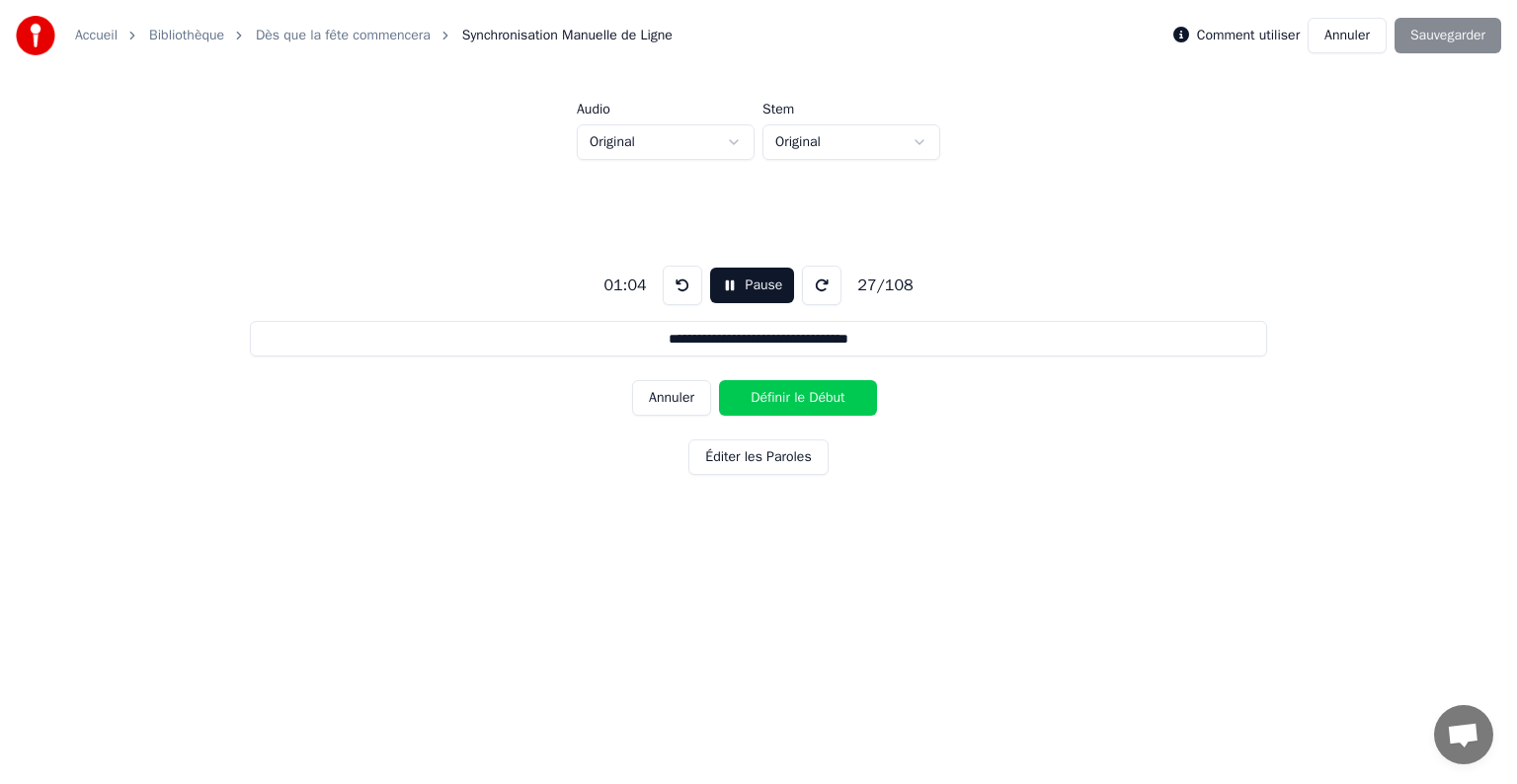 click on "Définir le Début" at bounding box center [798, 398] 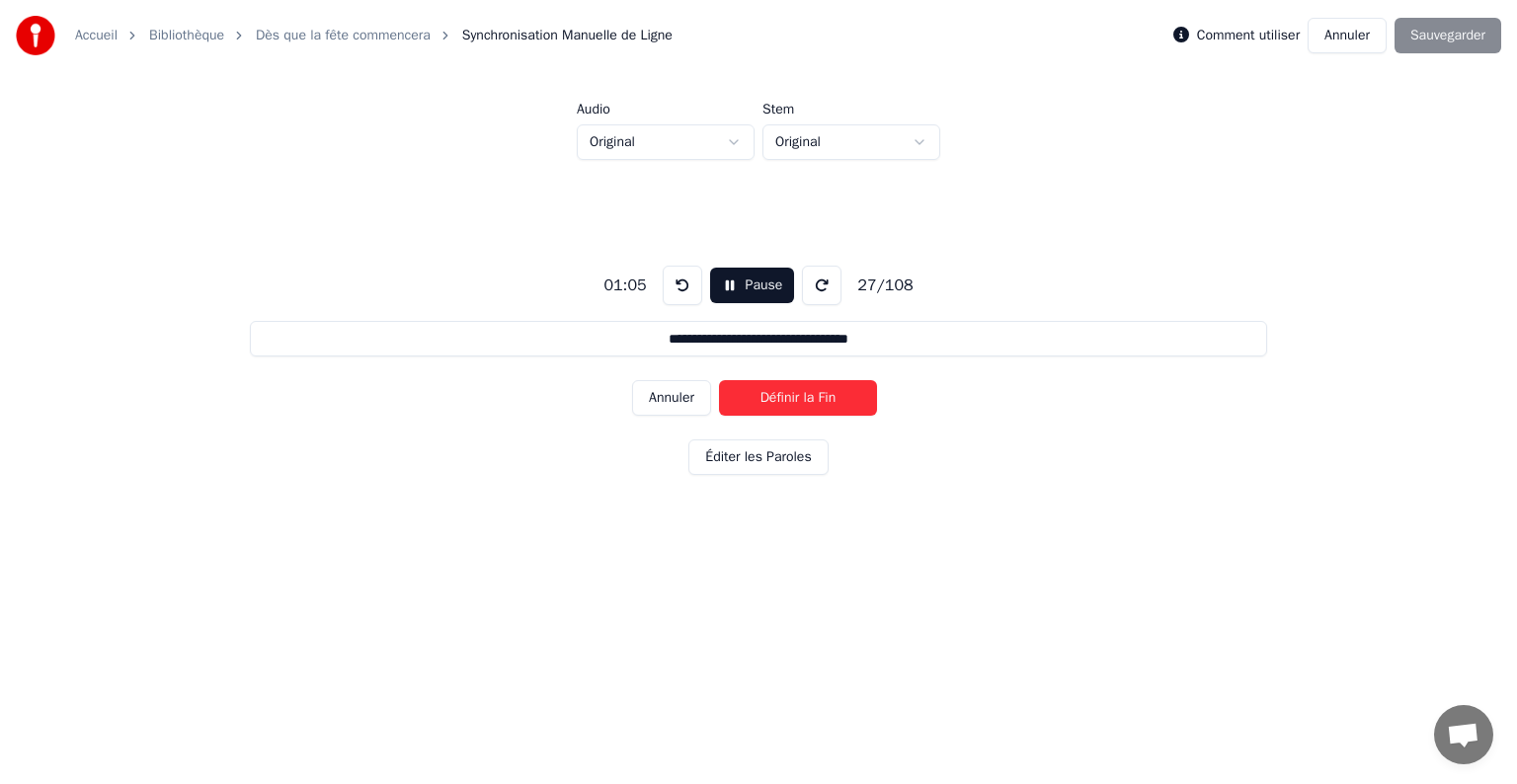 click on "Définir la Fin" at bounding box center [798, 398] 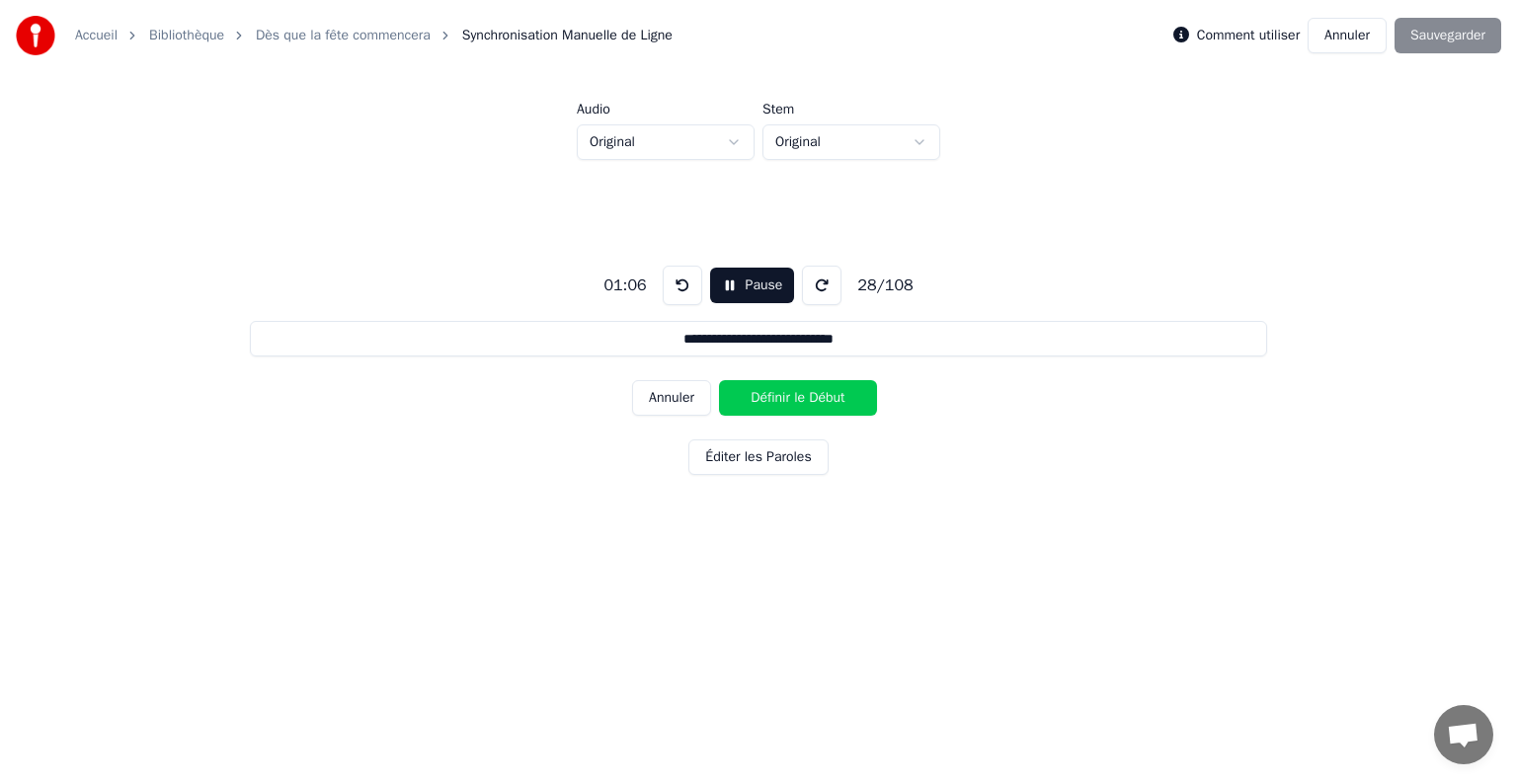 click on "Définir le Début" at bounding box center (798, 398) 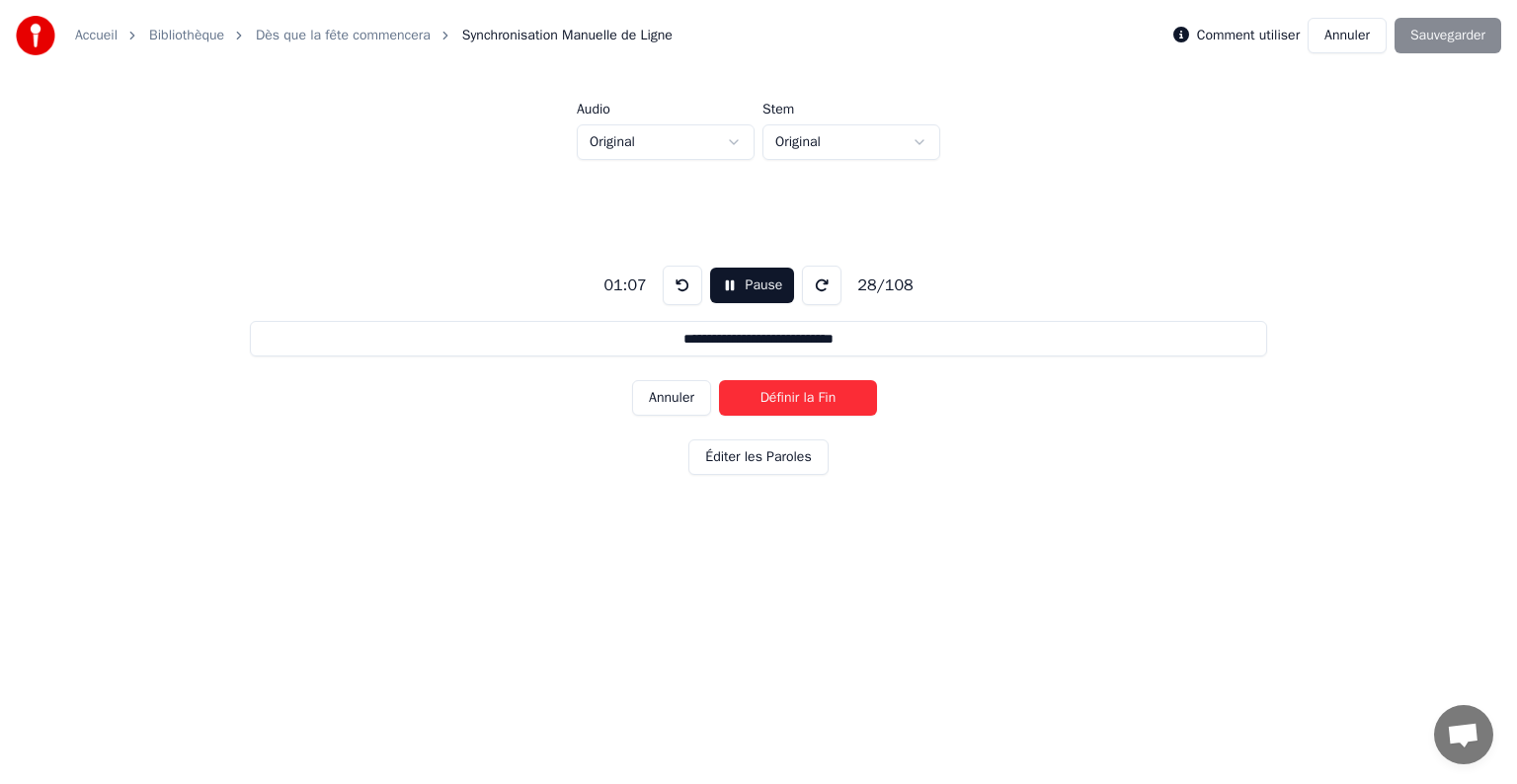 click on "Définir la Fin" at bounding box center (798, 398) 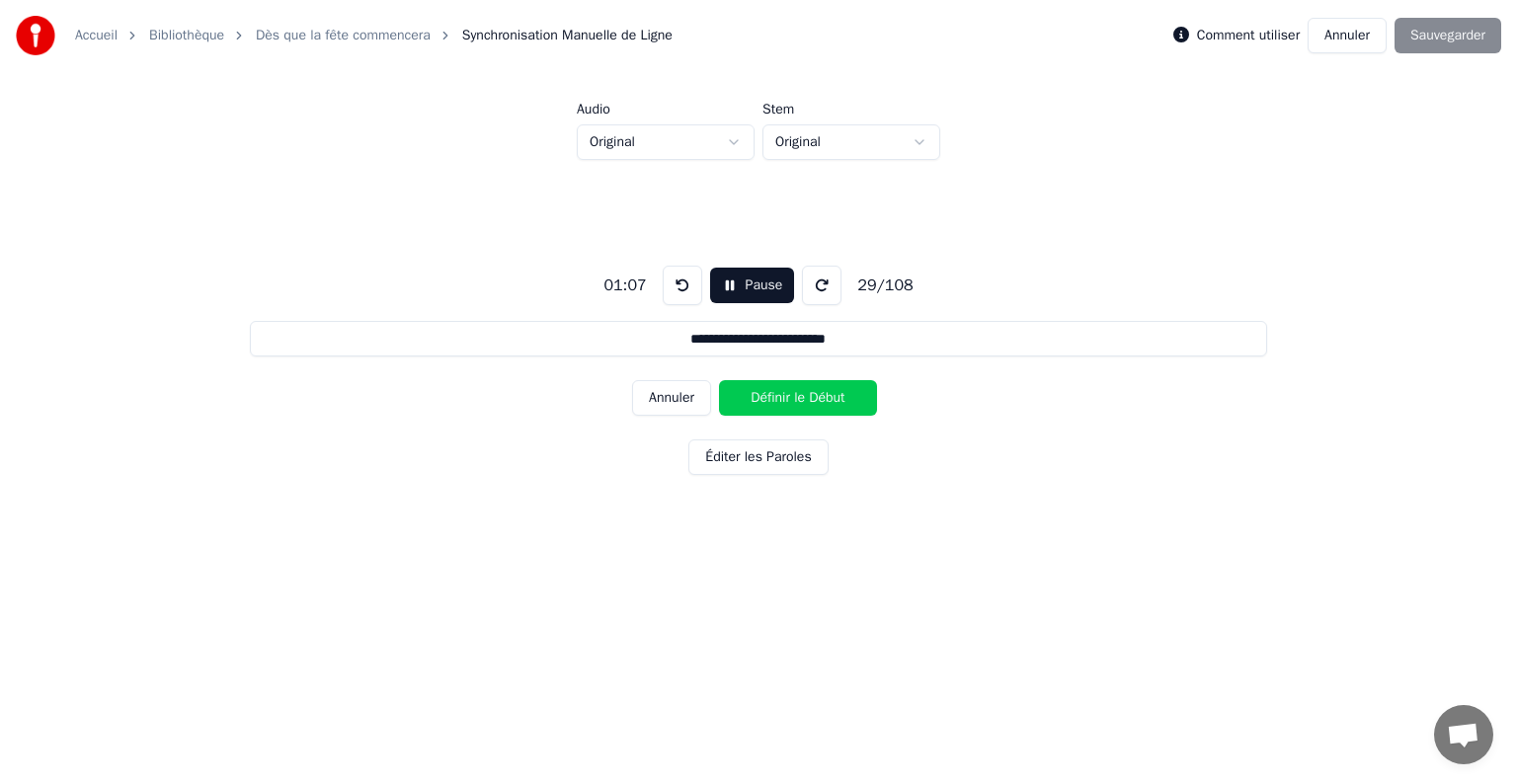 click on "Définir le Début" at bounding box center (798, 398) 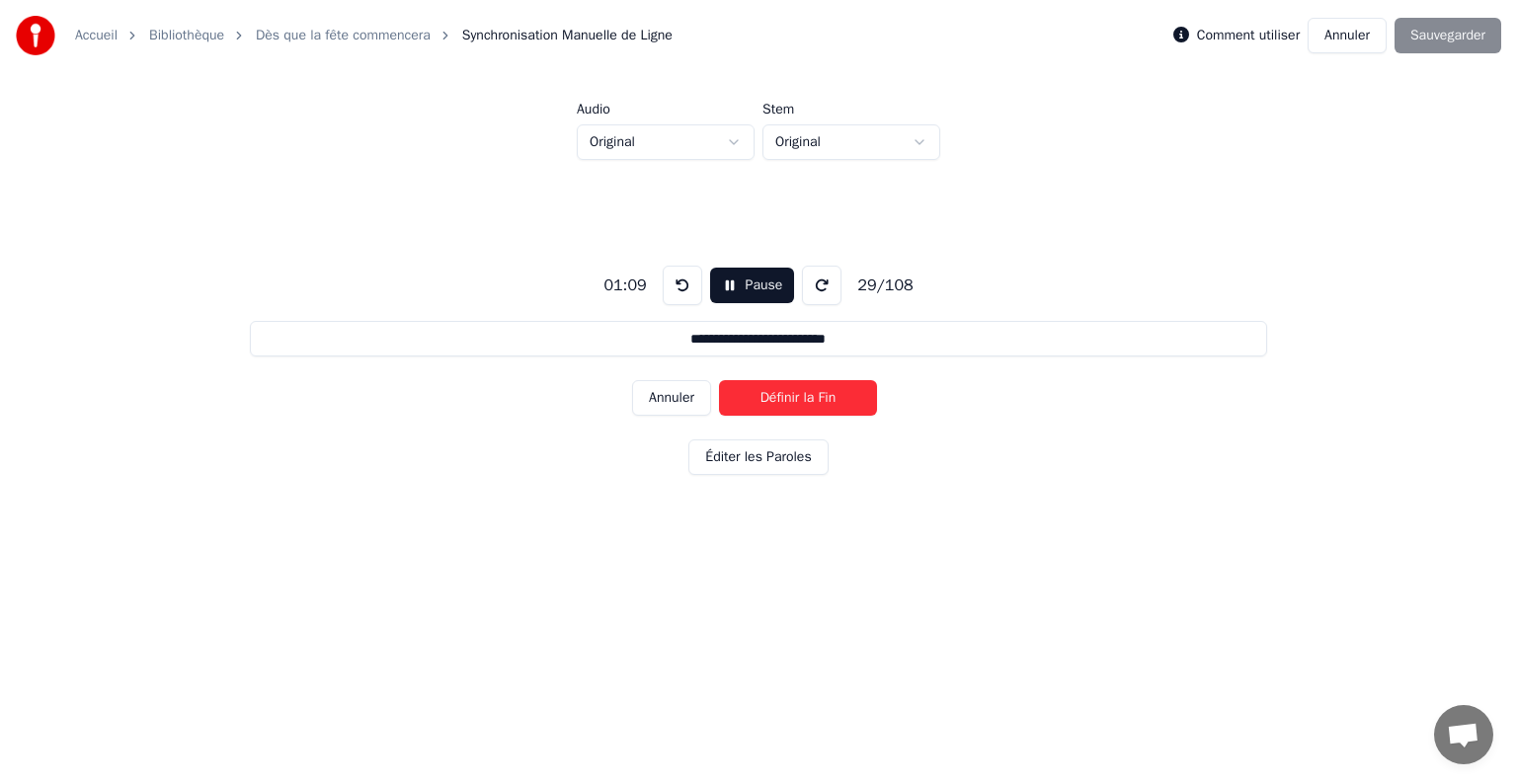 click on "Définir la Fin" at bounding box center (798, 398) 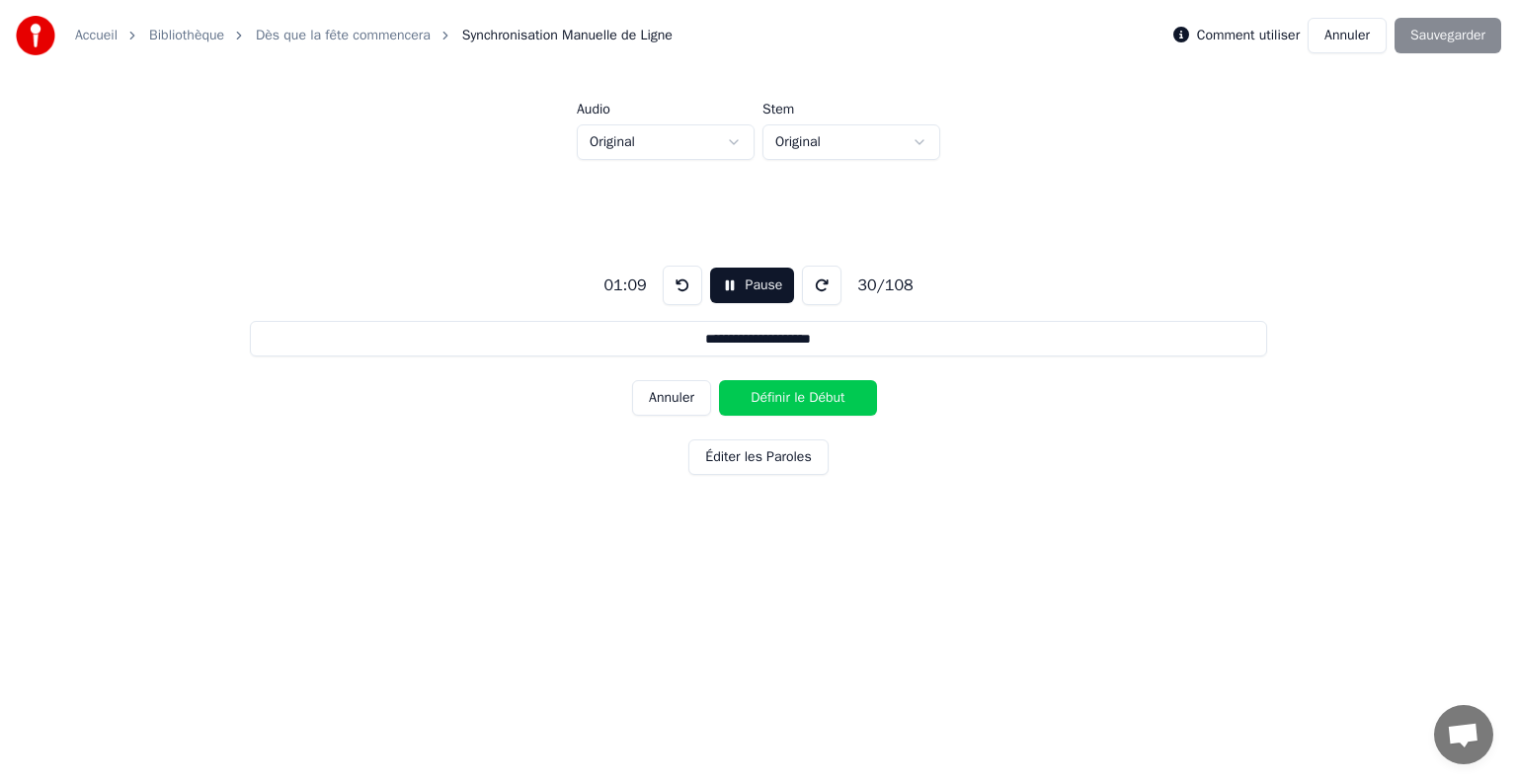click on "Définir le Début" at bounding box center (798, 398) 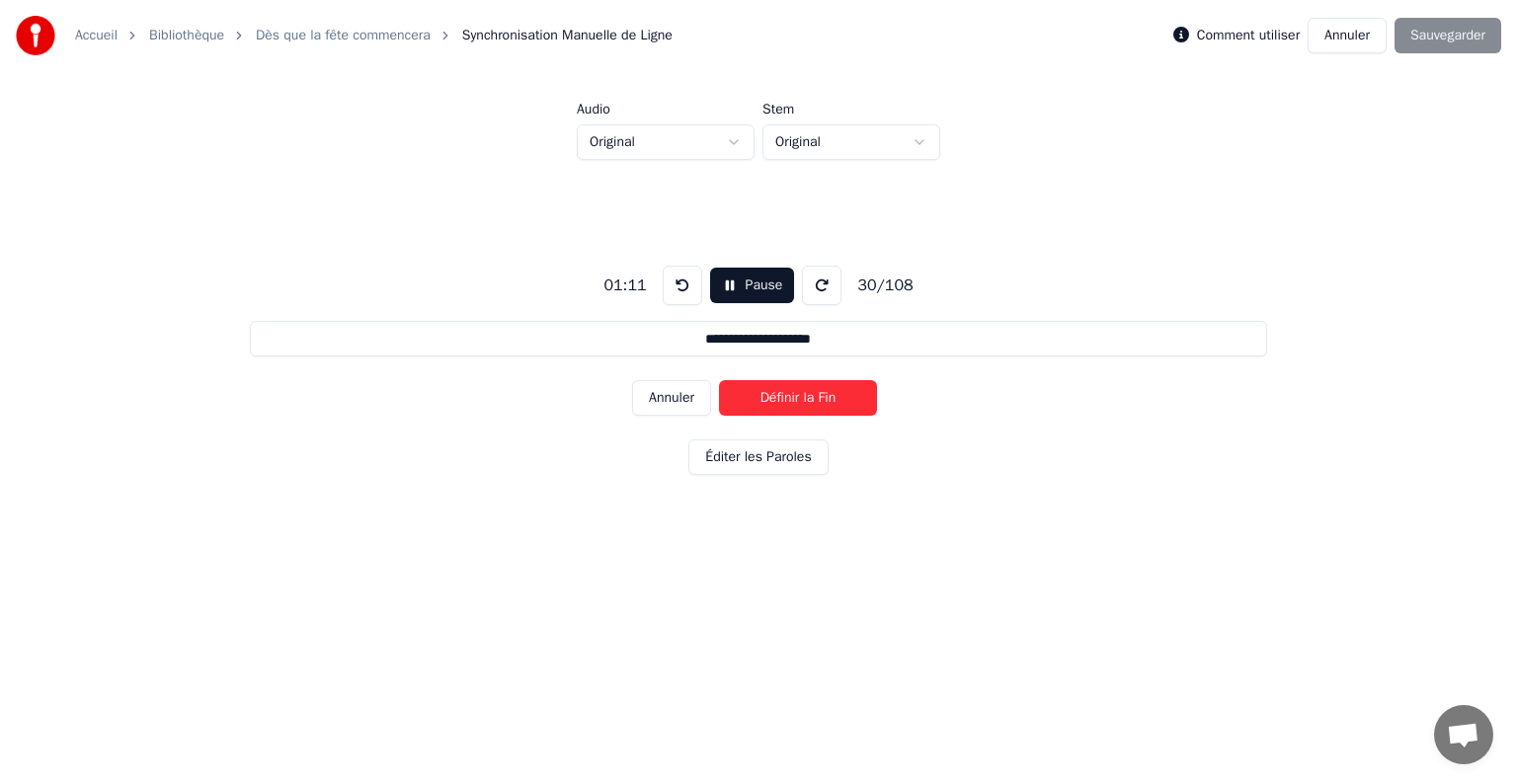 click on "Définir la Fin" at bounding box center [798, 398] 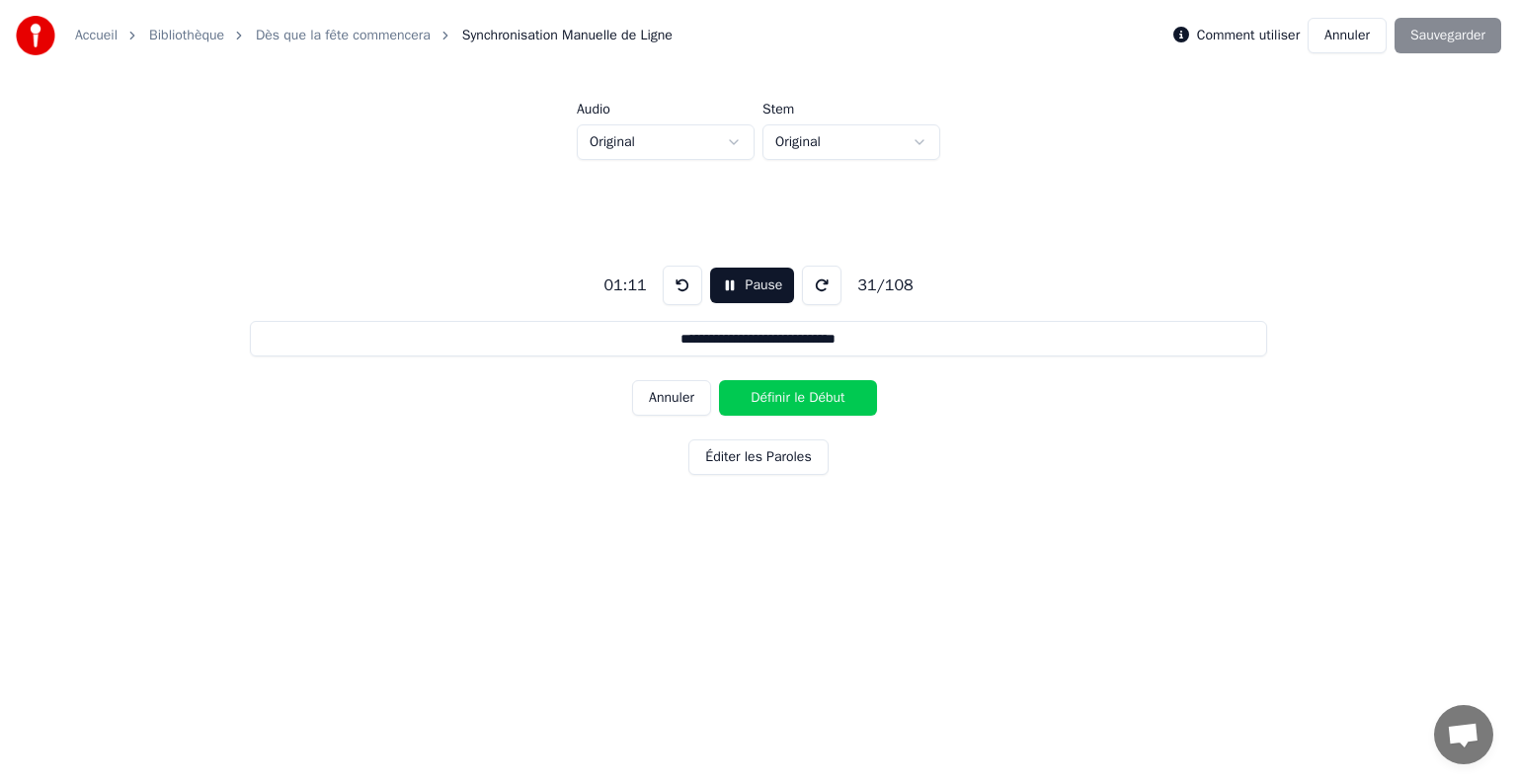 click on "Définir le Début" at bounding box center [798, 398] 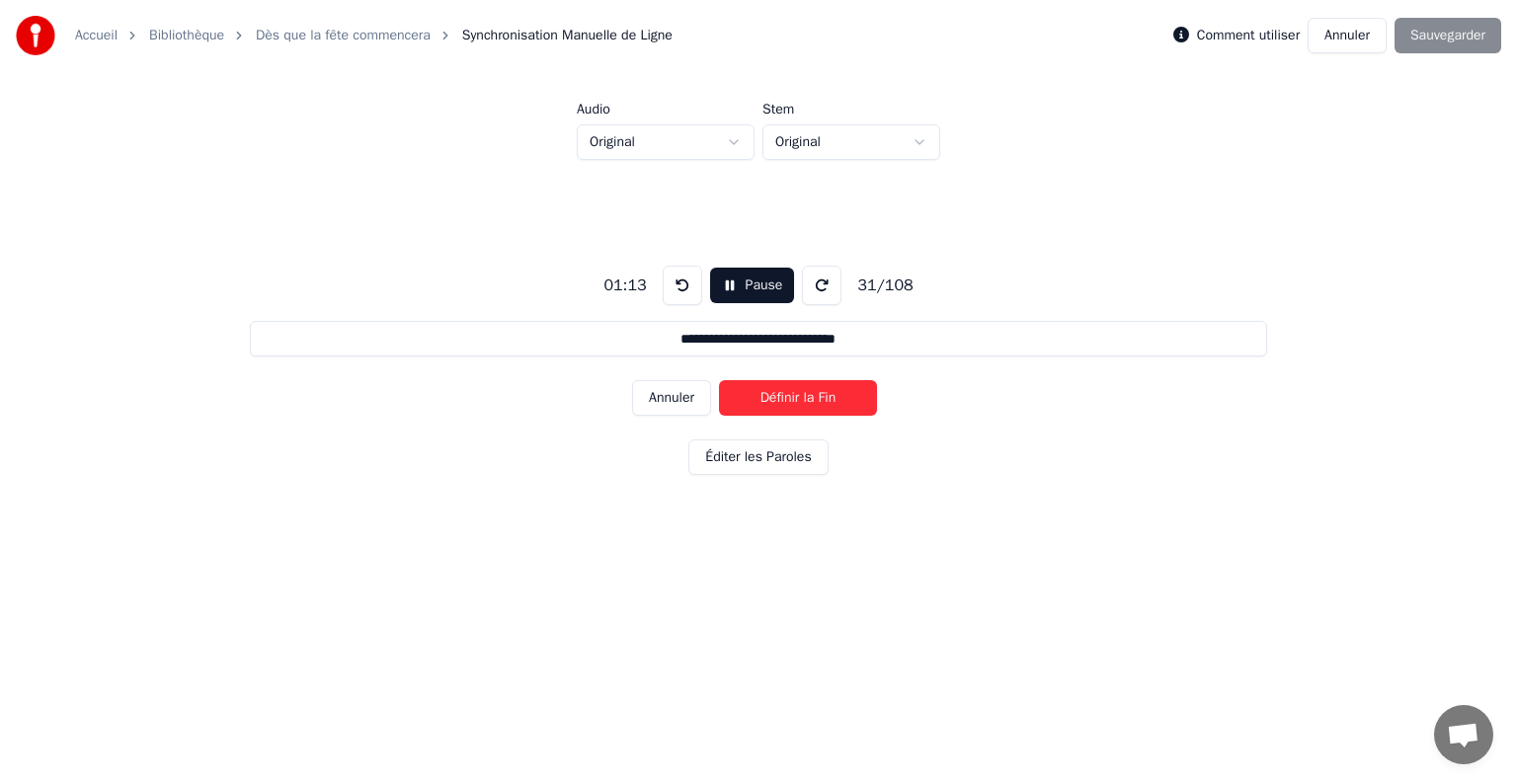click on "Définir la Fin" at bounding box center [798, 398] 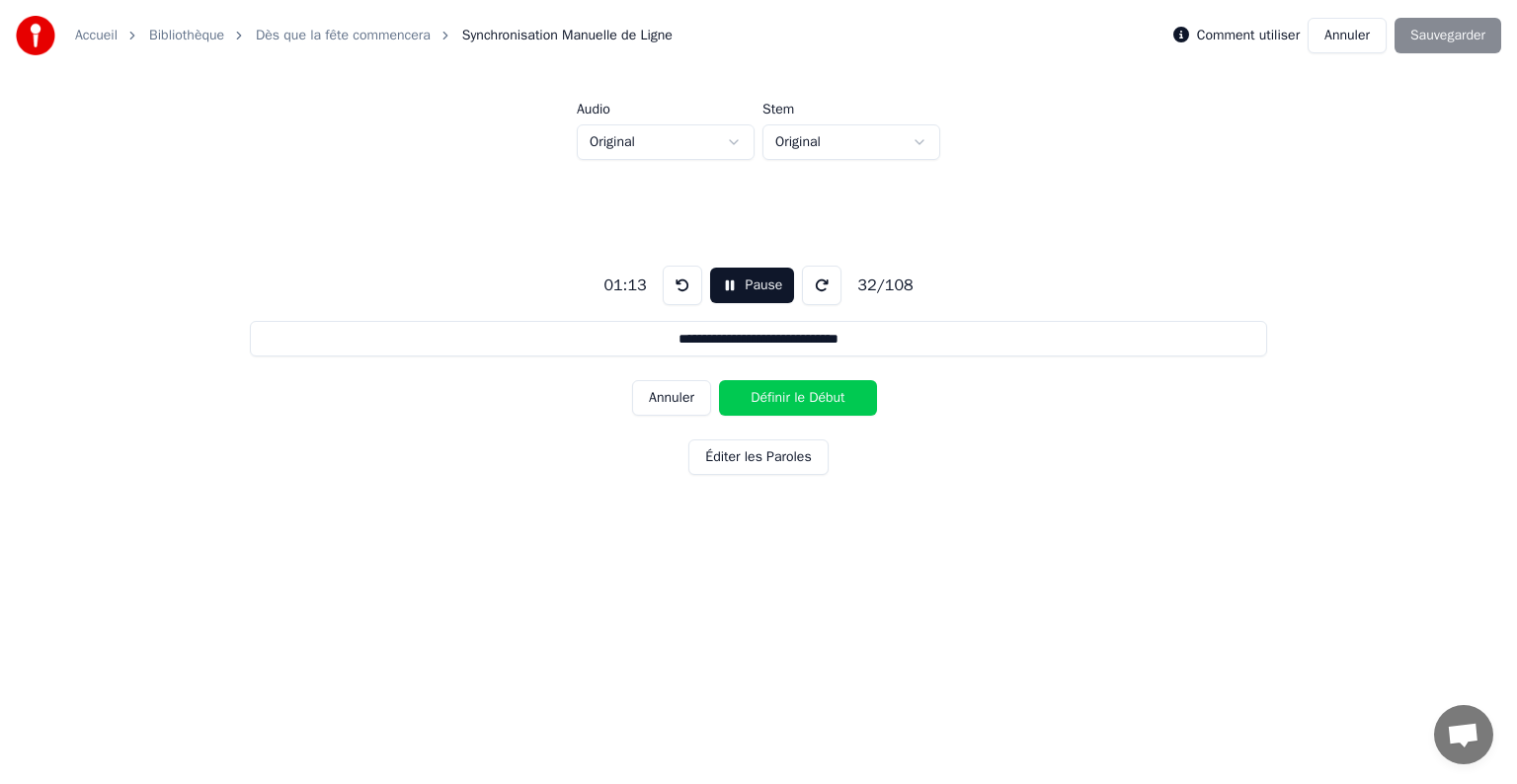 click on "Définir le Début" at bounding box center (798, 398) 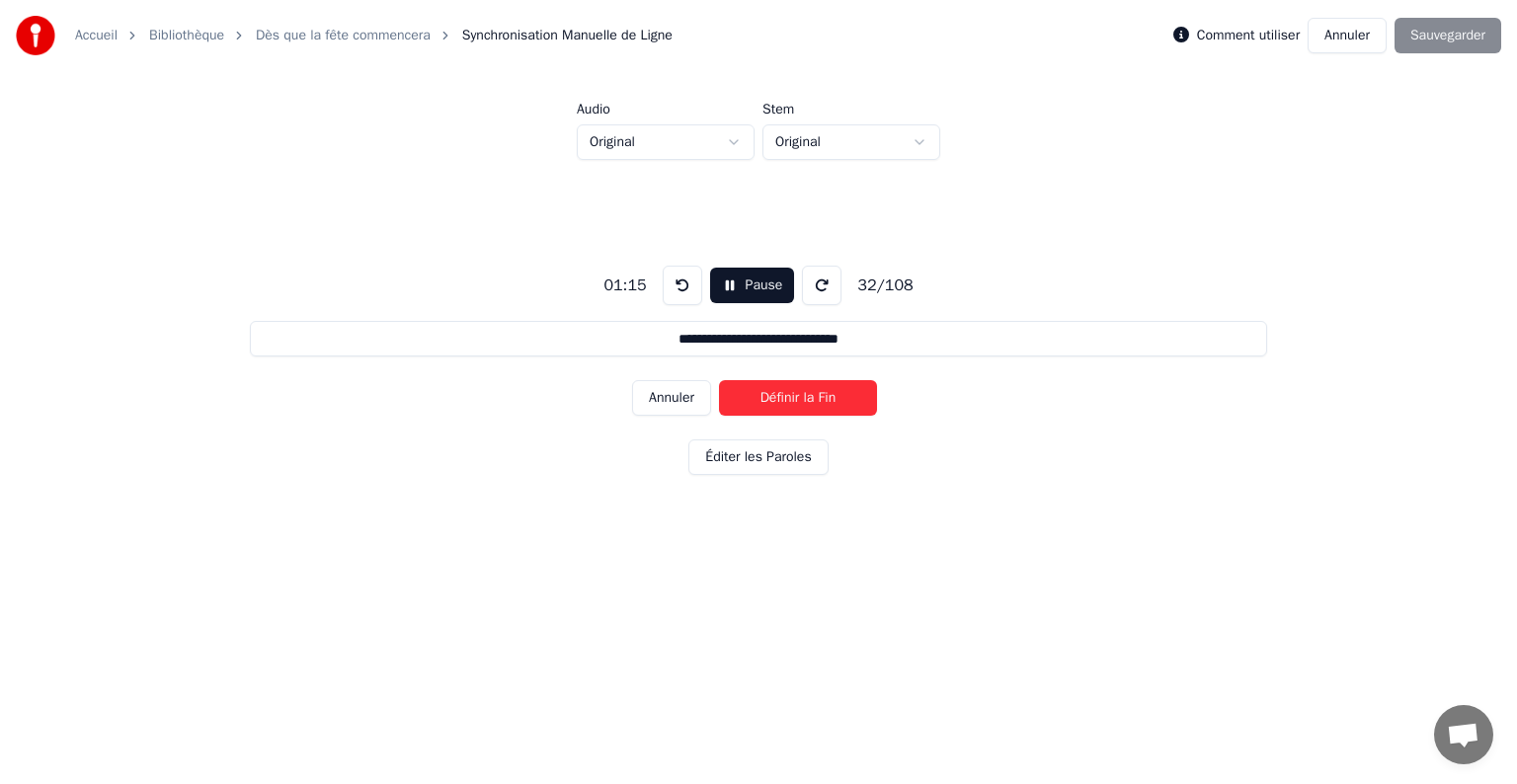 click on "Définir la Fin" at bounding box center (798, 398) 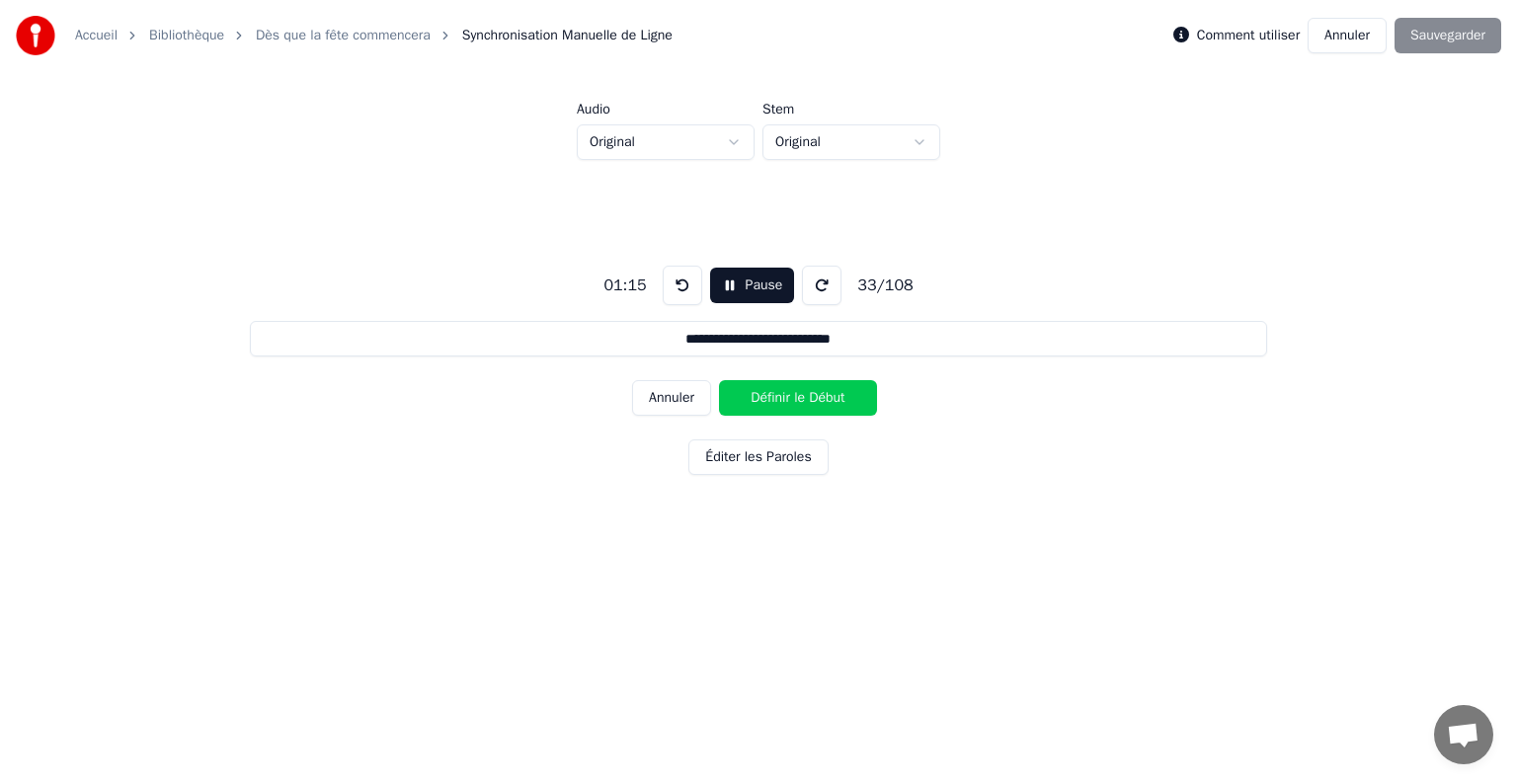 click on "Définir le Début" at bounding box center (798, 398) 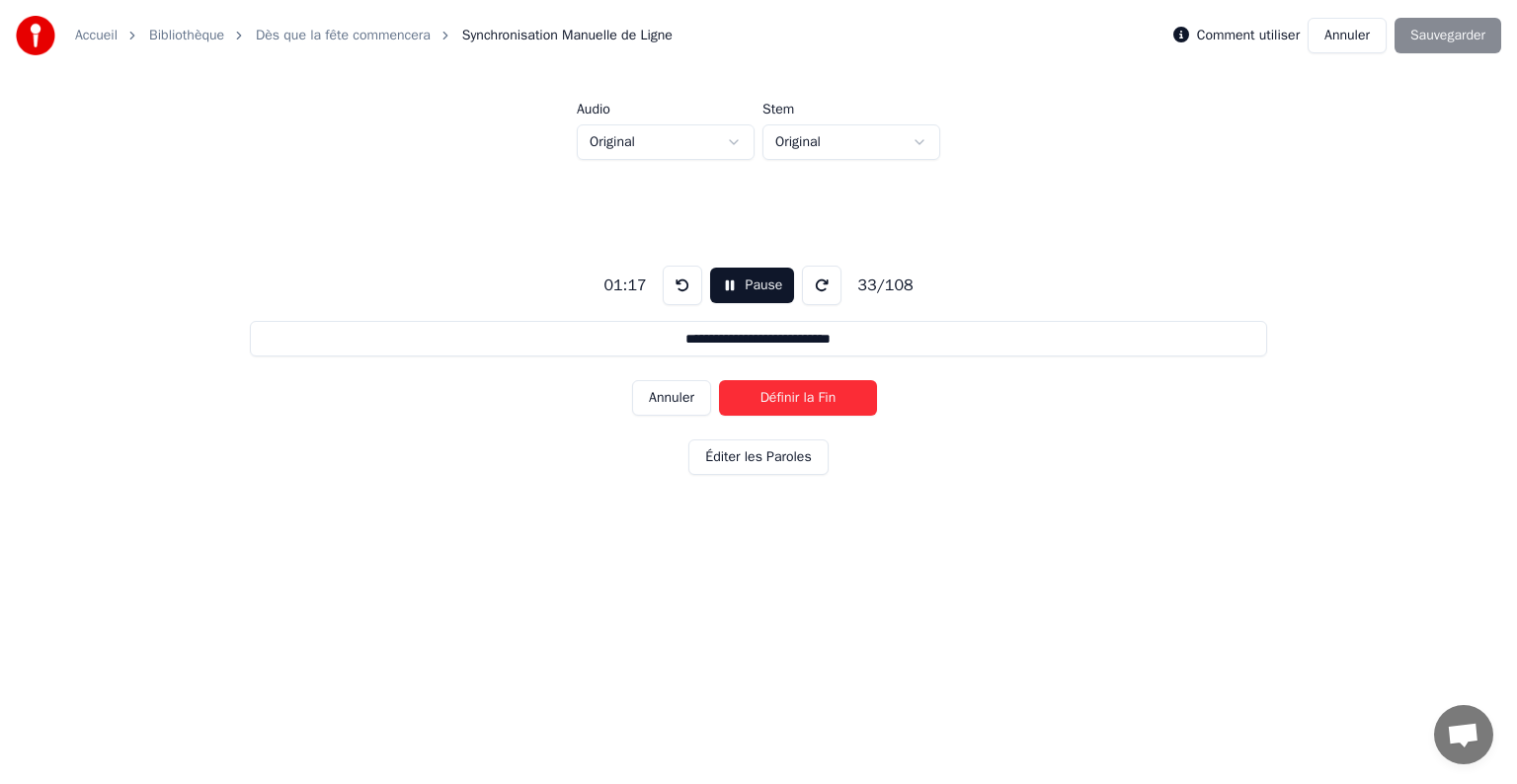 click on "Définir la Fin" at bounding box center (798, 398) 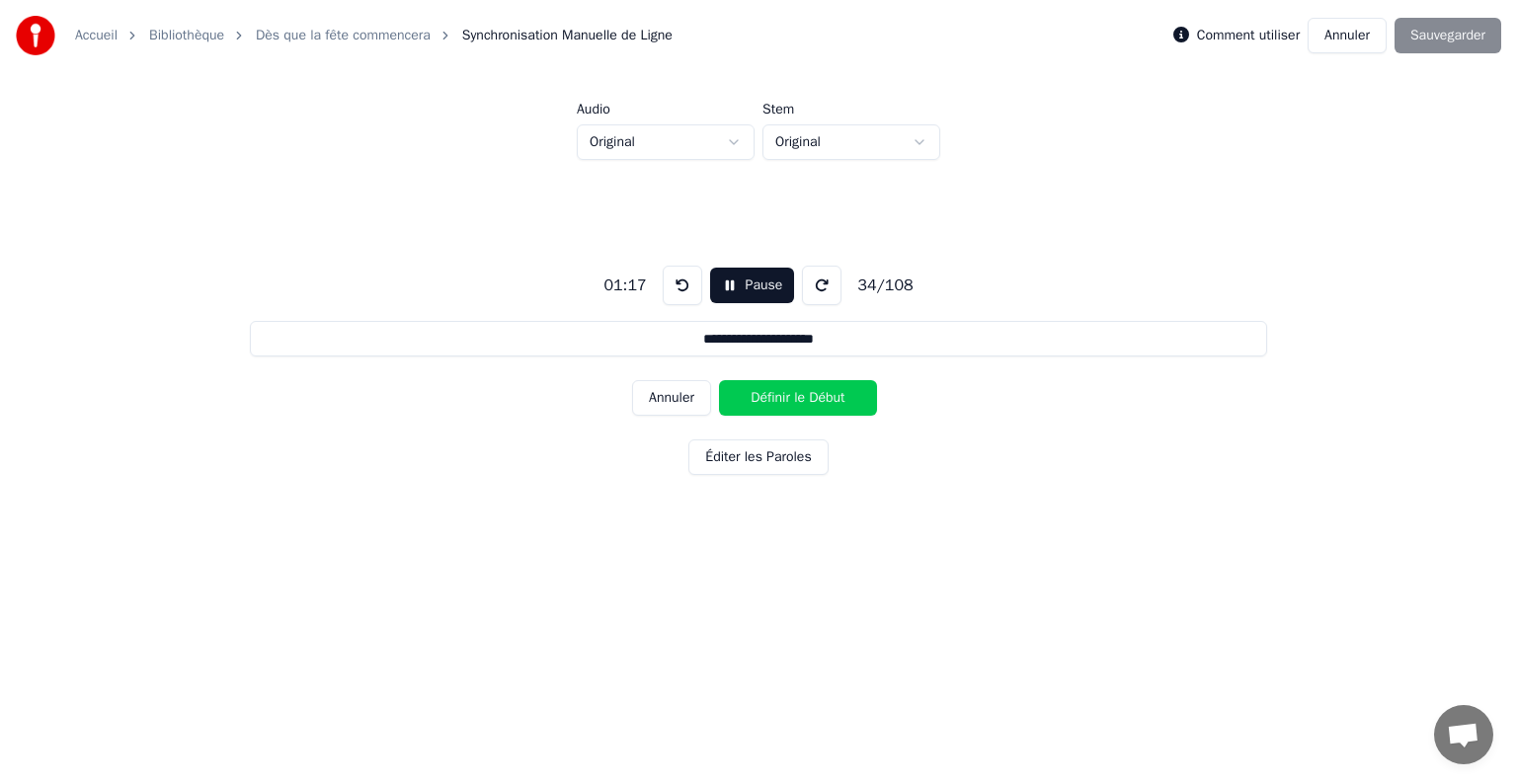 click on "Définir le Début" at bounding box center (798, 398) 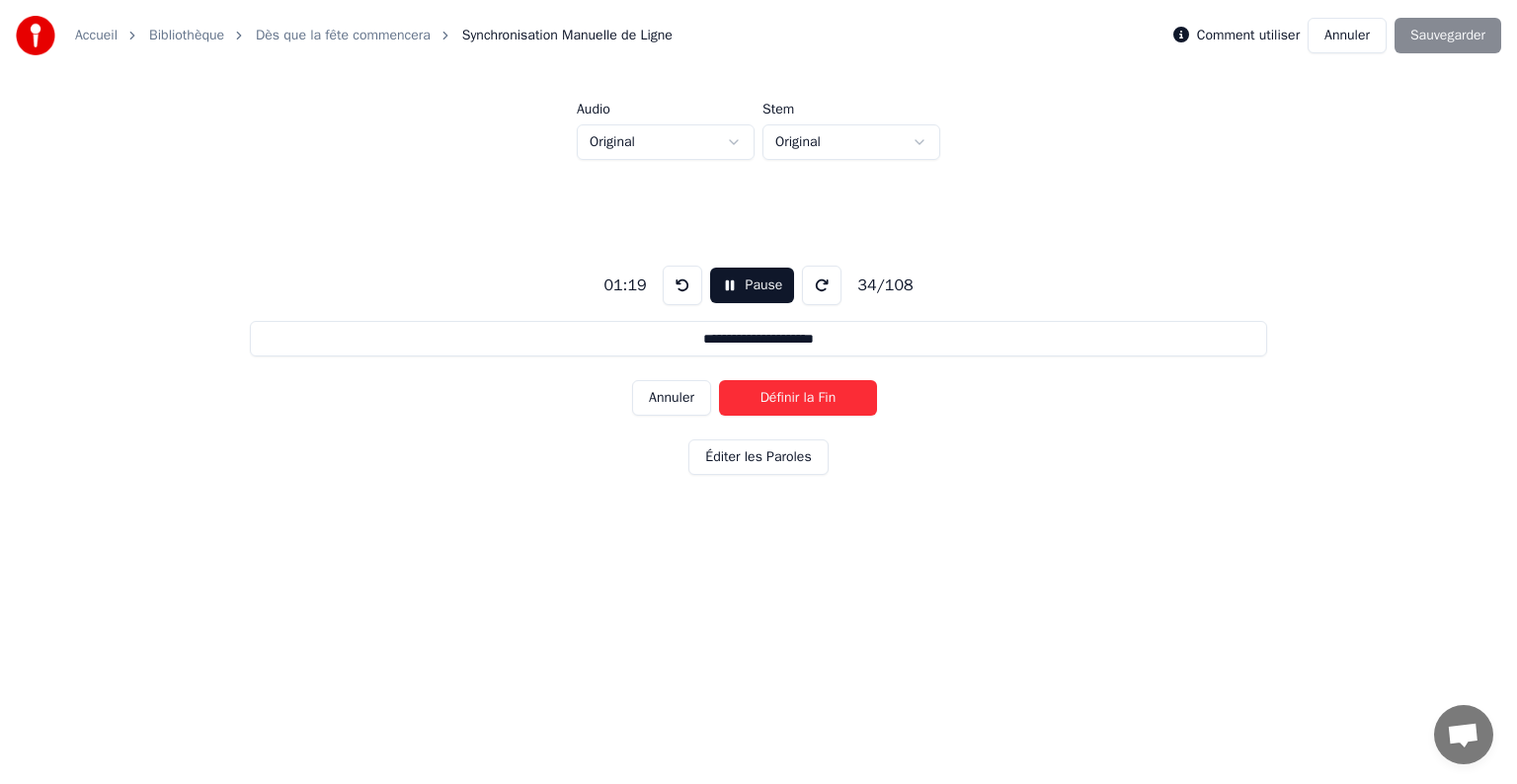 click on "Définir la Fin" at bounding box center (798, 398) 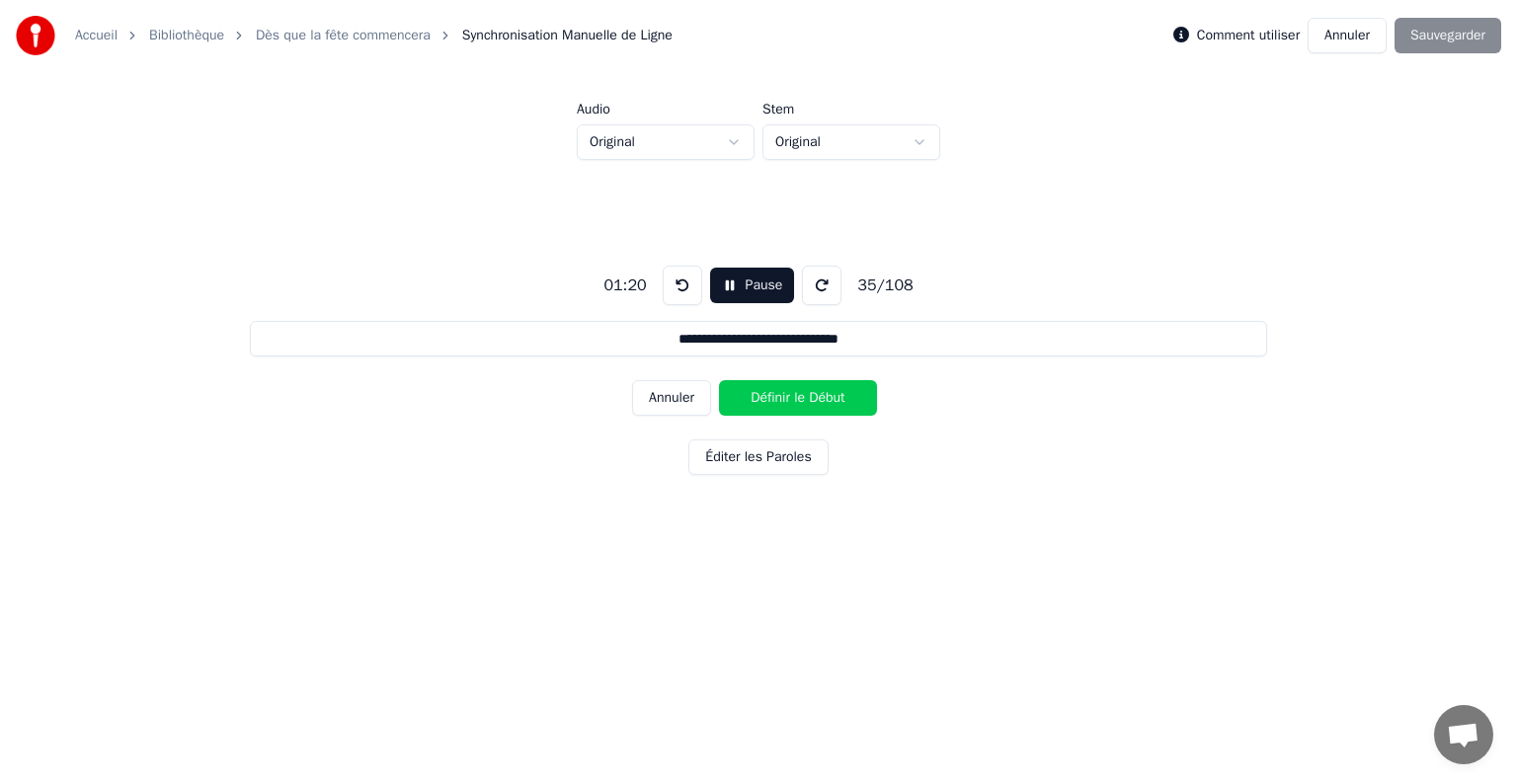 click on "Définir le Début" at bounding box center (798, 398) 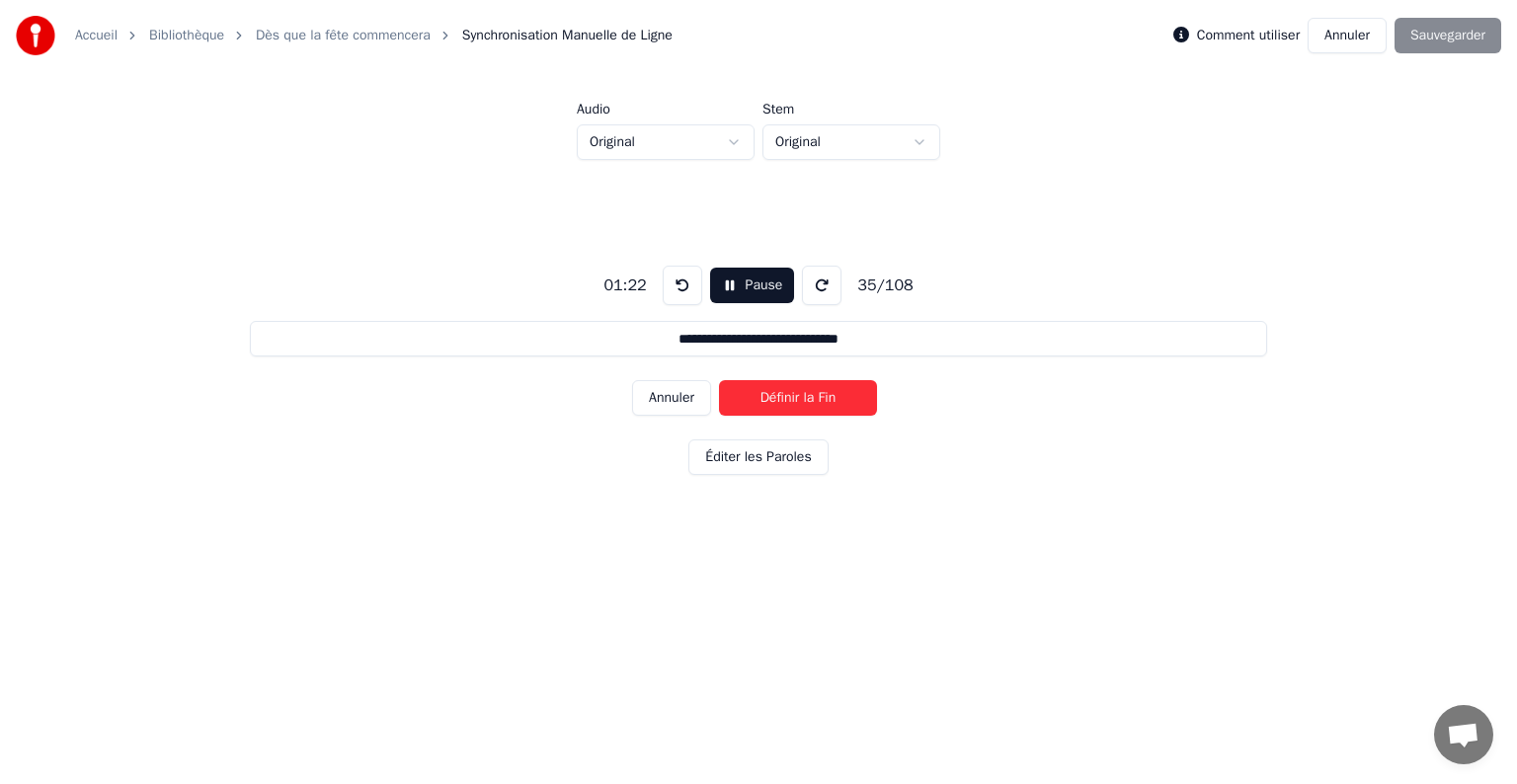 click on "Définir la Fin" at bounding box center (798, 398) 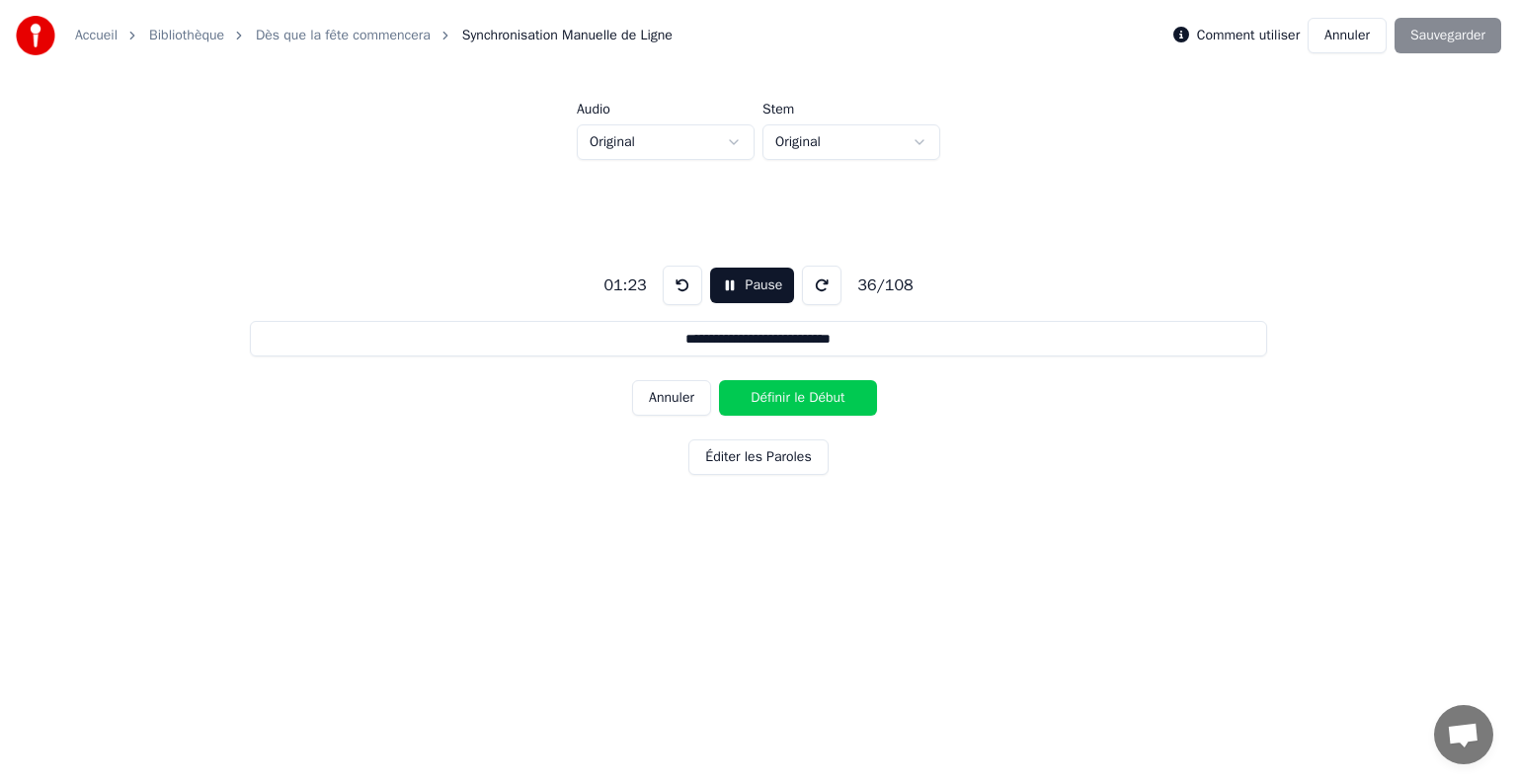 click on "Pause" at bounding box center [753, 285] 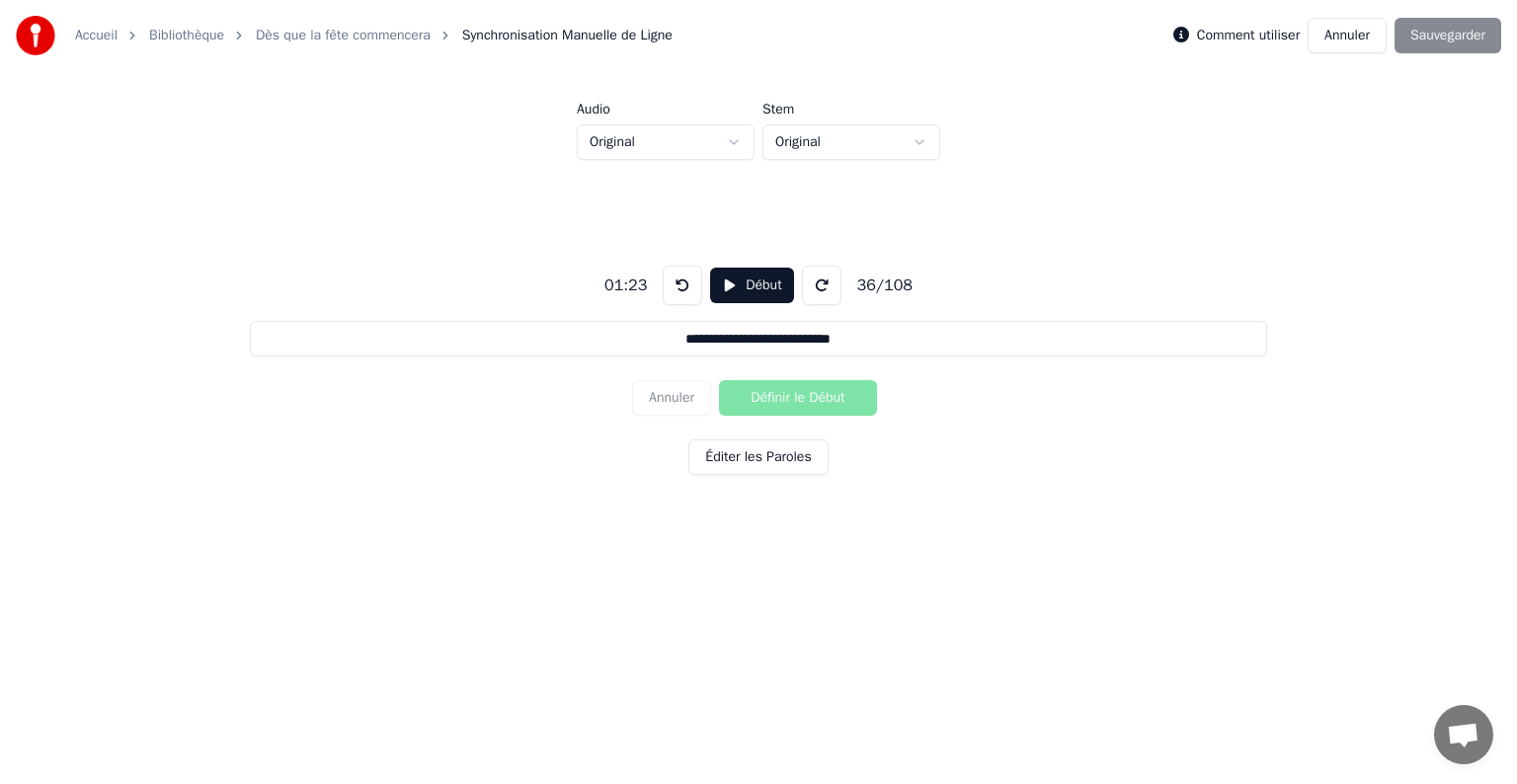 click on "Début" at bounding box center (752, 285) 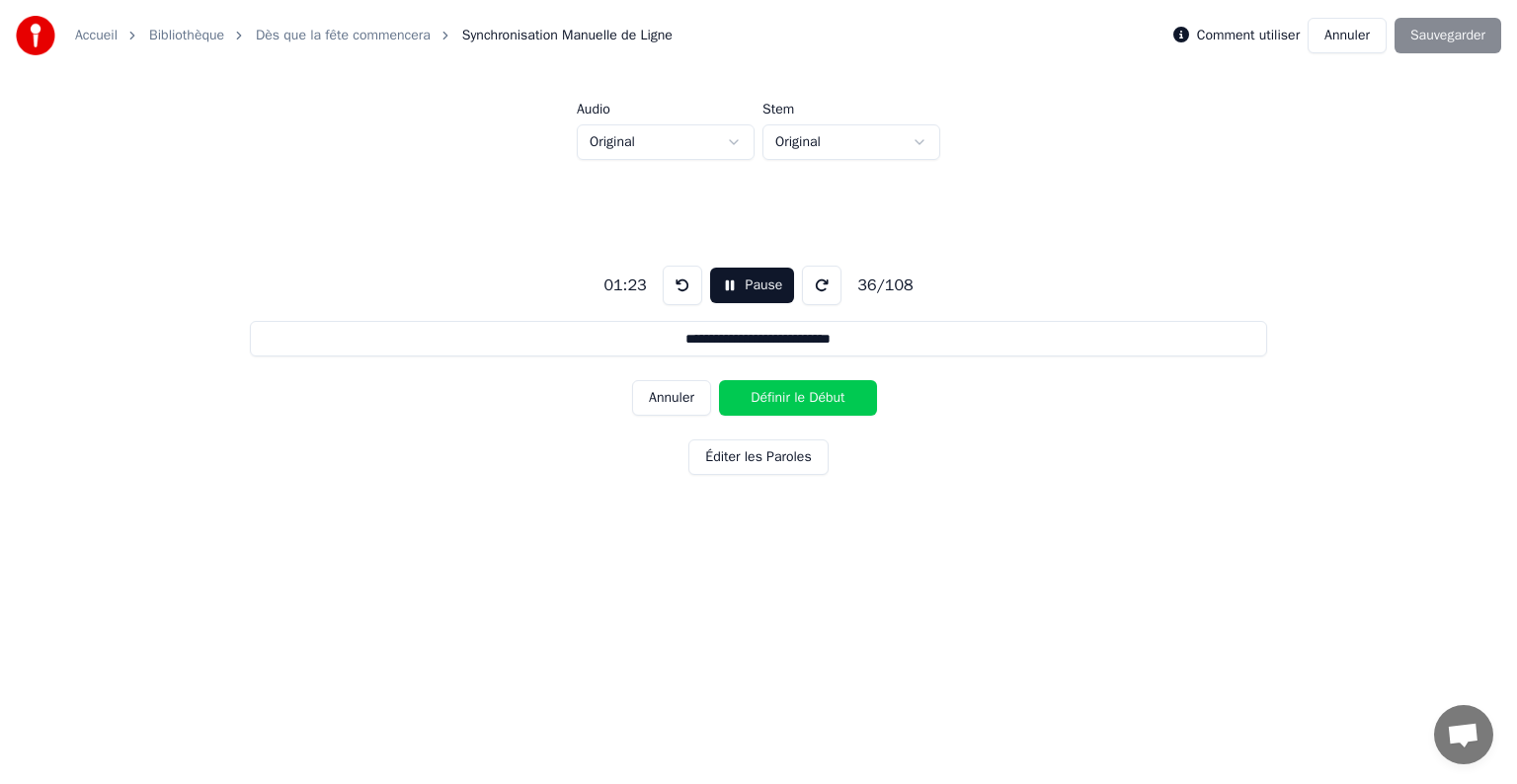 click on "Annuler" at bounding box center (672, 398) 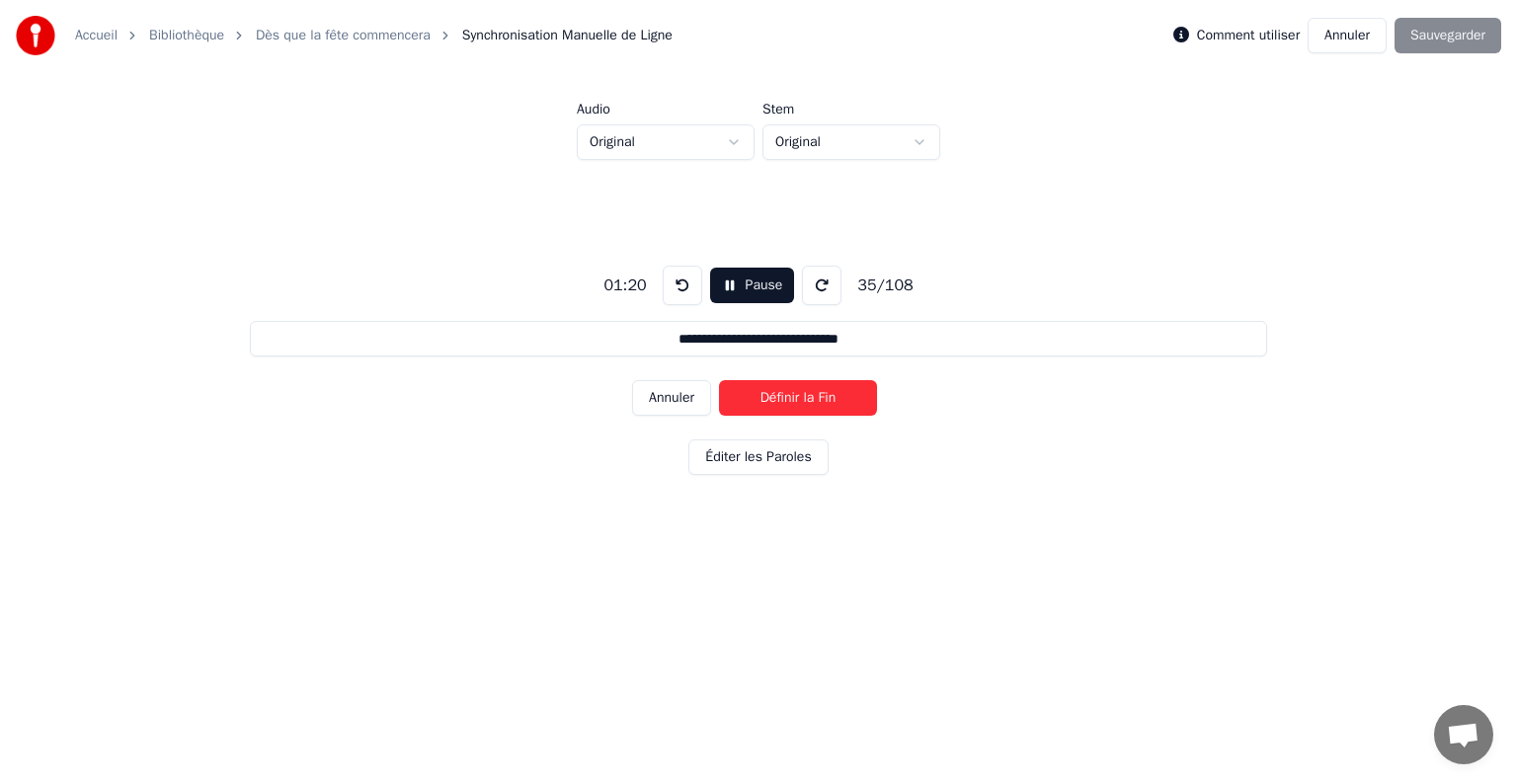click on "Annuler" at bounding box center [672, 398] 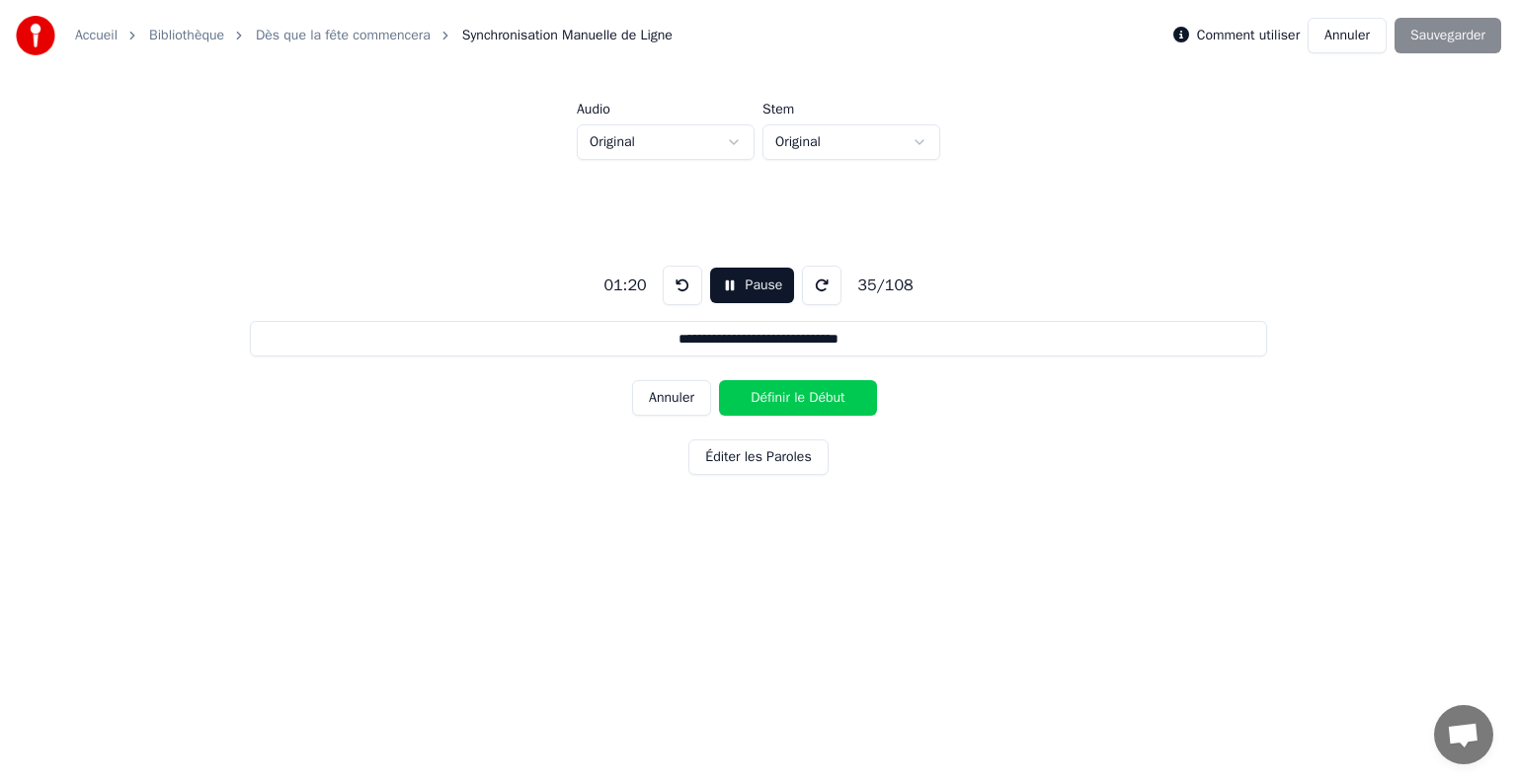 click on "Annuler" at bounding box center (672, 398) 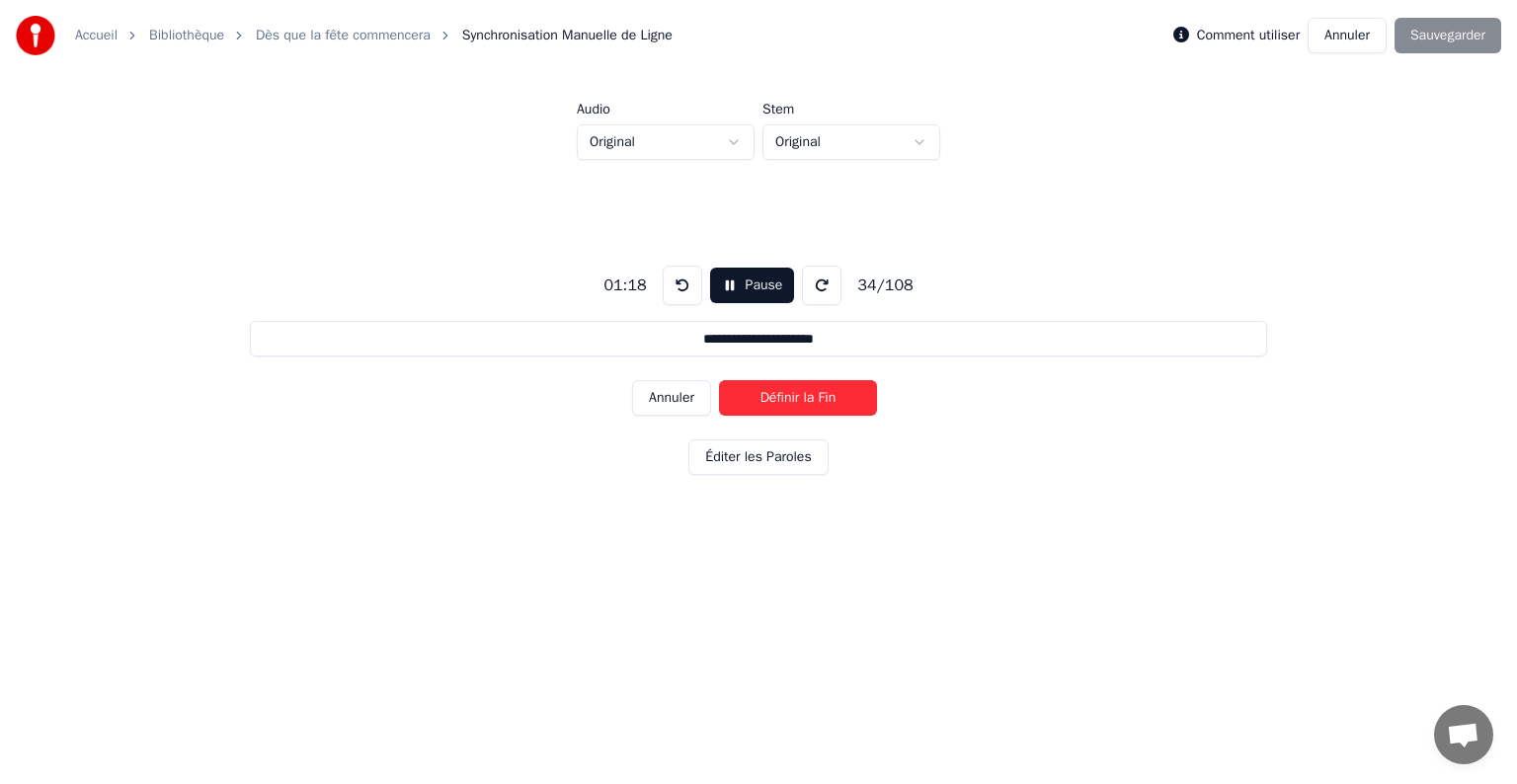 click on "Annuler" at bounding box center [672, 398] 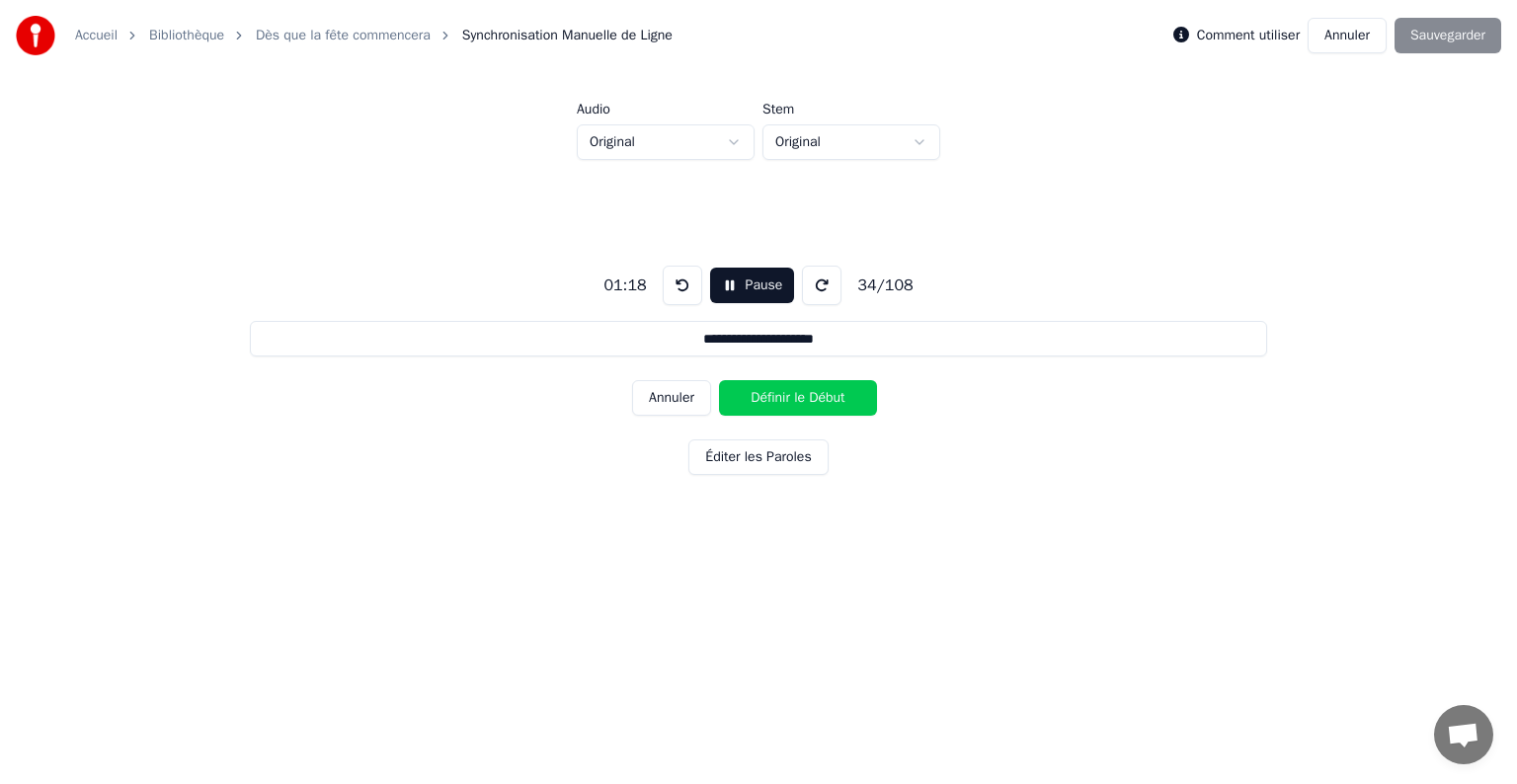 click on "Annuler" at bounding box center (672, 398) 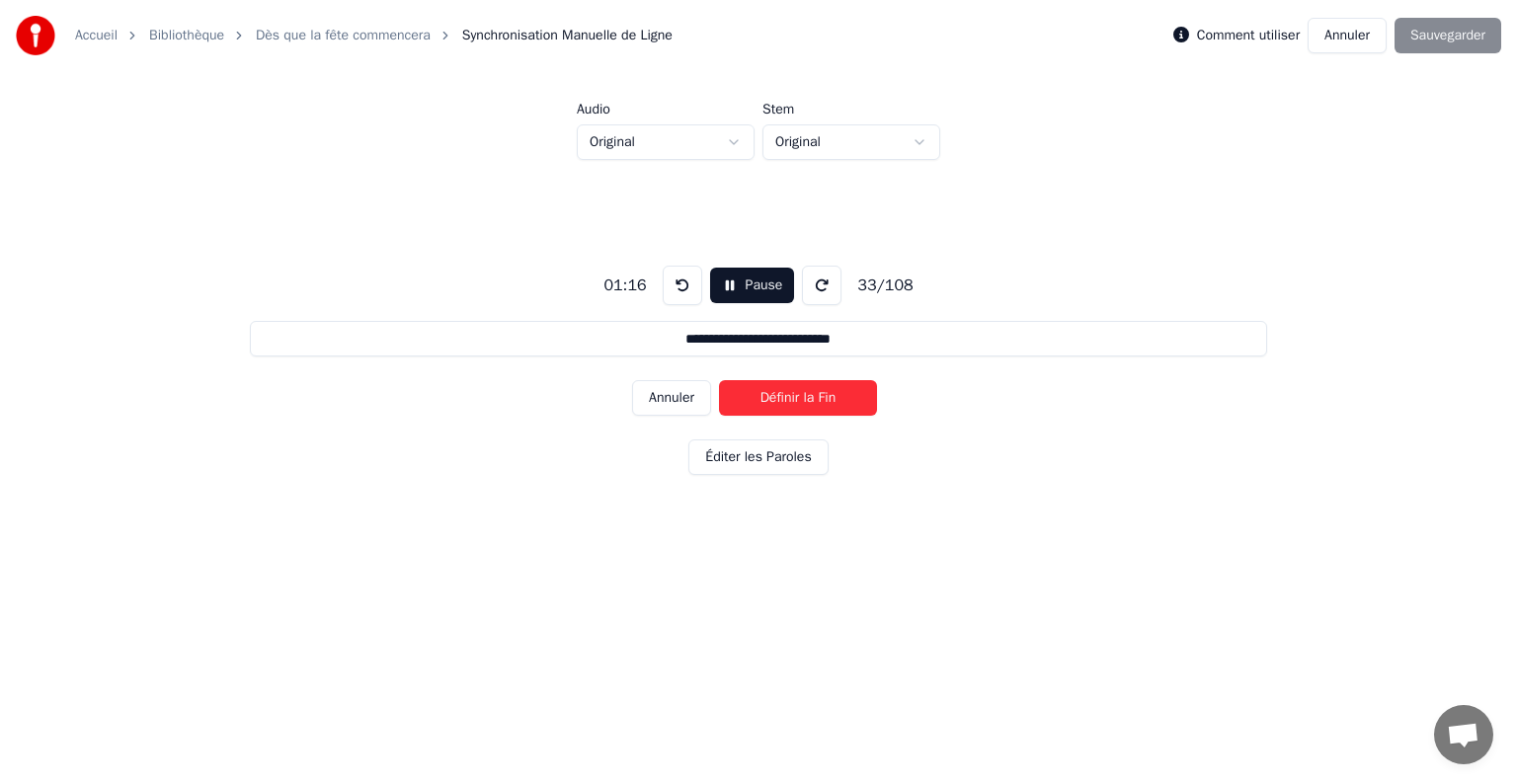 click on "Annuler" at bounding box center [672, 398] 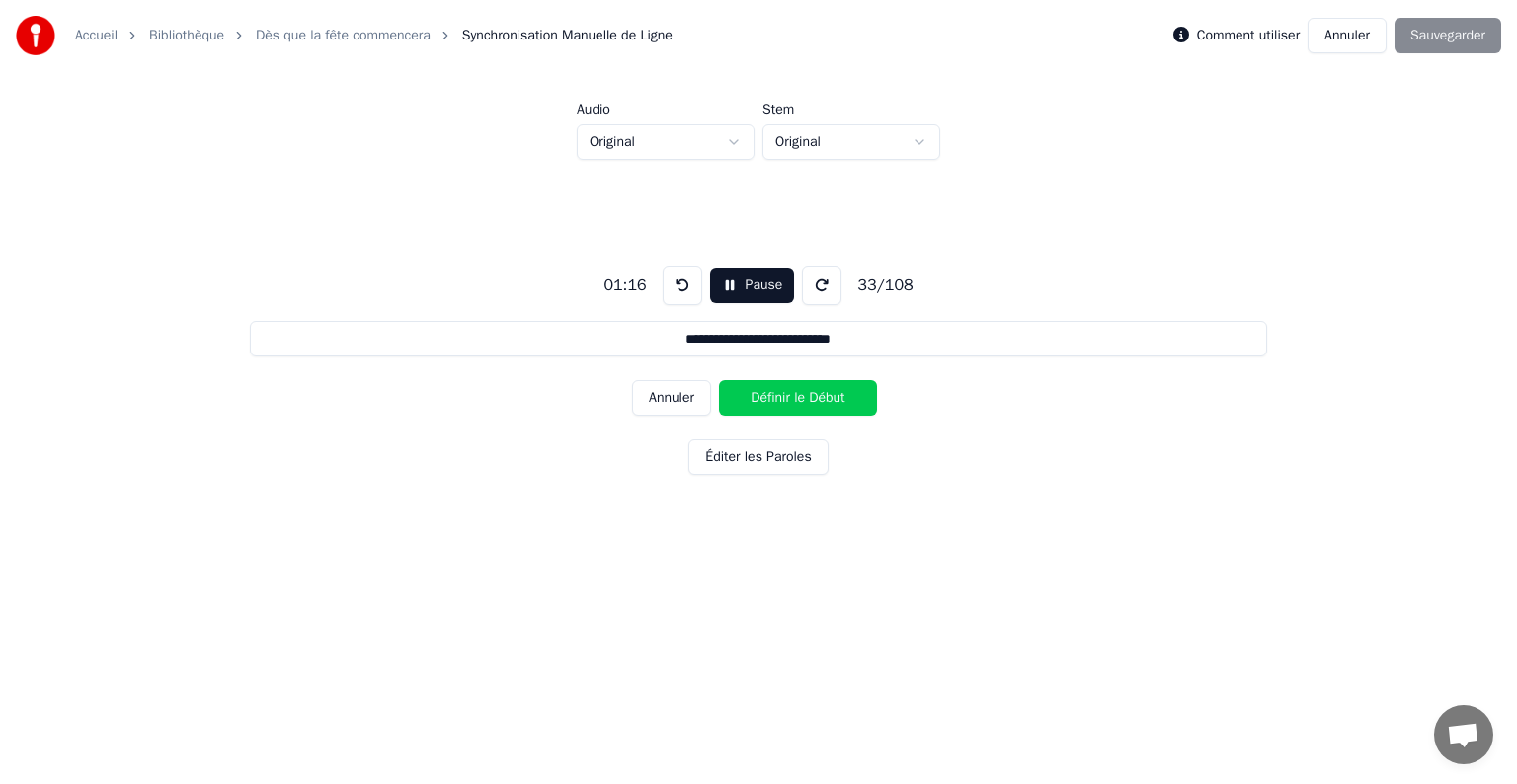 click on "Annuler" at bounding box center [672, 398] 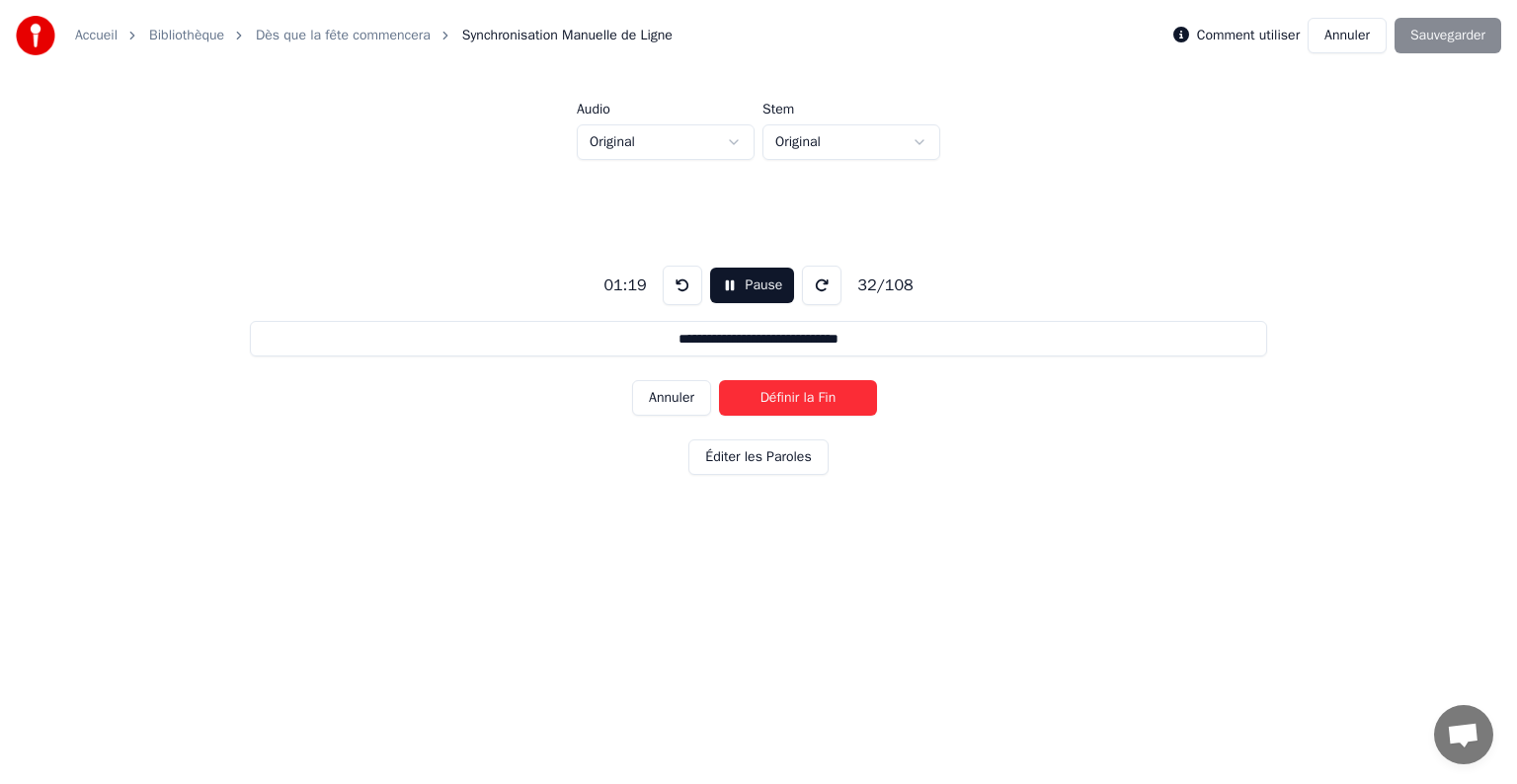 click on "Annuler" at bounding box center [672, 398] 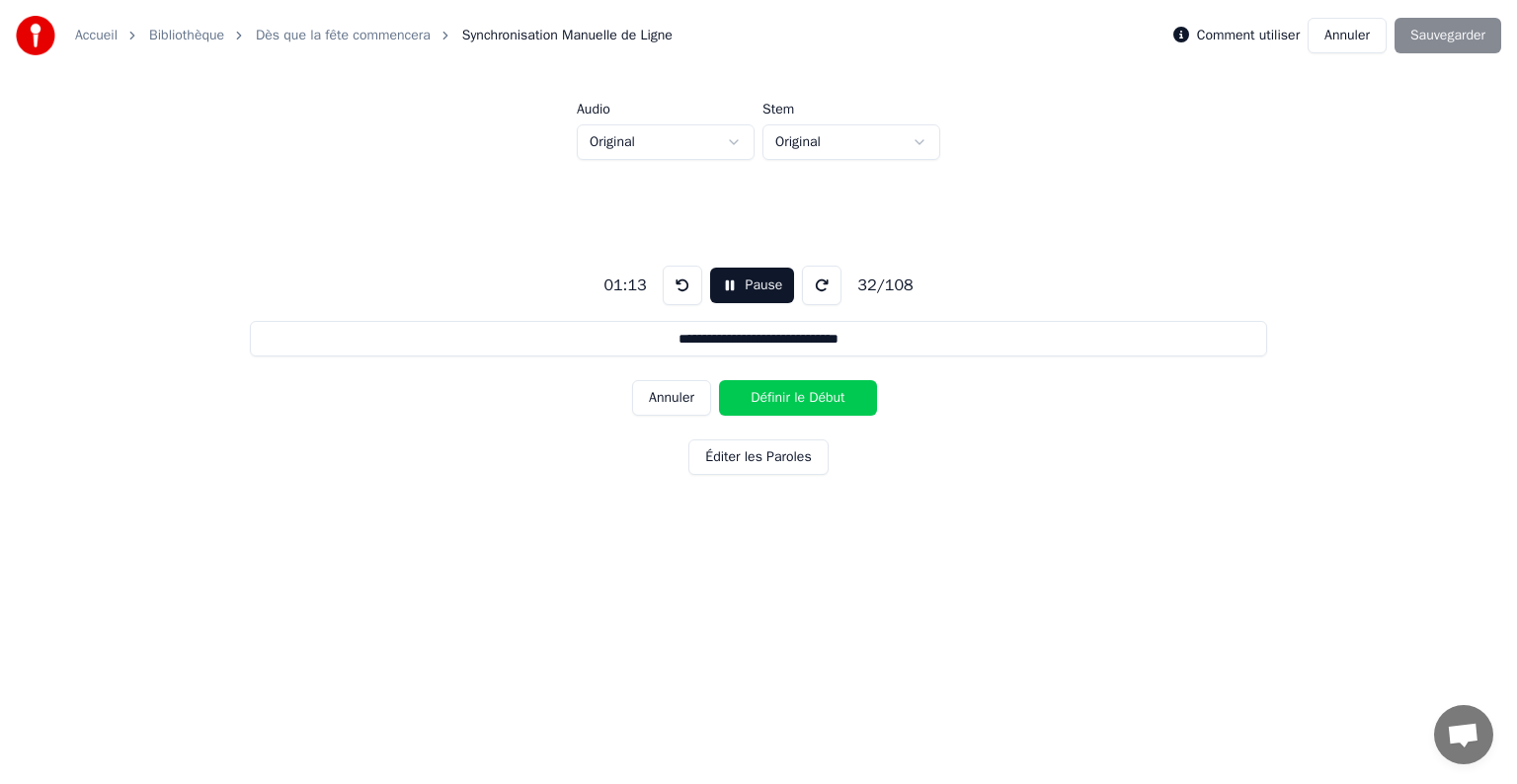 click on "Annuler" at bounding box center (672, 398) 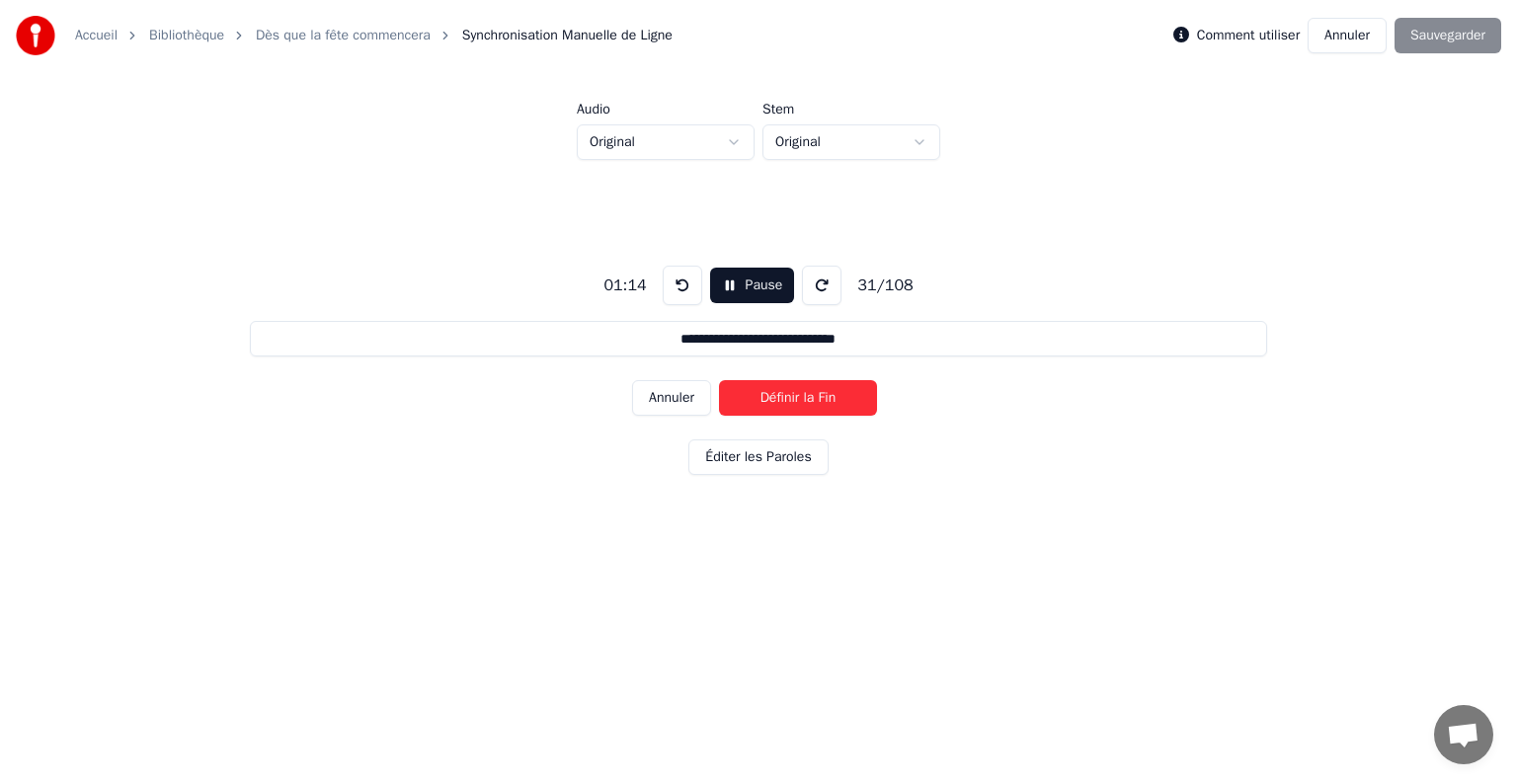 click on "Définir la Fin" at bounding box center [798, 398] 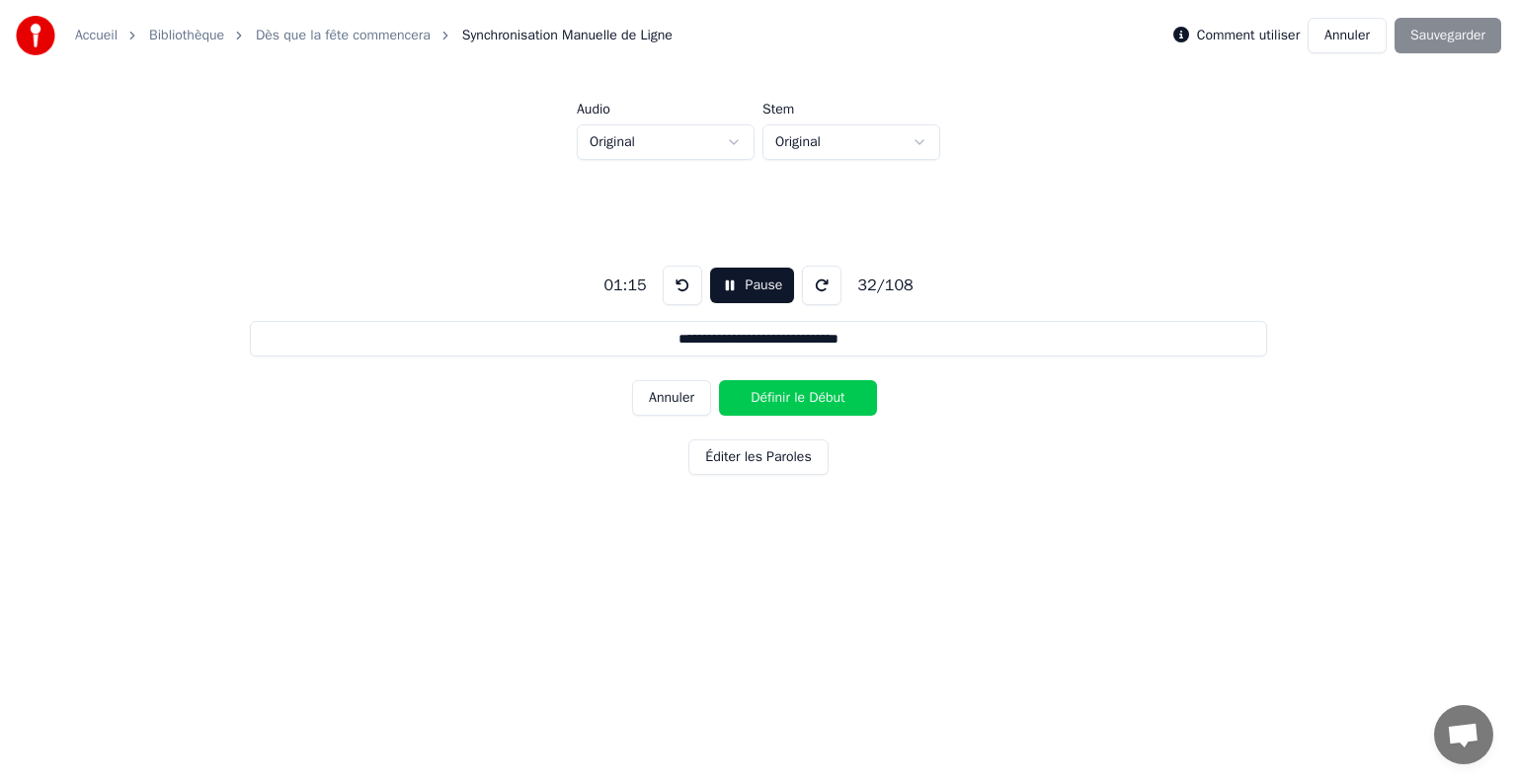 click on "Définir le Début" at bounding box center [798, 398] 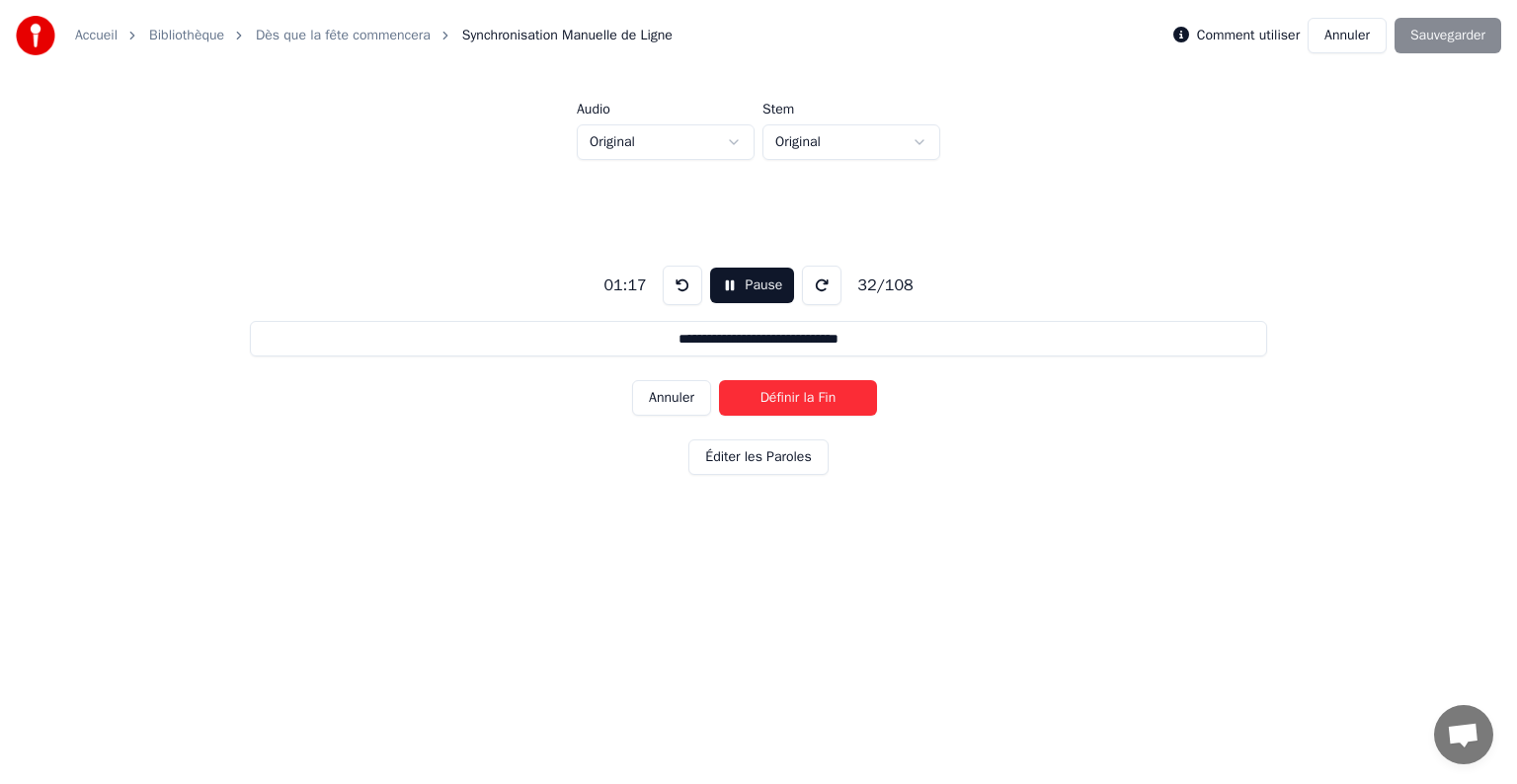 click on "Définir la Fin" at bounding box center [798, 398] 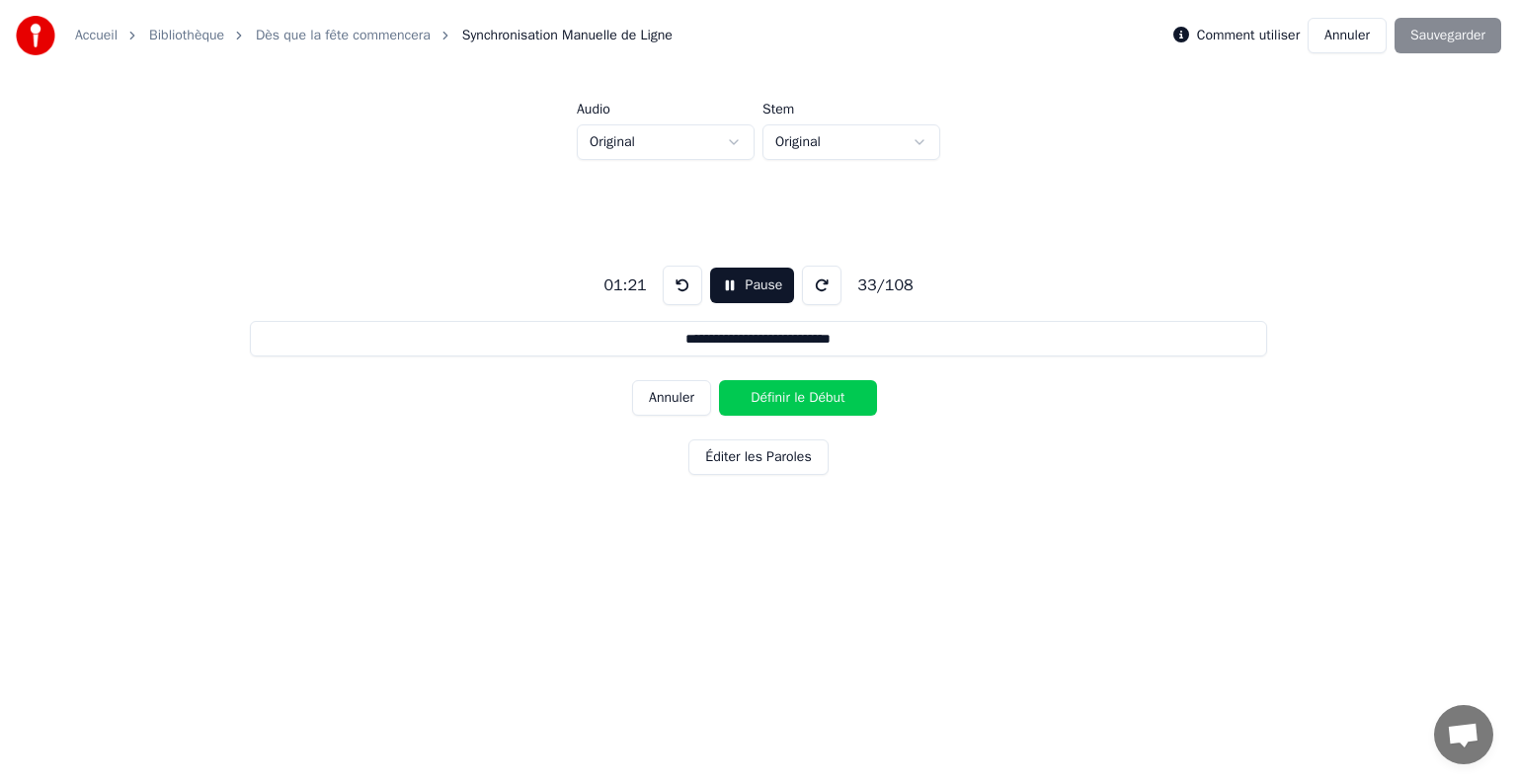 click on "Pause" at bounding box center (753, 285) 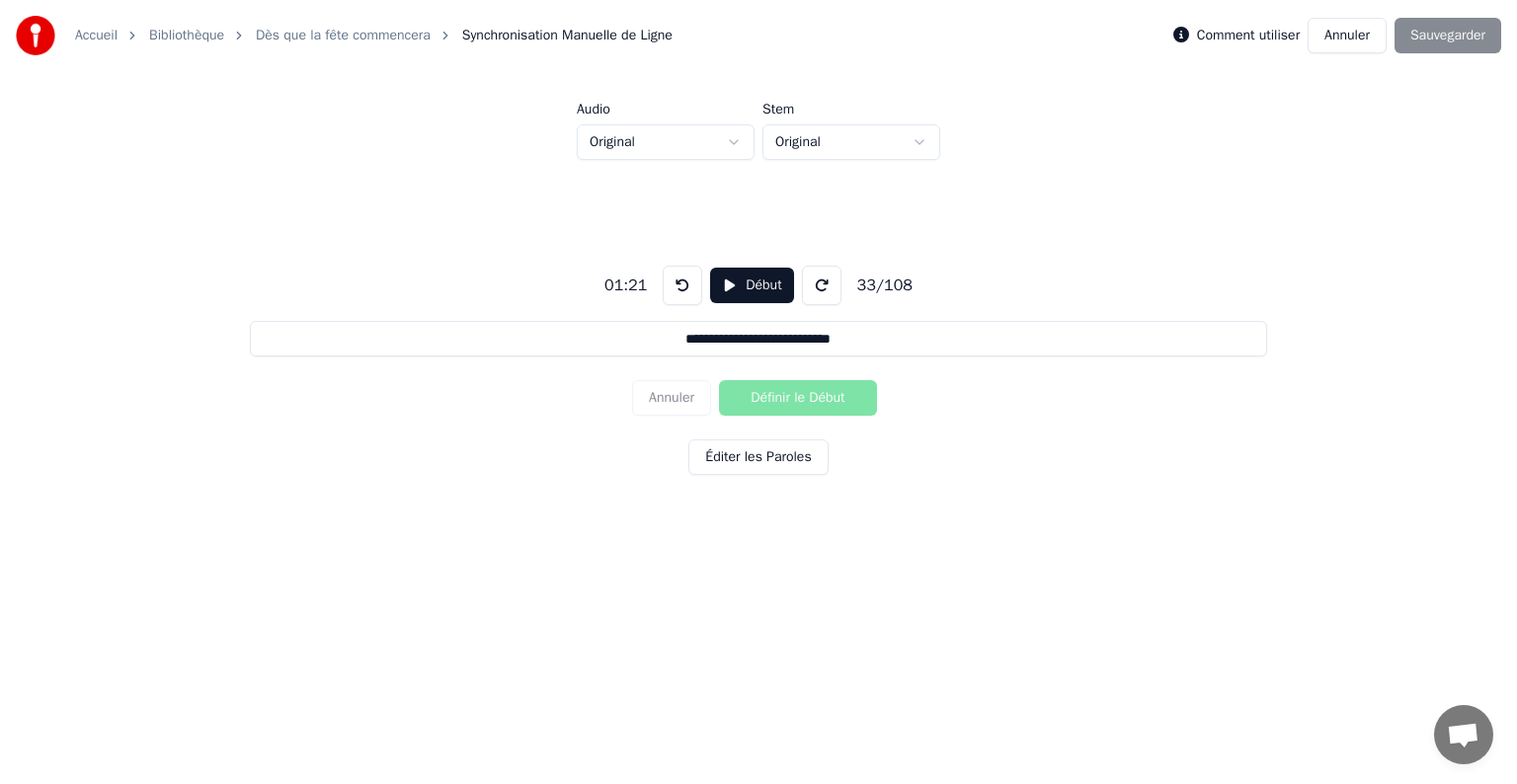 click on "Début" at bounding box center [752, 285] 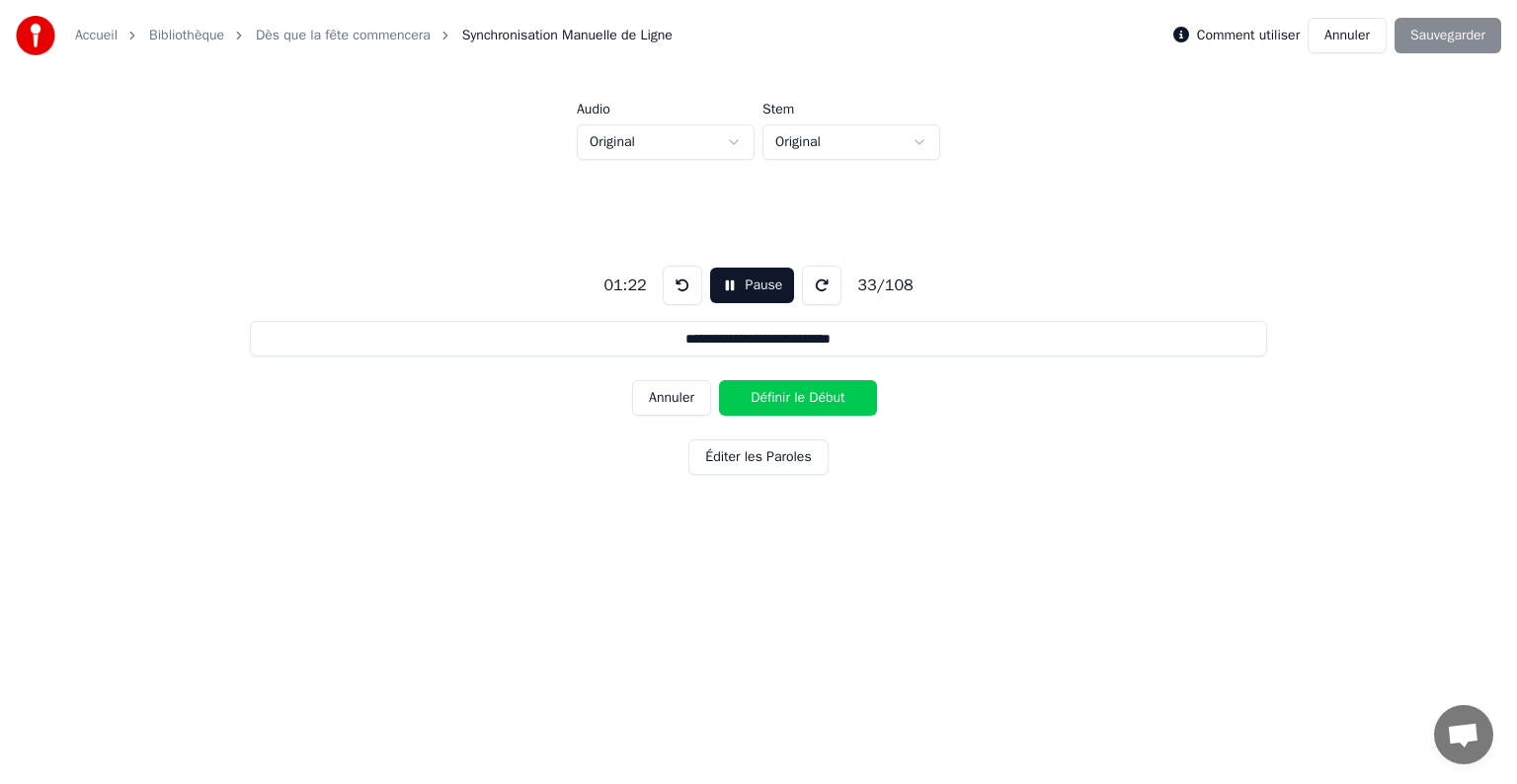 click on "Annuler" at bounding box center (672, 398) 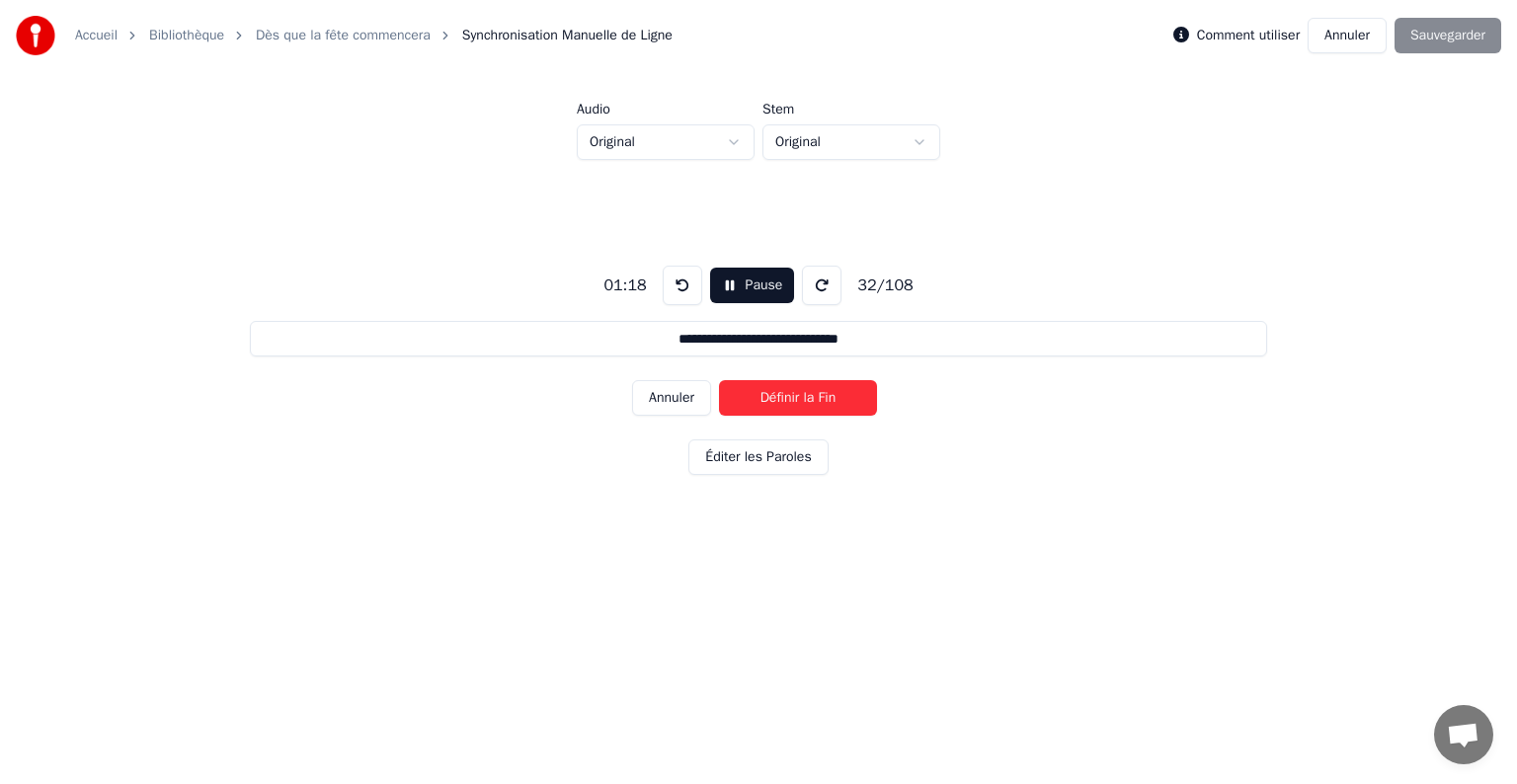 click at bounding box center (682, 285) 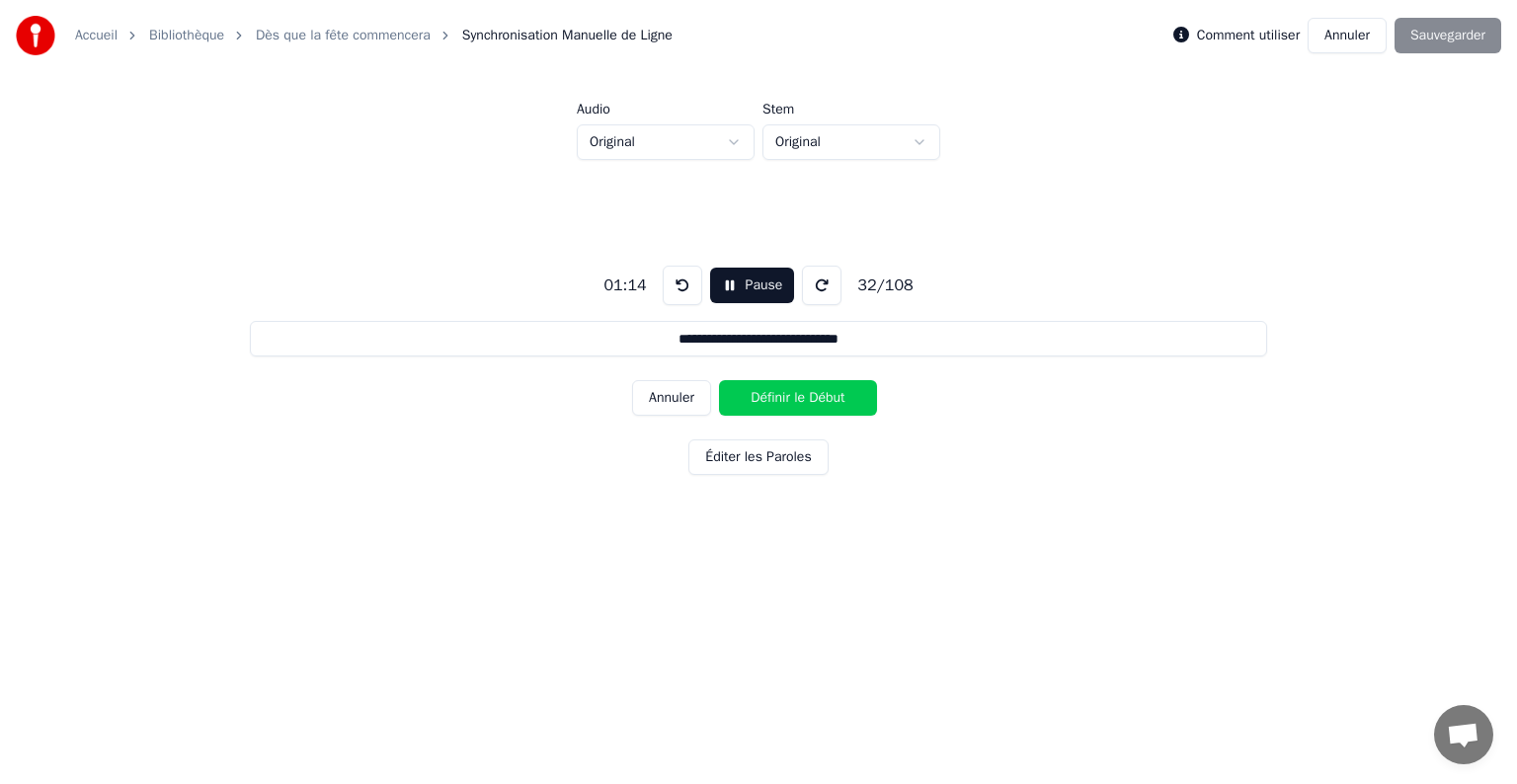 click on "Définir le Début" at bounding box center [798, 398] 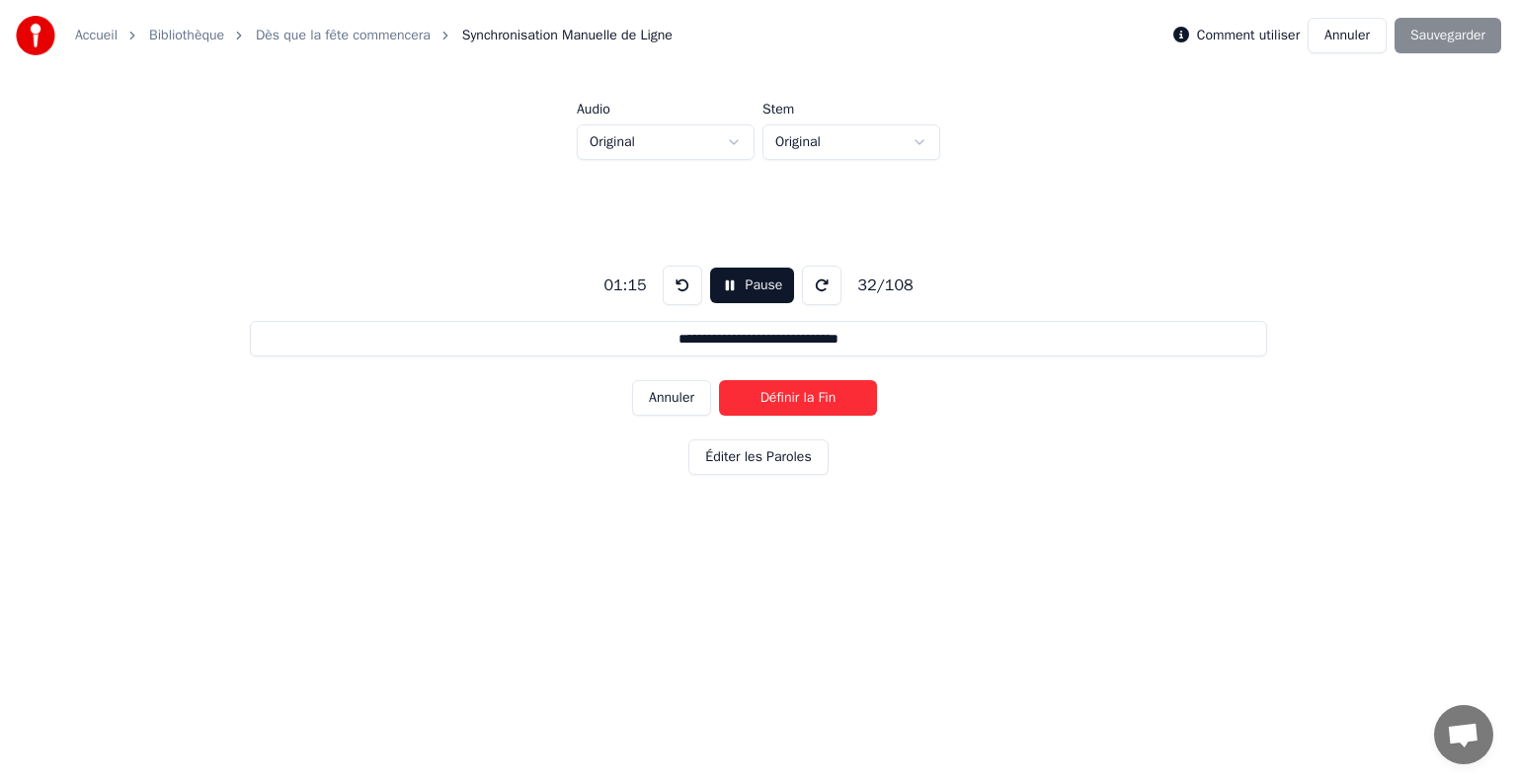 click on "Définir la Fin" at bounding box center (798, 398) 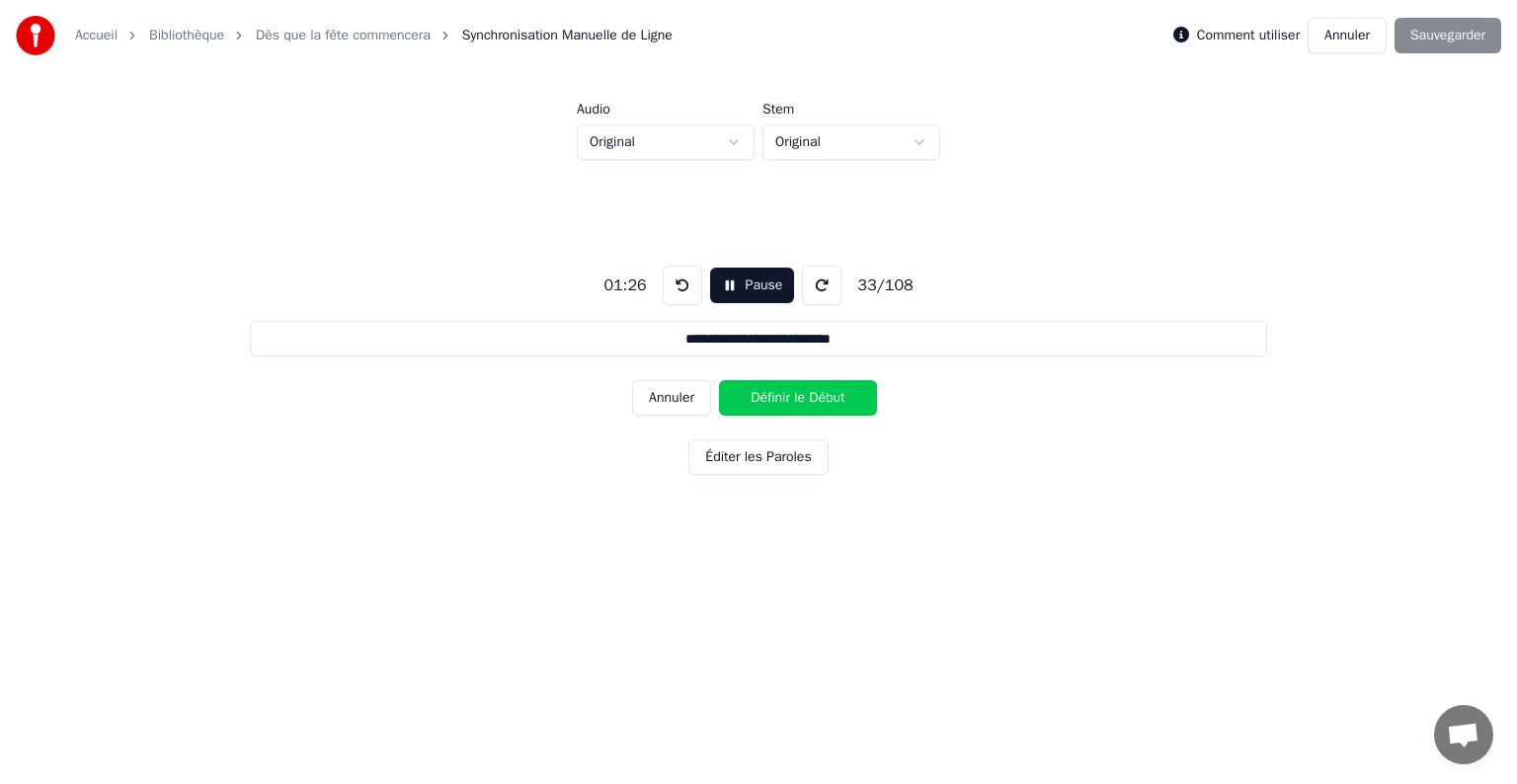 click on "Définir le Début" at bounding box center [798, 398] 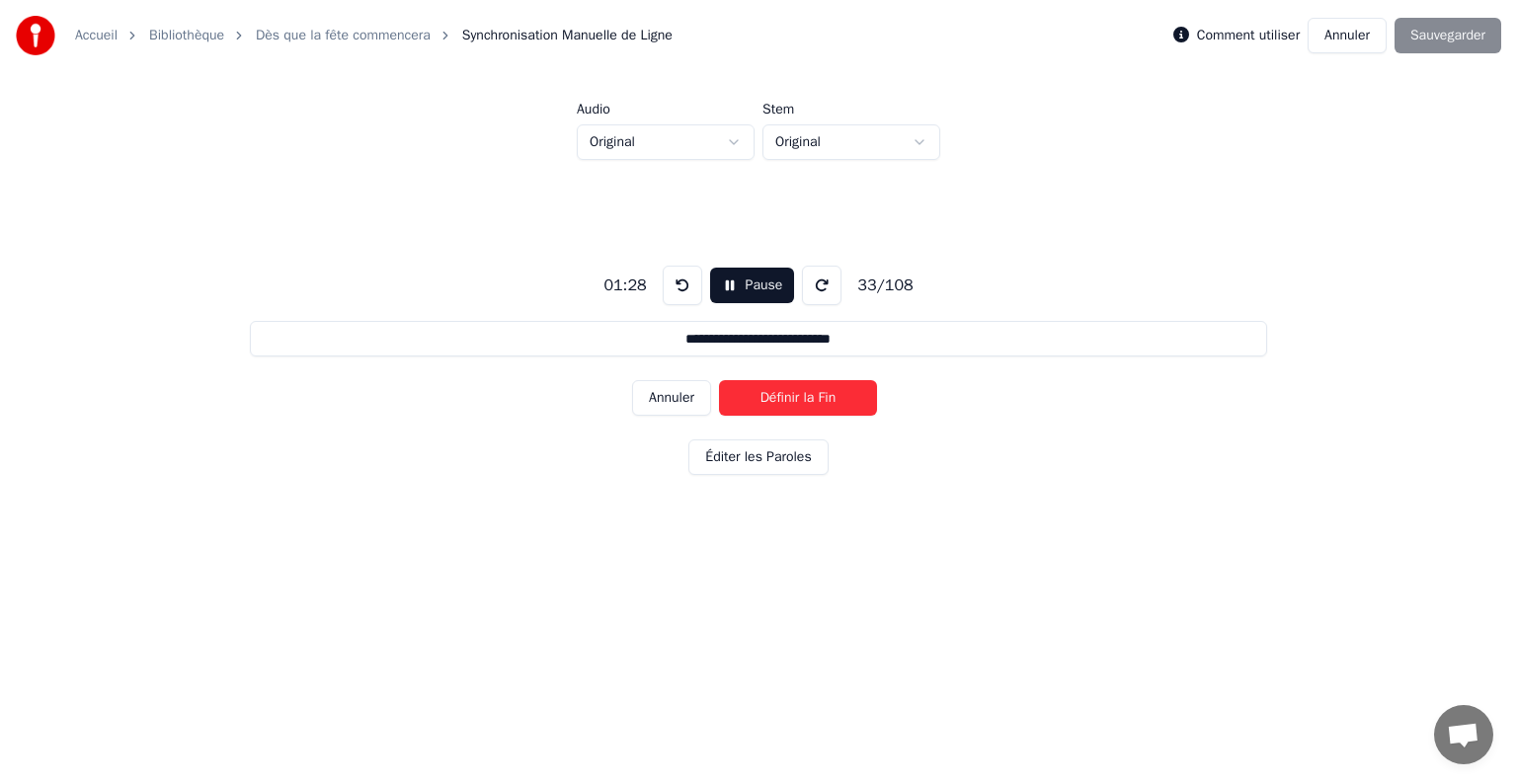 click on "Définir la Fin" at bounding box center (798, 398) 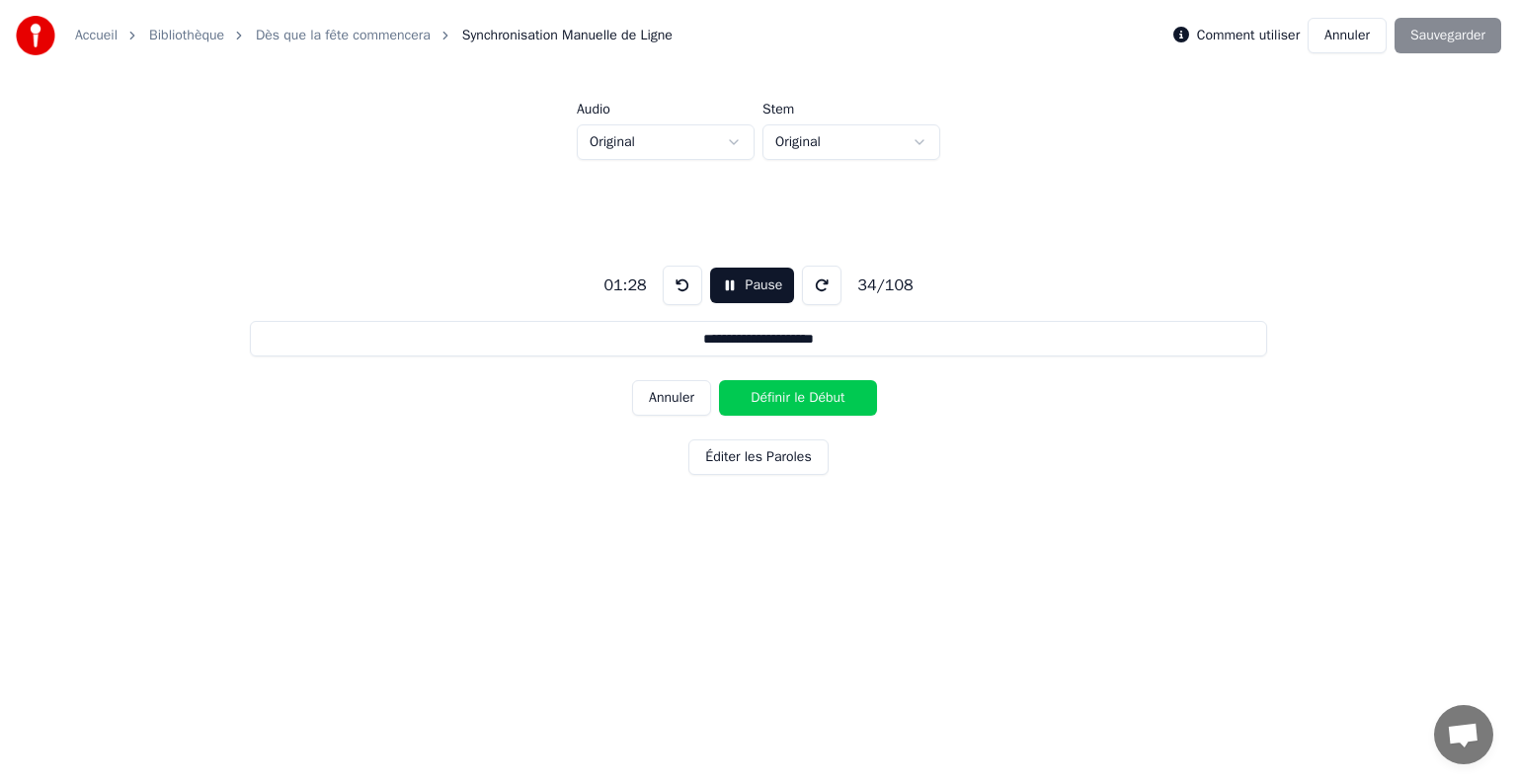 click on "Définir le Début" at bounding box center (798, 398) 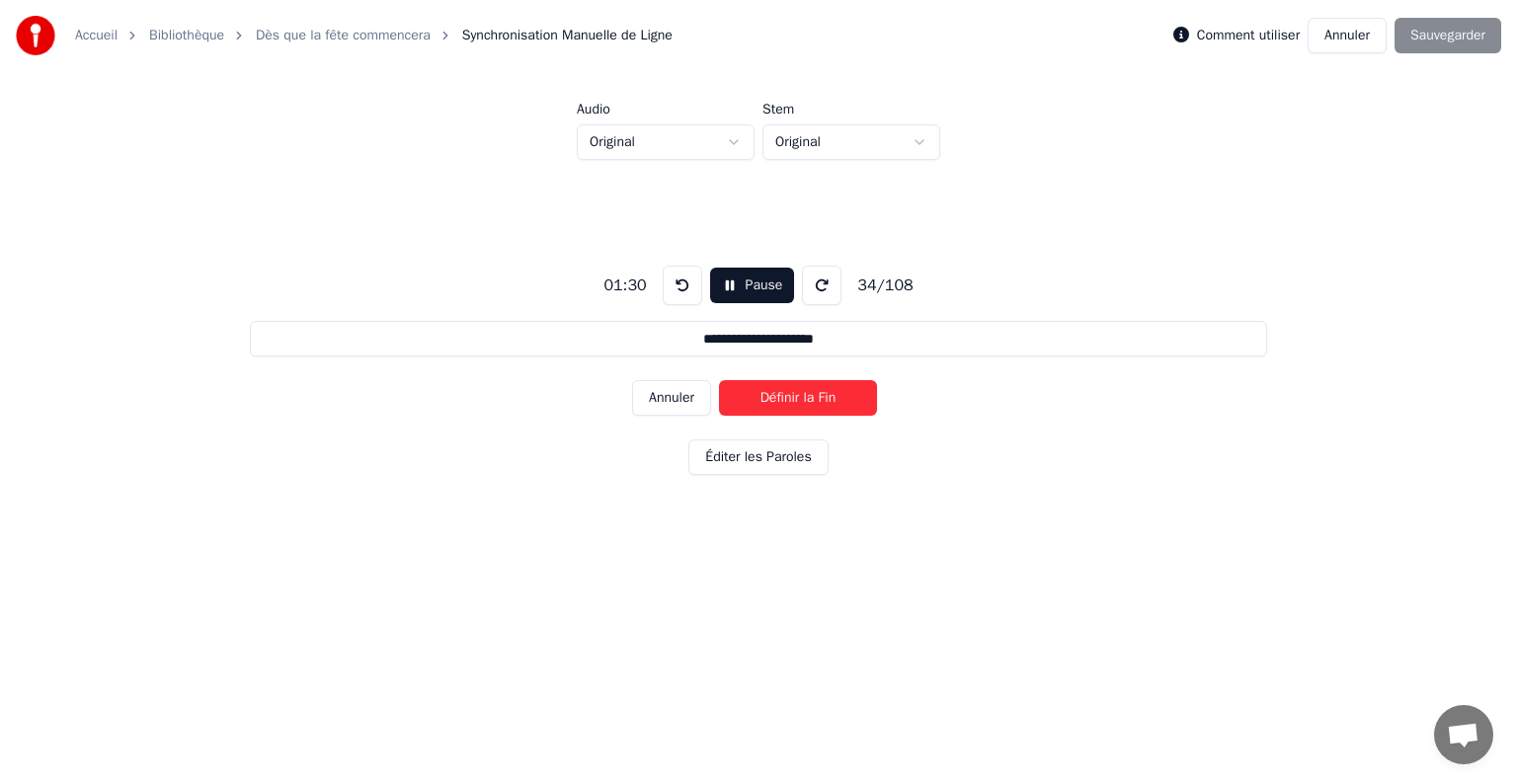 click on "Définir la Fin" at bounding box center [798, 398] 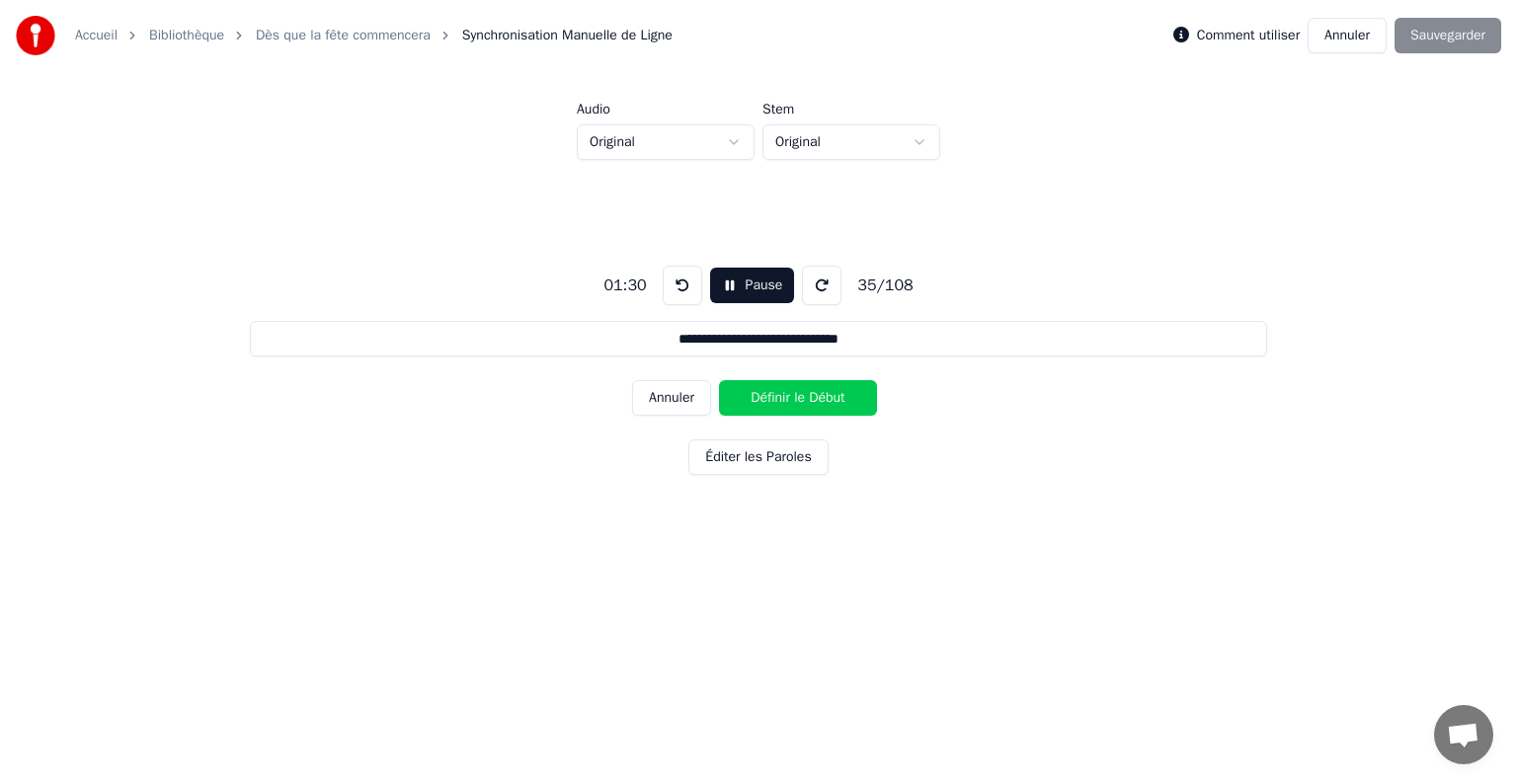 click on "Définir le Début" at bounding box center [798, 398] 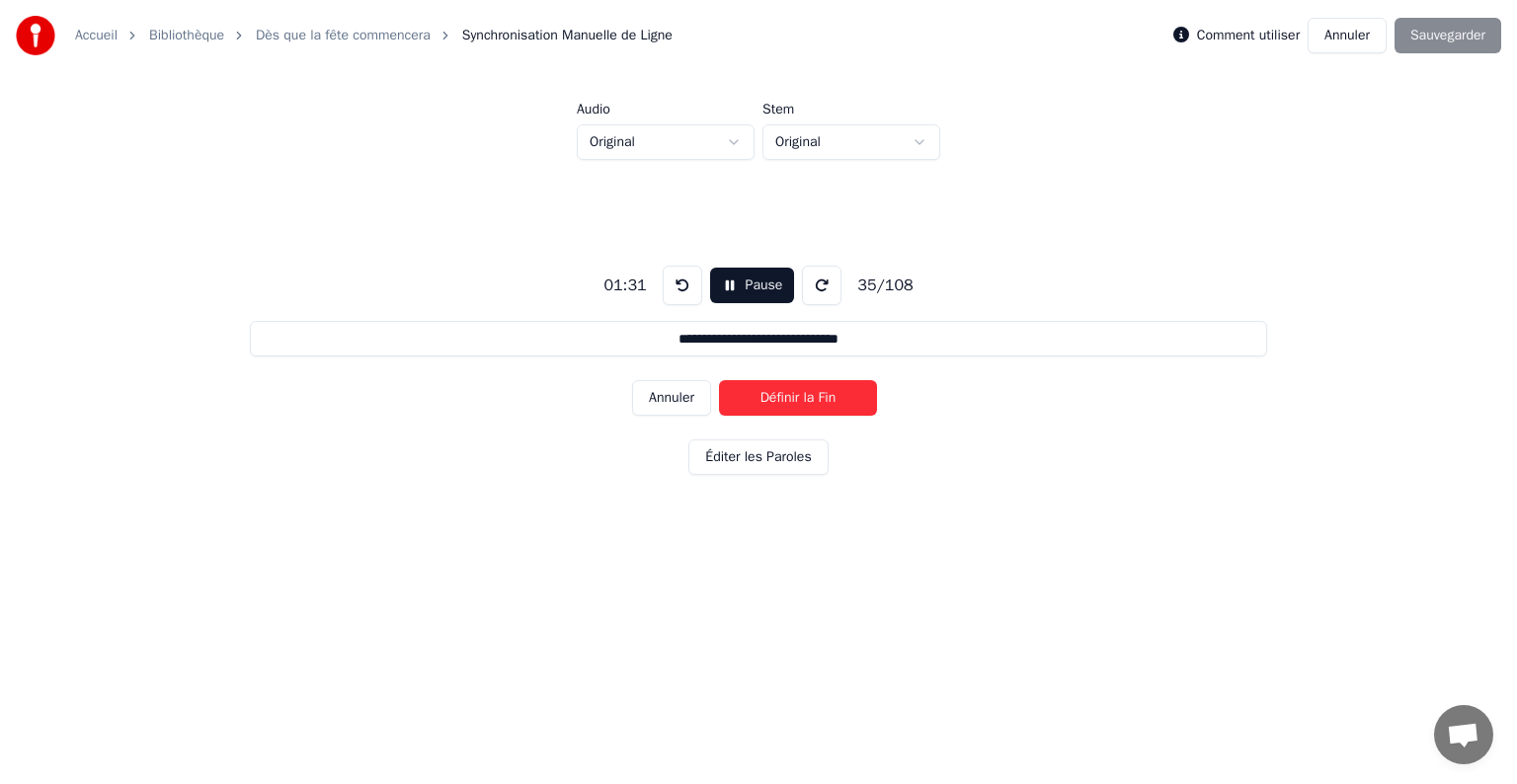 click on "Définir la Fin" at bounding box center [798, 398] 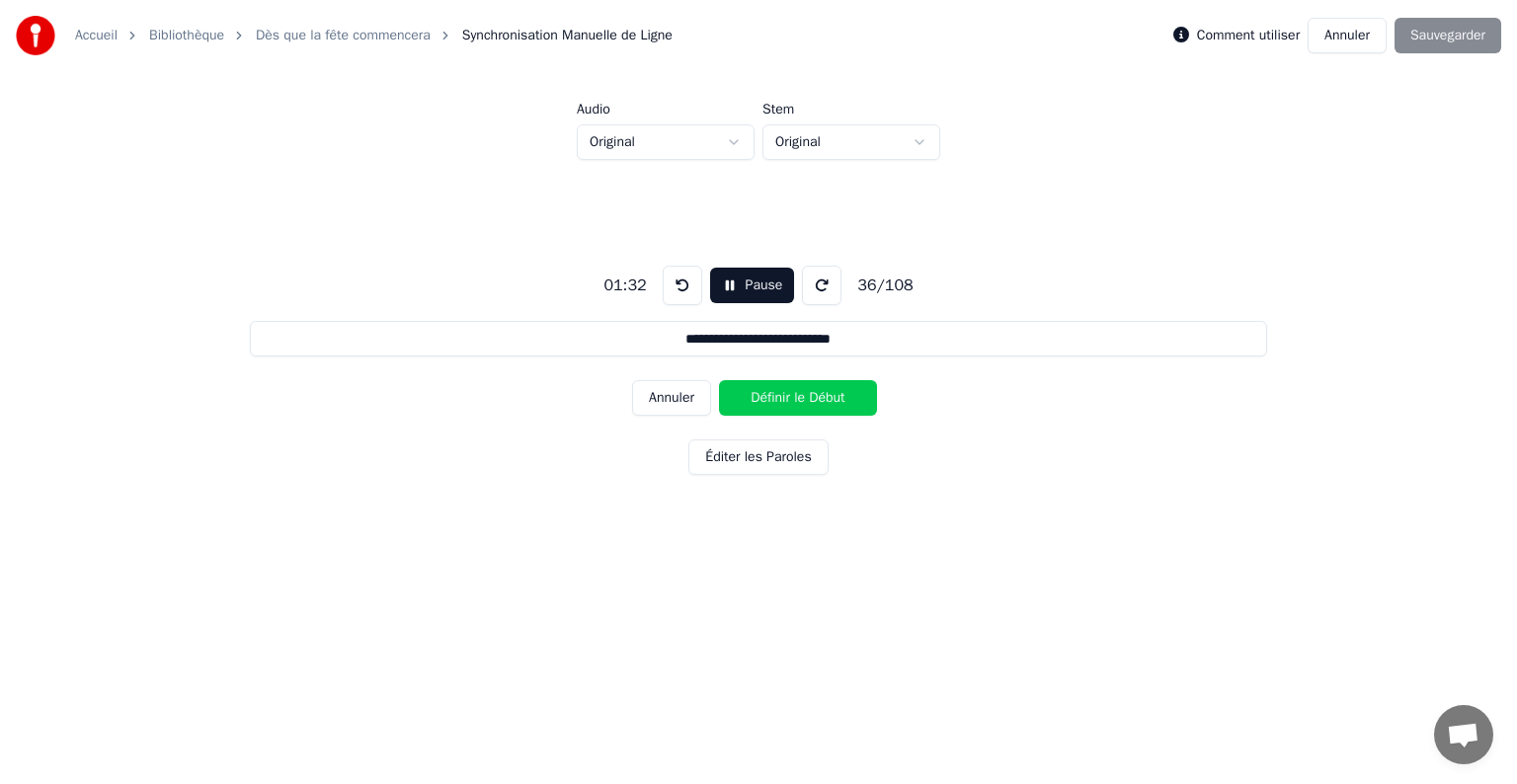 click on "Définir le Début" at bounding box center [798, 398] 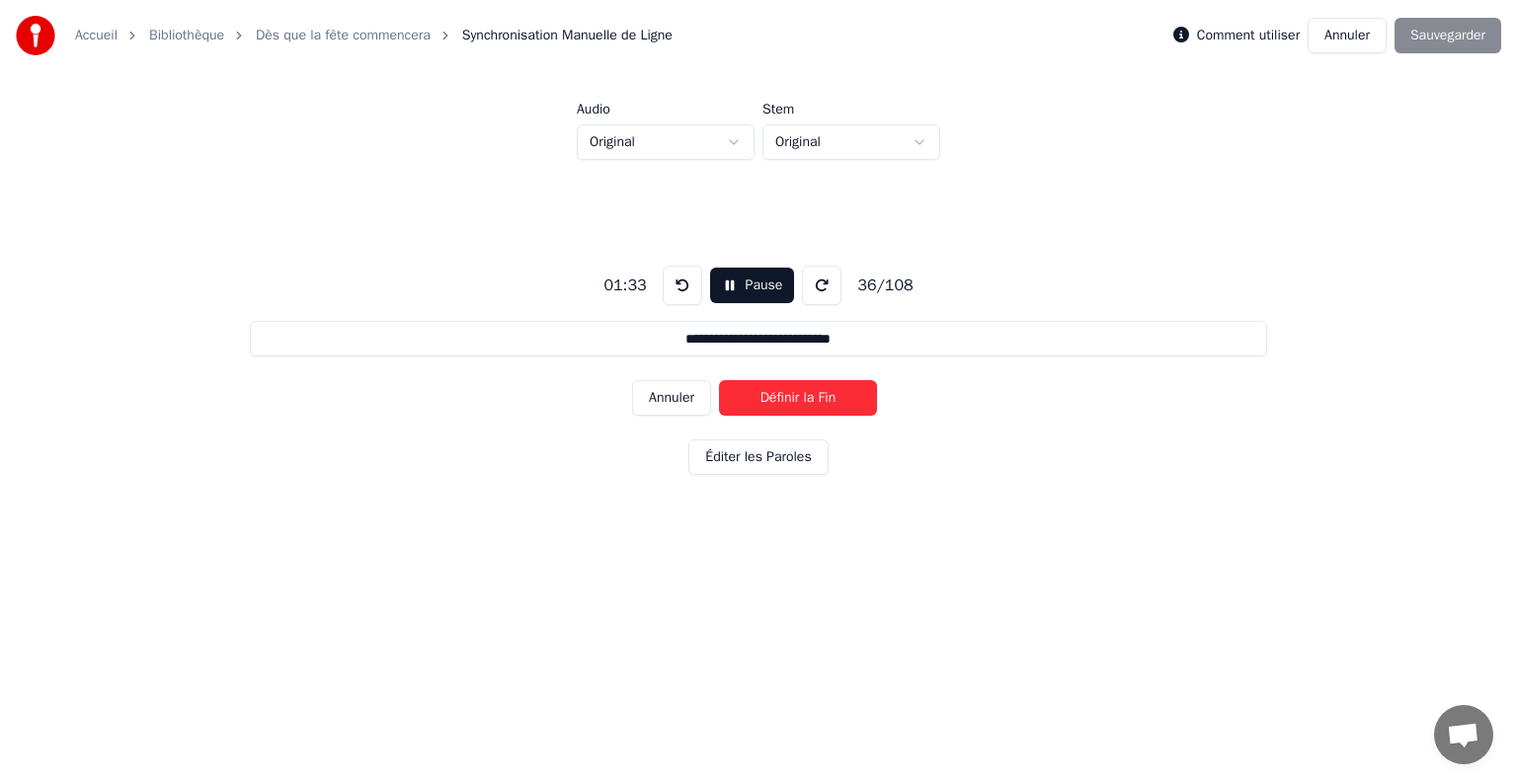 click on "Définir la Fin" at bounding box center [798, 398] 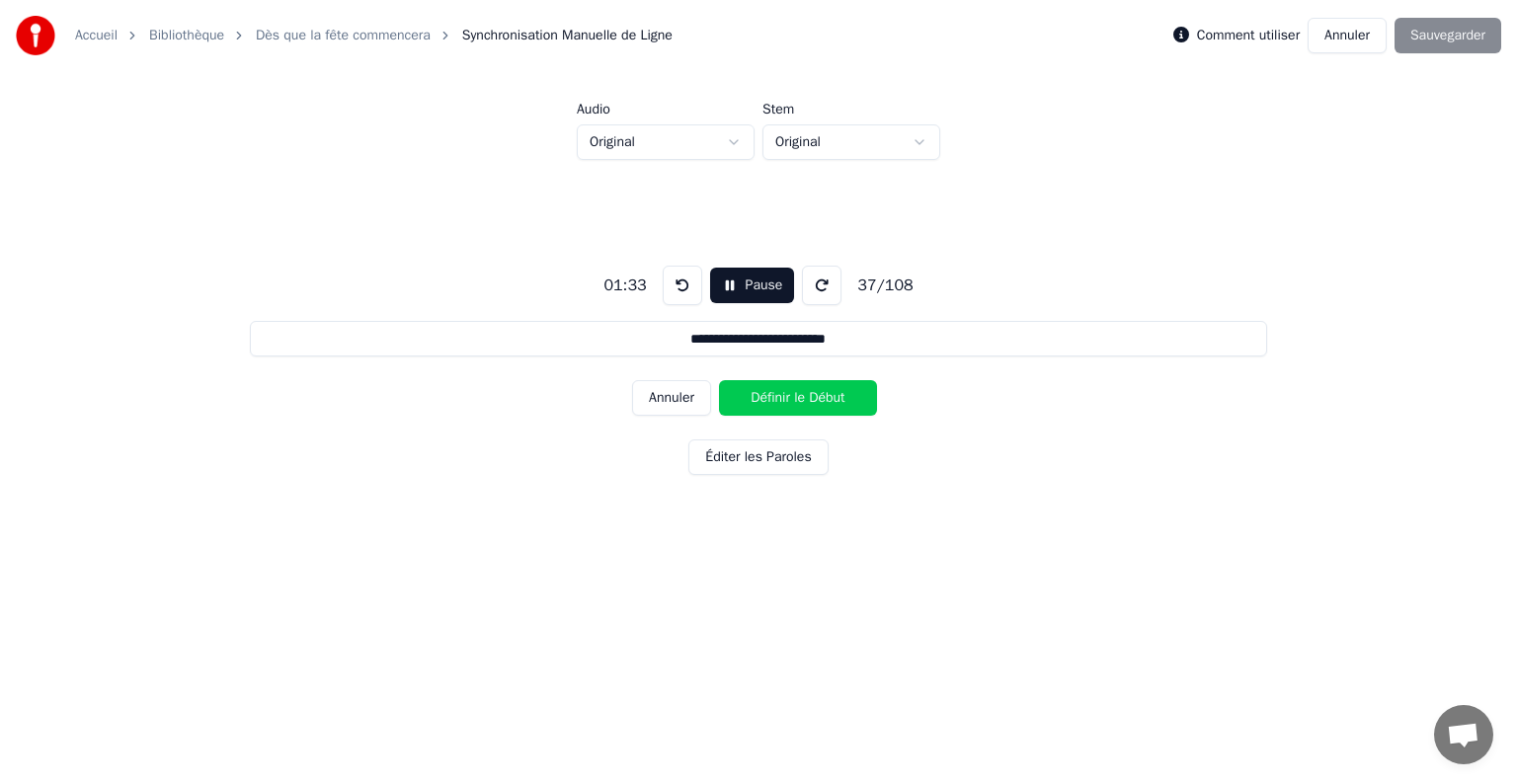 click on "Définir le Début" at bounding box center [798, 398] 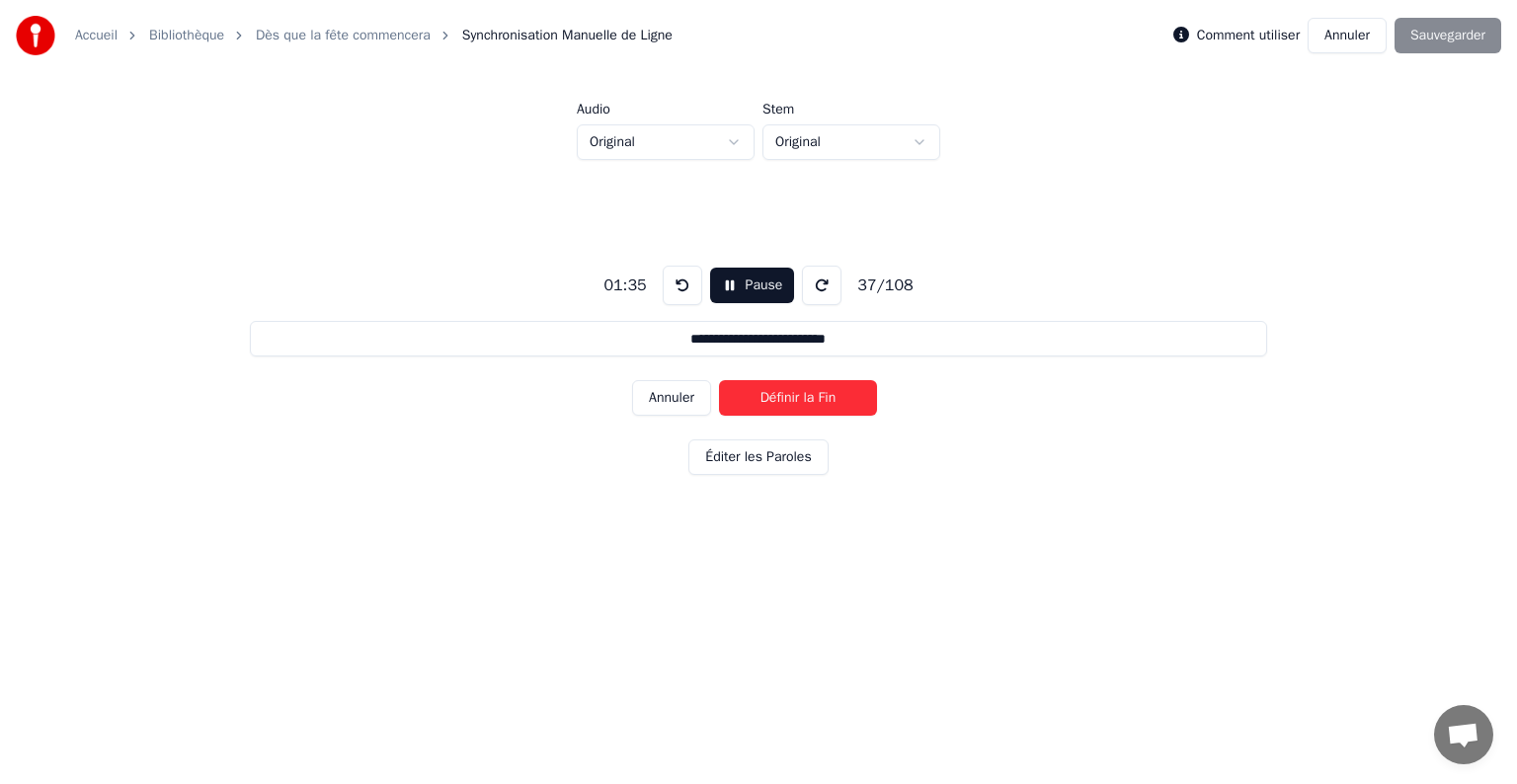 click on "Définir la Fin" at bounding box center (798, 398) 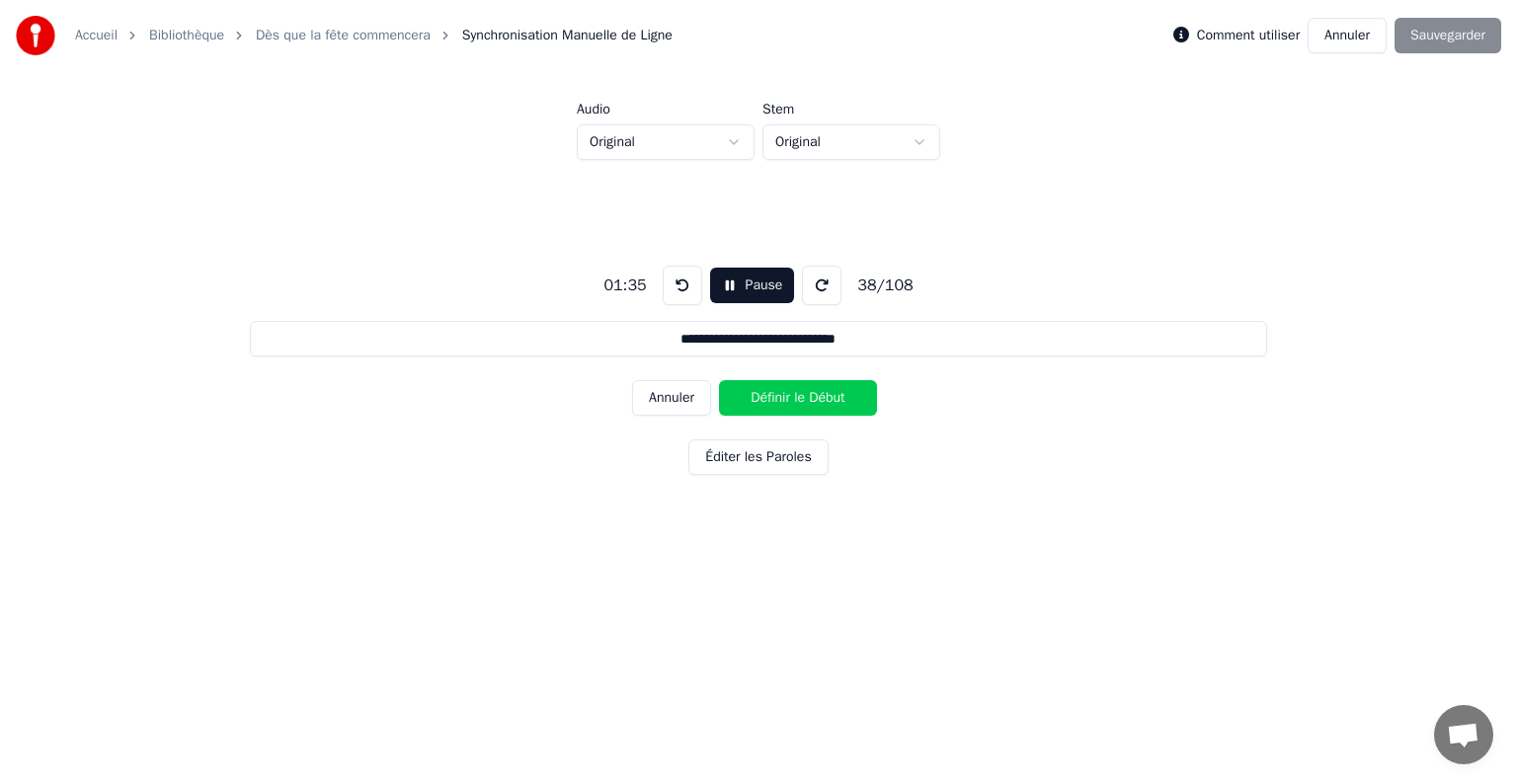 click on "Définir le Début" at bounding box center (798, 398) 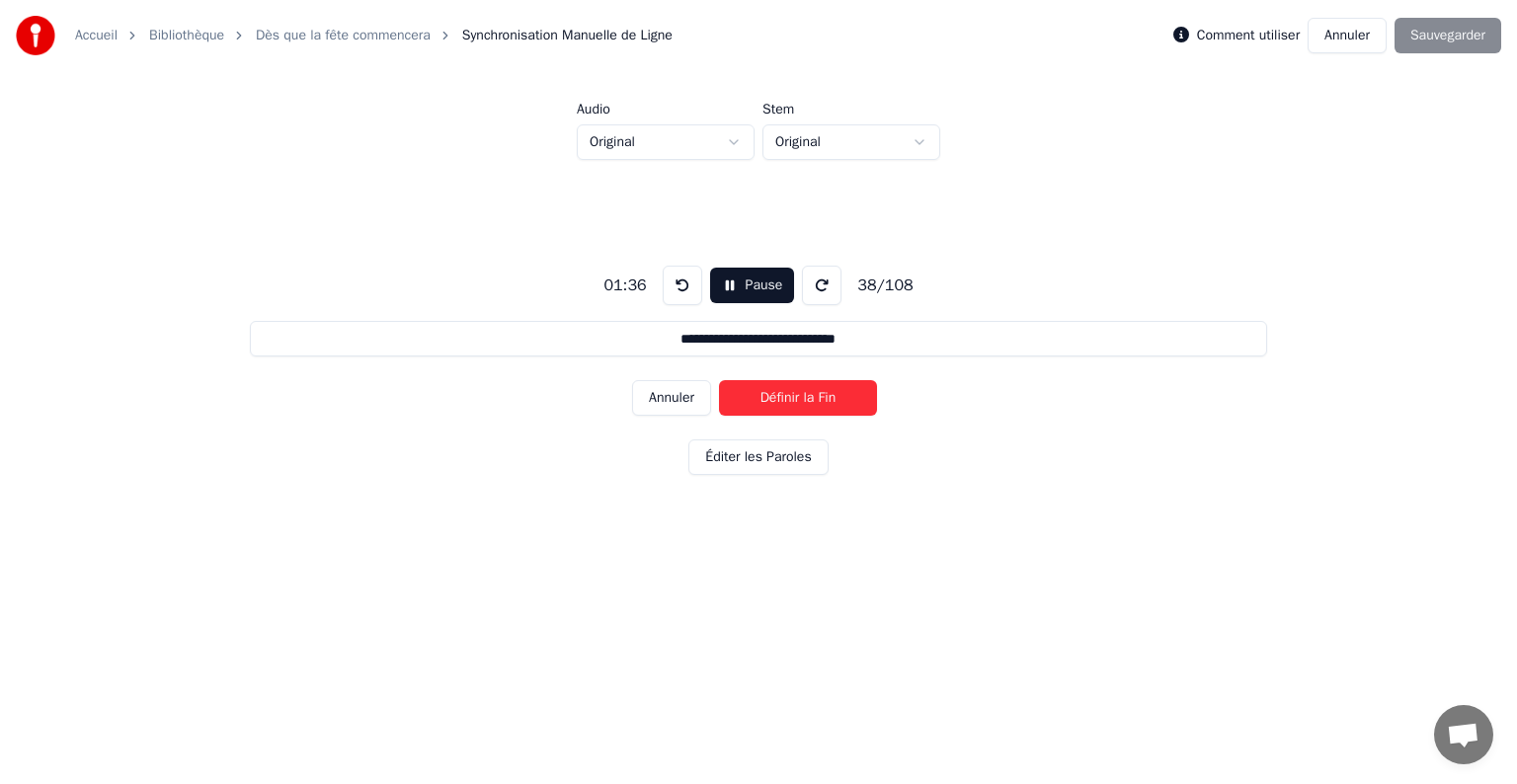 click on "Définir la Fin" at bounding box center (798, 398) 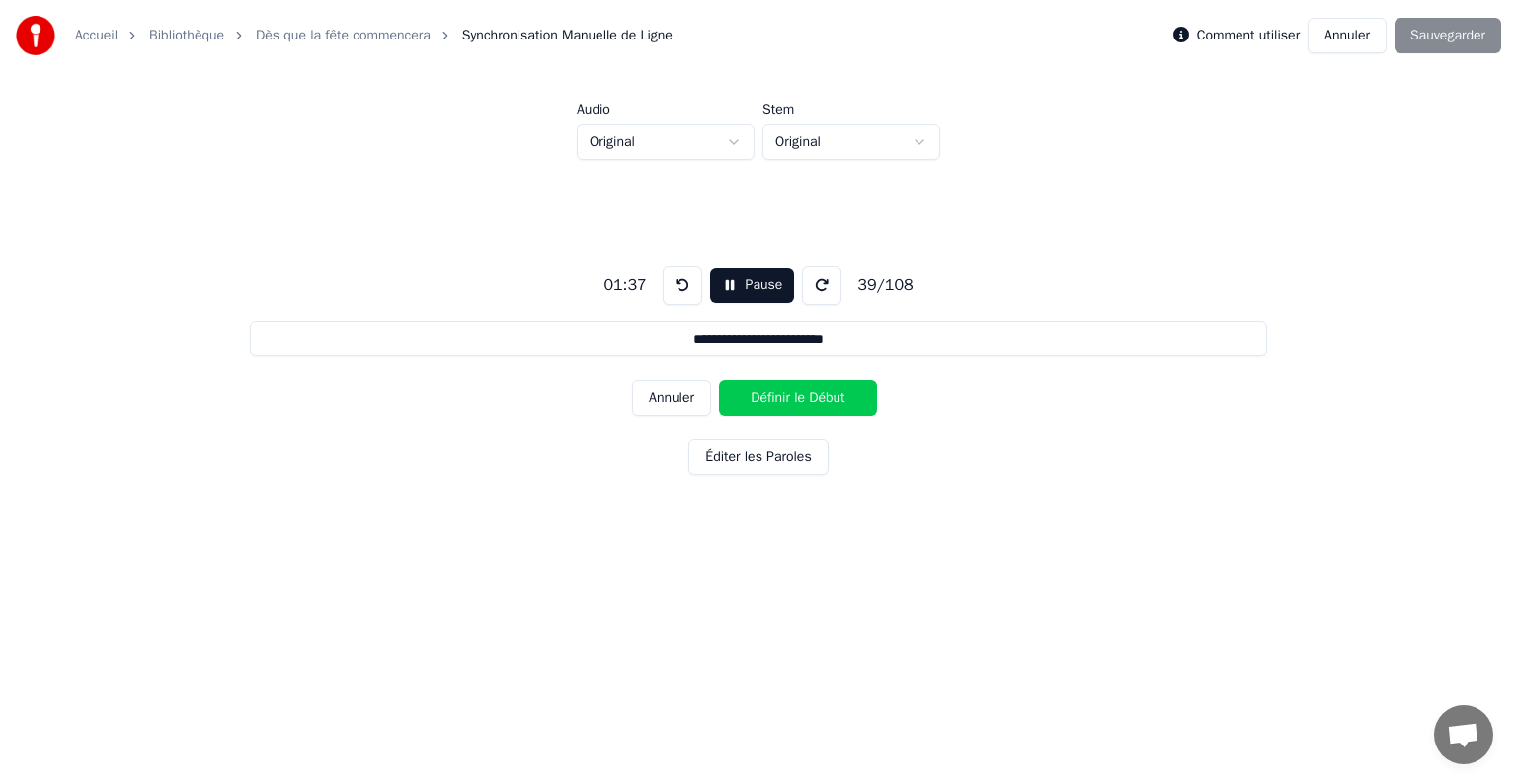 click on "Définir le Début" at bounding box center [798, 398] 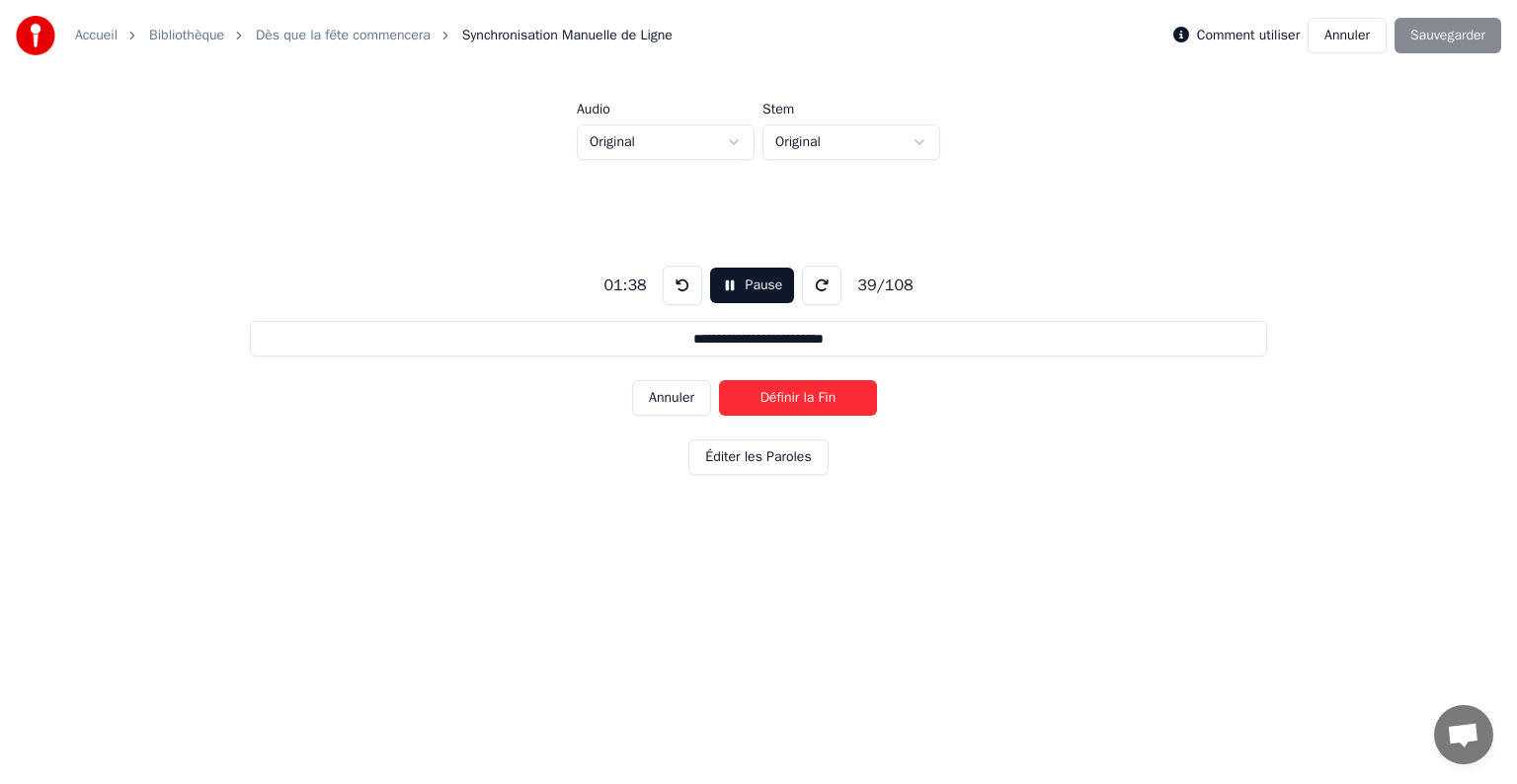 click on "Définir la Fin" at bounding box center (798, 398) 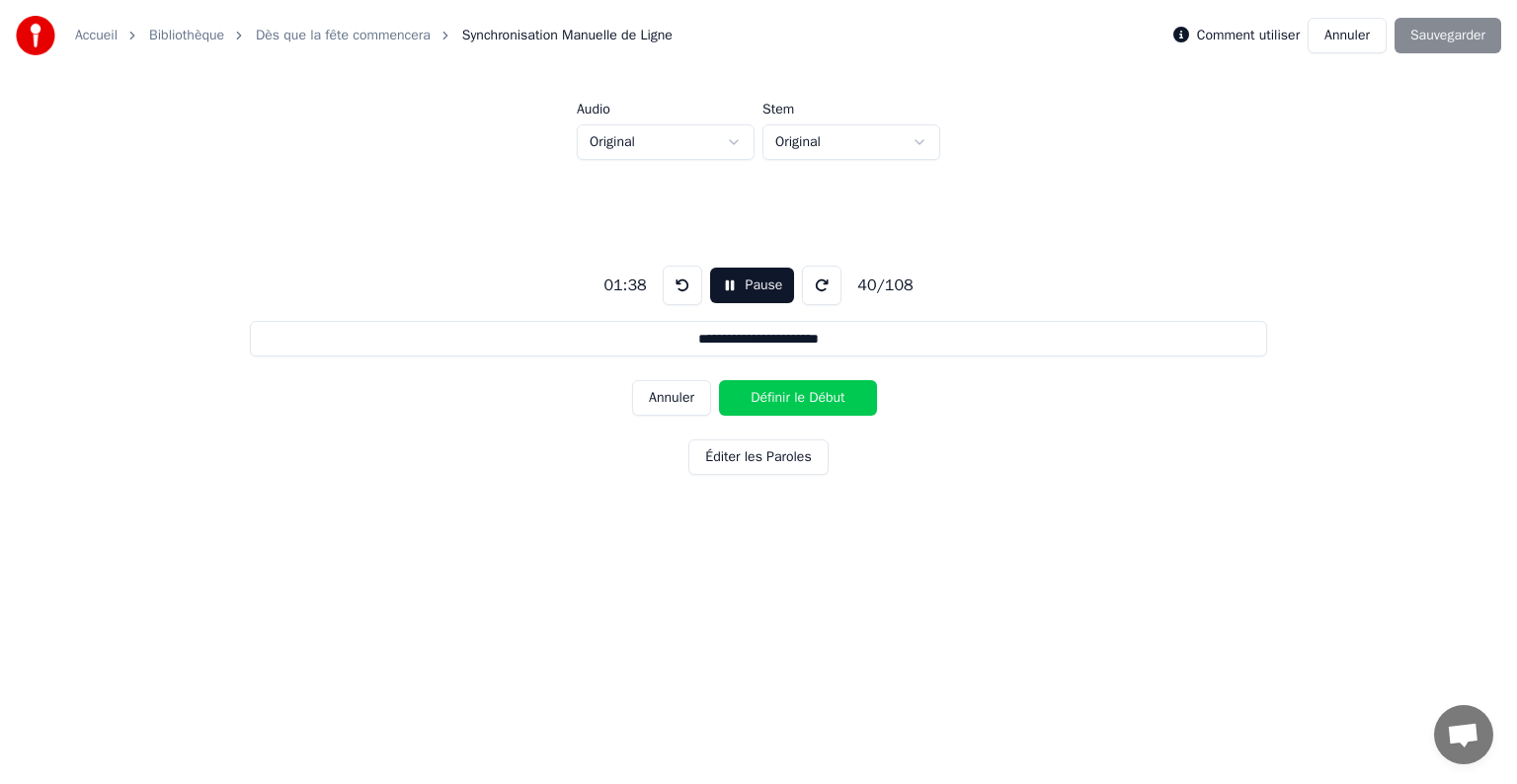 click on "Définir le Début" at bounding box center [798, 398] 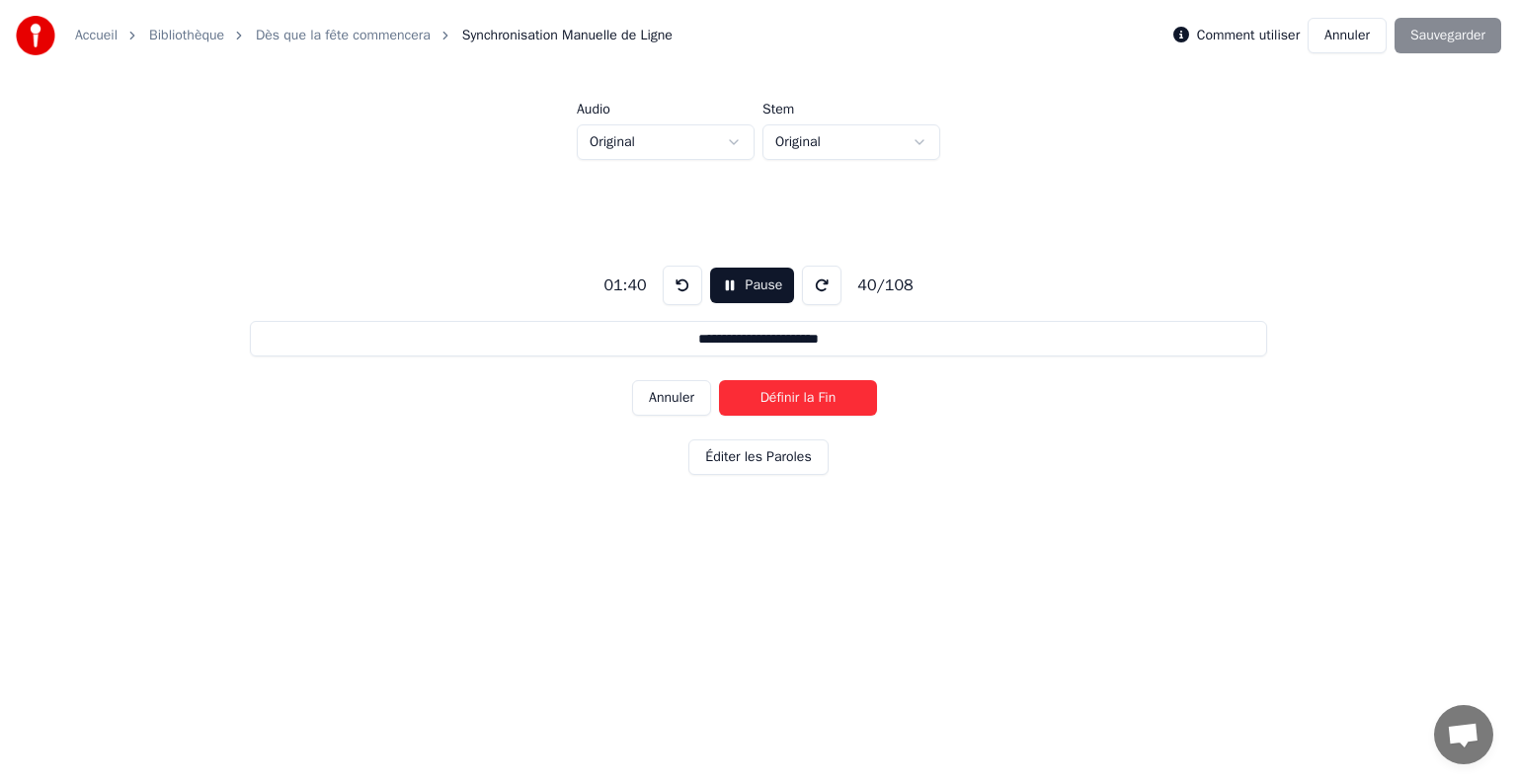 click on "Définir la Fin" at bounding box center [798, 398] 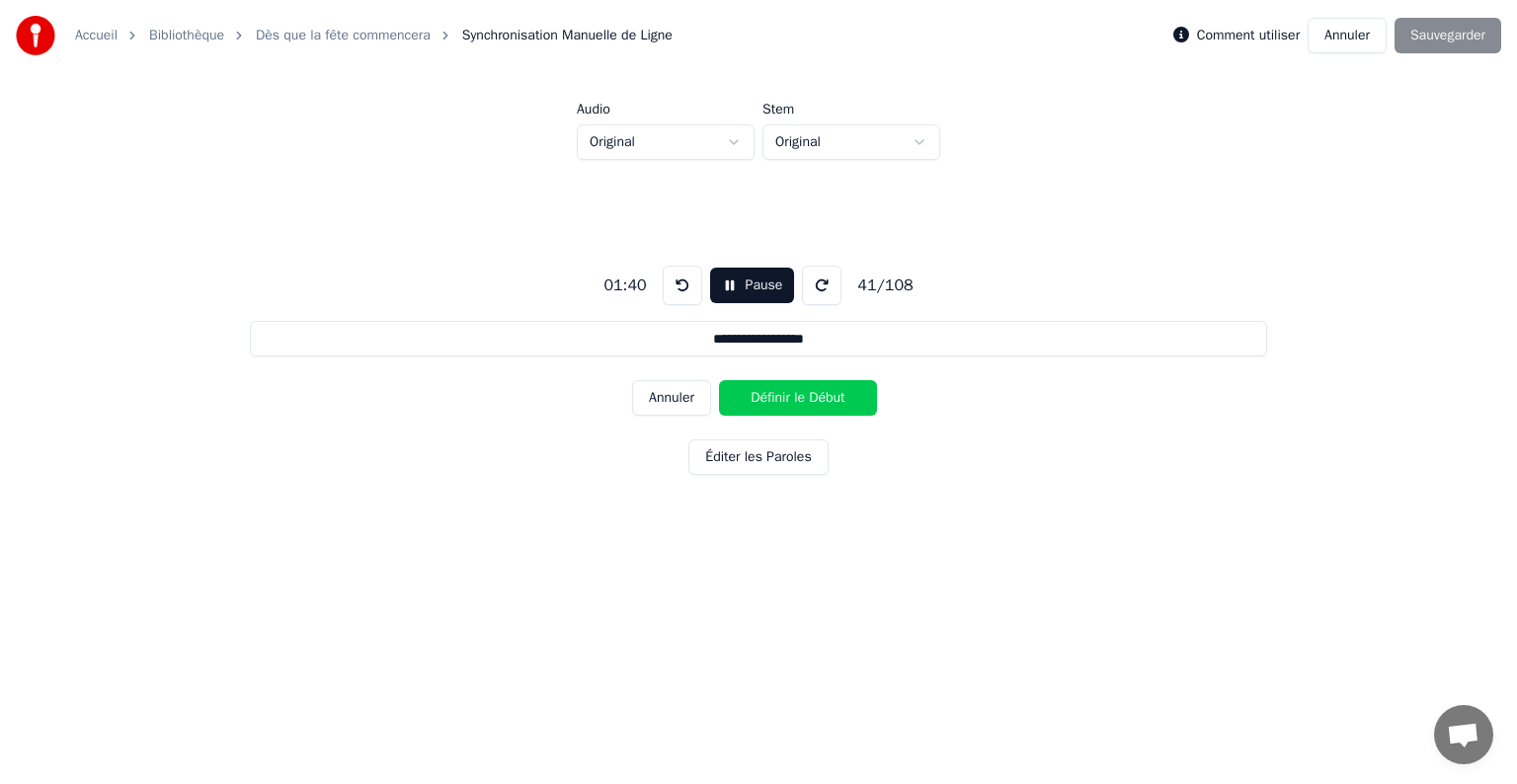 click on "Définir le Début" at bounding box center (798, 398) 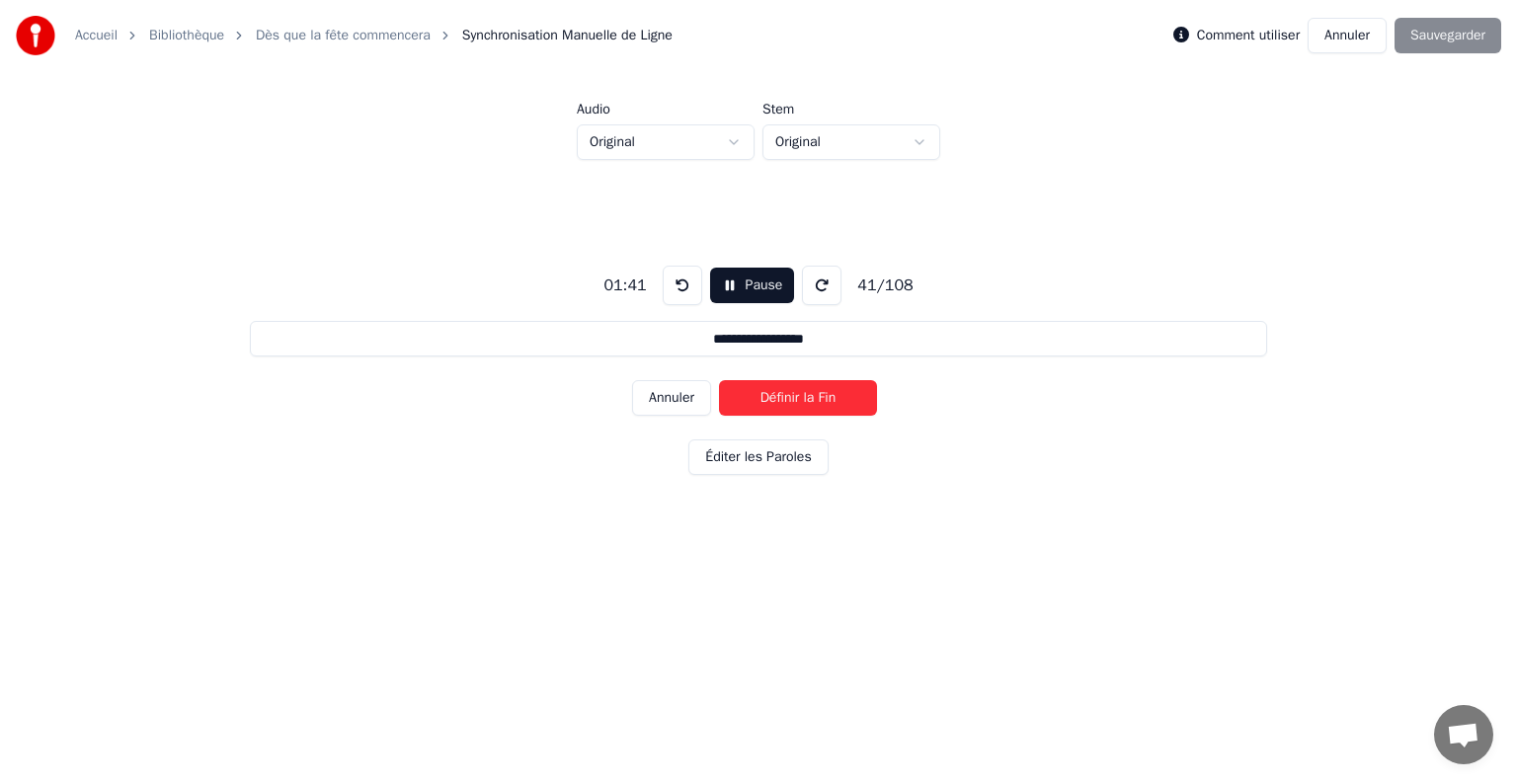 click on "Définir la Fin" at bounding box center (798, 398) 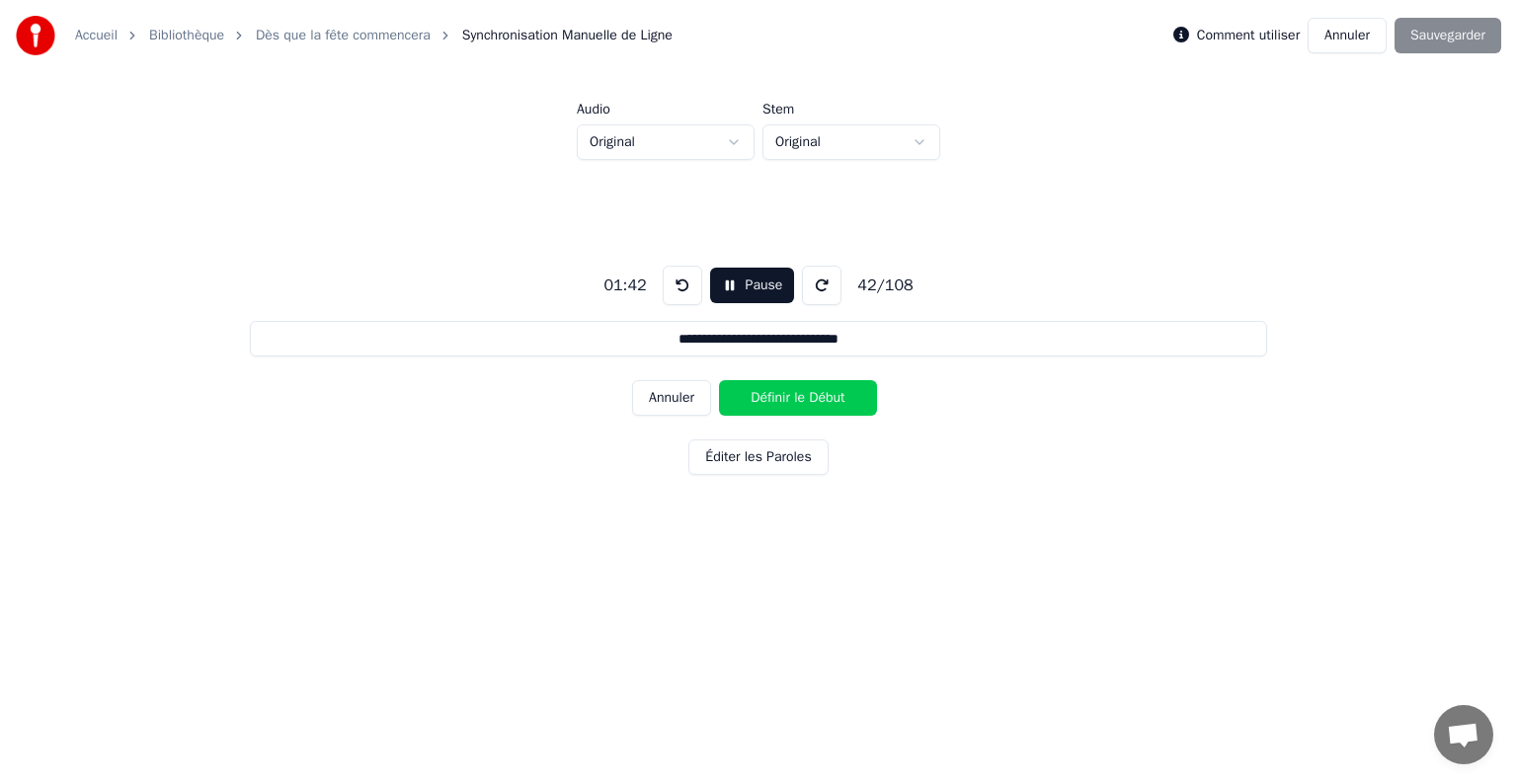 click on "Définir le Début" at bounding box center [798, 398] 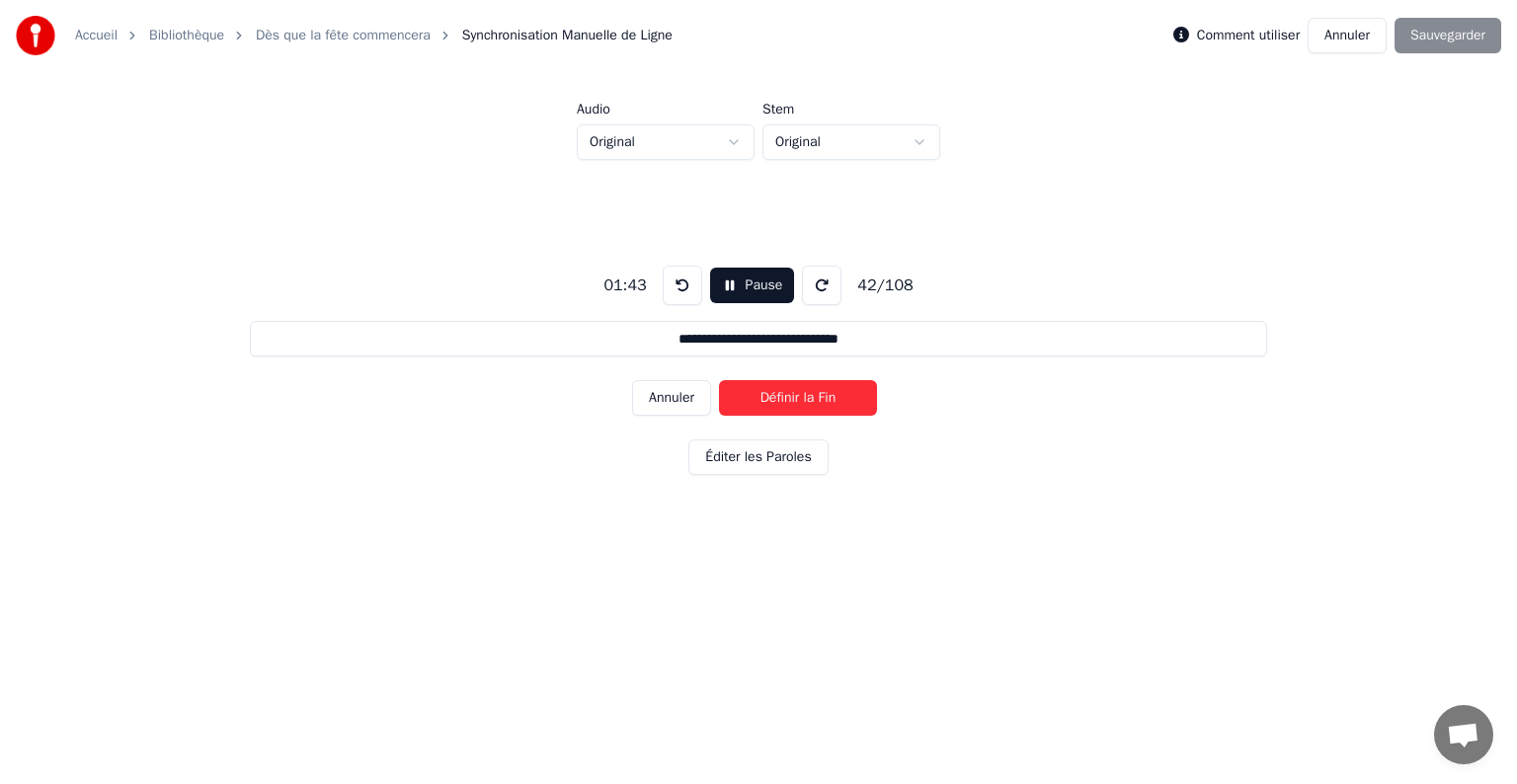 click on "Définir la Fin" at bounding box center (798, 398) 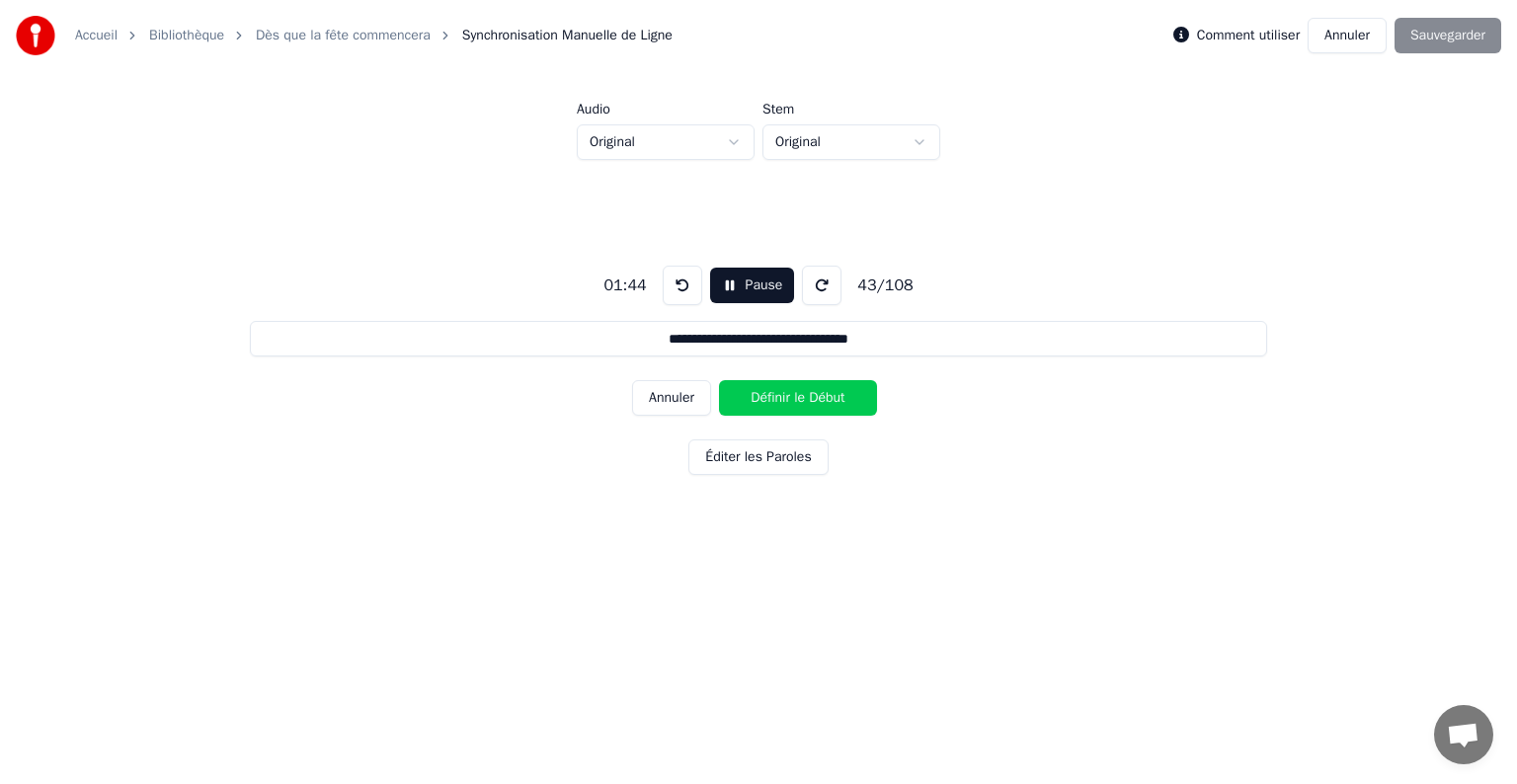 click on "Définir le Début" at bounding box center (798, 398) 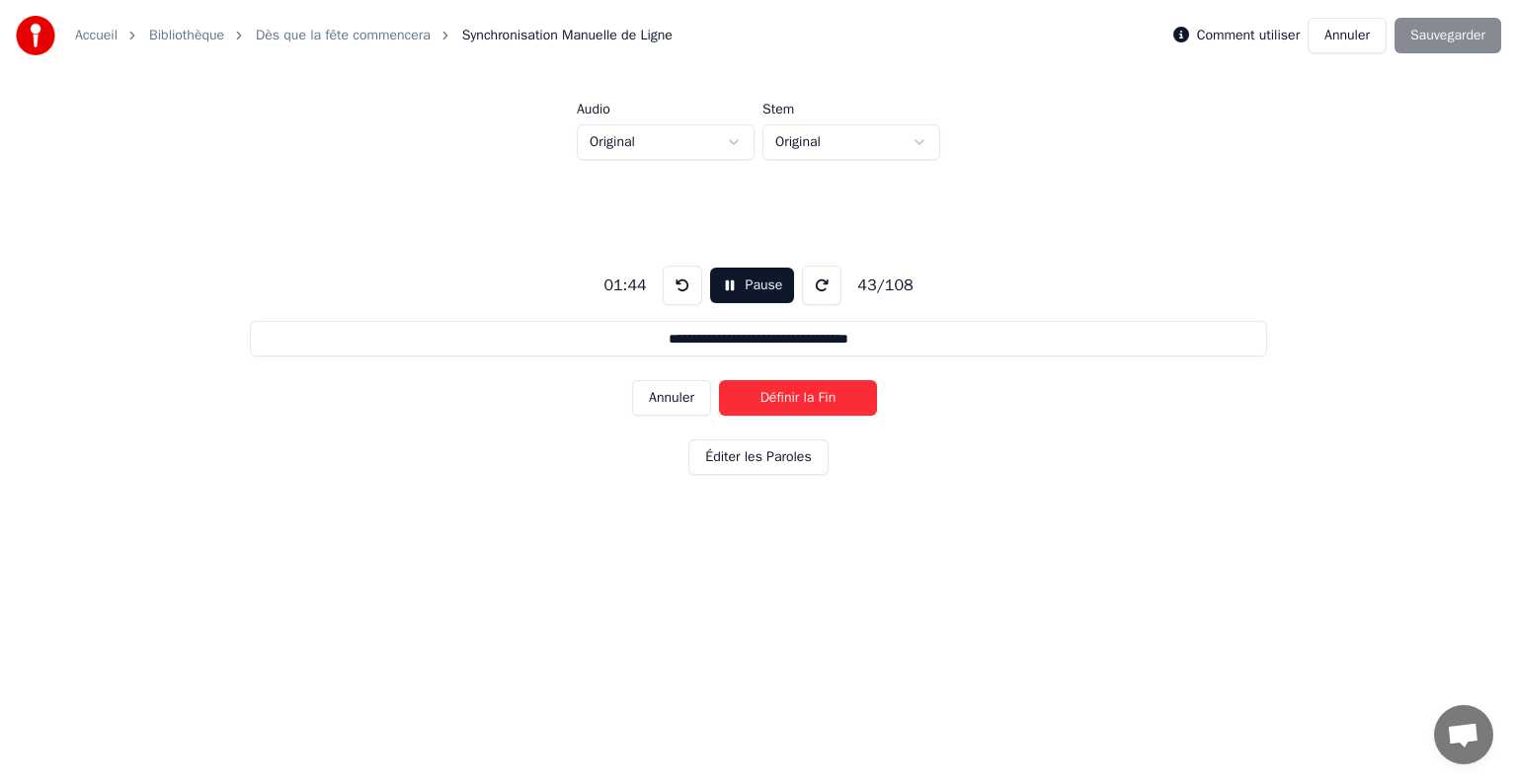 click on "Définir la Fin" at bounding box center [798, 398] 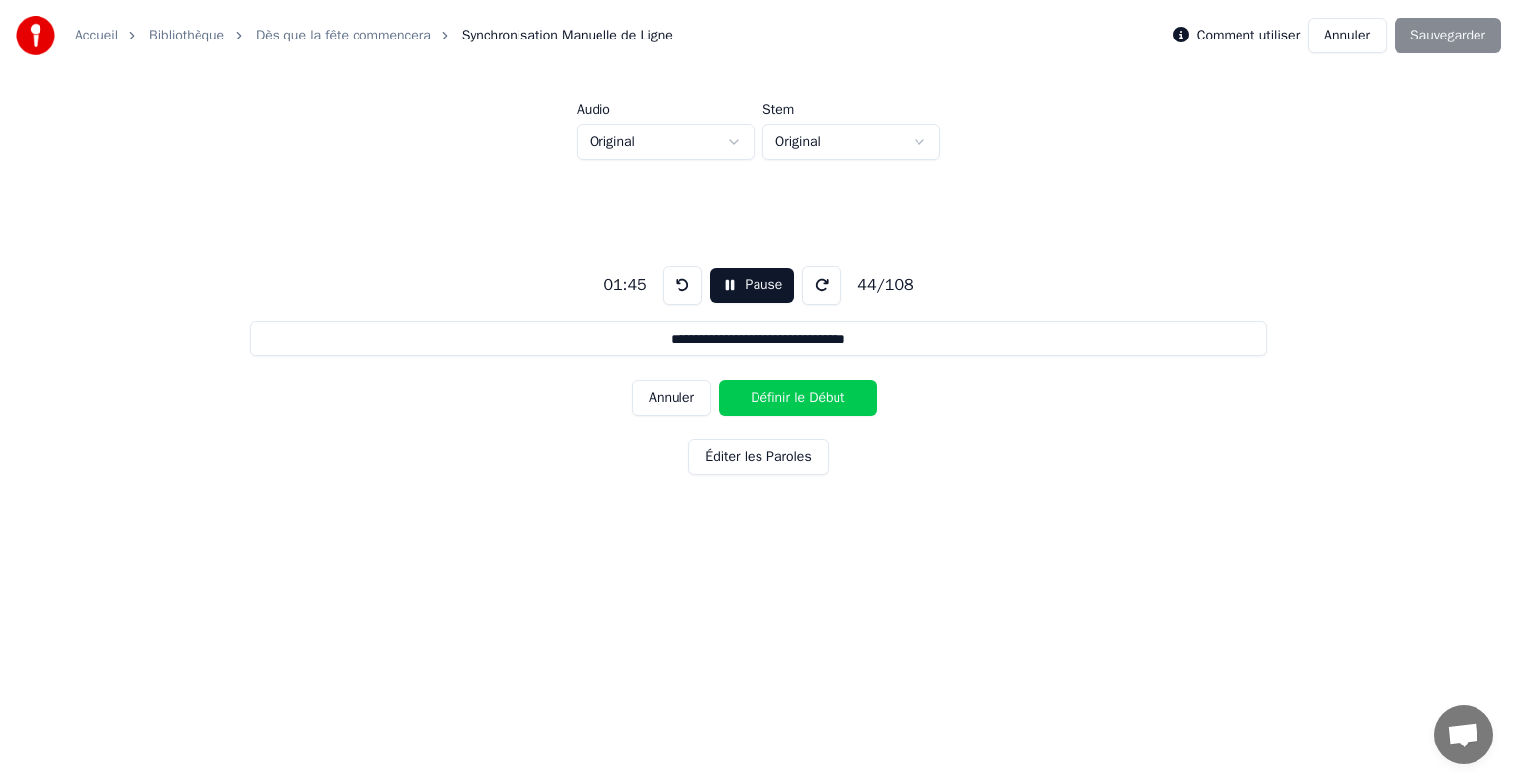 click on "Définir le Début" at bounding box center (798, 398) 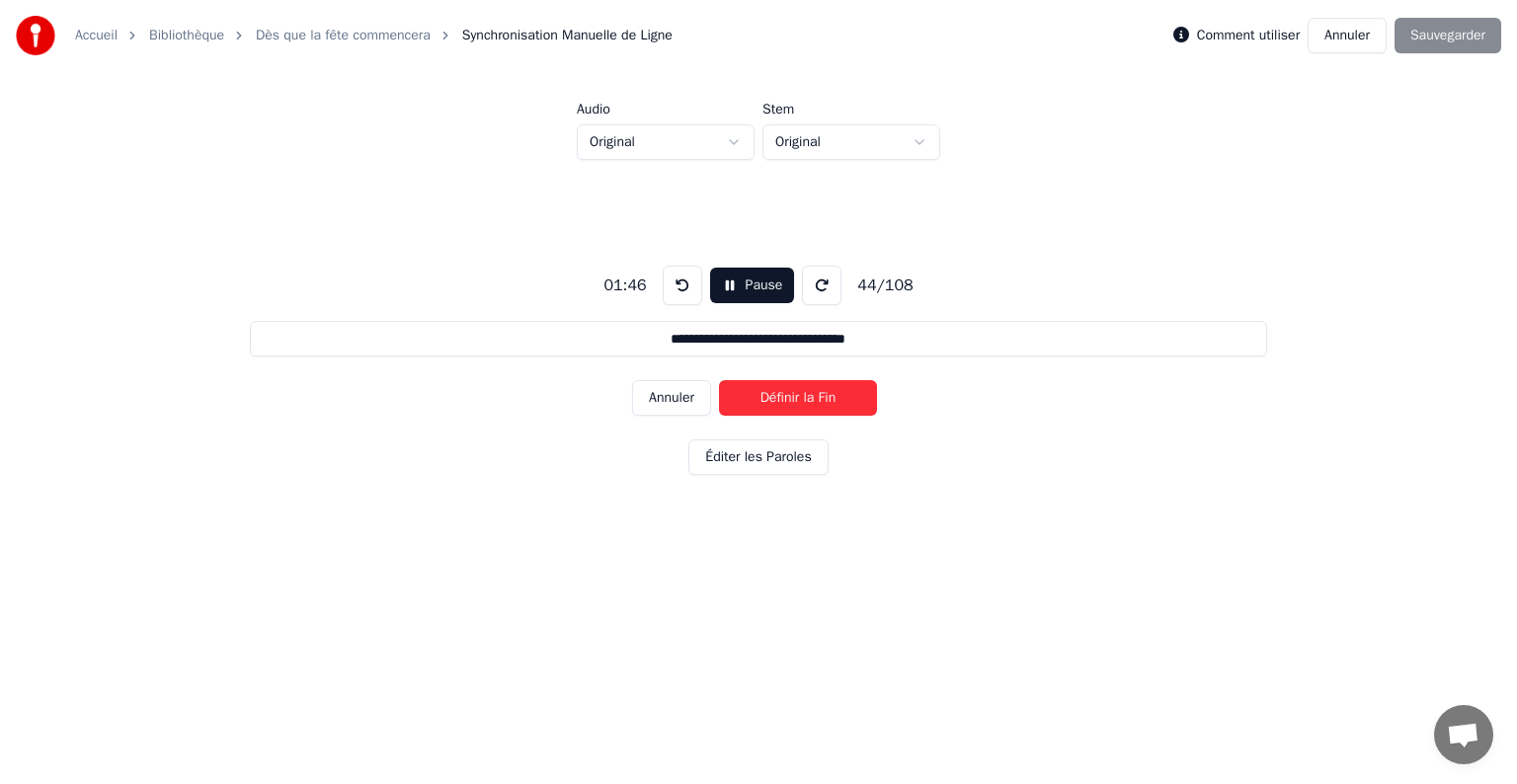 click on "Définir la Fin" at bounding box center (798, 398) 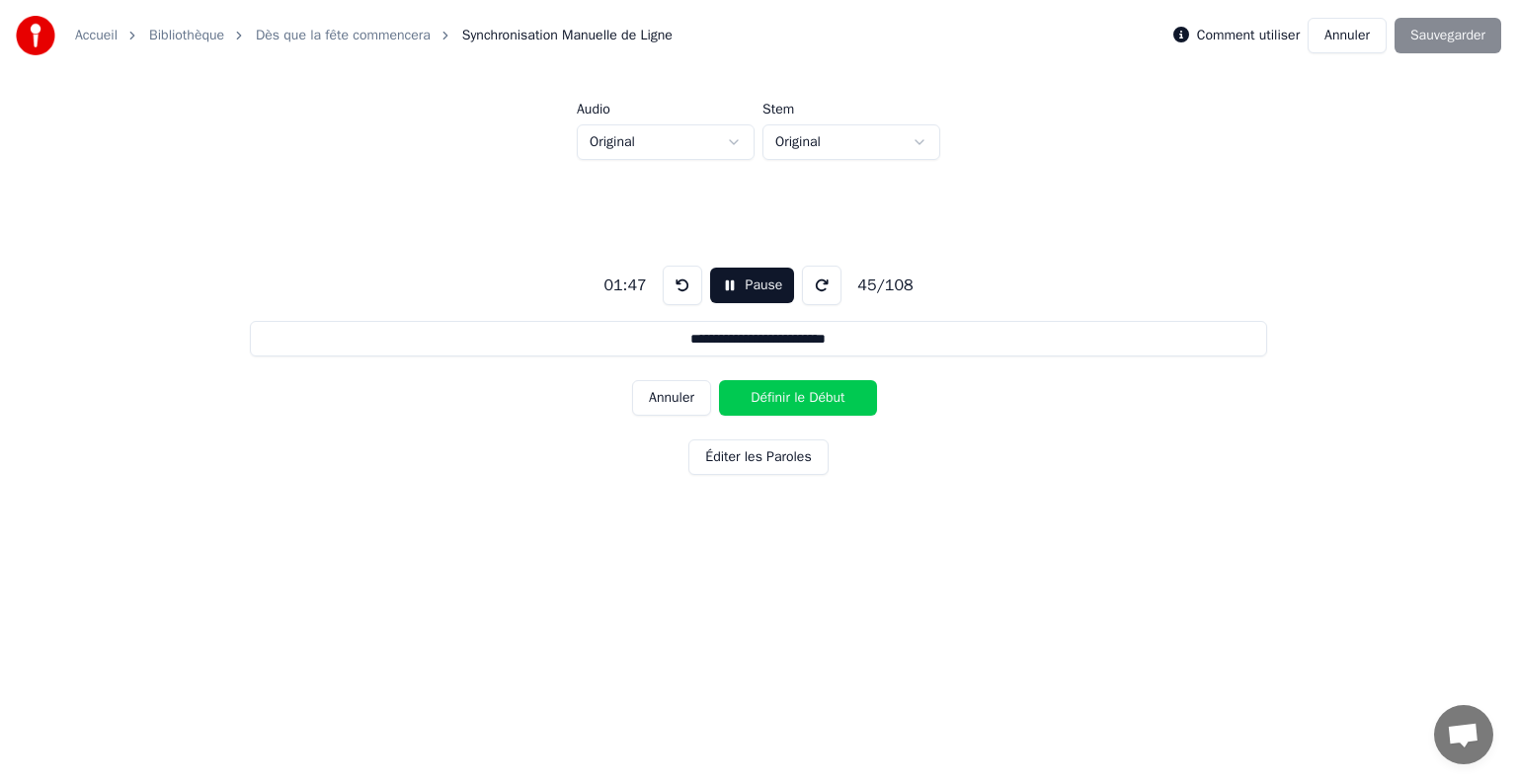 click on "Définir le Début" at bounding box center (798, 398) 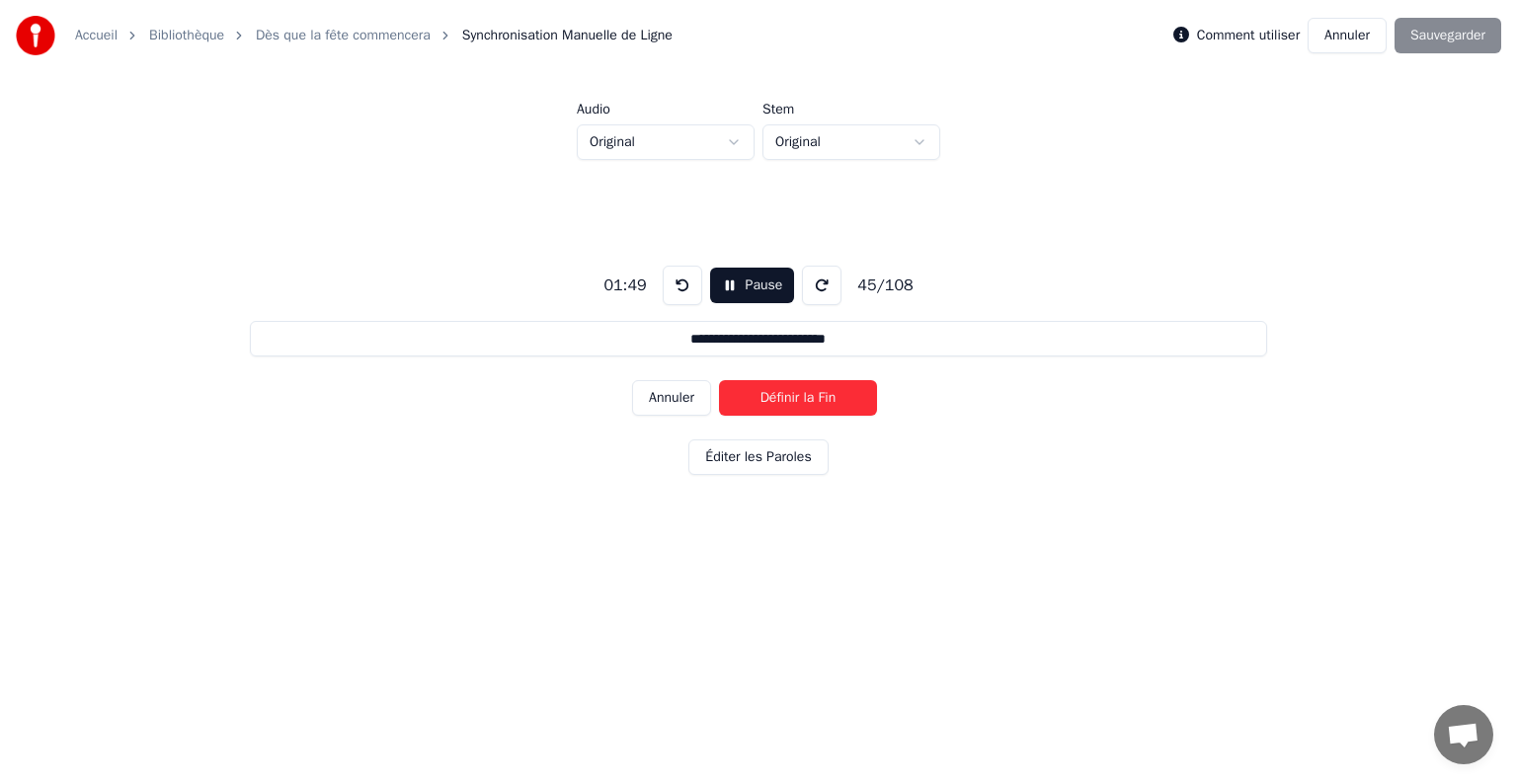 click on "Définir la Fin" at bounding box center [798, 398] 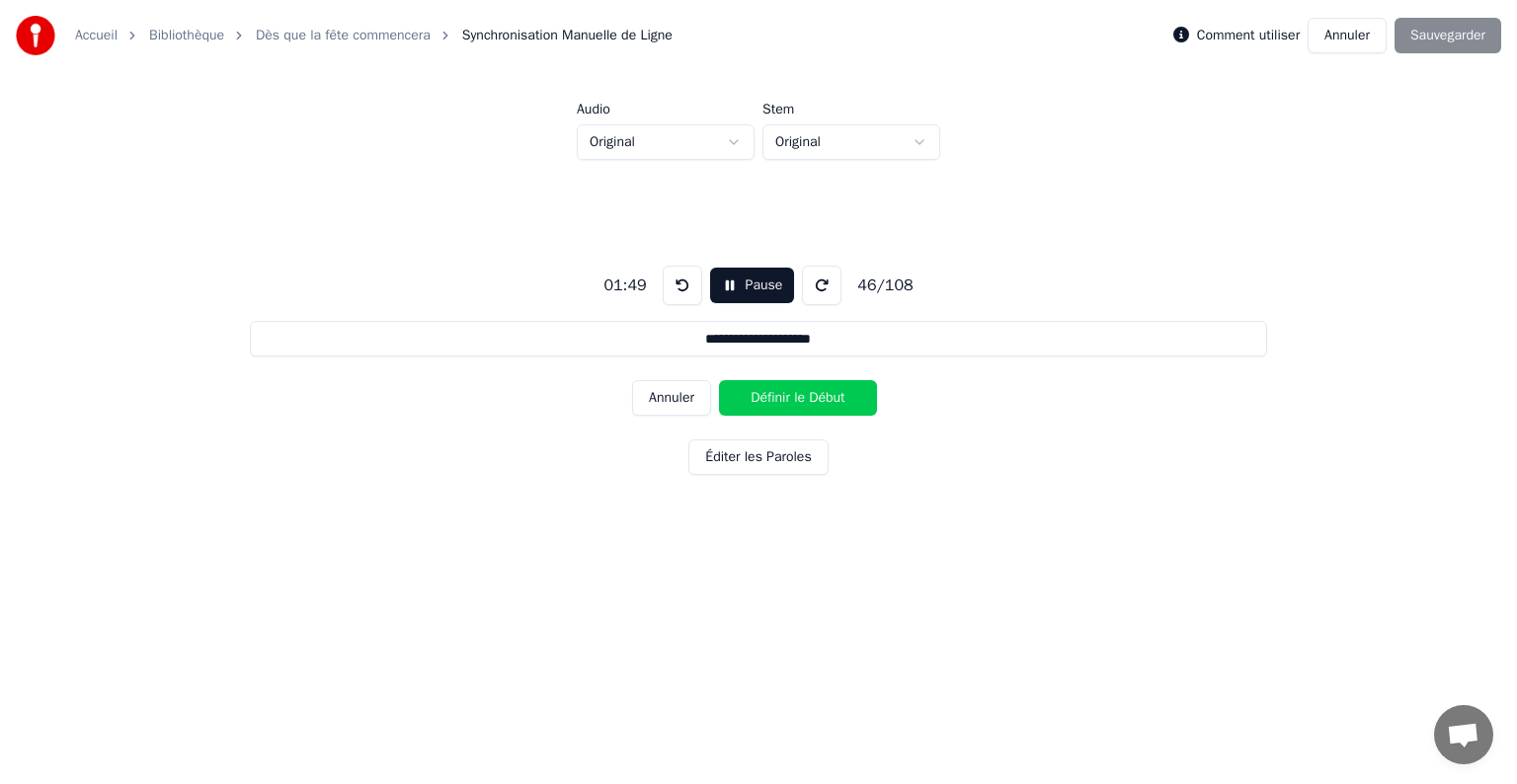 click on "Définir le Début" at bounding box center [798, 398] 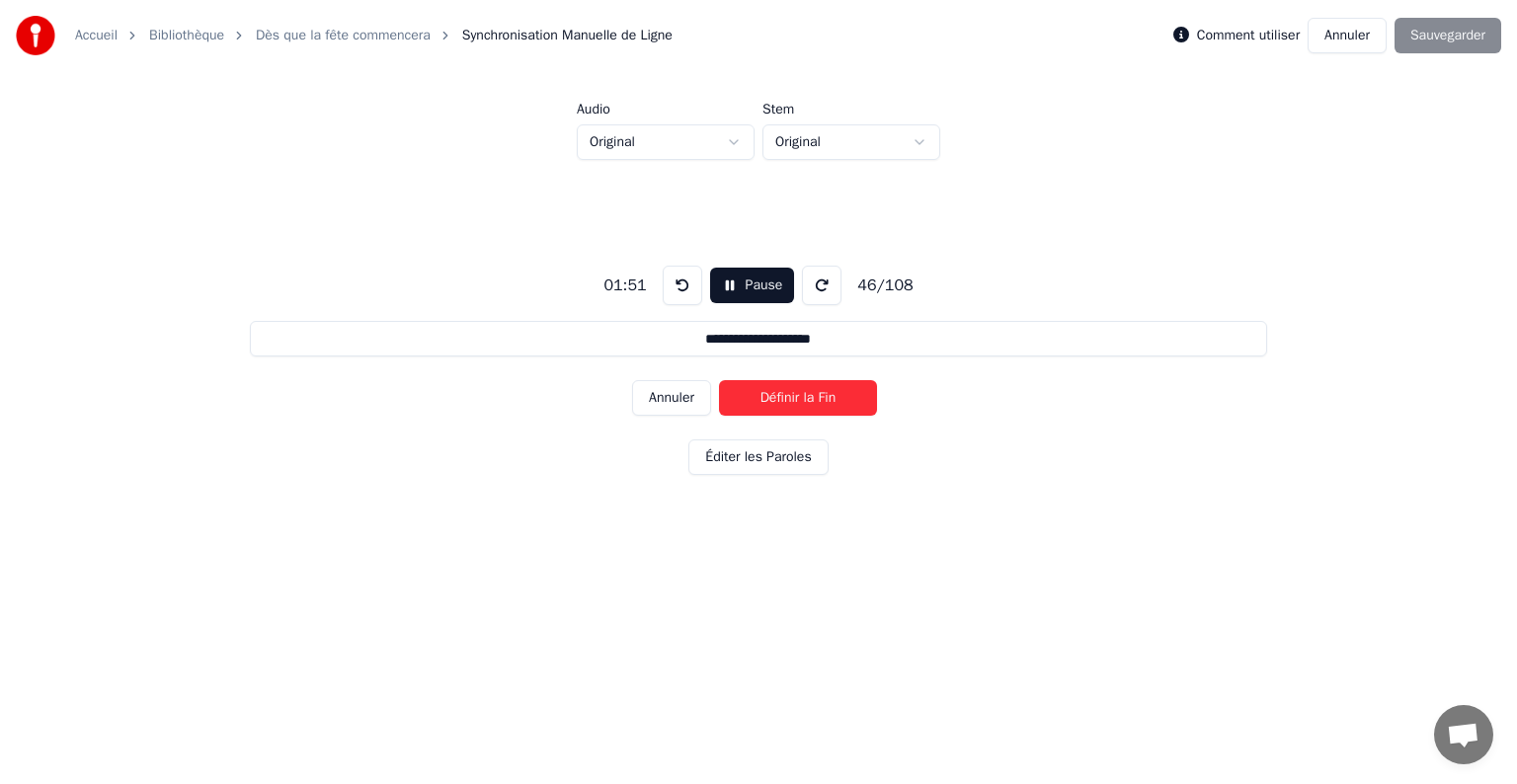 click on "Annuler" at bounding box center (672, 398) 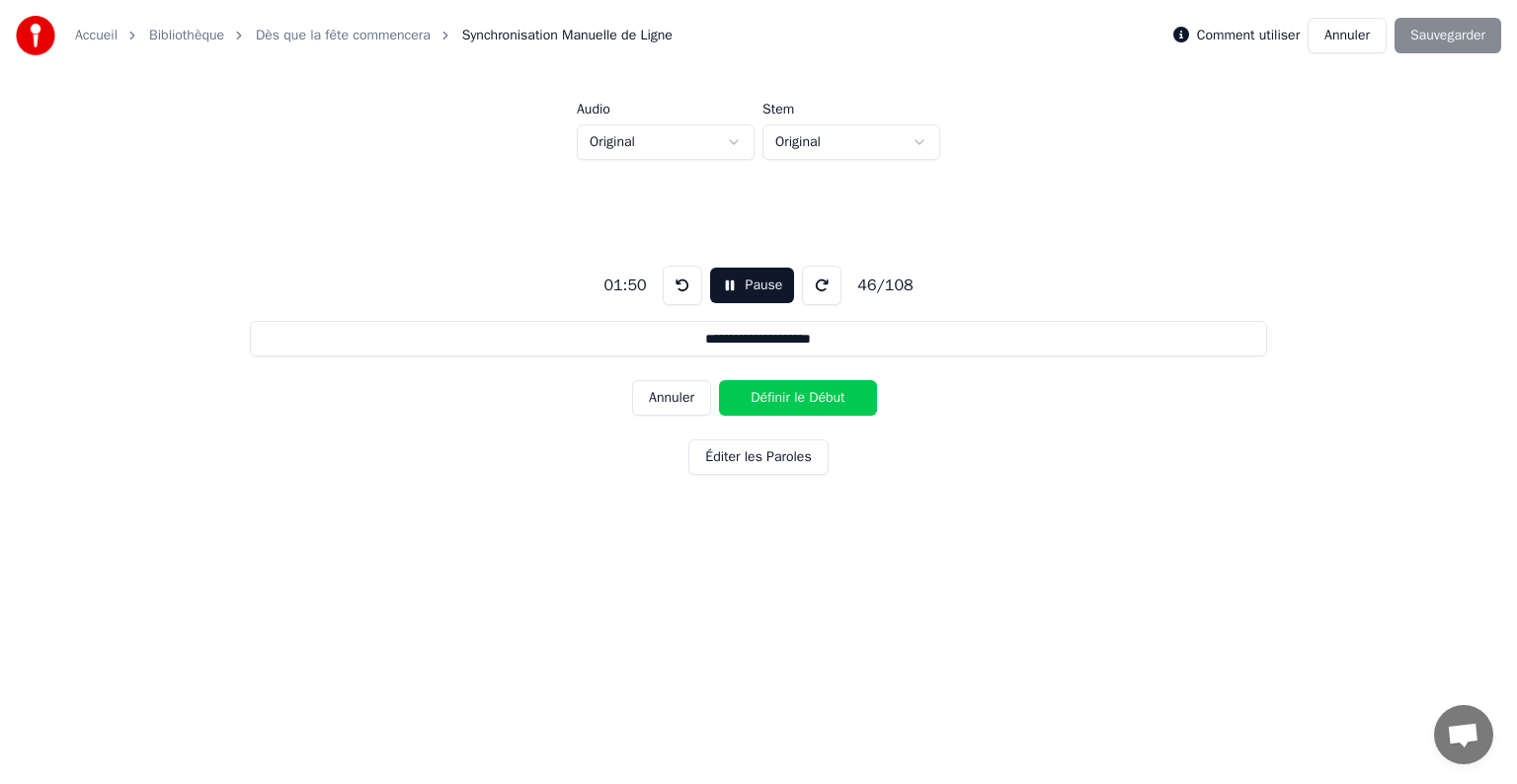 click on "Annuler" at bounding box center [672, 398] 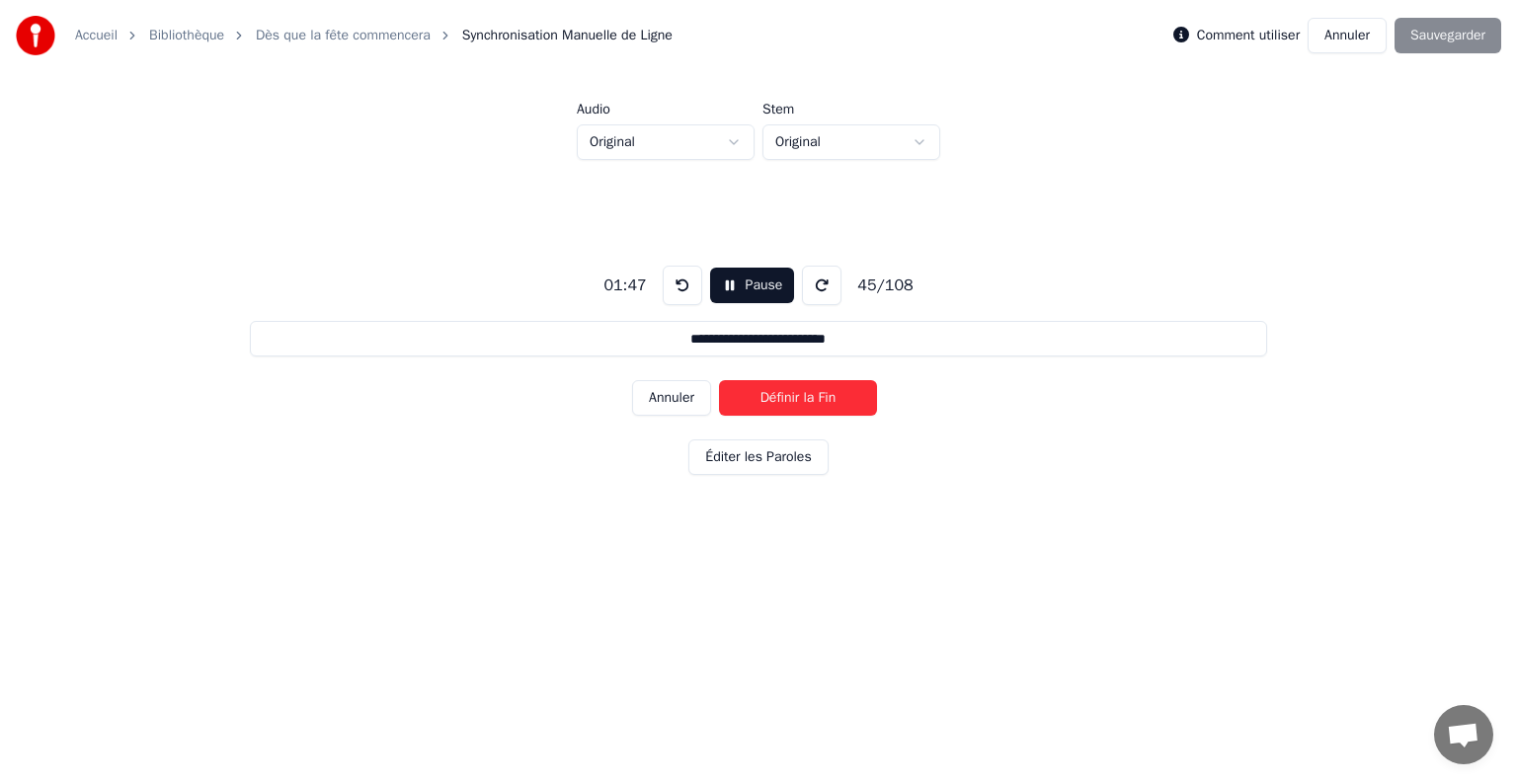 click on "Annuler" at bounding box center (672, 398) 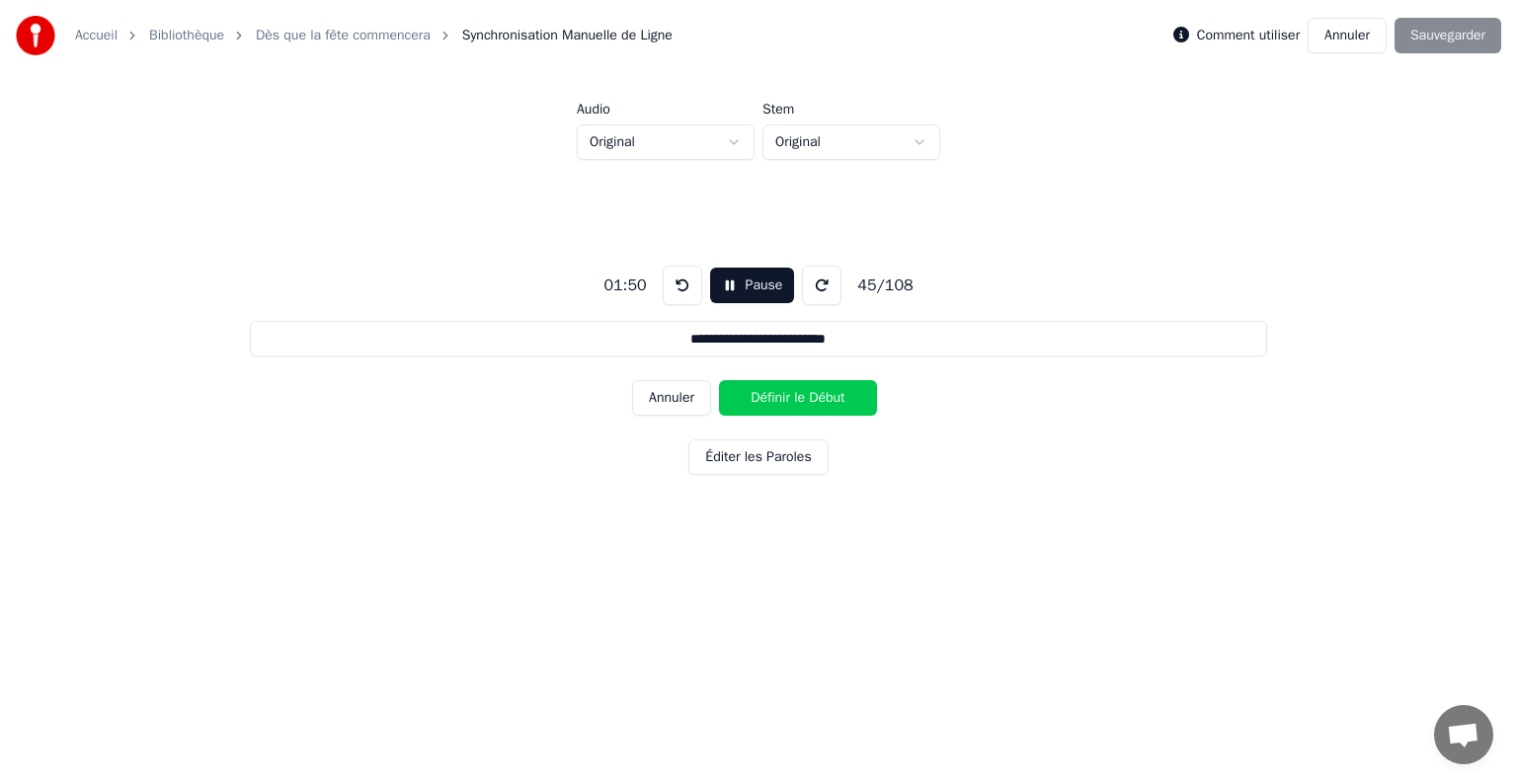 click on "Annuler" at bounding box center (672, 398) 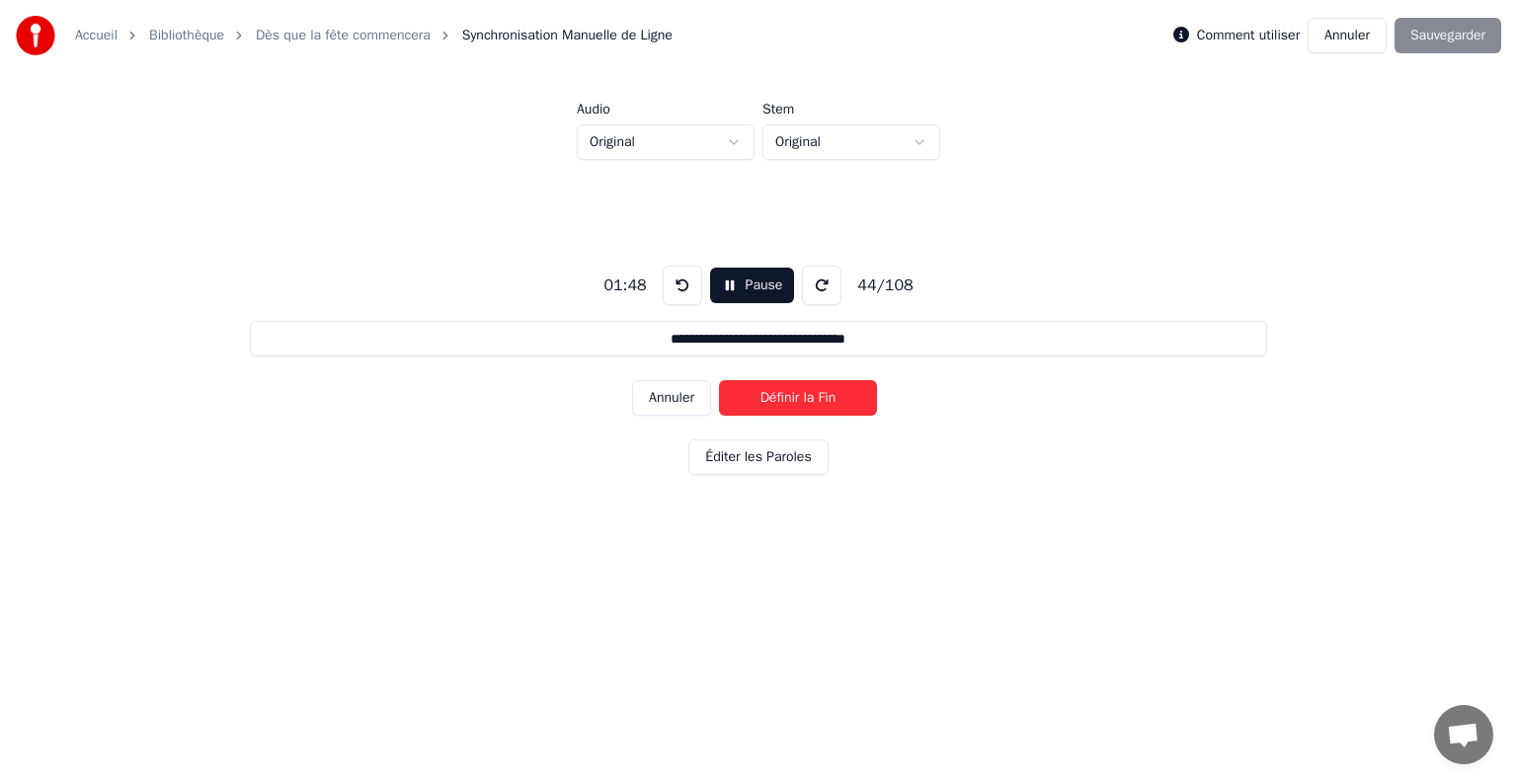 click on "Définir la Fin" at bounding box center (798, 398) 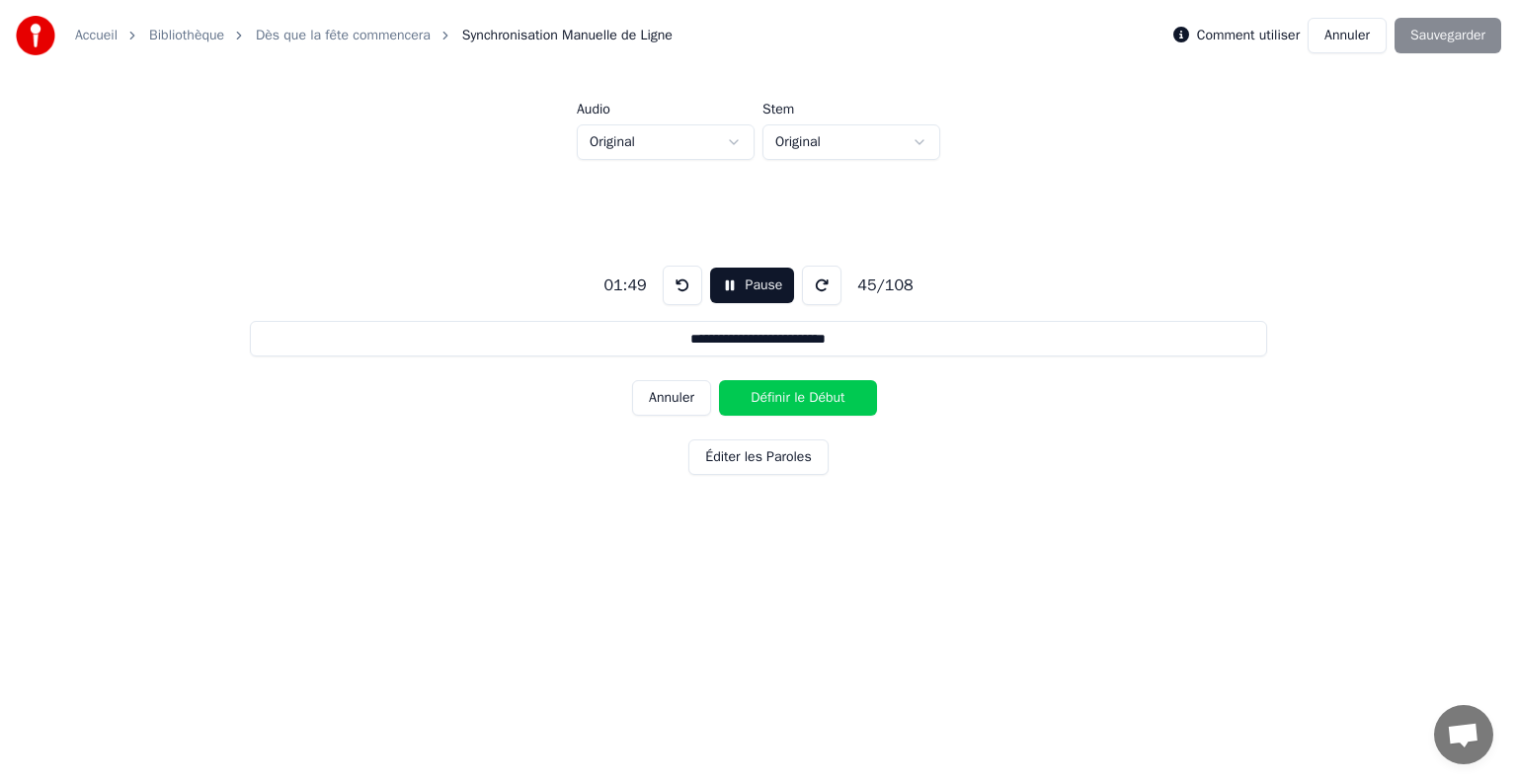click on "Définir le Début" at bounding box center (798, 398) 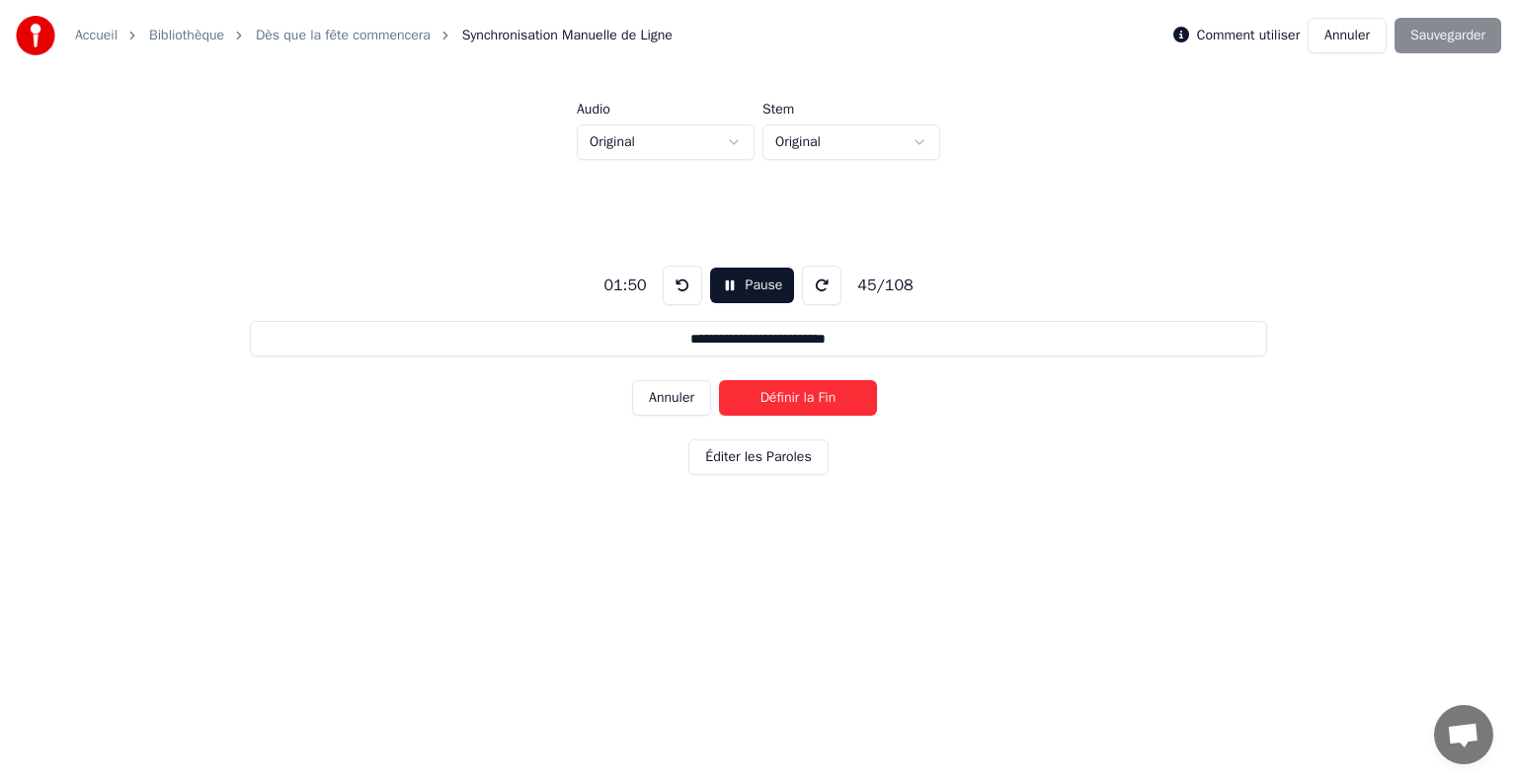 click on "Définir la Fin" at bounding box center (798, 398) 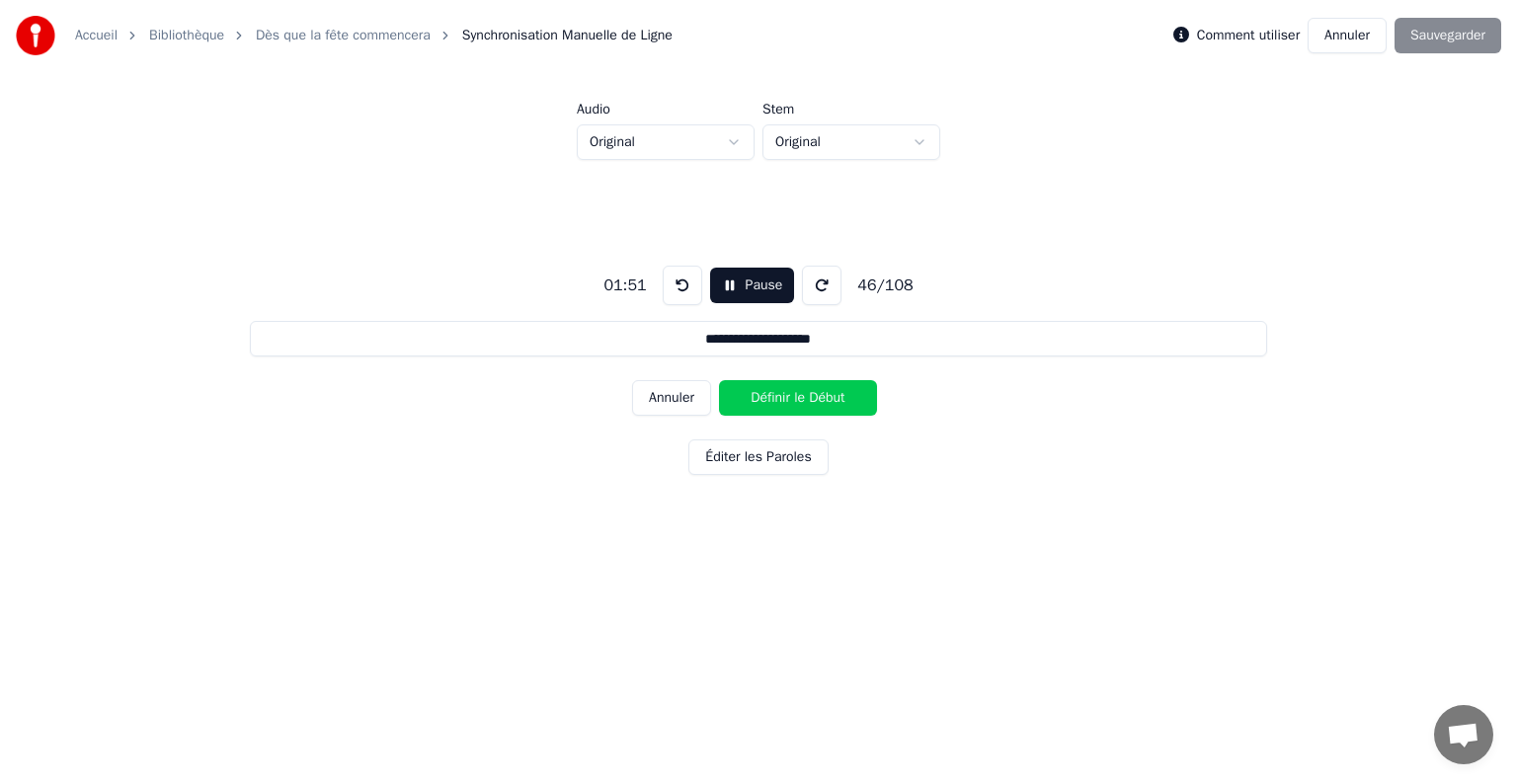 click on "Définir le Début" at bounding box center (798, 398) 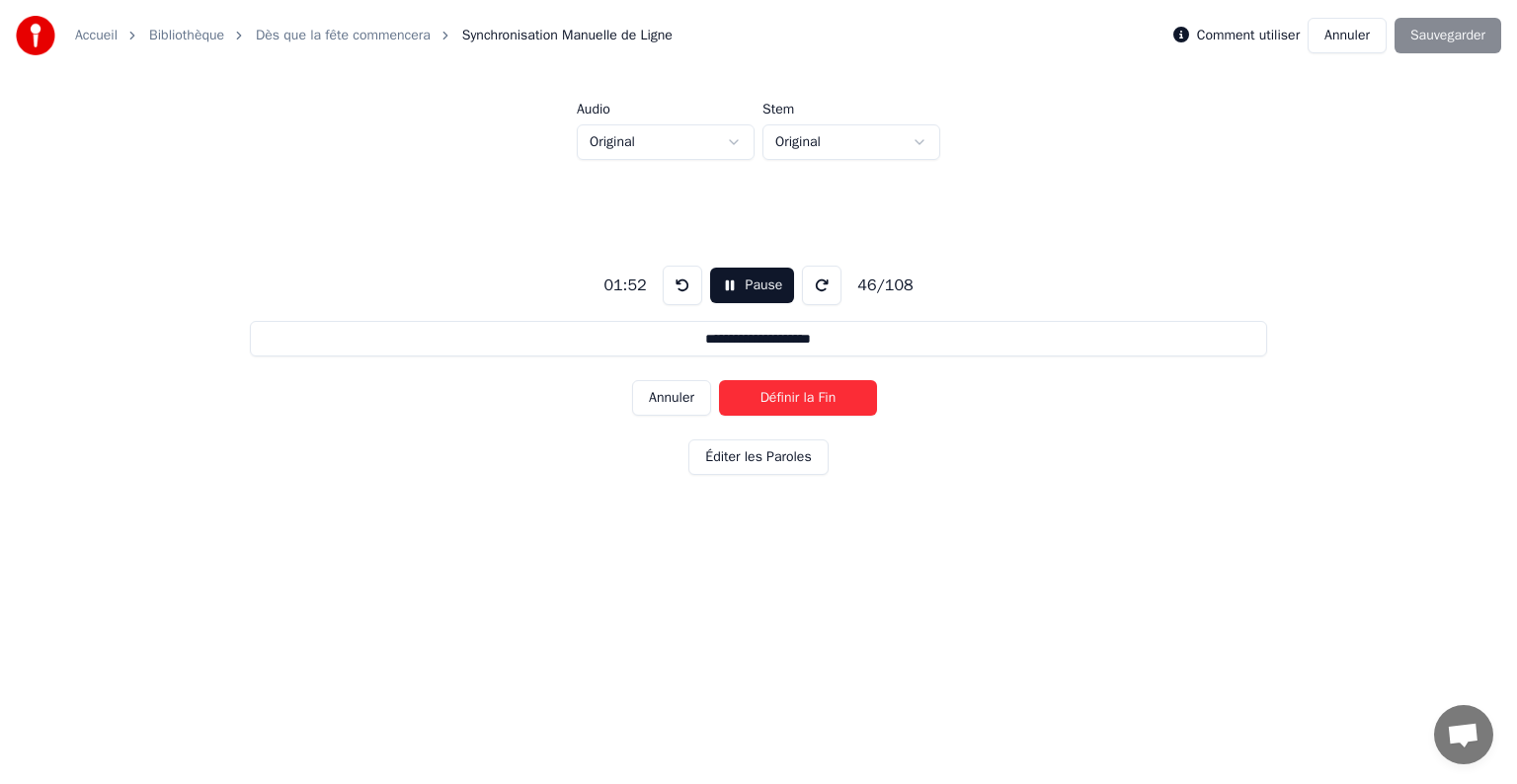 click on "Définir la Fin" at bounding box center [798, 398] 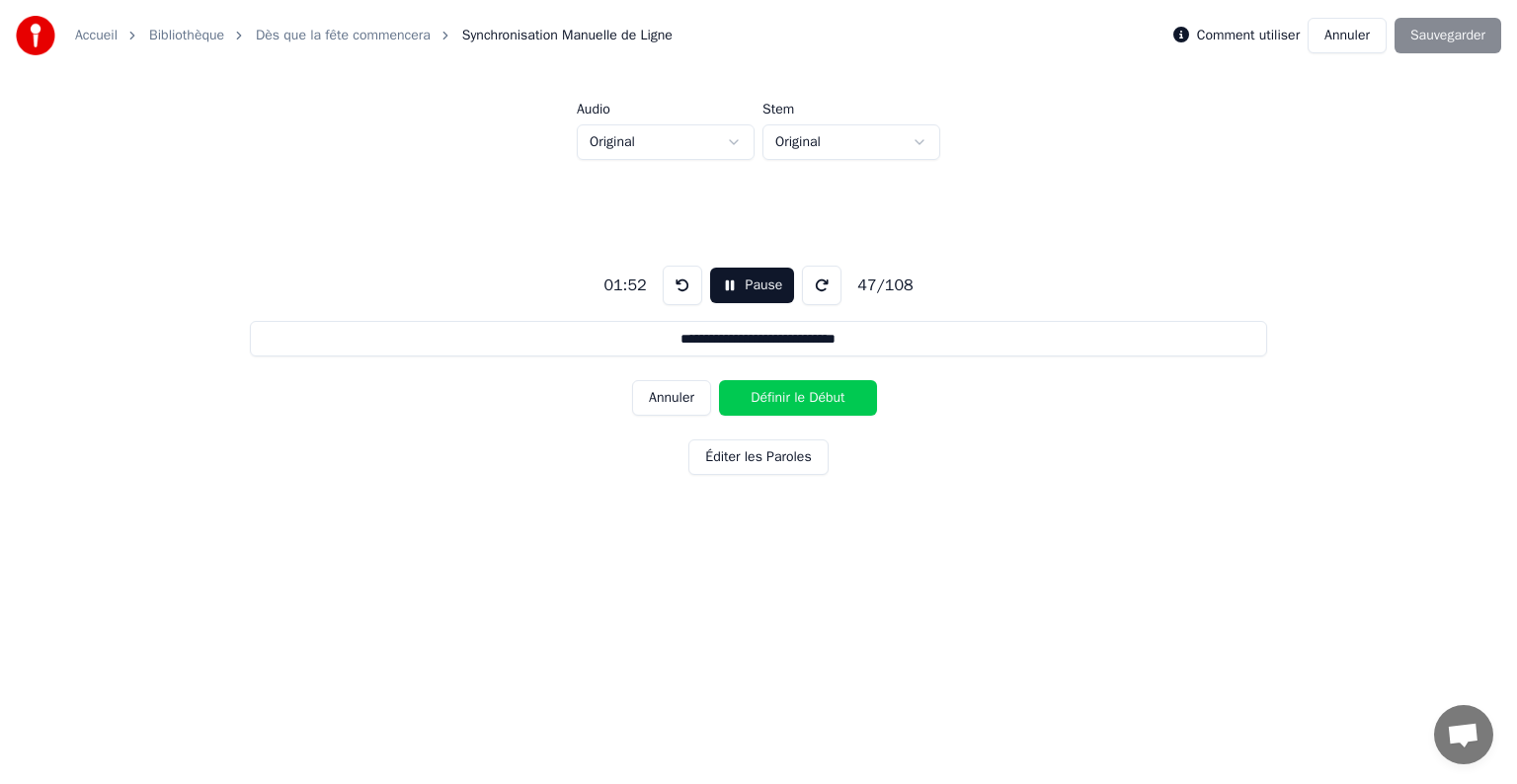 click on "Définir le Début" at bounding box center [798, 398] 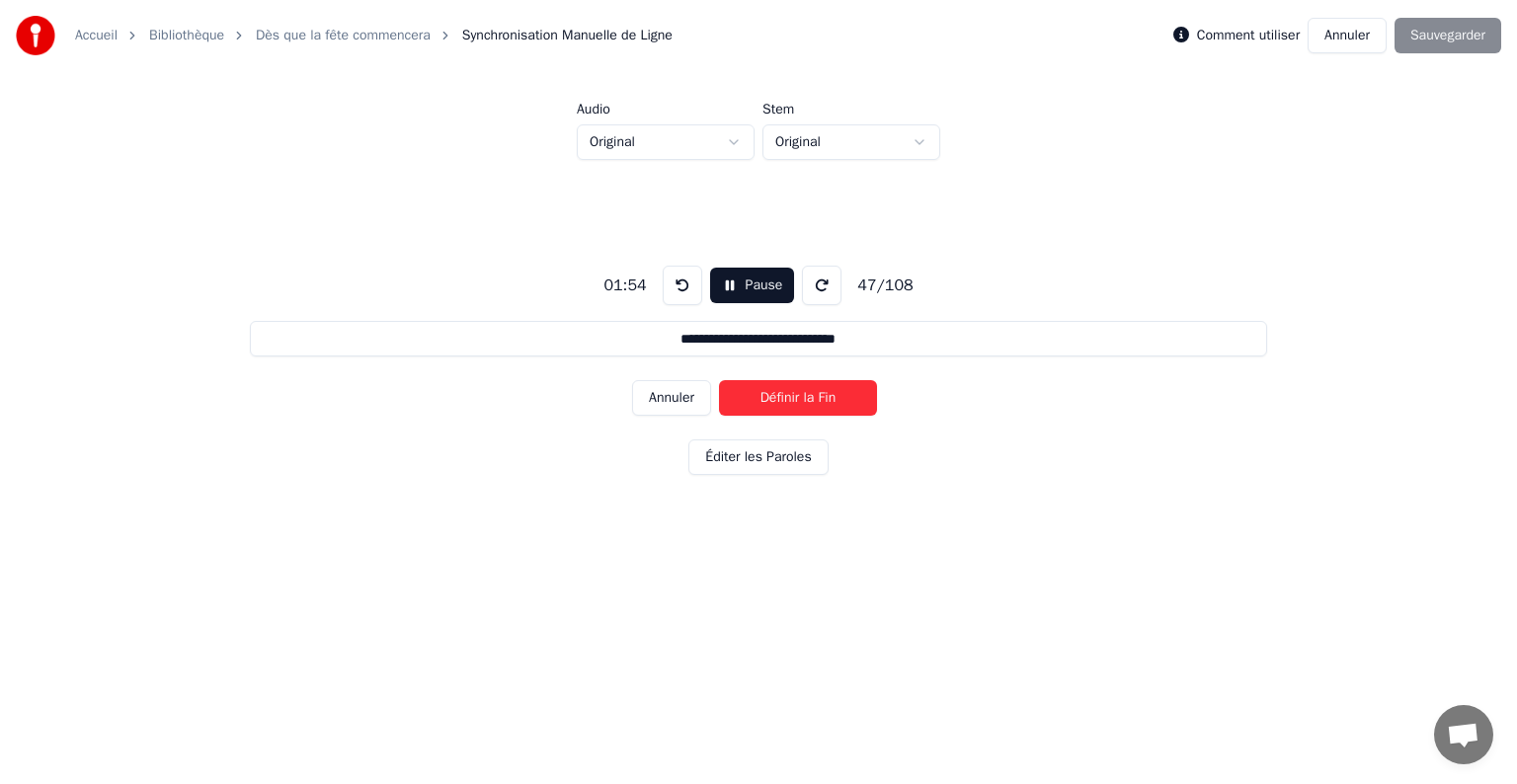 click on "Définir la Fin" at bounding box center [798, 398] 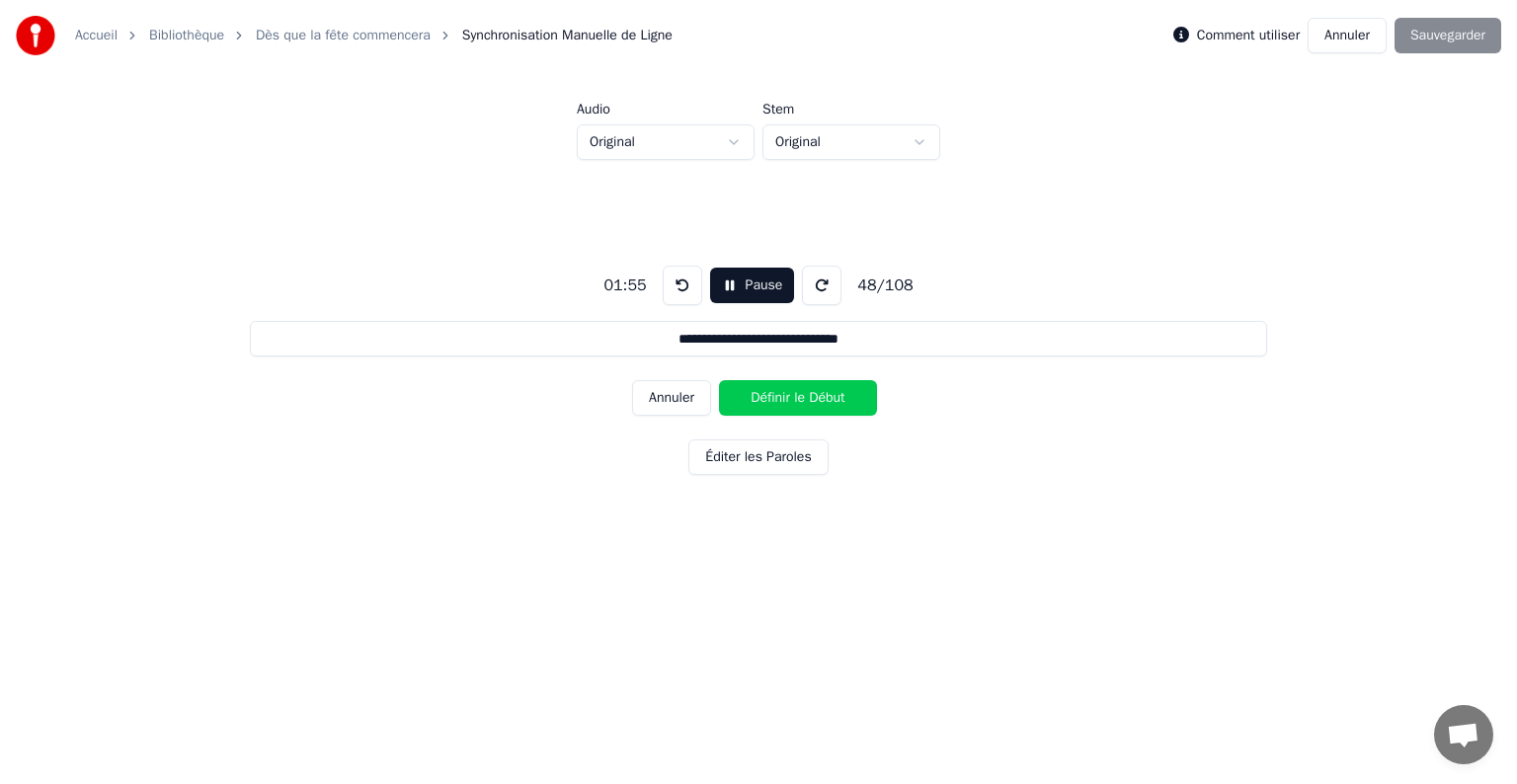 click on "Définir le Début" at bounding box center (798, 398) 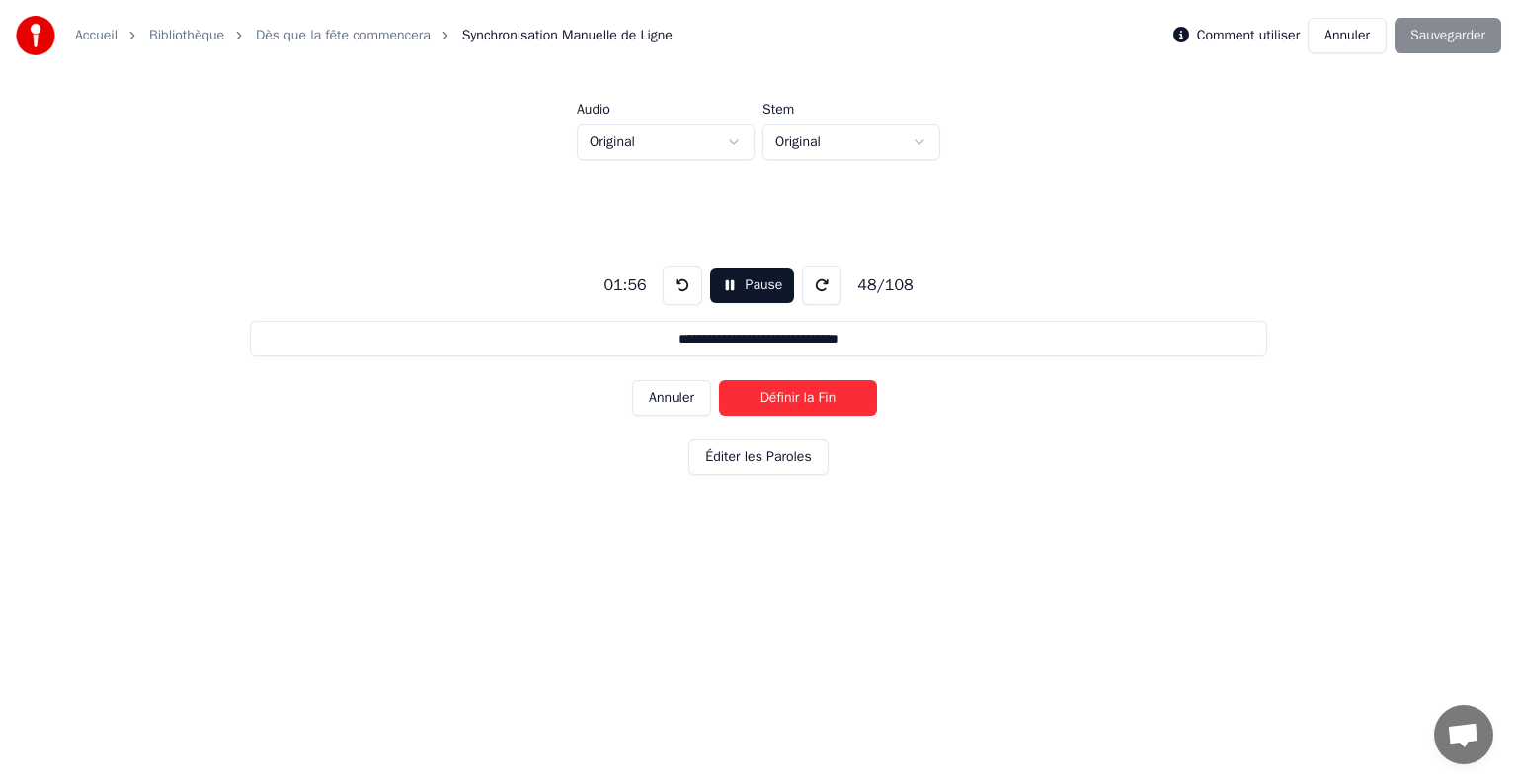 click on "Définir la Fin" at bounding box center (798, 398) 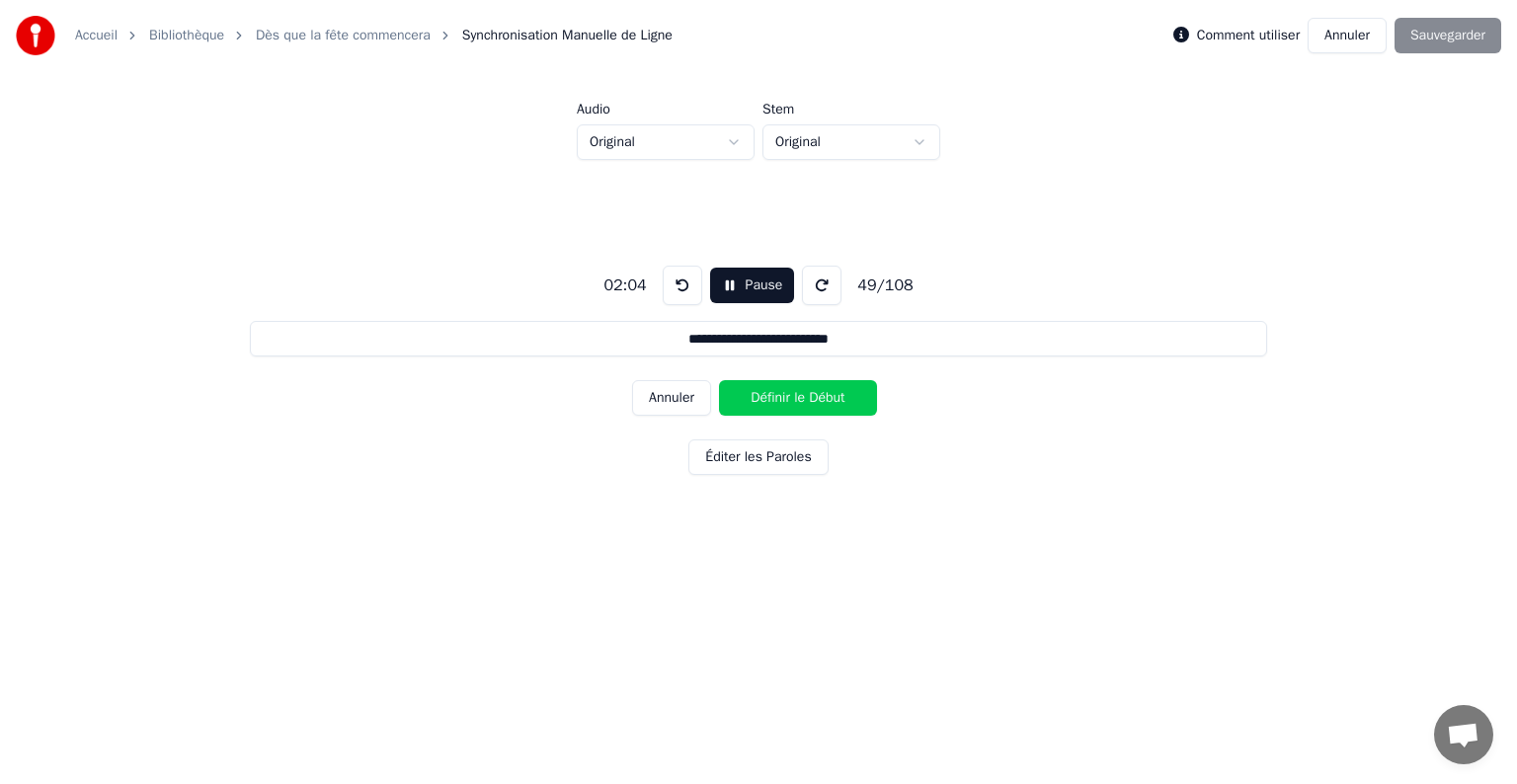 click at bounding box center [682, 285] 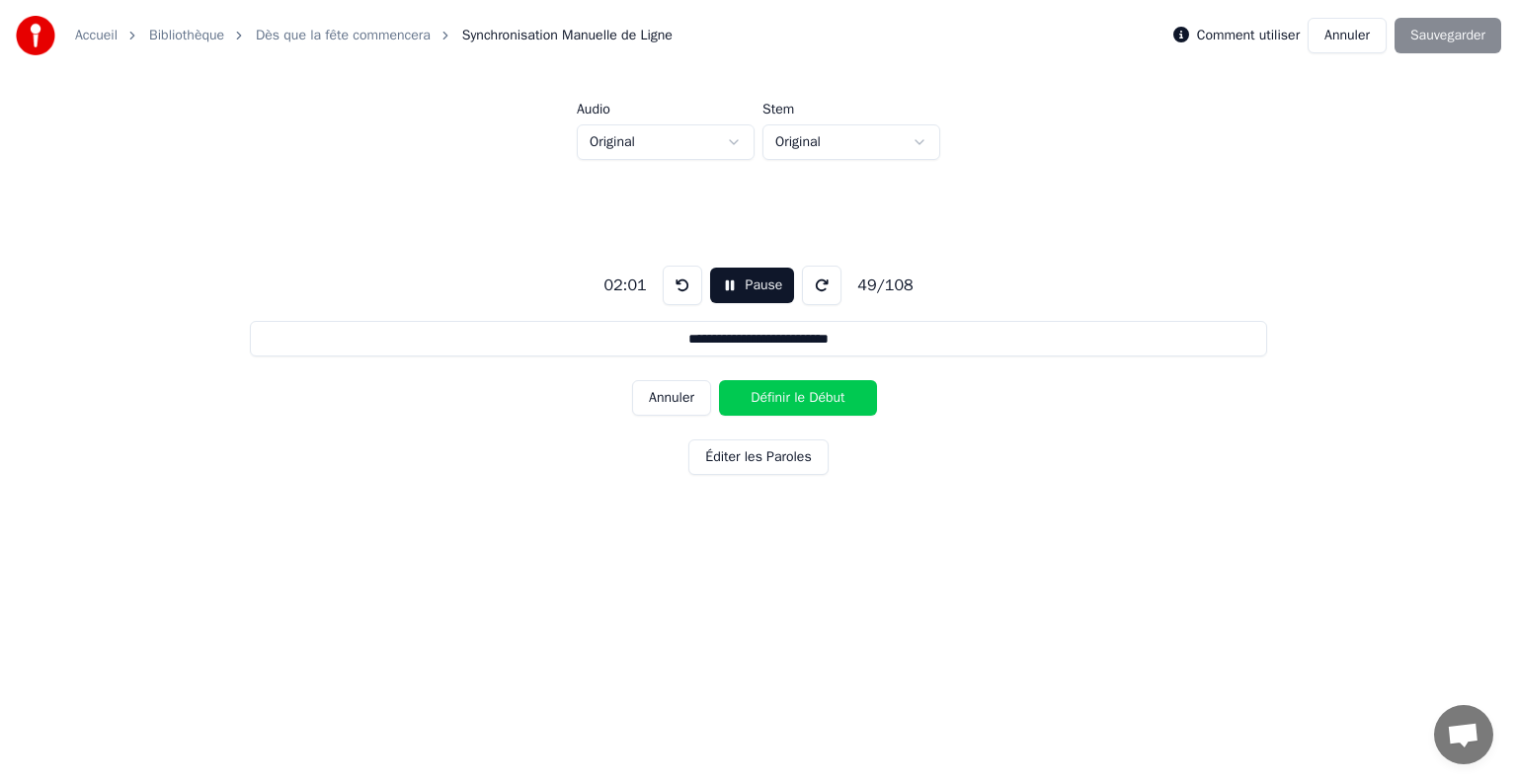 click on "Définir le Début" at bounding box center (798, 398) 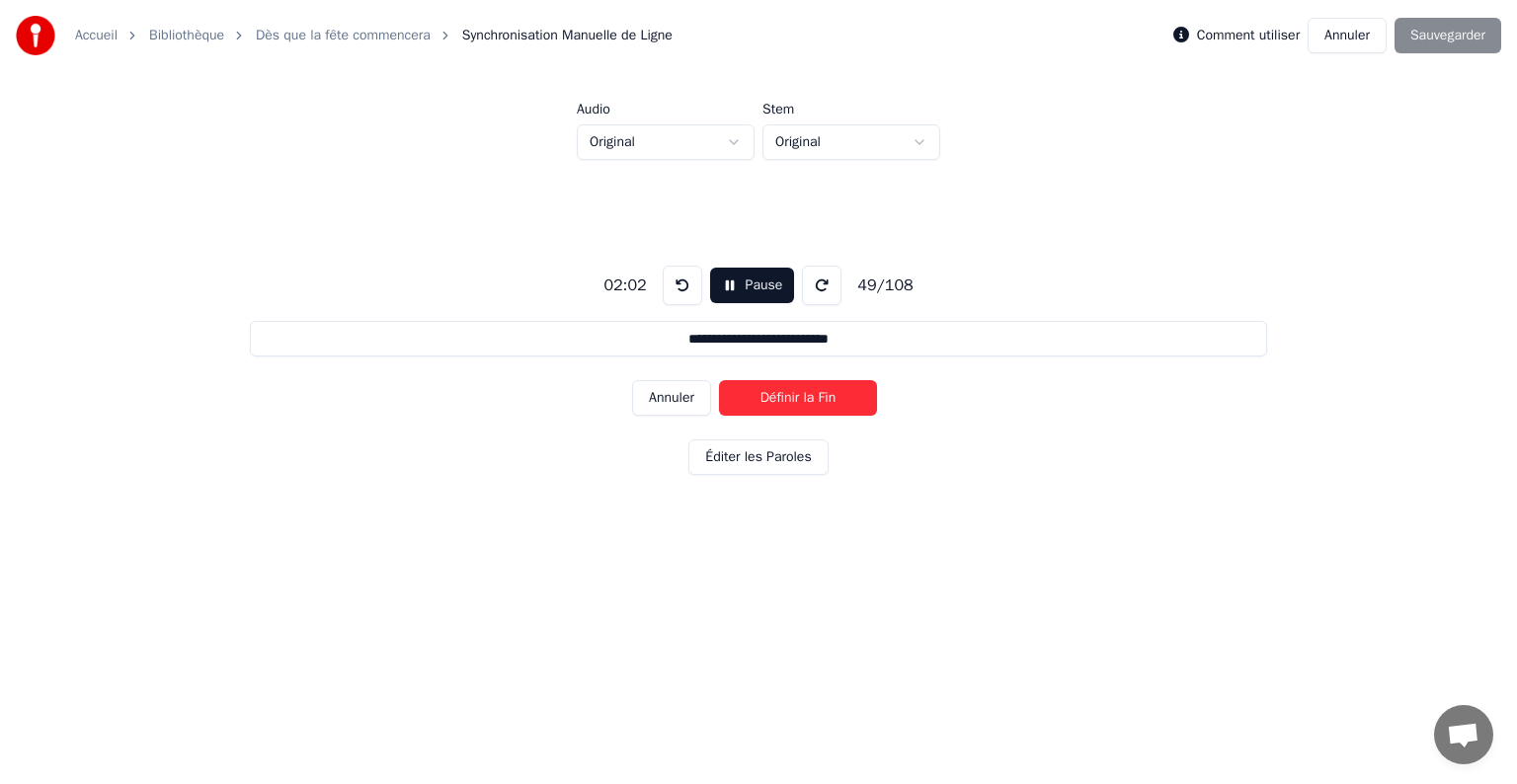 click on "Définir la Fin" at bounding box center [798, 398] 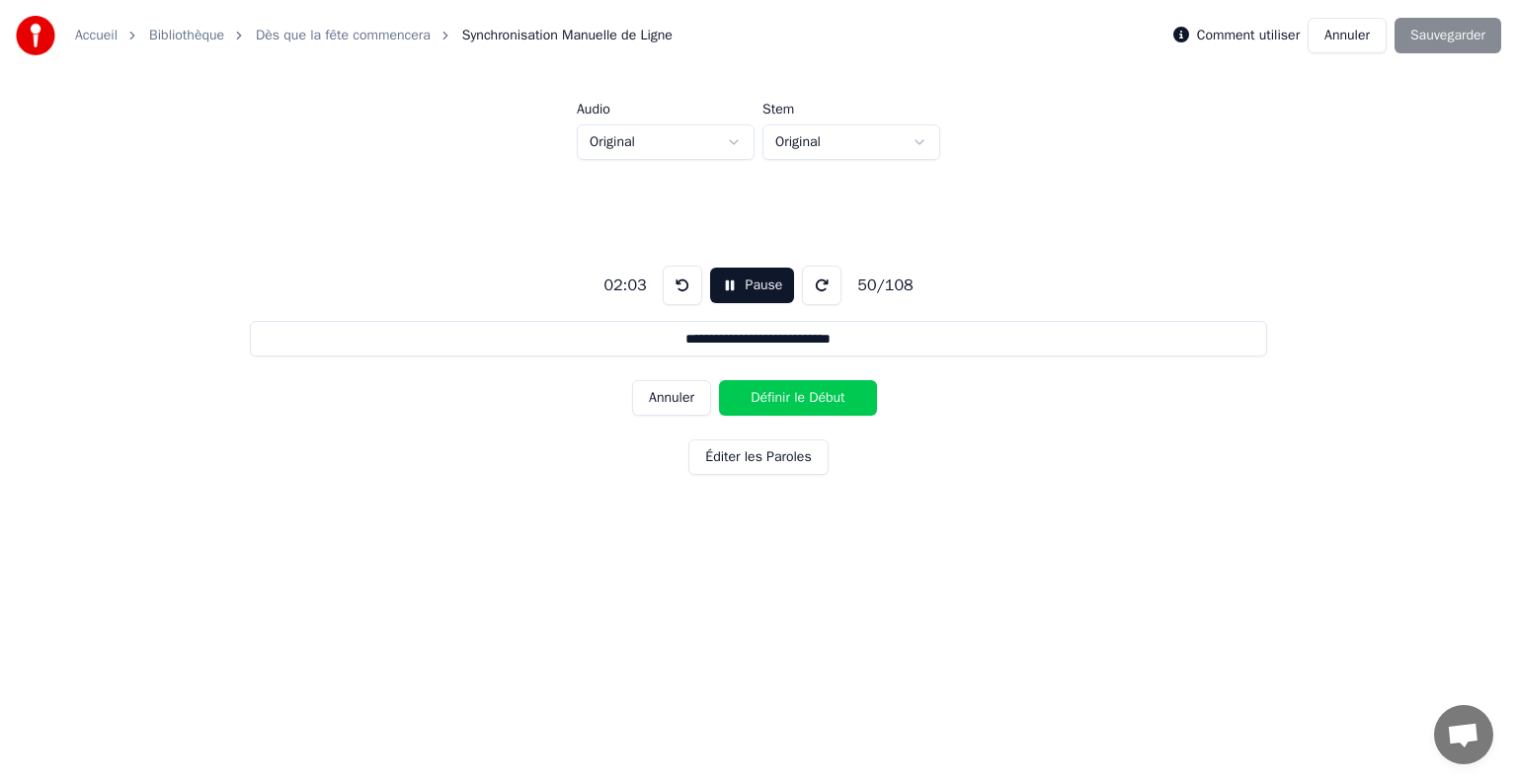 click on "Définir le Début" at bounding box center (798, 398) 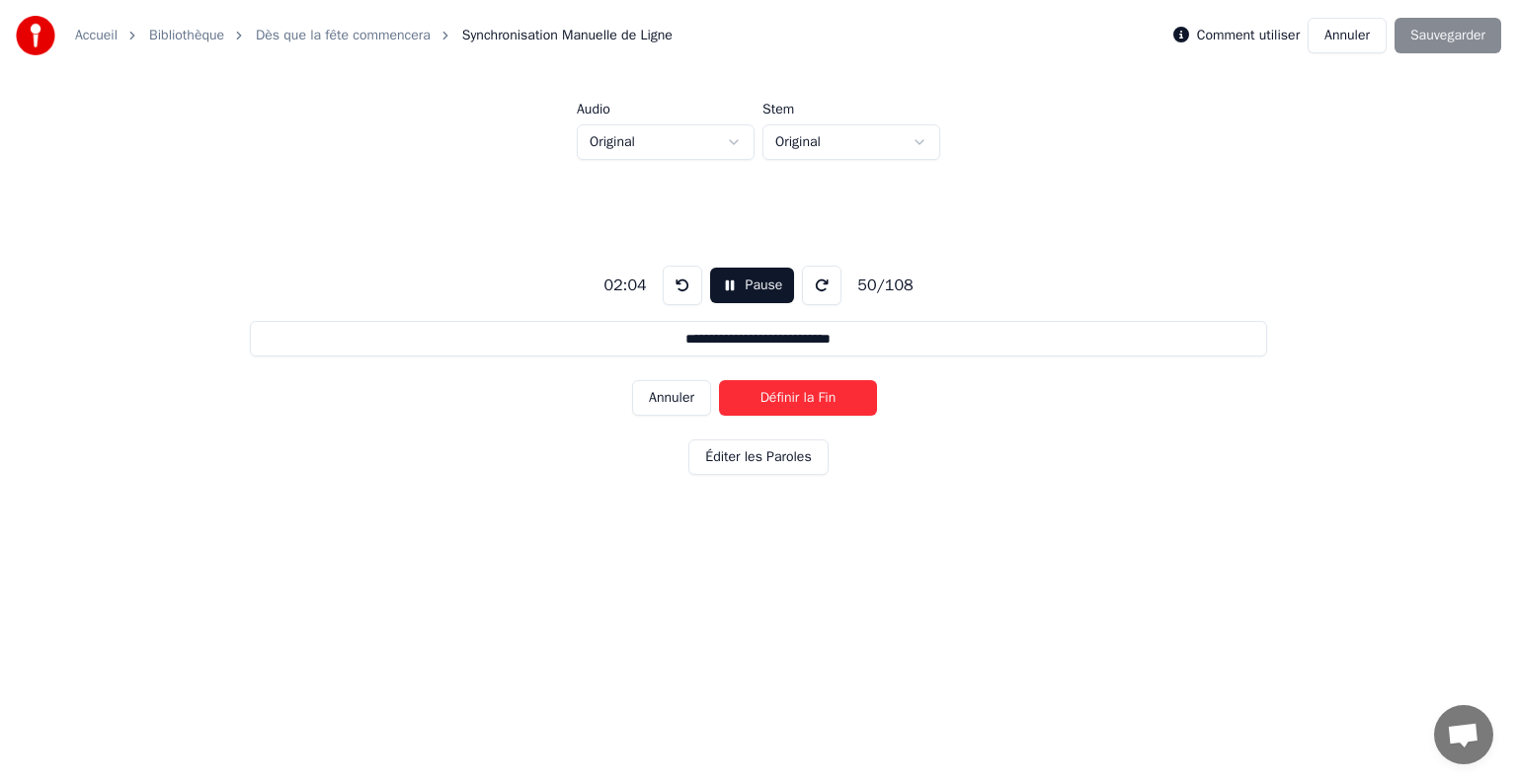 click on "Définir la Fin" at bounding box center [798, 398] 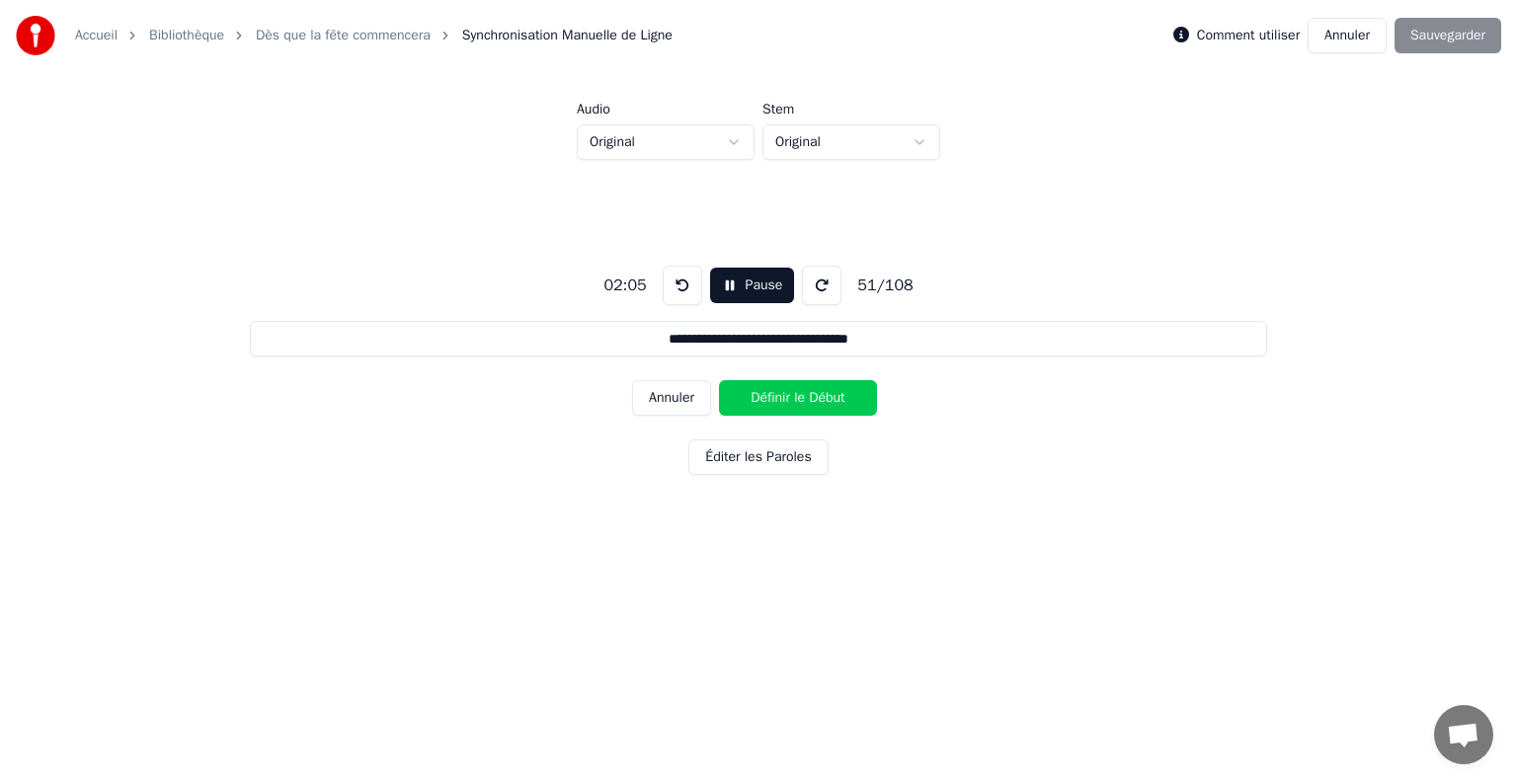 click on "Définir le Début" at bounding box center [798, 398] 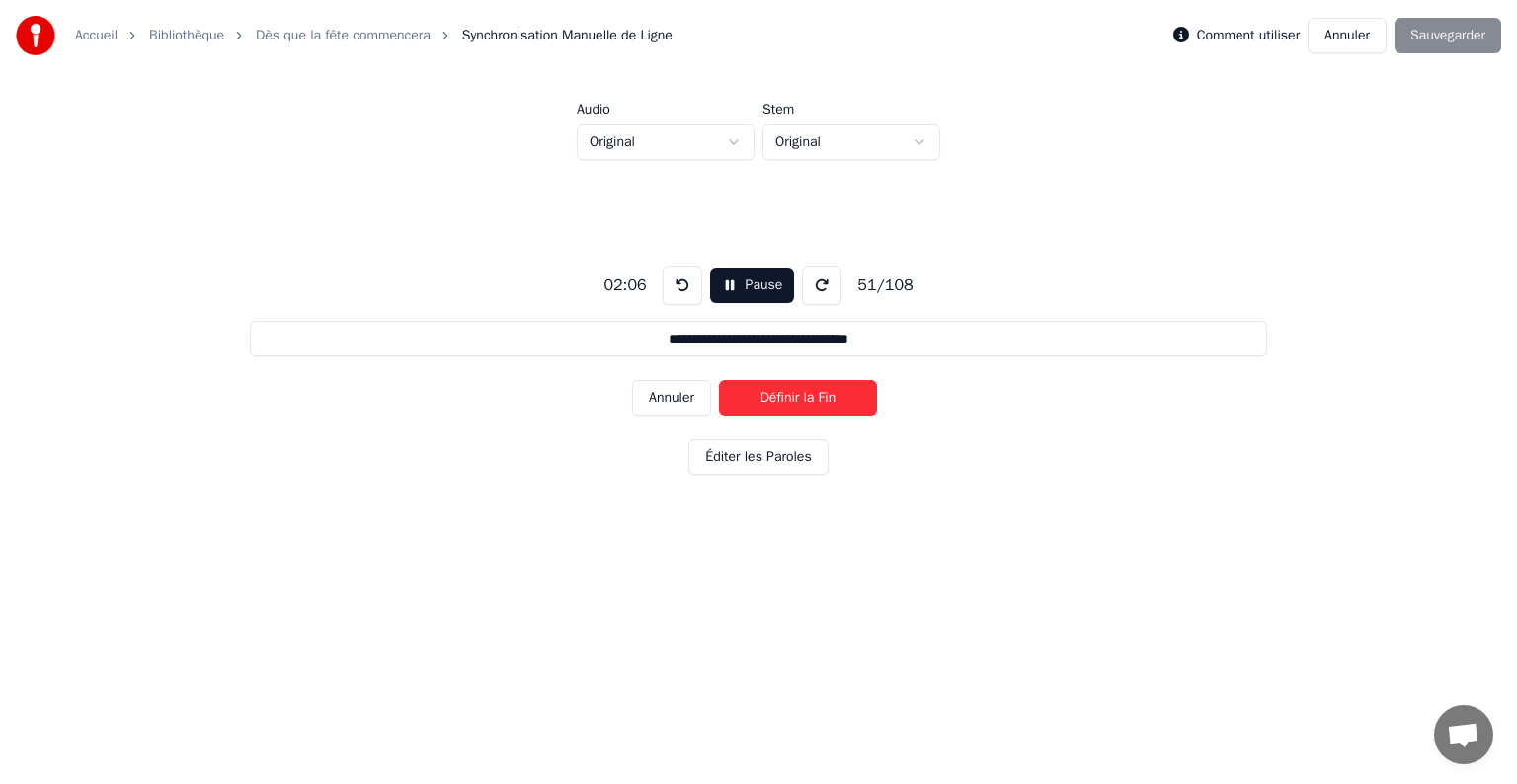 click on "Définir la Fin" at bounding box center [798, 398] 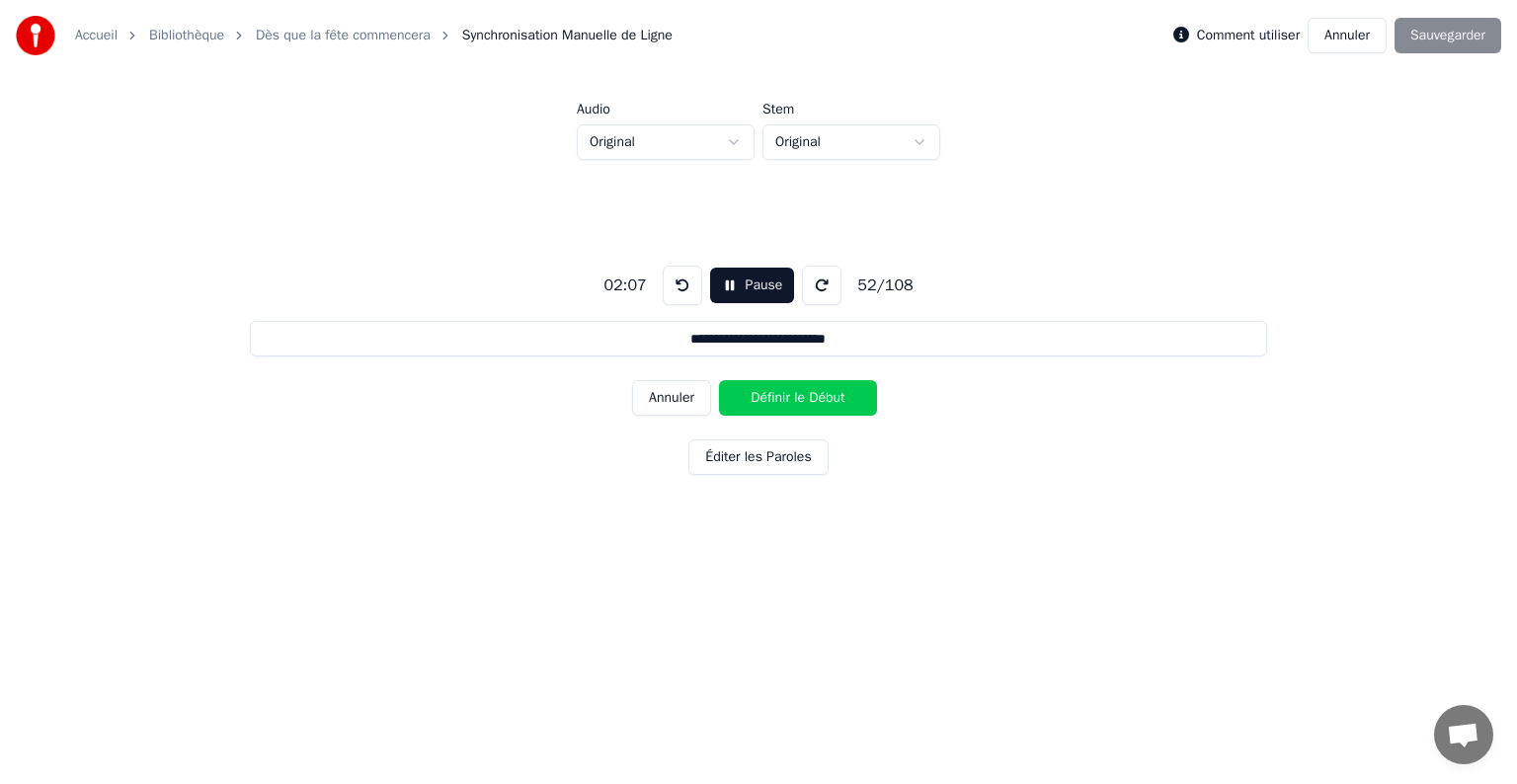 click on "Définir le Début" at bounding box center [798, 398] 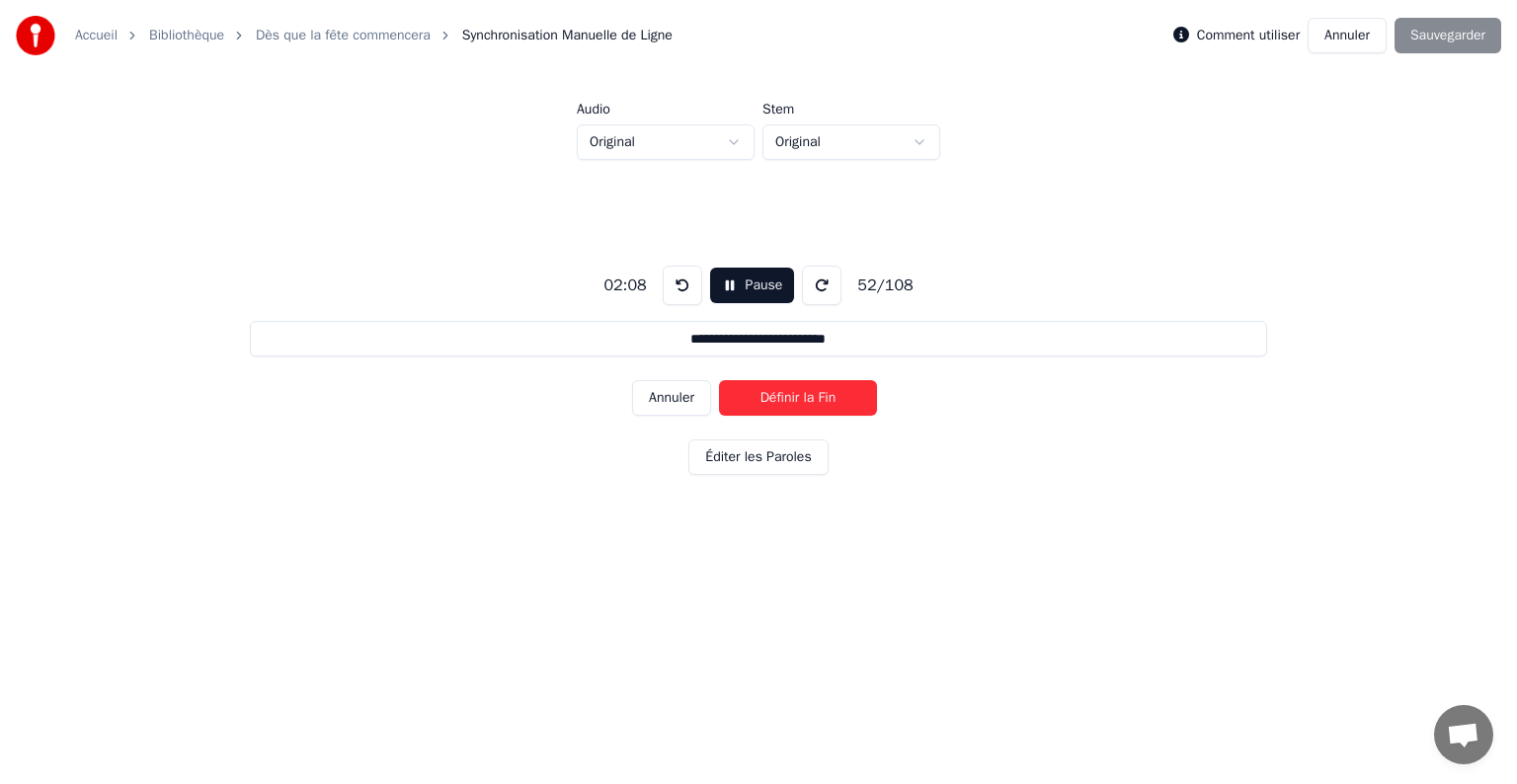 click on "Définir la Fin" at bounding box center (798, 398) 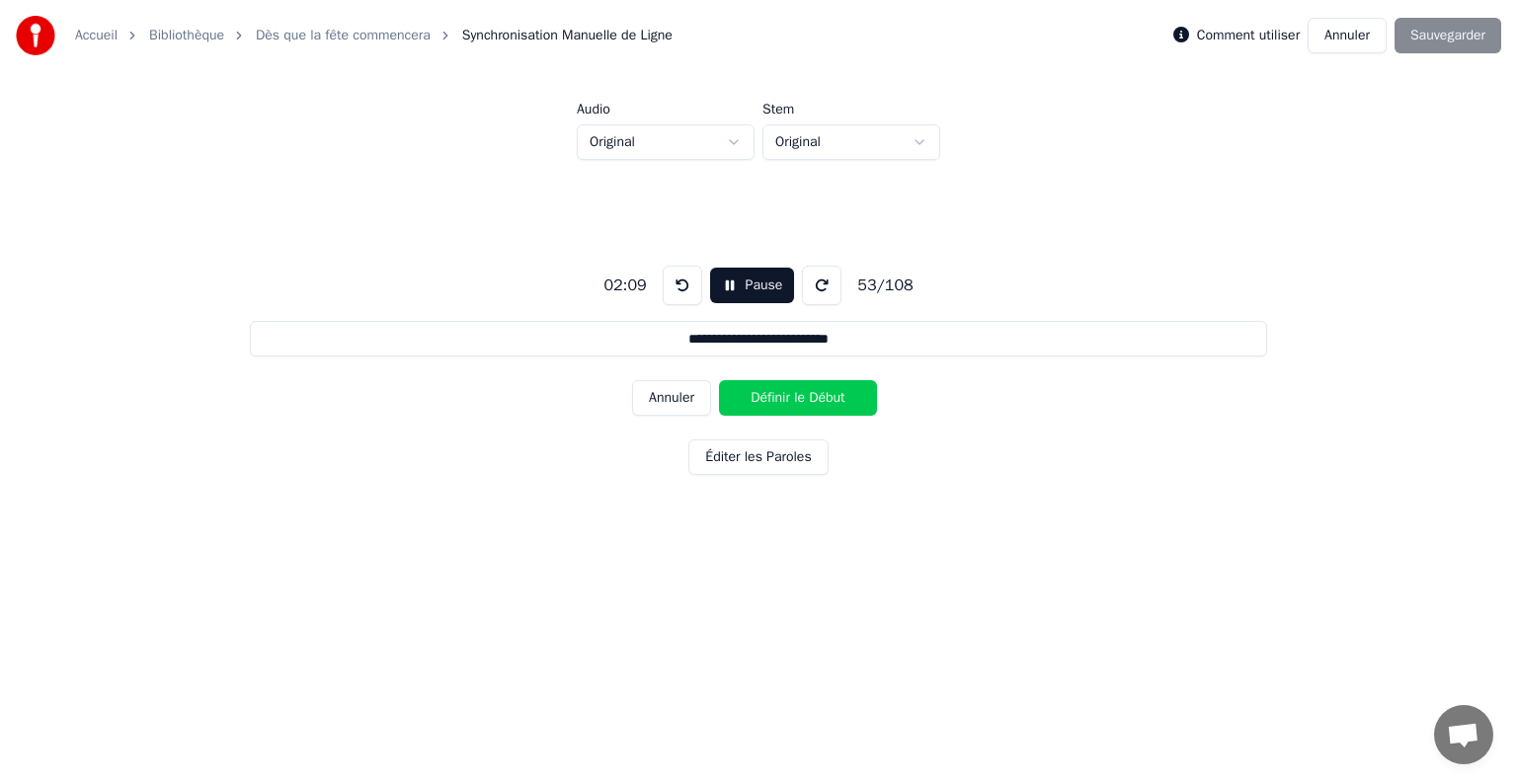 click on "Définir le Début" at bounding box center [798, 398] 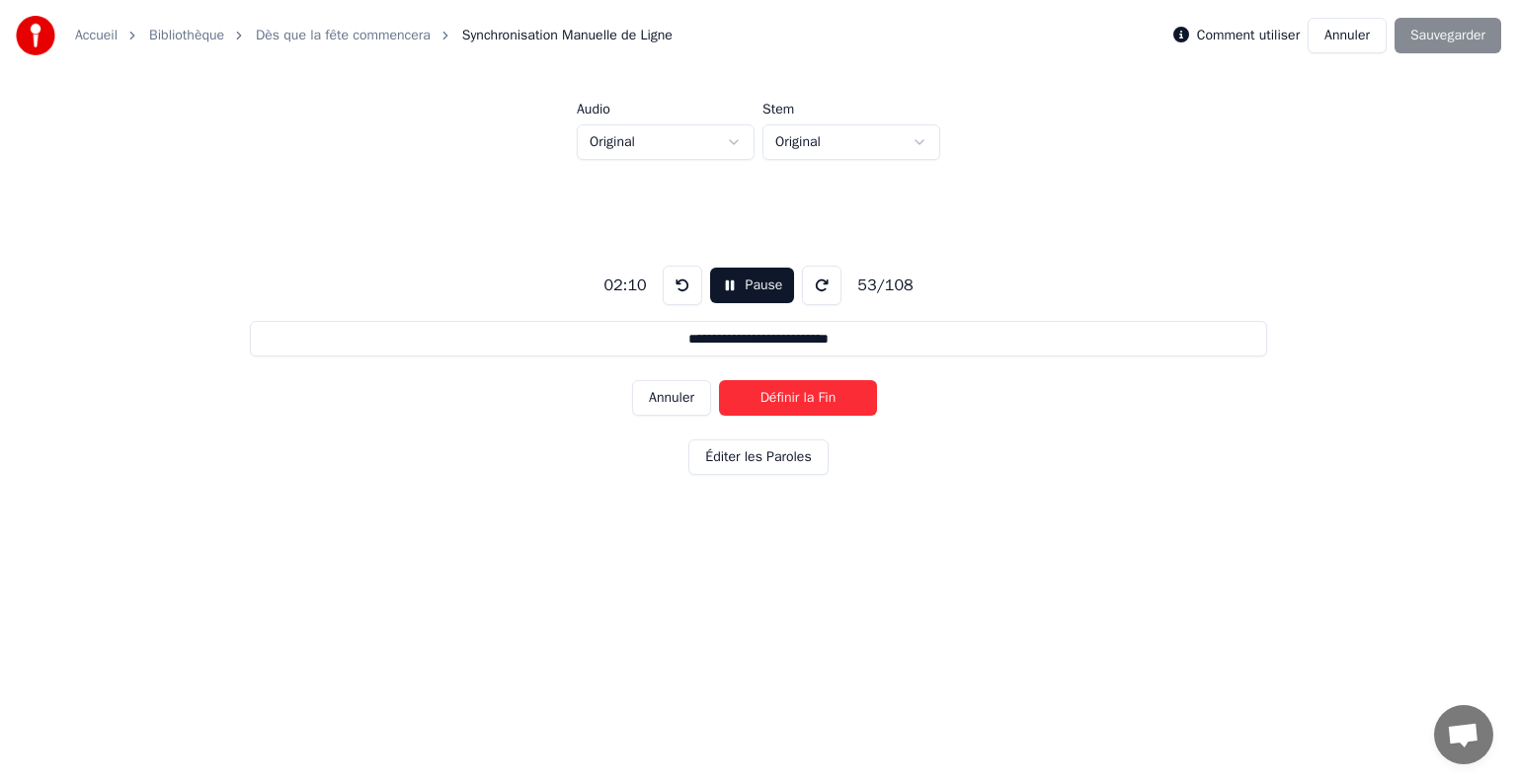 click on "Définir la Fin" at bounding box center [798, 398] 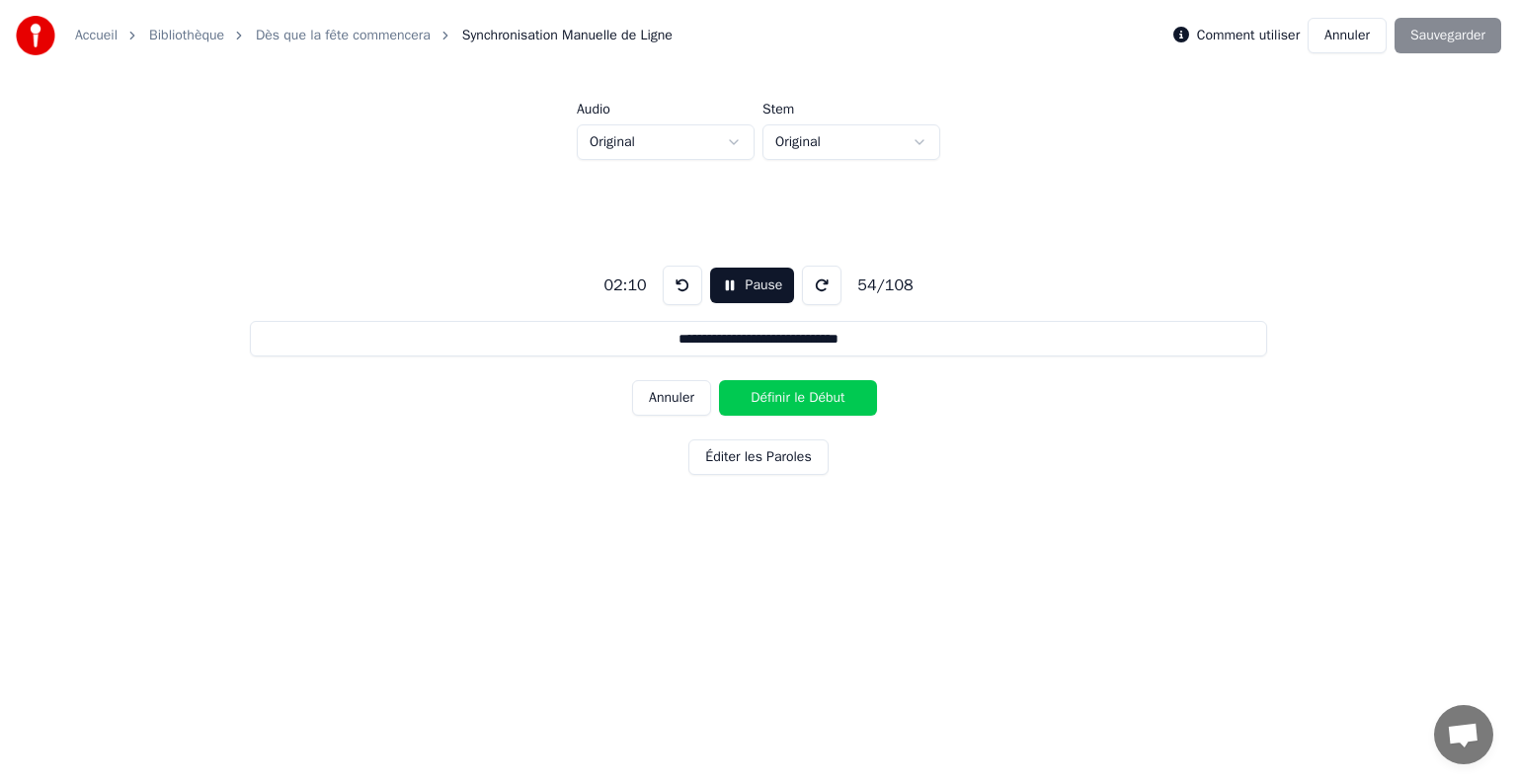 click on "Définir le Début" at bounding box center [798, 398] 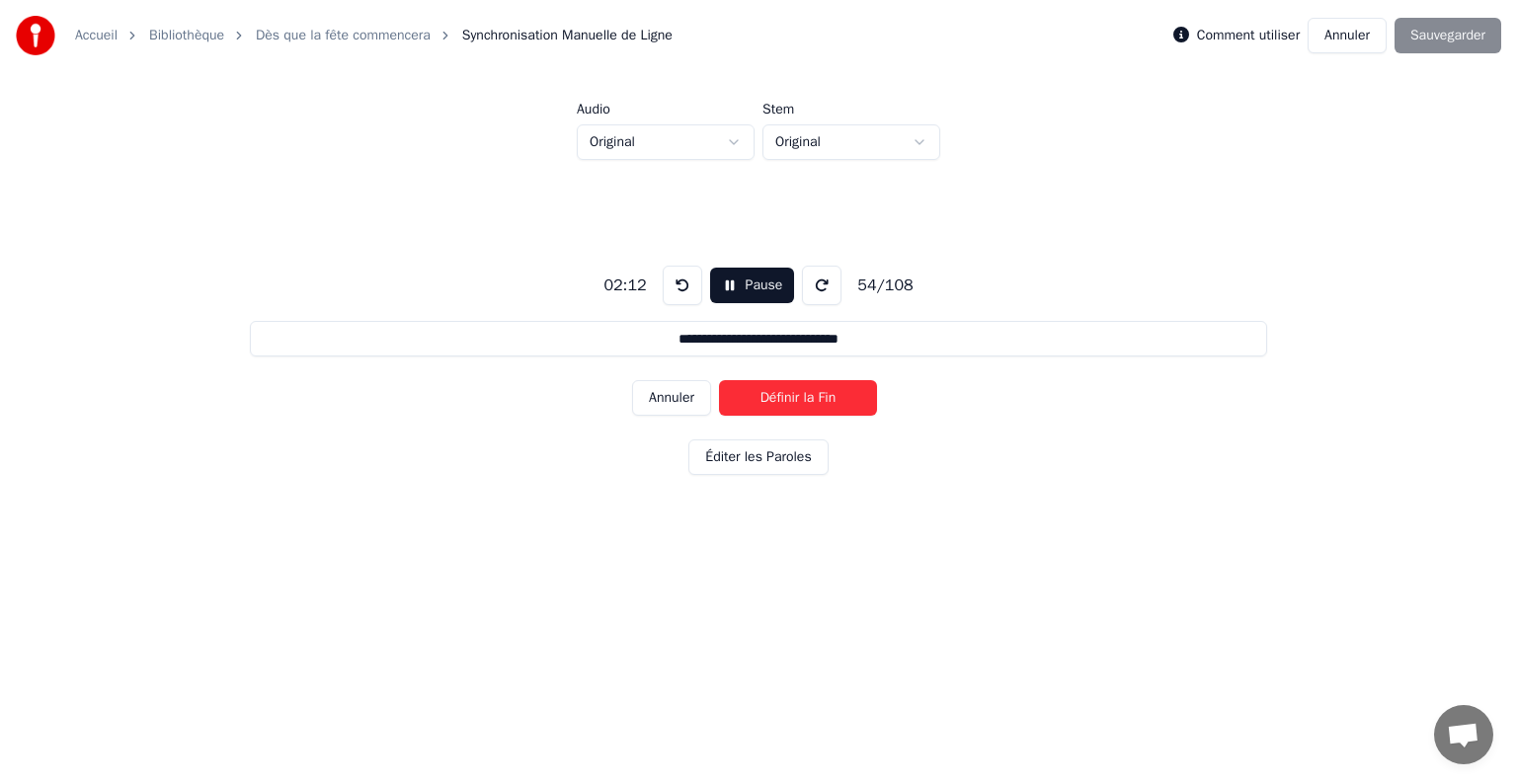 click on "Définir la Fin" at bounding box center (798, 398) 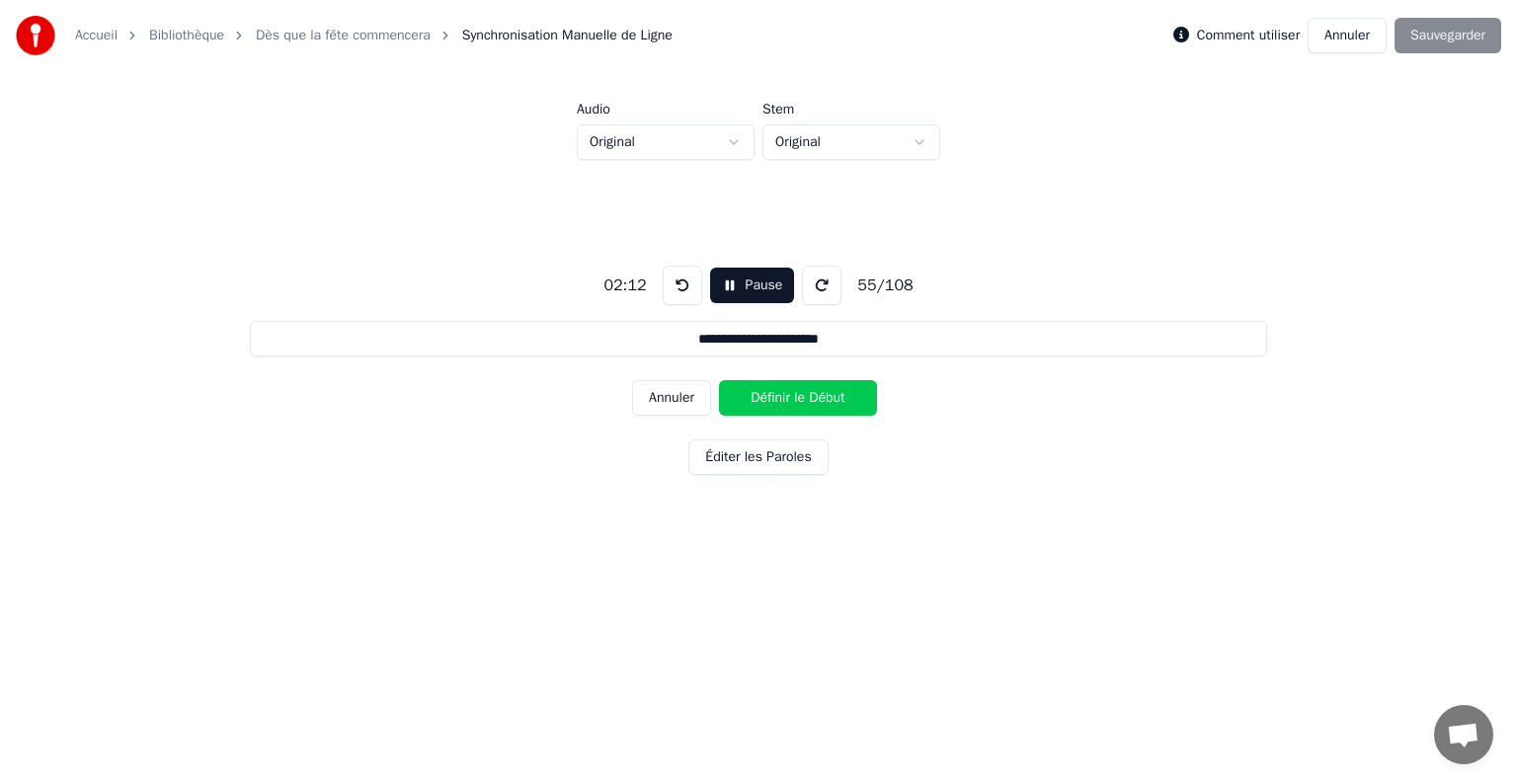 click on "Définir le Début" at bounding box center (798, 398) 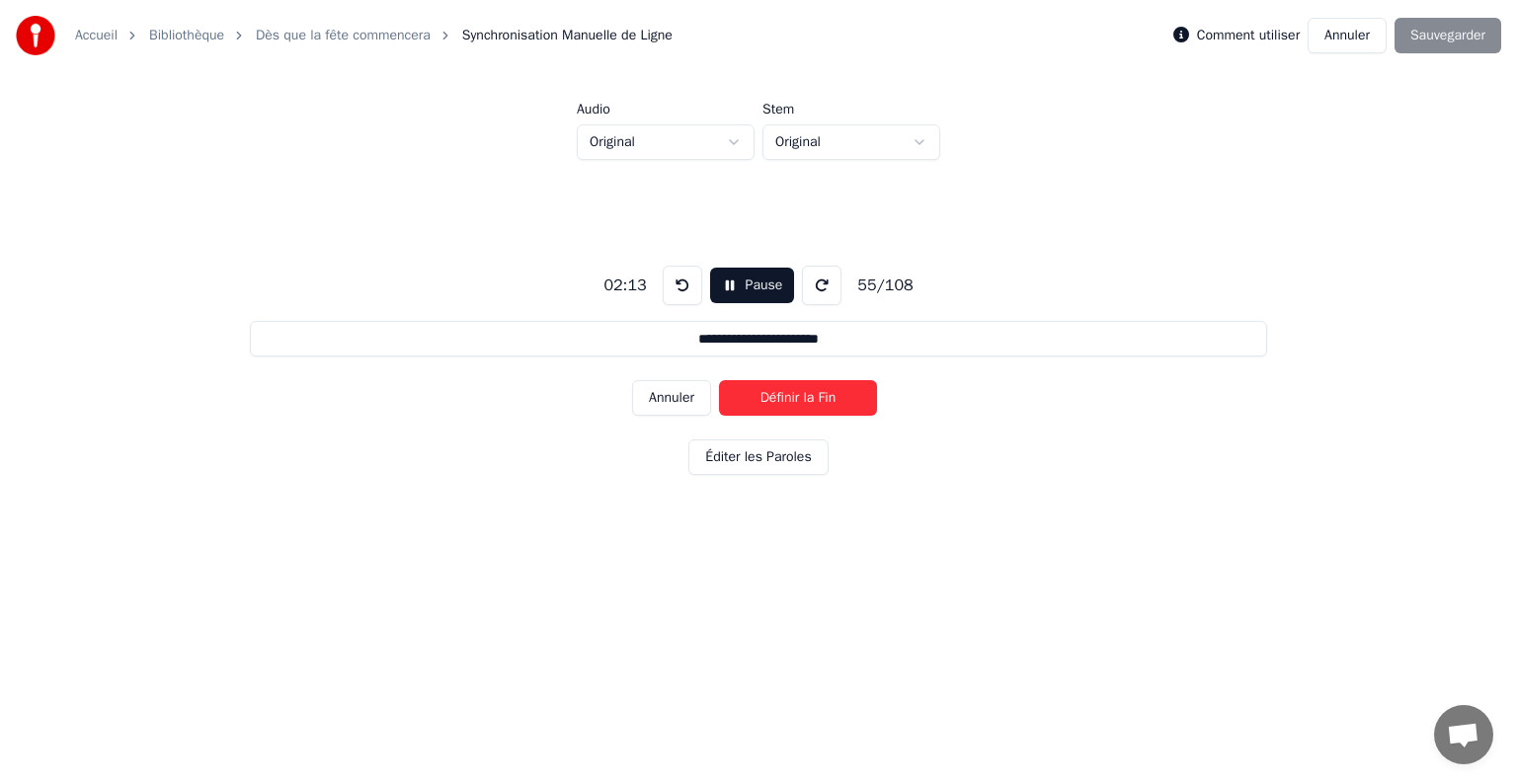 click on "Définir la Fin" at bounding box center [798, 398] 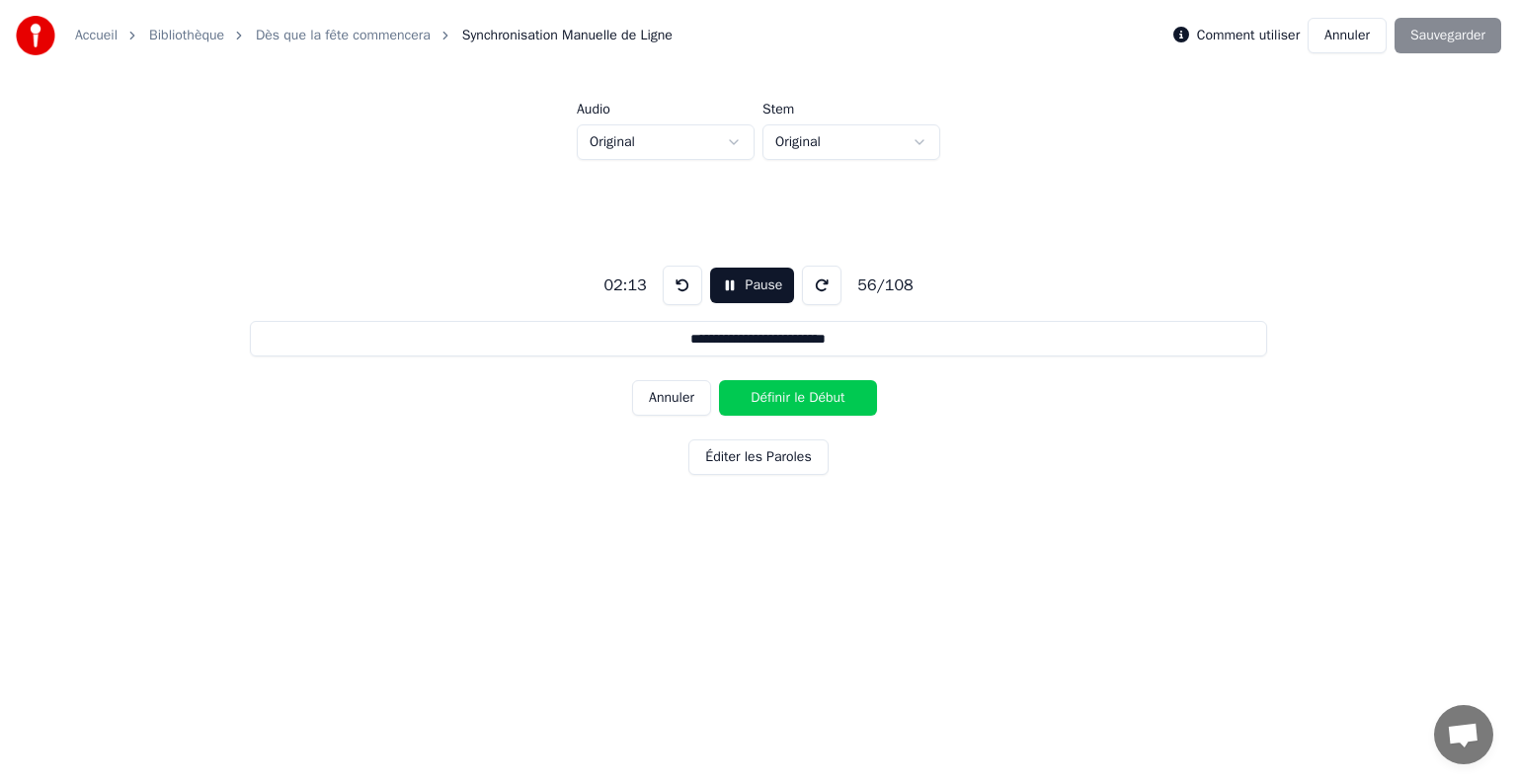 click on "Définir le Début" at bounding box center [798, 398] 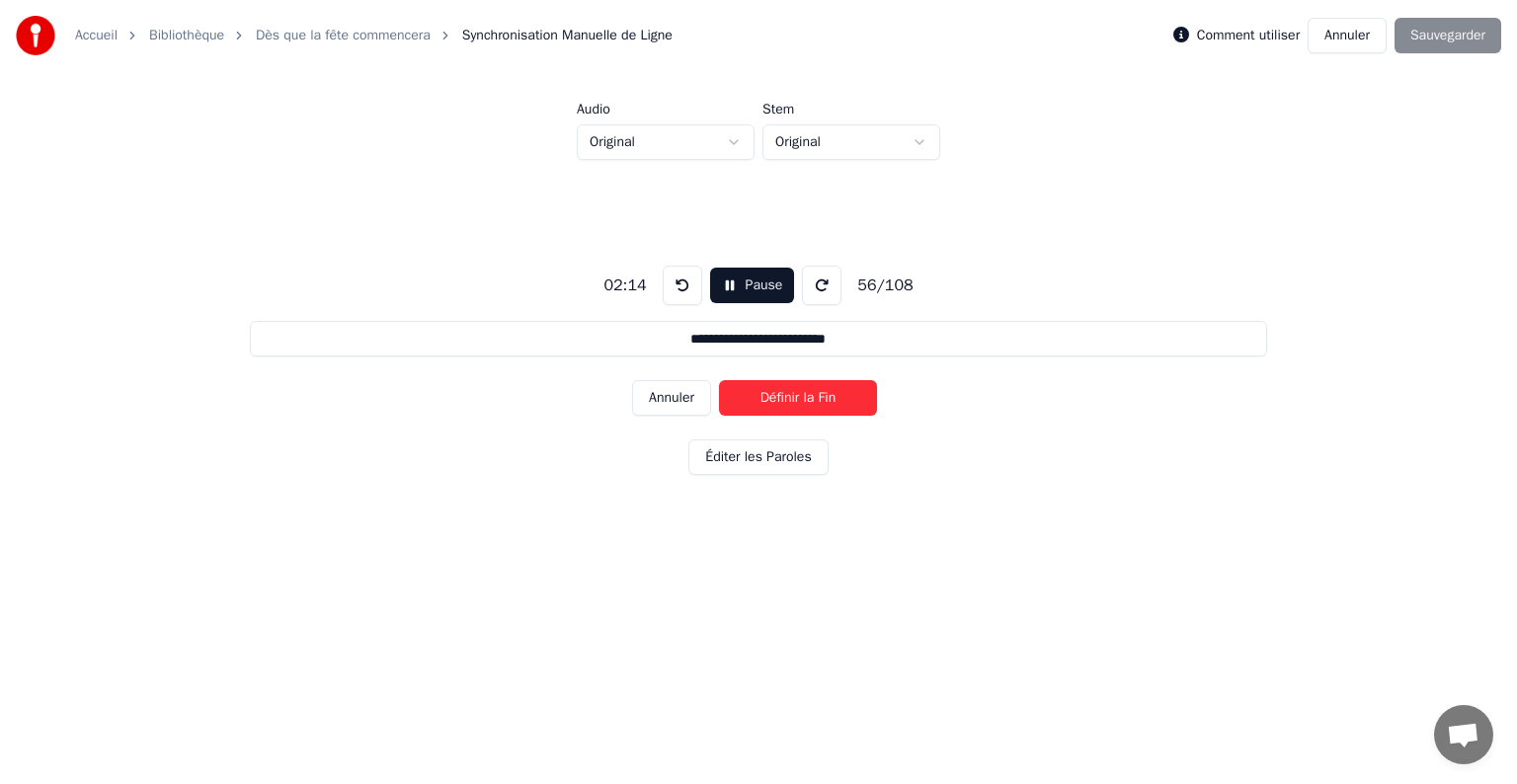 click on "Définir la Fin" at bounding box center (798, 398) 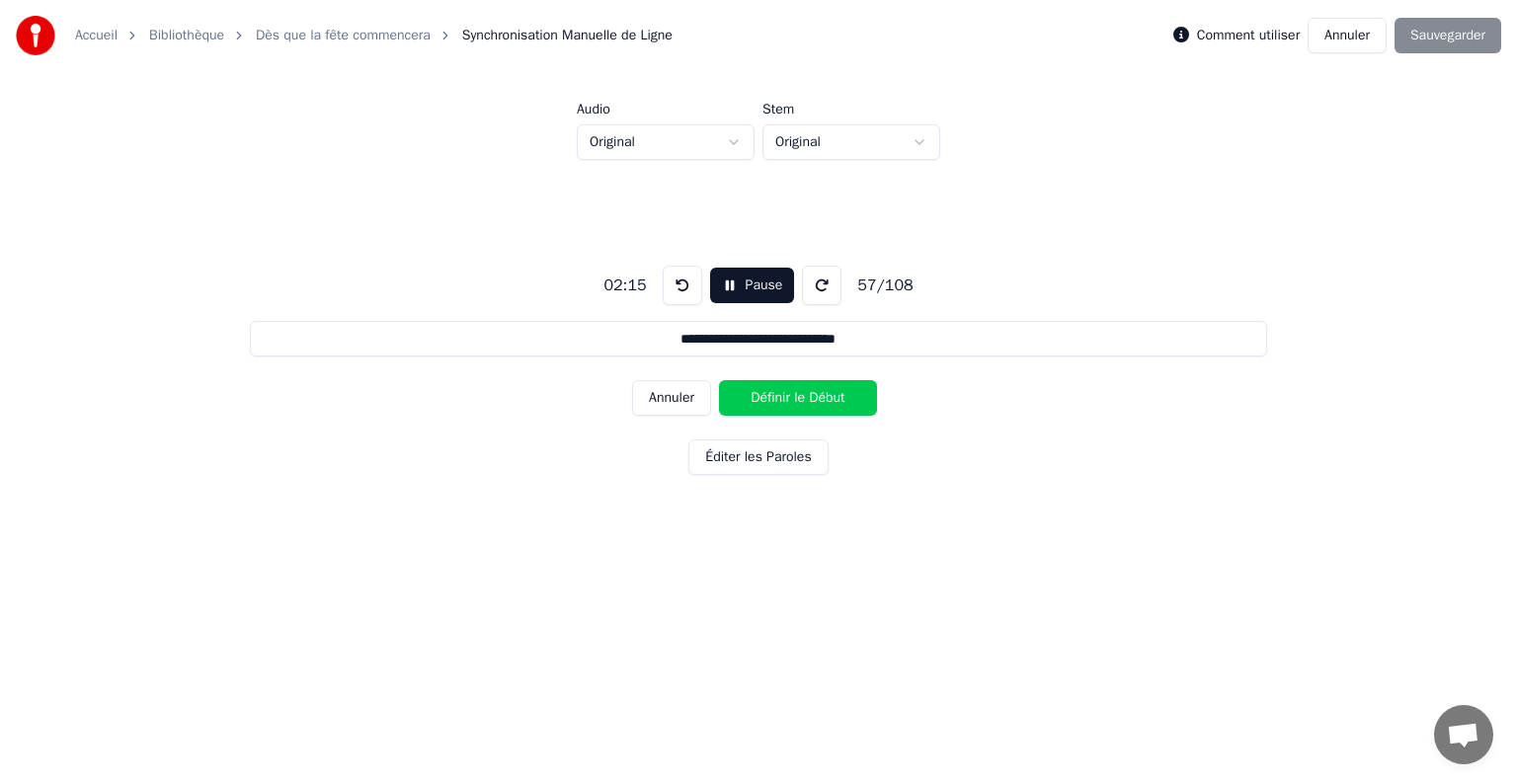 click on "Définir le Début" at bounding box center (798, 398) 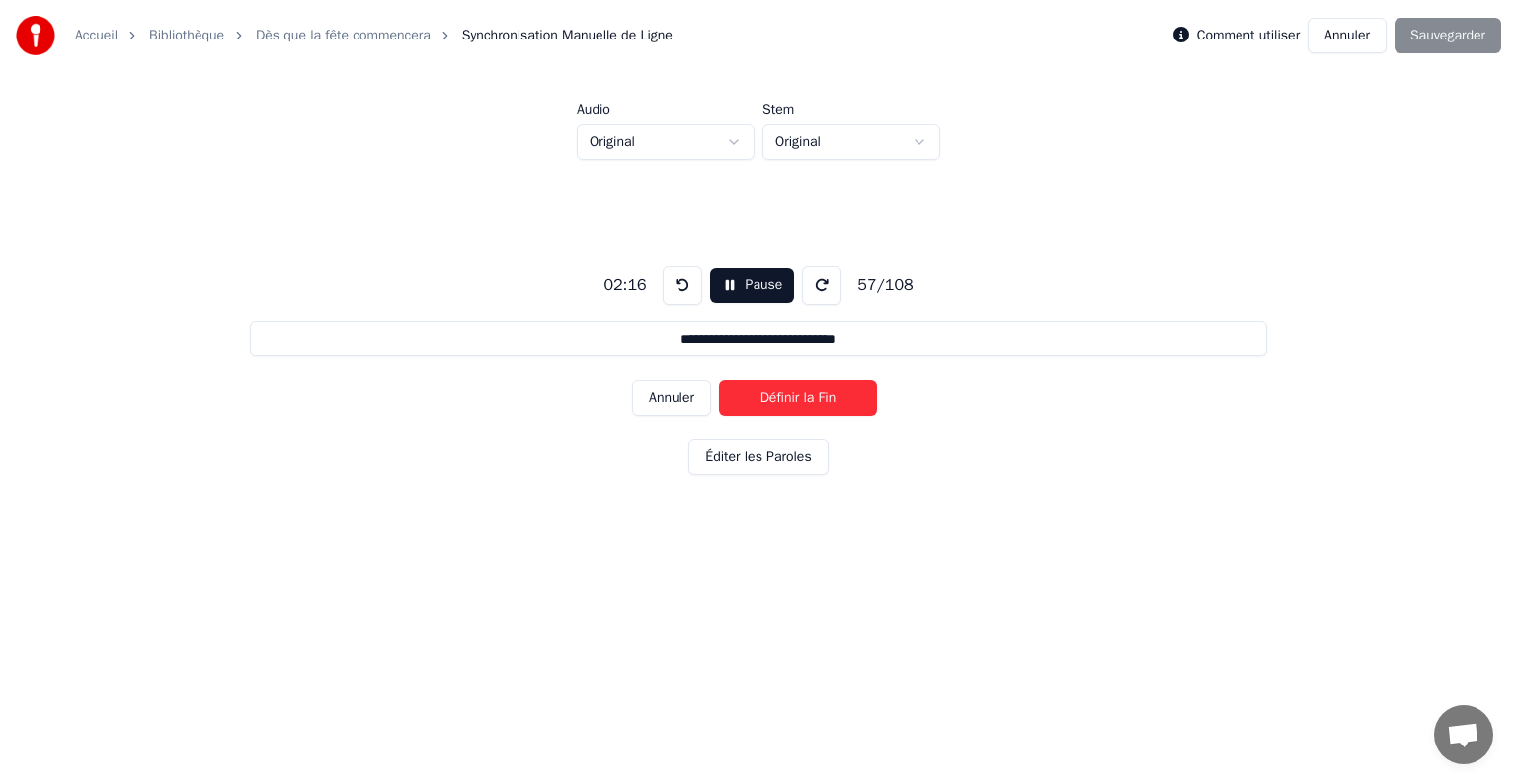 click on "Définir la Fin" at bounding box center (798, 398) 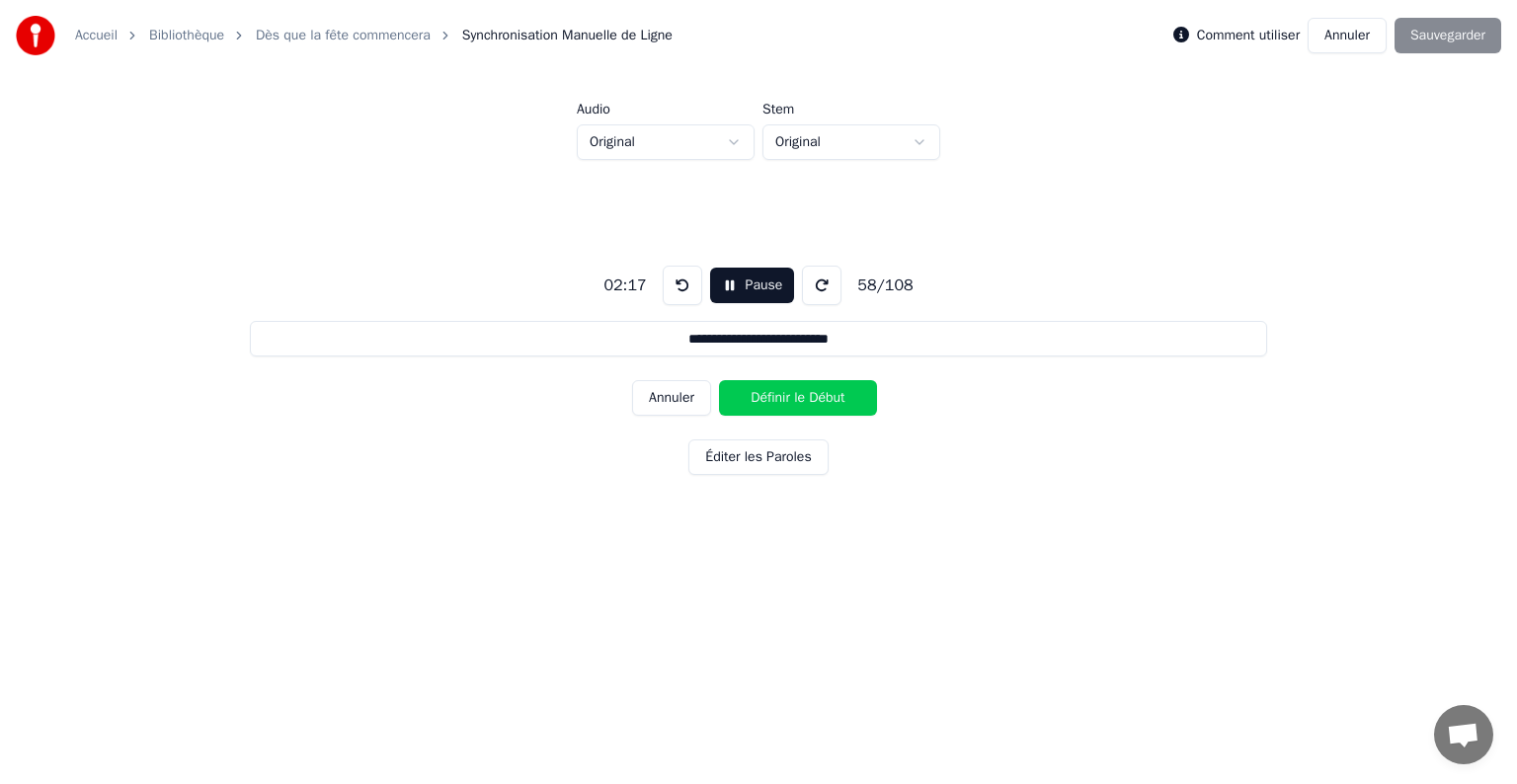 click on "Définir le Début" at bounding box center (798, 398) 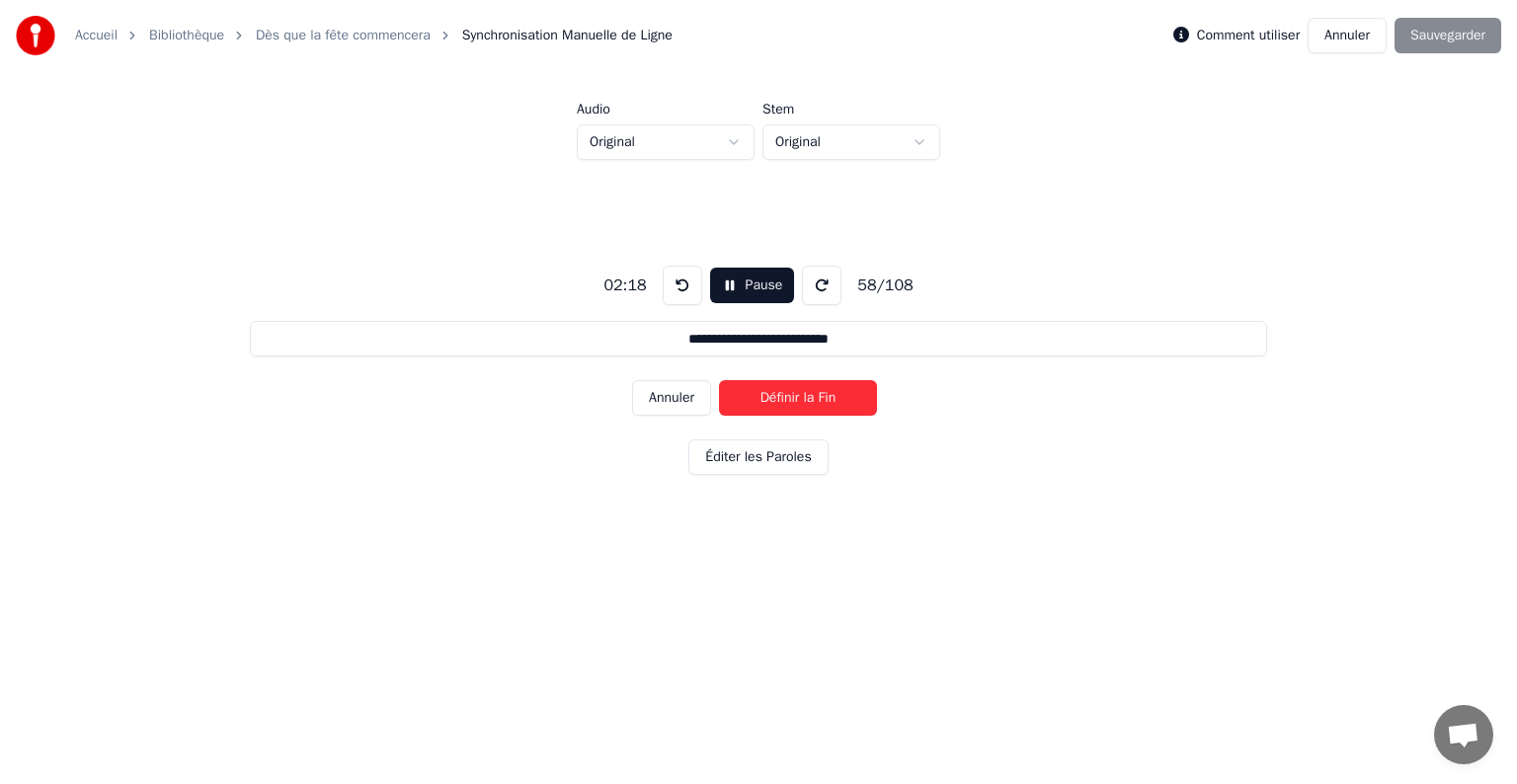 click on "Définir la Fin" at bounding box center [798, 398] 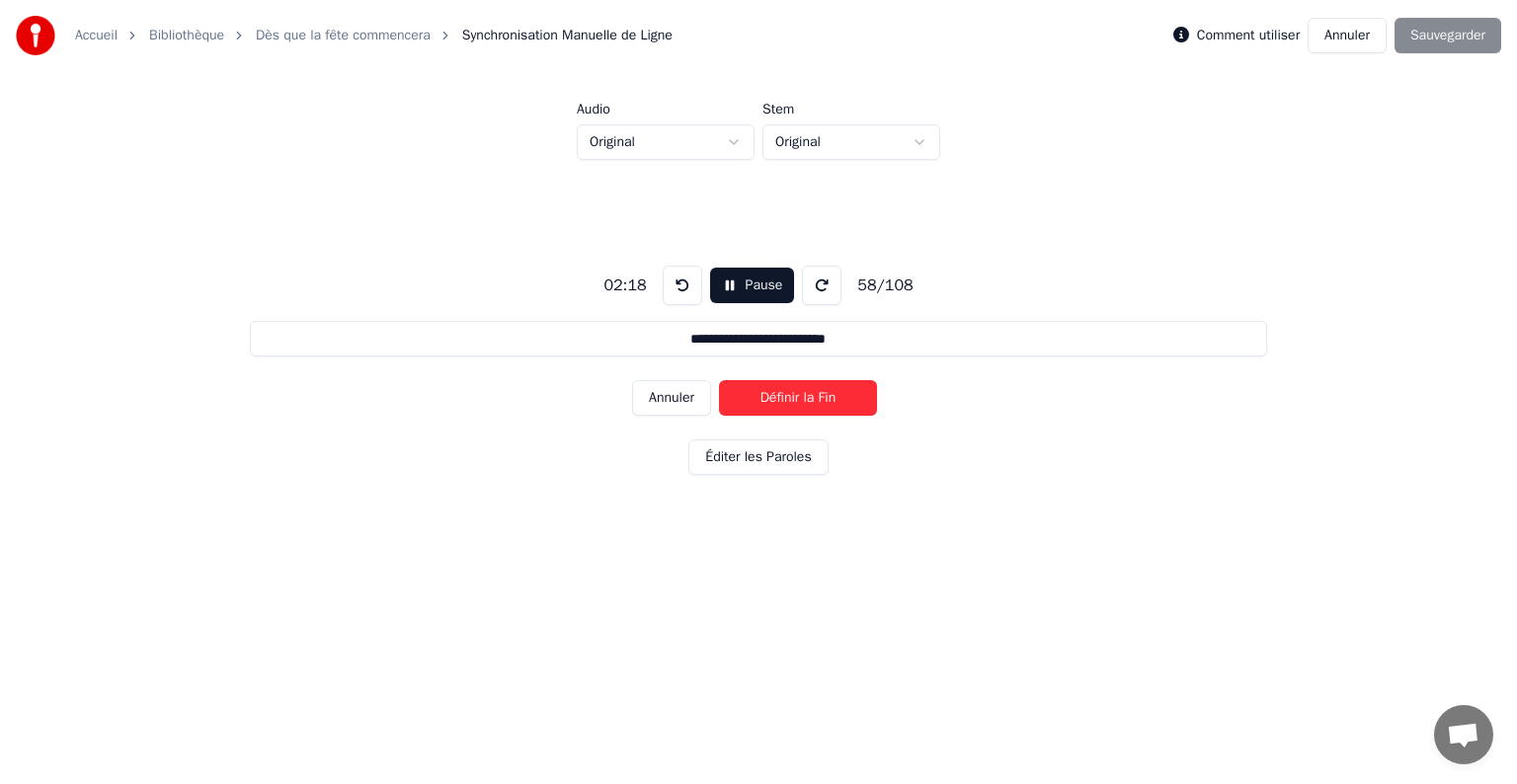 click on "Définir la Fin" at bounding box center (798, 398) 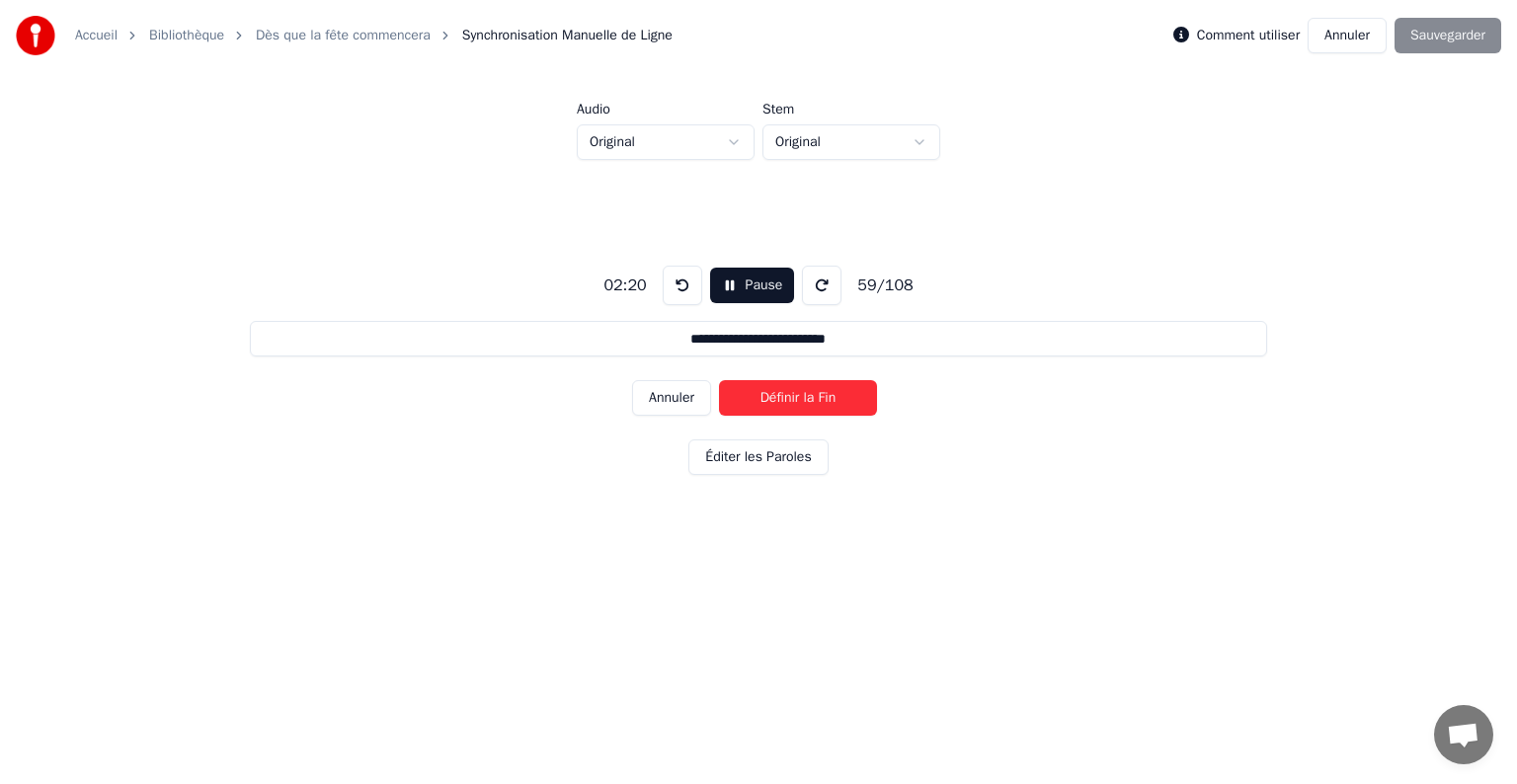 click on "Définir la Fin" at bounding box center (798, 398) 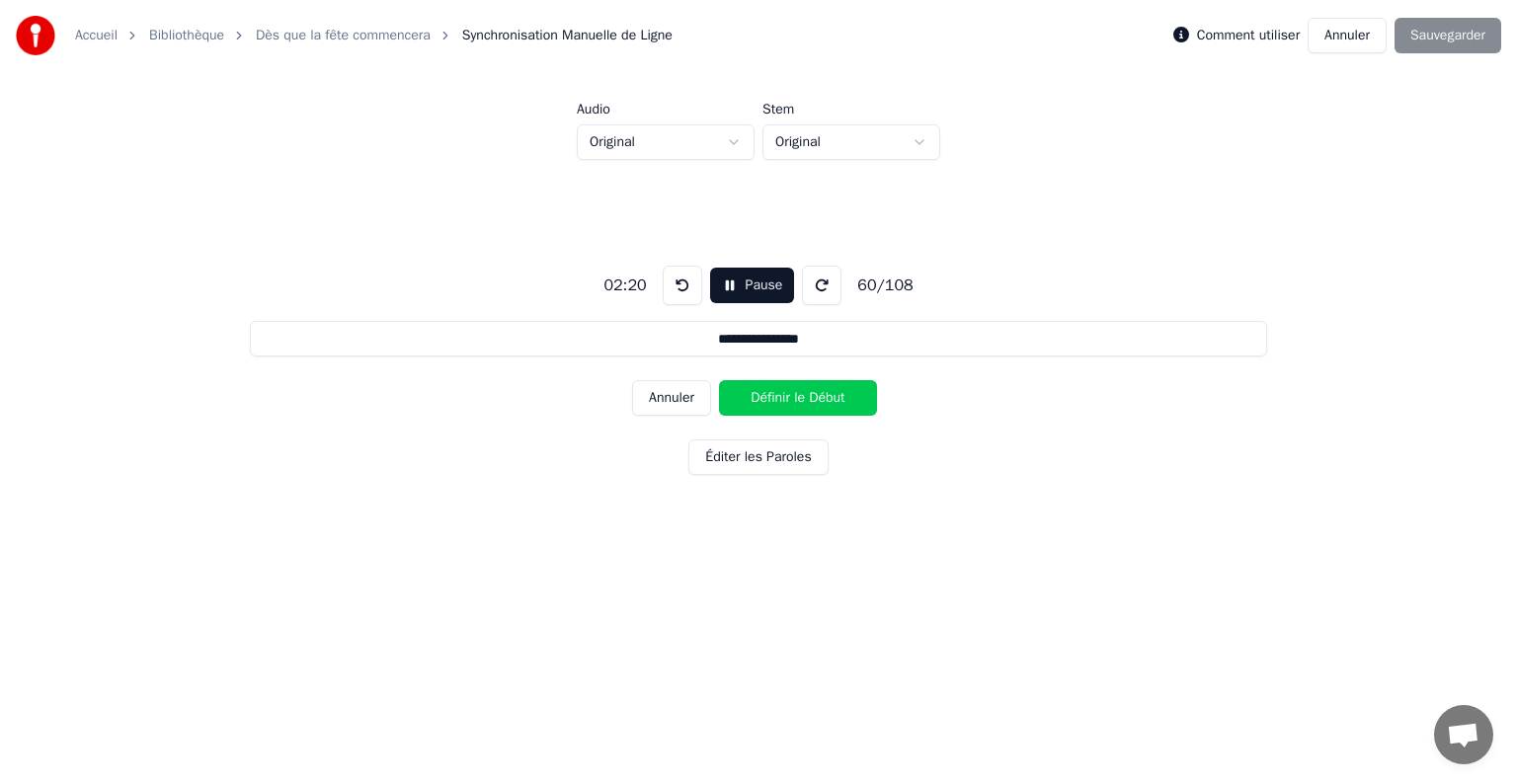 click on "Définir le Début" at bounding box center [798, 398] 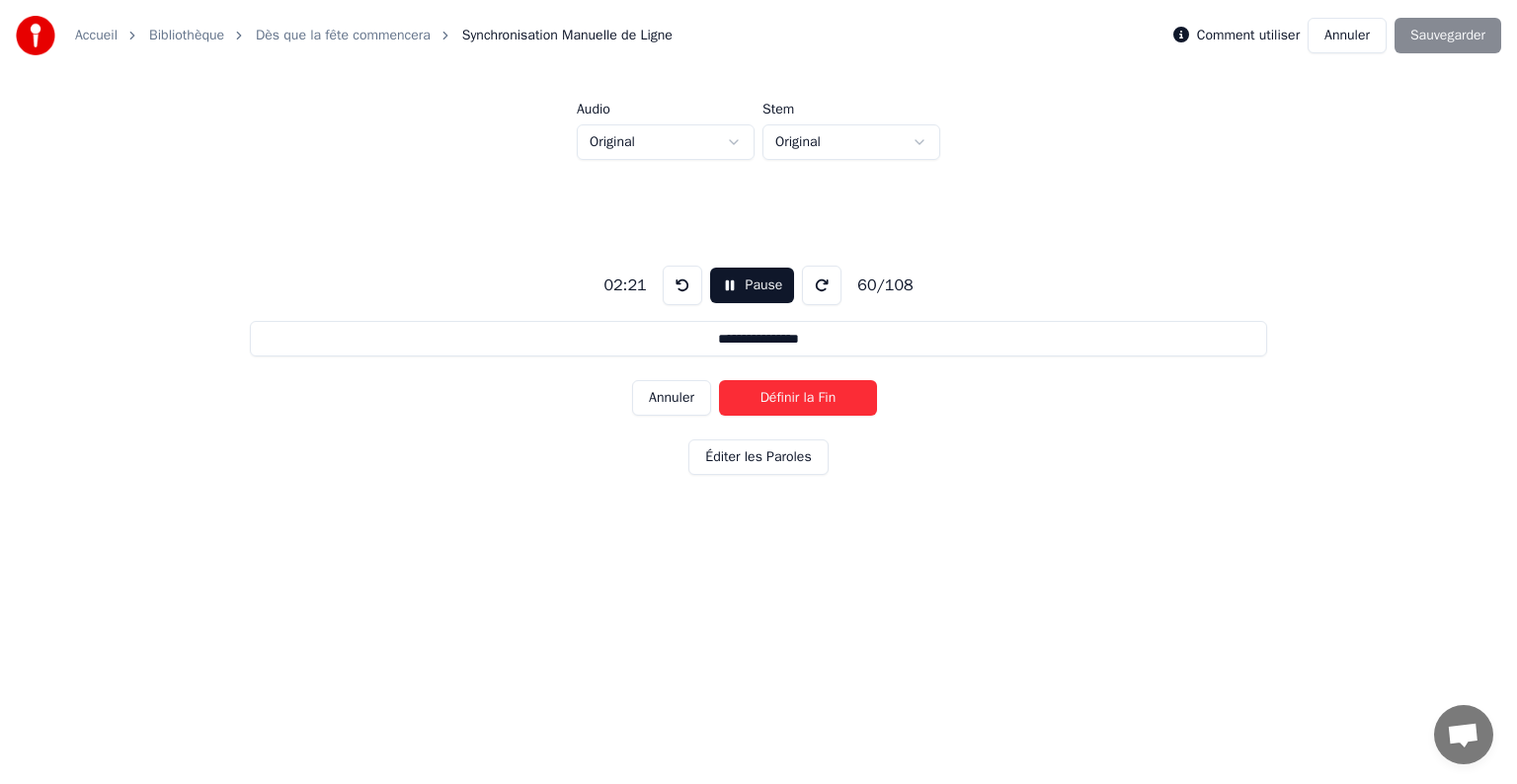 click on "Définir la Fin" at bounding box center (798, 398) 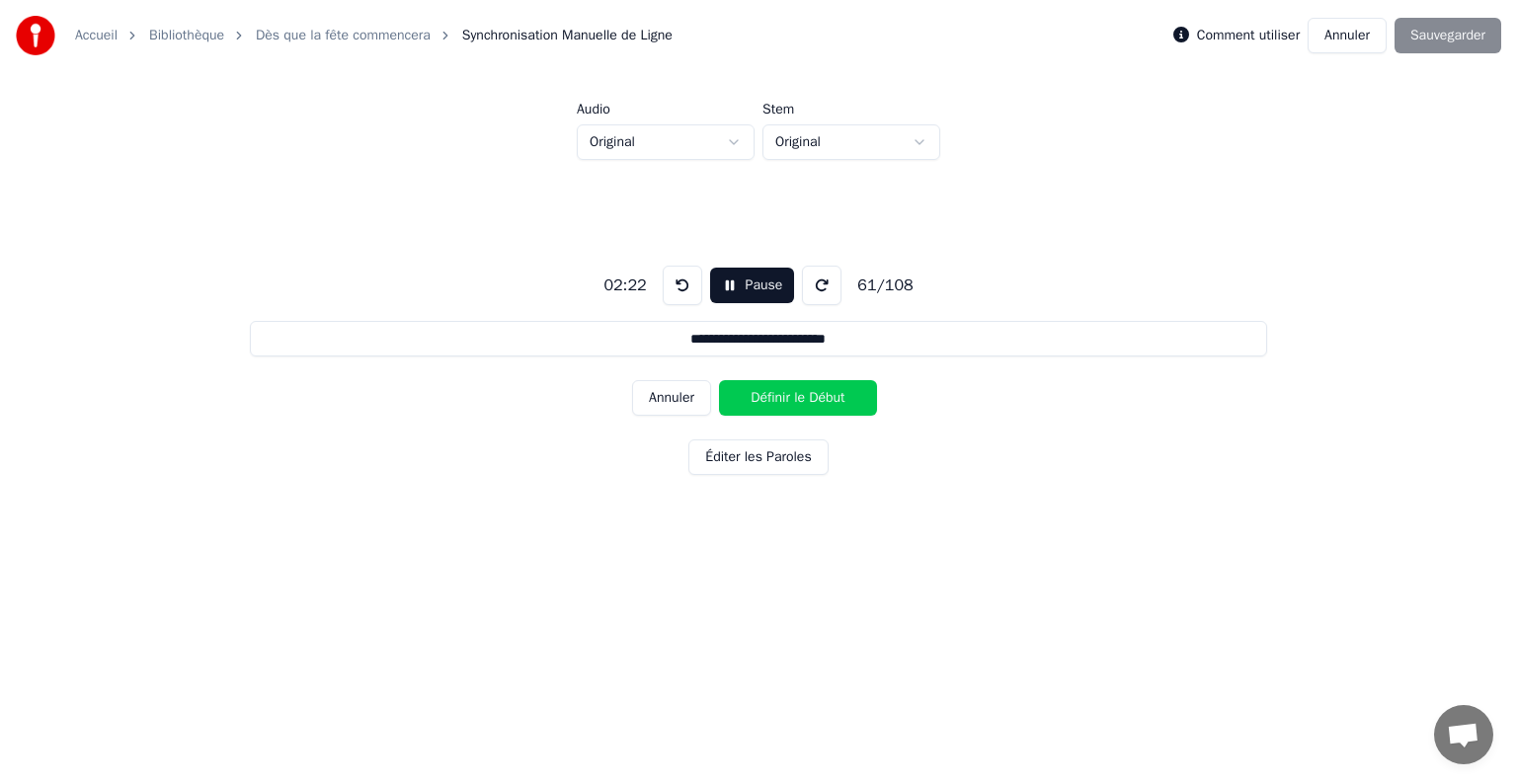 click on "Définir le Début" at bounding box center [798, 398] 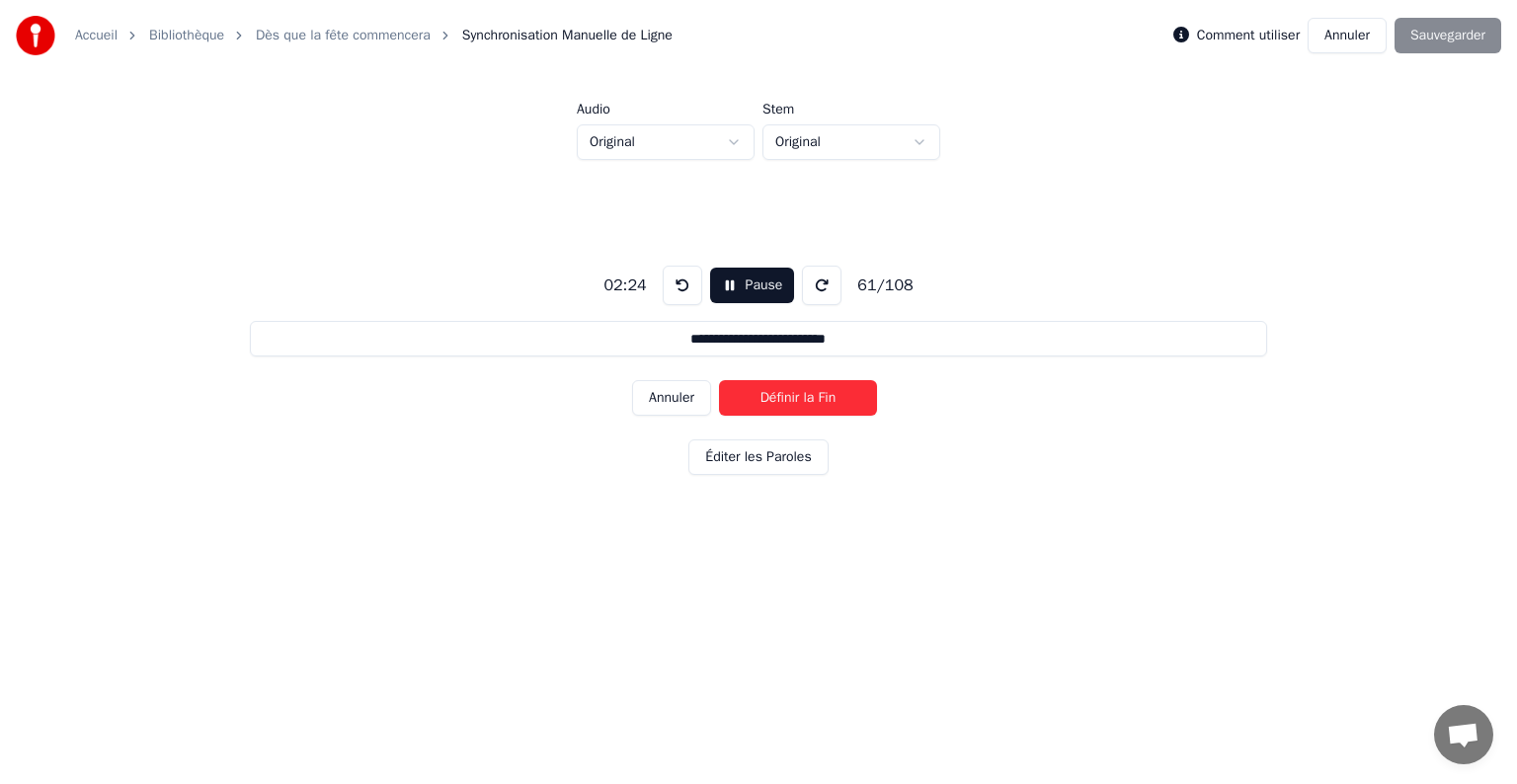 click on "Définir la Fin" at bounding box center [798, 398] 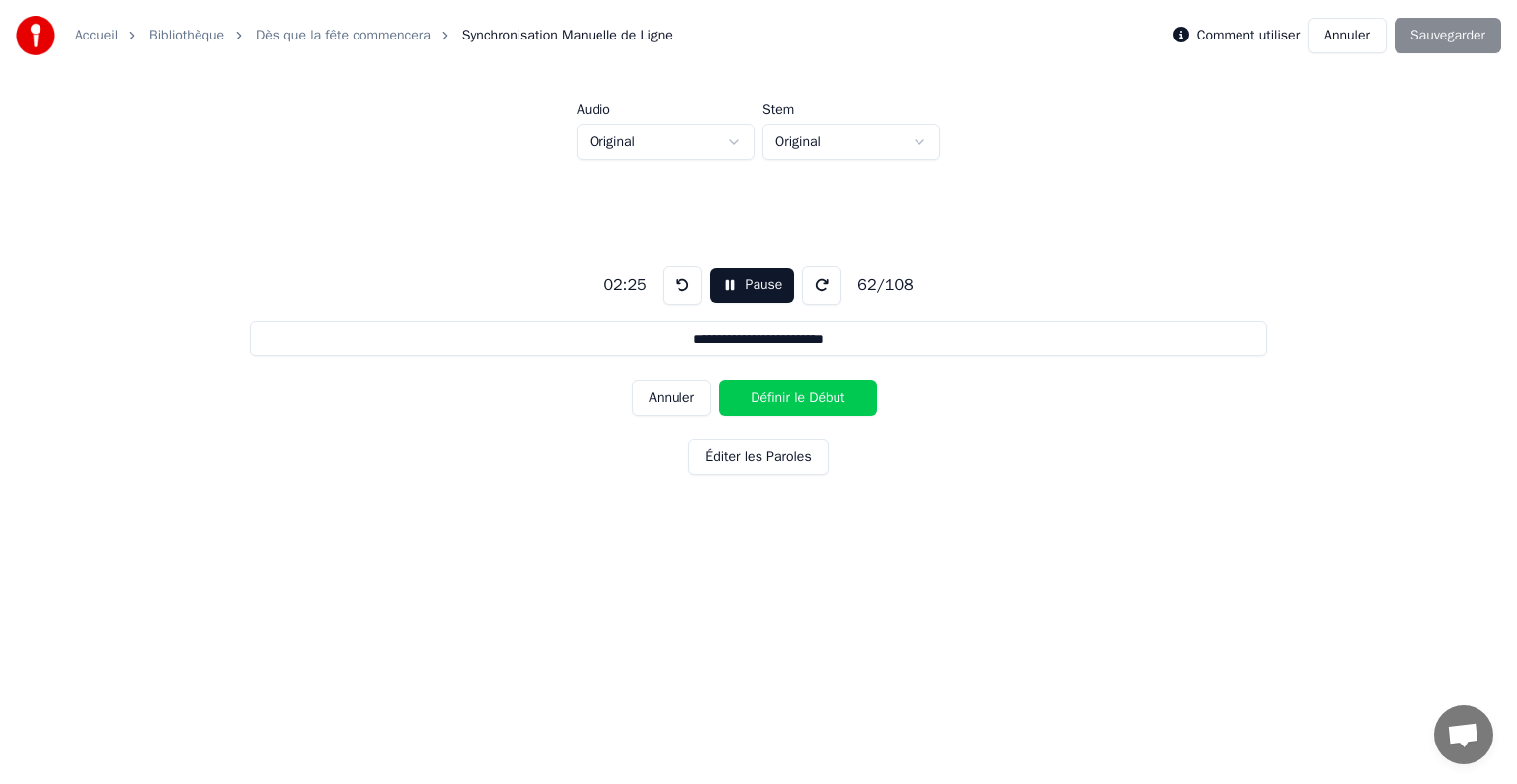 click on "Définir le Début" at bounding box center [798, 398] 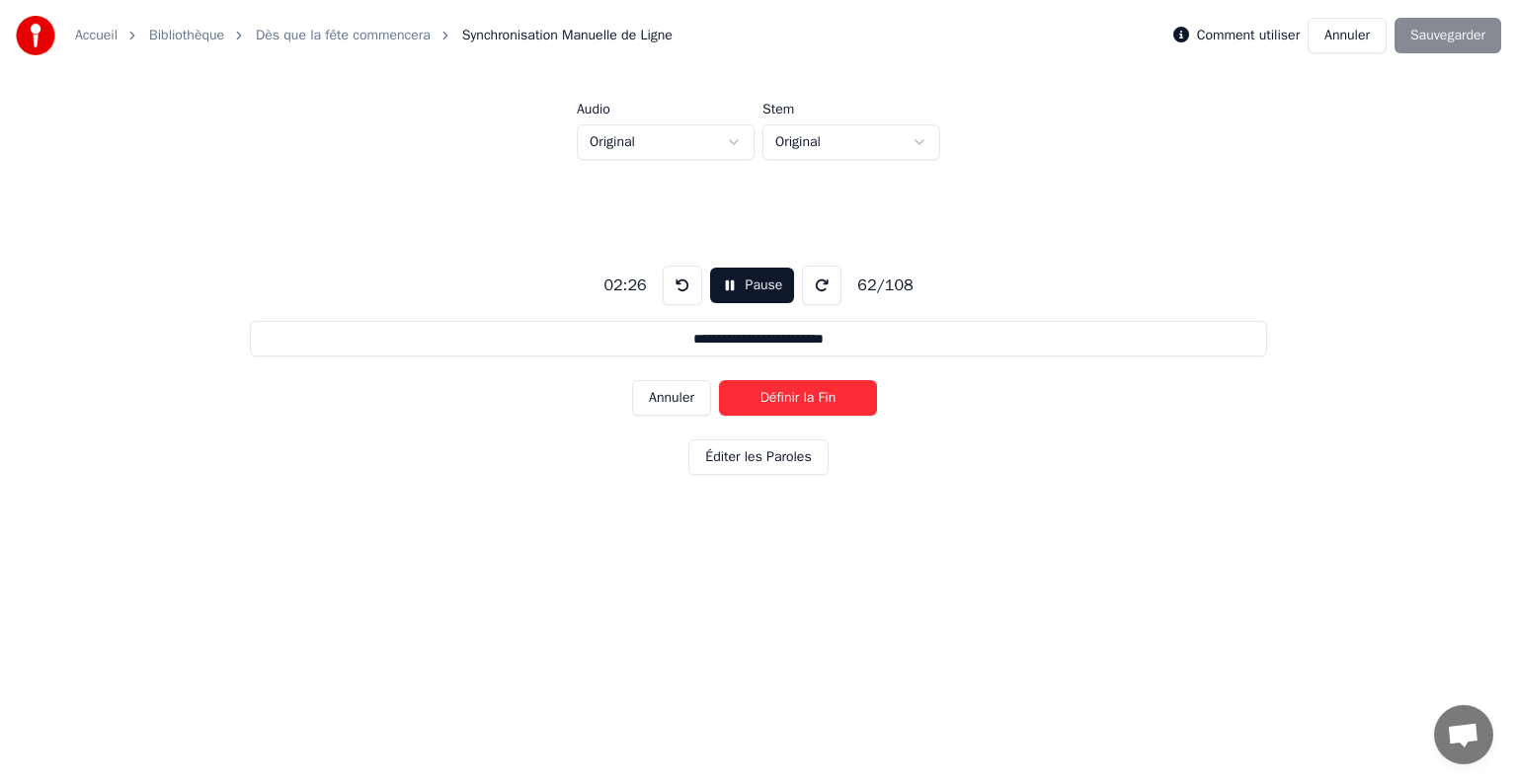 click on "Définir la Fin" at bounding box center [798, 398] 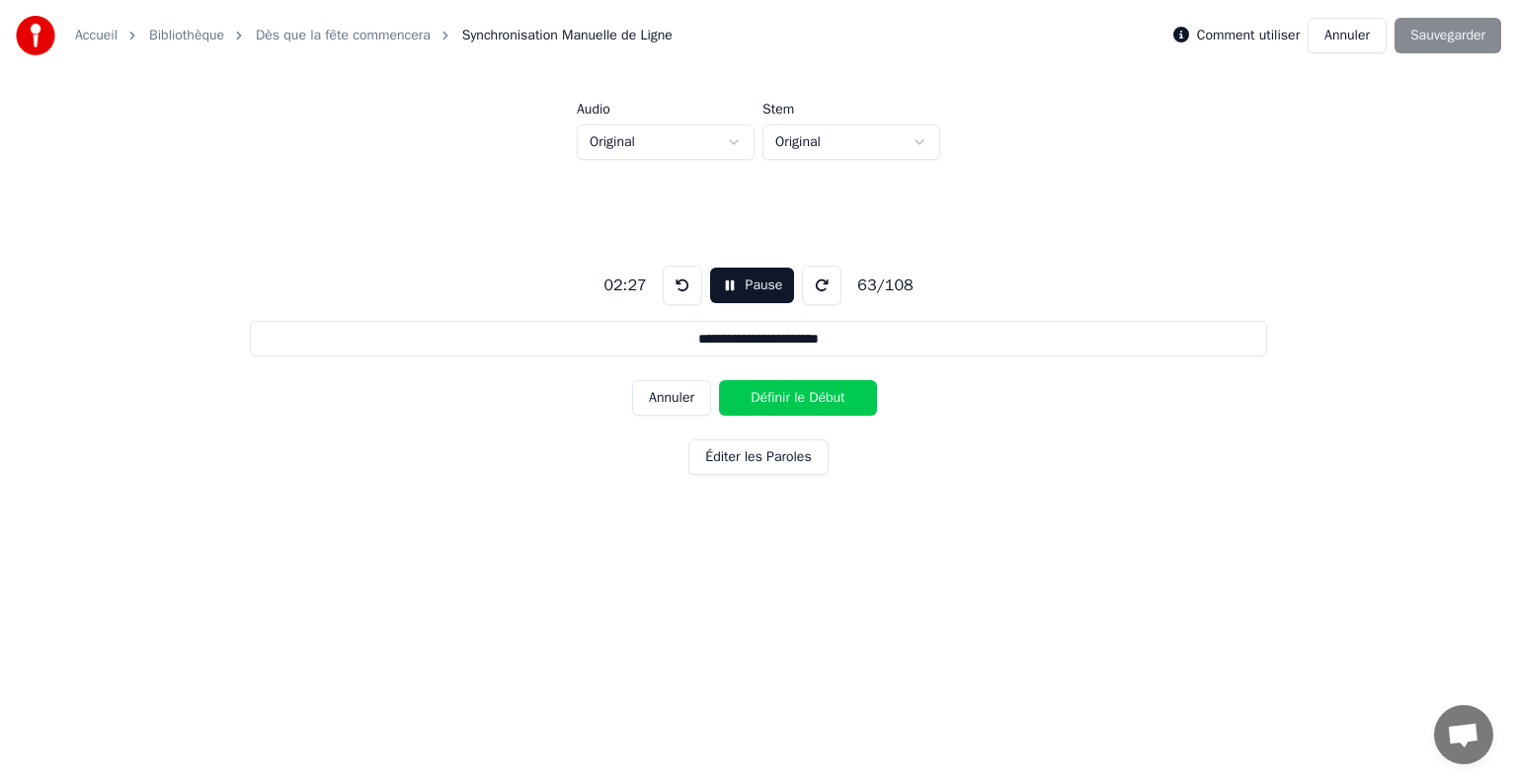 click on "Définir le Début" at bounding box center (798, 398) 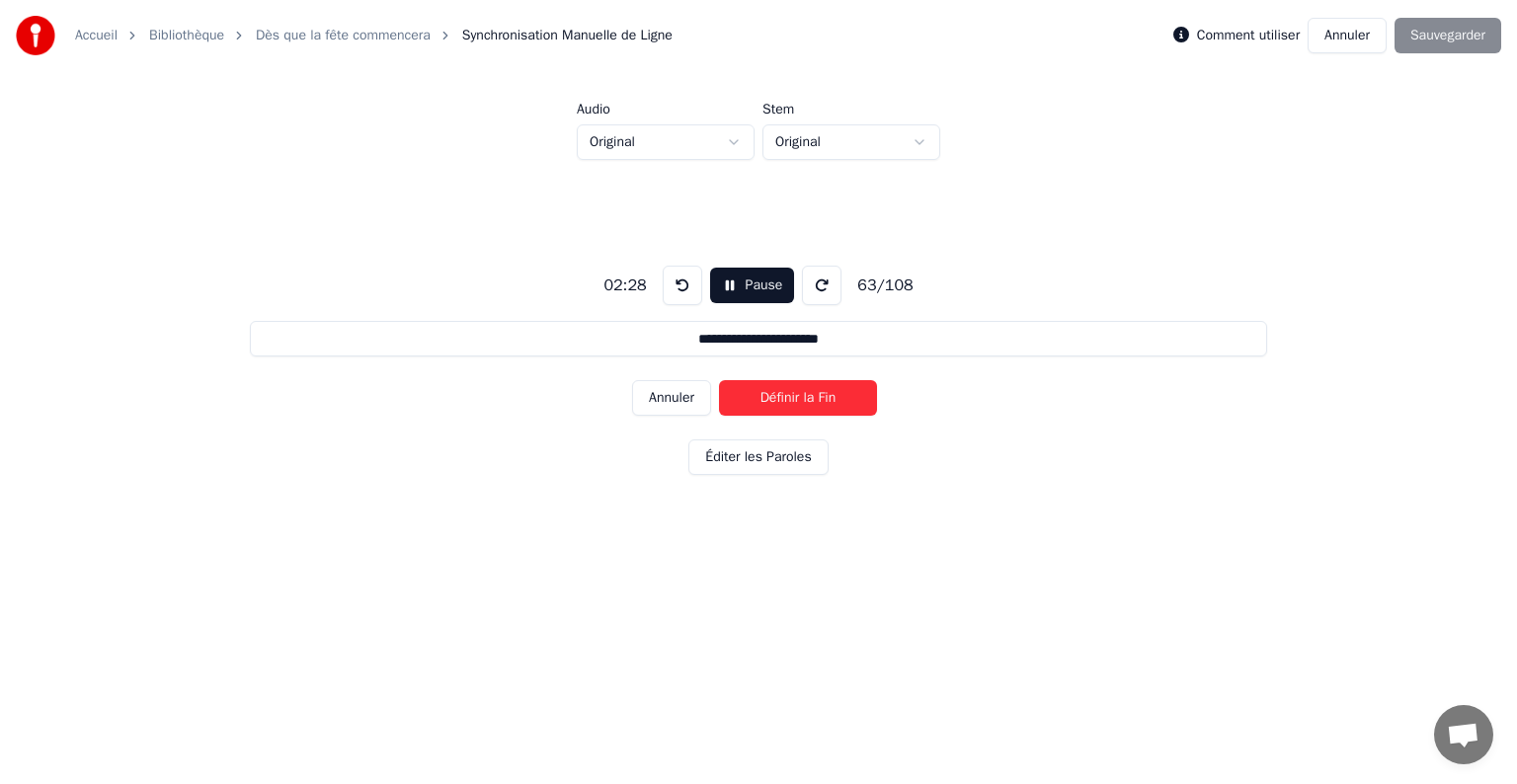 click on "Définir la Fin" at bounding box center [798, 398] 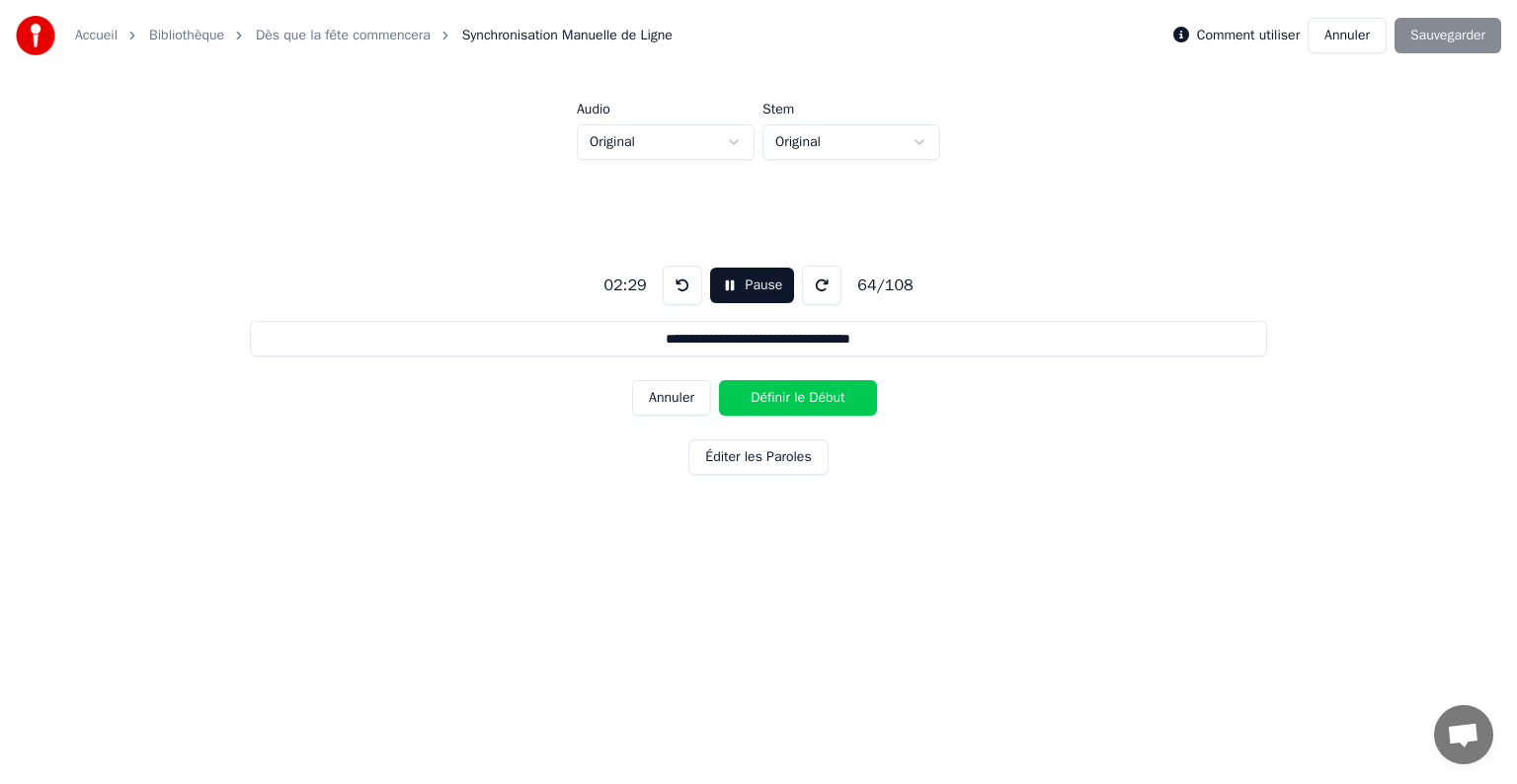 click on "Définir le Début" at bounding box center [798, 398] 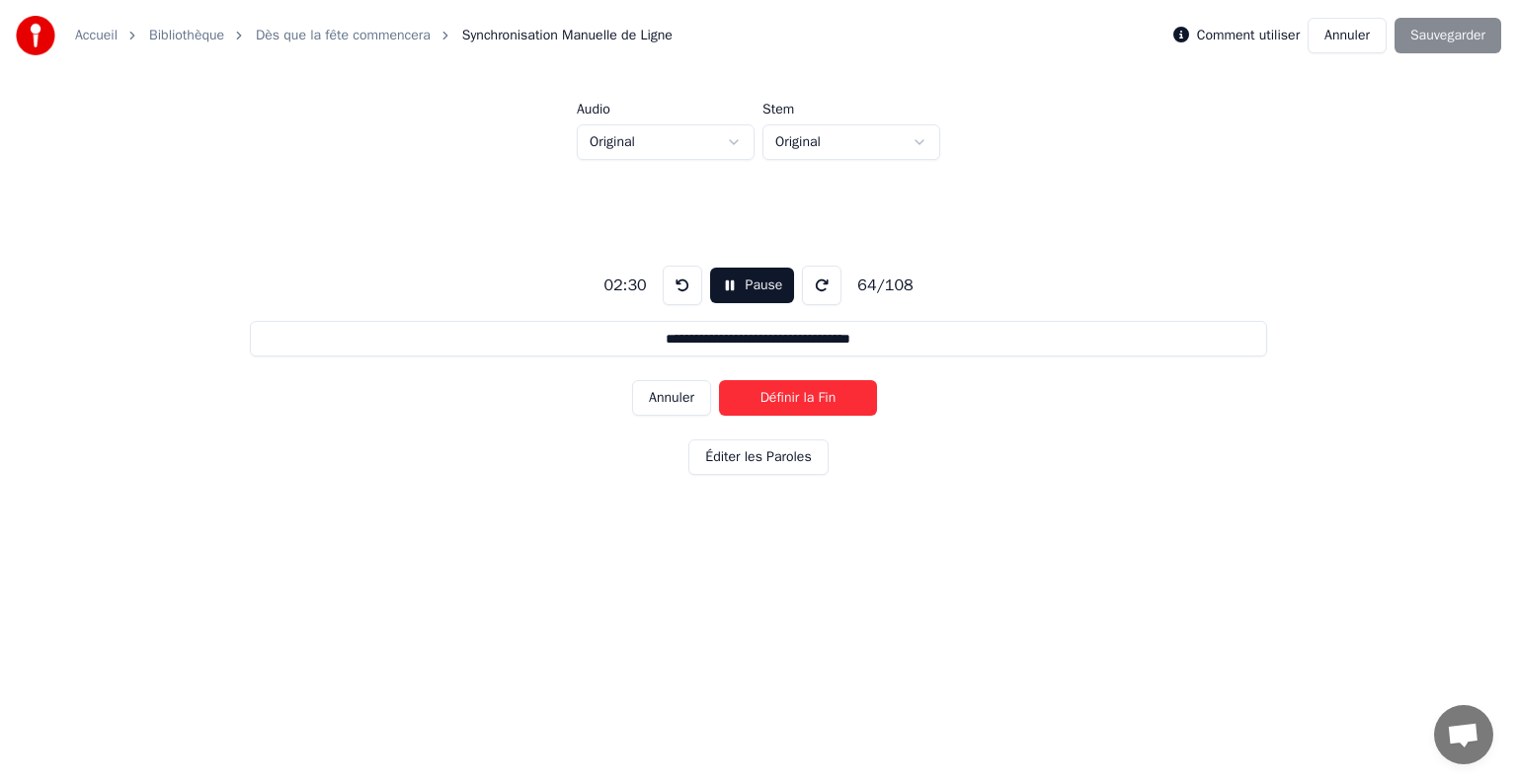click on "Définir la Fin" at bounding box center (798, 398) 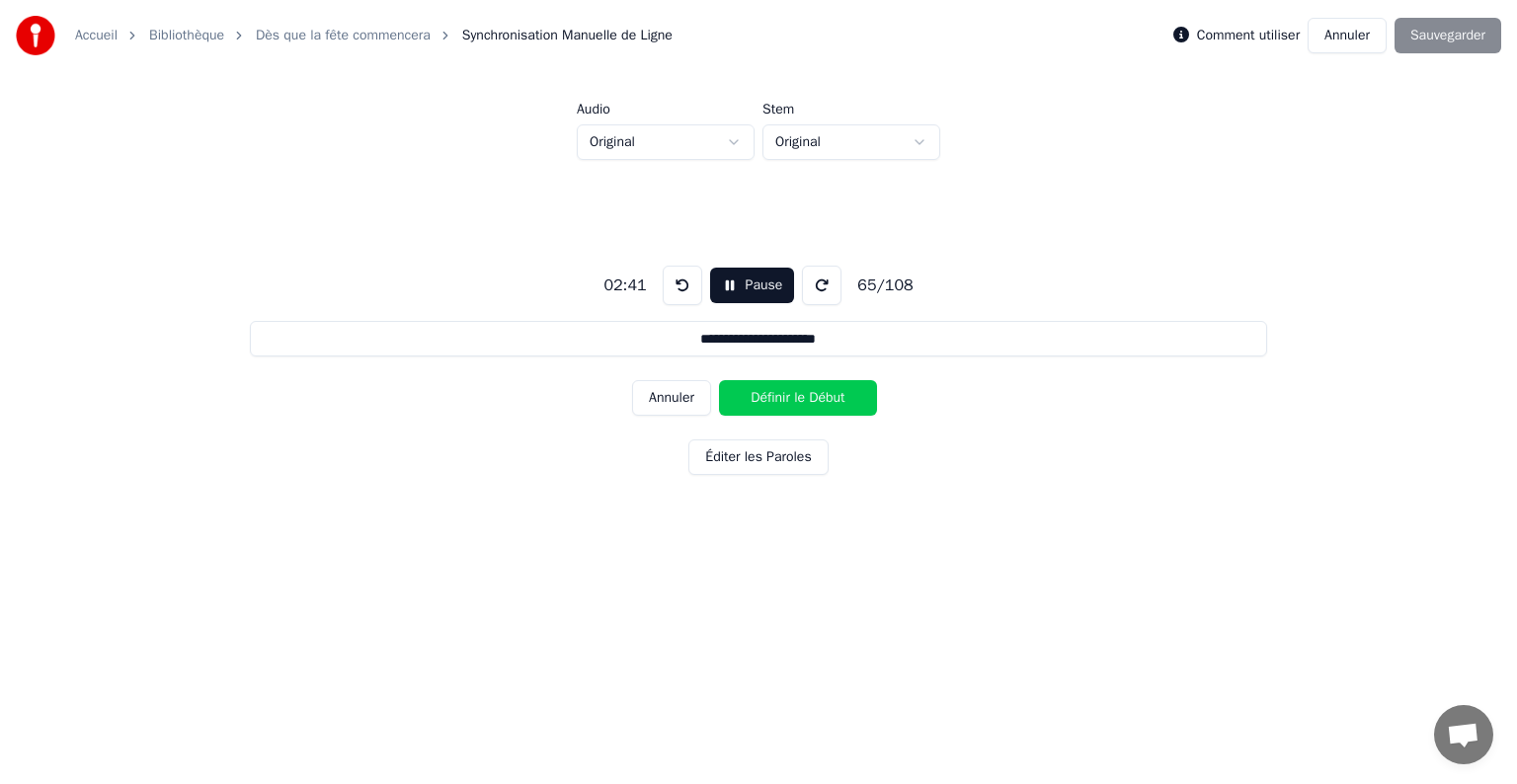 click on "Définir le Début" at bounding box center [798, 398] 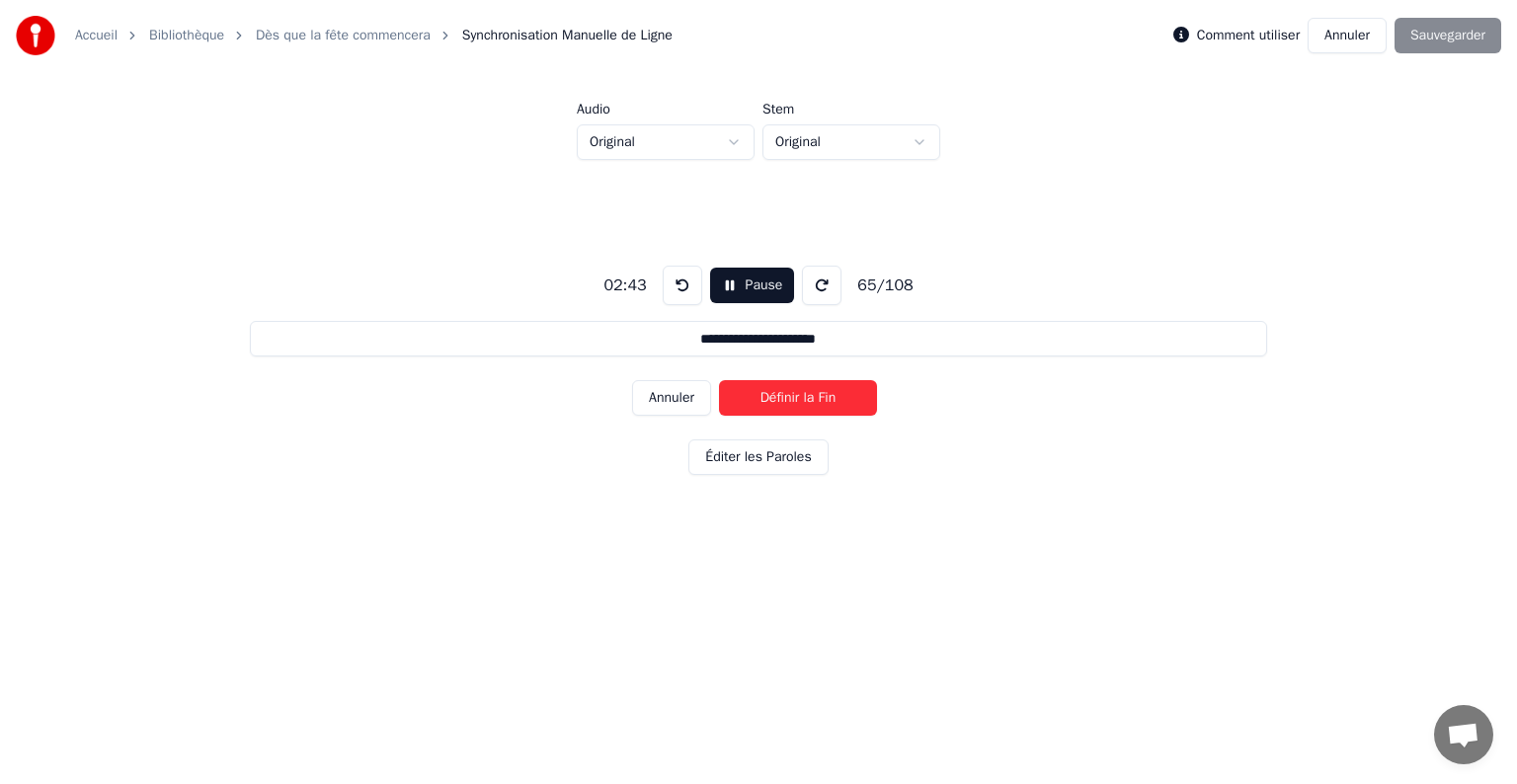 click on "Définir la Fin" at bounding box center [798, 398] 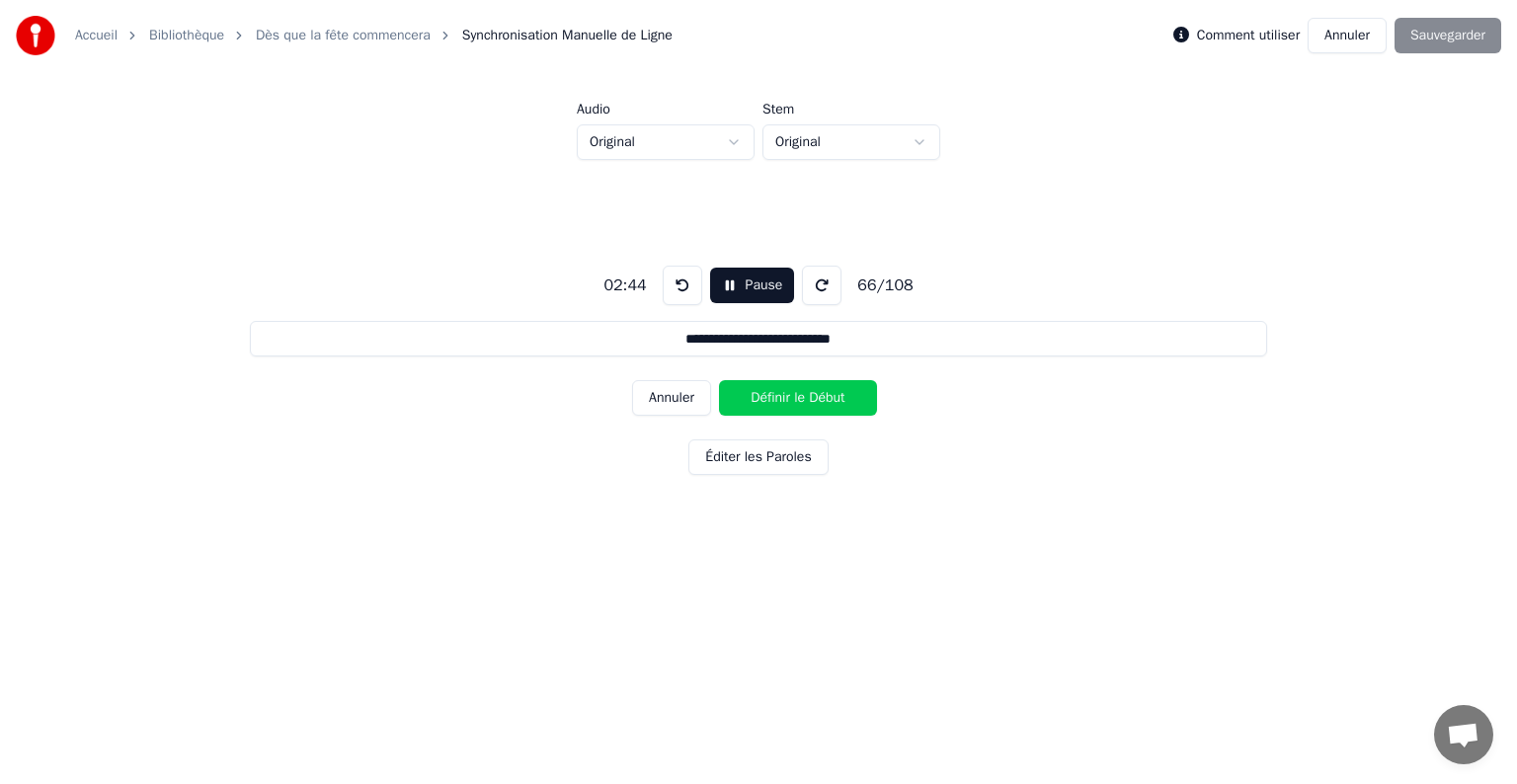 click on "Définir le Début" at bounding box center (798, 398) 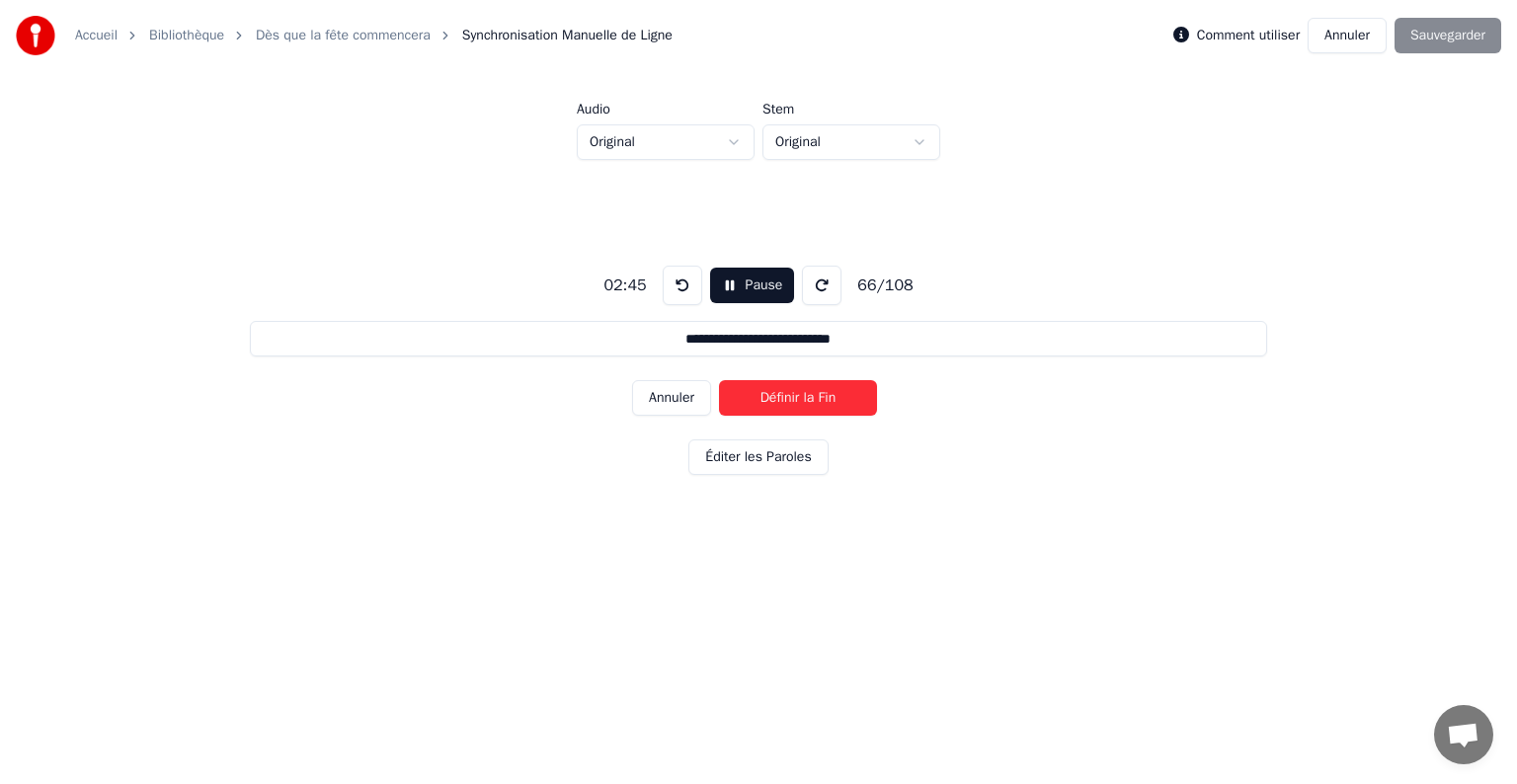 click on "Définir la Fin" at bounding box center [798, 398] 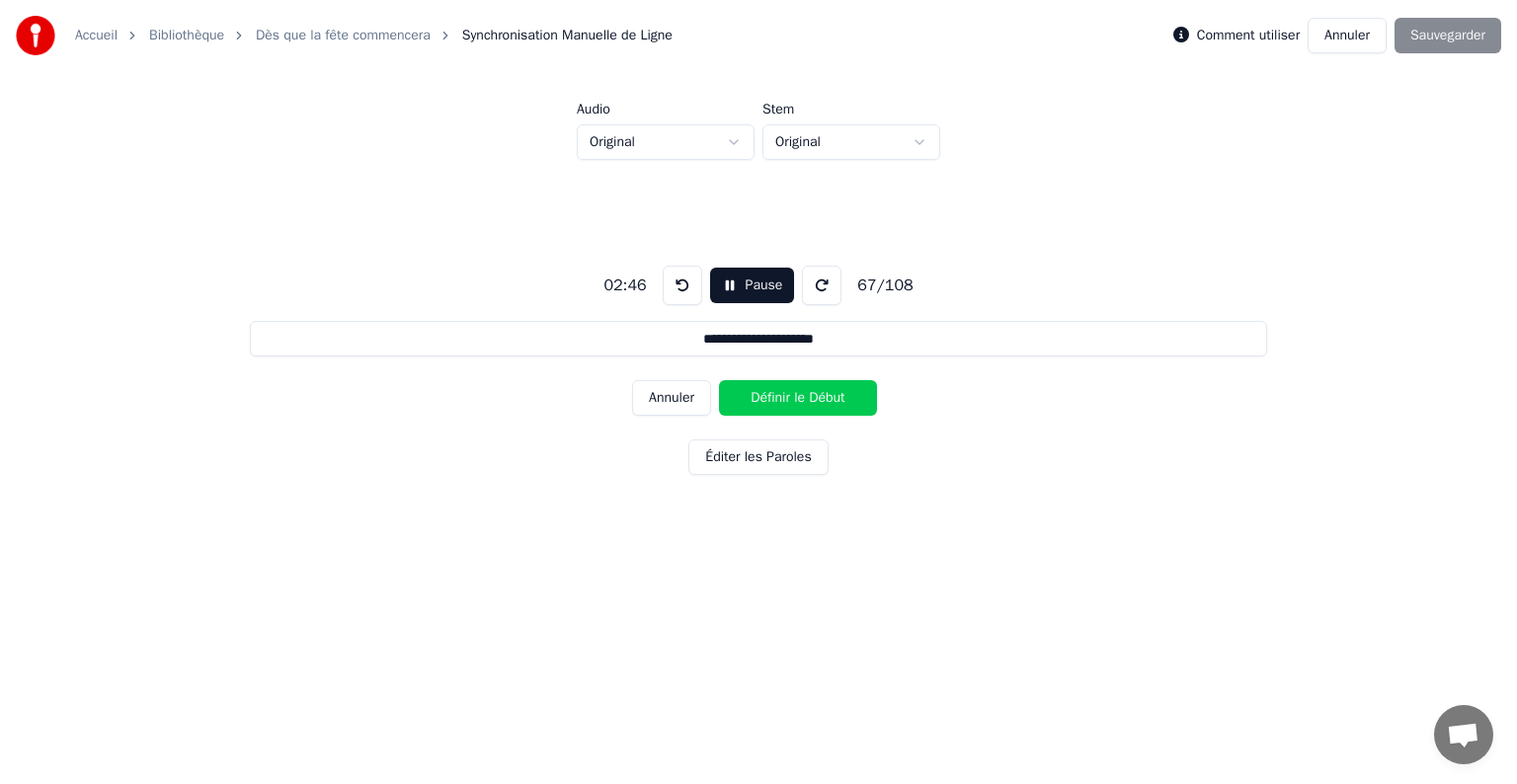 click on "Définir le Début" at bounding box center [798, 398] 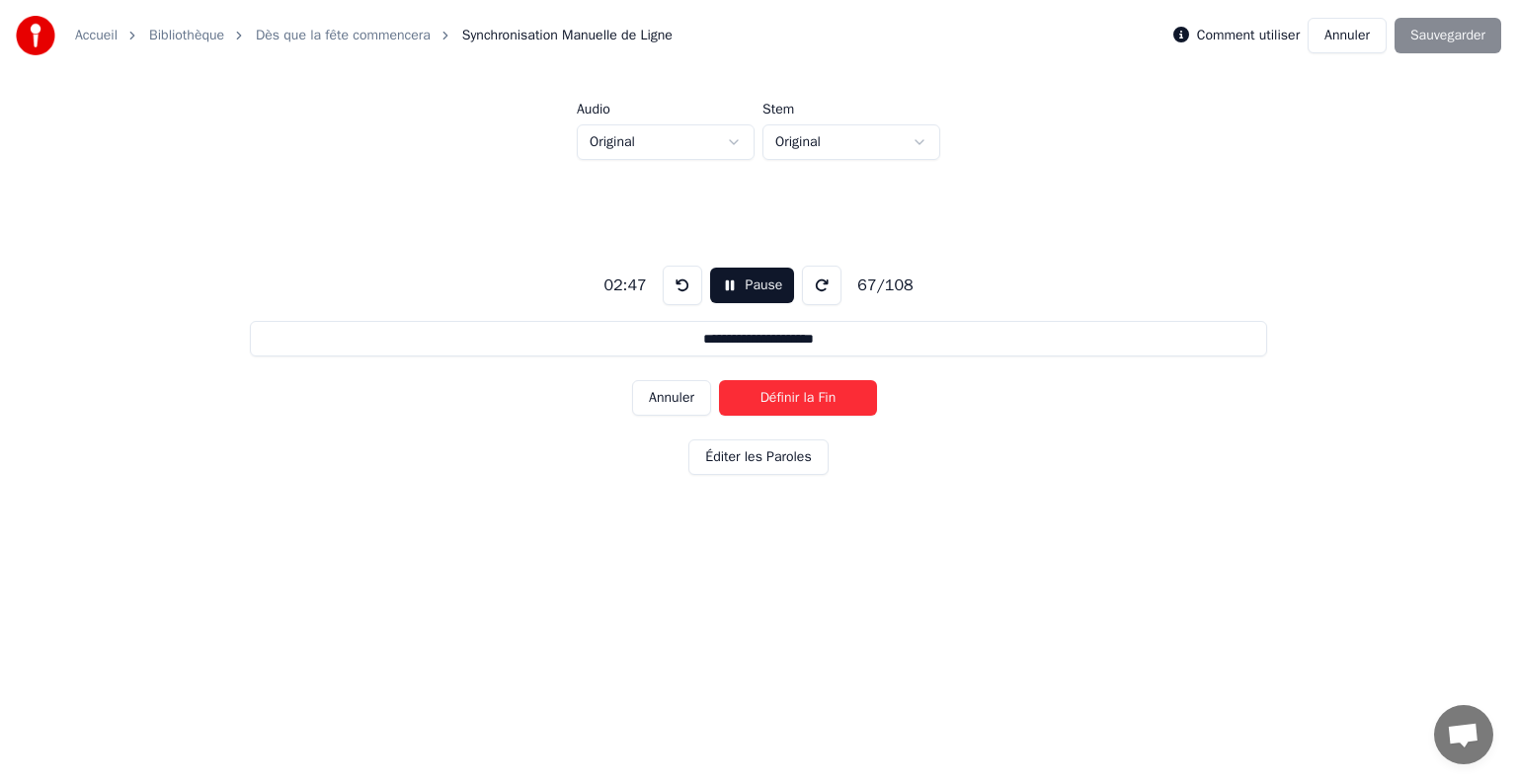 click on "Définir la Fin" at bounding box center (798, 398) 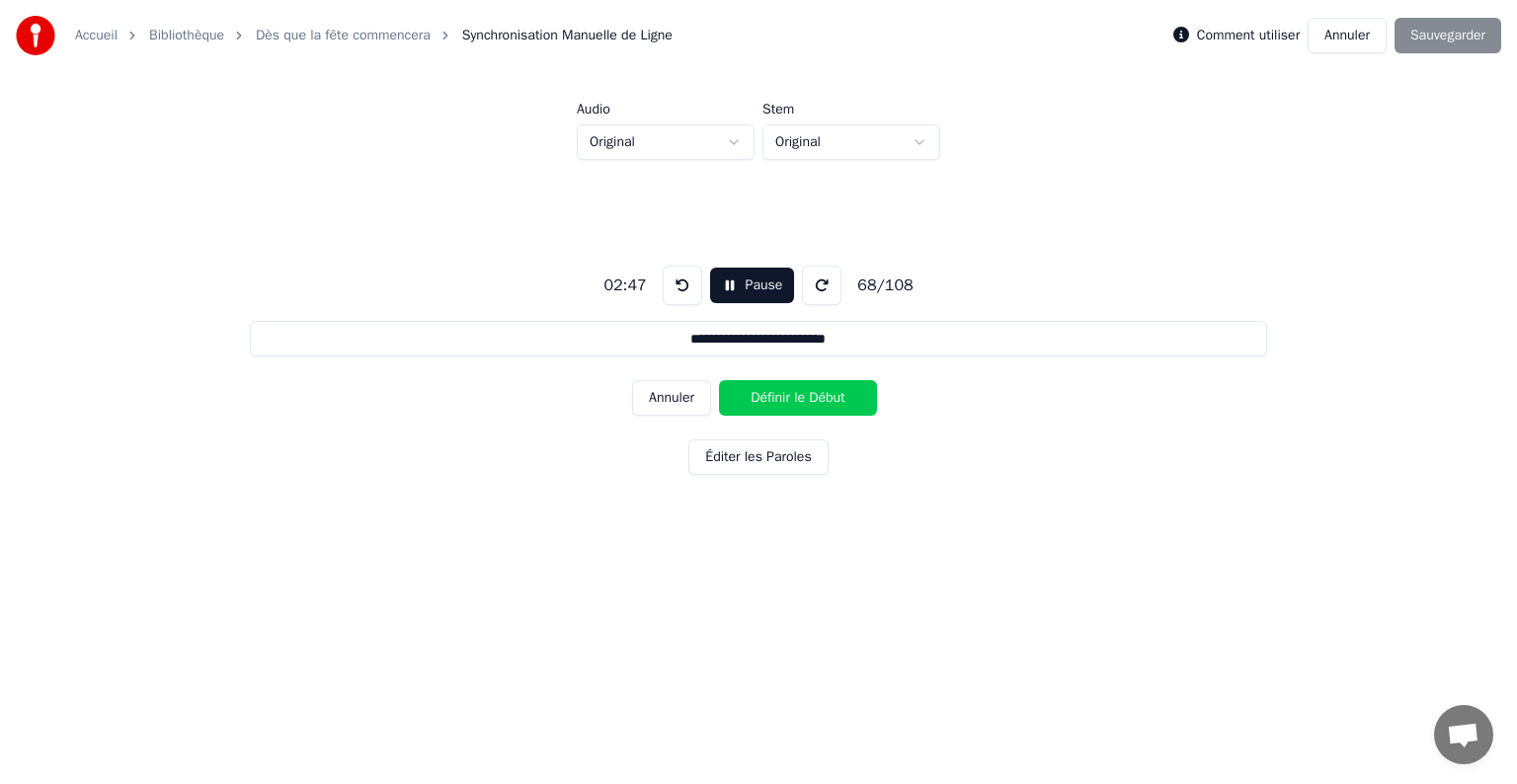 click on "Définir le Début" at bounding box center (798, 398) 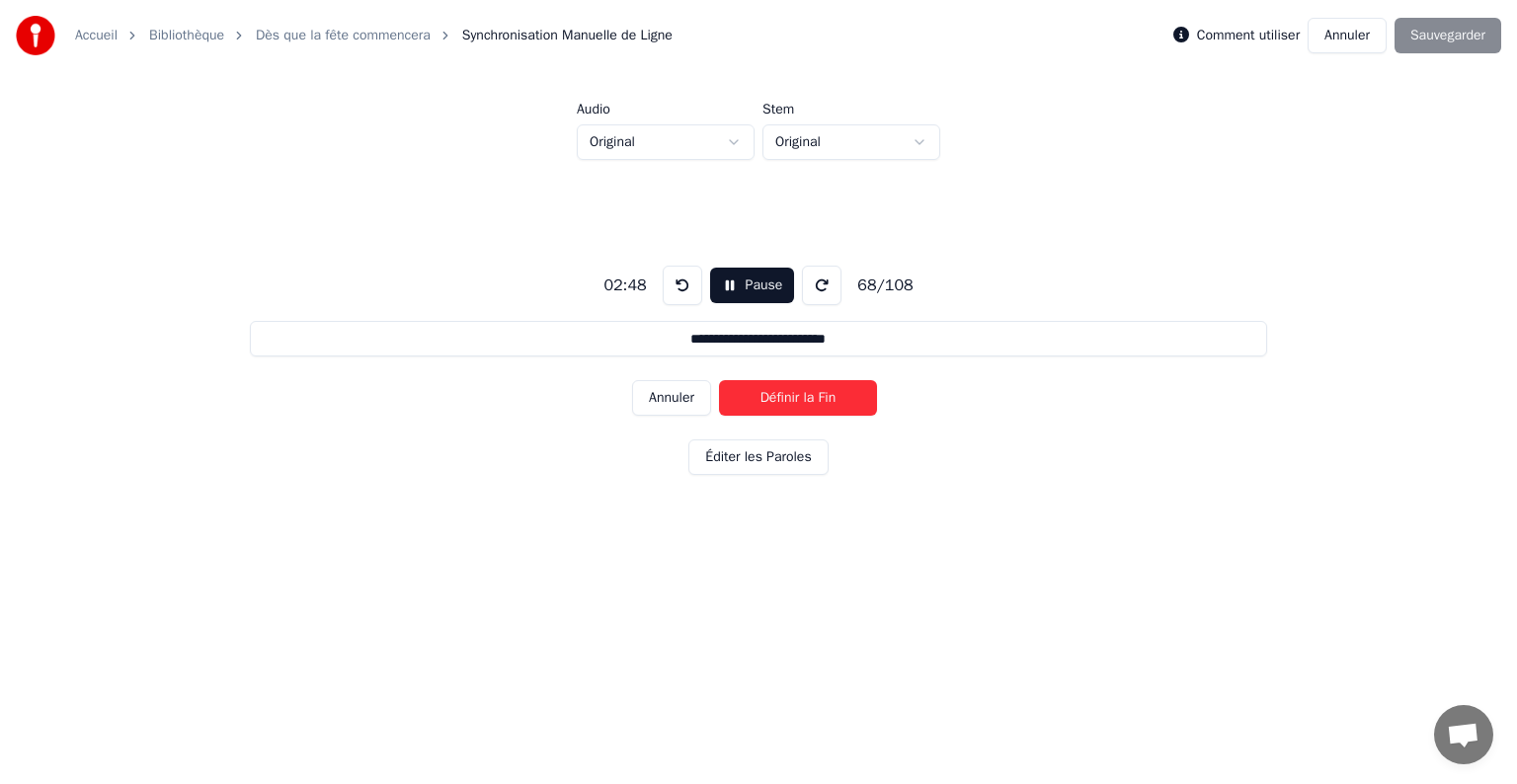 click on "Définir la Fin" at bounding box center [798, 398] 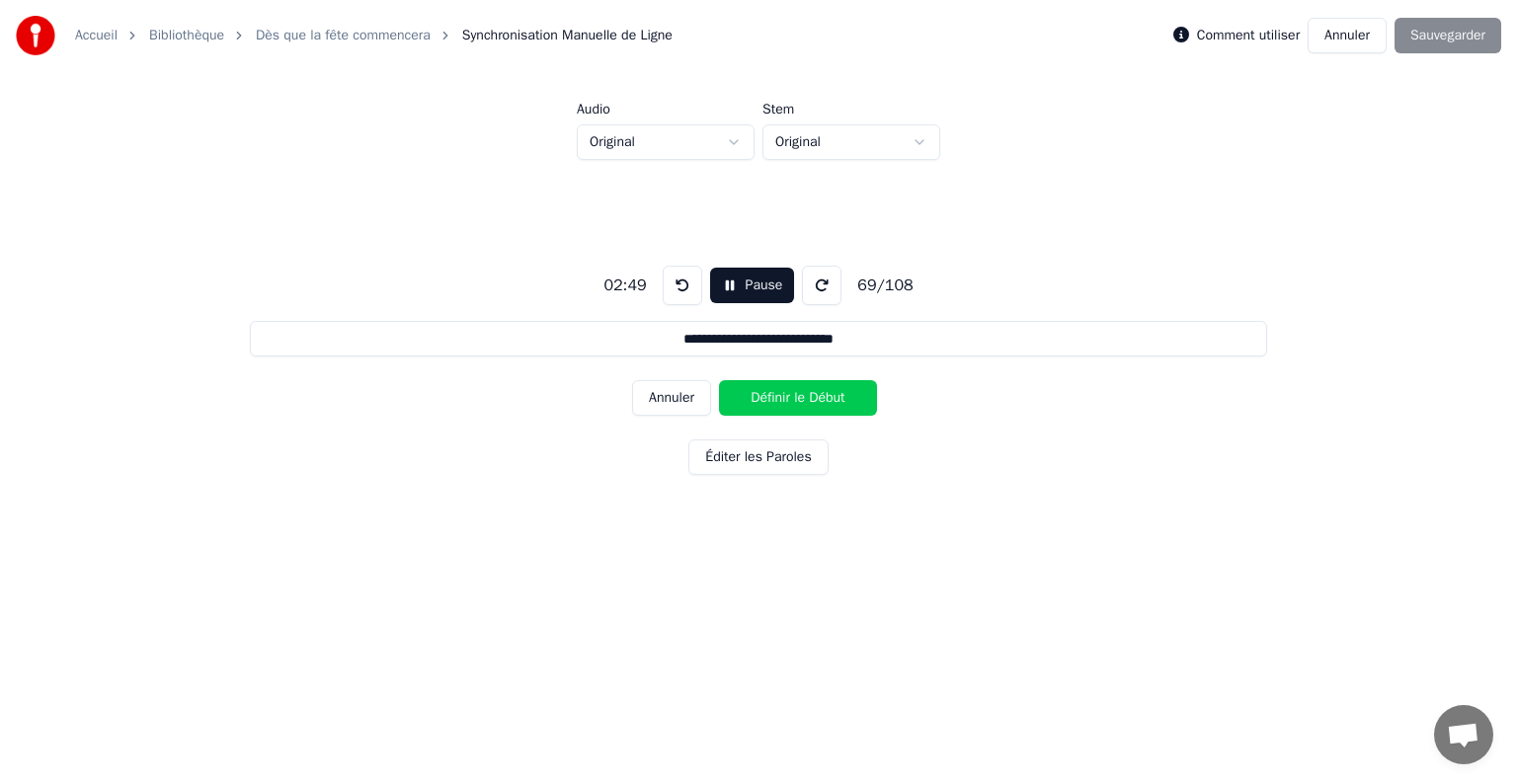 click on "Définir le Début" at bounding box center [798, 398] 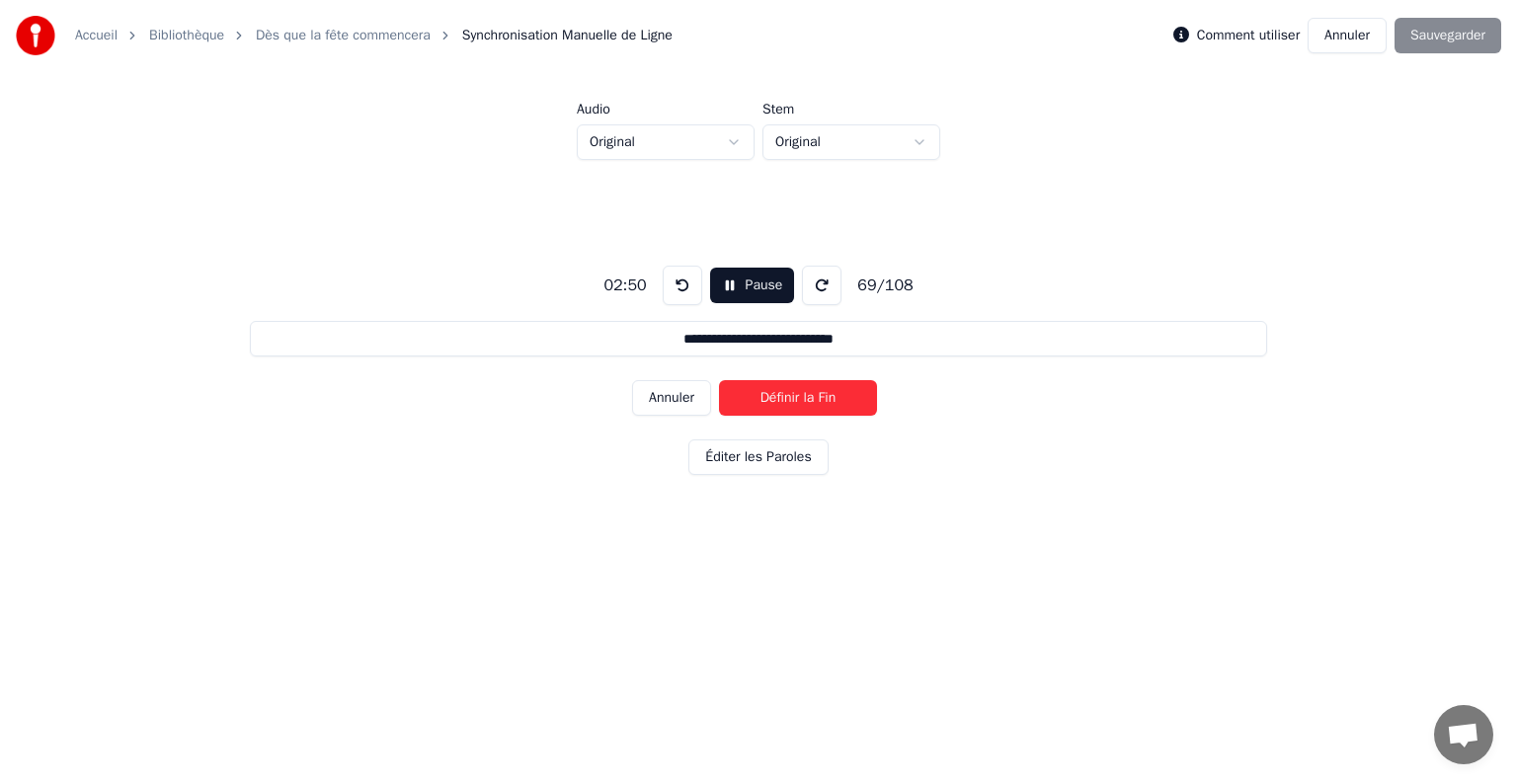 click on "Définir la Fin" at bounding box center [798, 398] 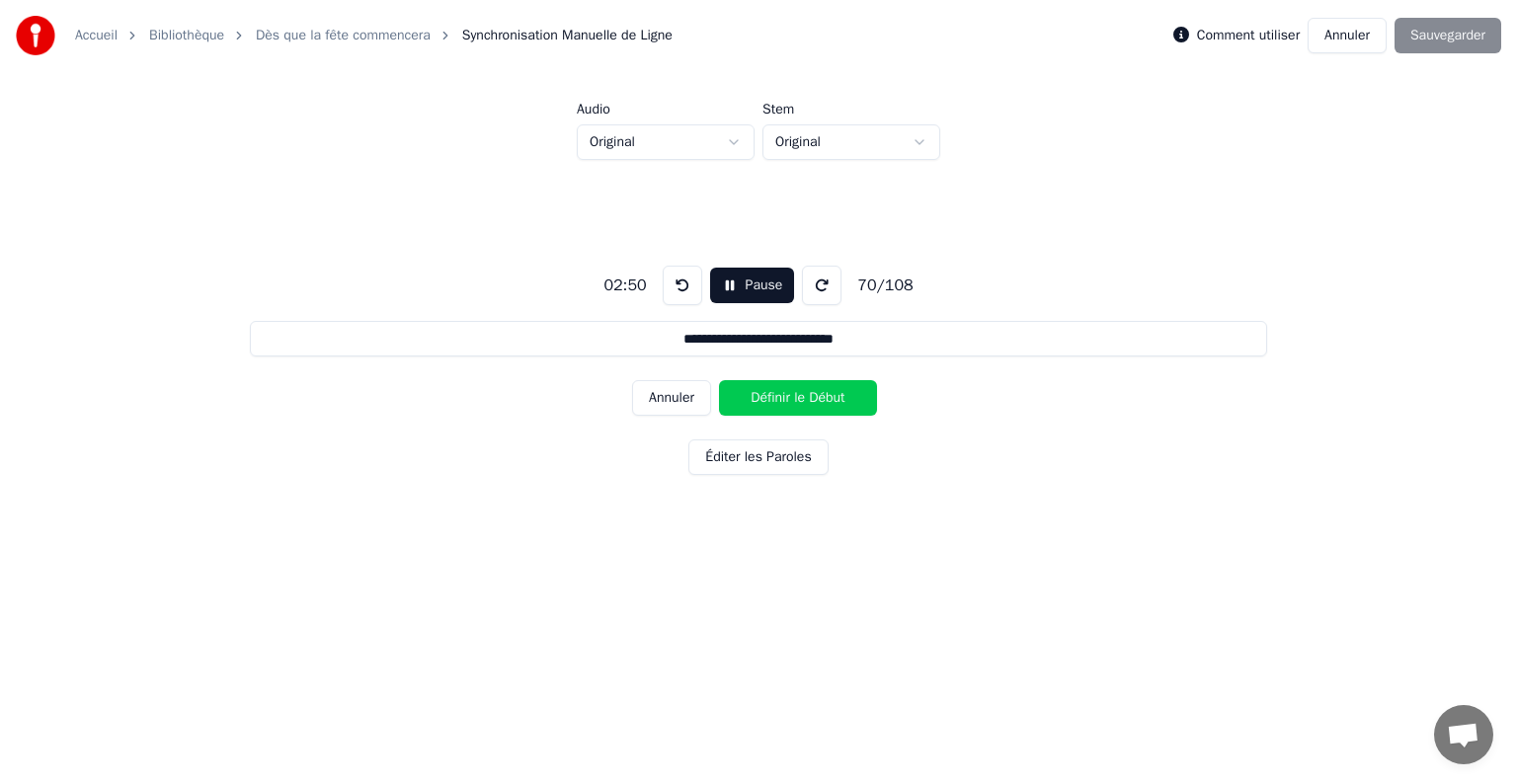 click on "Définir le Début" at bounding box center (798, 398) 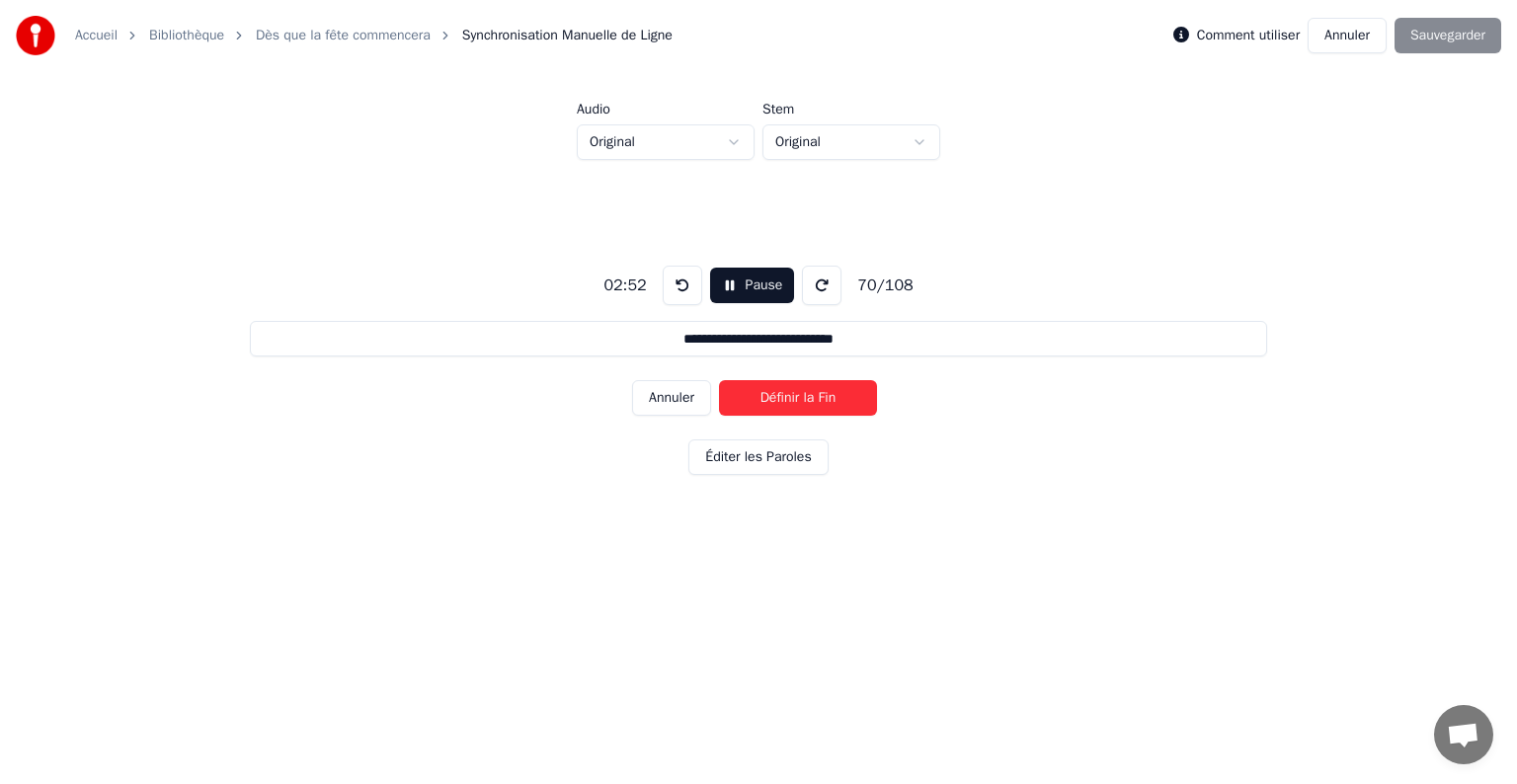 click on "Définir la Fin" at bounding box center (798, 398) 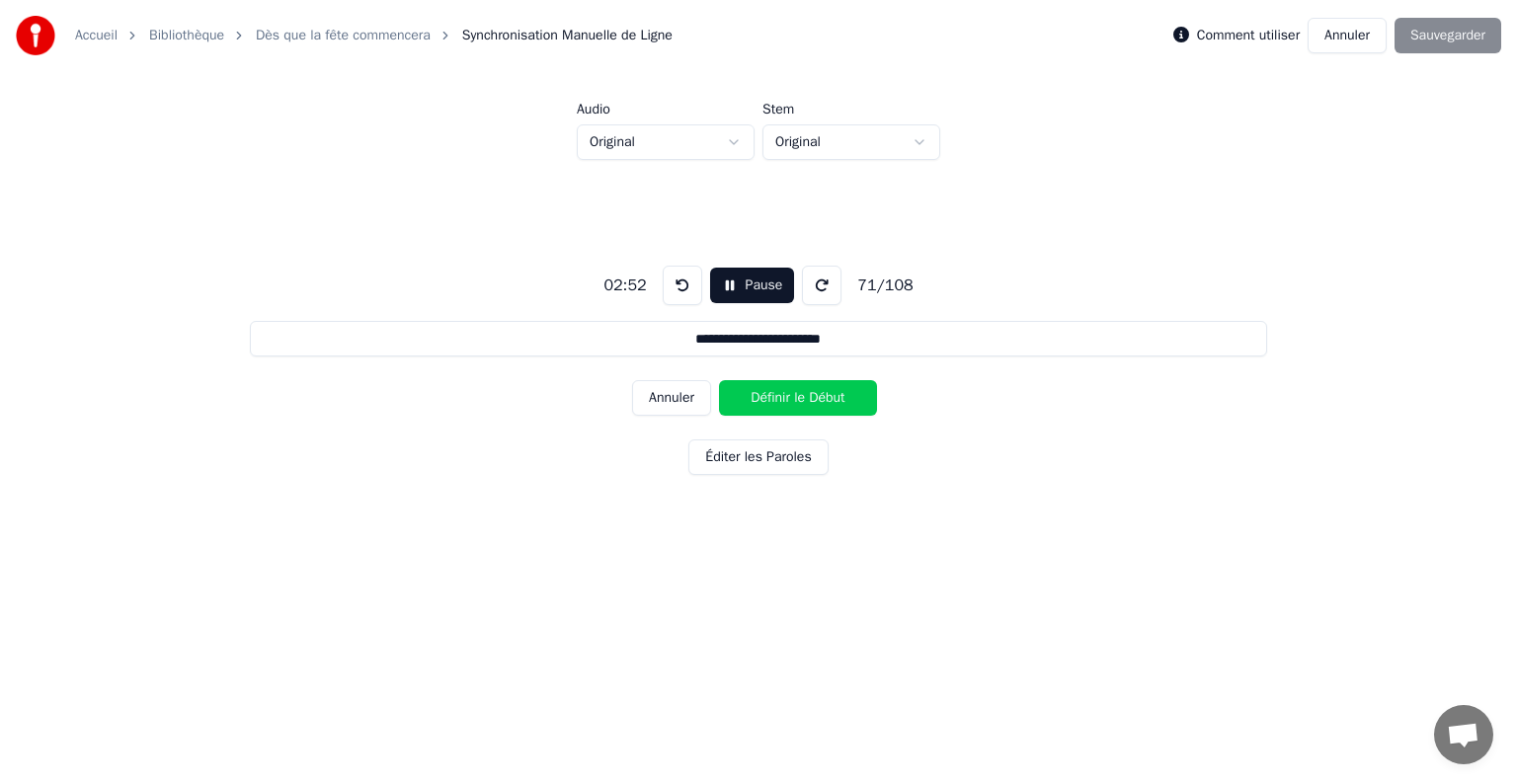 click on "Définir le Début" at bounding box center (798, 398) 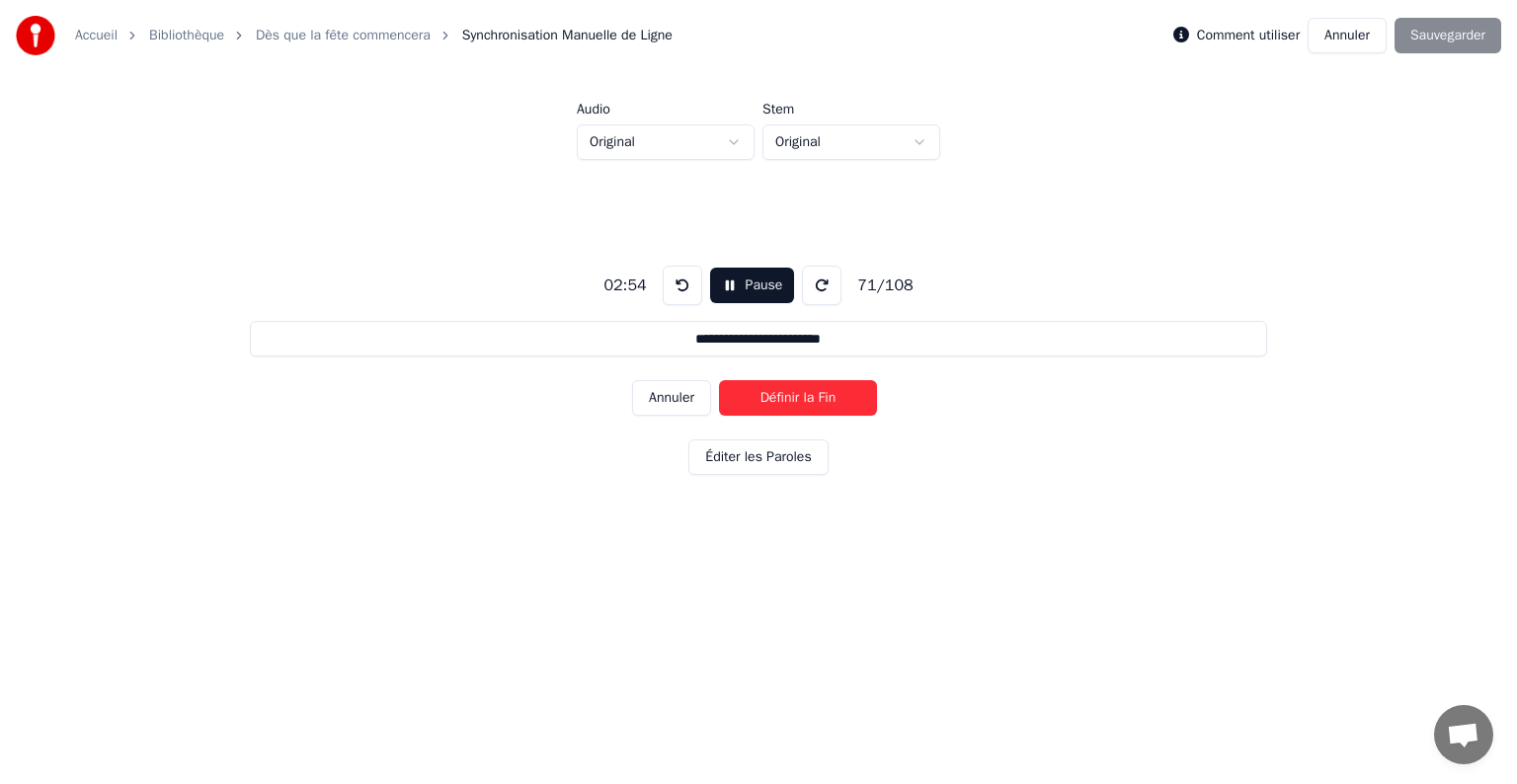 click on "Définir la Fin" at bounding box center [798, 398] 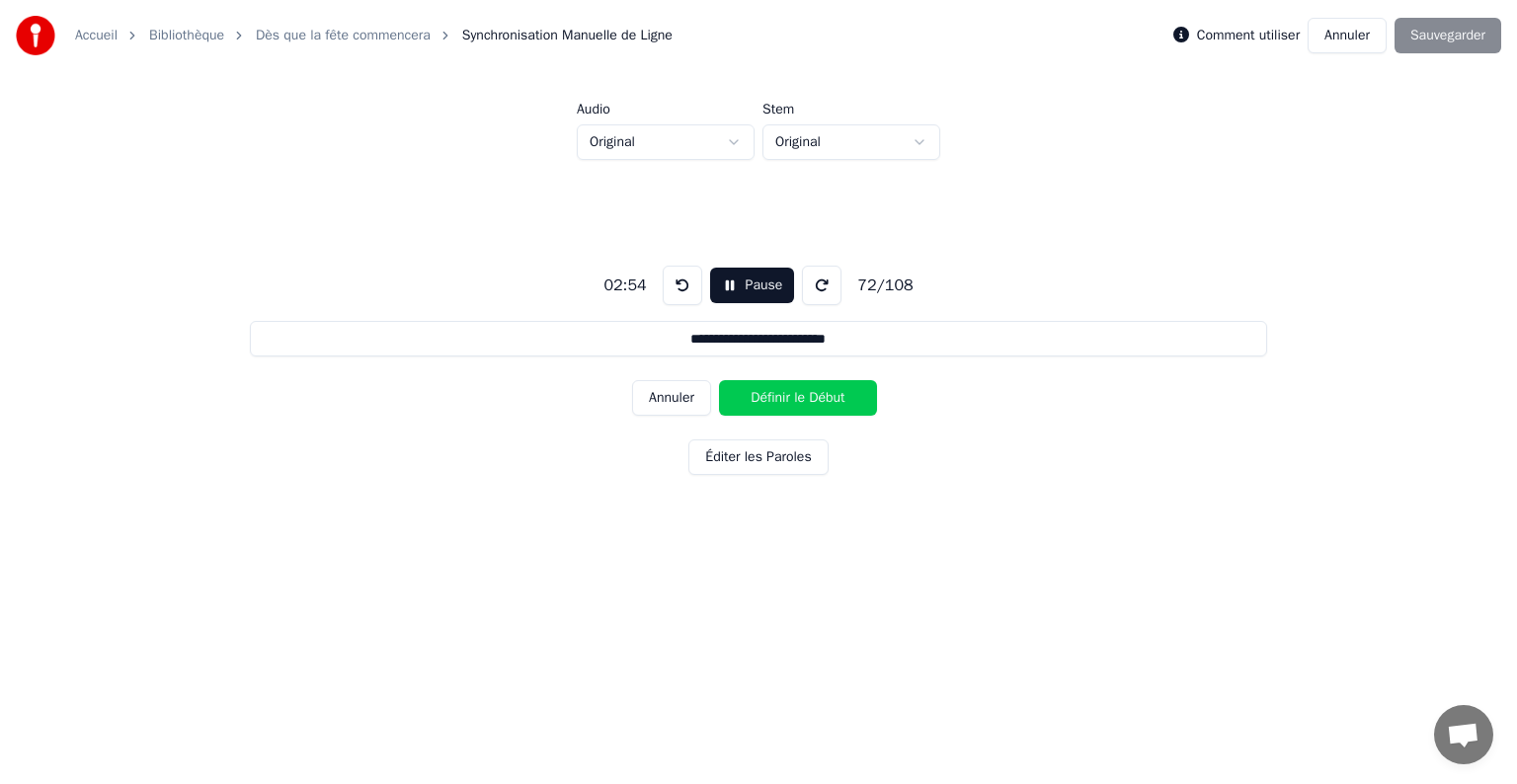 click on "Définir le Début" at bounding box center (798, 398) 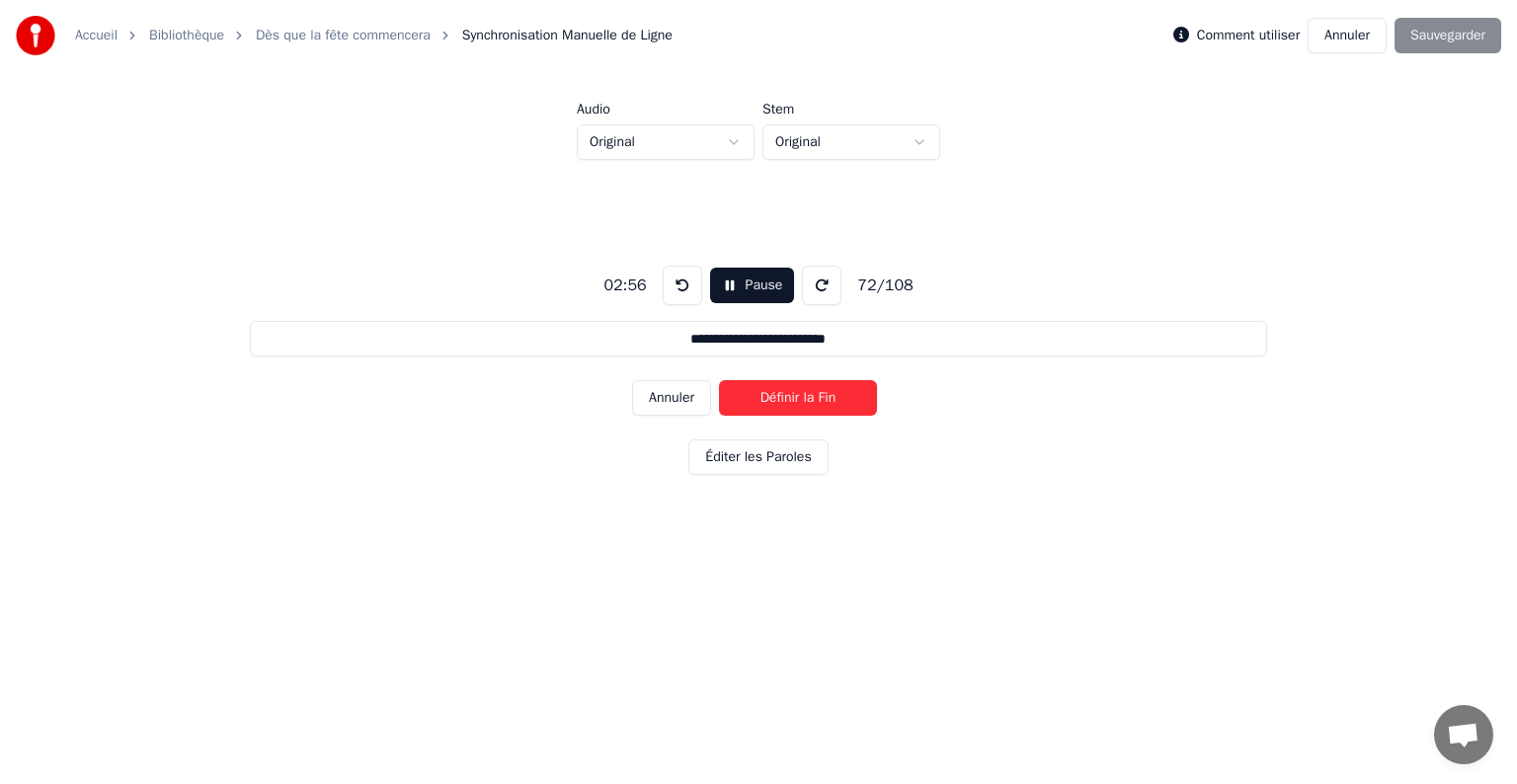 click on "Définir la Fin" at bounding box center (798, 398) 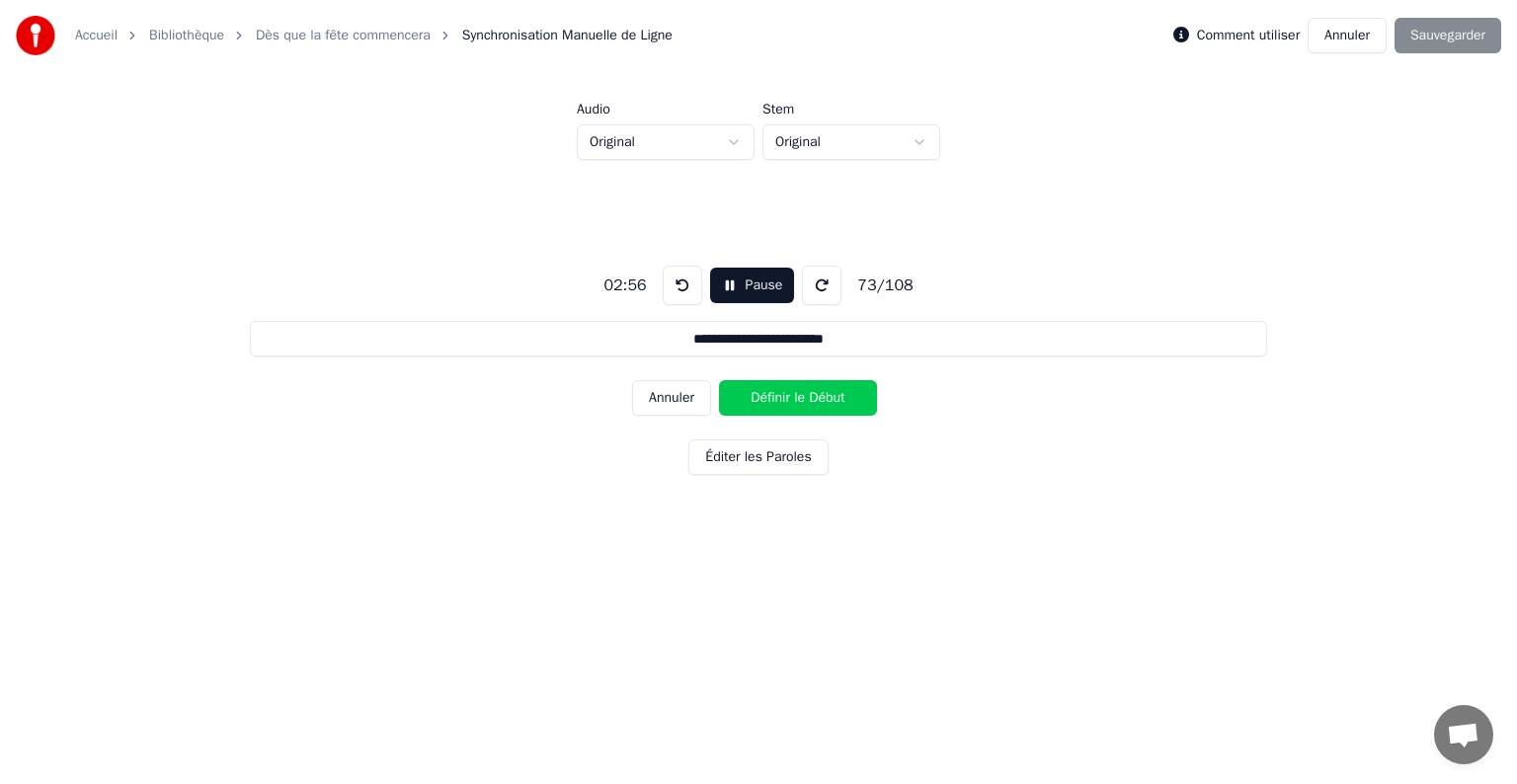 click on "Définir le Début" at bounding box center (798, 398) 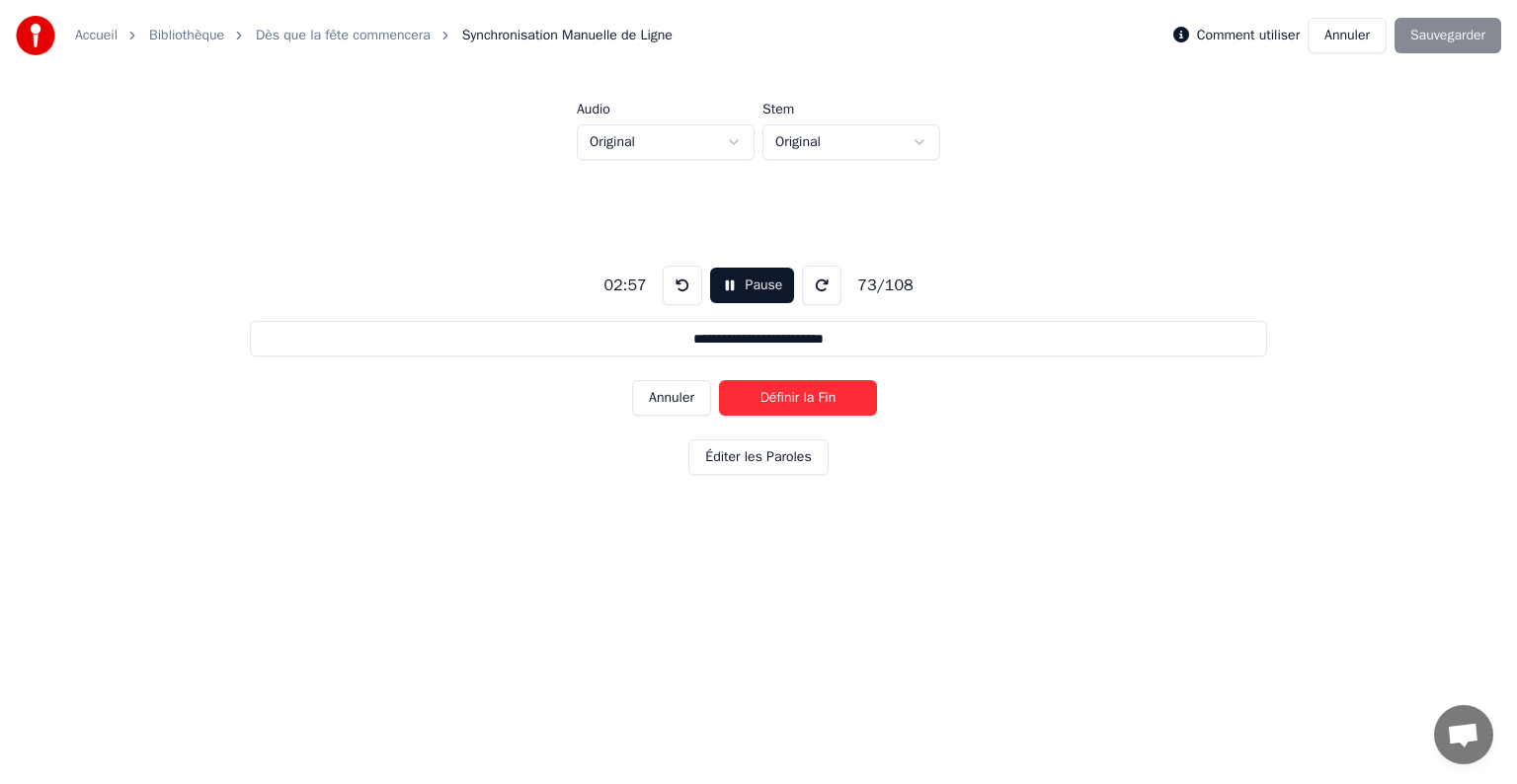 click on "Définir la Fin" at bounding box center (798, 398) 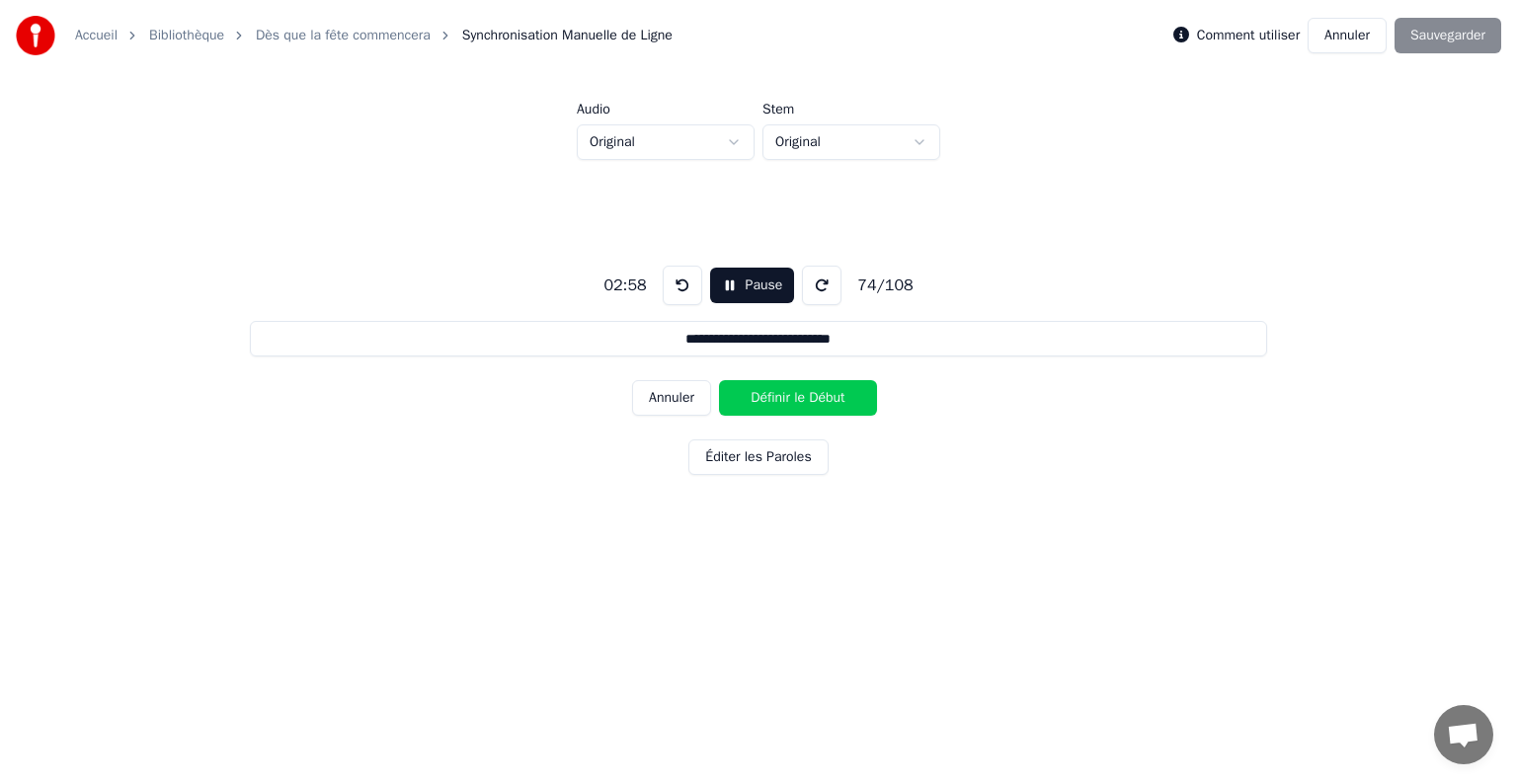 click on "Définir le Début" at bounding box center (798, 398) 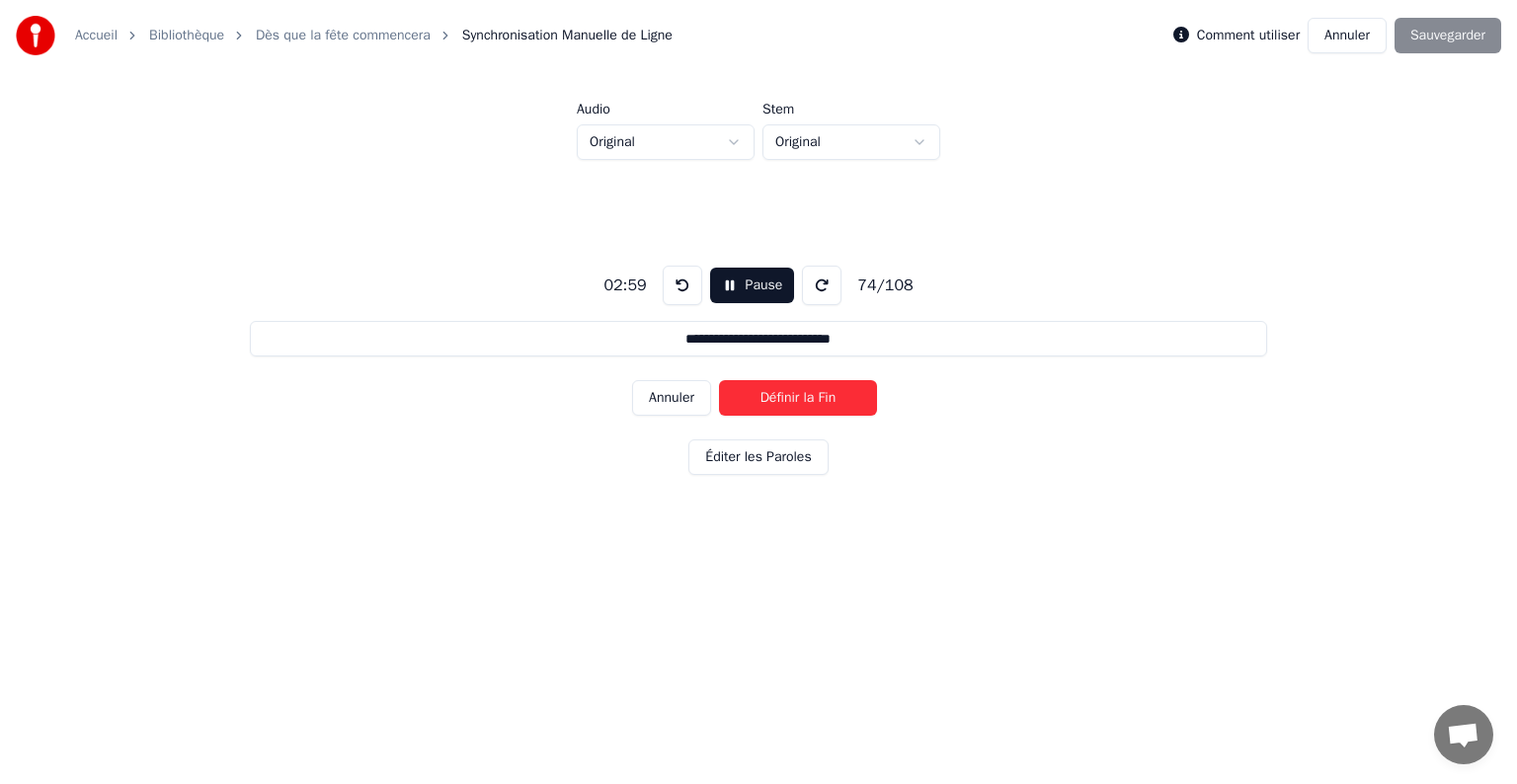 click on "Définir la Fin" at bounding box center (798, 398) 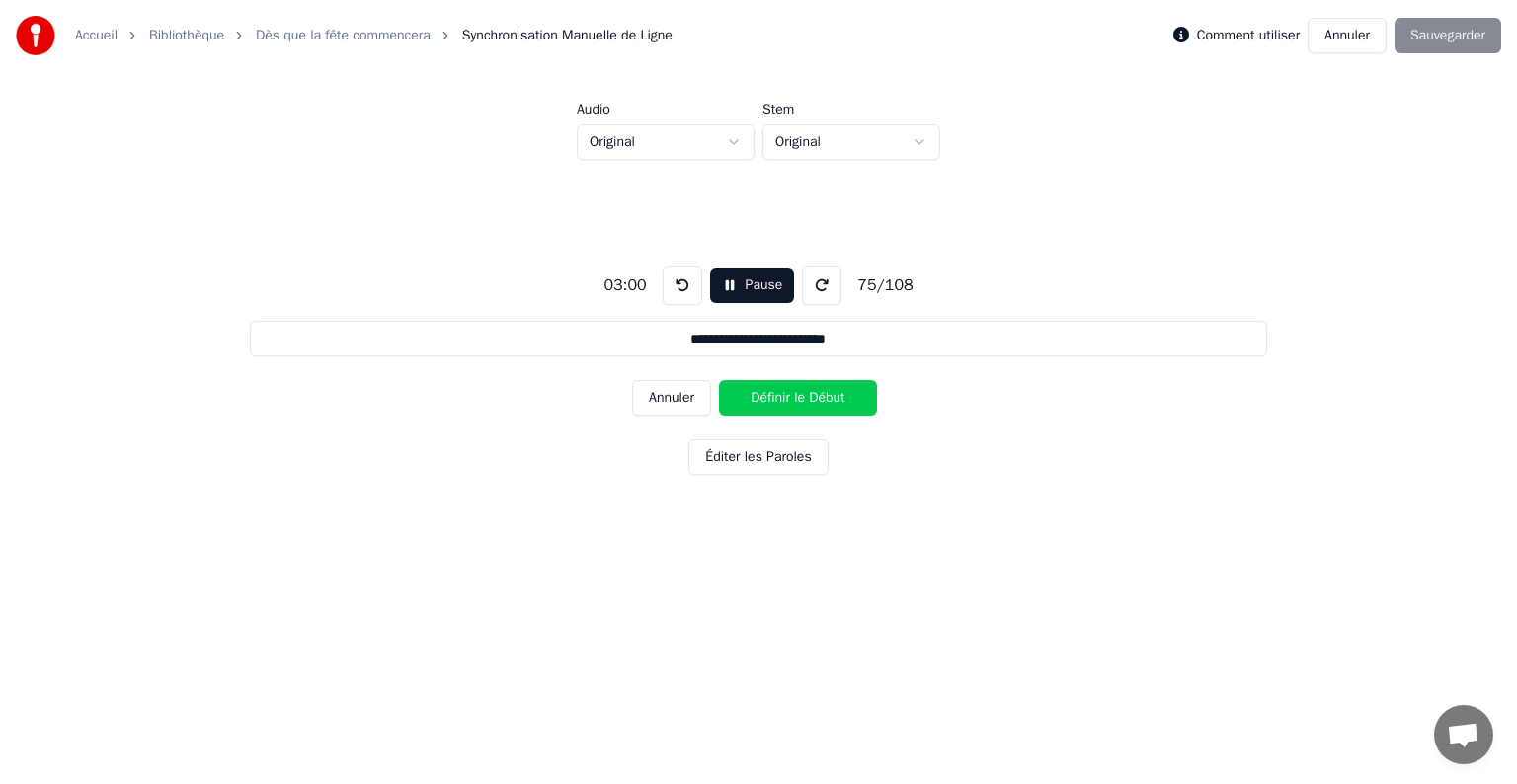 click on "Définir le Début" at bounding box center [798, 398] 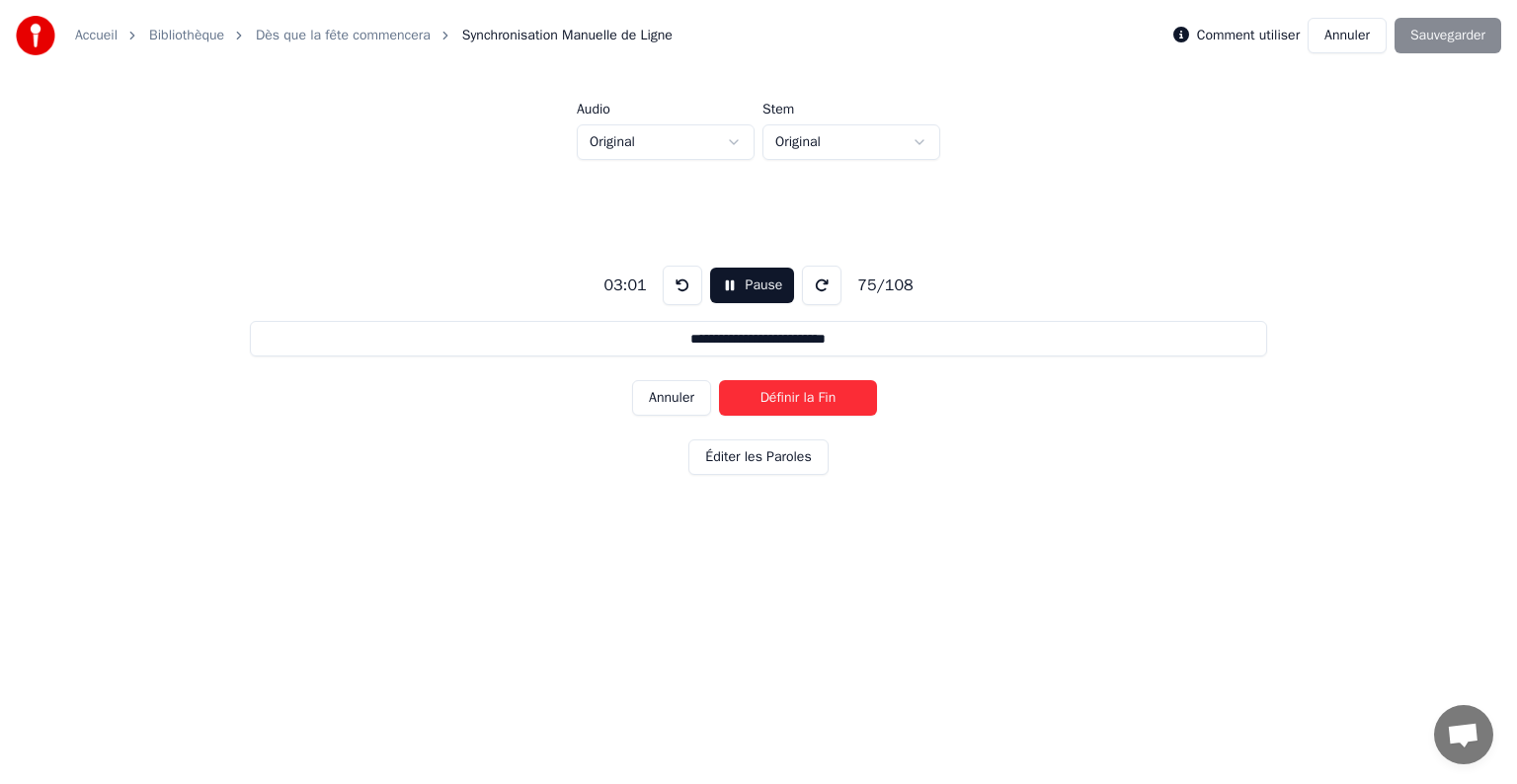 click on "Définir la Fin" at bounding box center [798, 398] 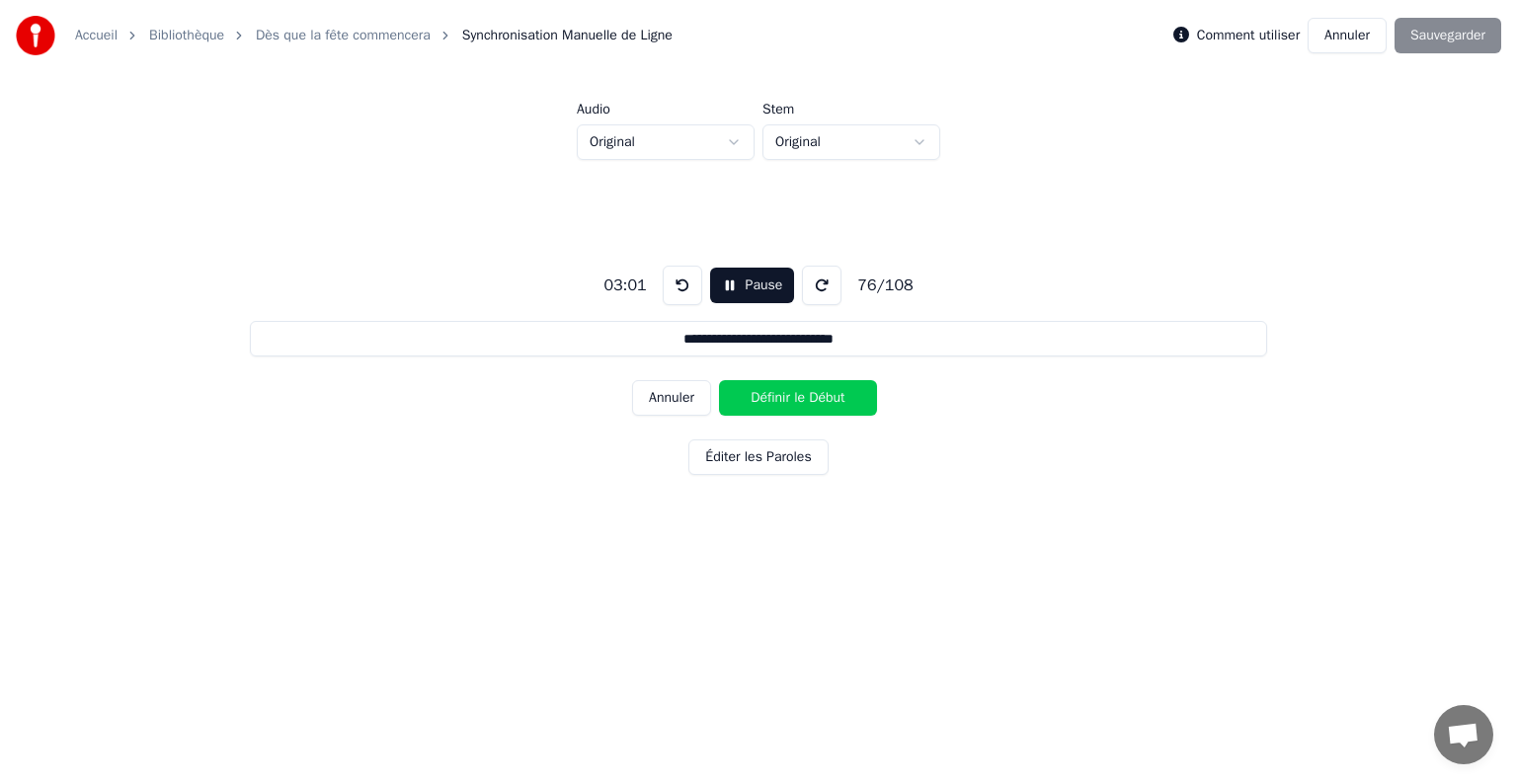 click on "Définir le Début" at bounding box center [798, 398] 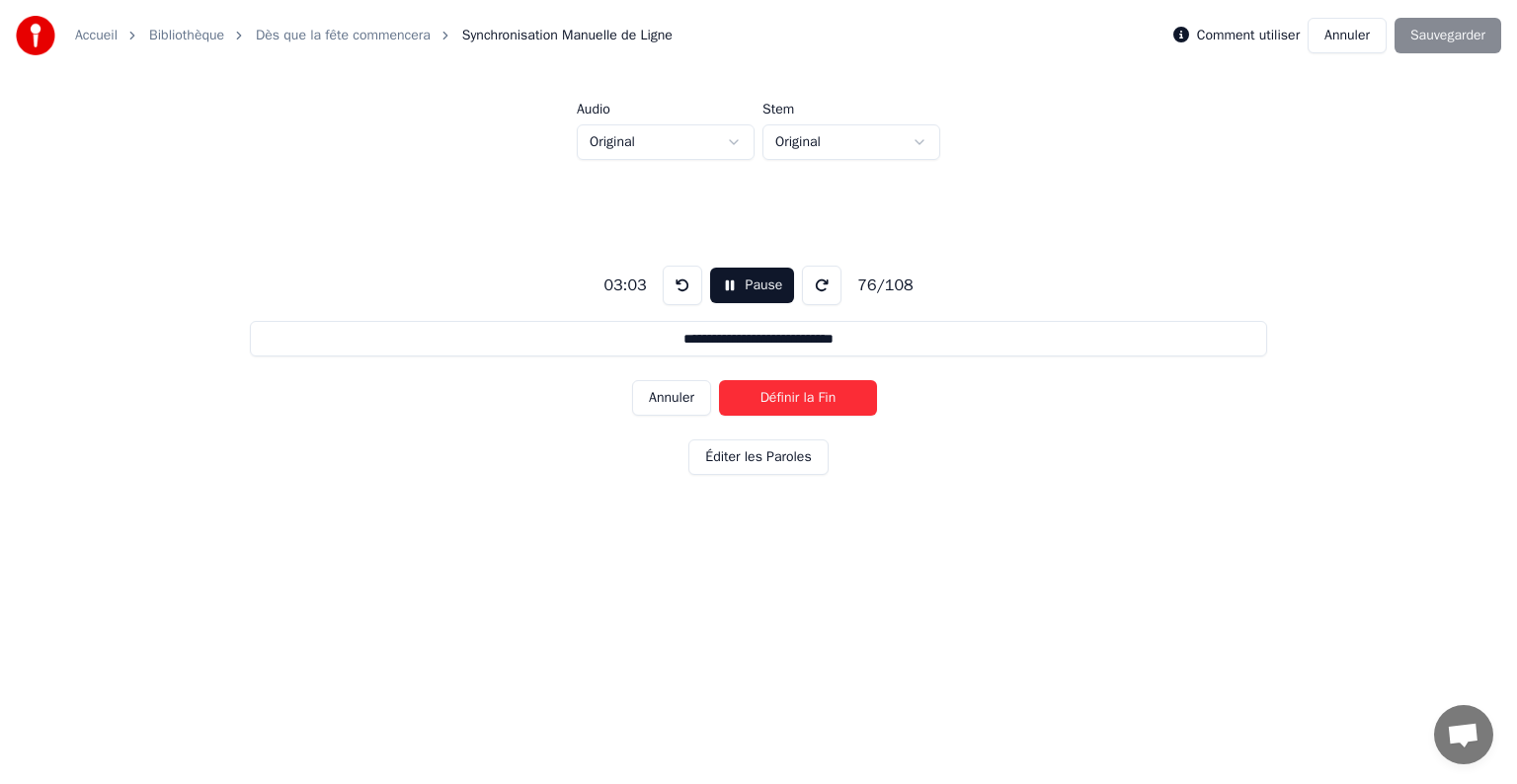 click on "Définir la Fin" at bounding box center (798, 398) 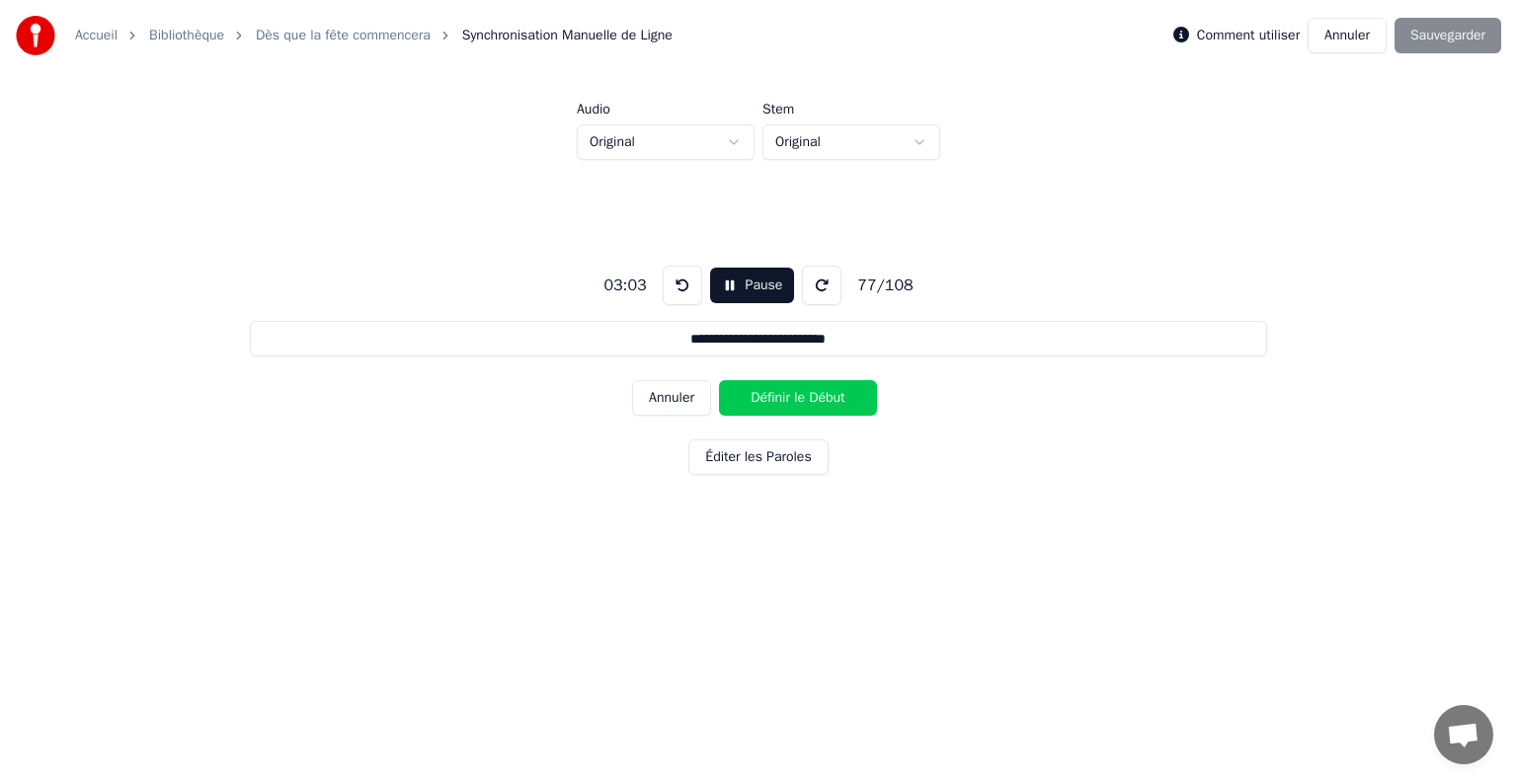 click on "Définir le Début" at bounding box center (798, 398) 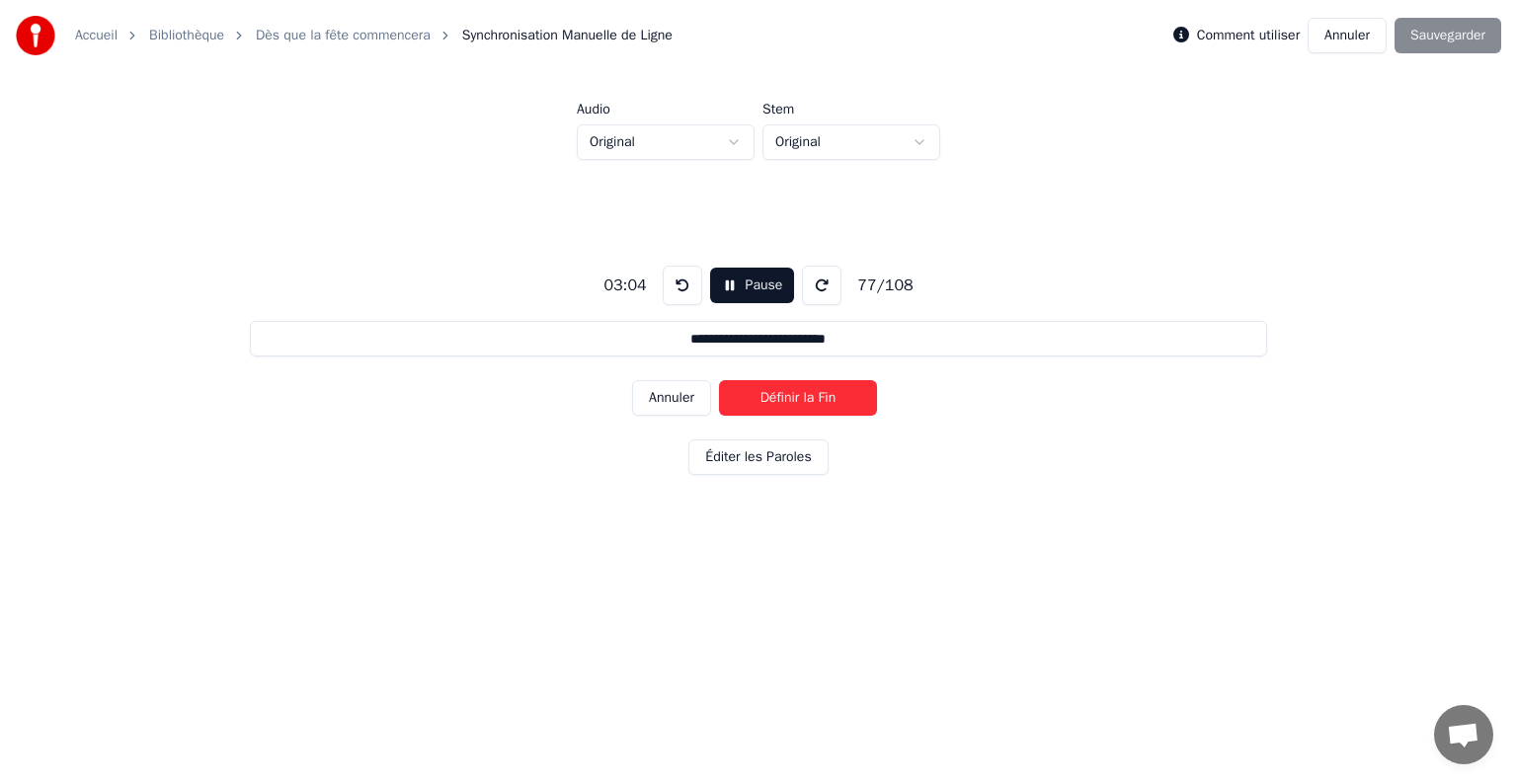 click on "Définir la Fin" at bounding box center (798, 398) 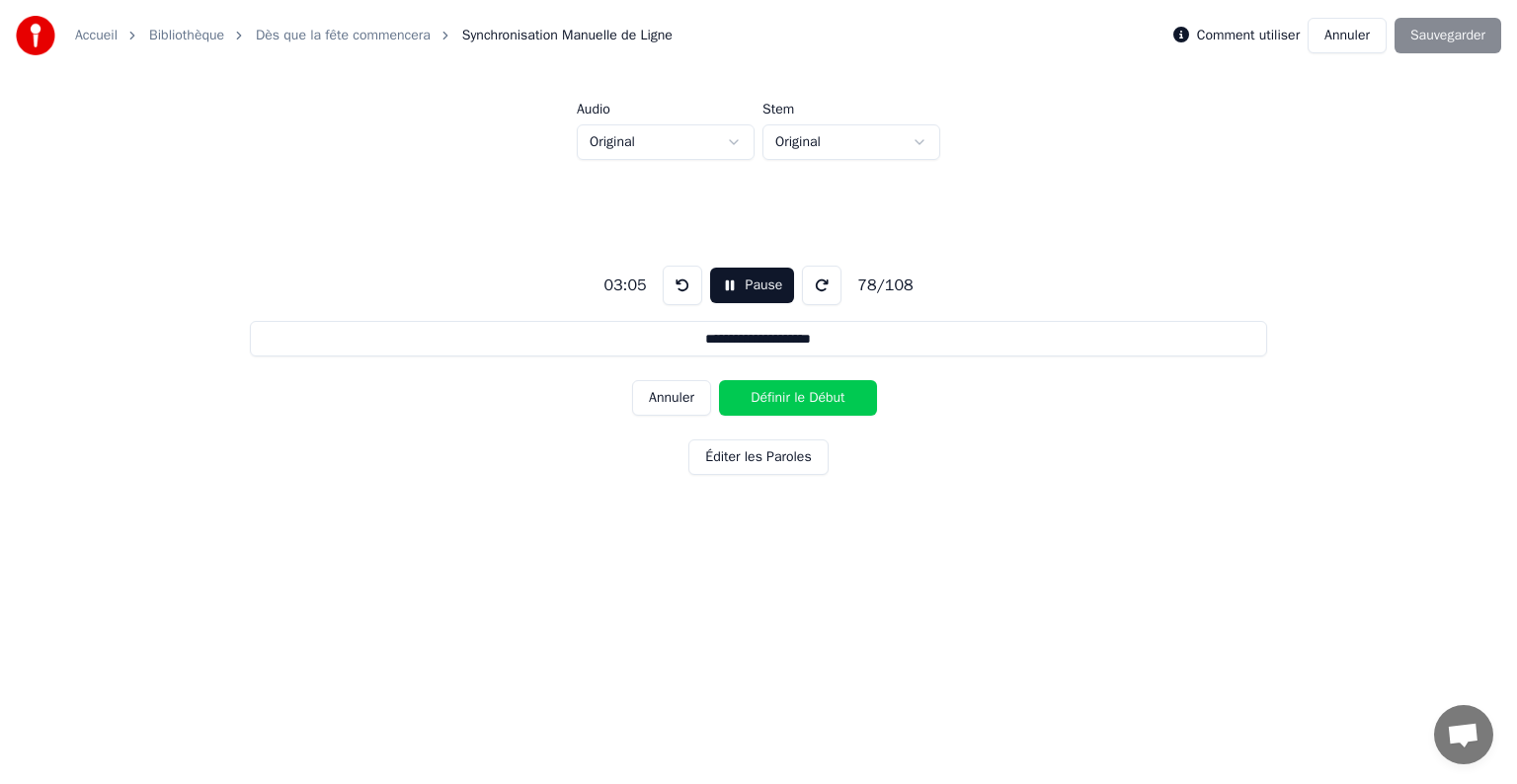 click on "Définir le Début" at bounding box center [798, 398] 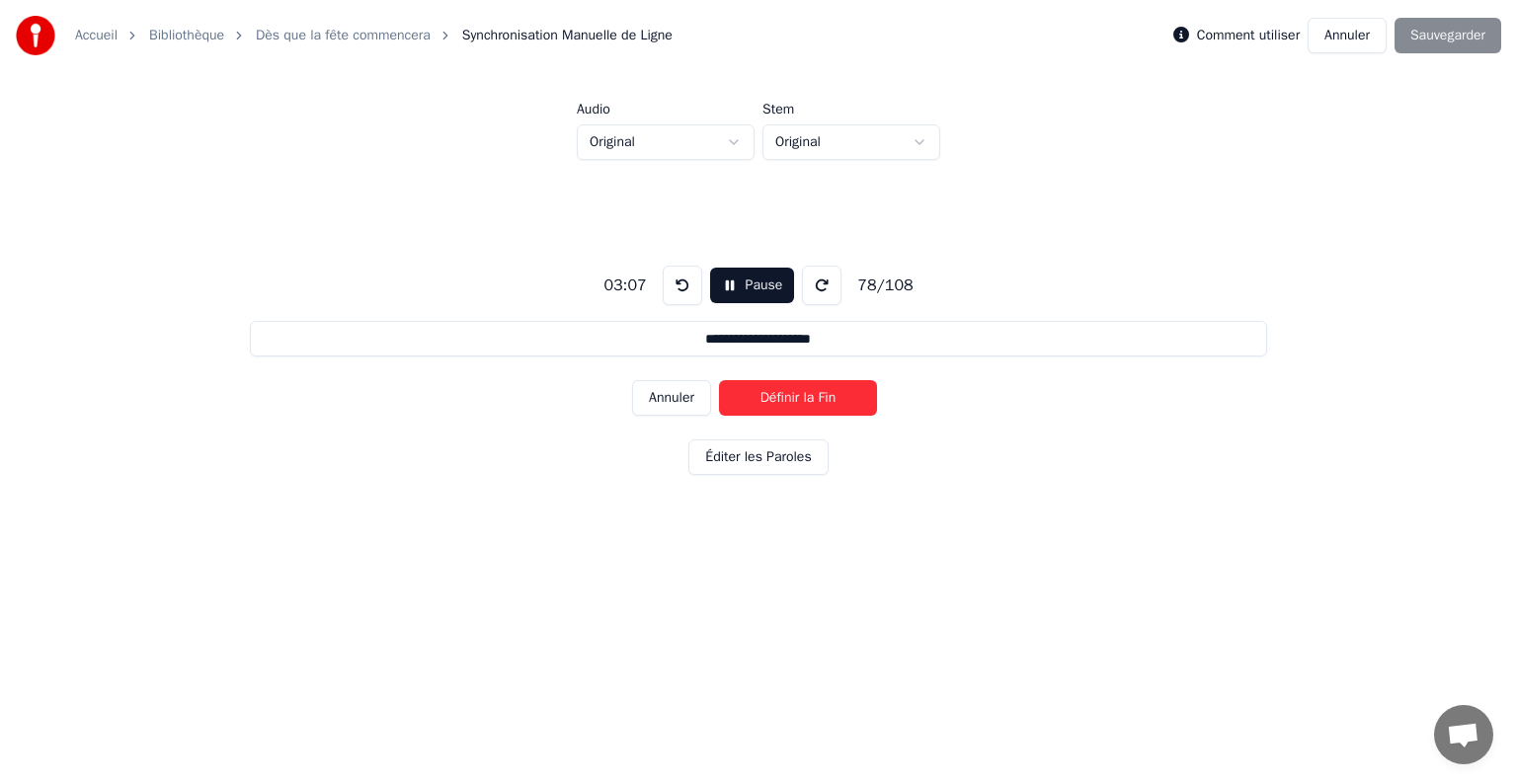 click on "Définir la Fin" at bounding box center [798, 398] 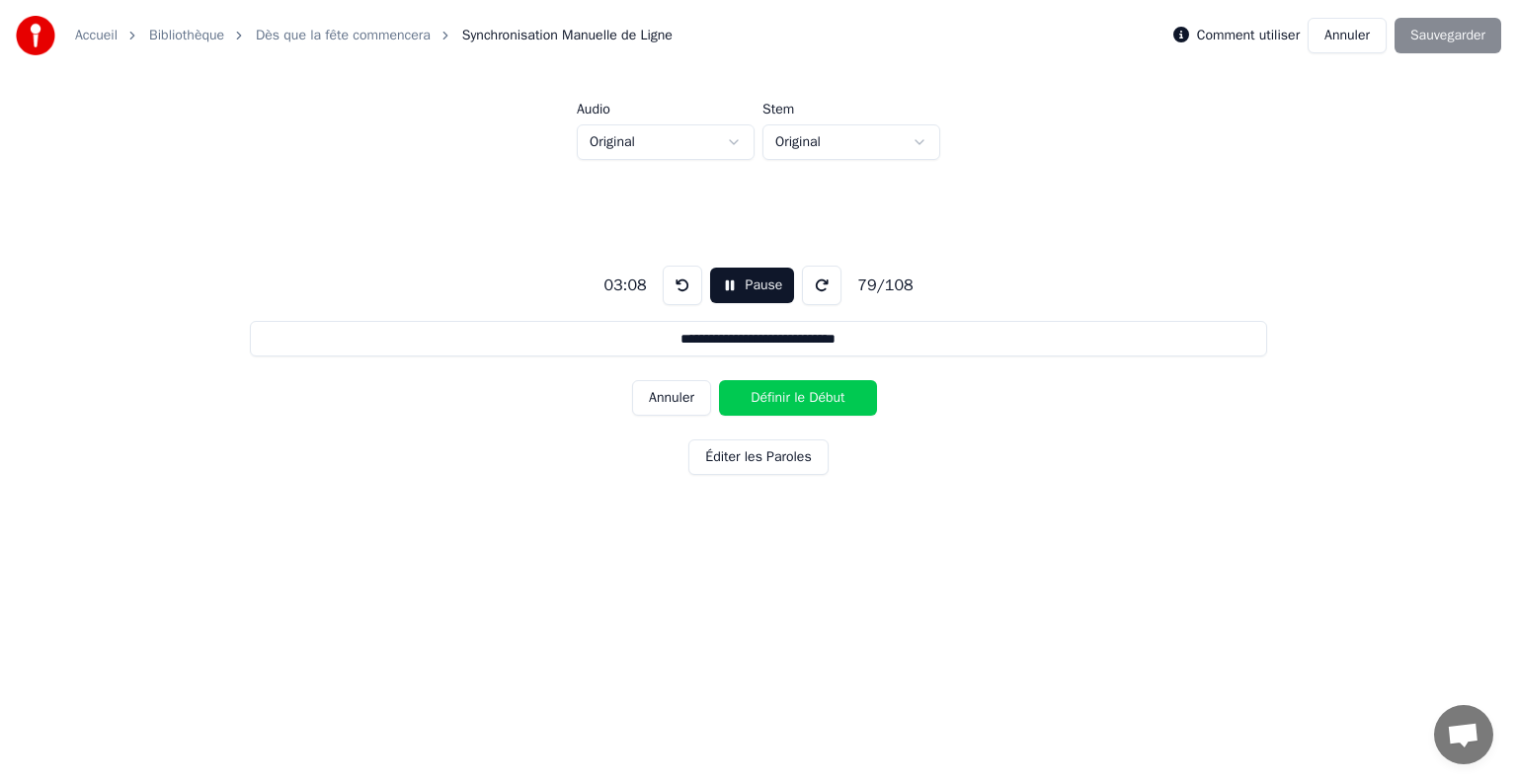 click on "Définir le Début" at bounding box center (798, 398) 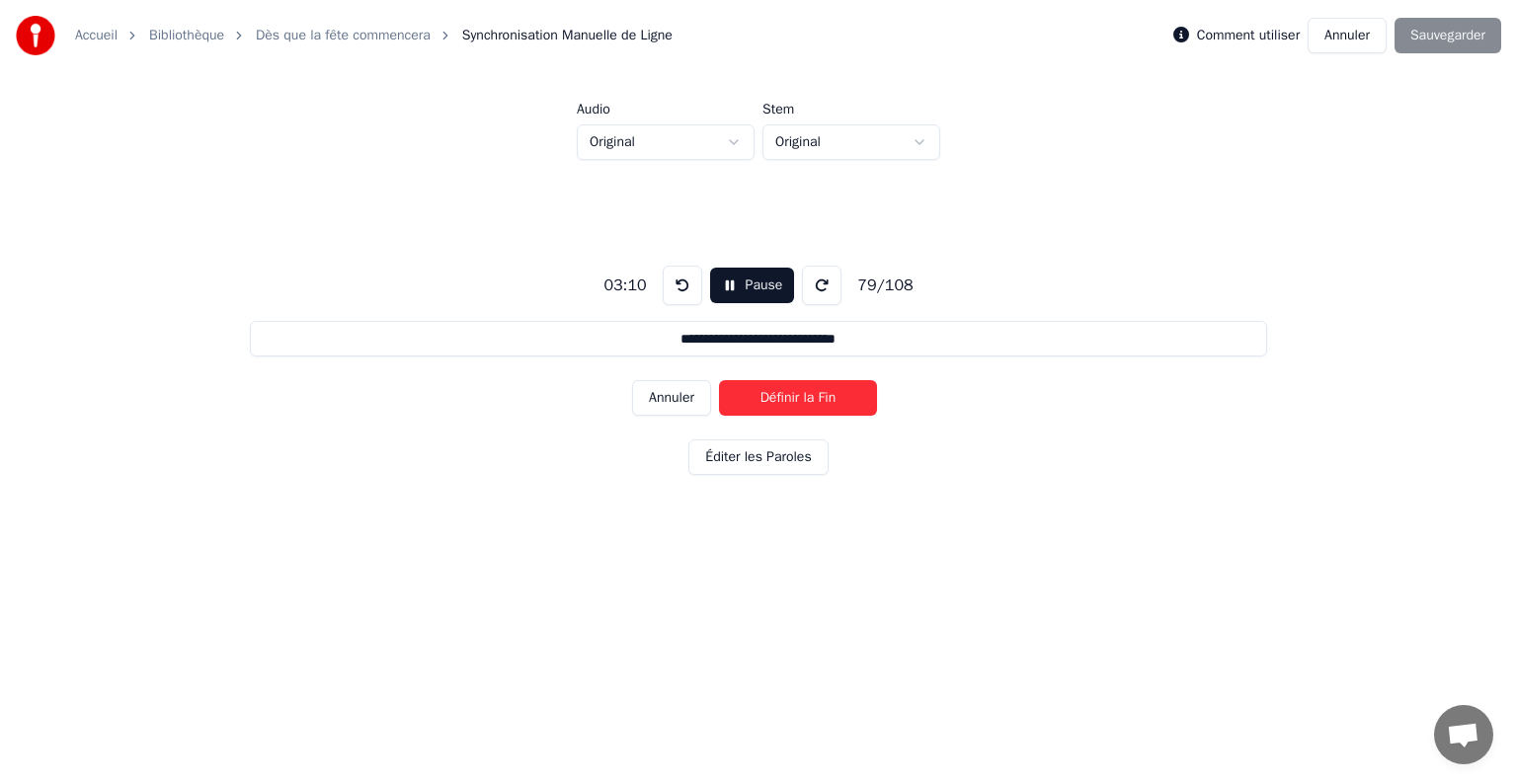 click on "Définir la Fin" at bounding box center (798, 398) 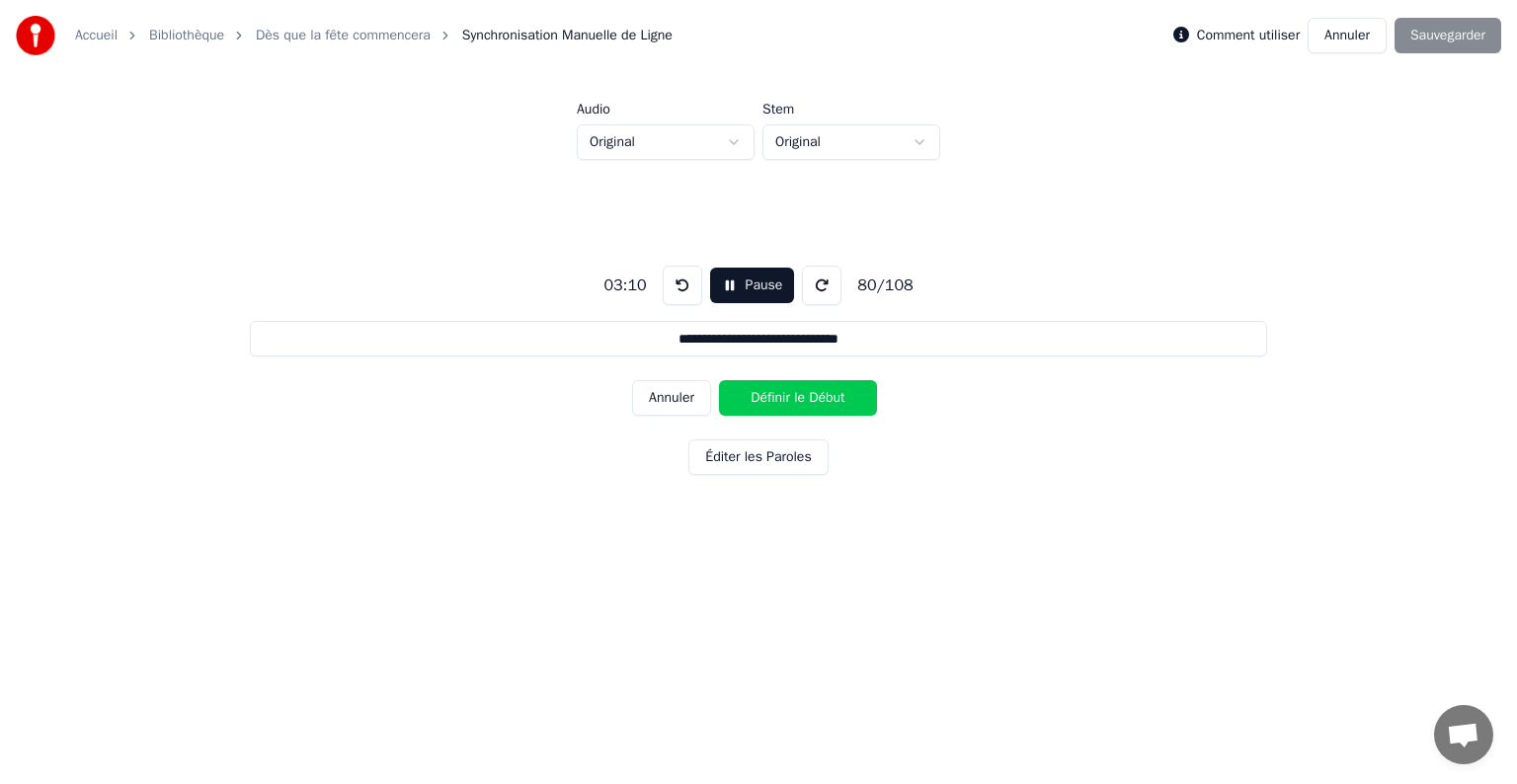 click on "Définir le Début" at bounding box center [798, 398] 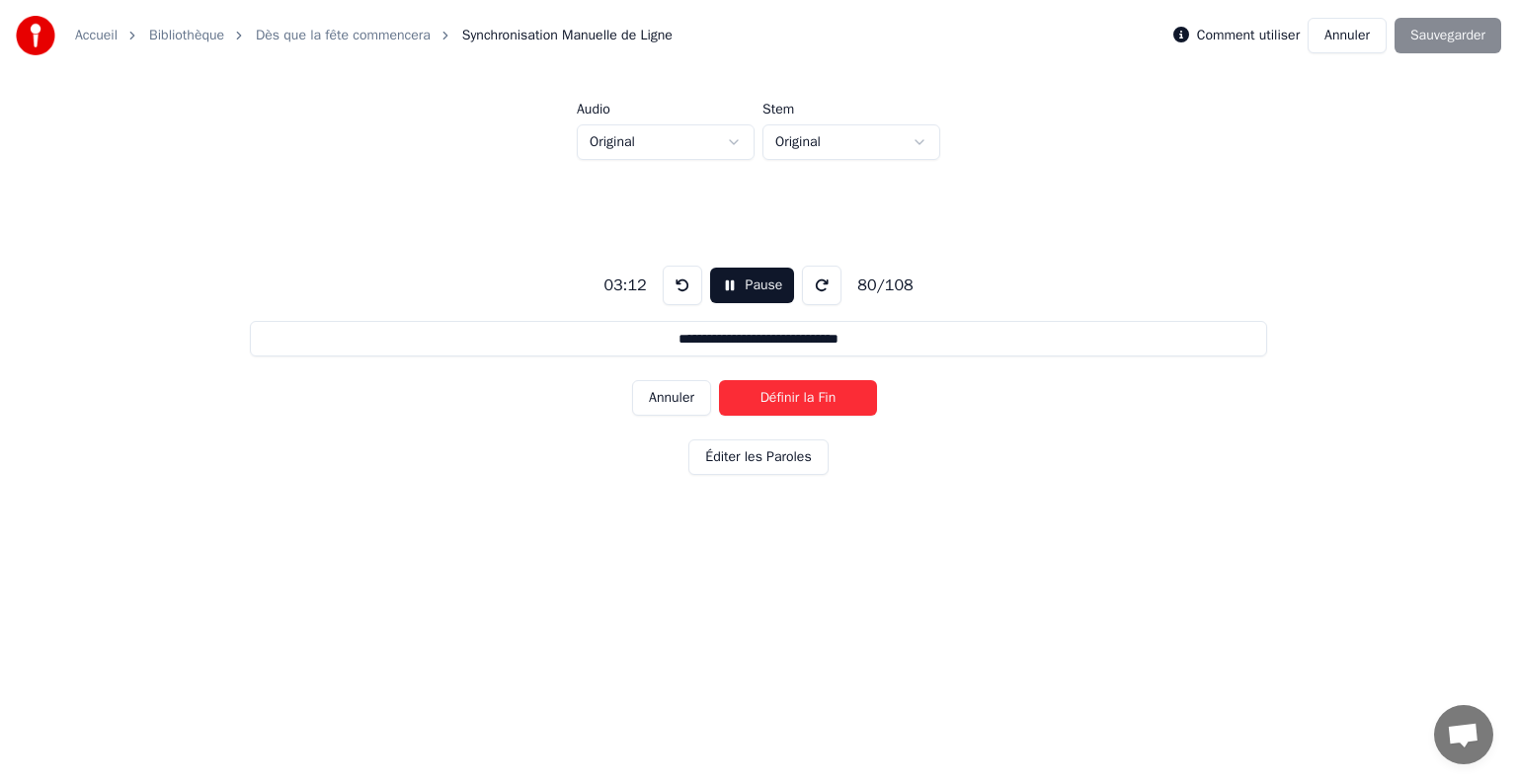 click on "Définir la Fin" at bounding box center (798, 398) 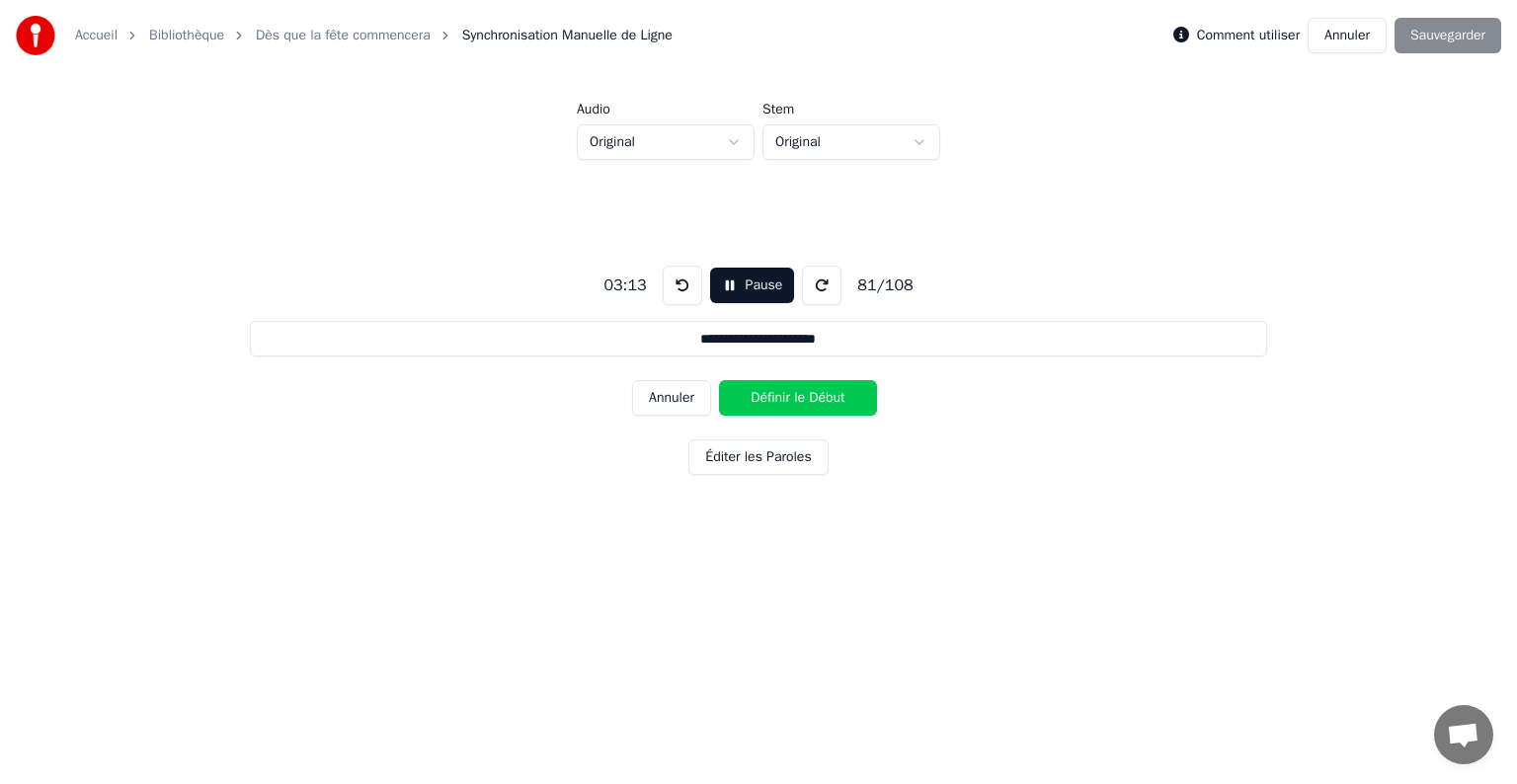 click on "Définir le Début" at bounding box center (798, 398) 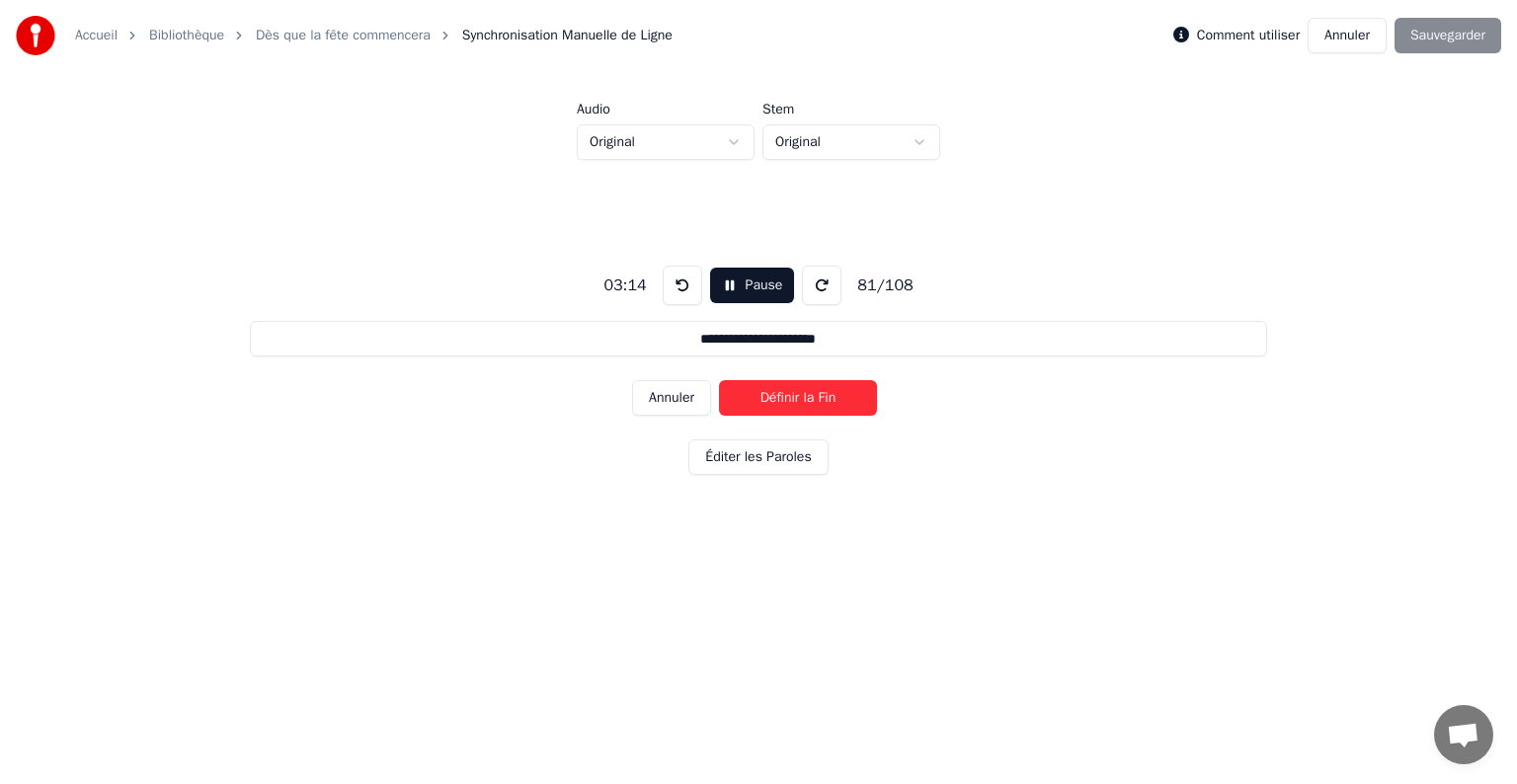 click on "Définir la Fin" at bounding box center (798, 398) 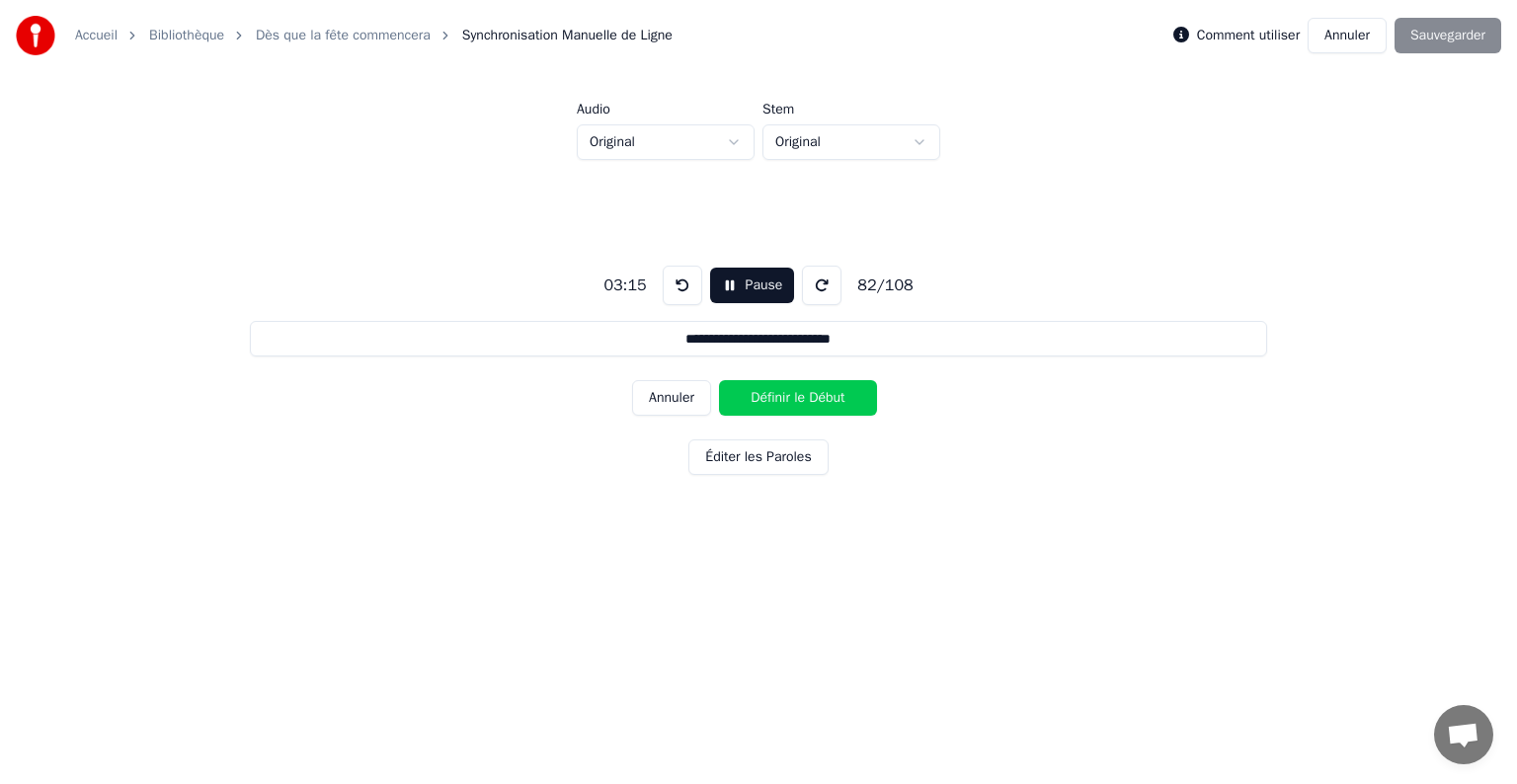 click on "Définir le Début" at bounding box center (798, 398) 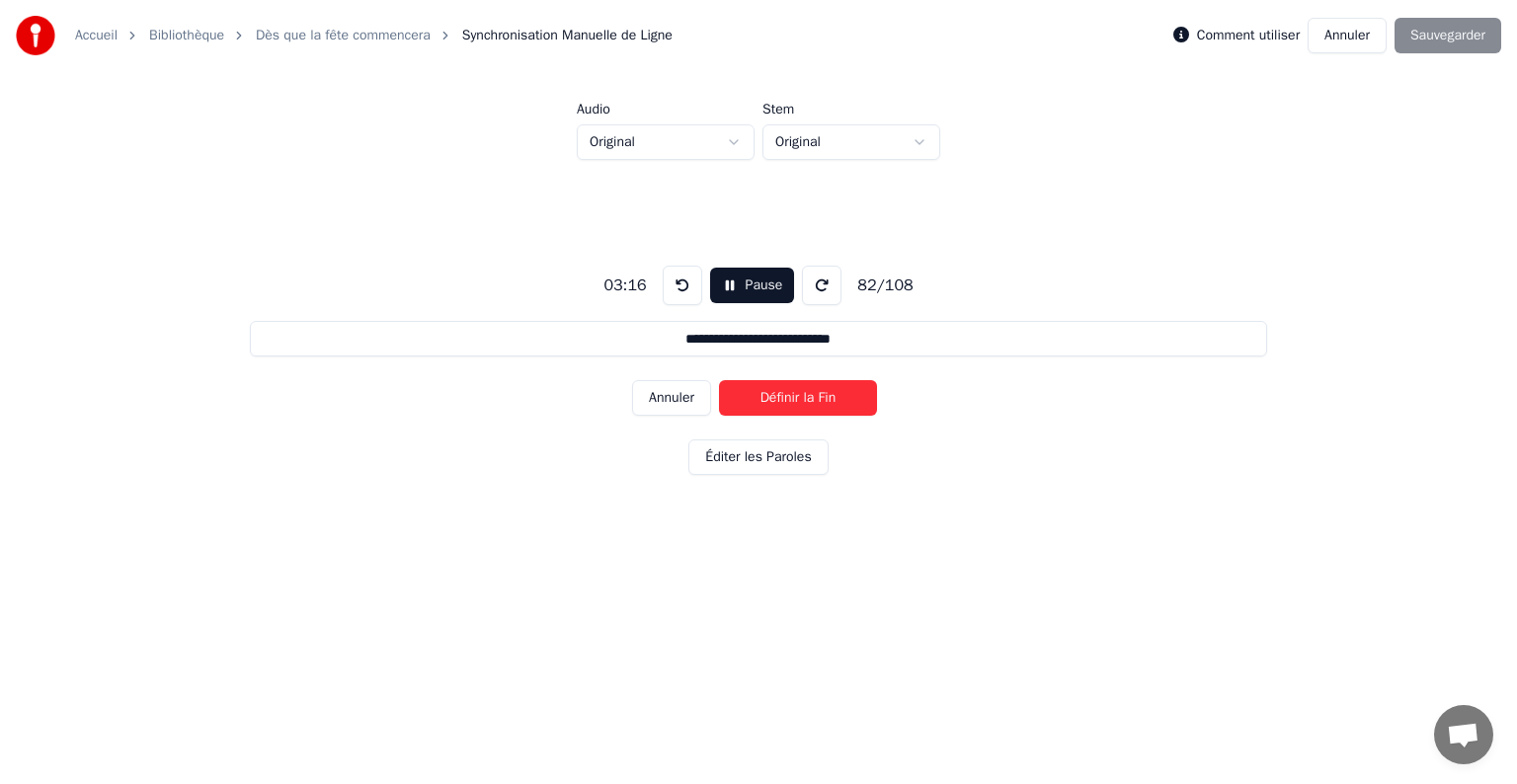 click on "Définir la Fin" at bounding box center [798, 398] 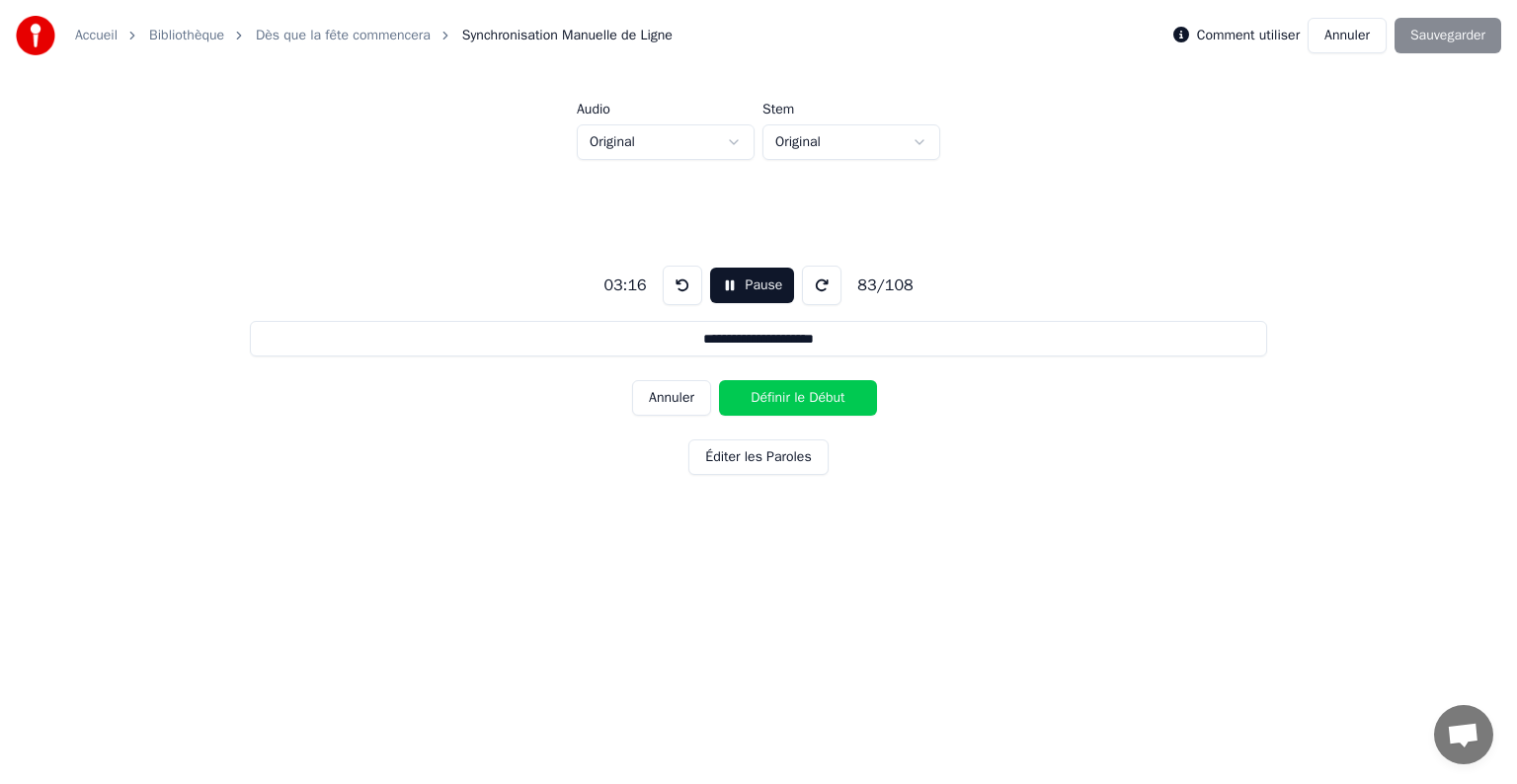 click on "Définir le Début" at bounding box center (798, 398) 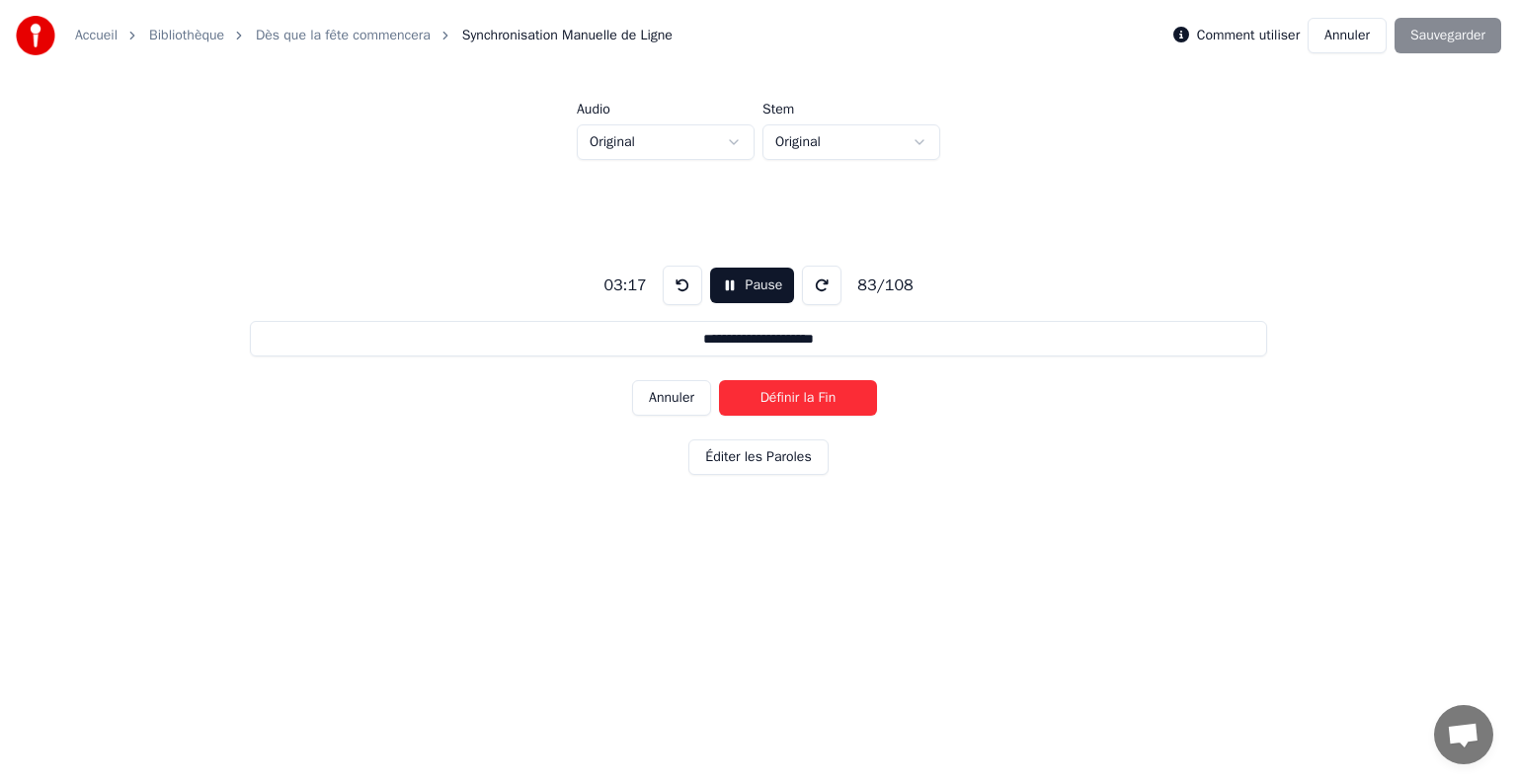 click on "Définir la Fin" at bounding box center [798, 398] 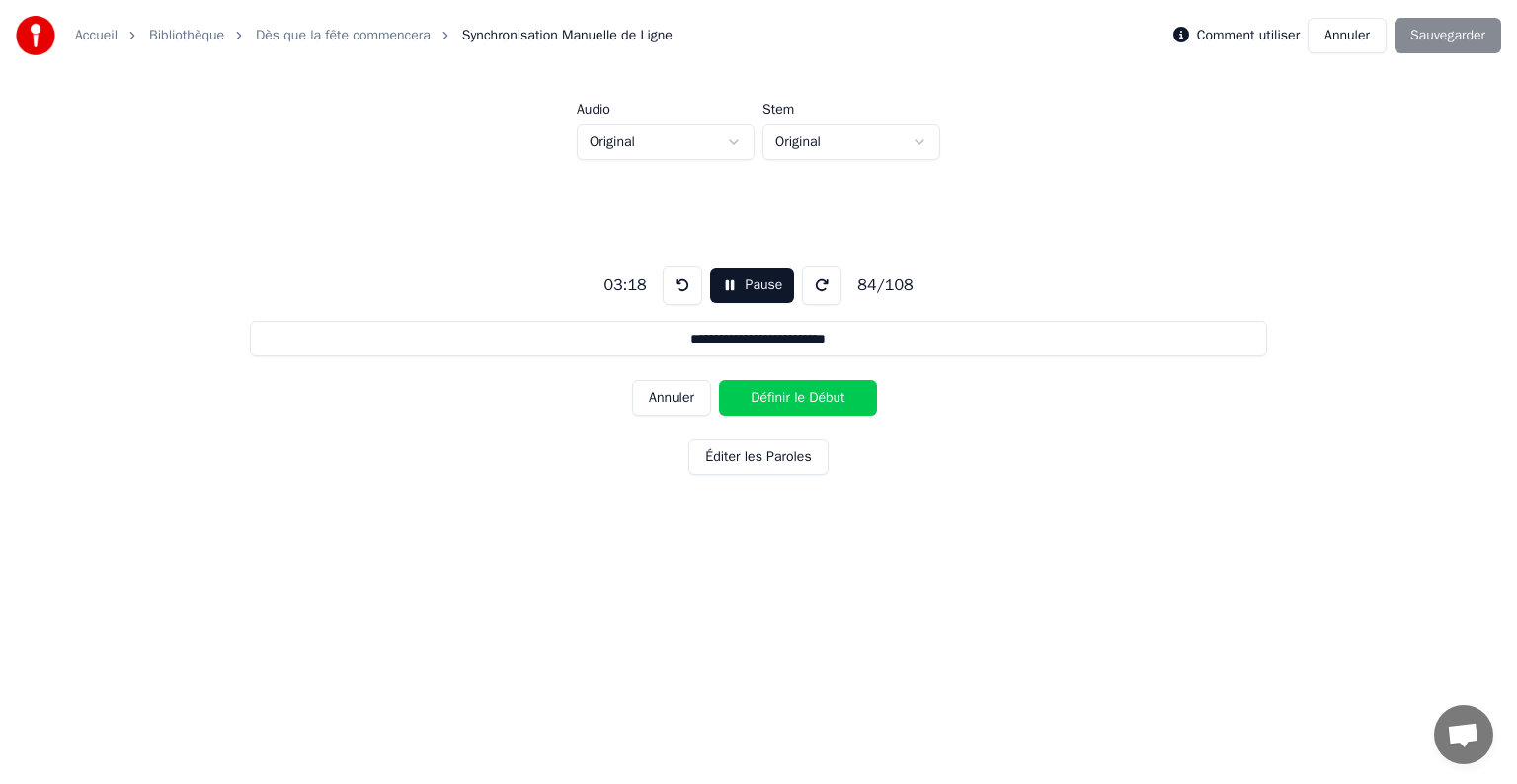 click on "Définir le Début" at bounding box center [798, 398] 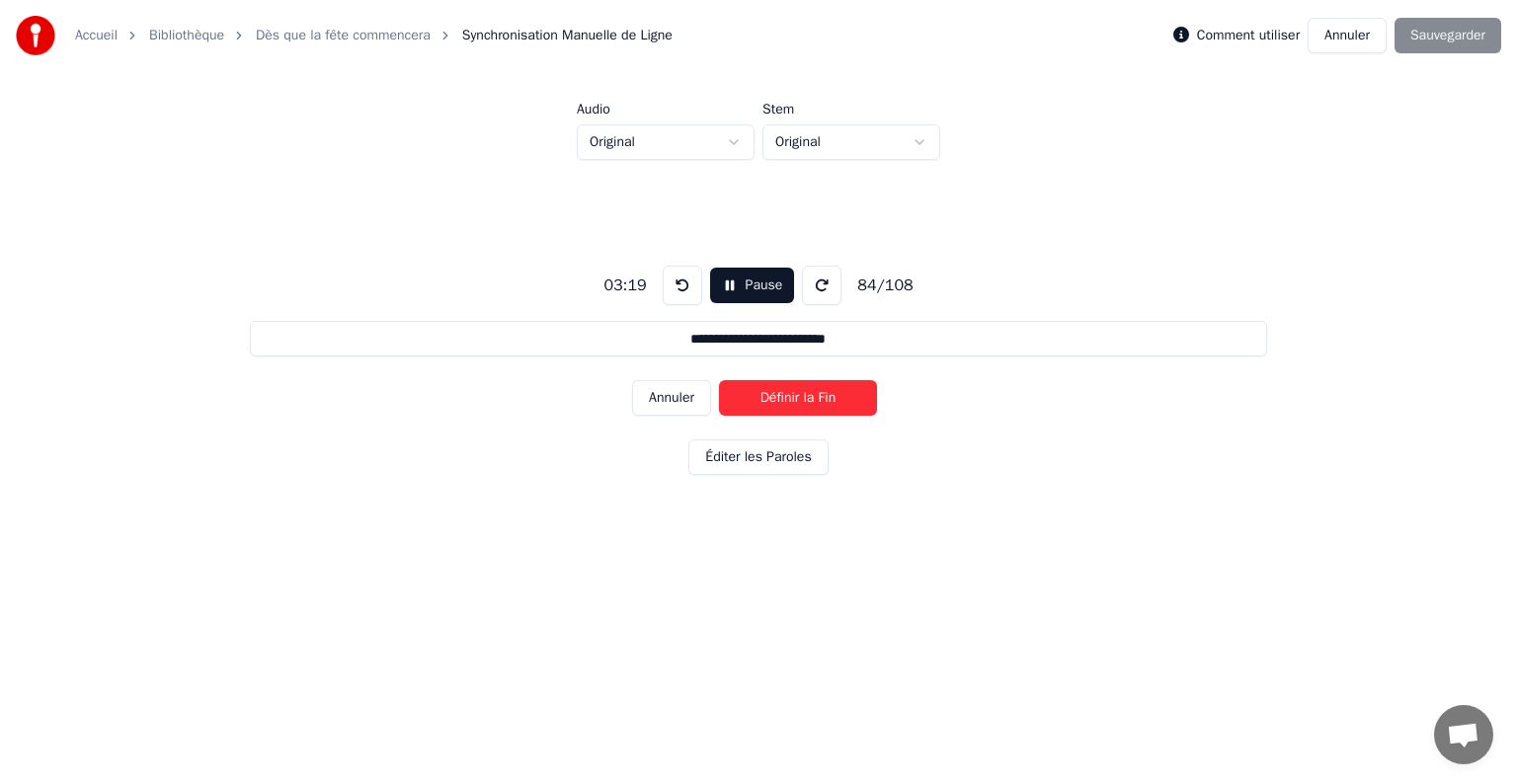click on "Définir la Fin" at bounding box center [798, 398] 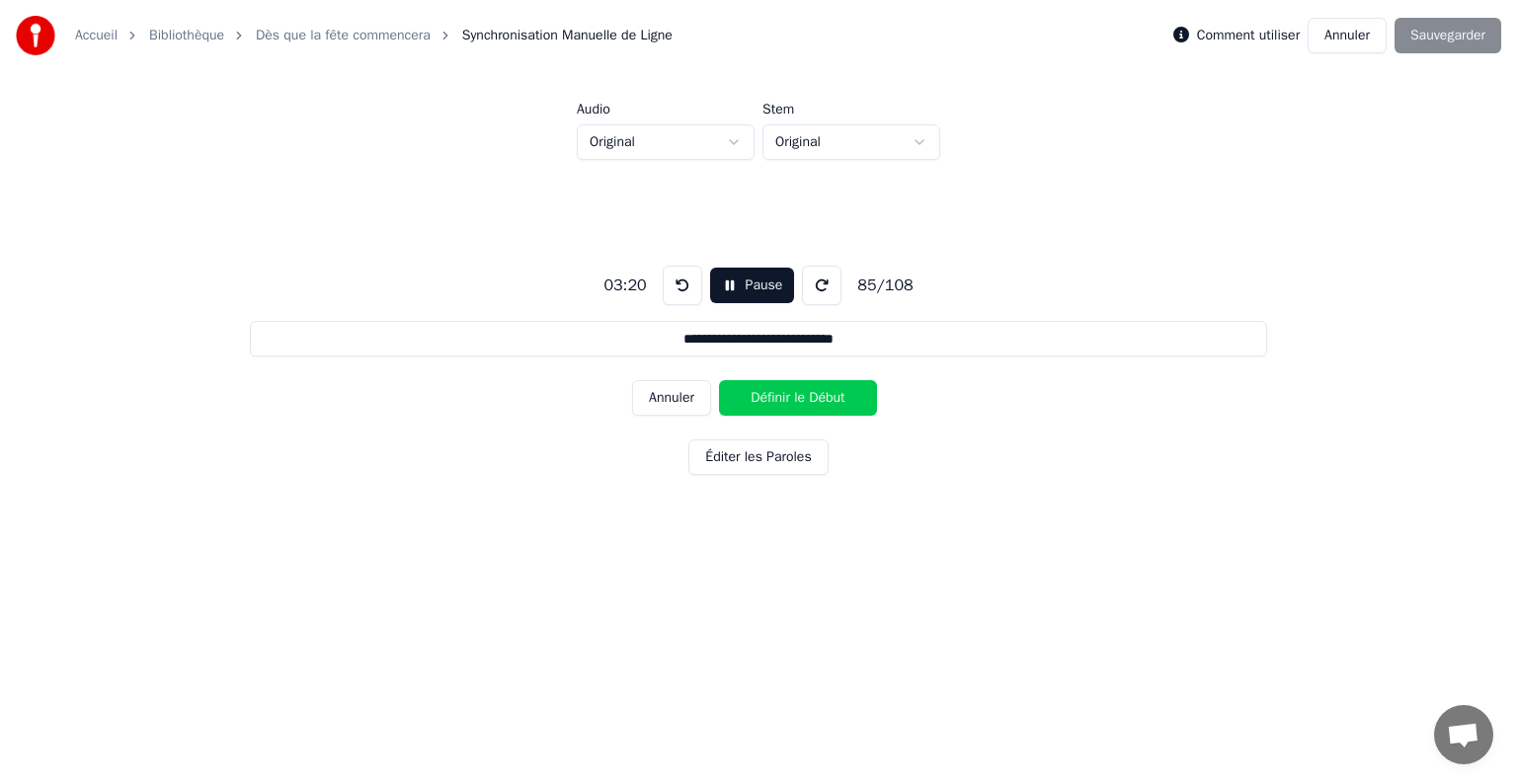 click on "Définir le Début" at bounding box center (798, 398) 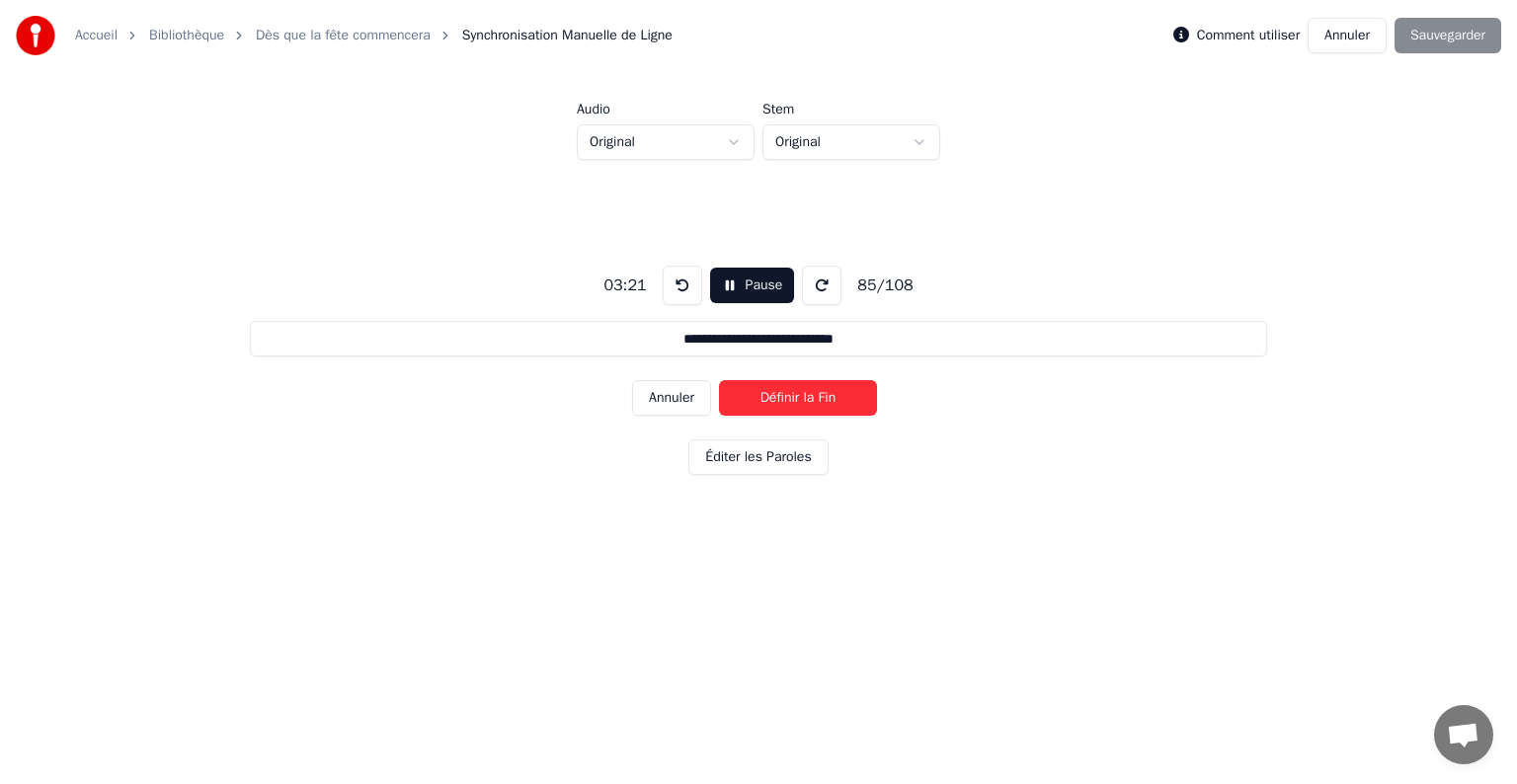 click on "Définir la Fin" at bounding box center (798, 398) 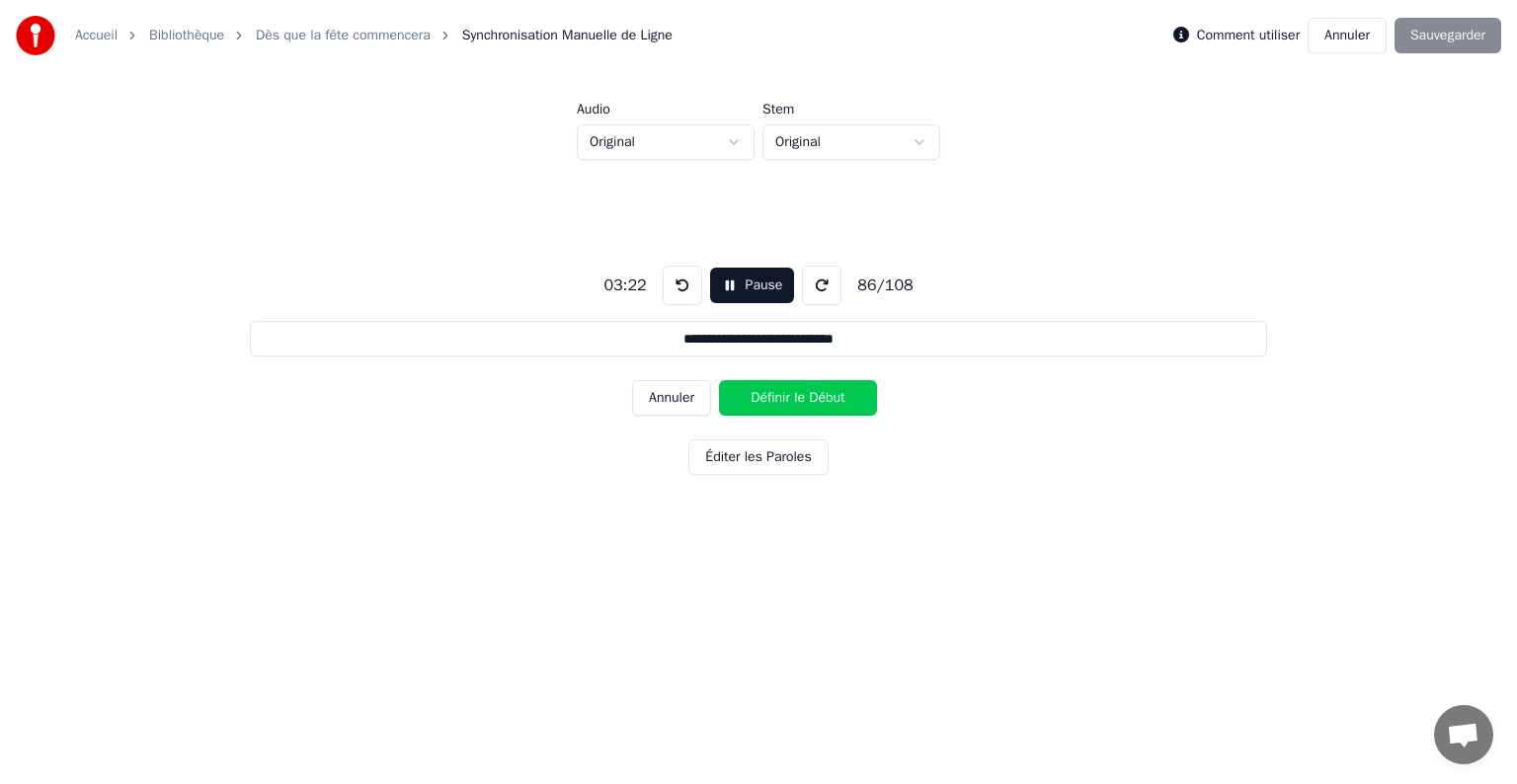 click on "Définir le Début" at bounding box center (798, 398) 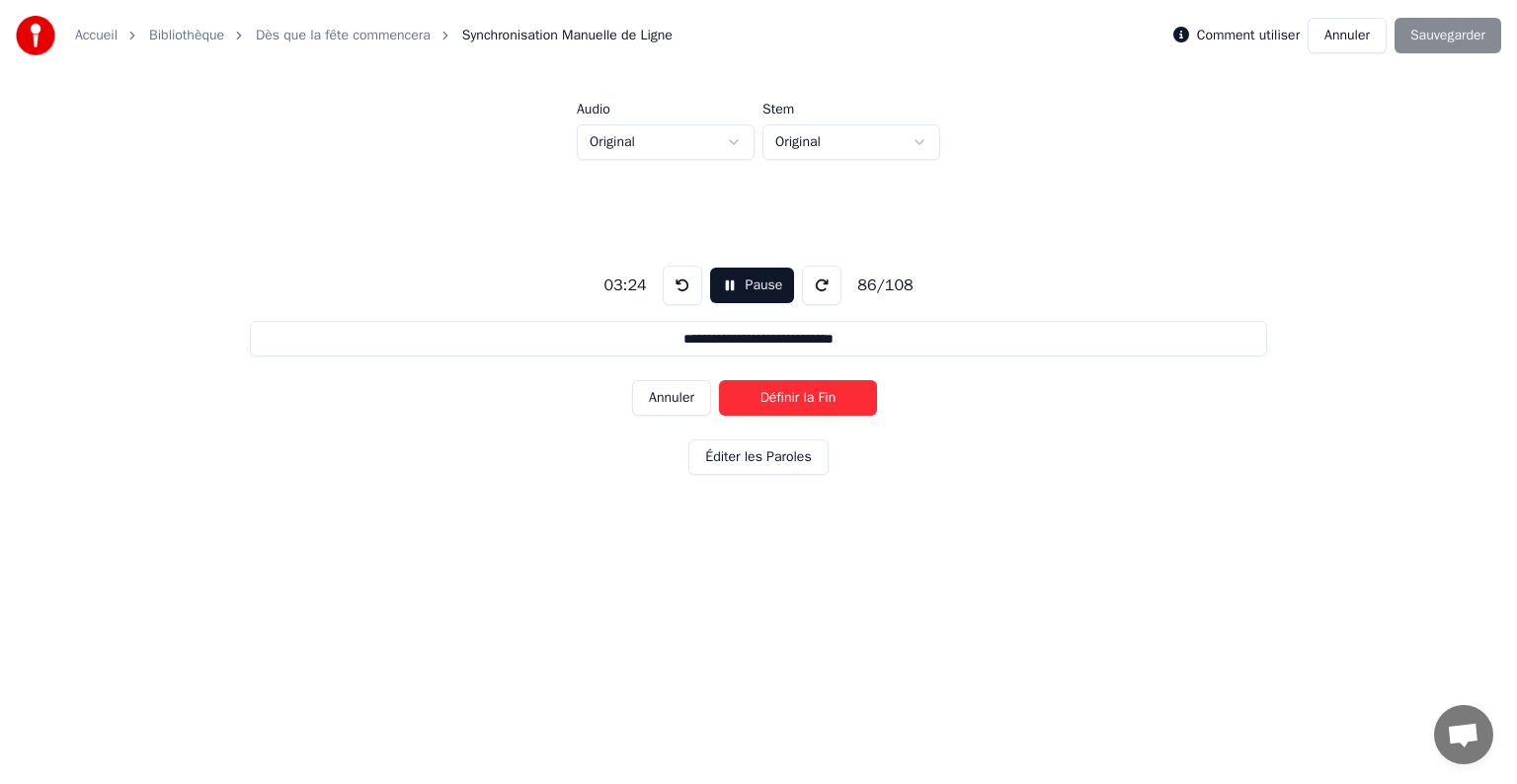 click on "Définir la Fin" at bounding box center [798, 398] 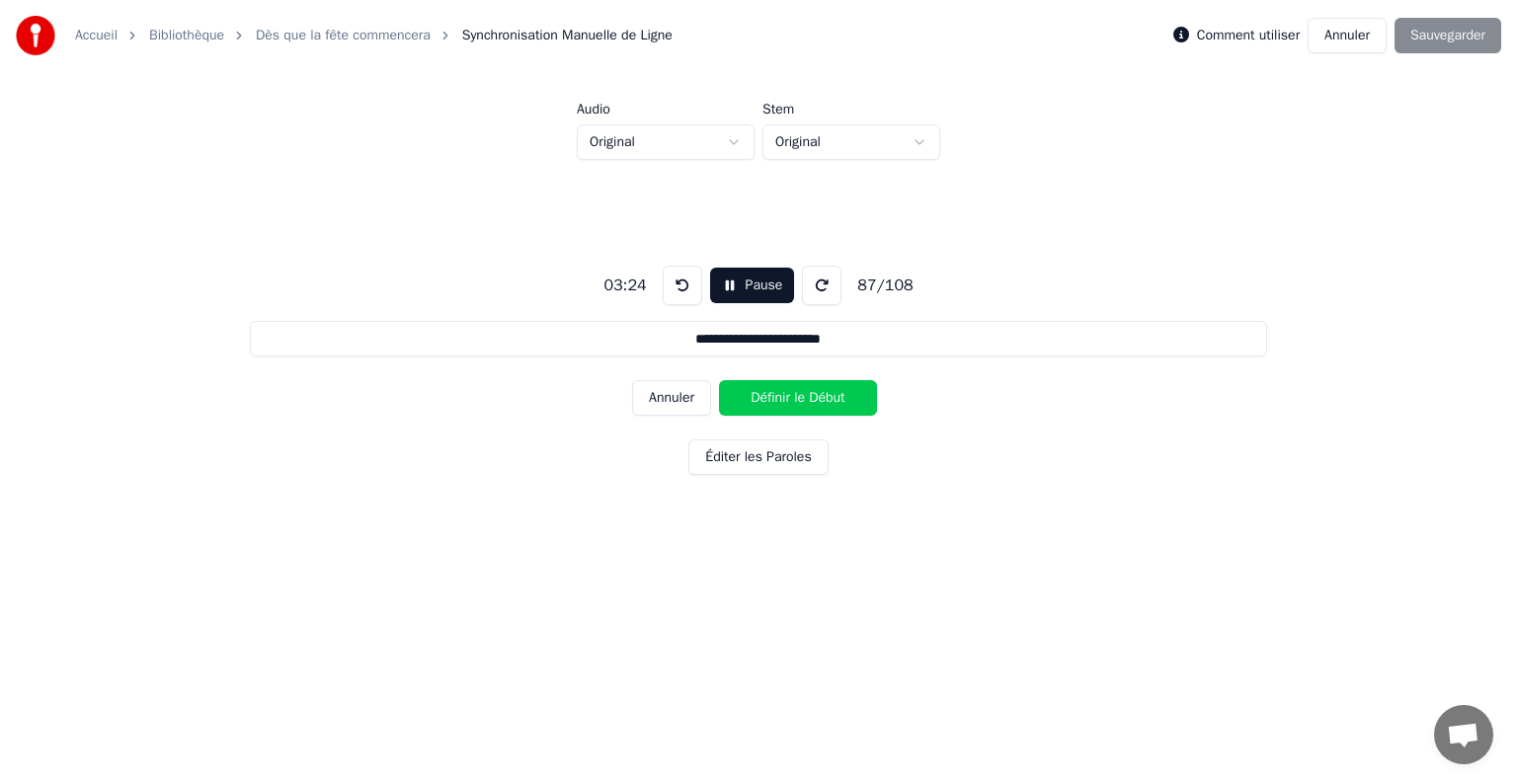 click on "Définir le Début" at bounding box center (798, 398) 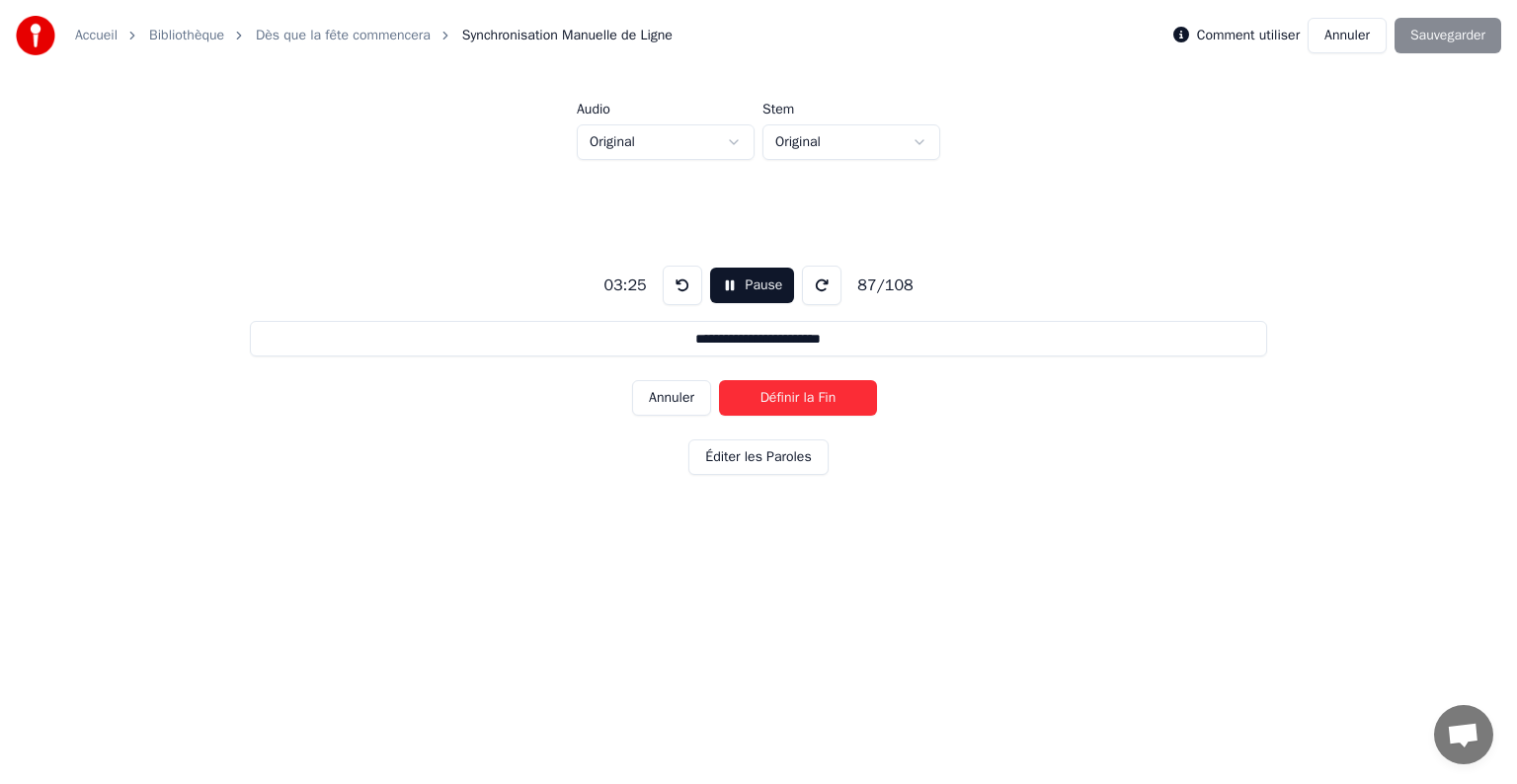 drag, startPoint x: 785, startPoint y: 401, endPoint x: 788, endPoint y: 384, distance: 17.262677 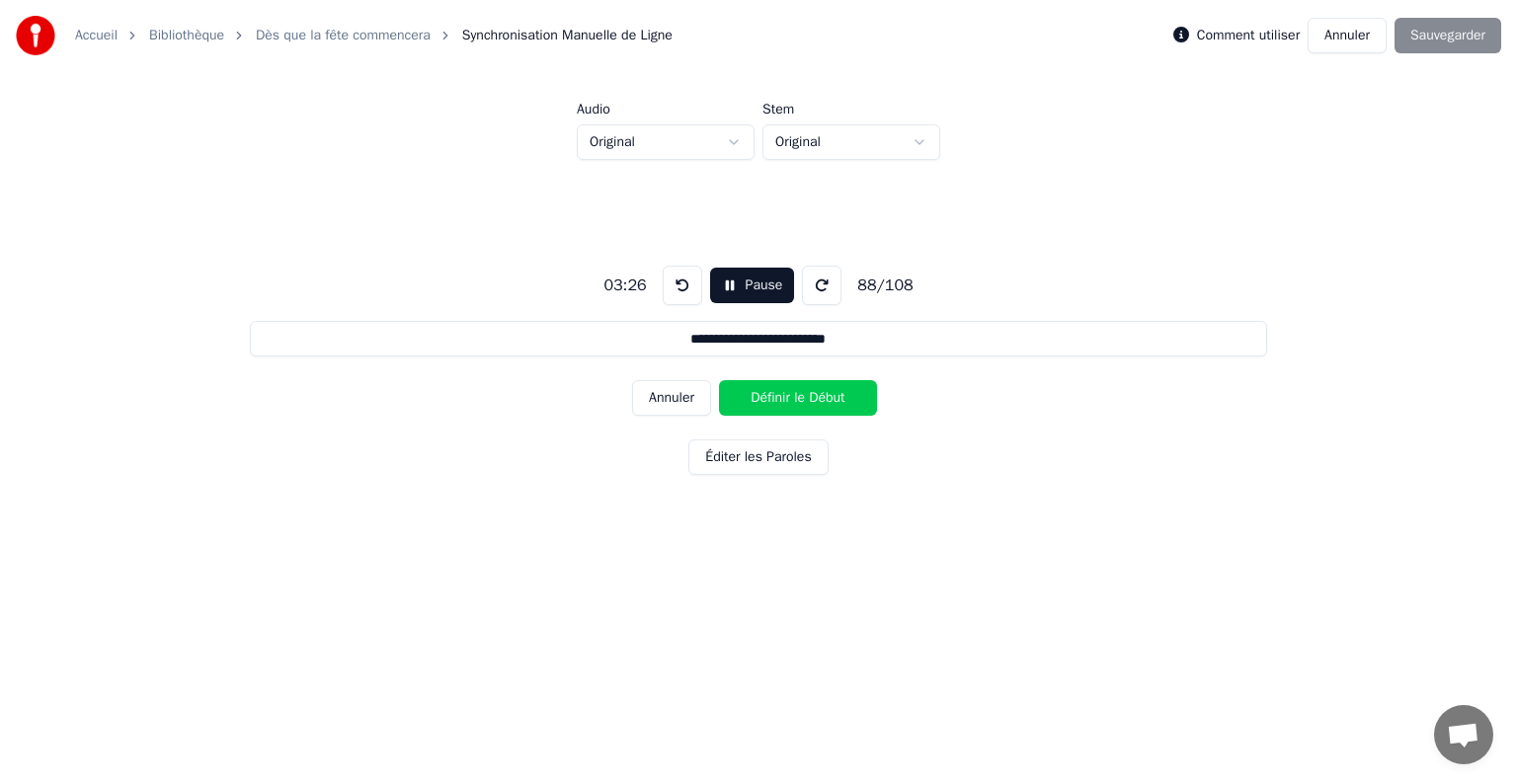 click on "Pause" at bounding box center [753, 285] 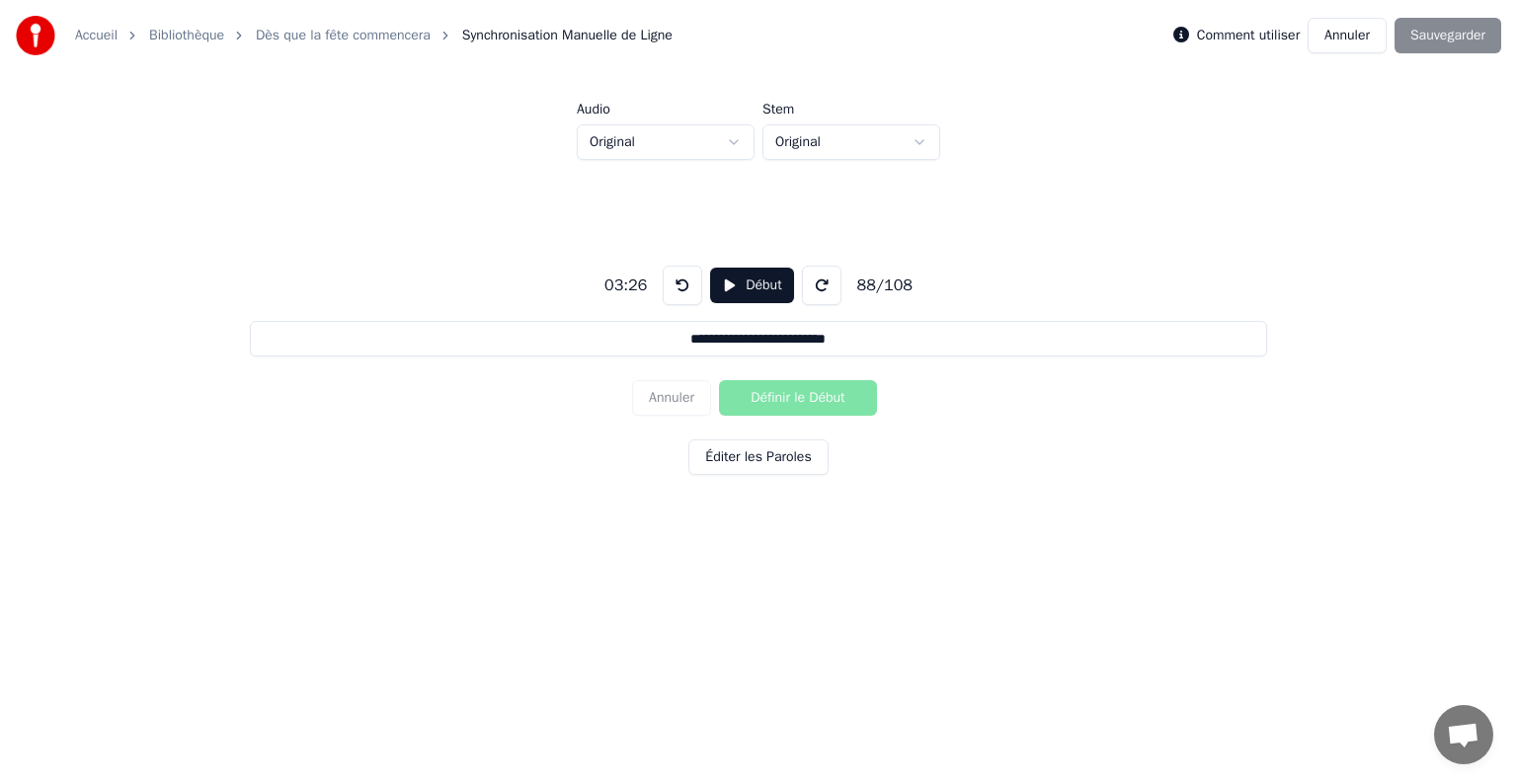 click on "Annuler" at bounding box center (1347, 36) 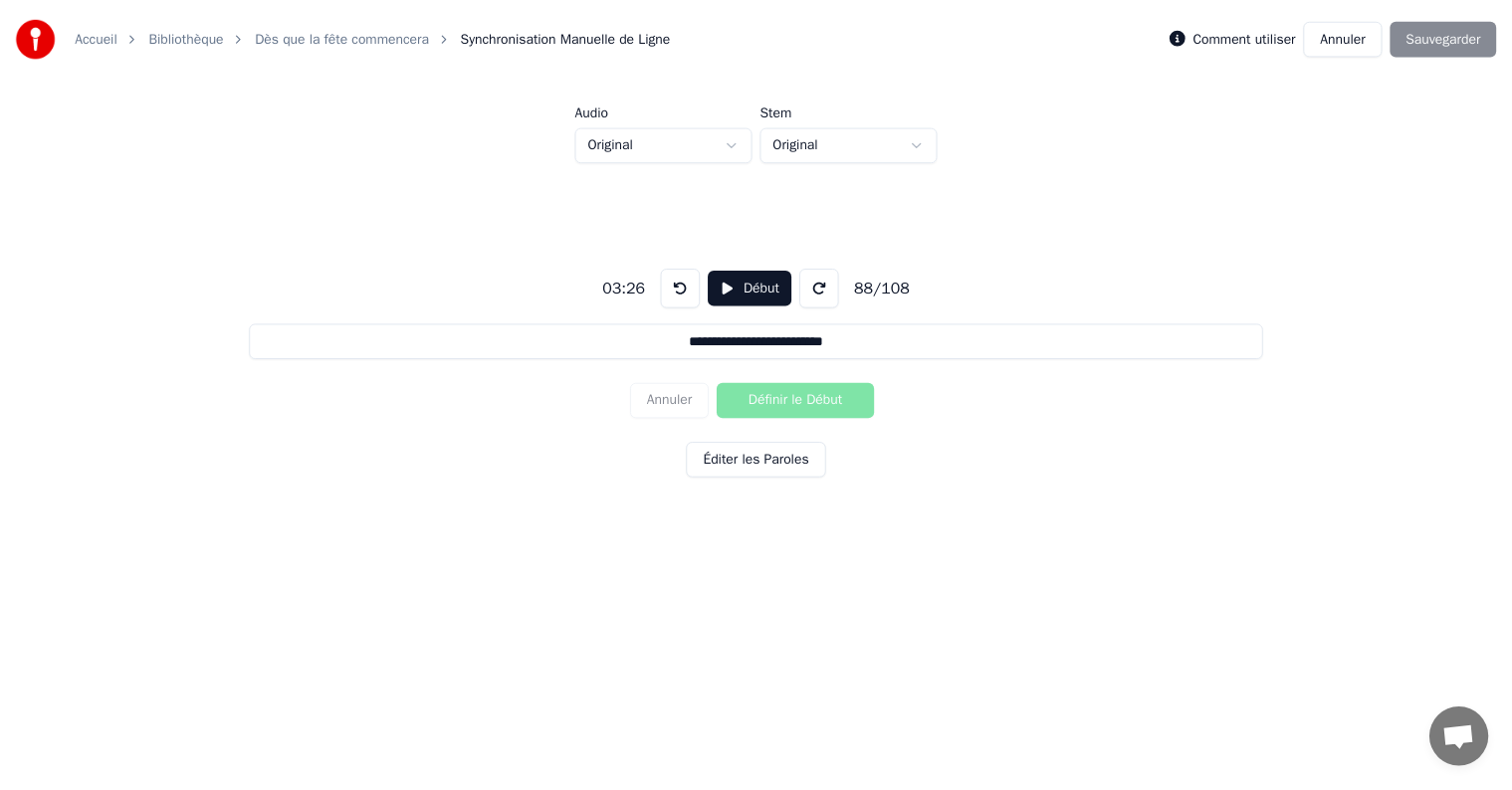 scroll, scrollTop: 9, scrollLeft: 0, axis: vertical 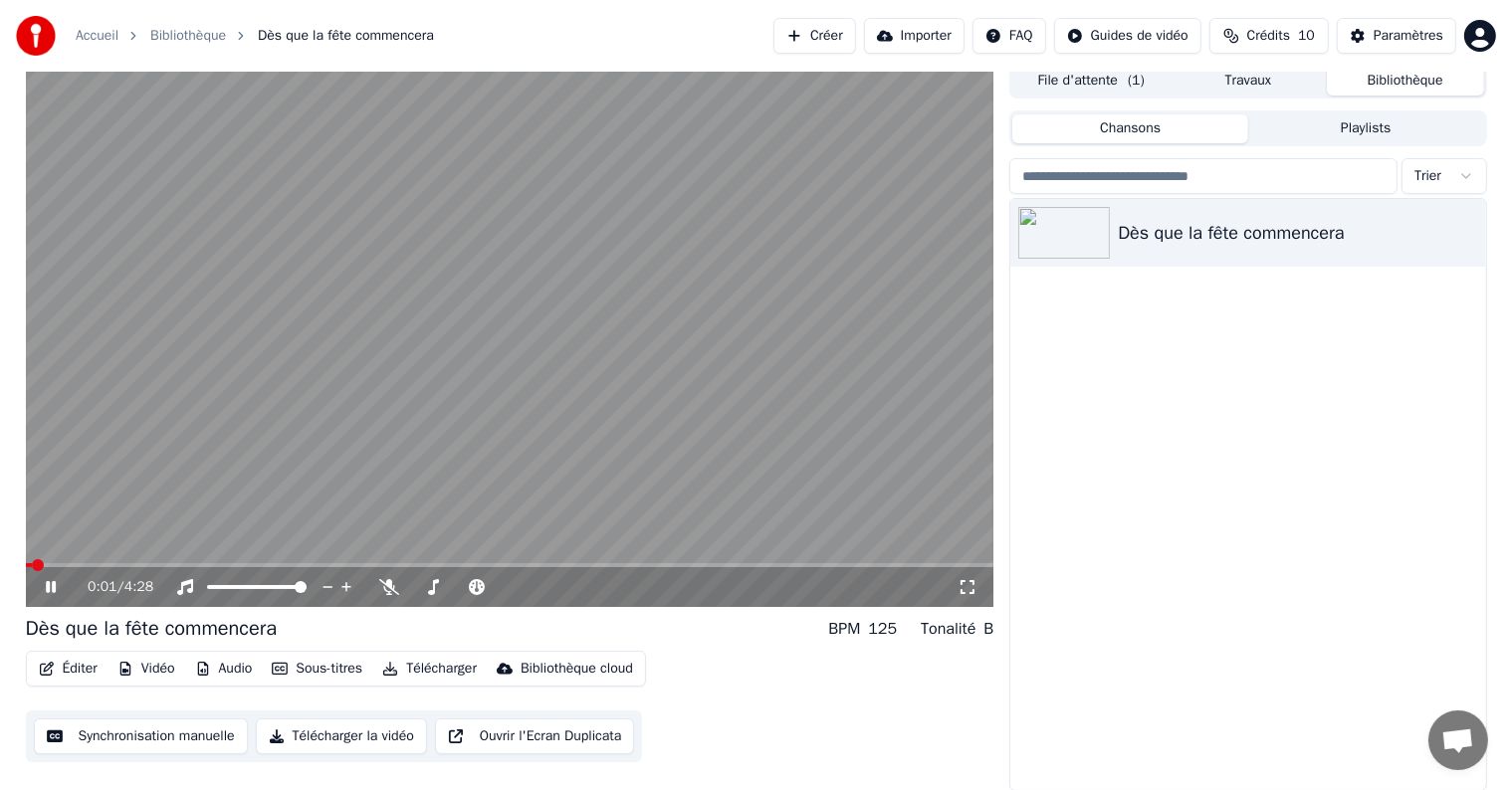 click on "Éditer" at bounding box center (68, 669) 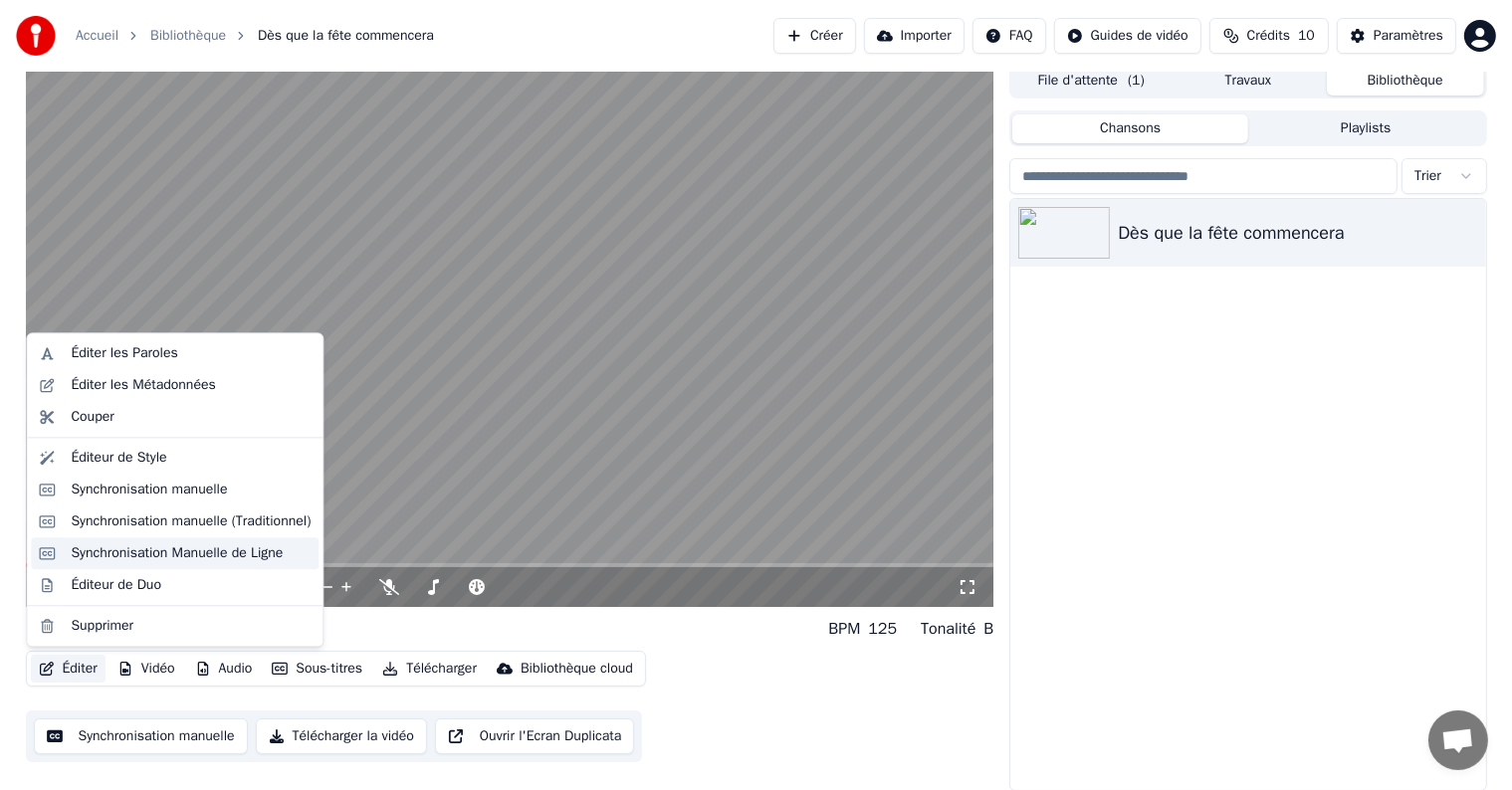 click on "Synchronisation Manuelle de Ligne" at bounding box center [176, 553] 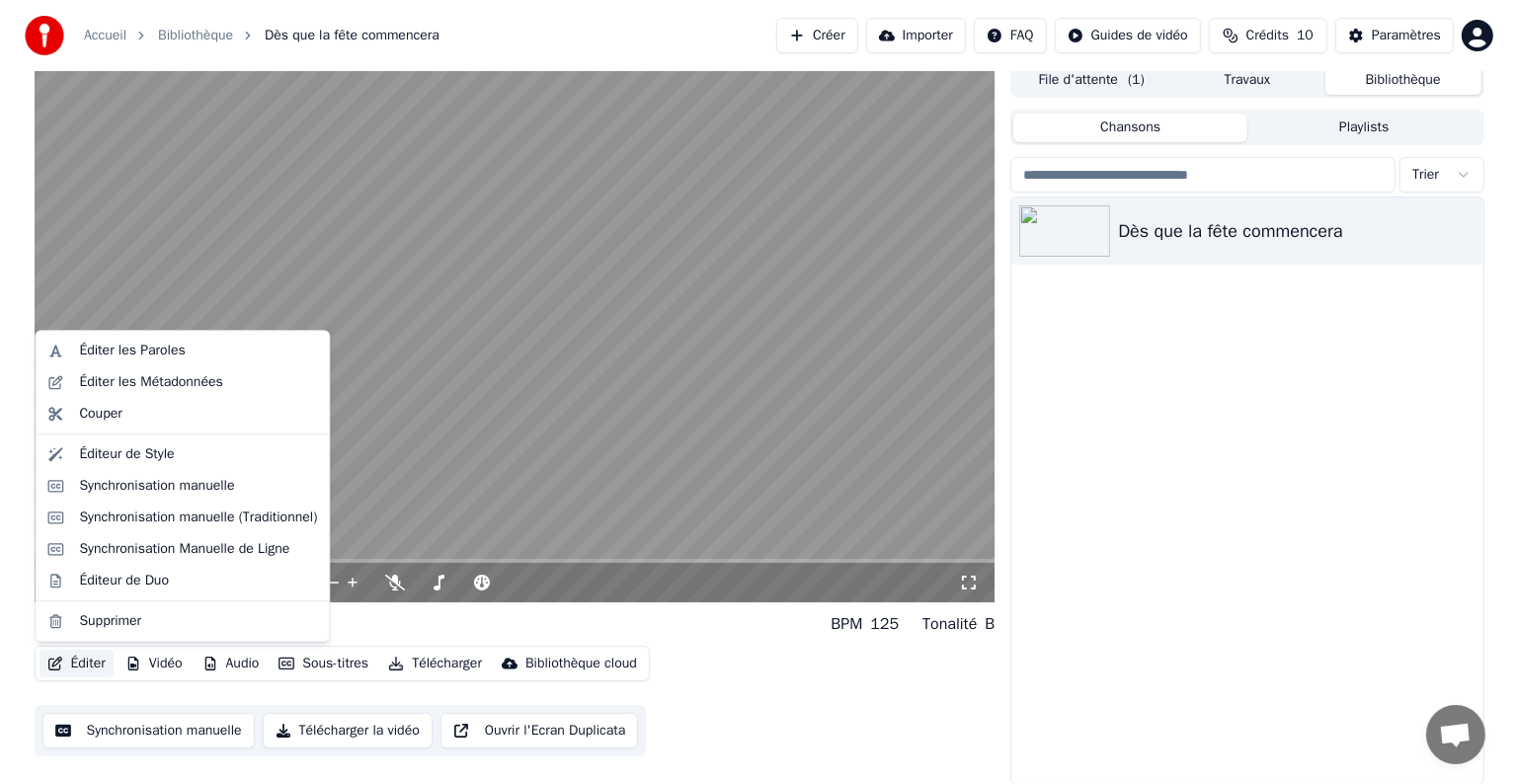 scroll, scrollTop: 0, scrollLeft: 0, axis: both 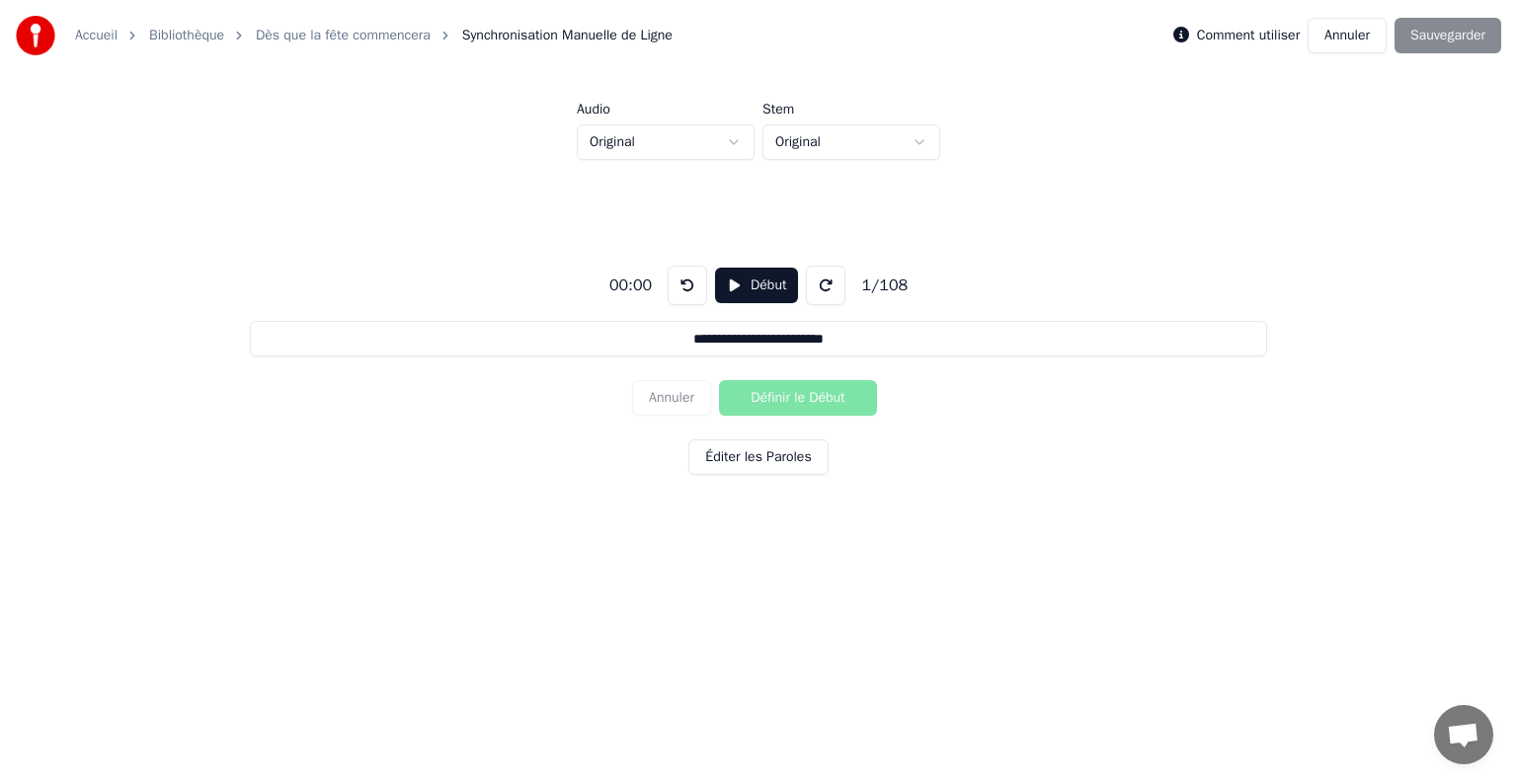 click on "Début" at bounding box center (757, 285) 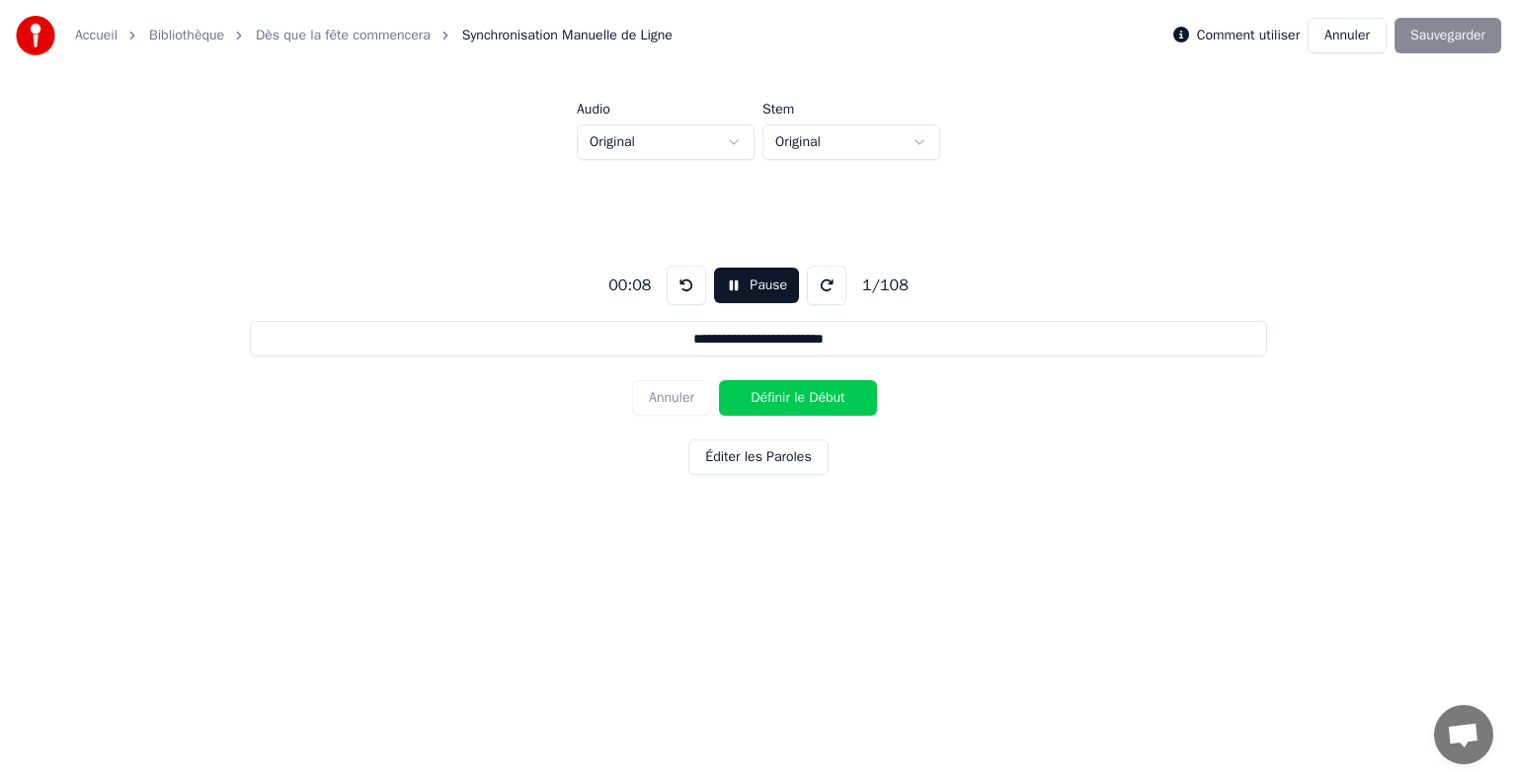 click on "Définir le Début" at bounding box center (798, 398) 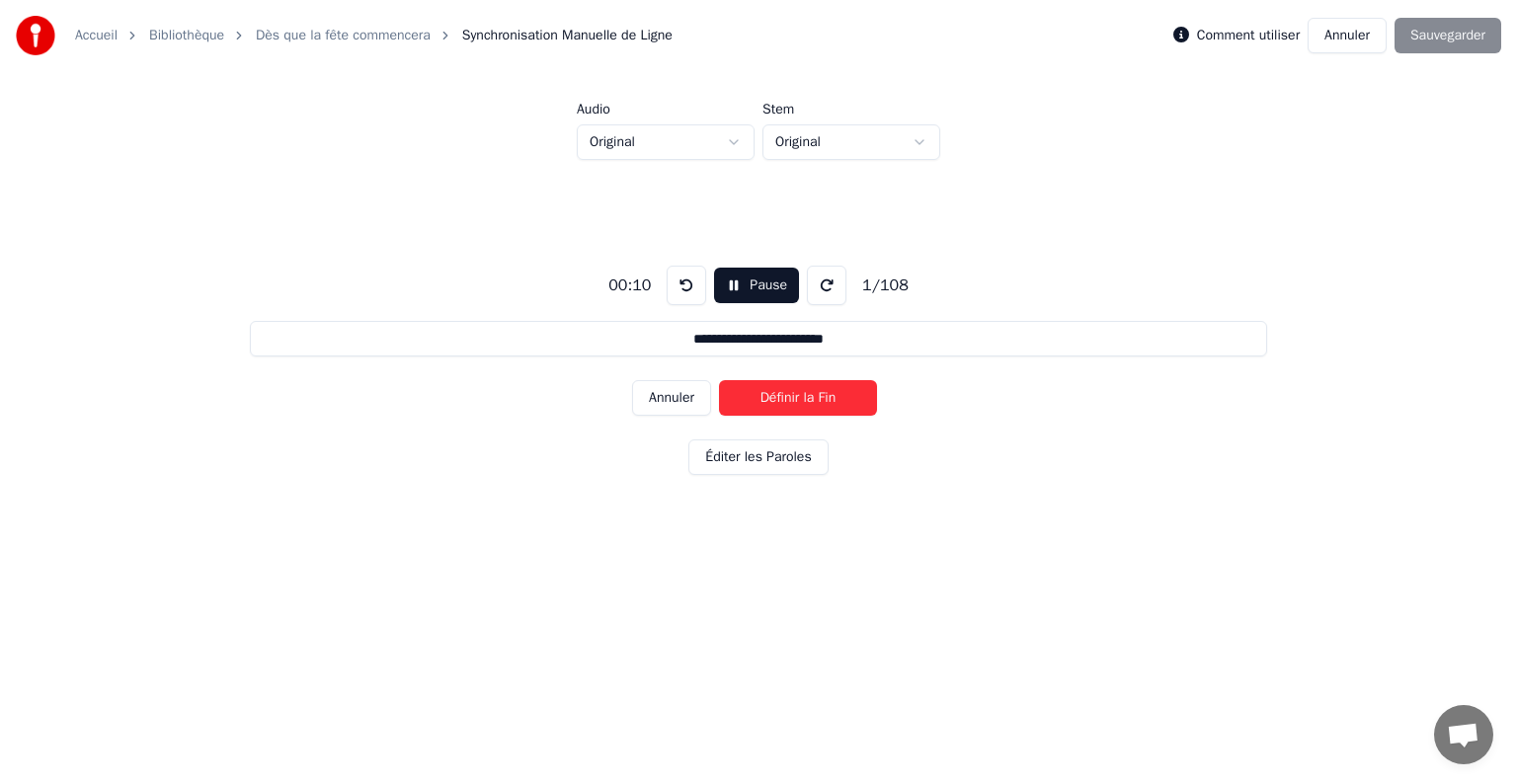 click on "Définir la Fin" at bounding box center (798, 398) 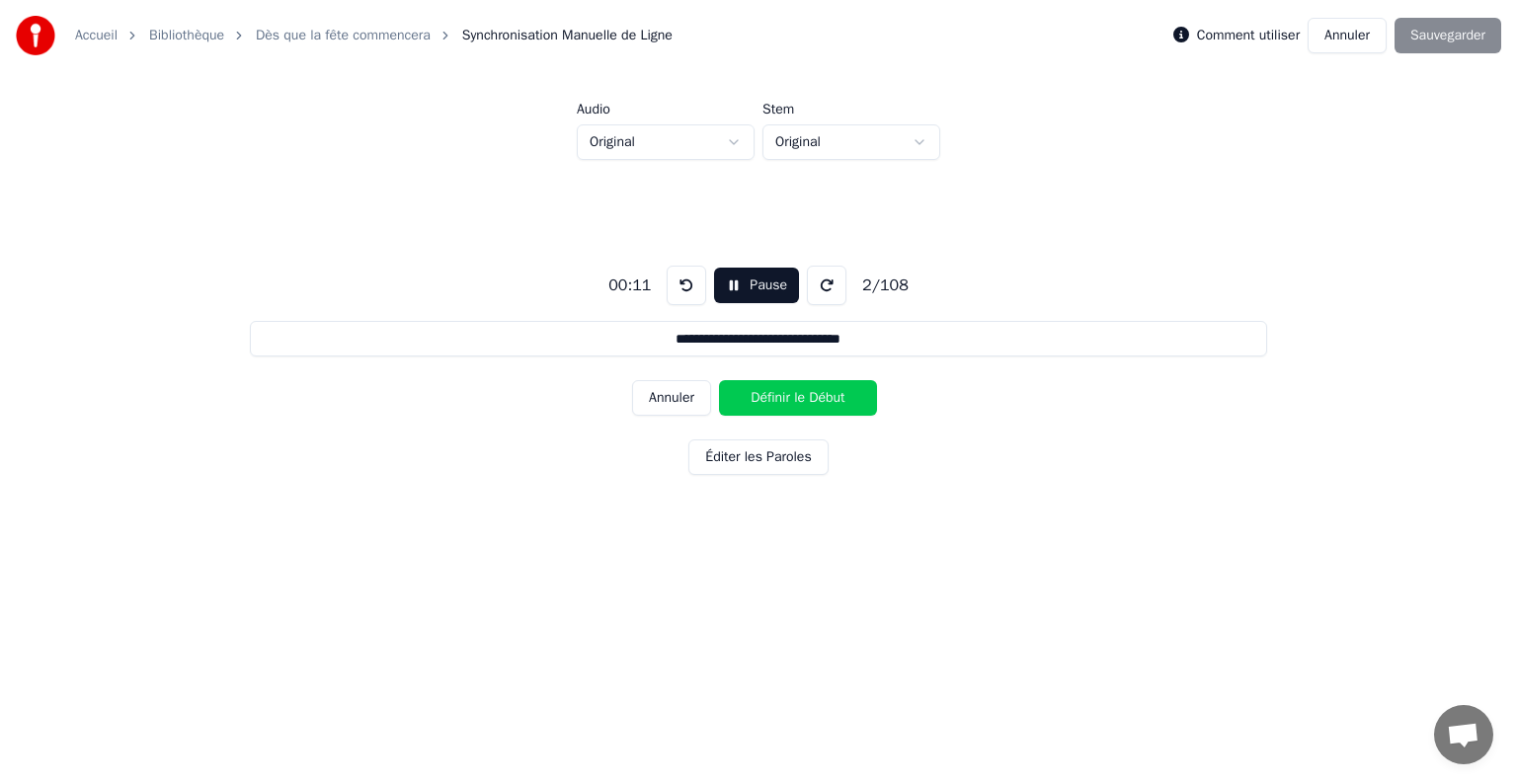click on "Définir le Début" at bounding box center (798, 398) 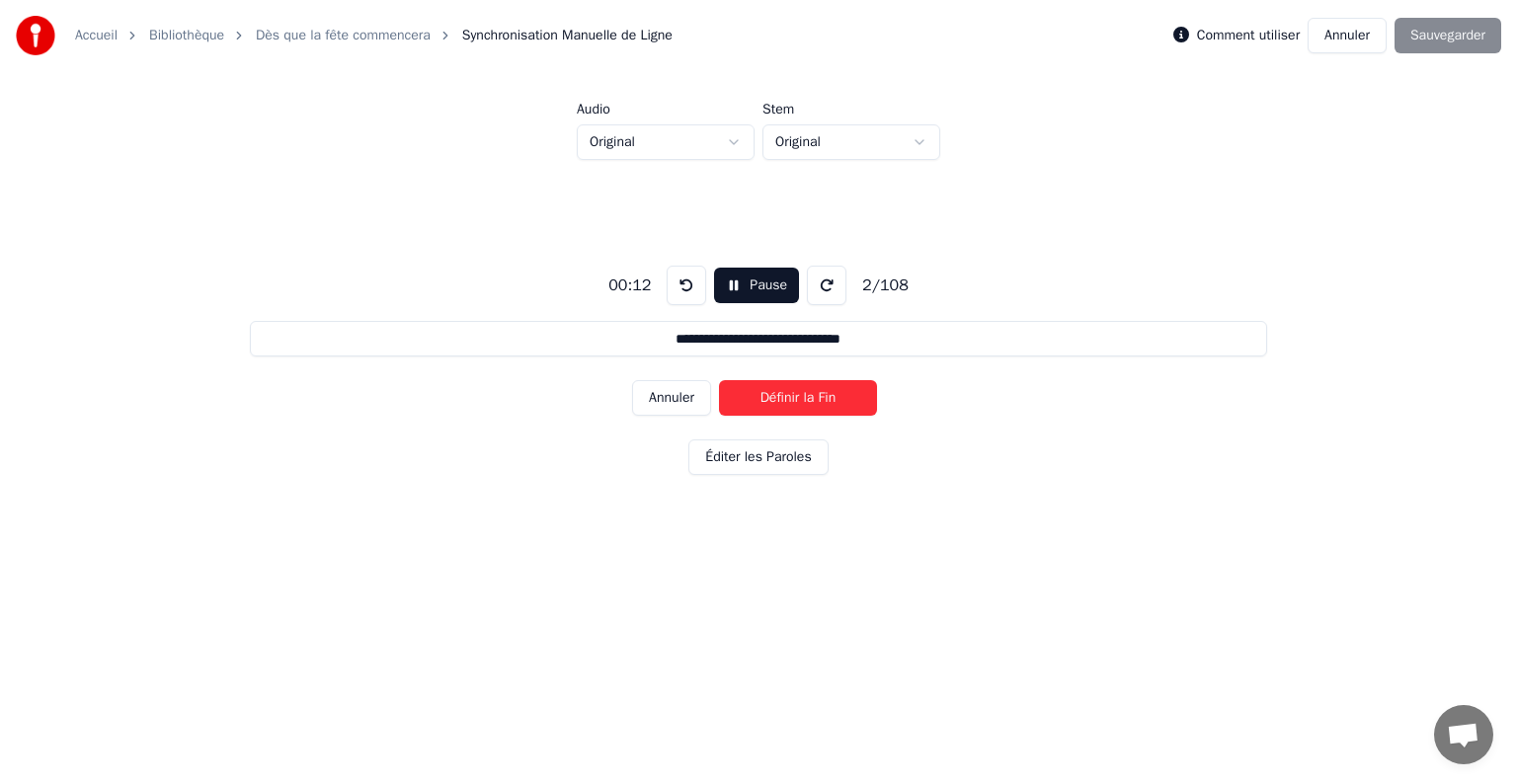 click on "Définir la Fin" at bounding box center (798, 398) 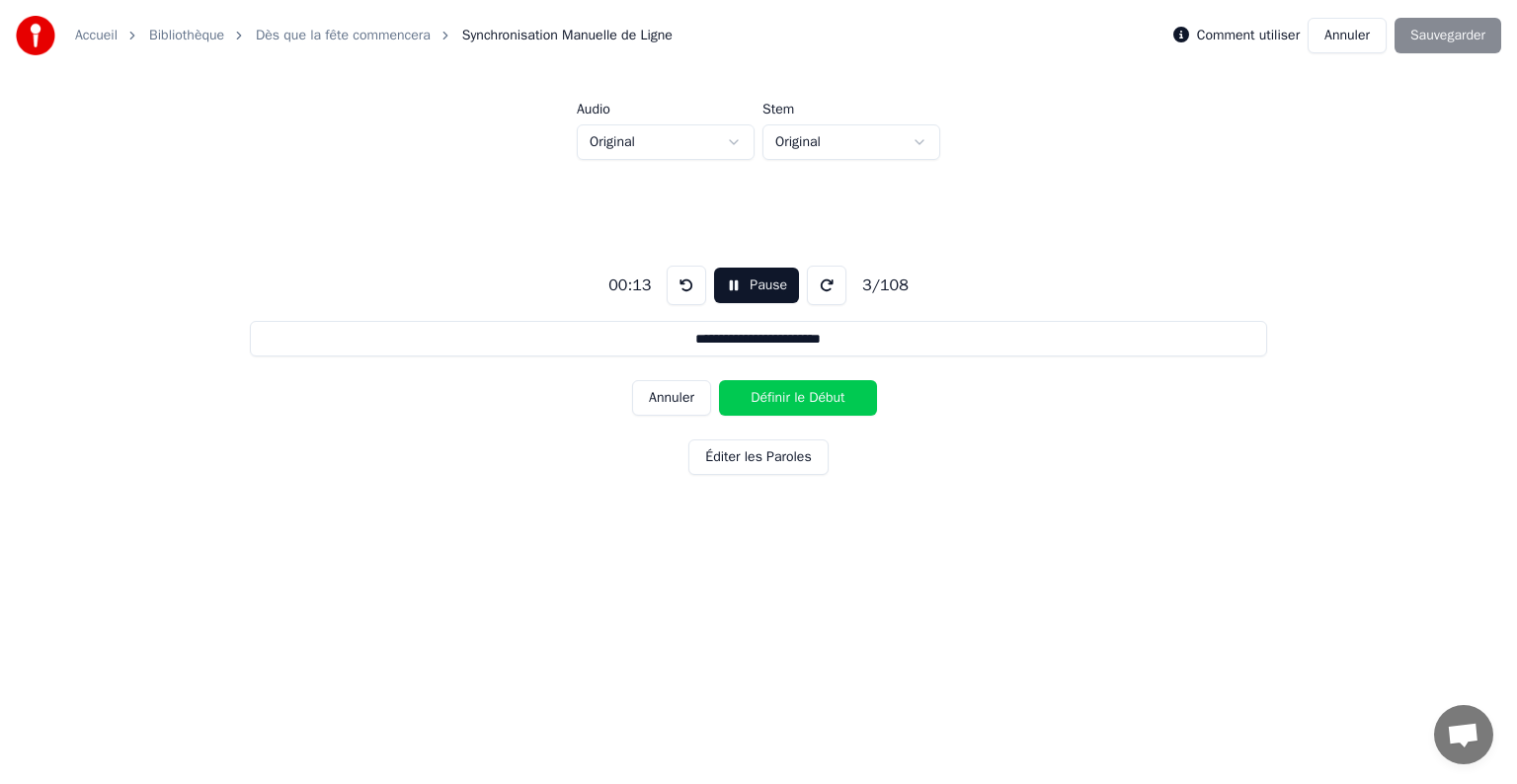 click on "Définir le Début" at bounding box center [798, 398] 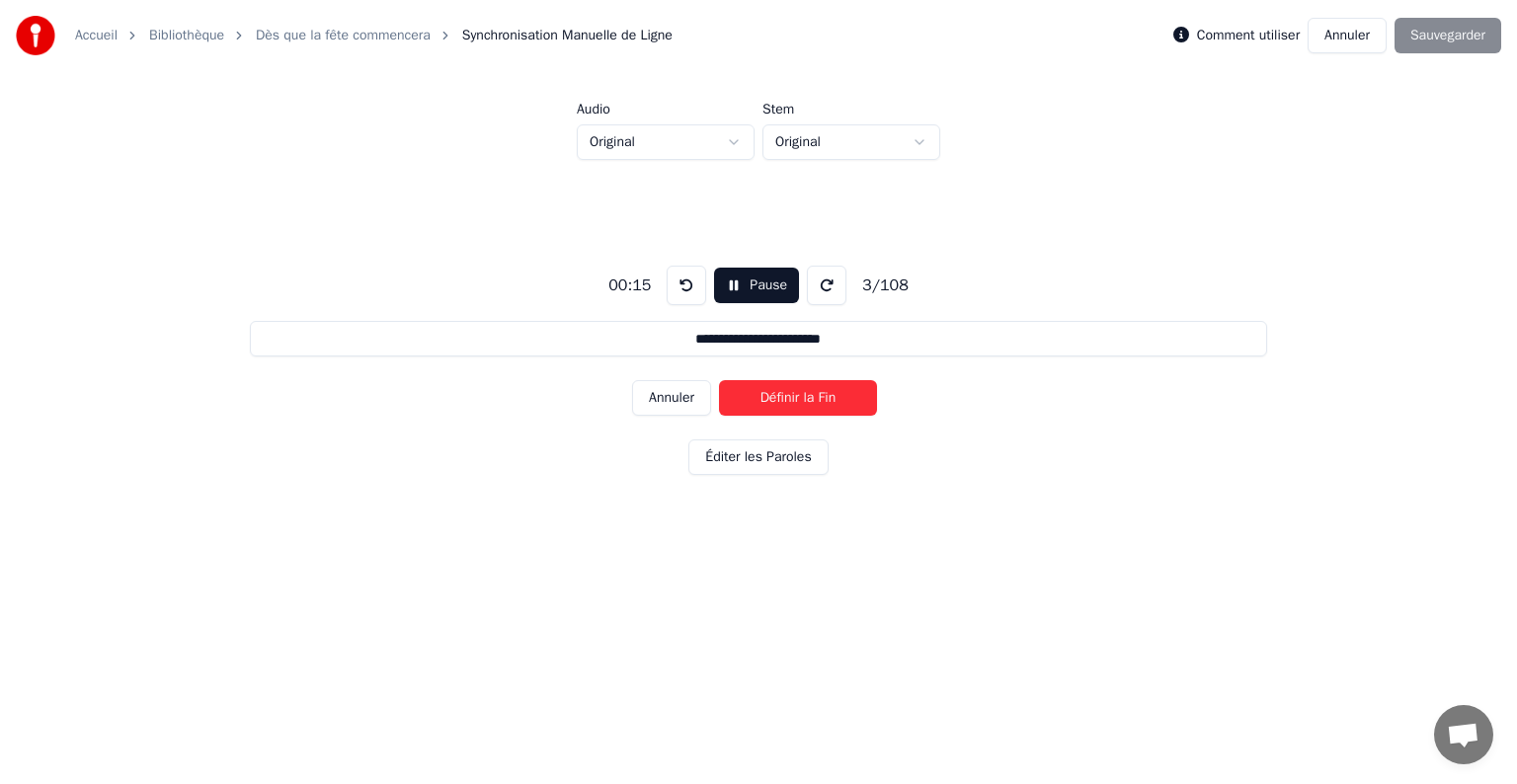 click on "Définir la Fin" at bounding box center [798, 398] 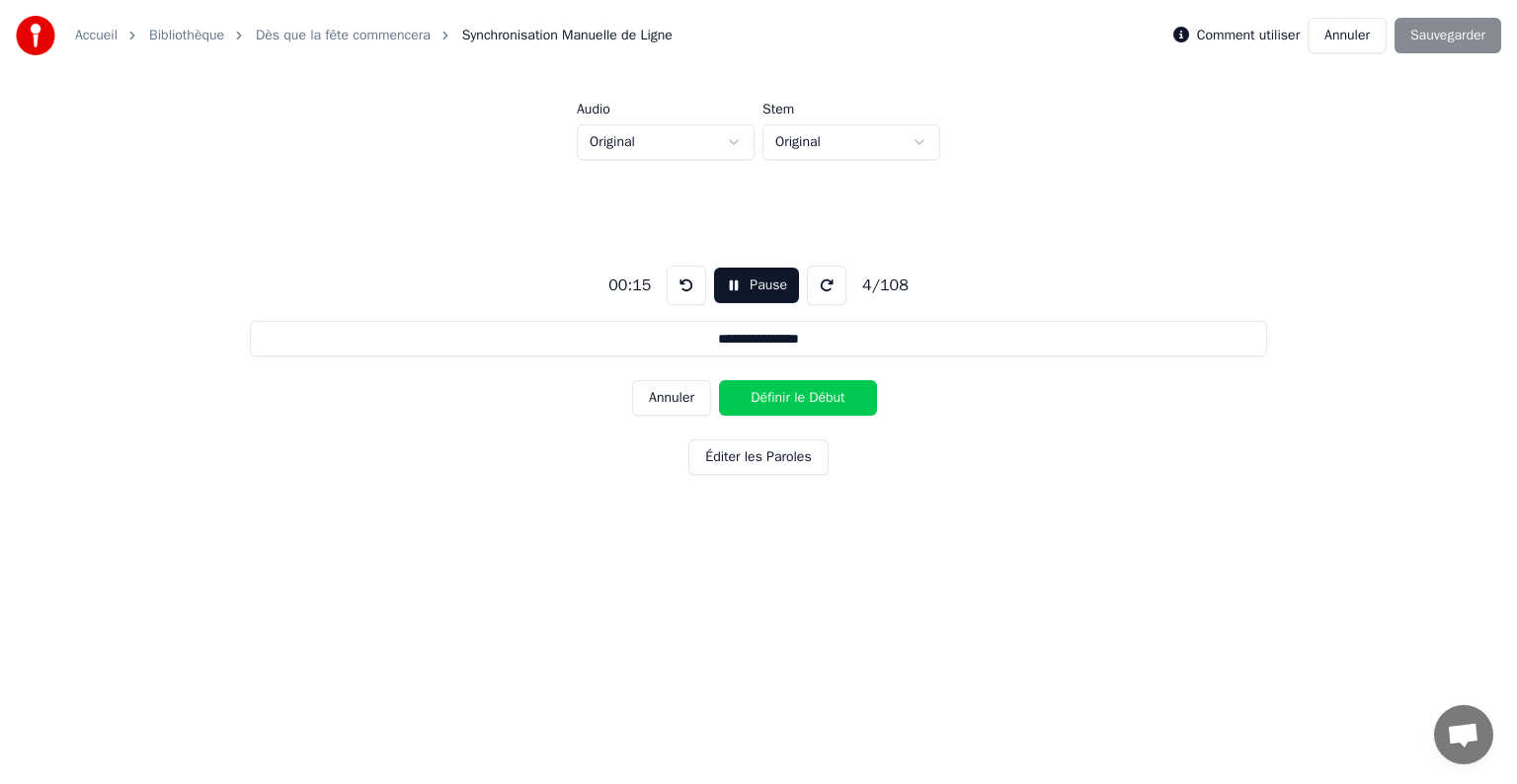 click on "Définir le Début" at bounding box center [798, 398] 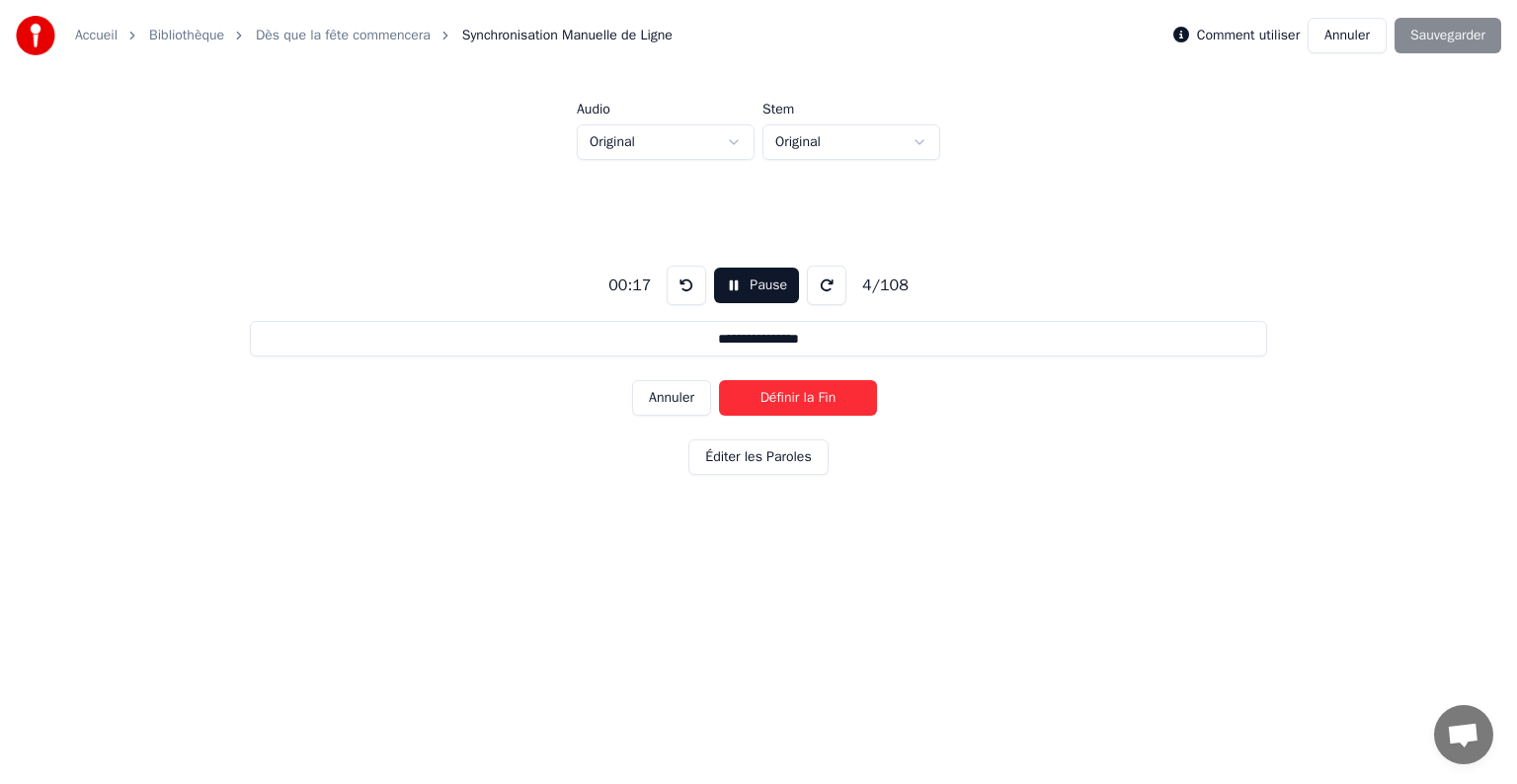 click on "Définir la Fin" at bounding box center [798, 398] 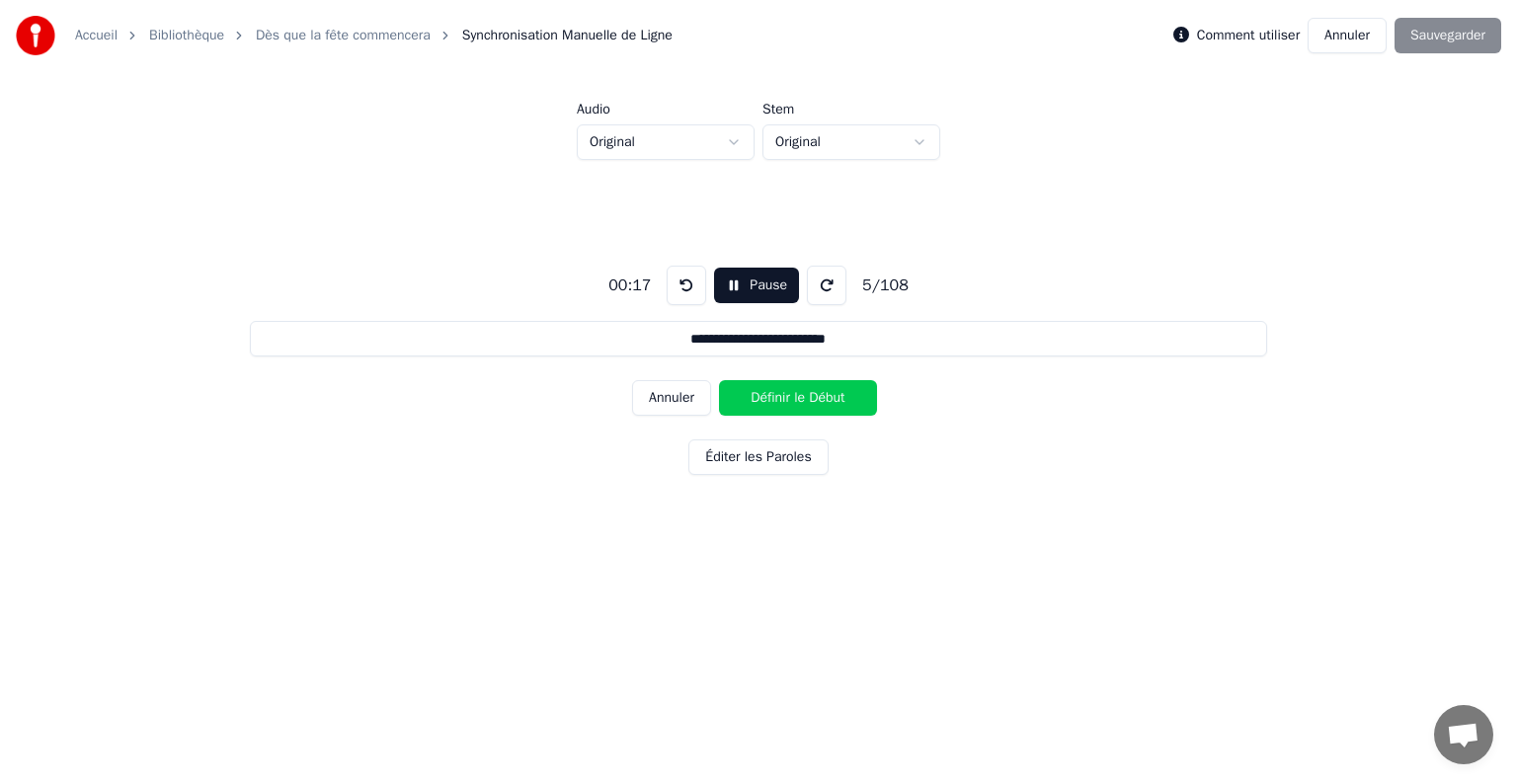 click on "Définir le Début" at bounding box center [798, 398] 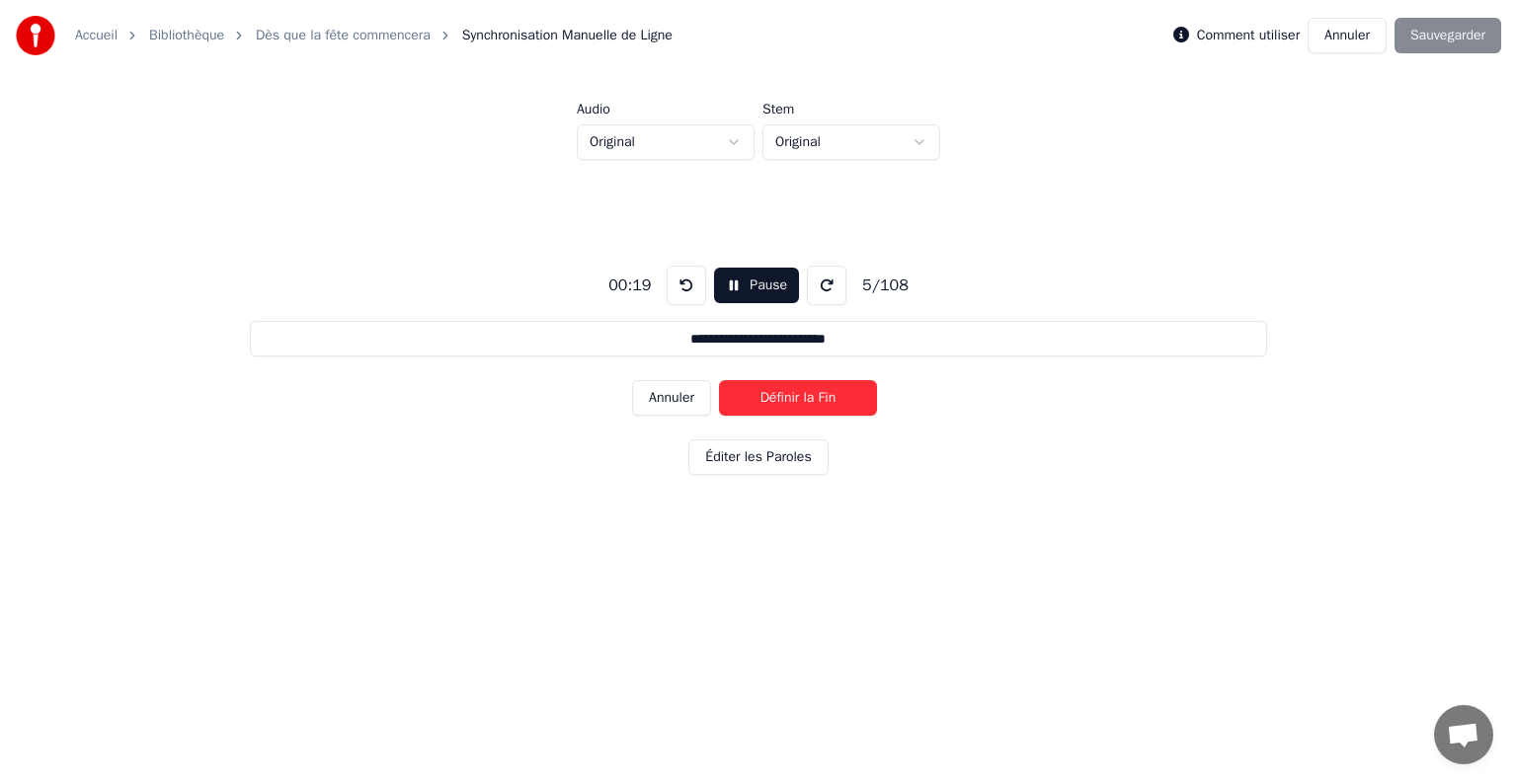 click on "Définir la Fin" at bounding box center (798, 398) 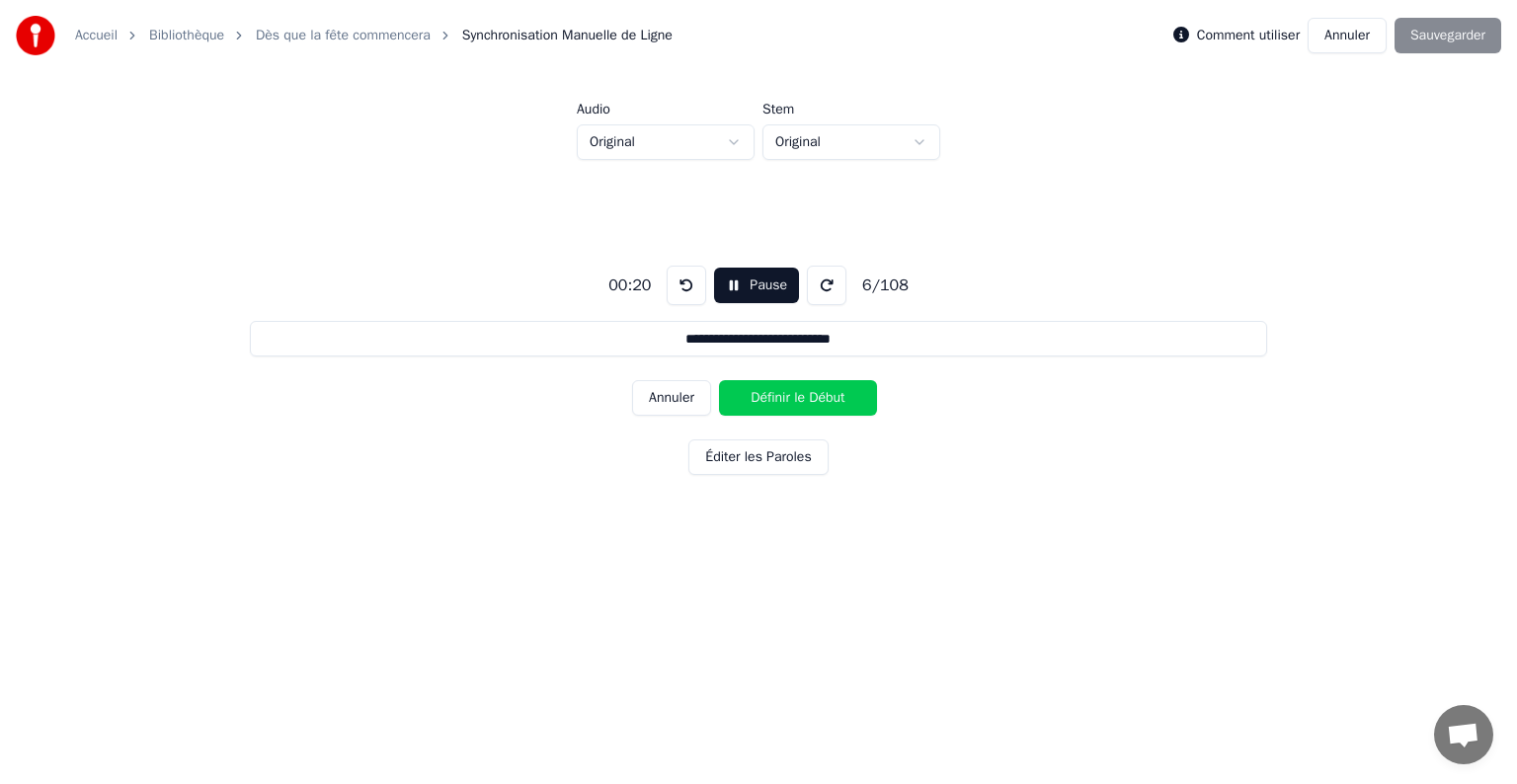 click on "Définir le Début" at bounding box center (798, 398) 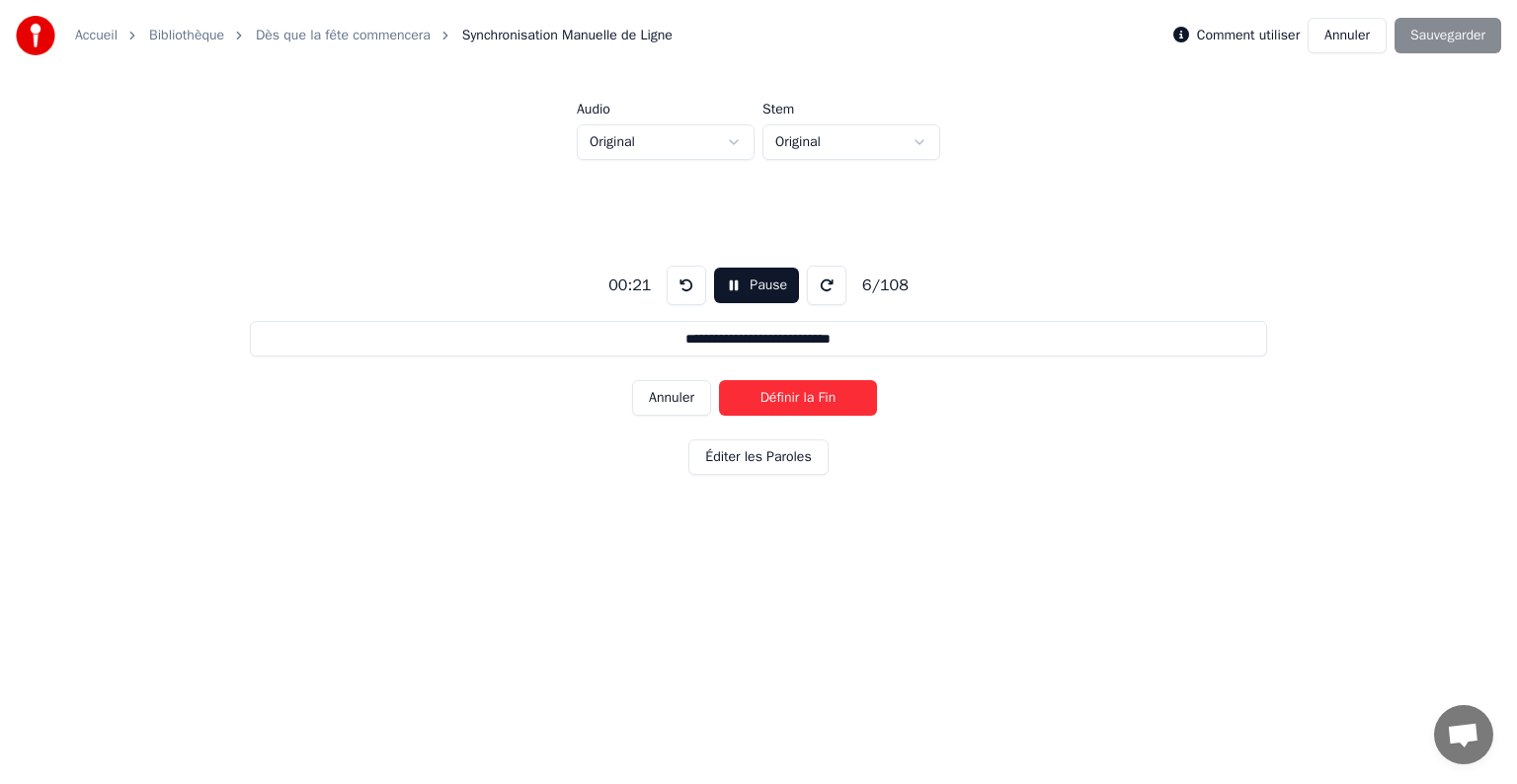 click on "Définir la Fin" at bounding box center [798, 398] 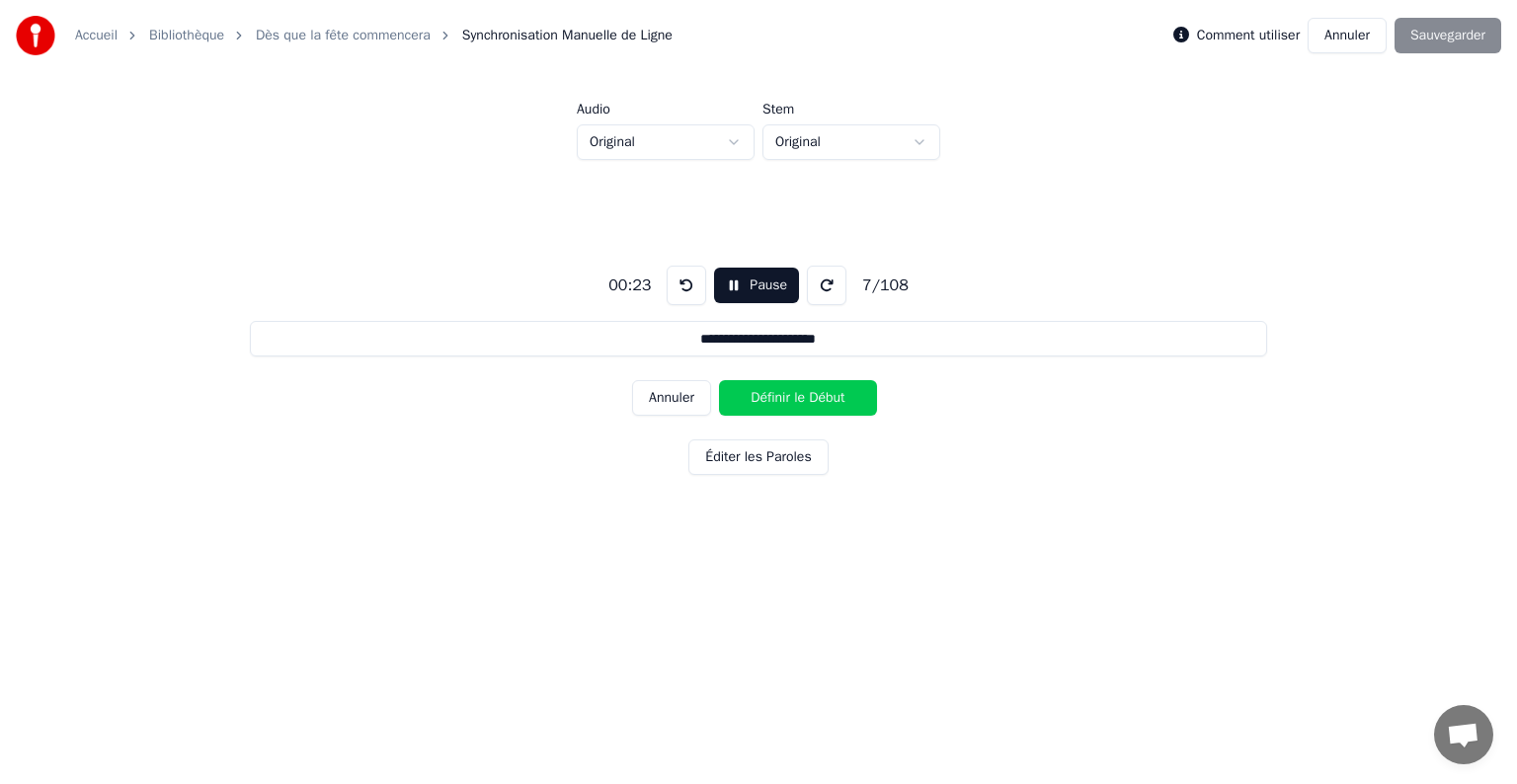click at bounding box center [686, 285] 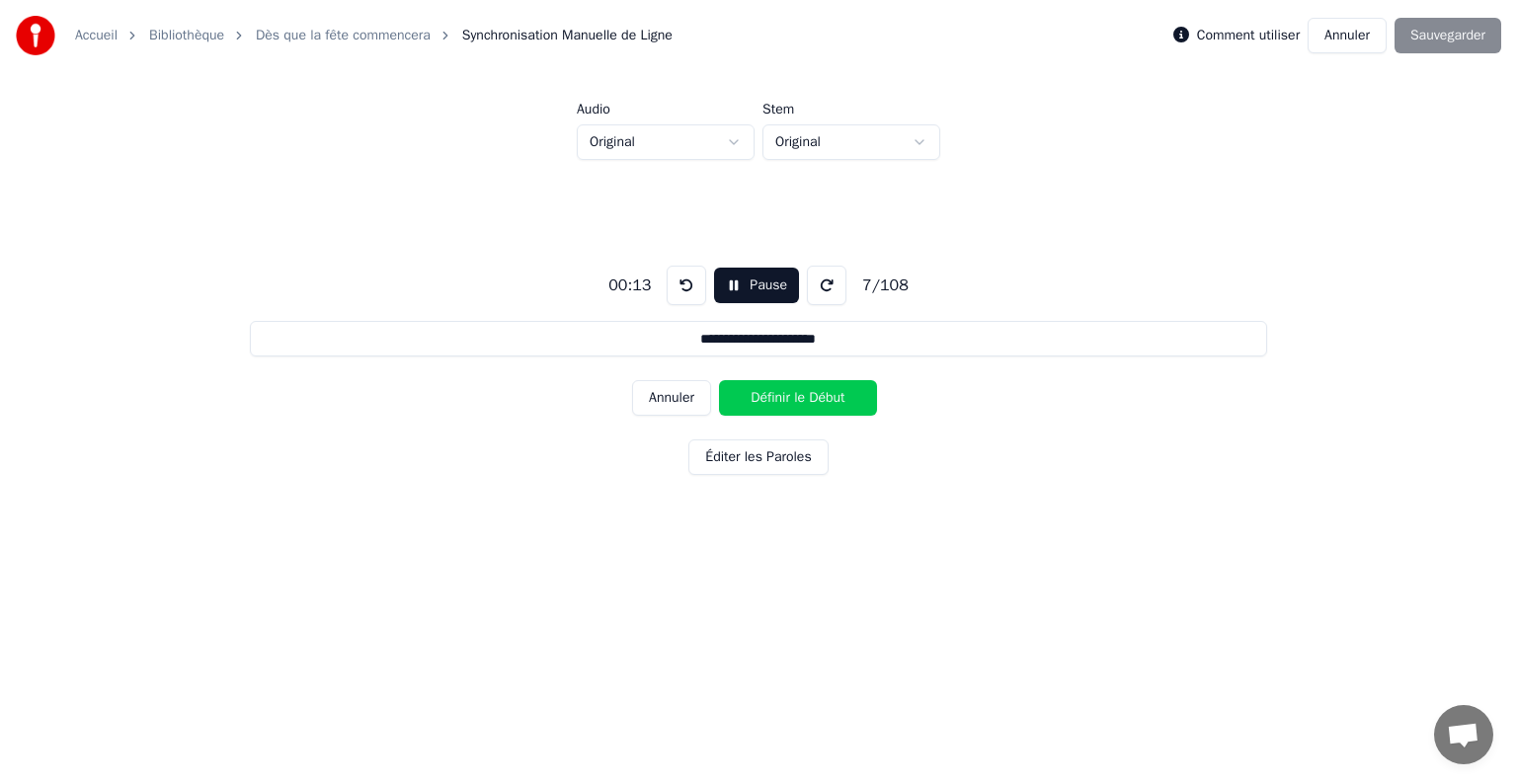 click at bounding box center (686, 285) 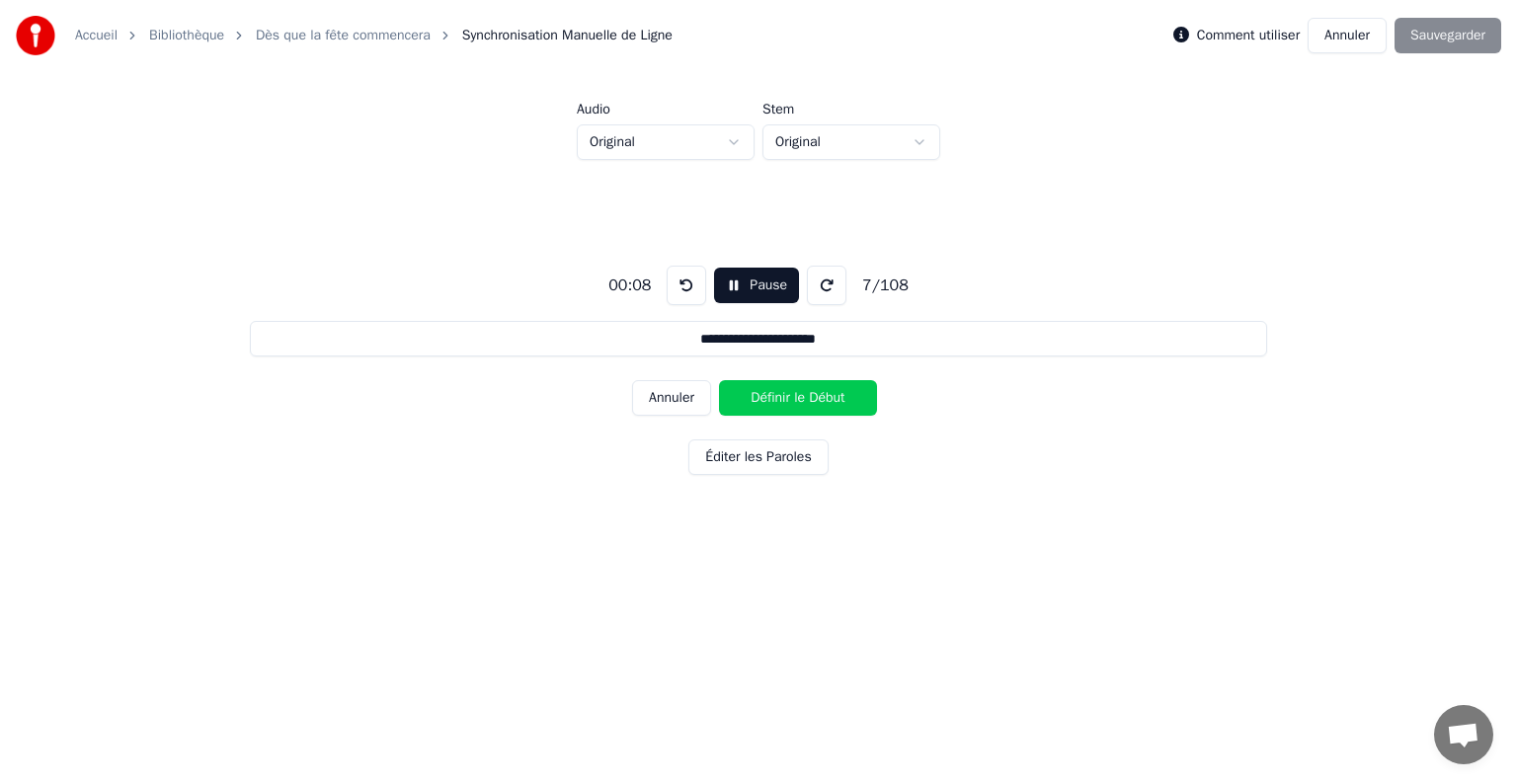 click at bounding box center [686, 285] 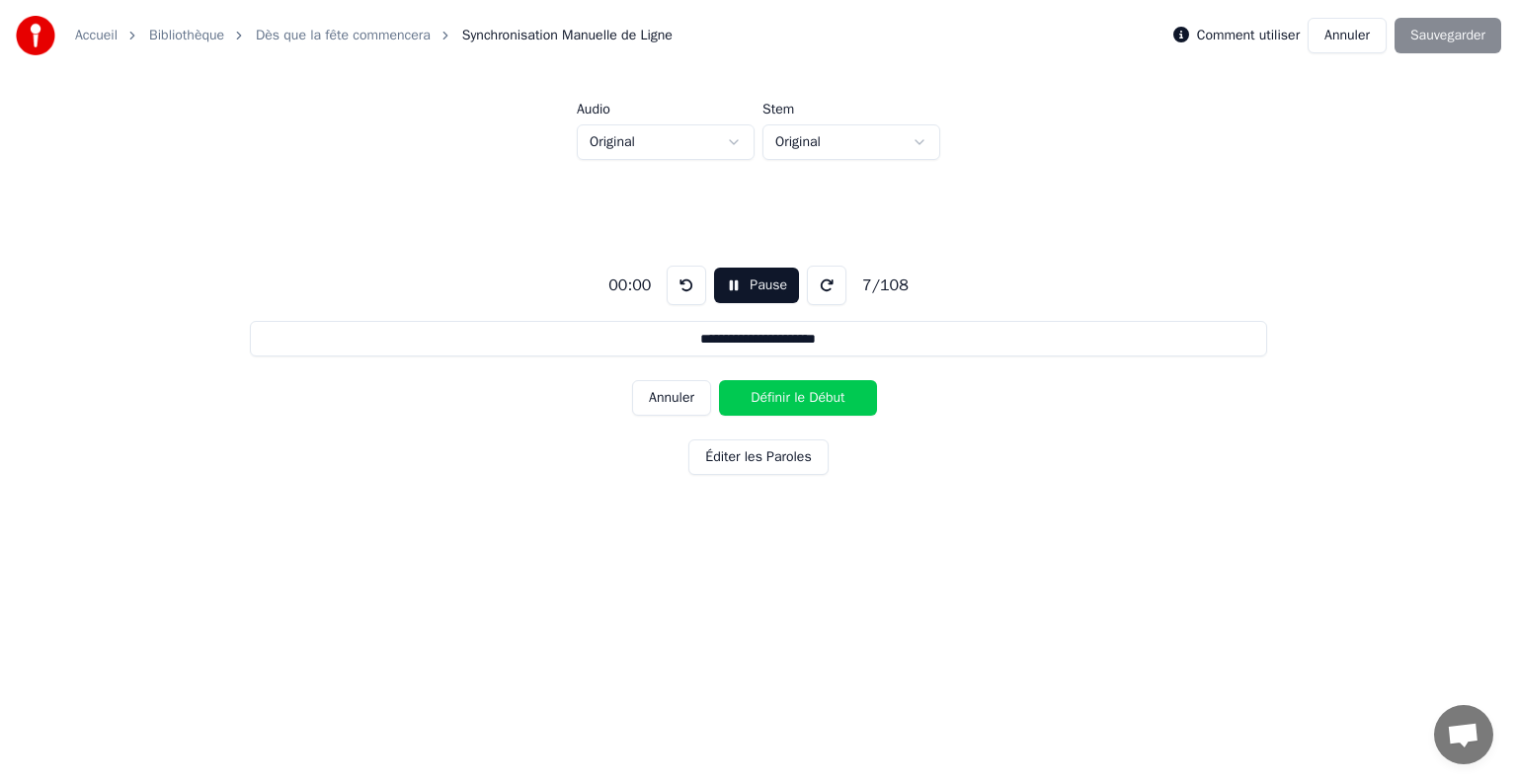 click at bounding box center [686, 285] 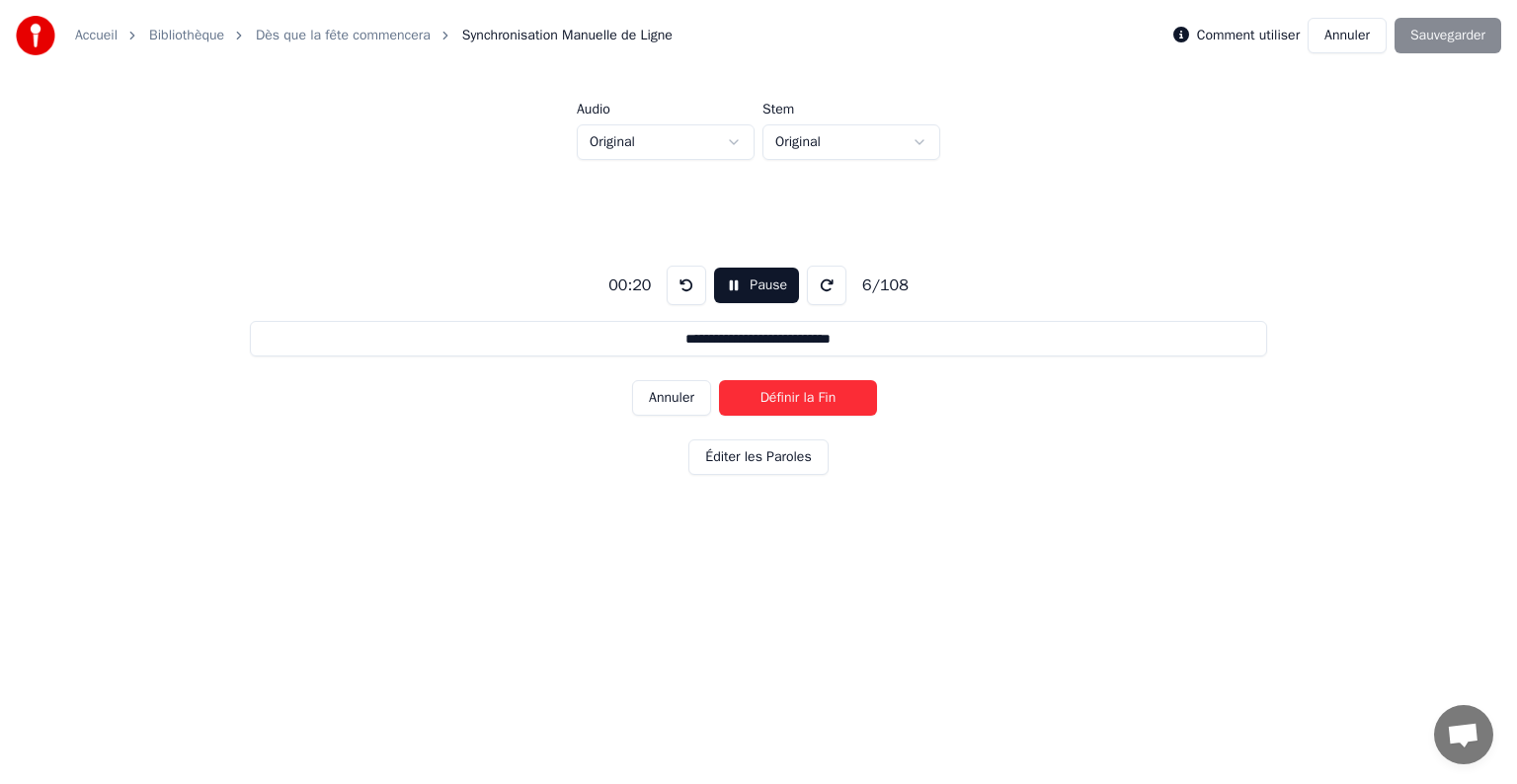 click on "Annuler" at bounding box center (672, 398) 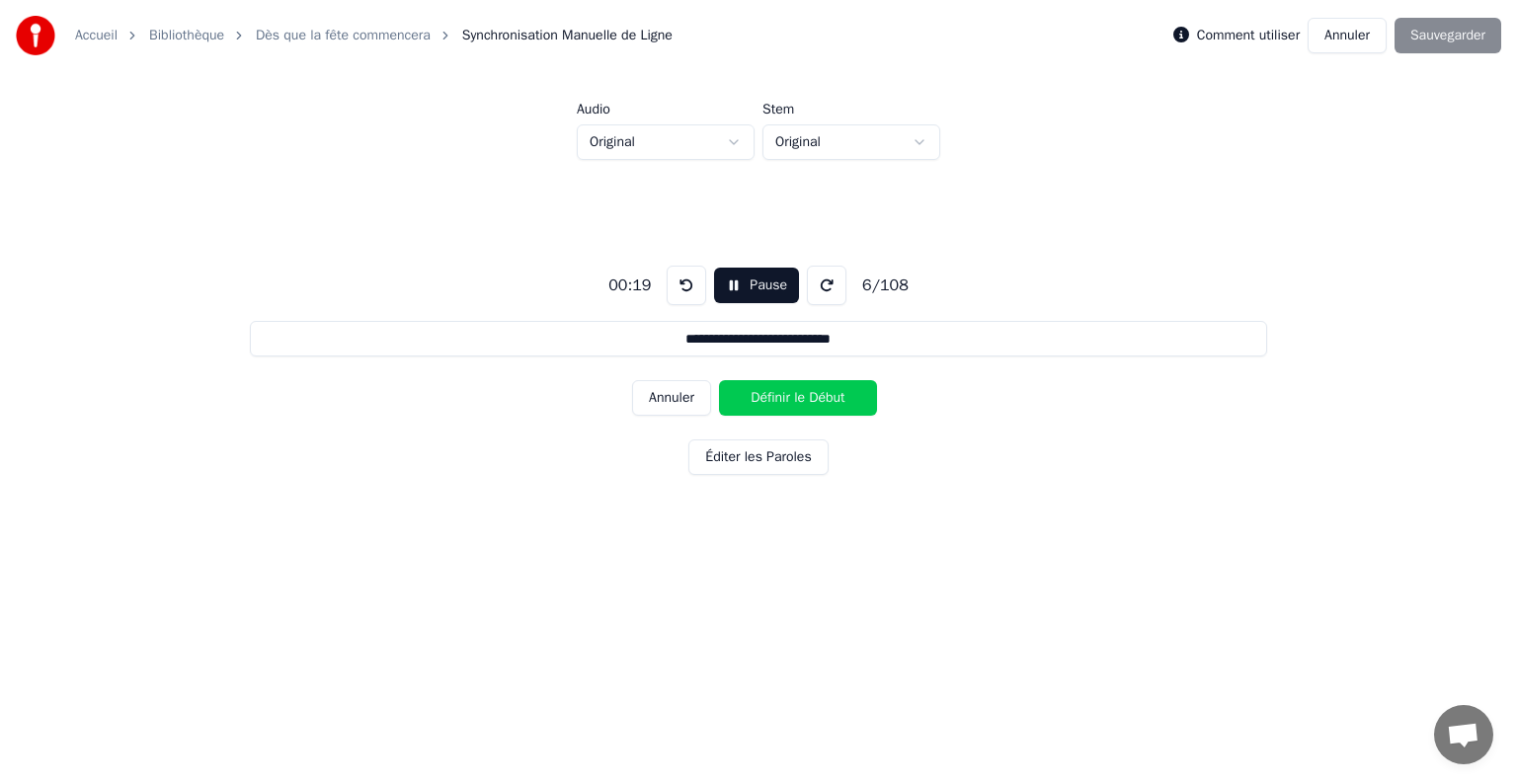 click on "Annuler" at bounding box center [672, 398] 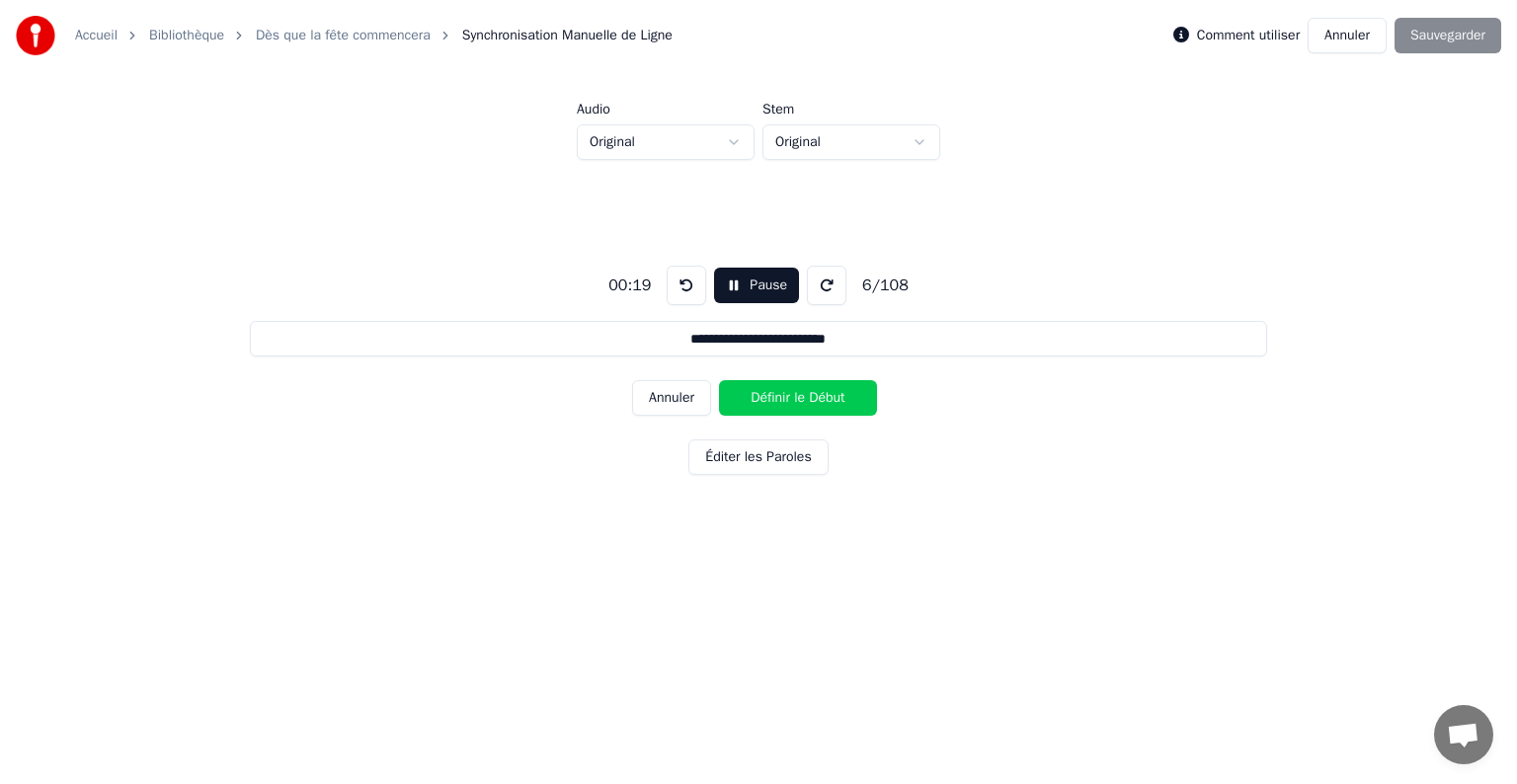 click on "Annuler" at bounding box center [672, 398] 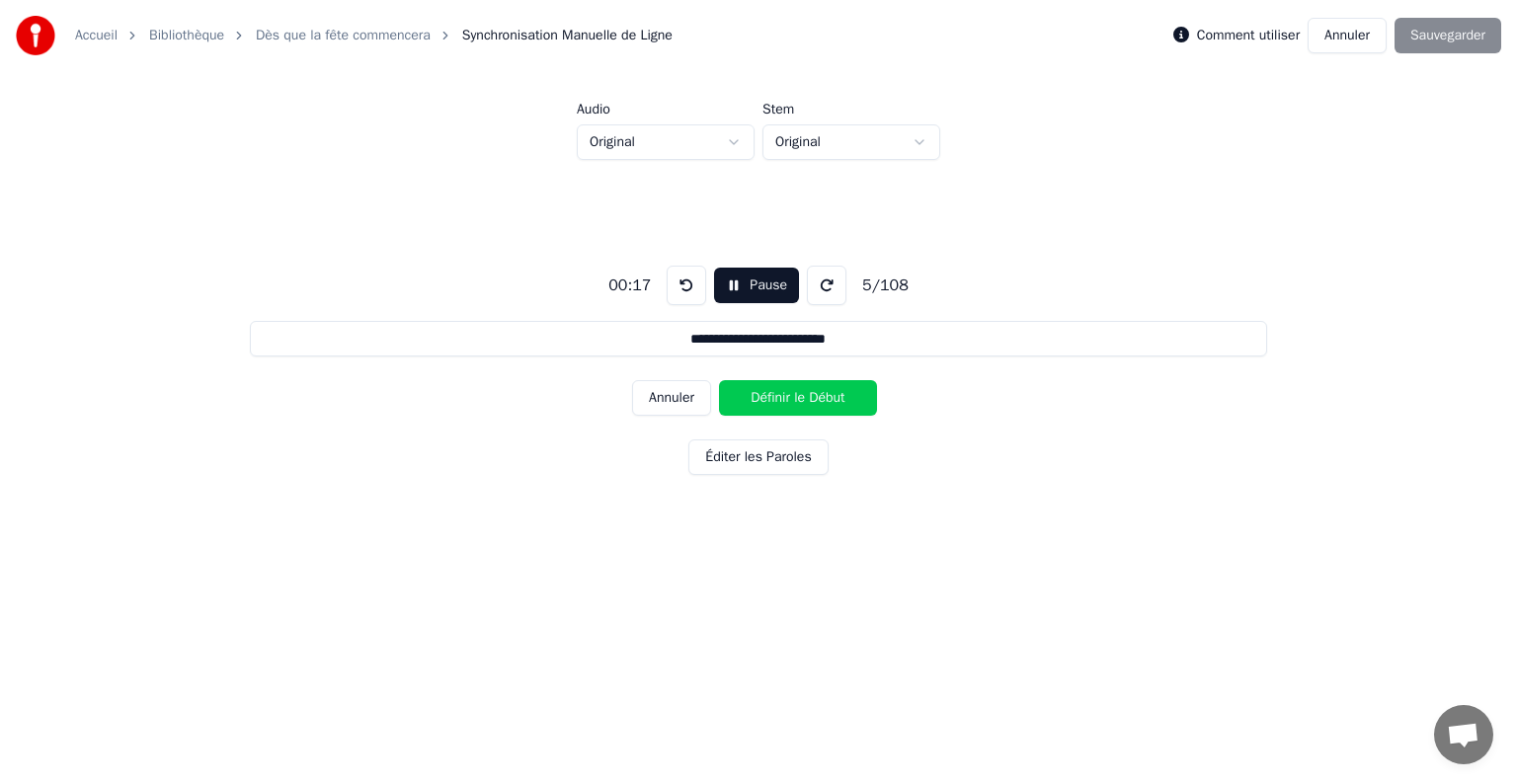 click on "Annuler" at bounding box center [672, 398] 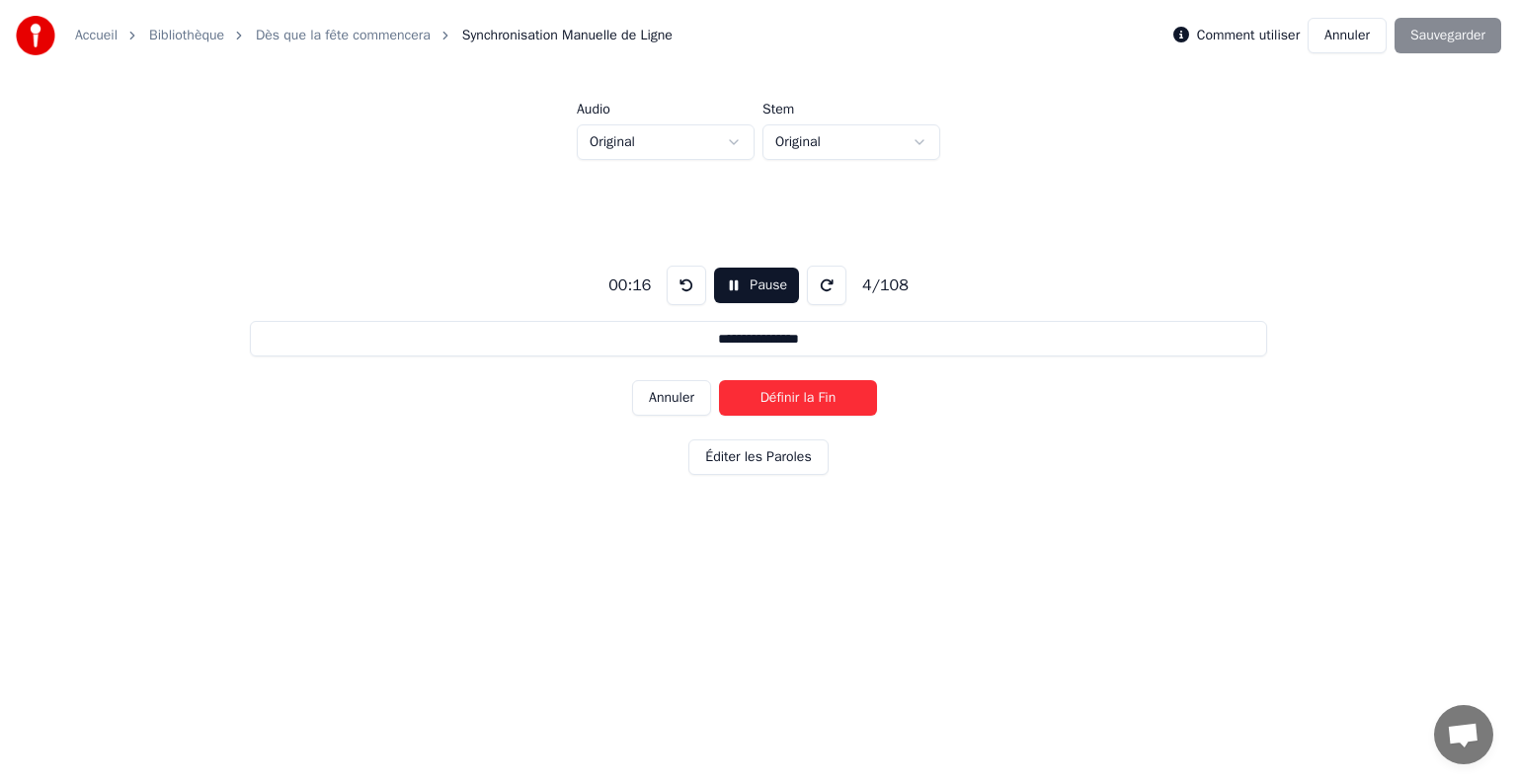 click on "Annuler" at bounding box center (672, 398) 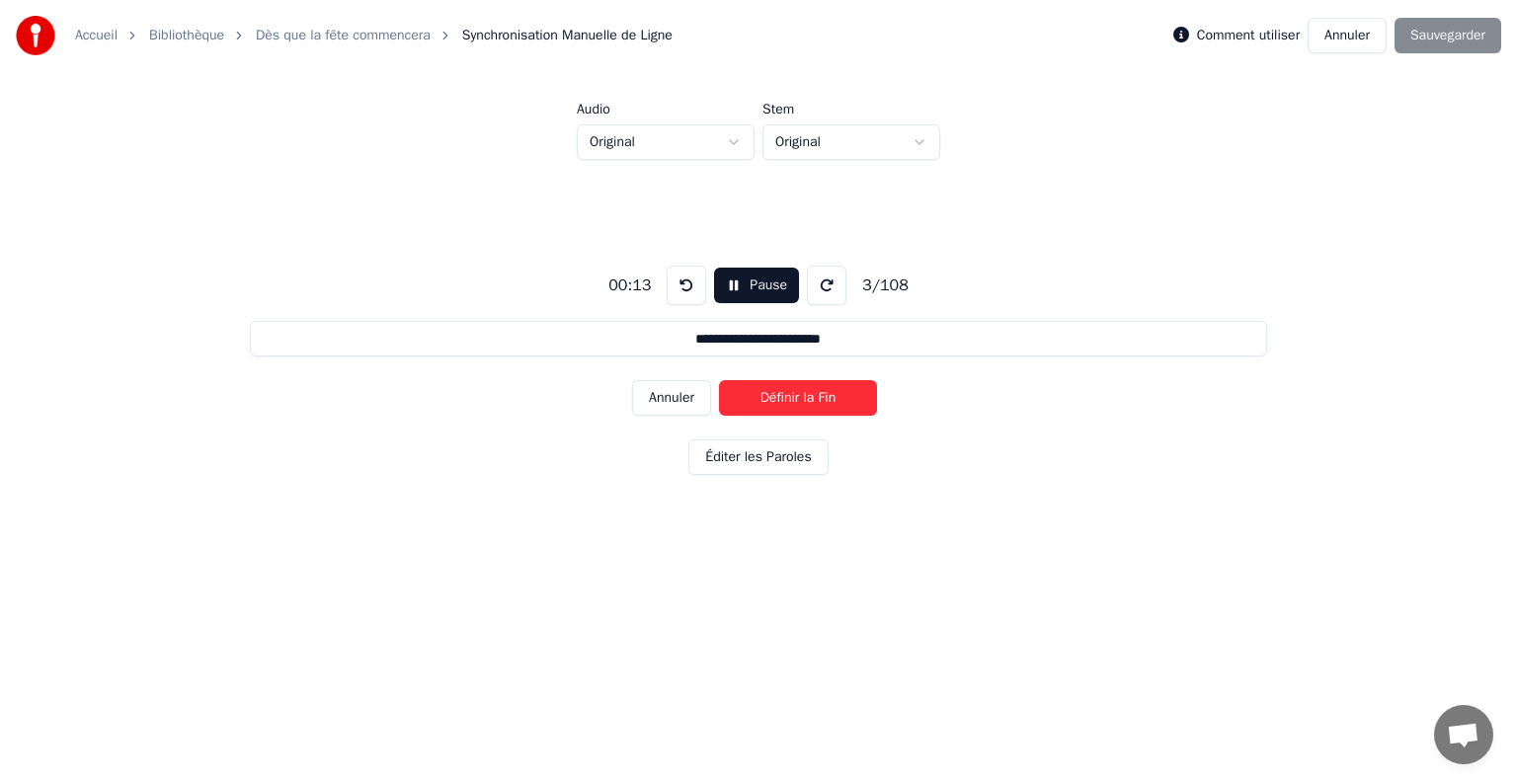 click on "Annuler" at bounding box center [672, 398] 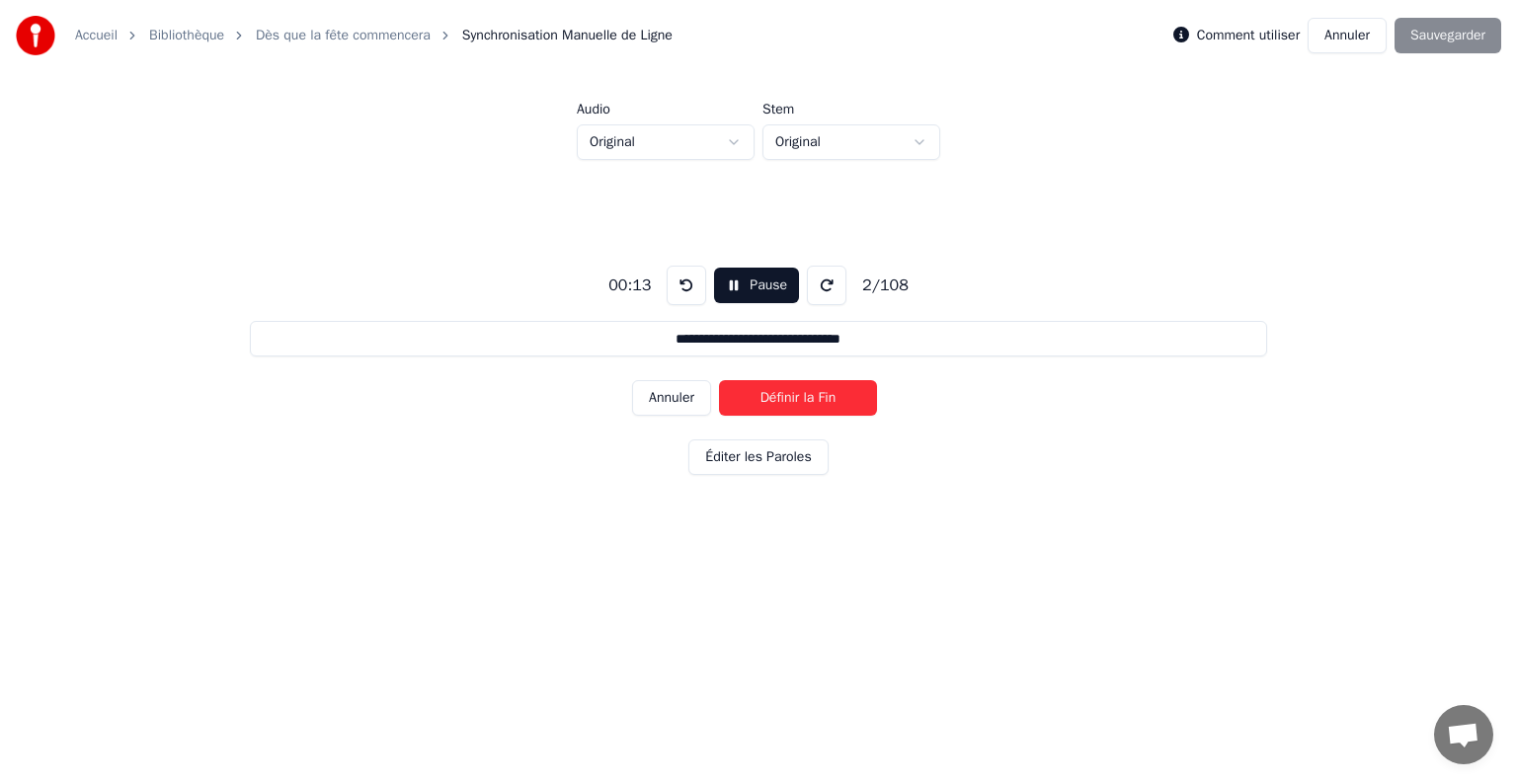 click on "Annuler" at bounding box center (672, 398) 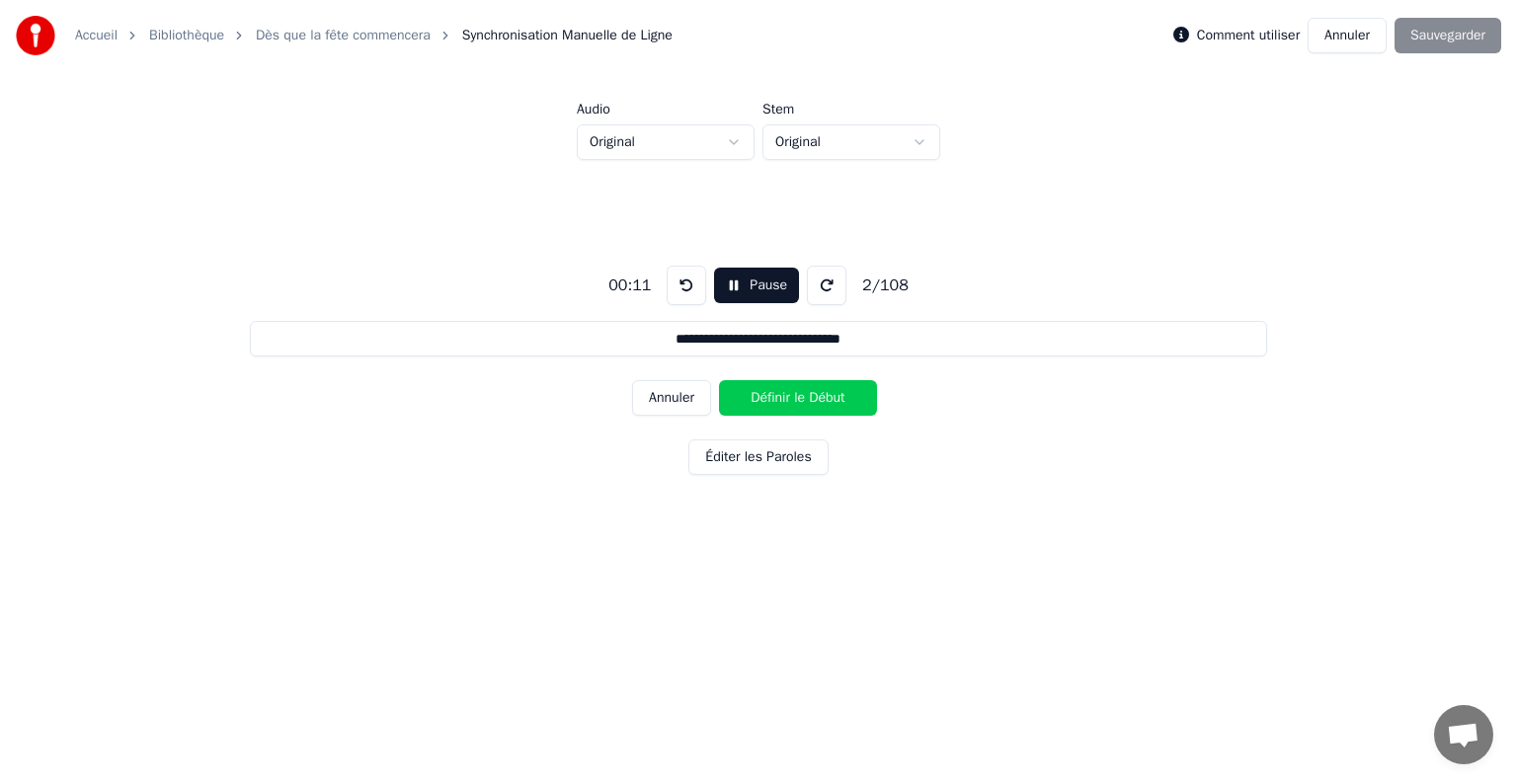 click on "Annuler" at bounding box center (672, 398) 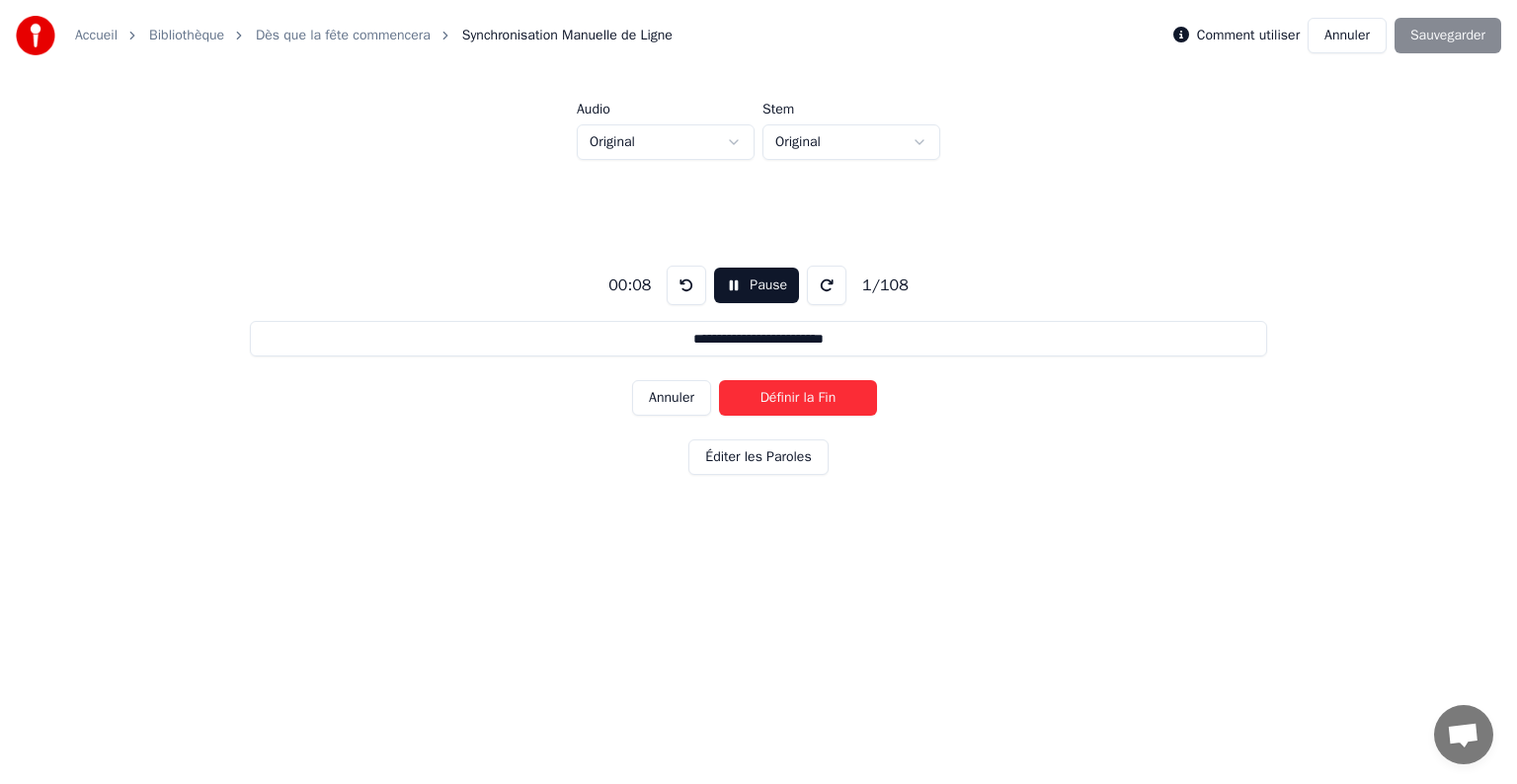 click on "Annuler" at bounding box center (672, 398) 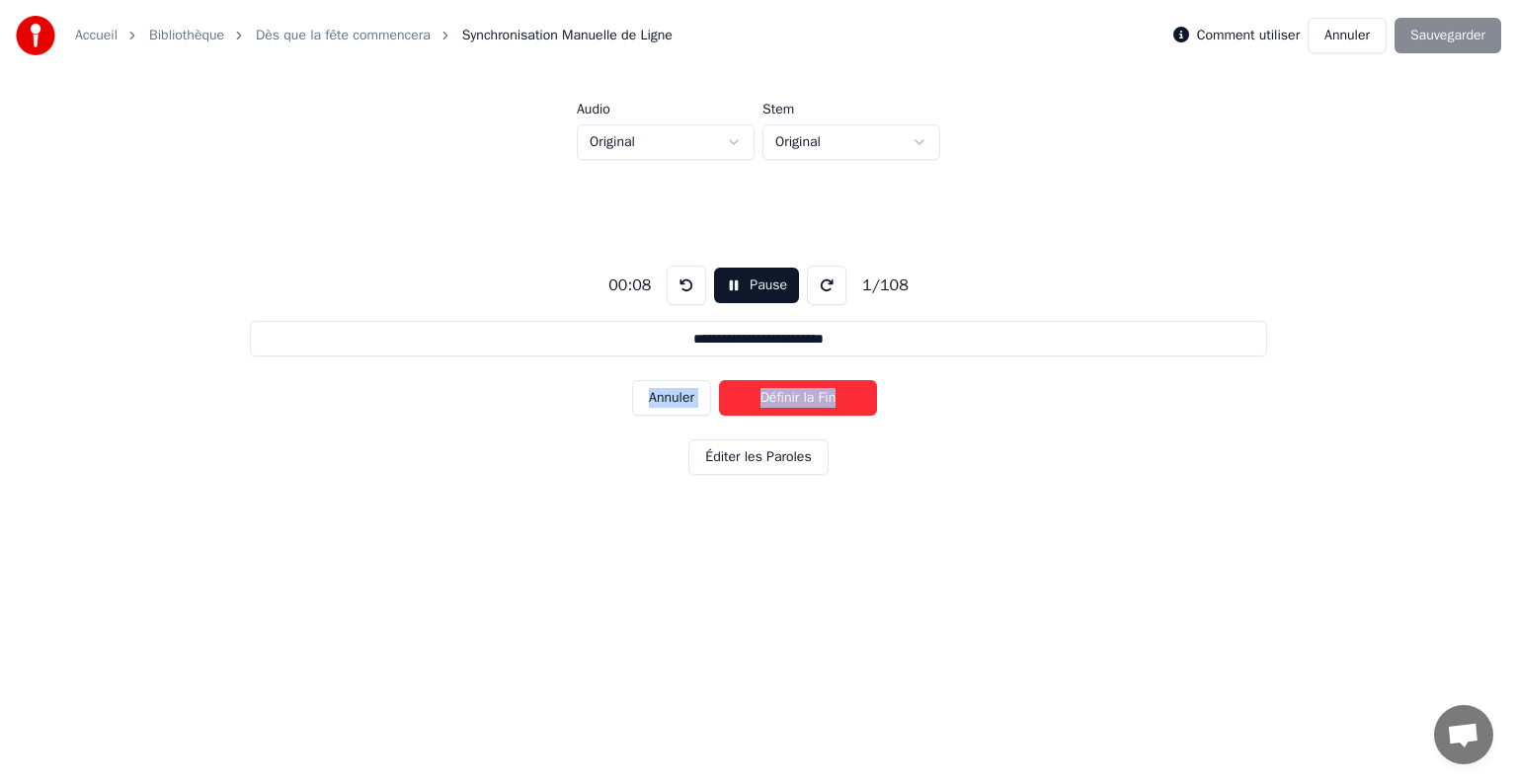 click on "Annuler Définir la Fin" at bounding box center (758, 398) 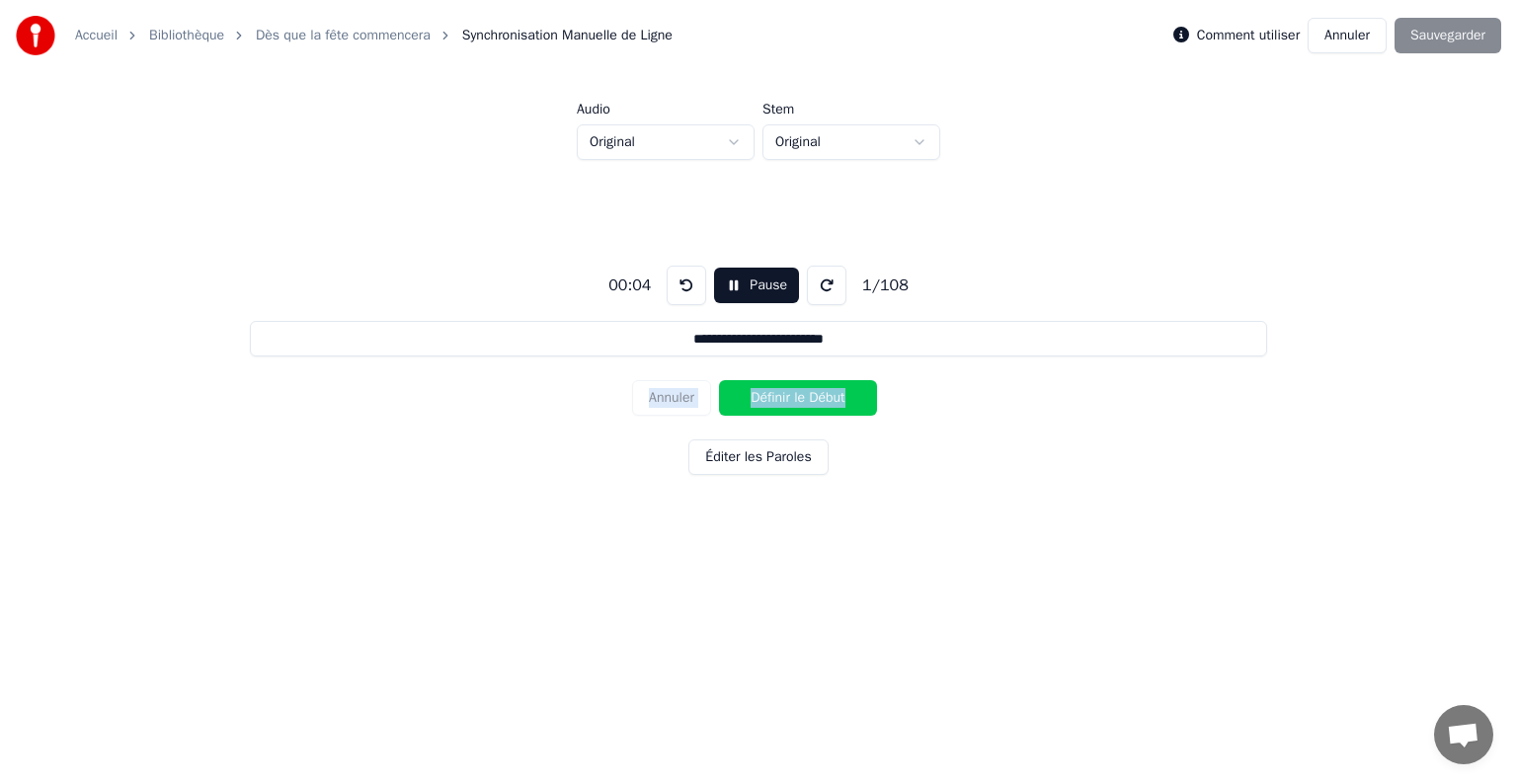 click on "Annuler Définir le Début" at bounding box center (758, 398) 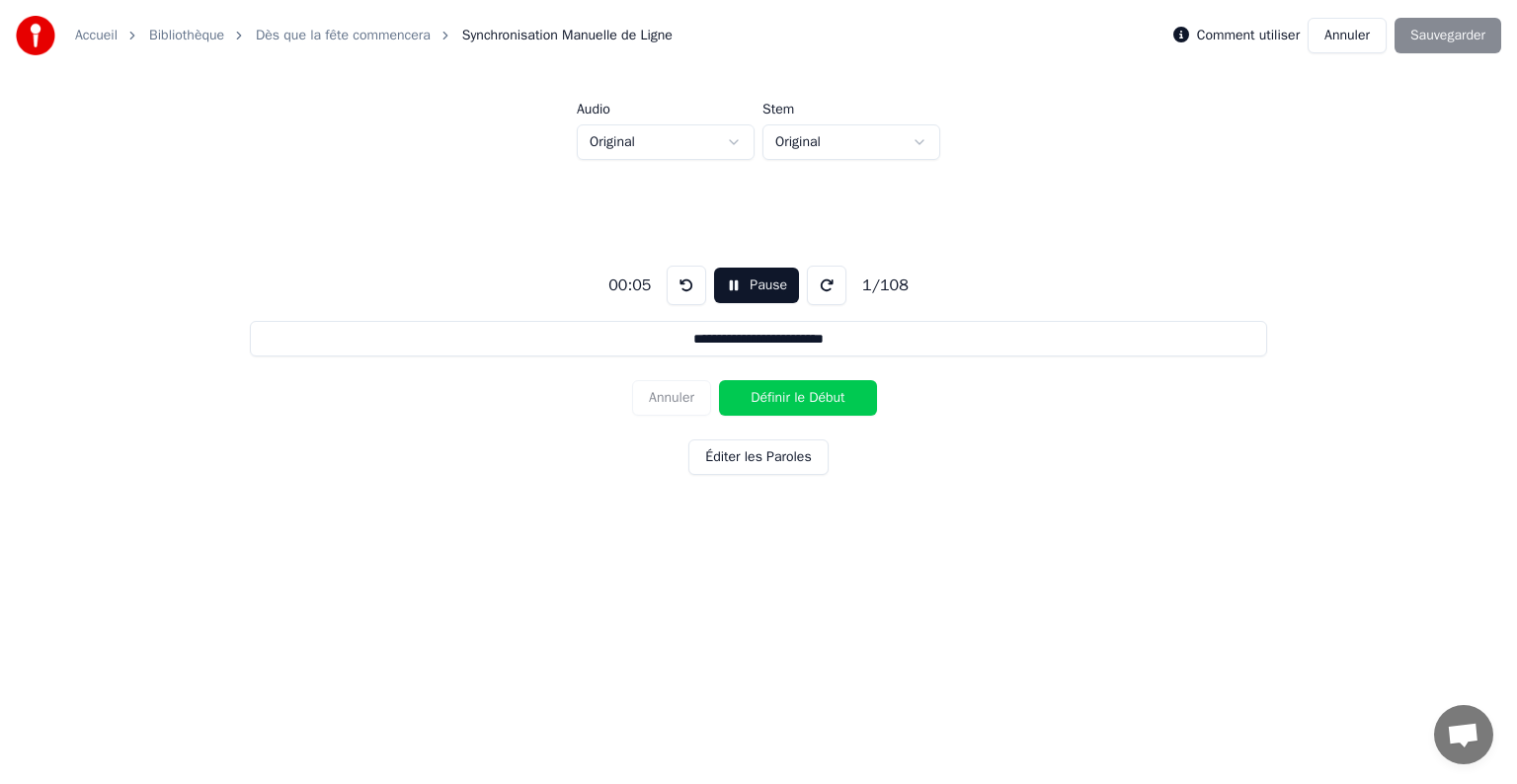 click on "**********" at bounding box center [758, 366] 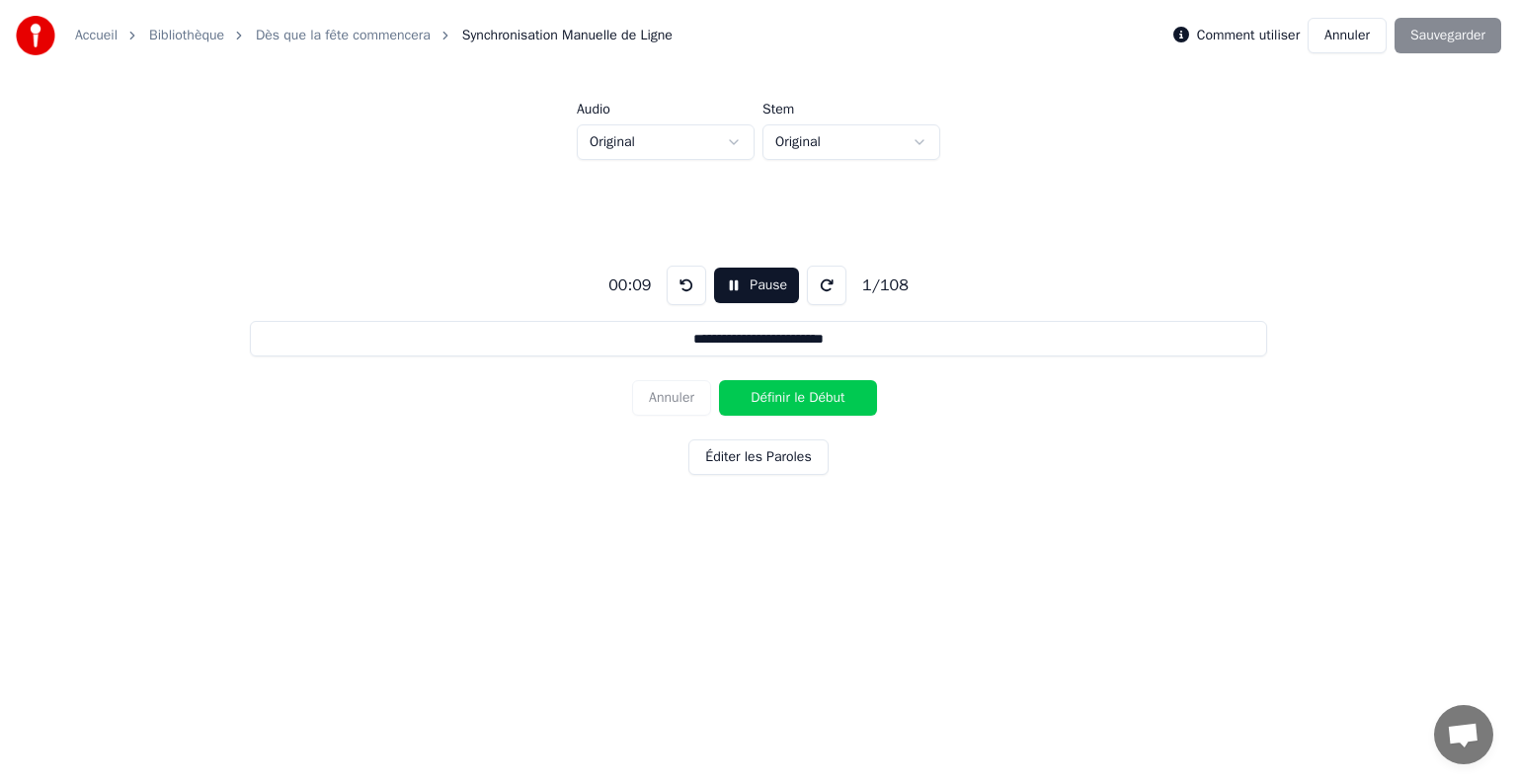 click on "Définir le Début" at bounding box center (798, 398) 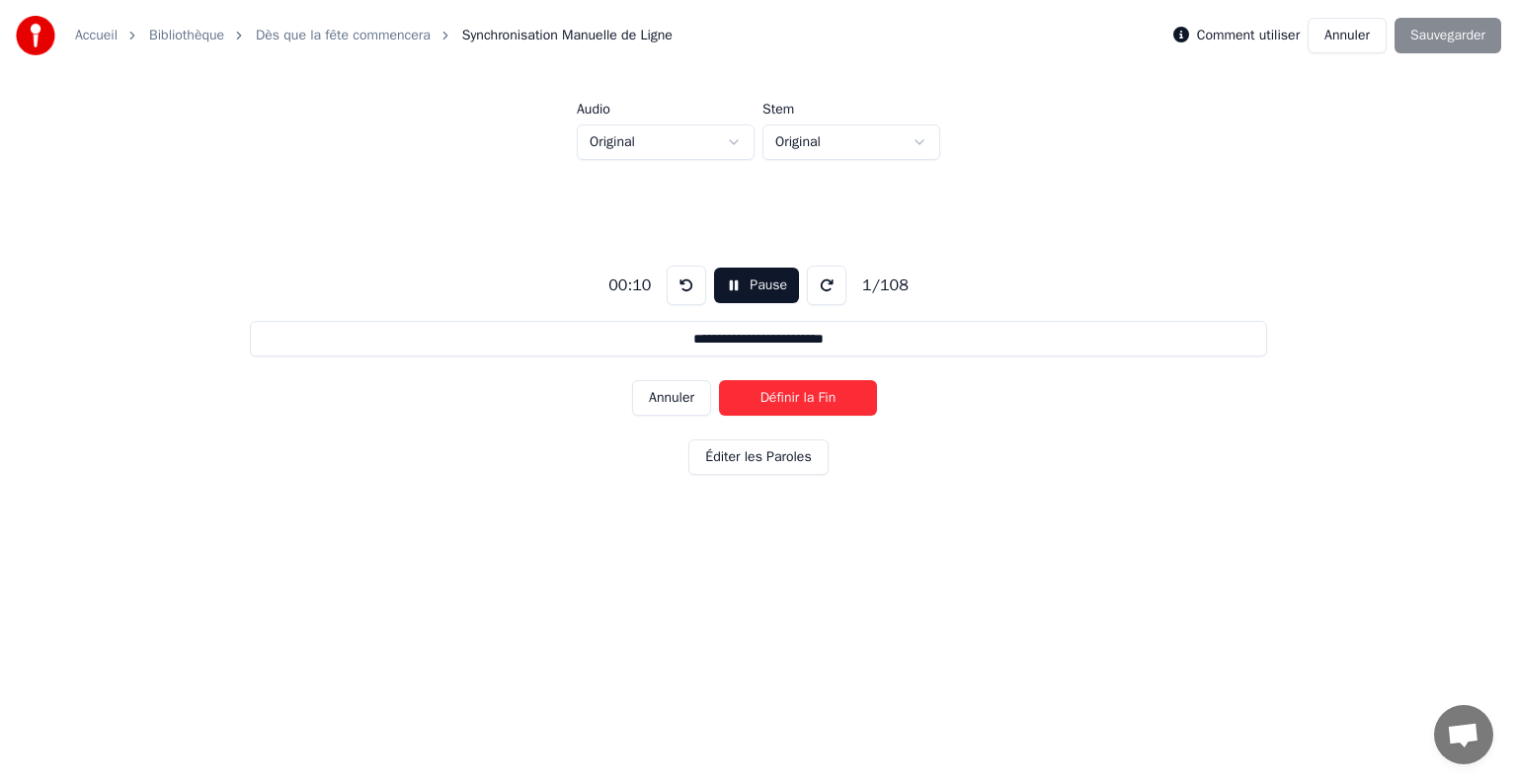 click on "Définir la Fin" at bounding box center (798, 398) 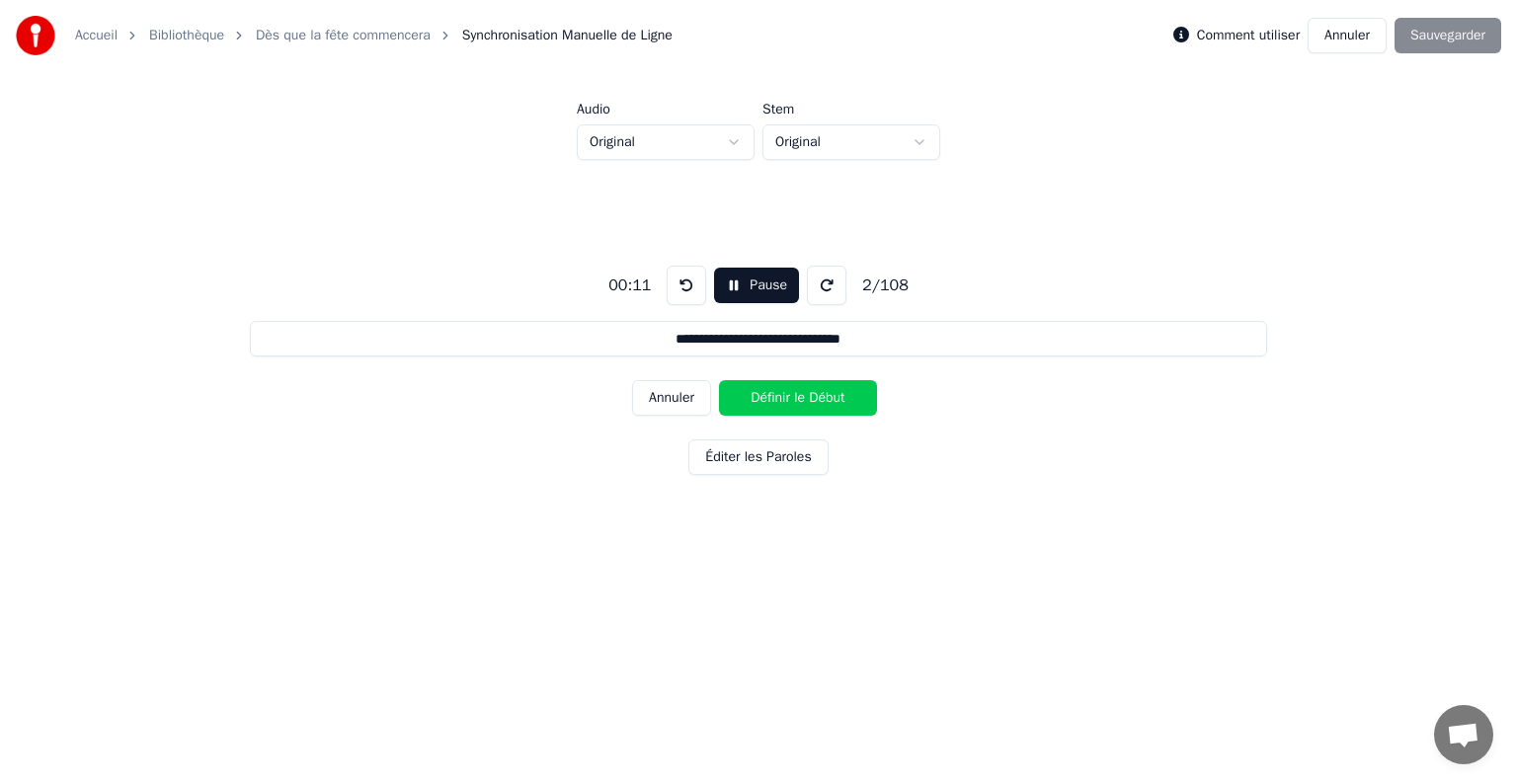 click on "Définir le Début" at bounding box center [798, 398] 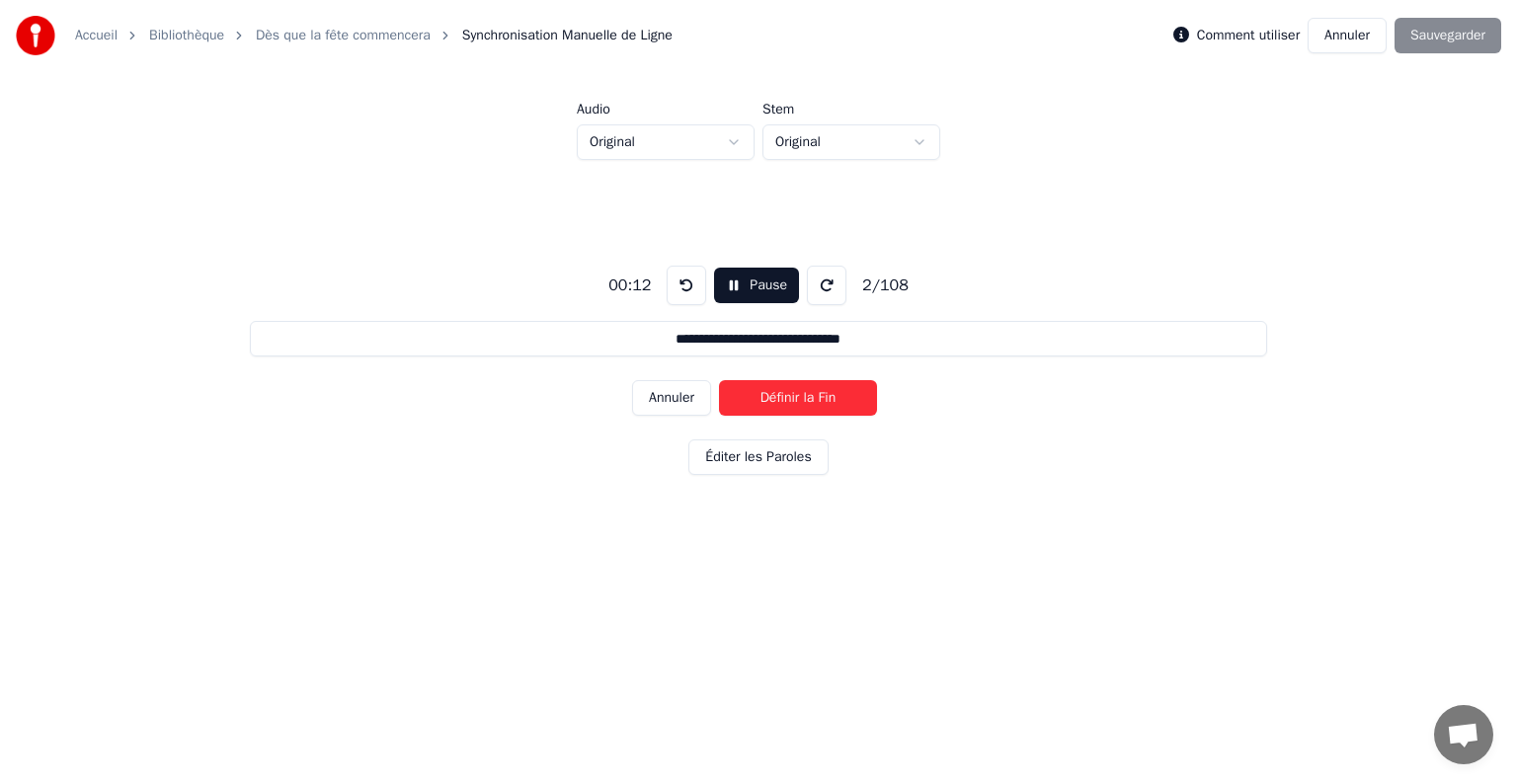 click on "Définir la Fin" at bounding box center [798, 398] 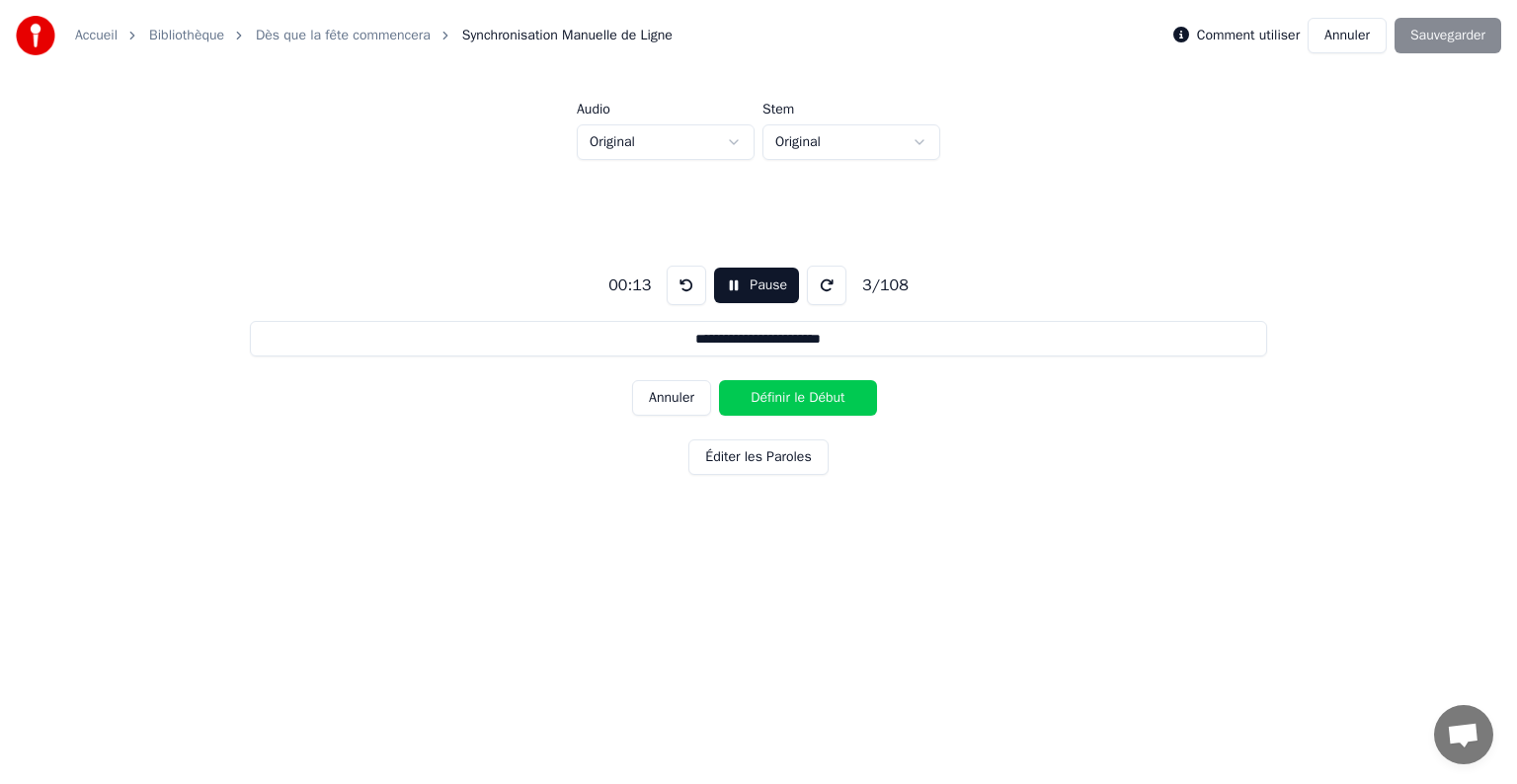 click on "Définir le Début" at bounding box center (798, 398) 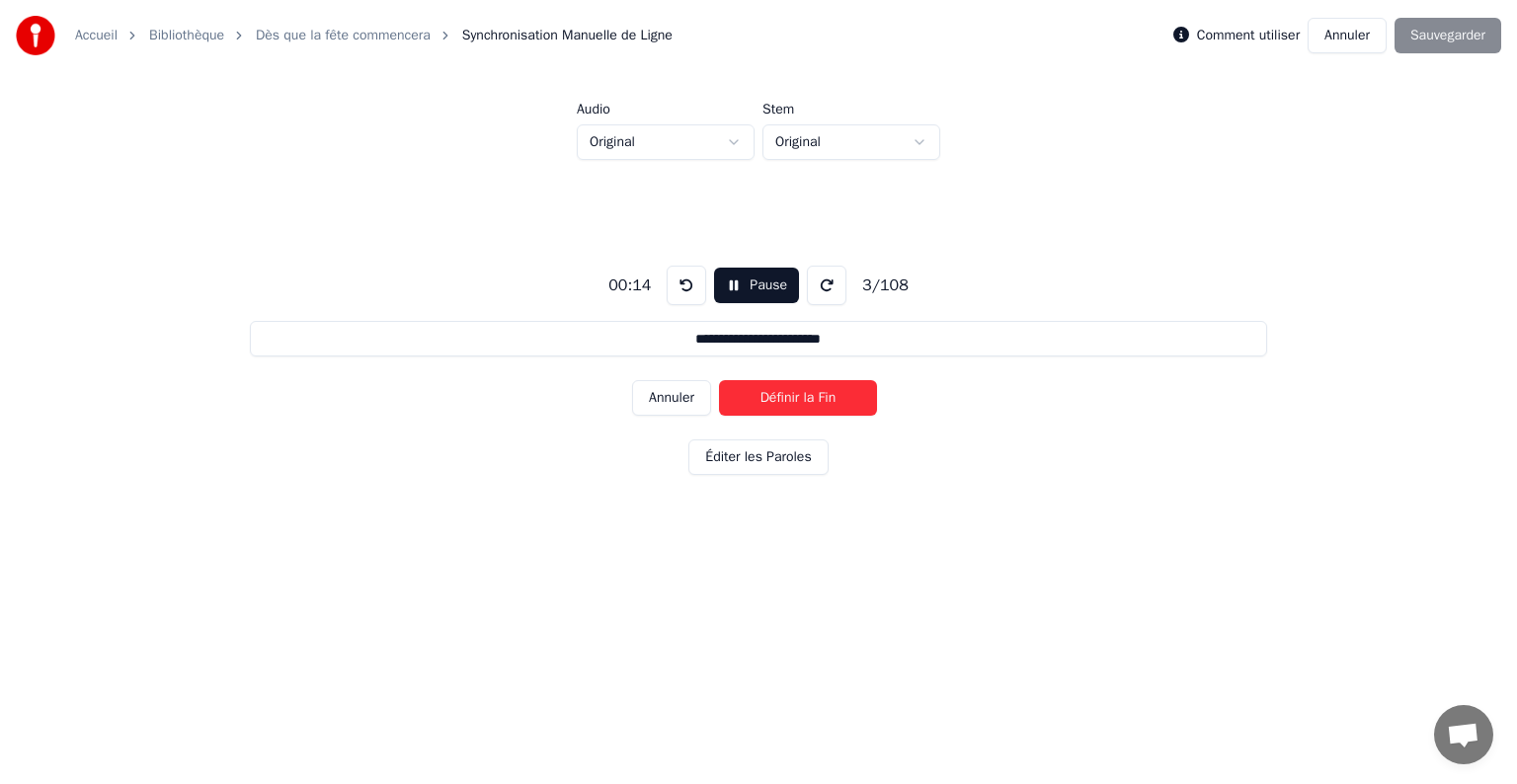 click on "Définir la Fin" at bounding box center (798, 398) 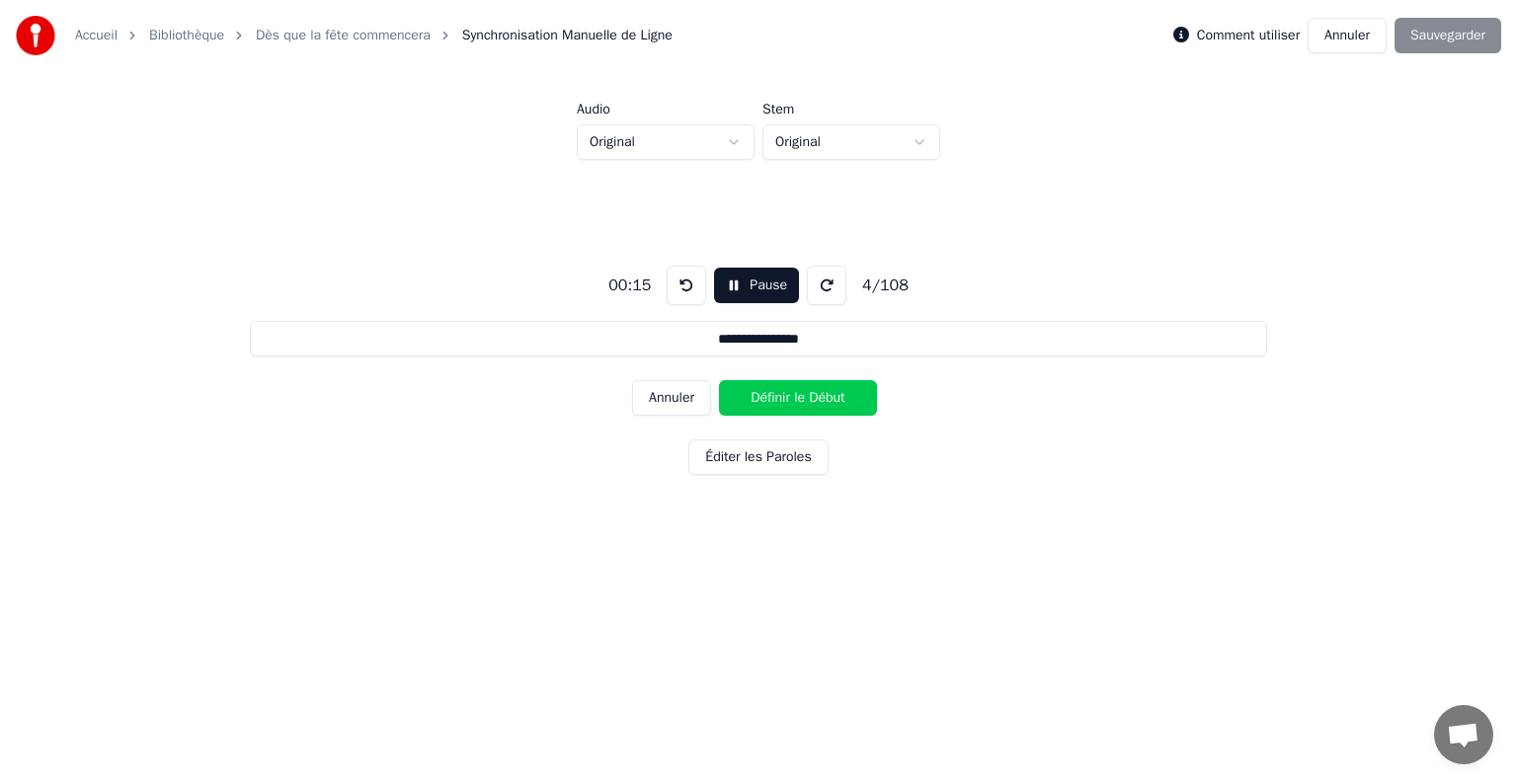 click on "Définir le Début" at bounding box center (798, 398) 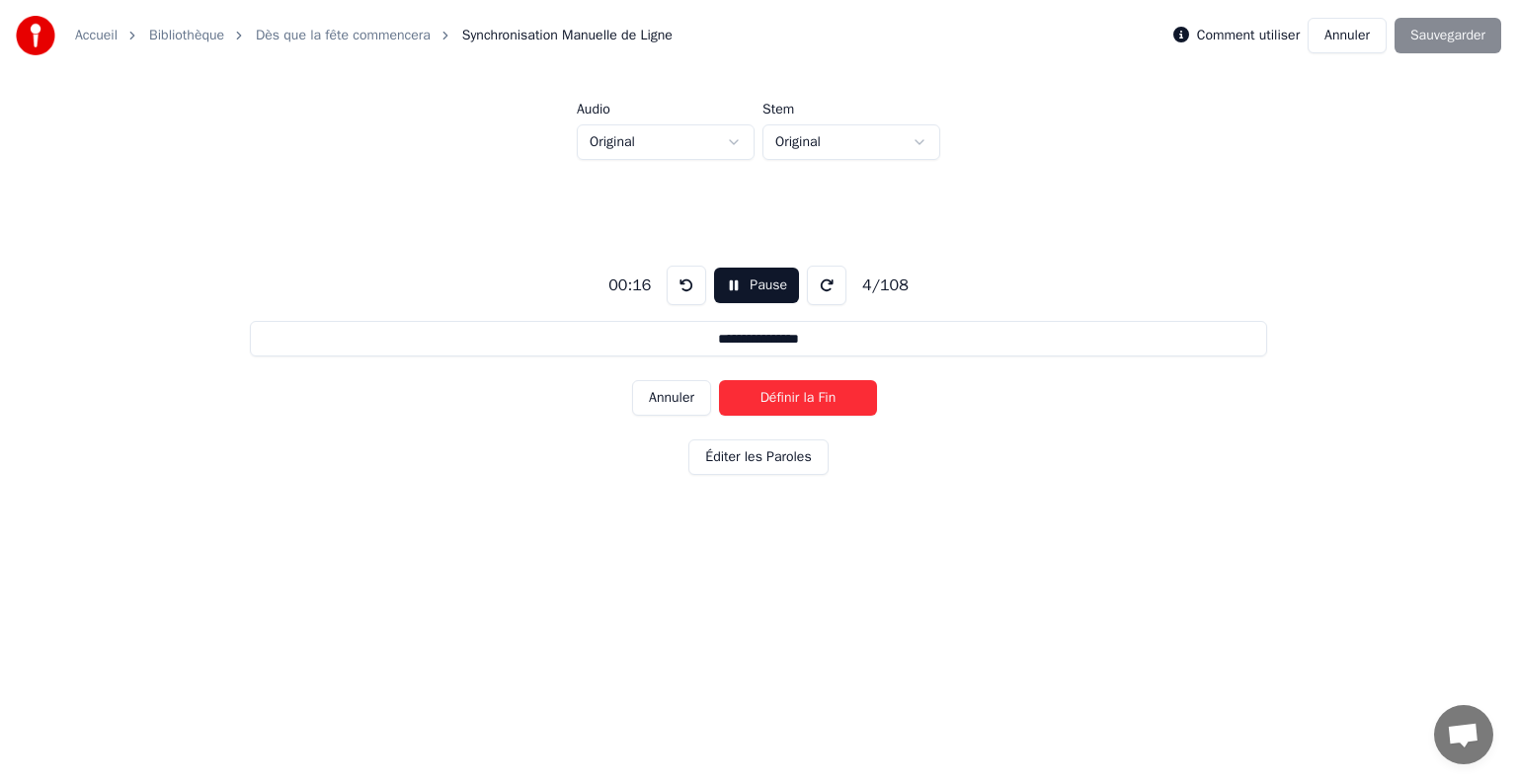 click on "Définir la Fin" at bounding box center (798, 398) 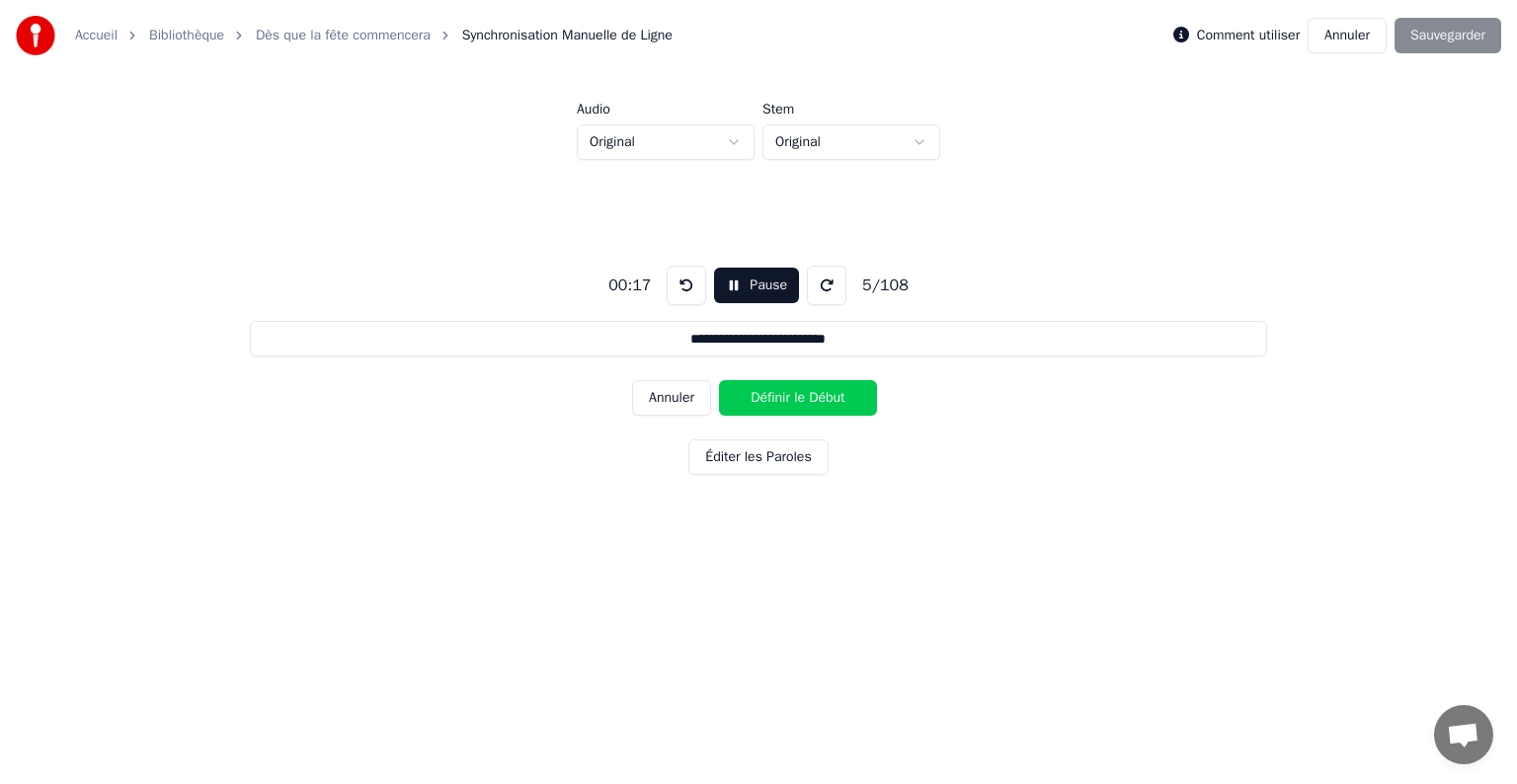 click on "Définir le Début" at bounding box center (798, 398) 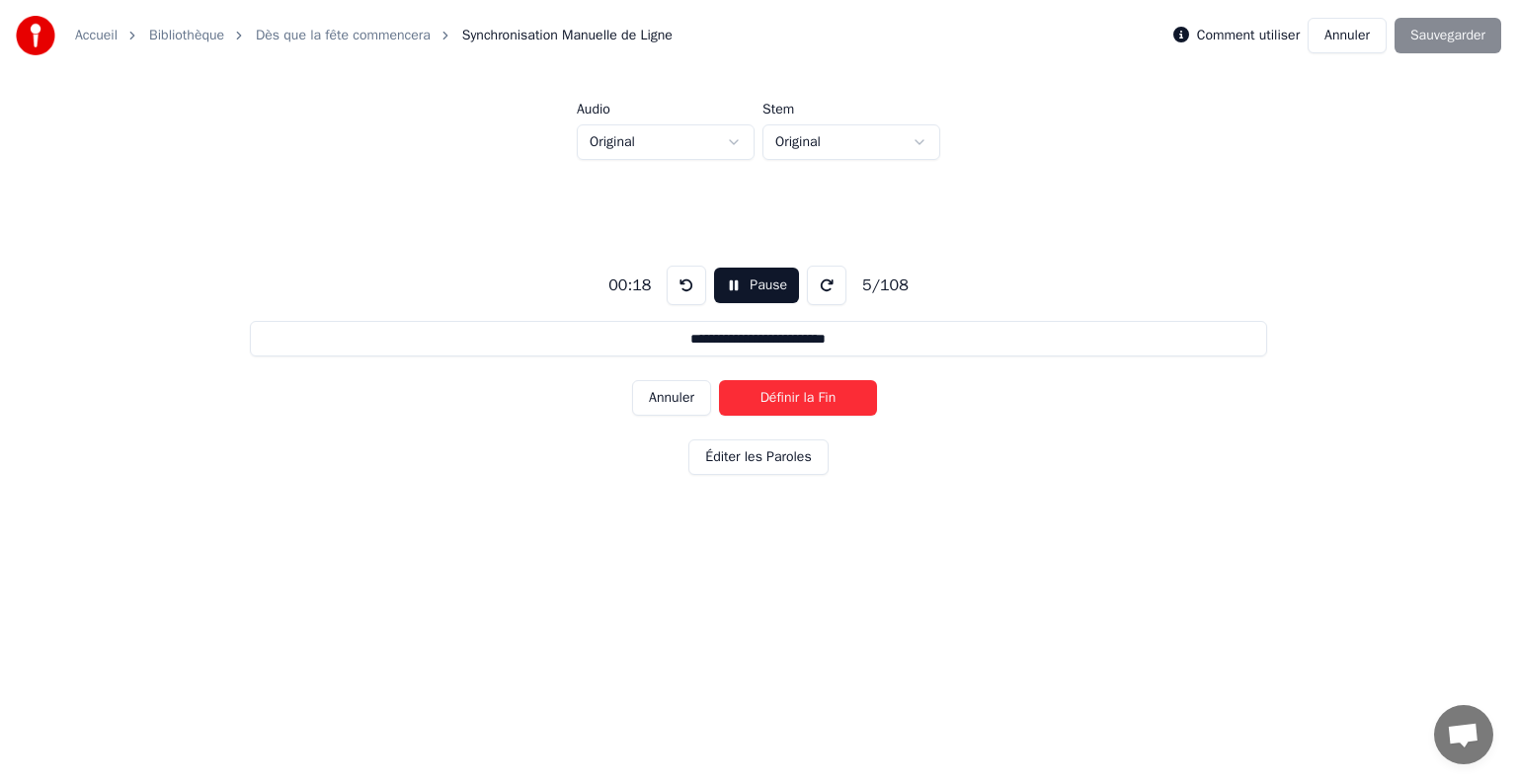 click on "Définir la Fin" at bounding box center (798, 398) 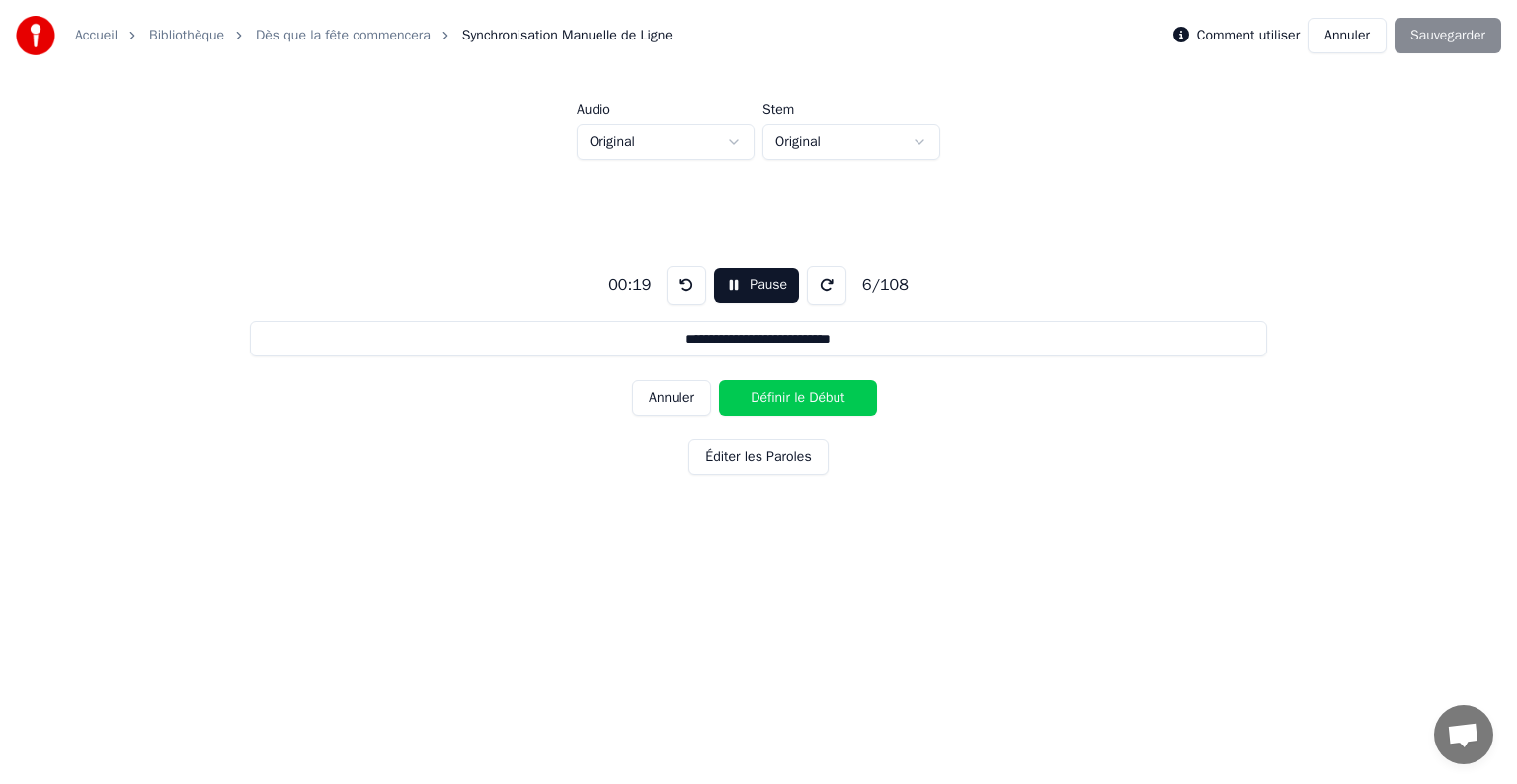 click on "Définir le Début" at bounding box center [798, 398] 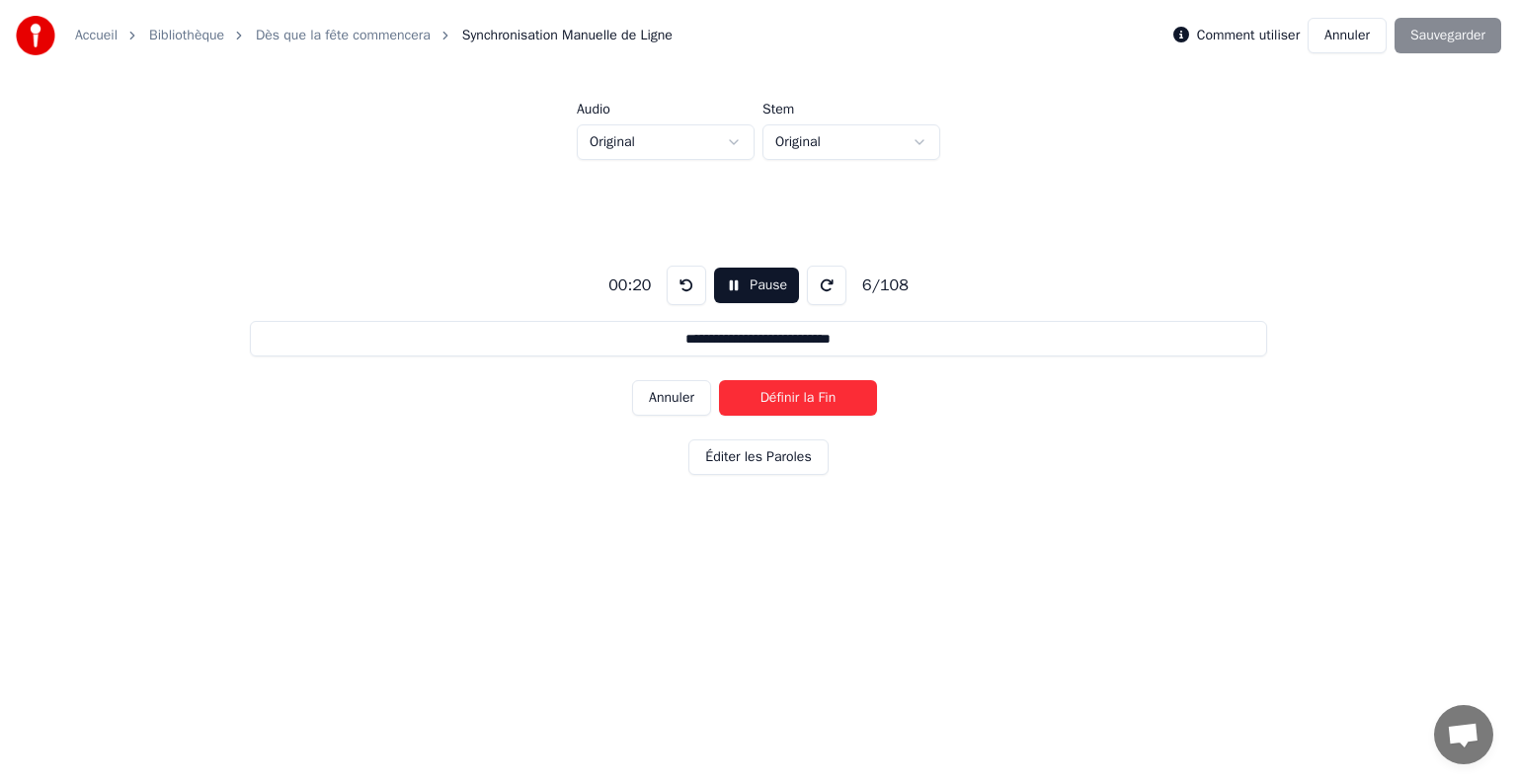click on "Définir la Fin" at bounding box center (798, 398) 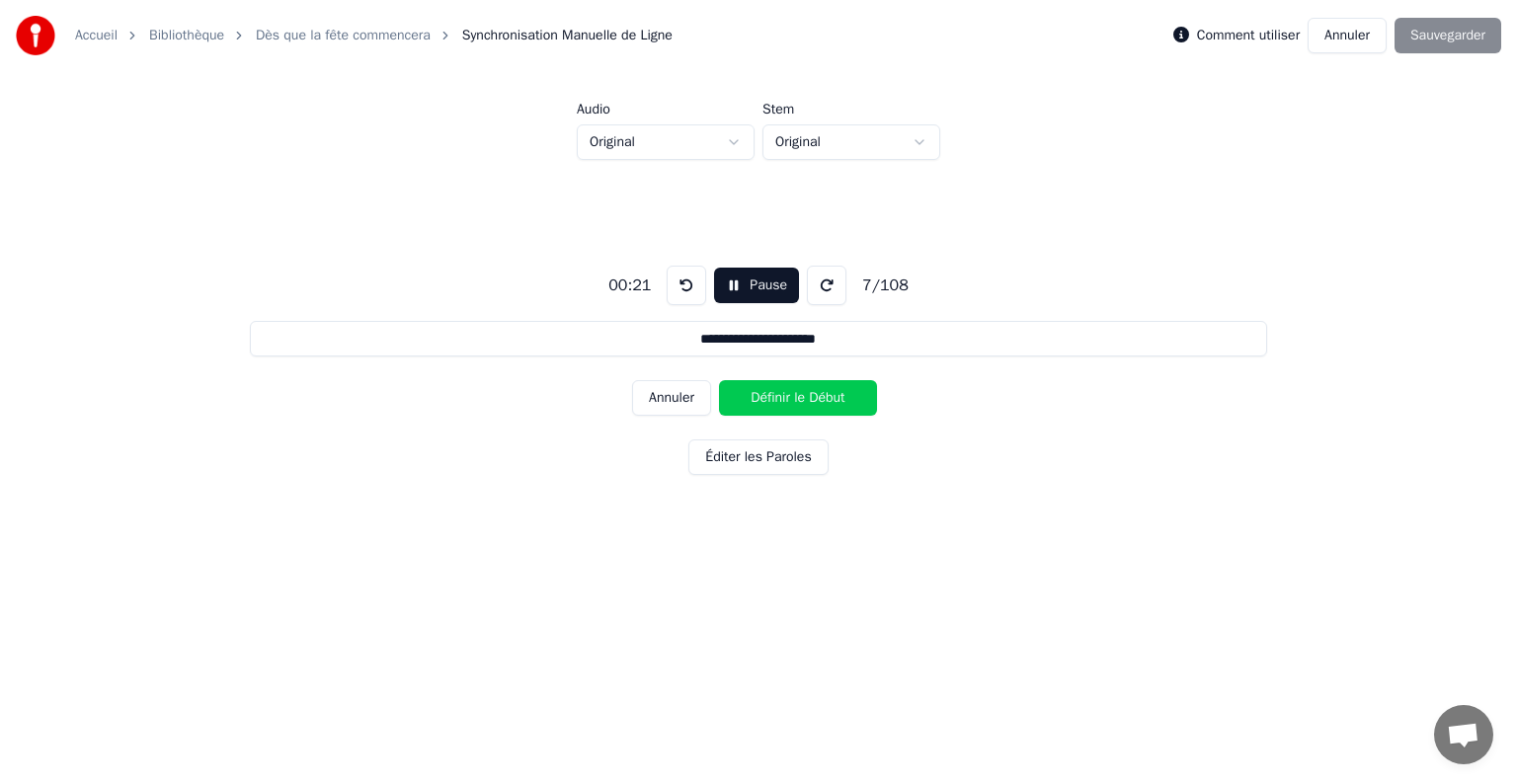 click on "Définir le Début" at bounding box center (798, 398) 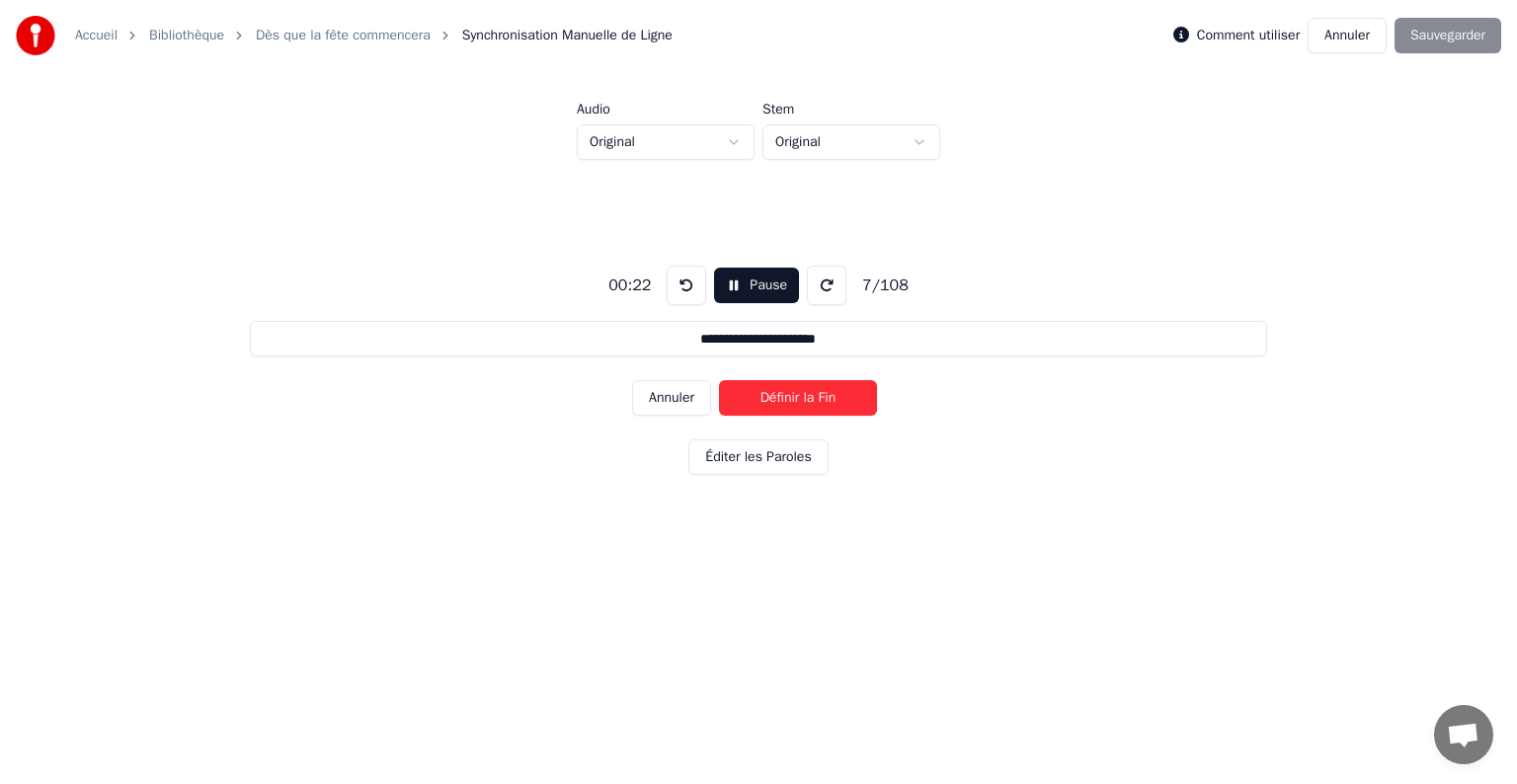 click on "Définir la Fin" at bounding box center (798, 398) 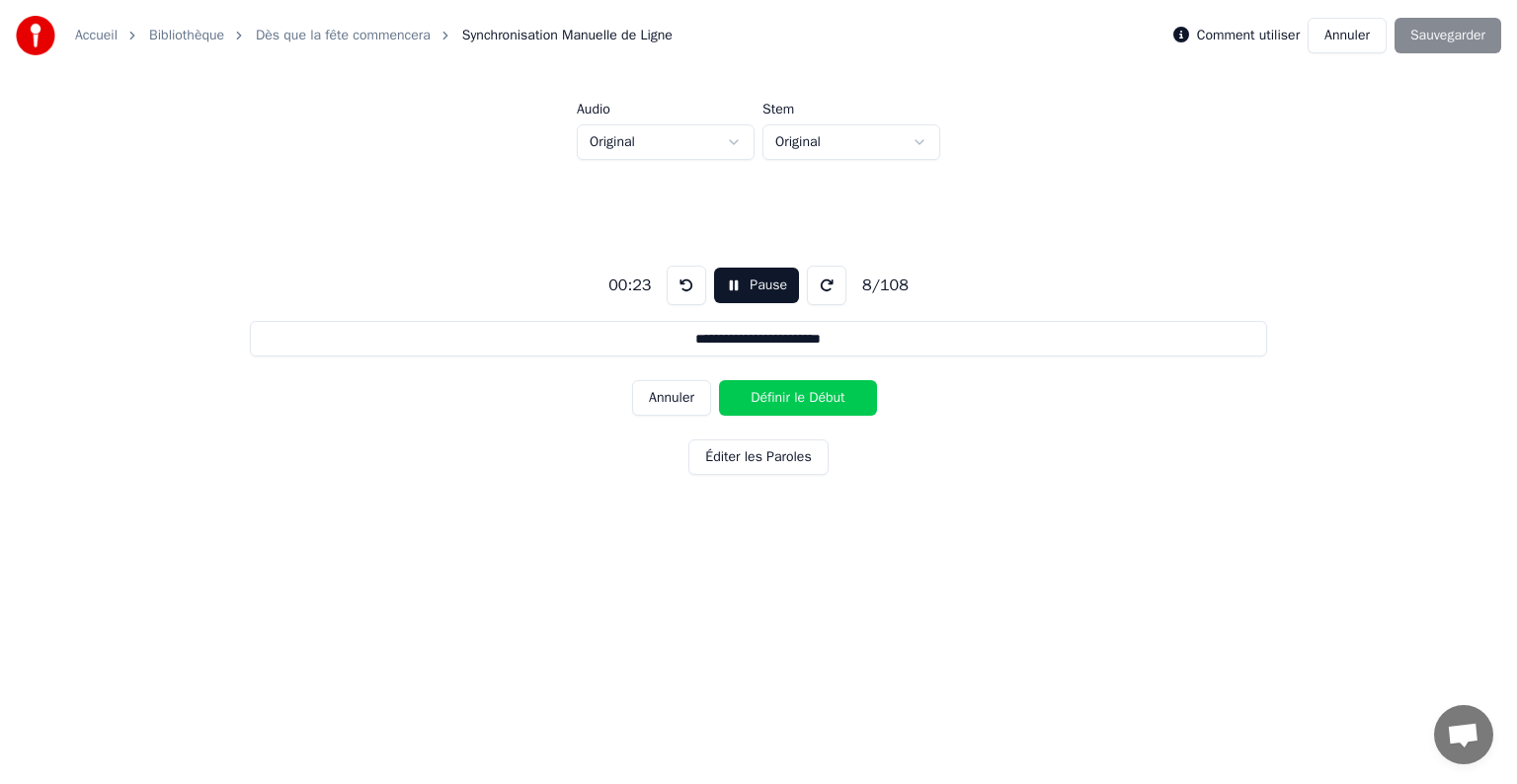 click on "Définir le Début" at bounding box center [798, 398] 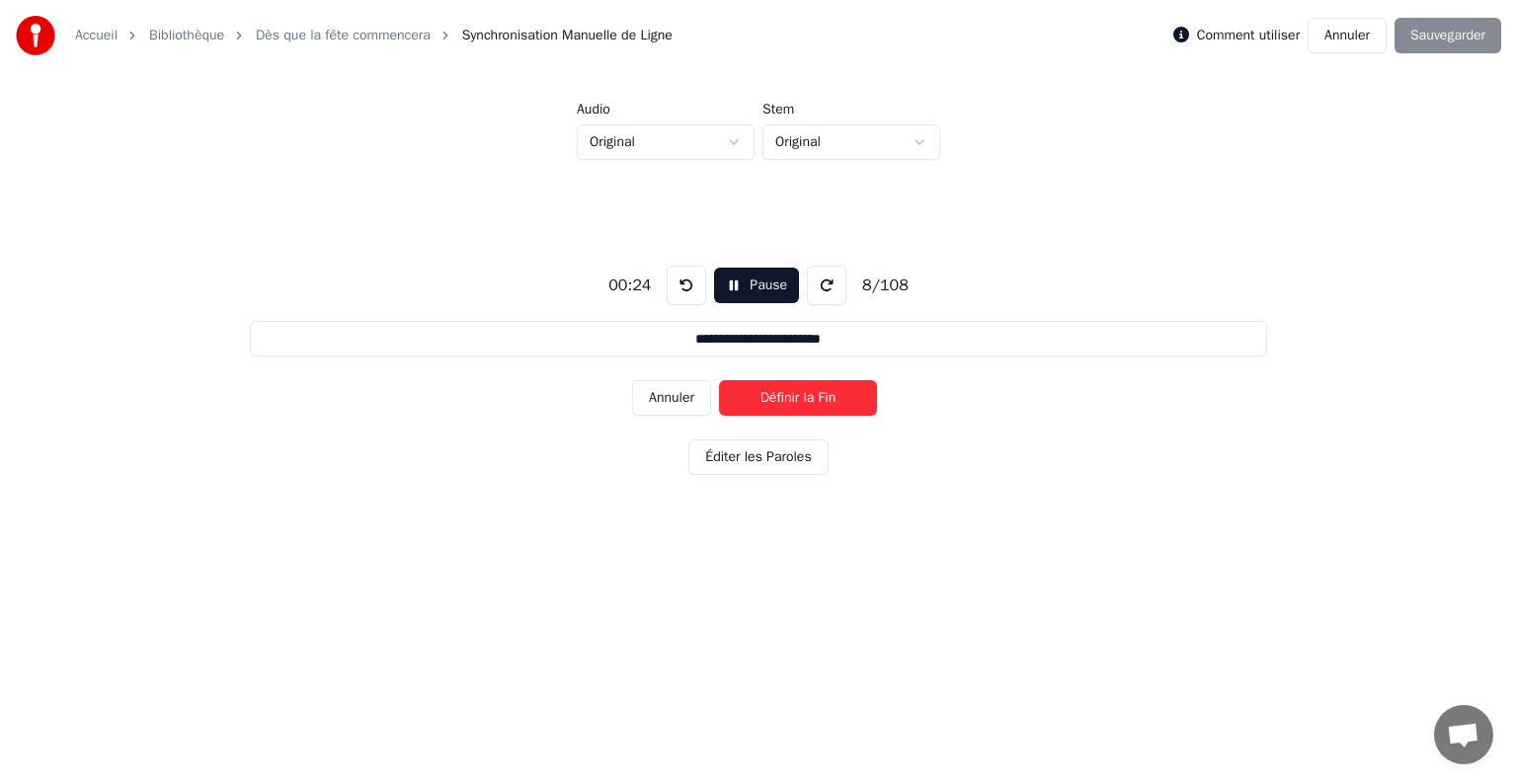 click on "Définir la Fin" at bounding box center [798, 398] 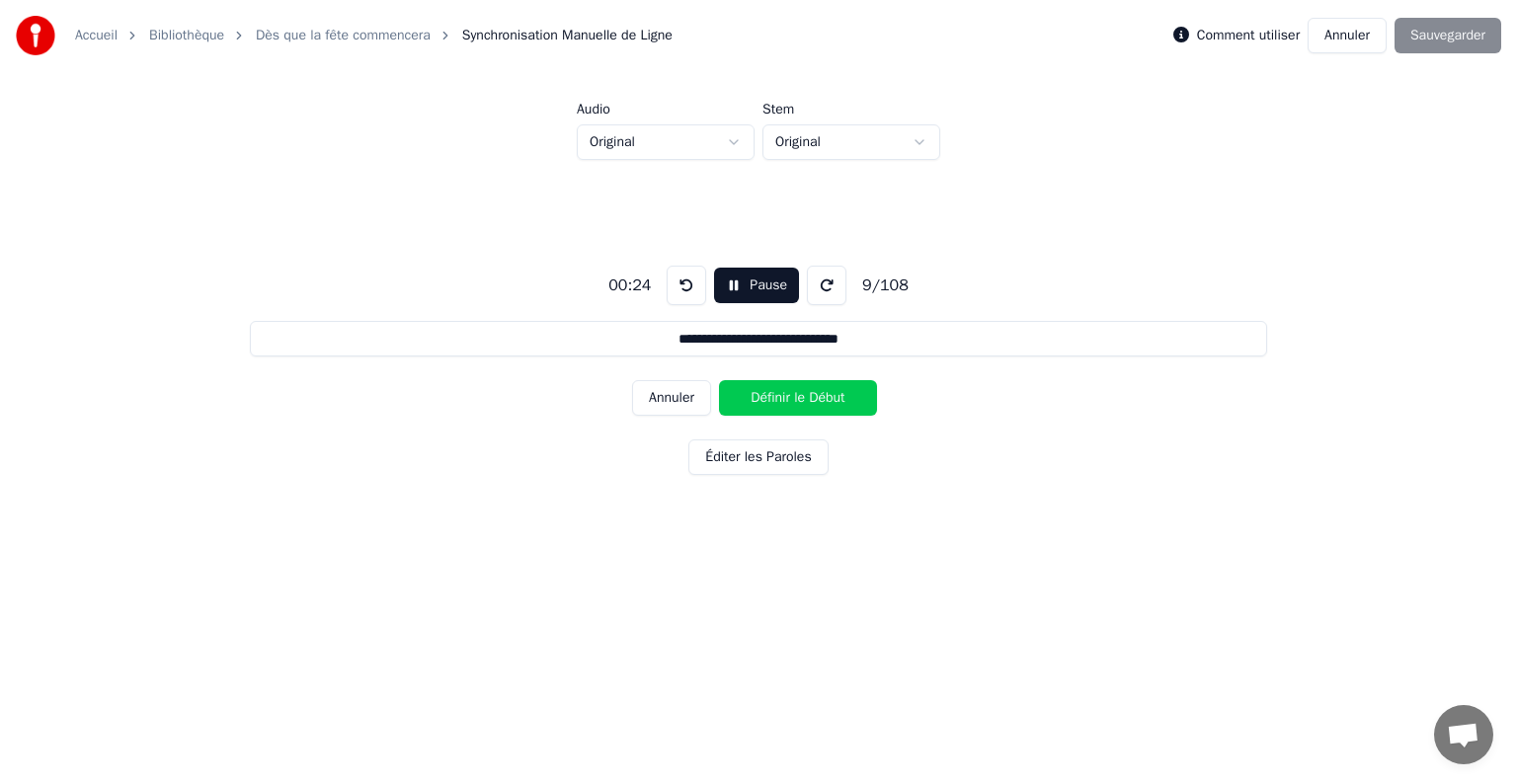 click on "Définir le Début" at bounding box center (798, 398) 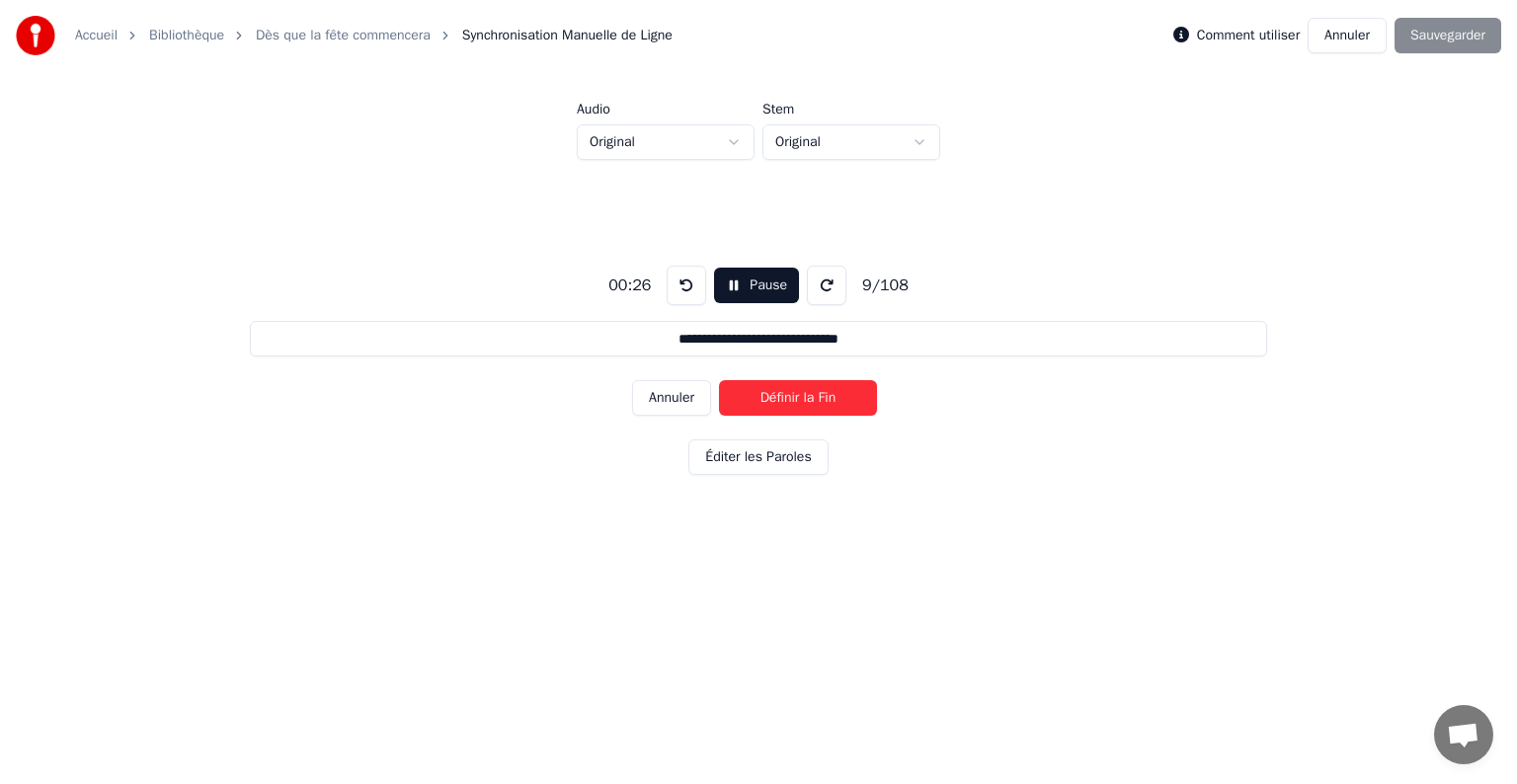 click on "Définir la Fin" at bounding box center [798, 398] 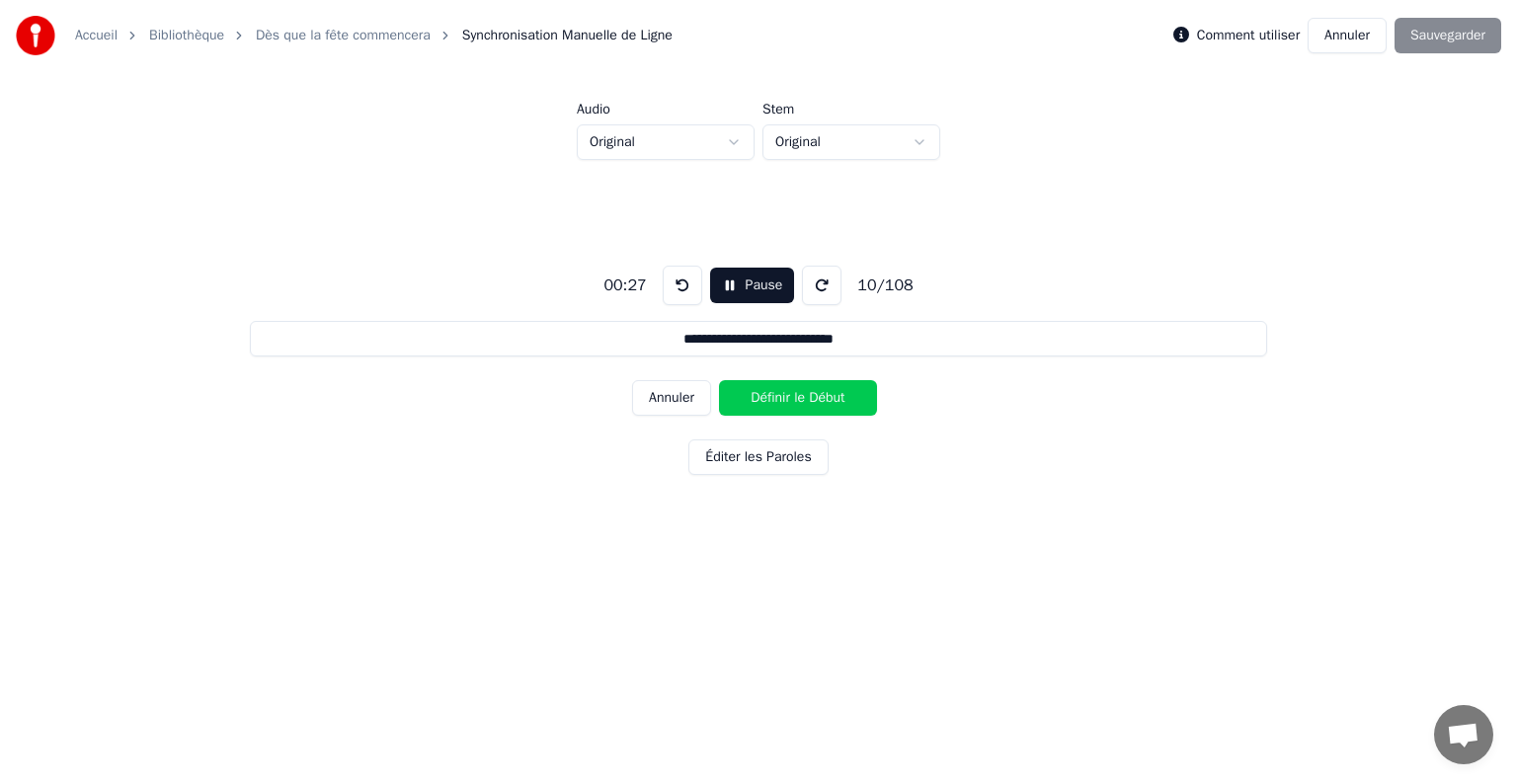 click on "Définir le Début" at bounding box center [798, 398] 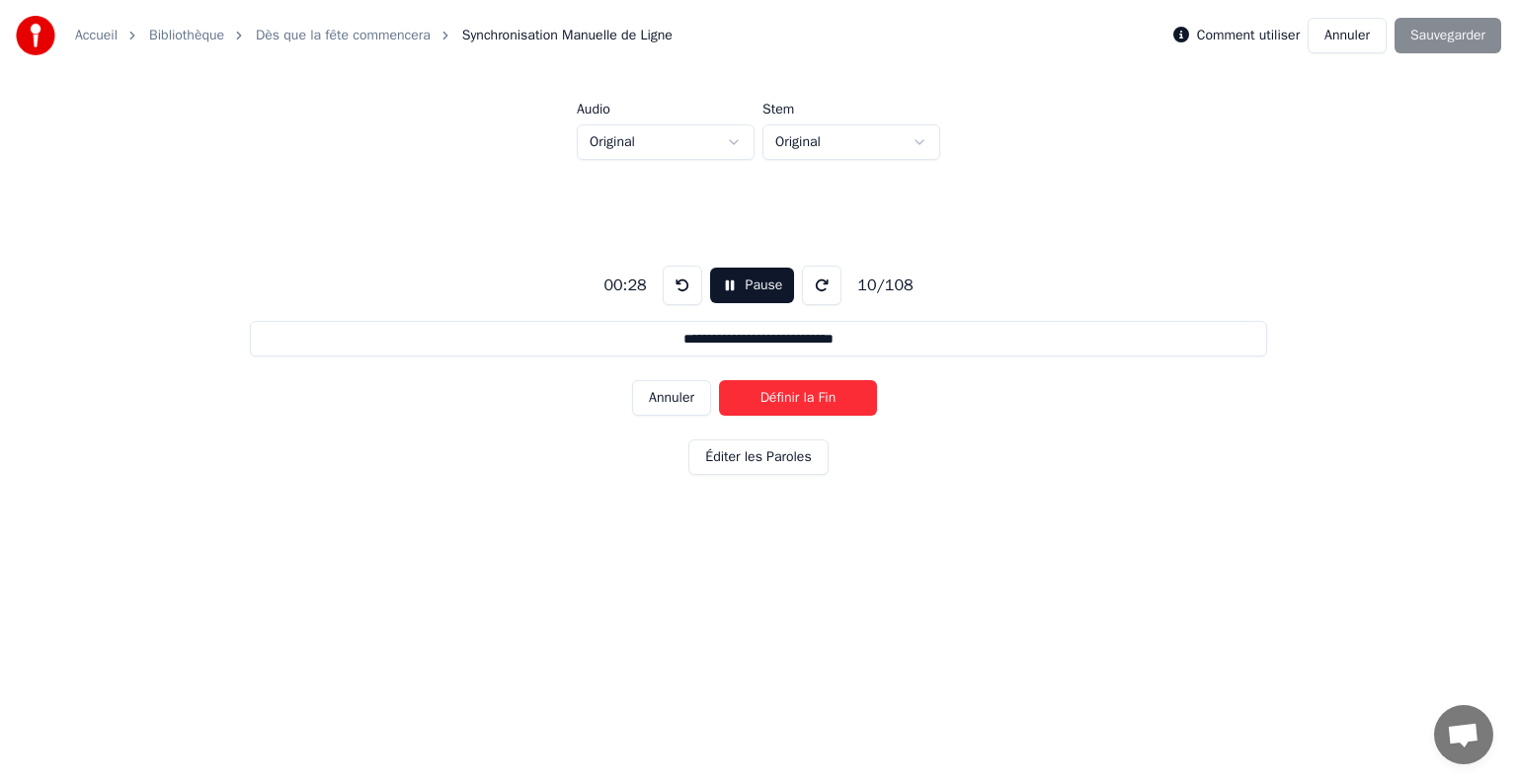 click on "Définir la Fin" at bounding box center [798, 398] 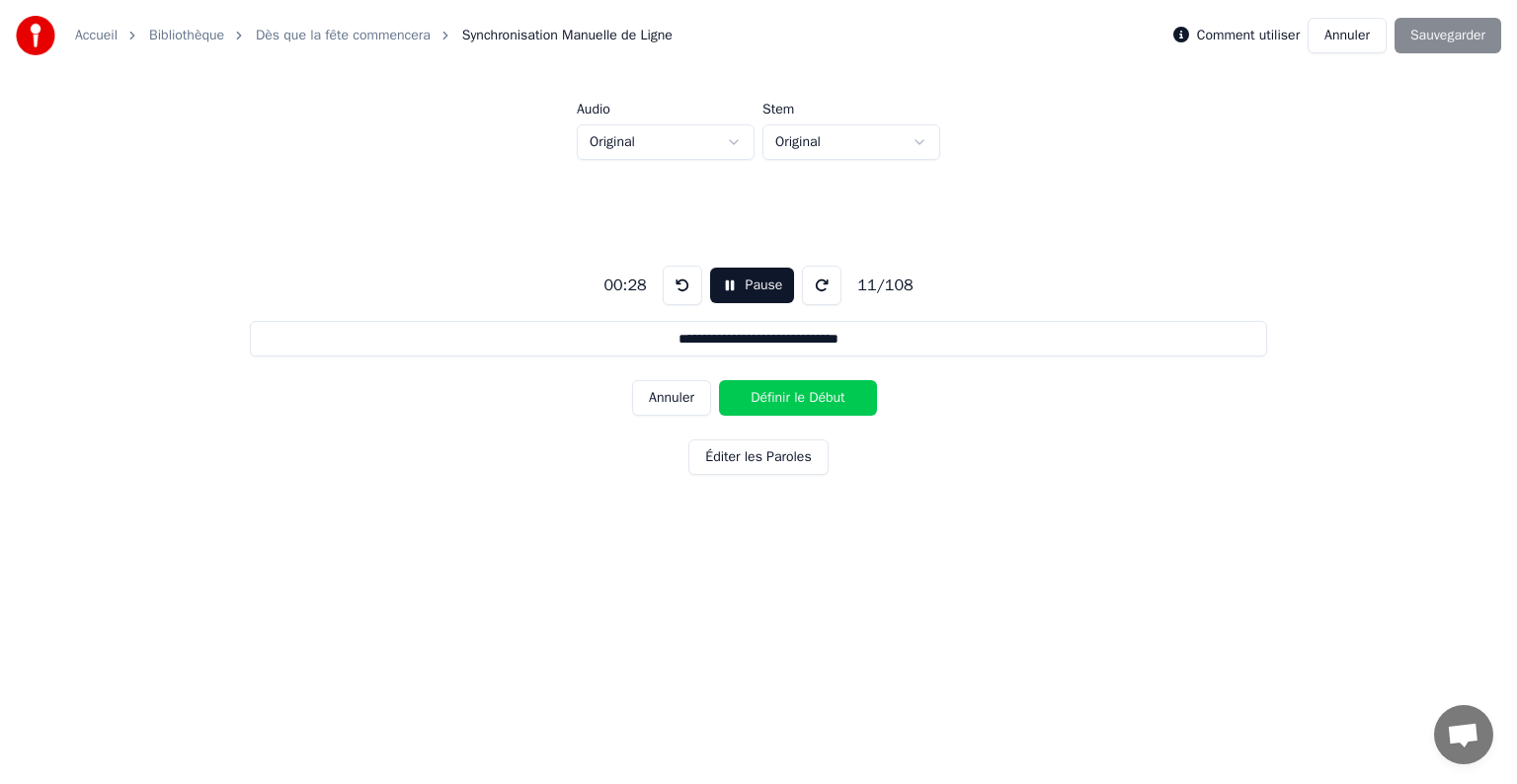 click on "Définir le Début" at bounding box center [798, 398] 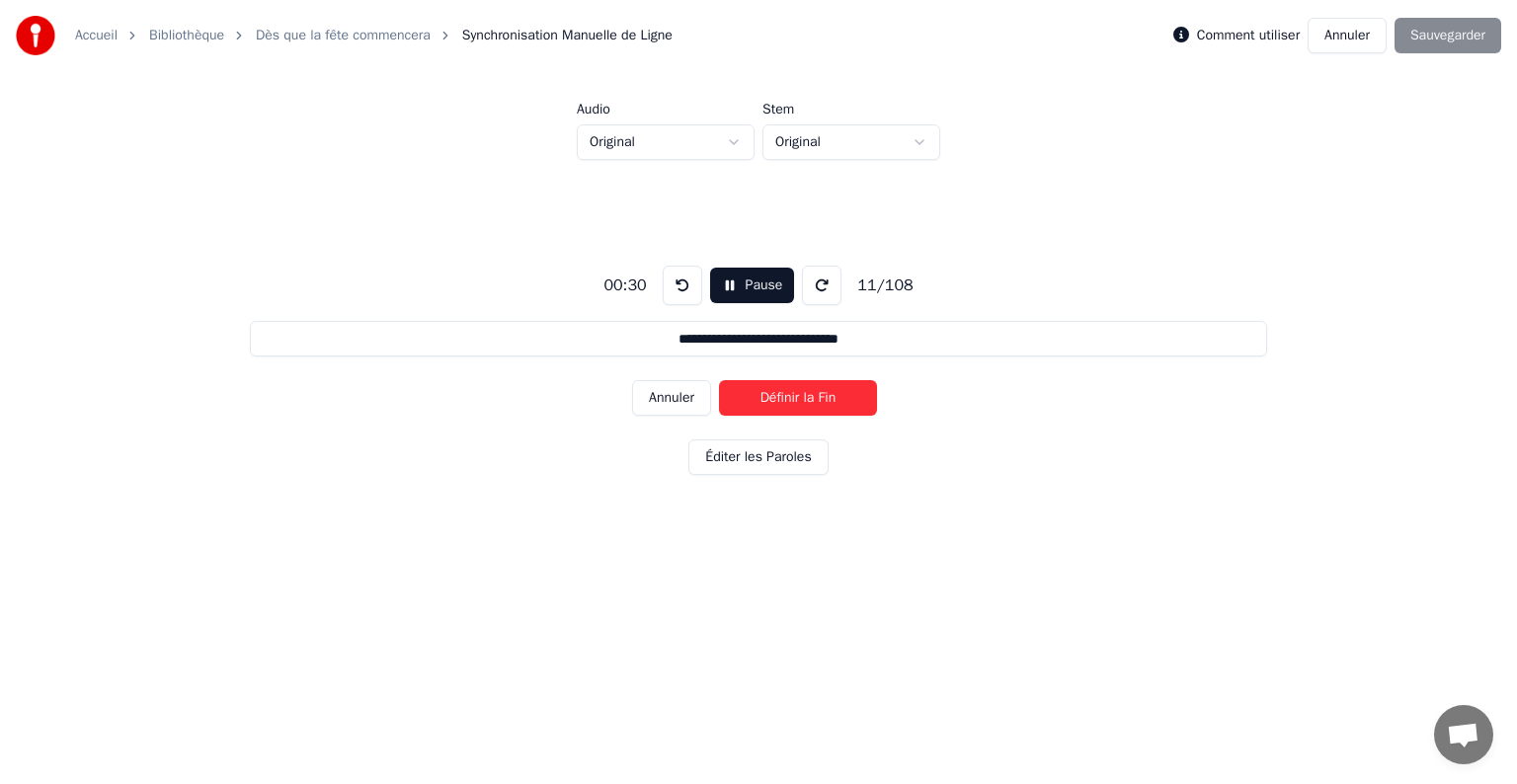 click on "Définir la Fin" at bounding box center (798, 398) 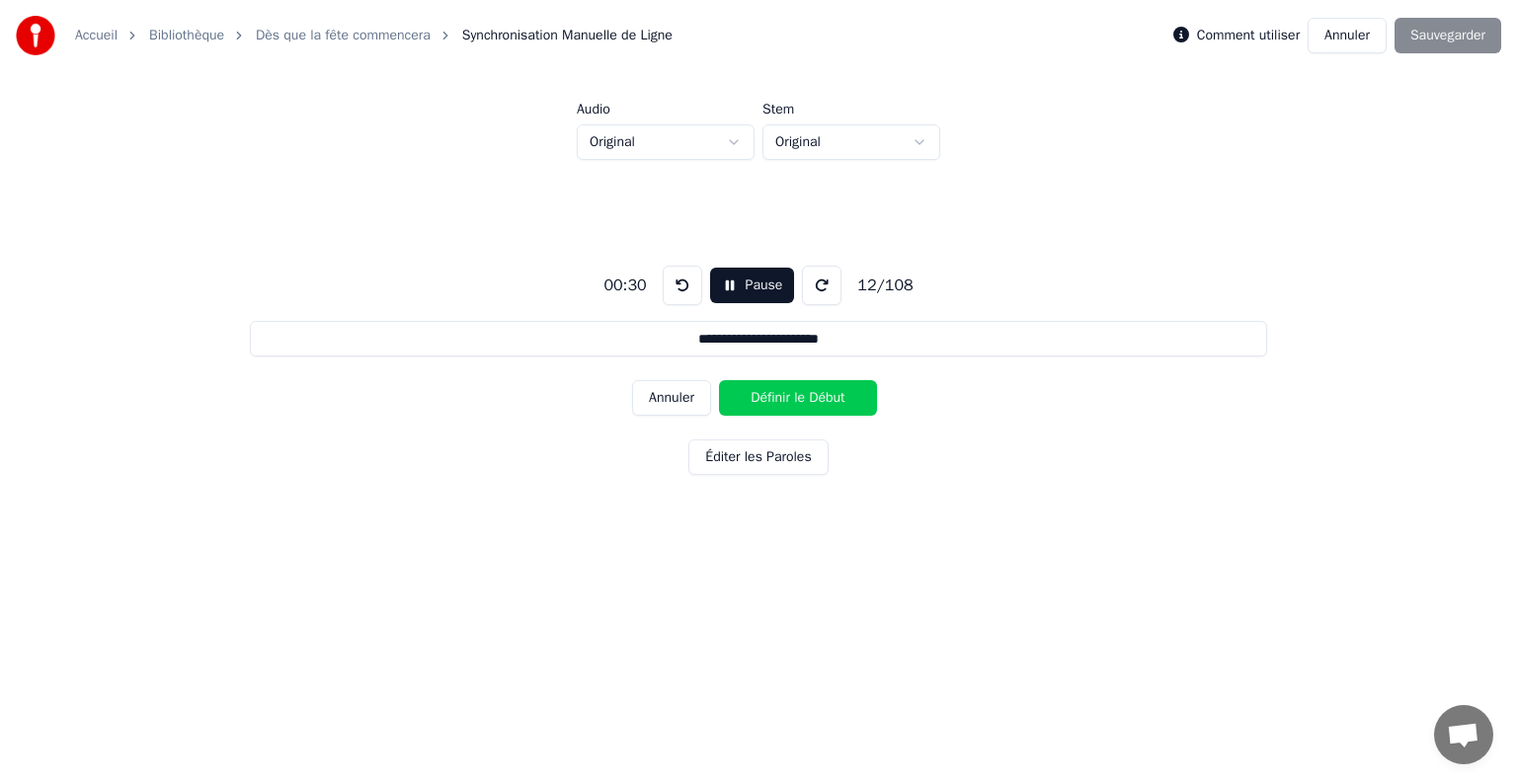 click on "Définir le Début" at bounding box center [798, 398] 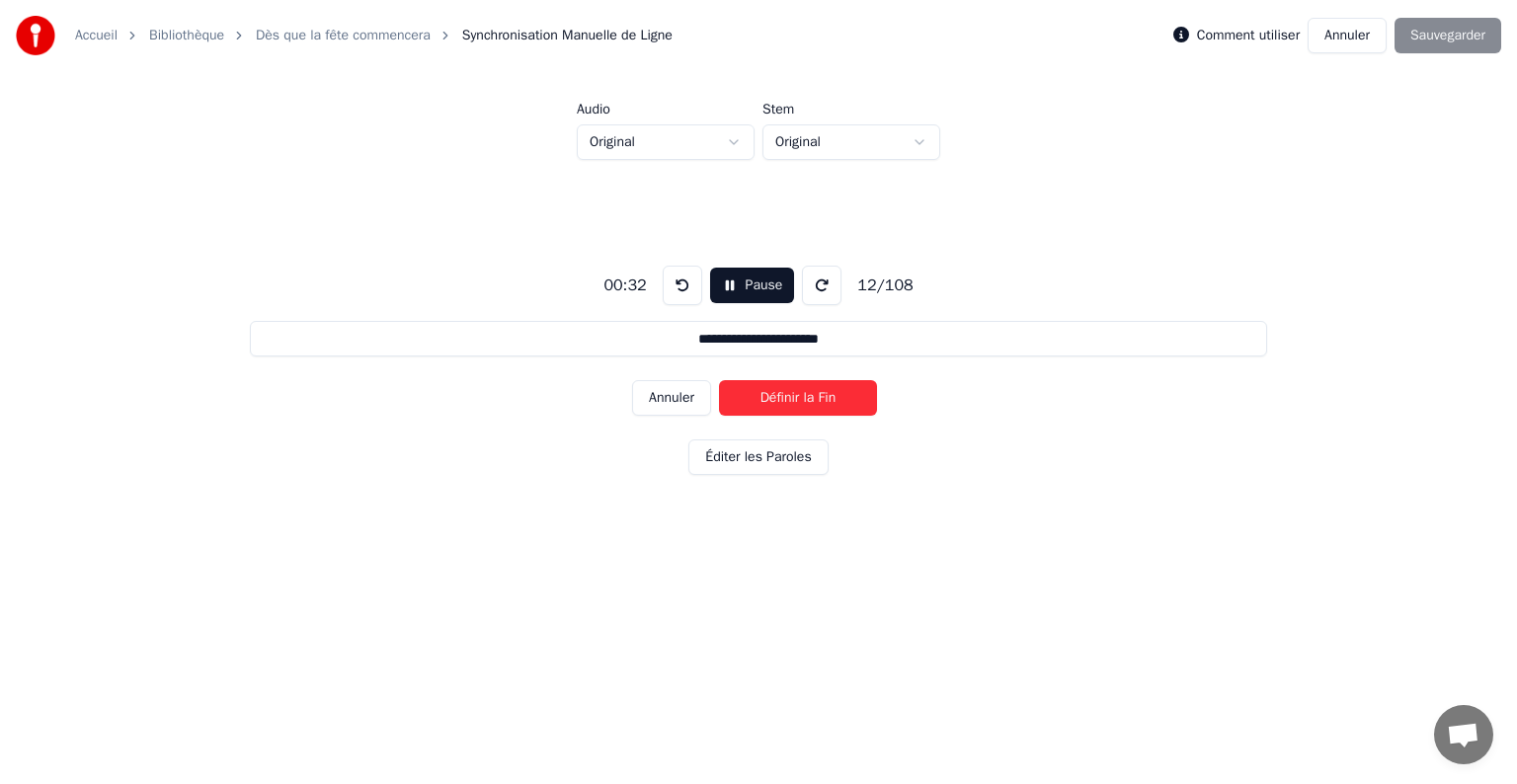 click on "Définir la Fin" at bounding box center [798, 398] 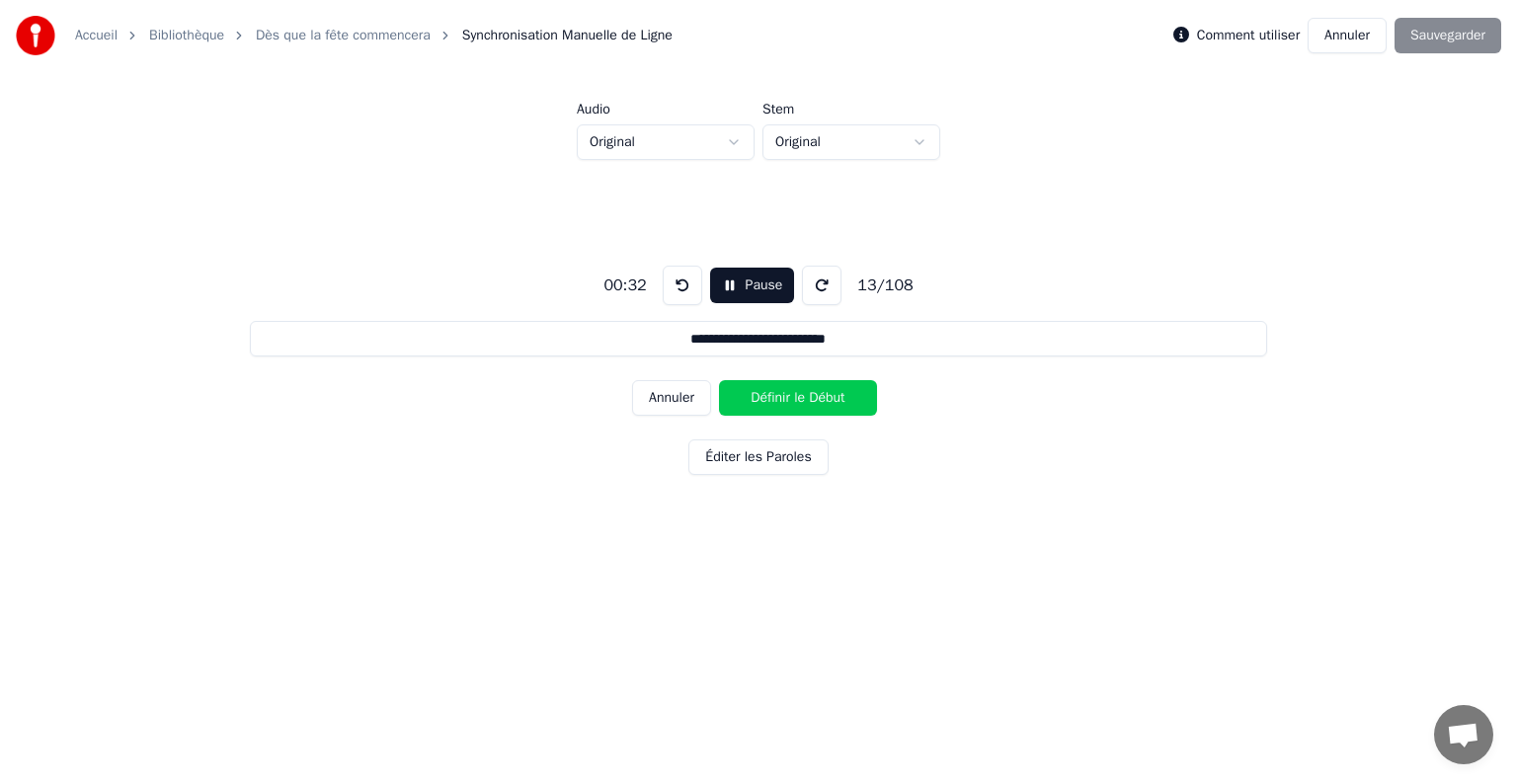 click on "Définir le Début" at bounding box center (798, 398) 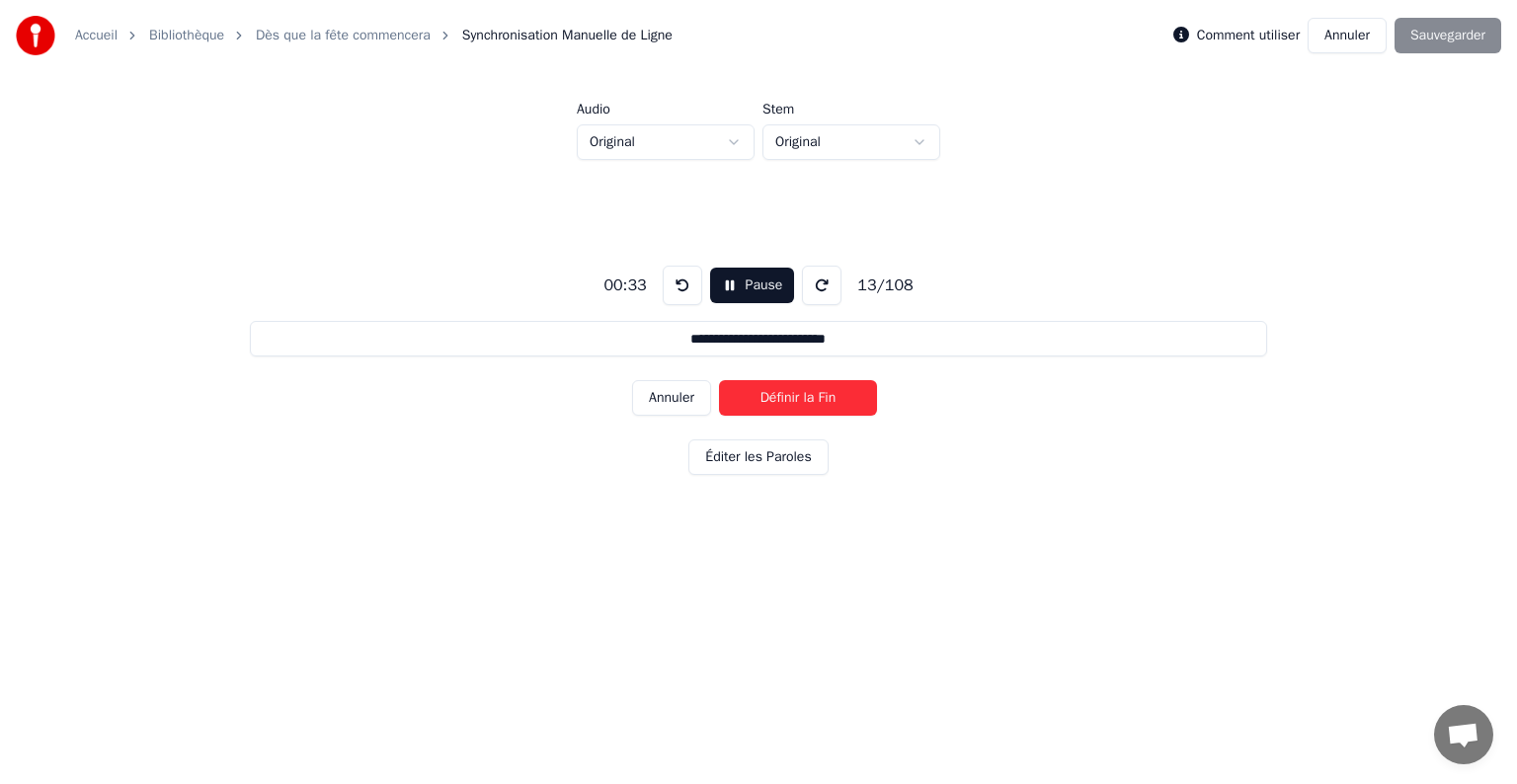 click on "Définir la Fin" at bounding box center (798, 398) 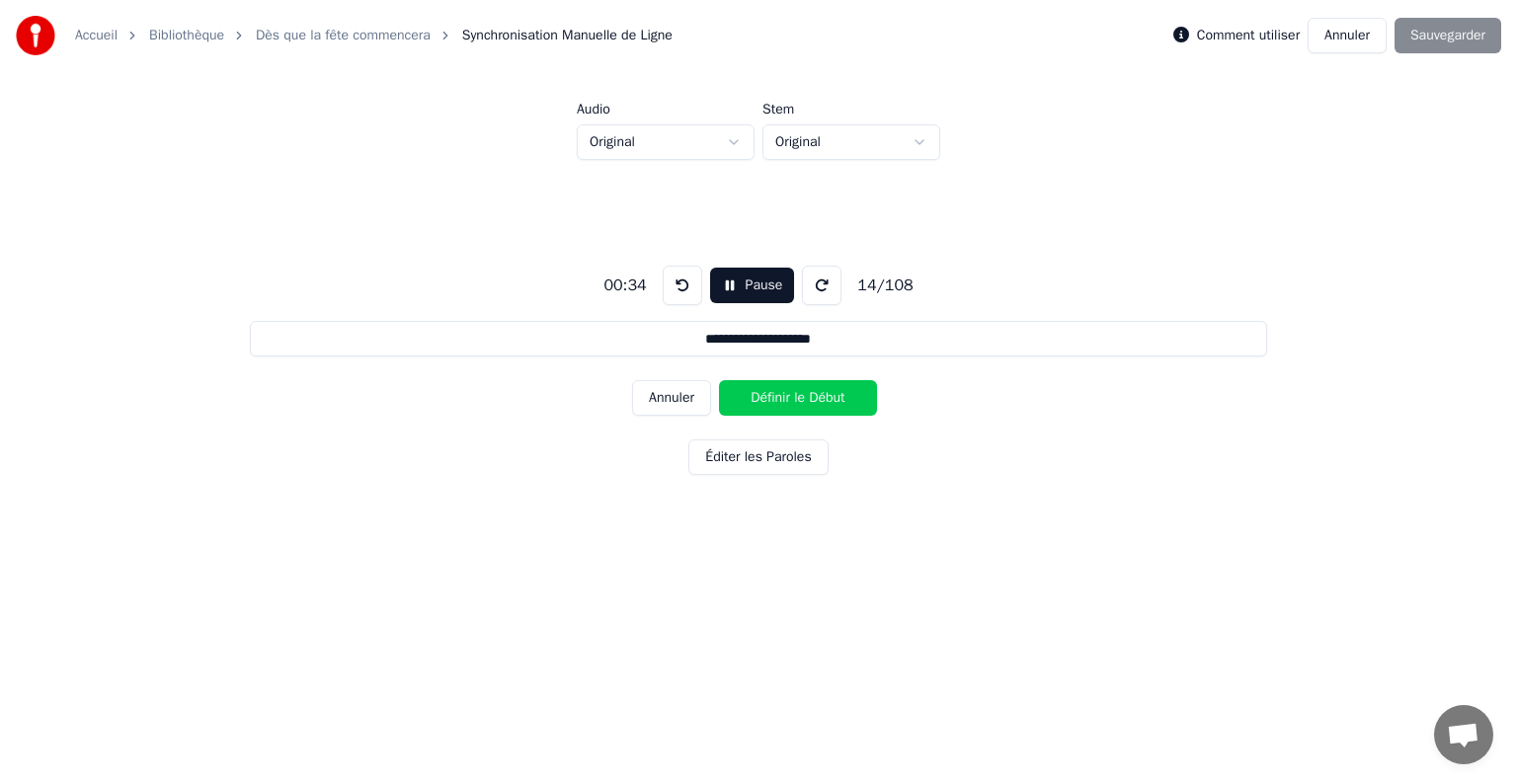 click on "Définir le Début" at bounding box center (798, 398) 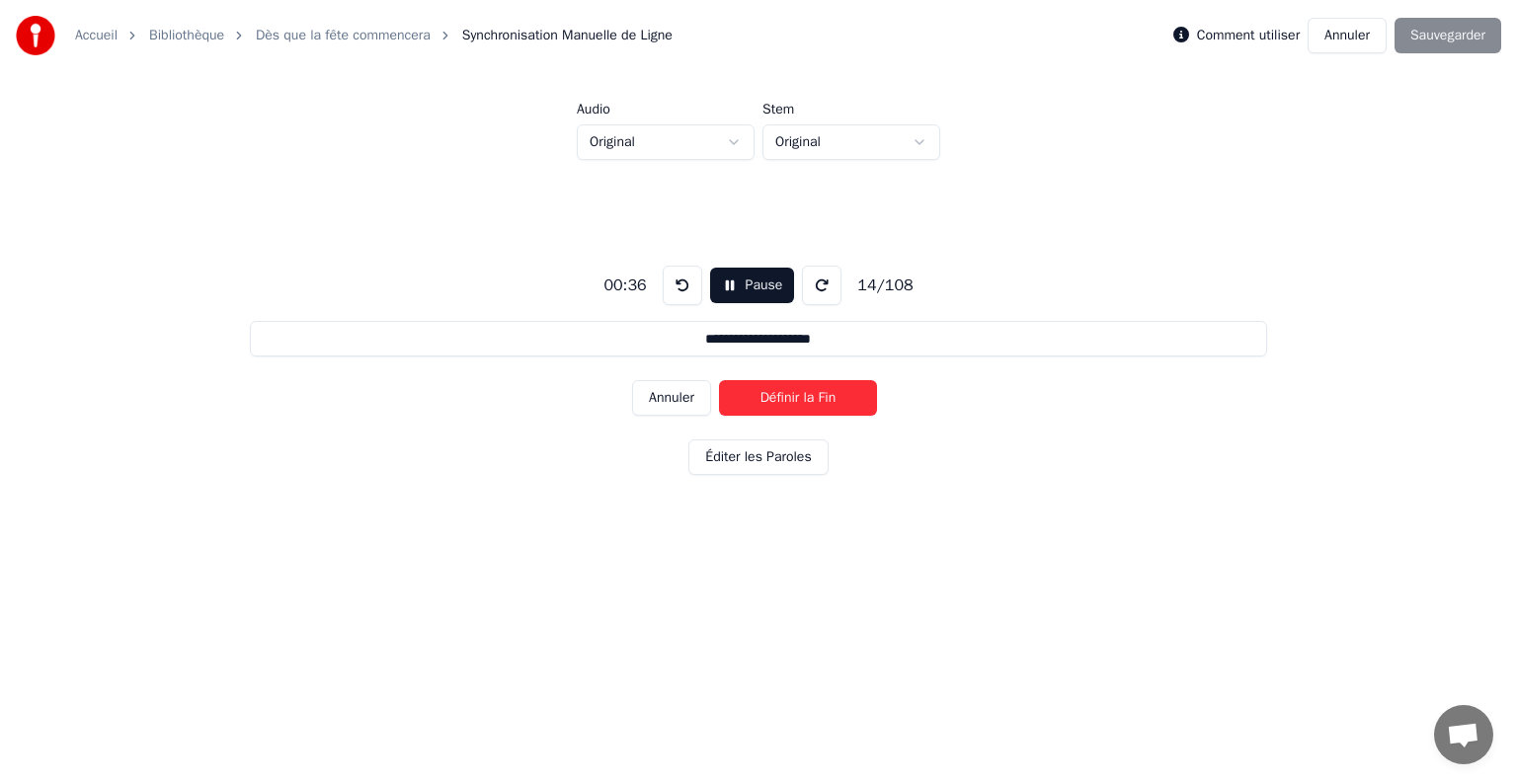 click on "Définir la Fin" at bounding box center [798, 398] 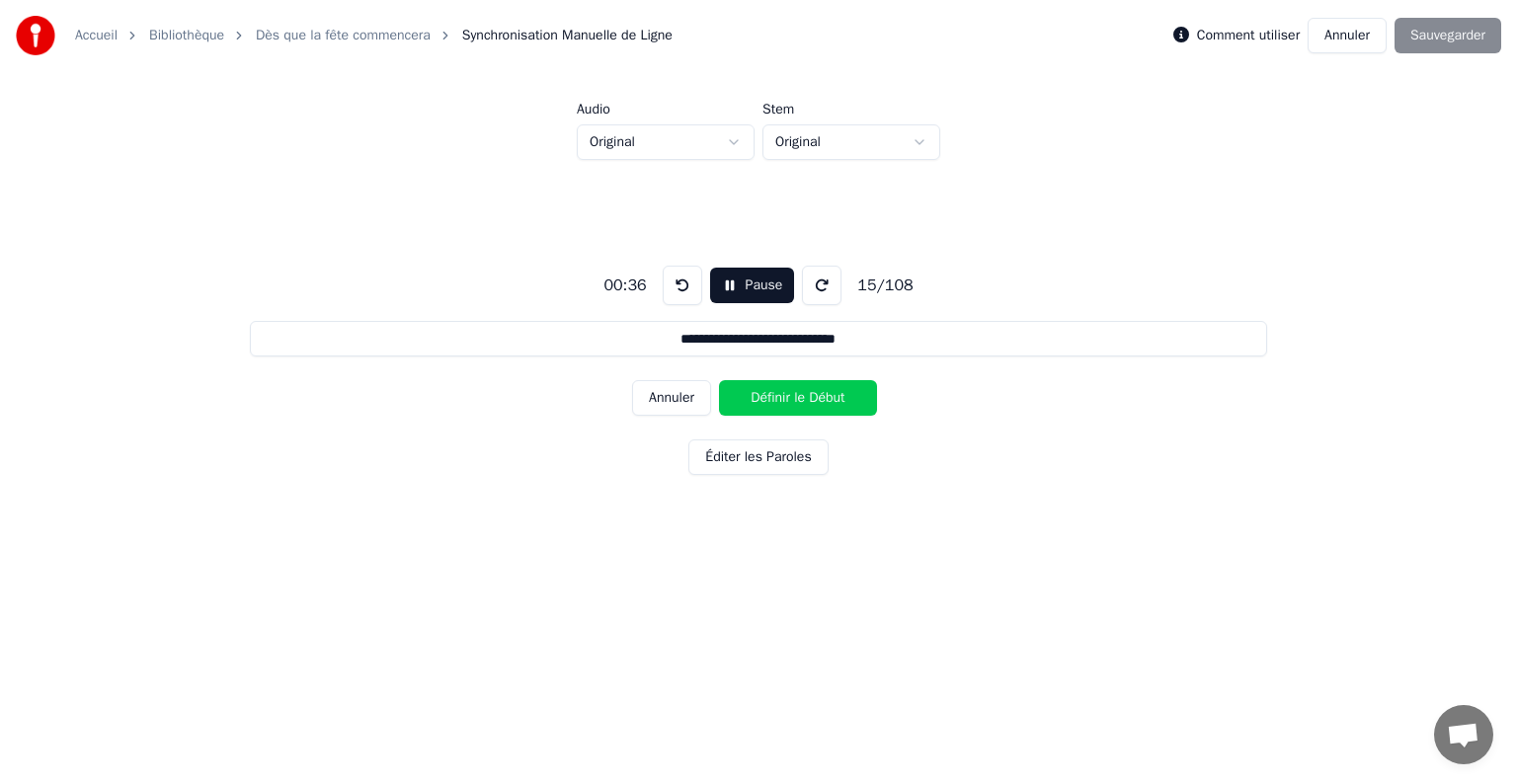 click on "Définir le Début" at bounding box center [798, 398] 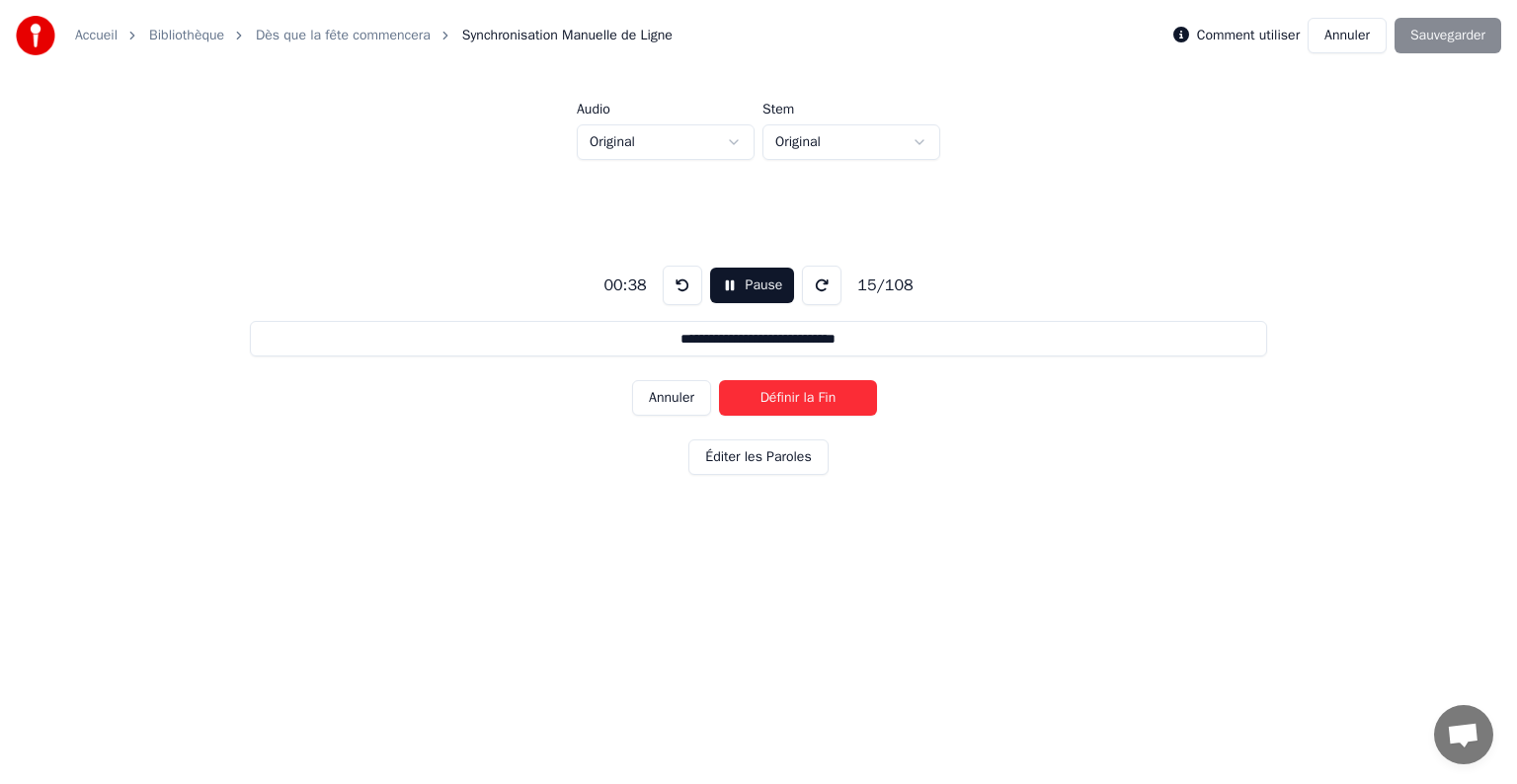 click on "Définir la Fin" at bounding box center [798, 398] 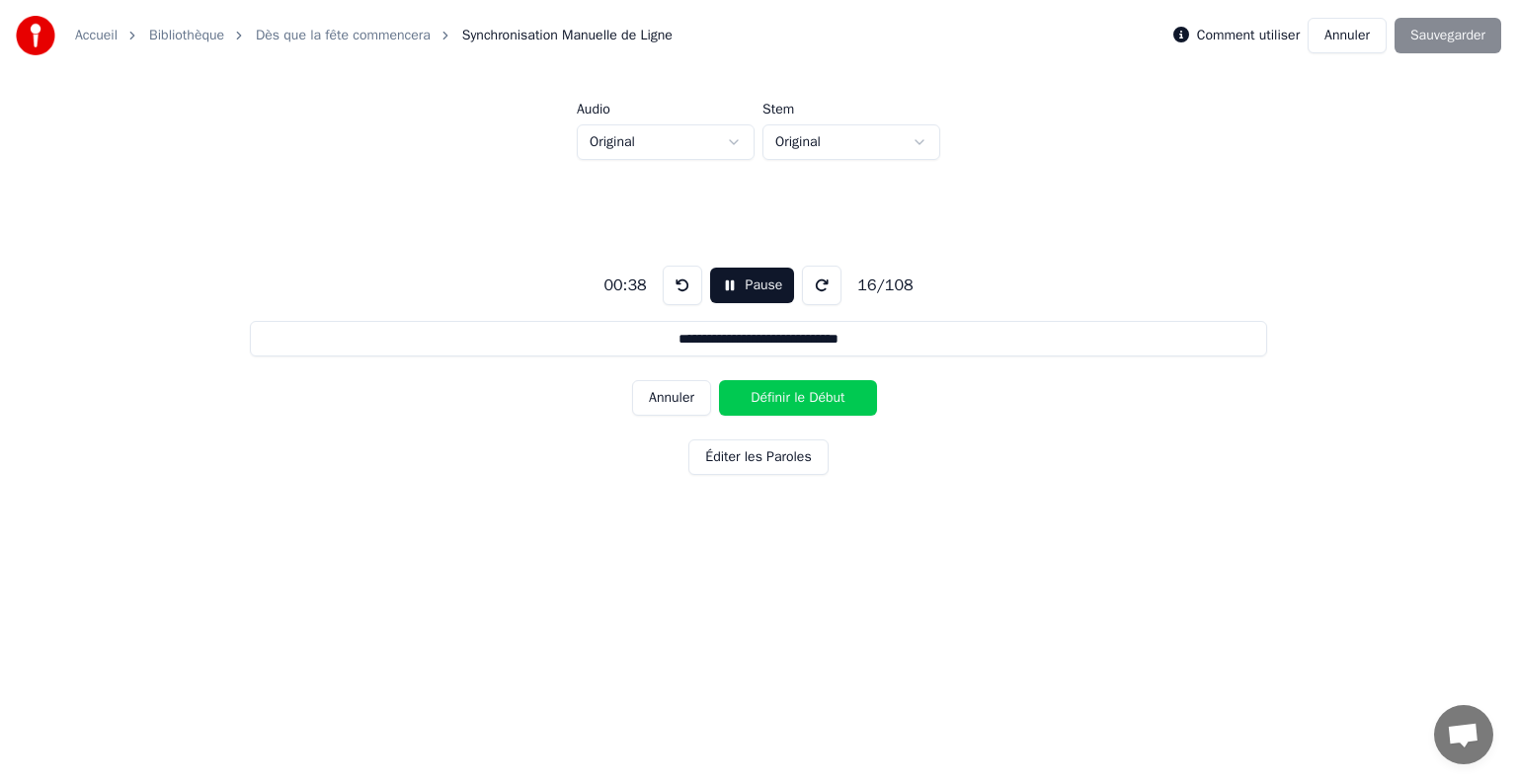 click on "Définir le Début" at bounding box center (798, 398) 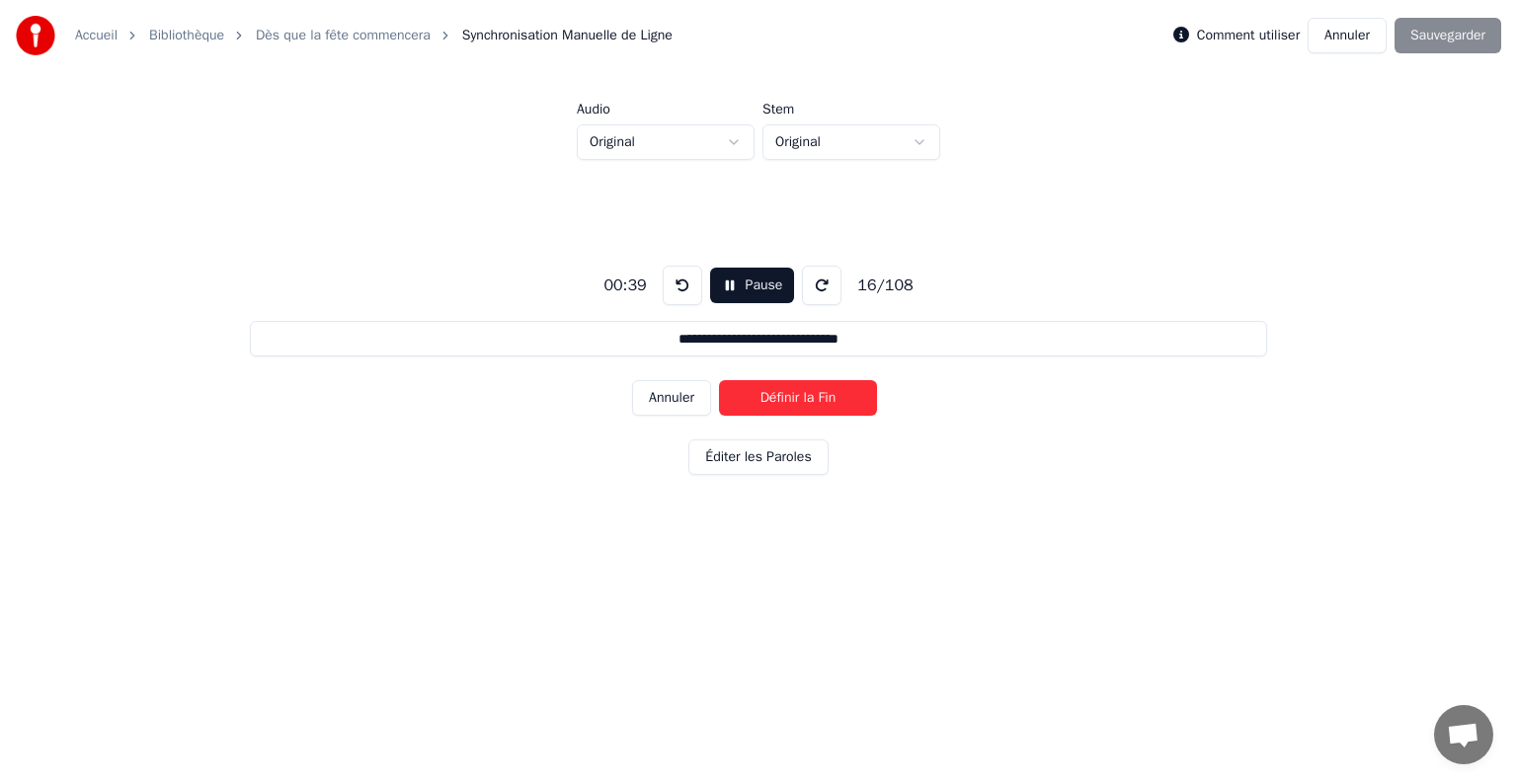 click on "Définir la Fin" at bounding box center [798, 398] 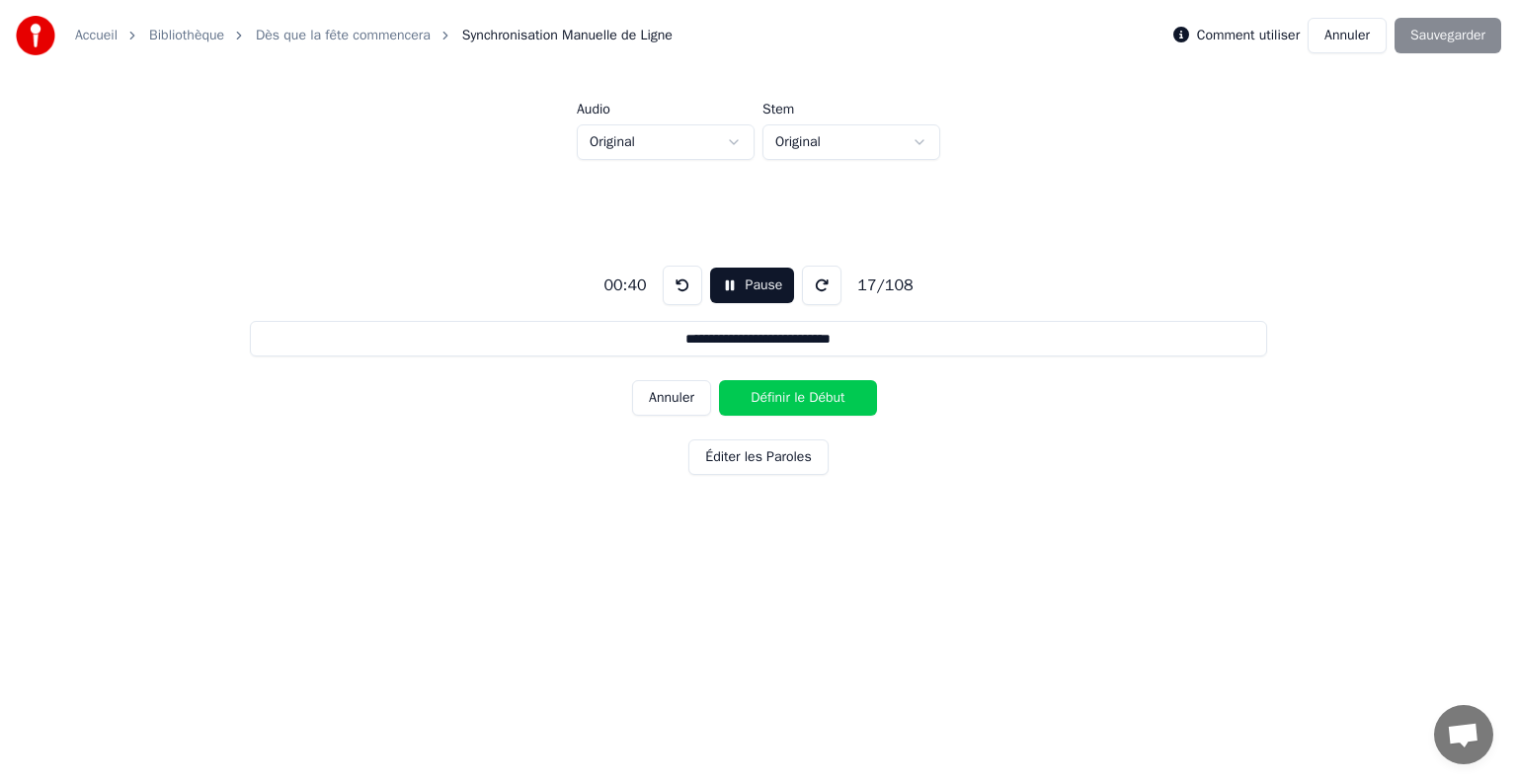 click on "Définir le Début" at bounding box center (798, 398) 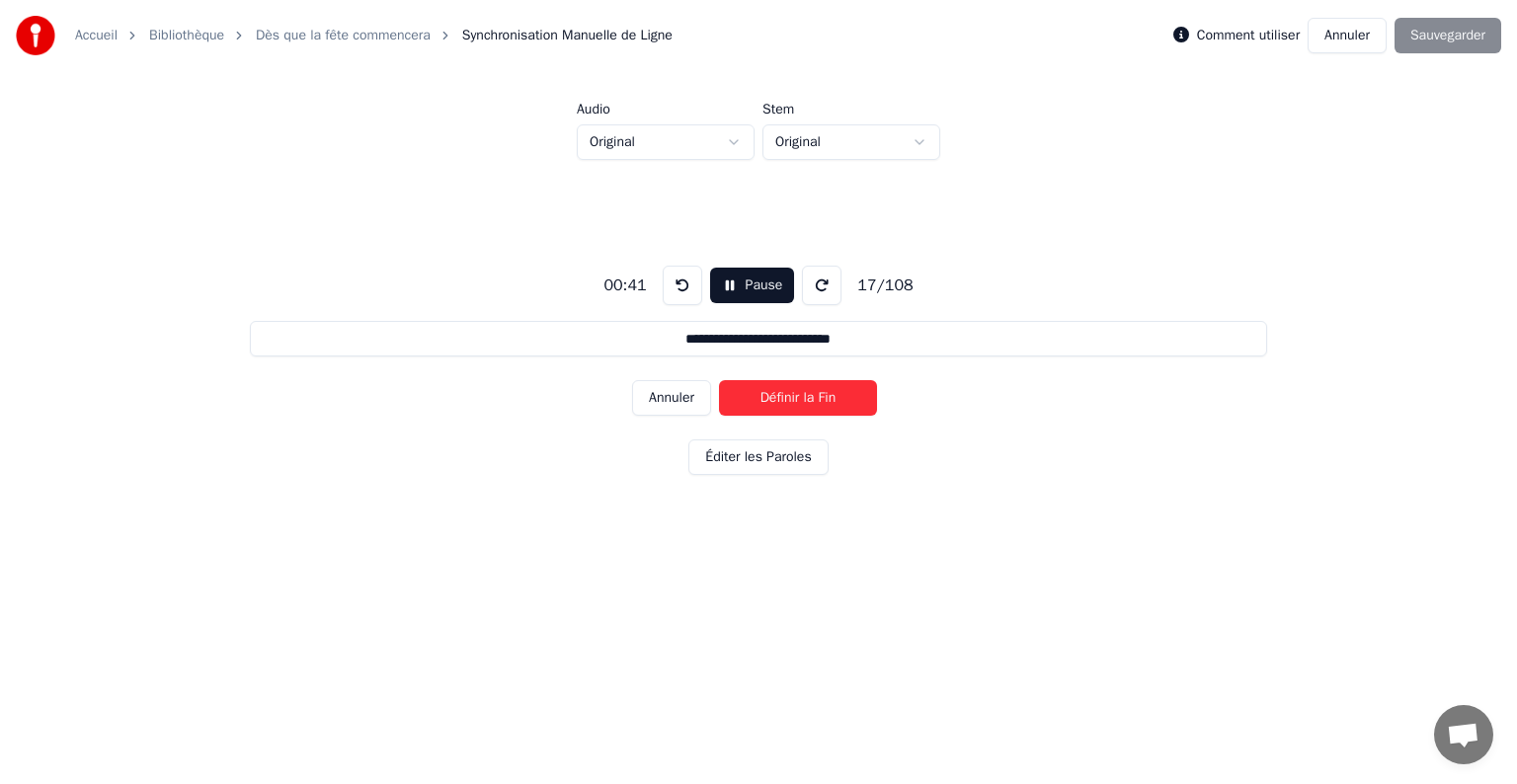 click on "Définir la Fin" at bounding box center [798, 398] 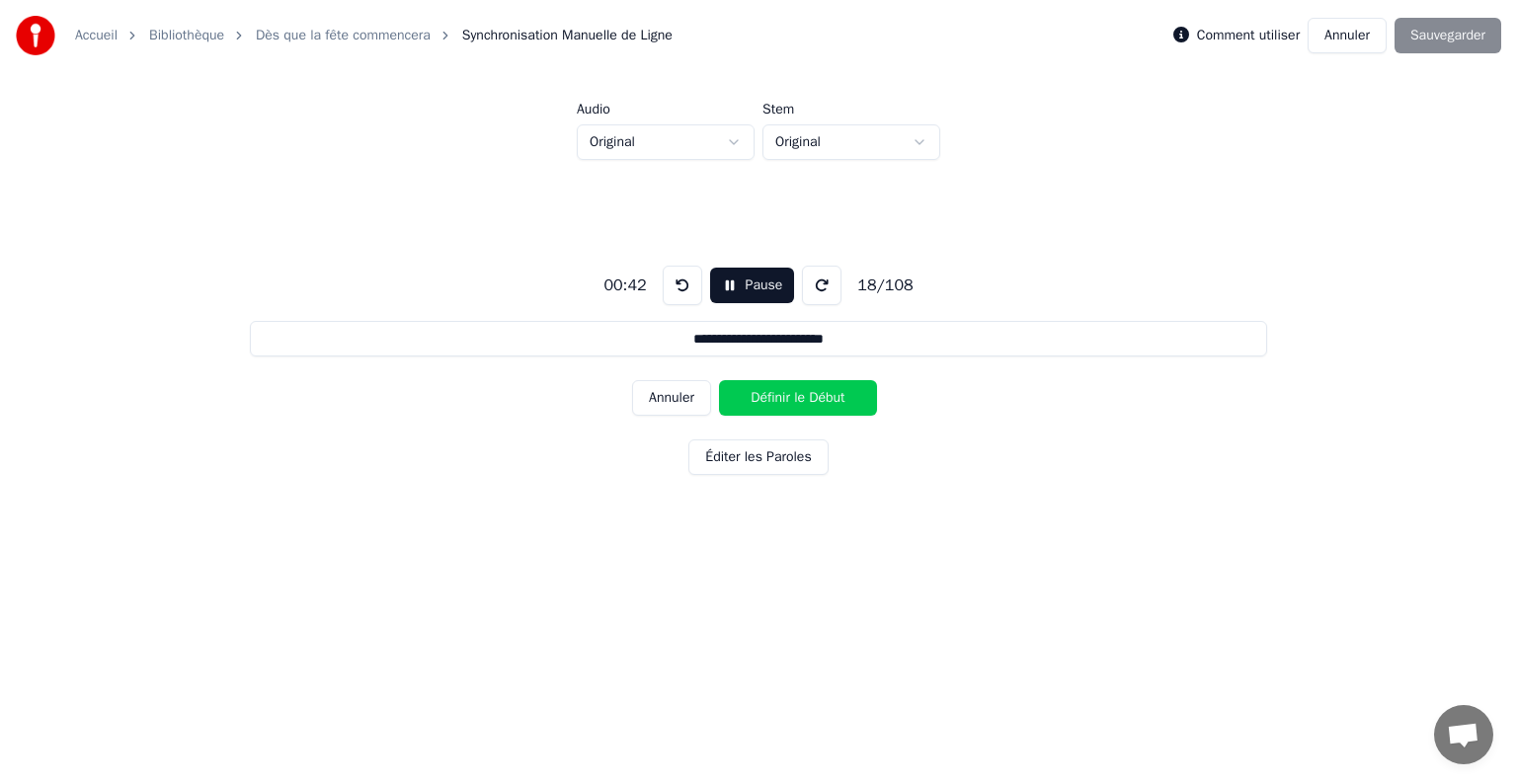 click on "Définir le Début" at bounding box center (798, 398) 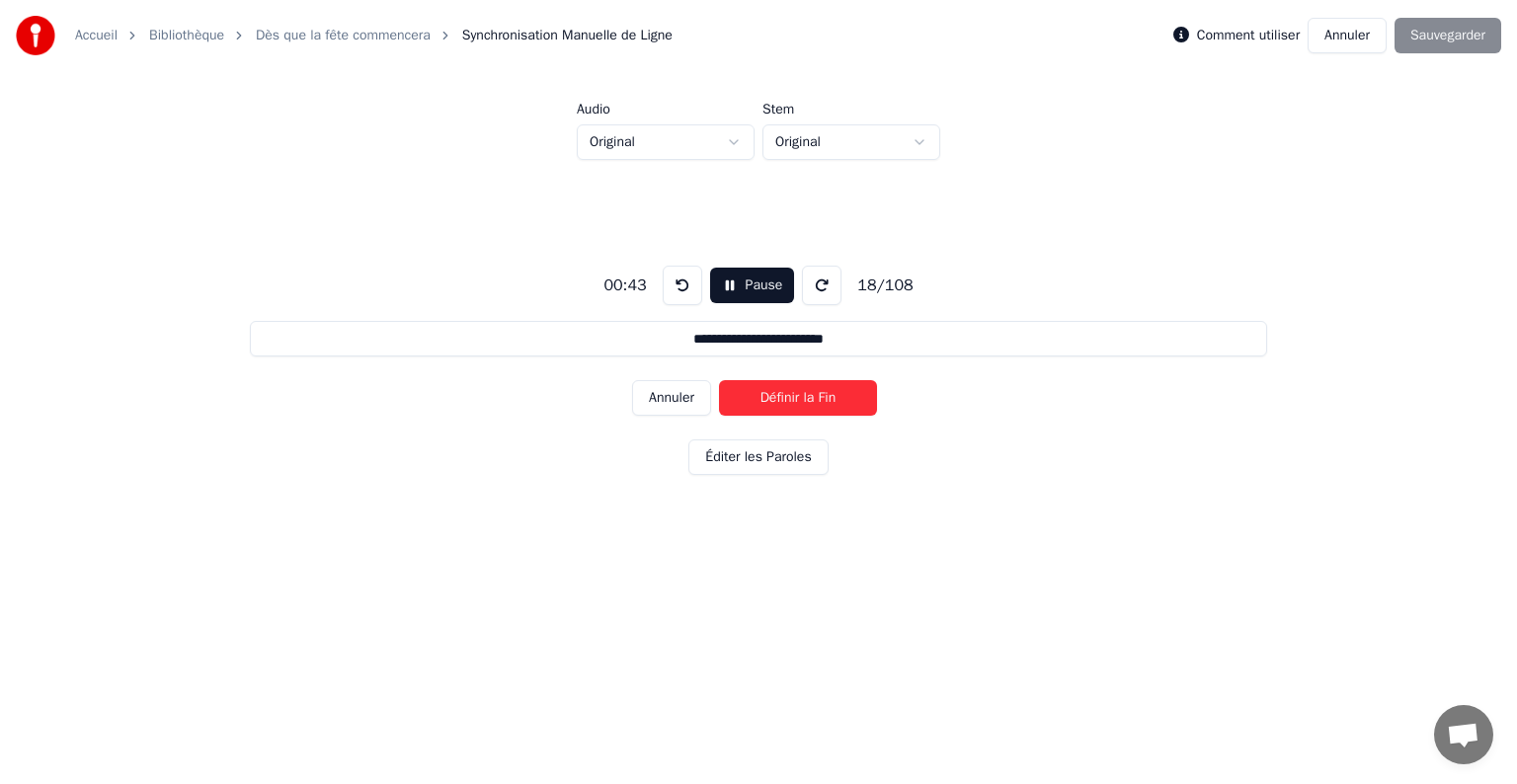 click on "Définir la Fin" at bounding box center [798, 398] 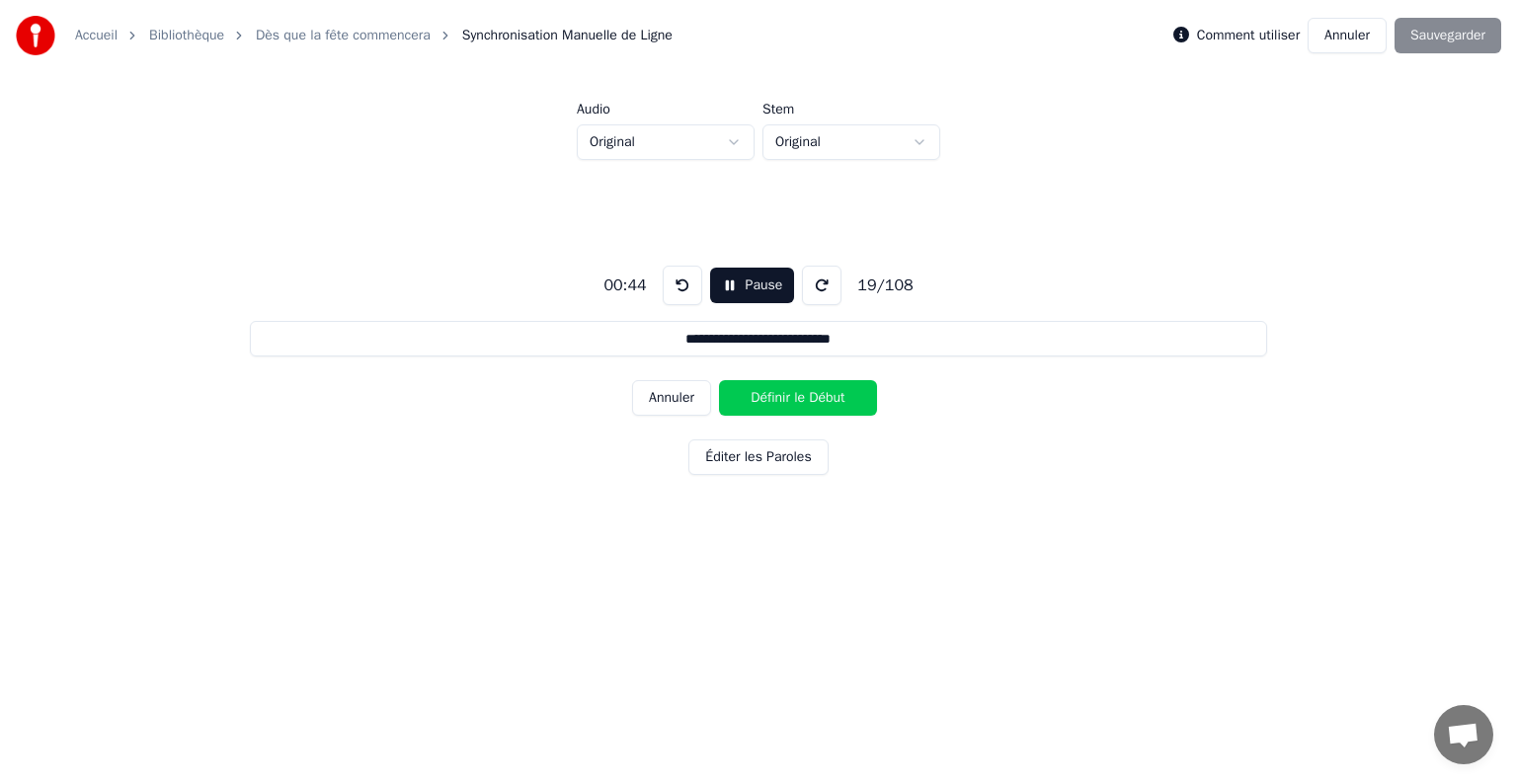 click on "Définir le Début" at bounding box center [798, 398] 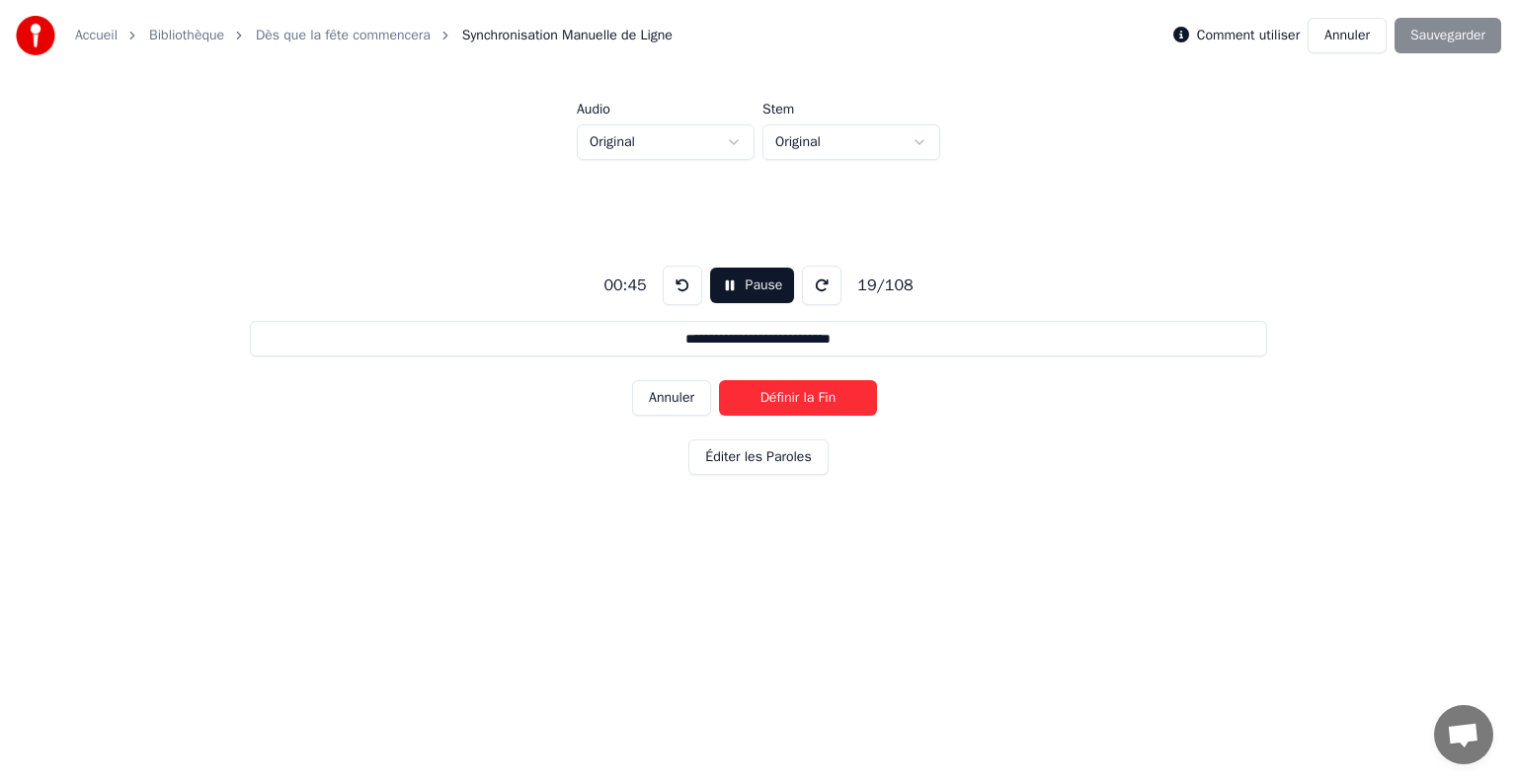 click on "Définir la Fin" at bounding box center (798, 398) 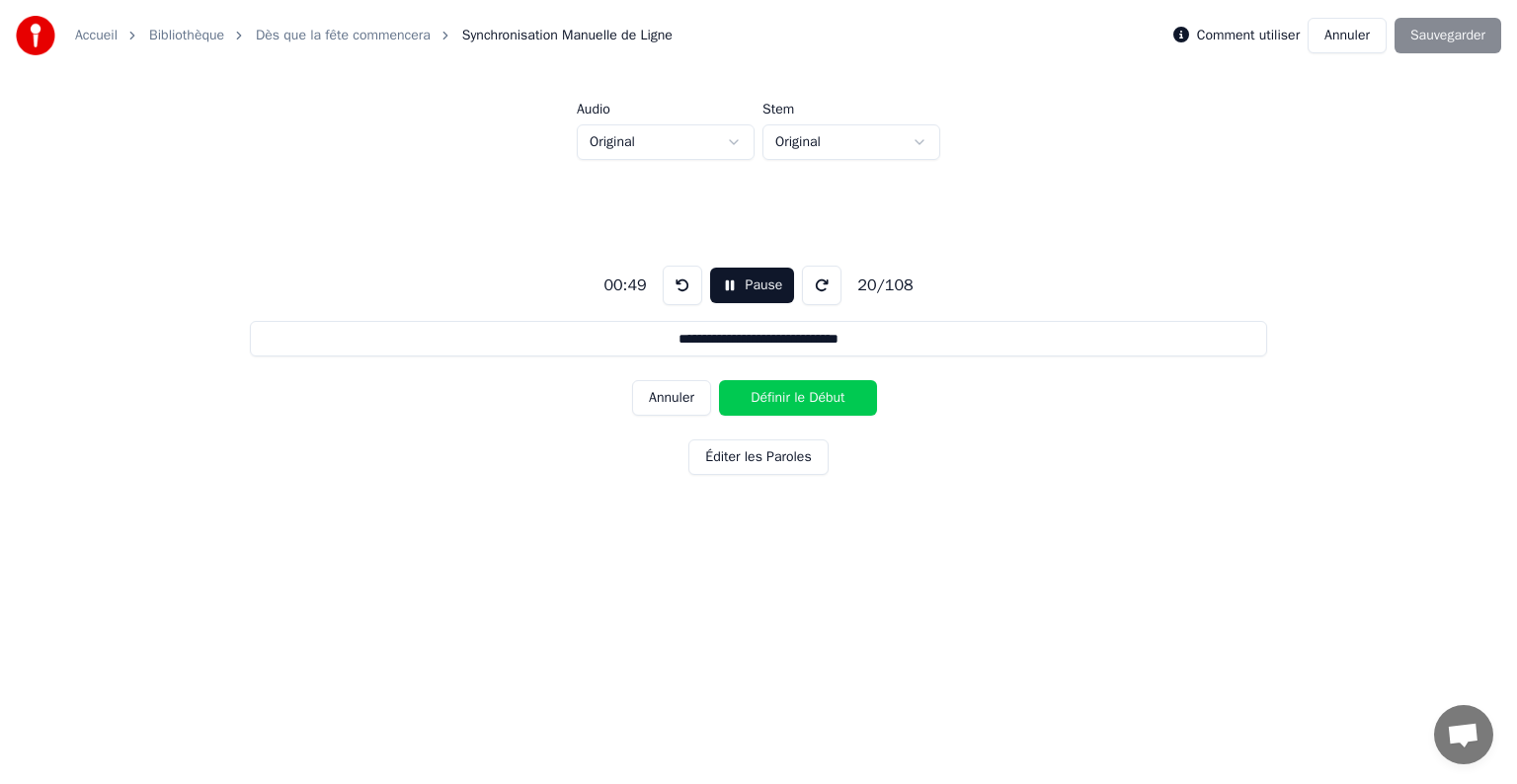 click on "Annuler" at bounding box center [672, 398] 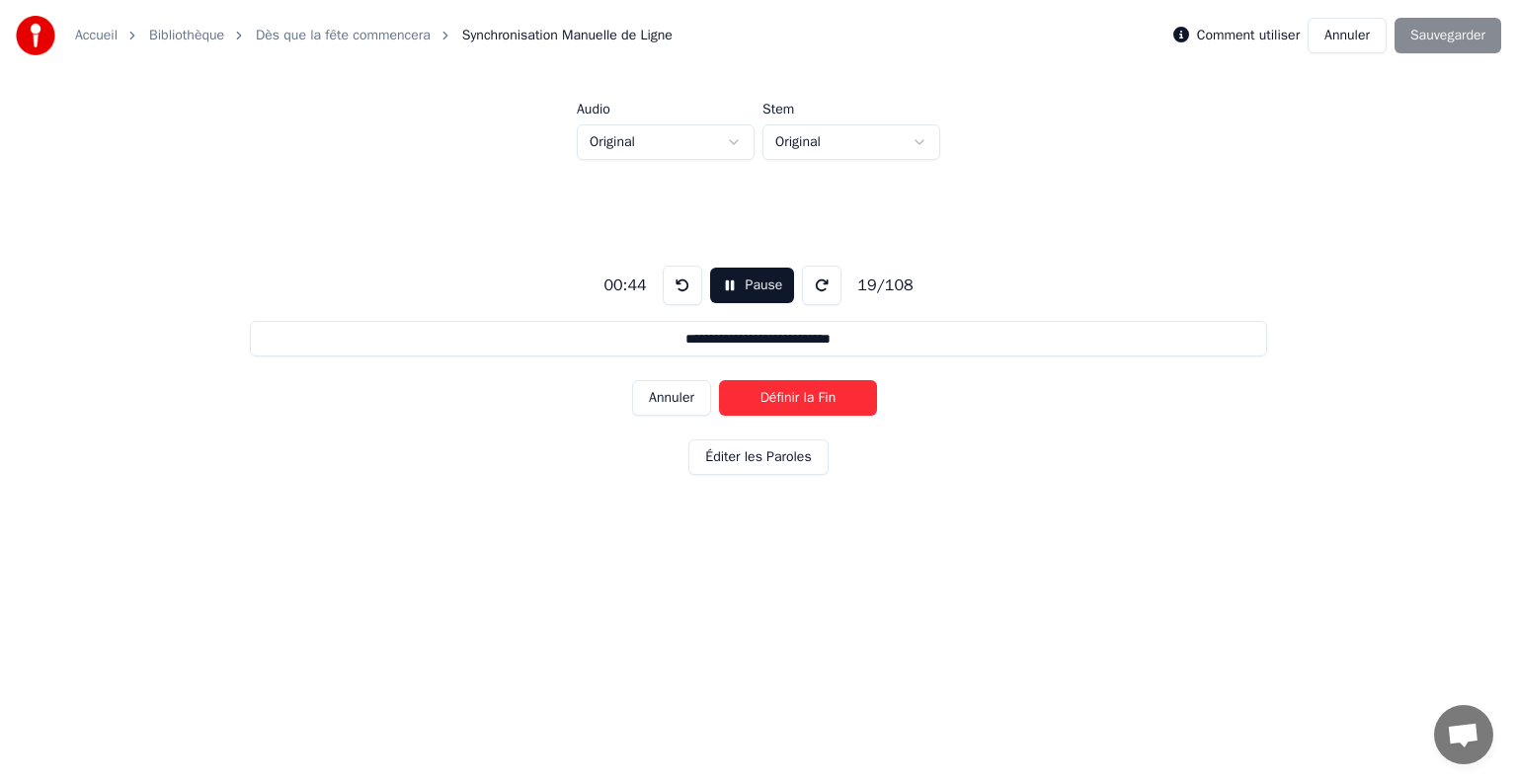 click on "Annuler" at bounding box center (672, 398) 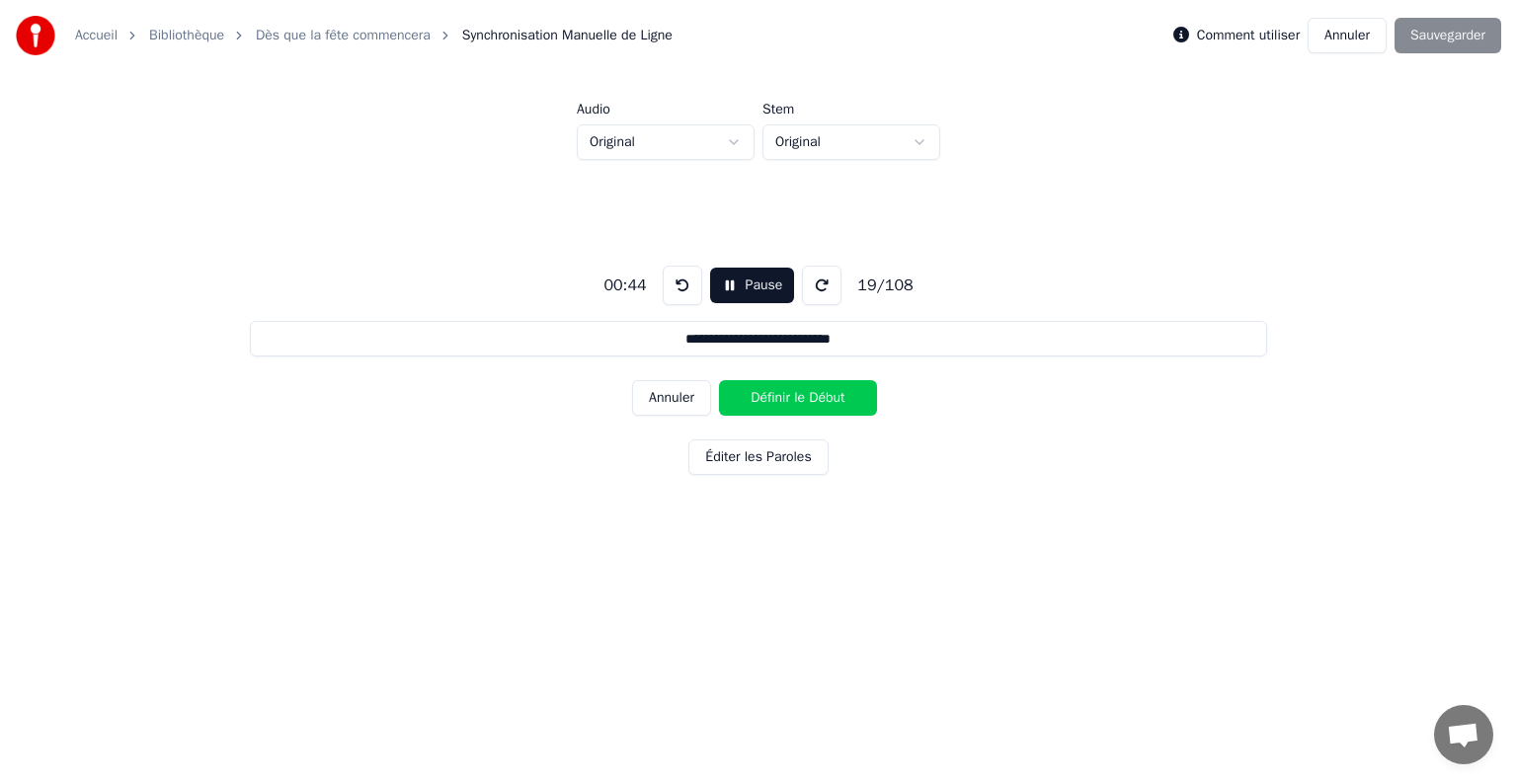 click on "Annuler" at bounding box center [672, 398] 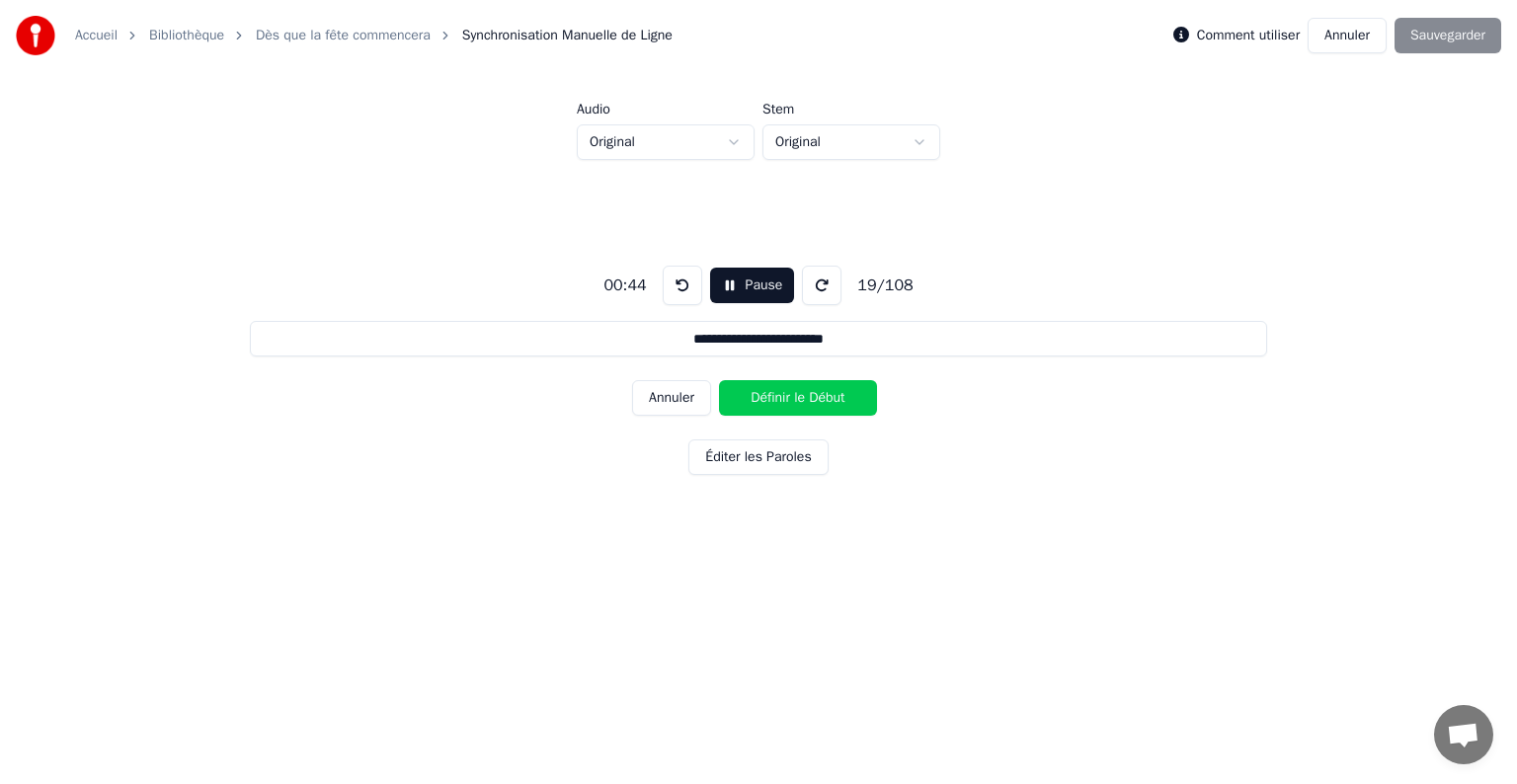 click on "Annuler" at bounding box center [672, 398] 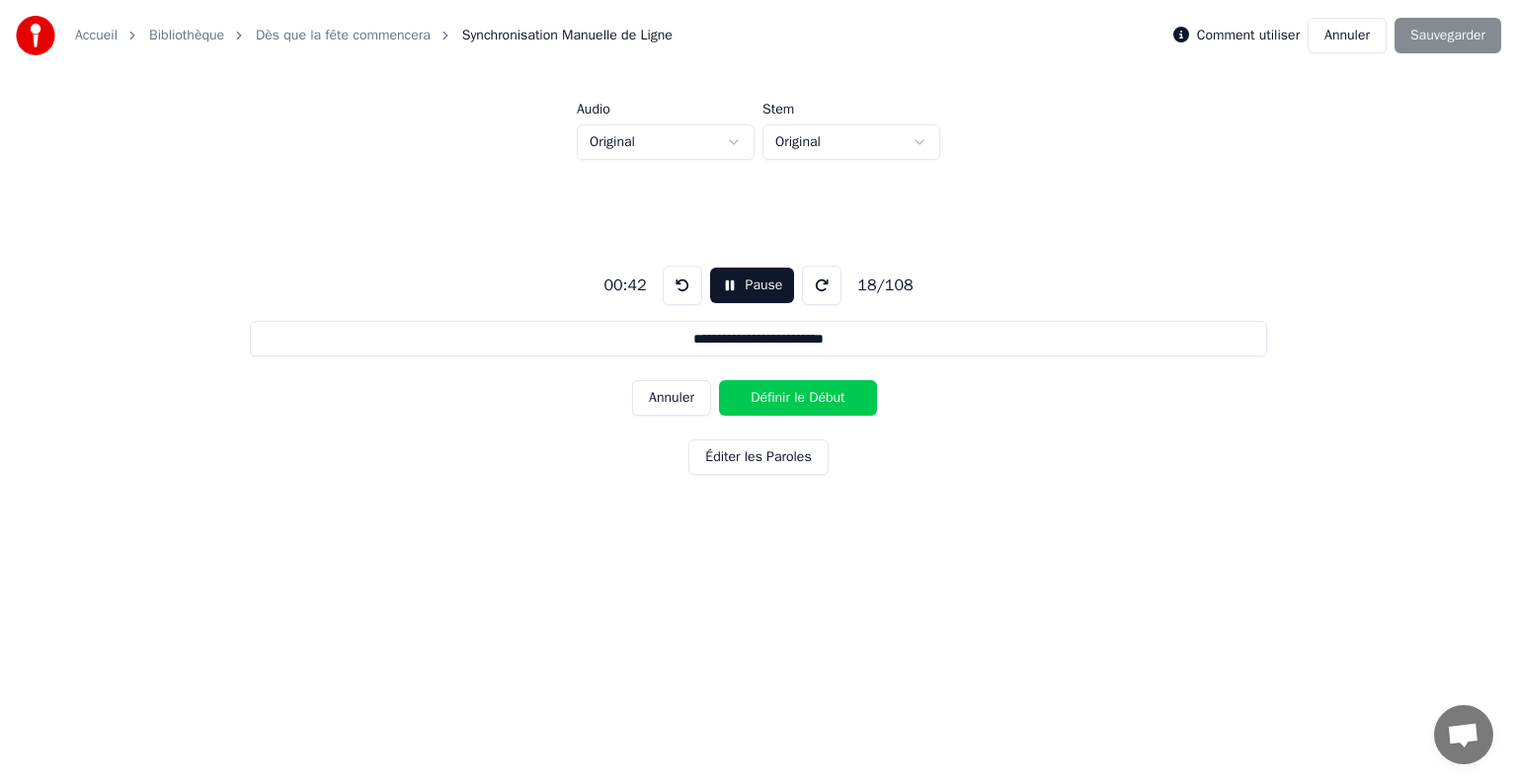 click on "Annuler" at bounding box center (672, 398) 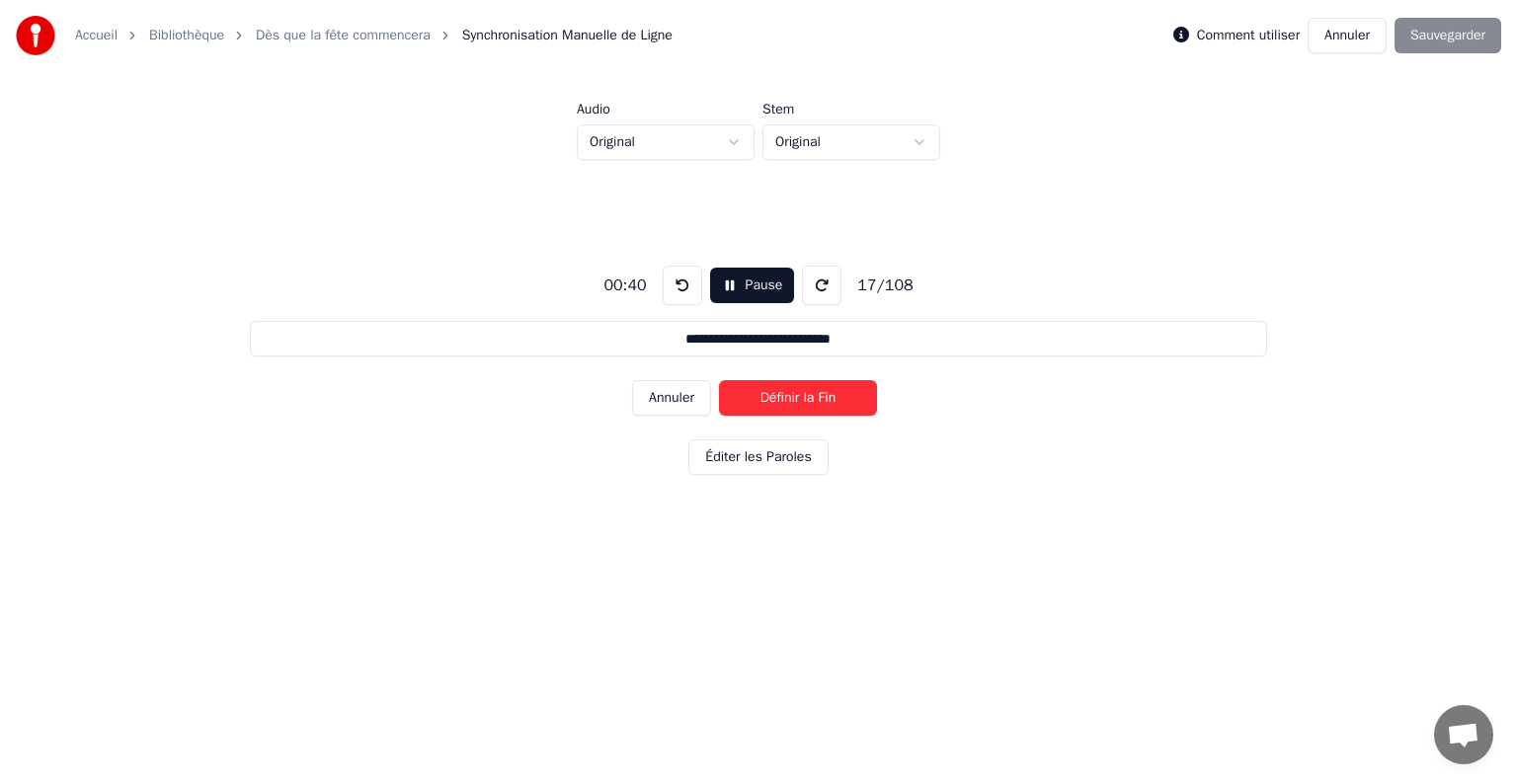 click on "Annuler" at bounding box center (672, 398) 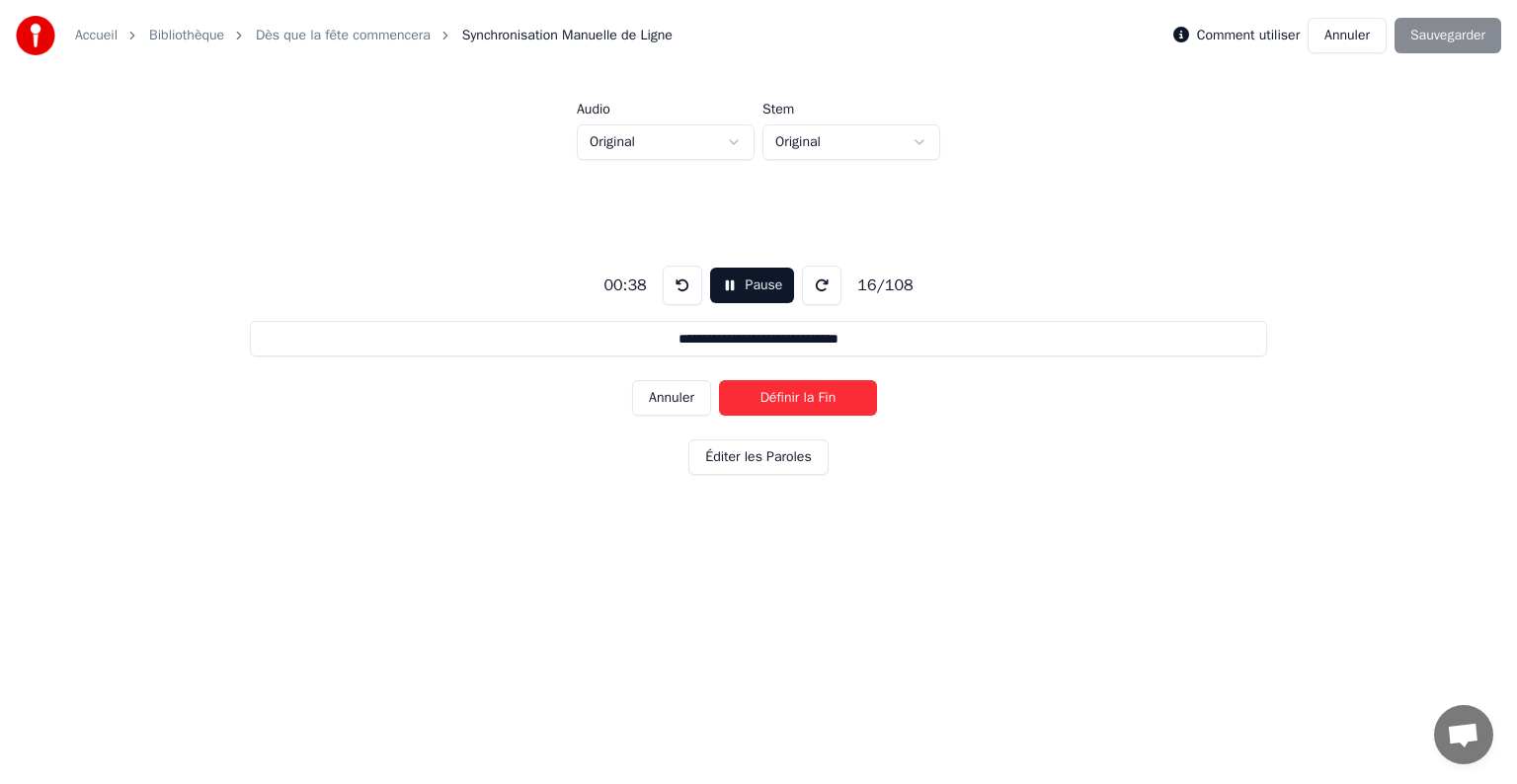 click on "Annuler" at bounding box center [672, 398] 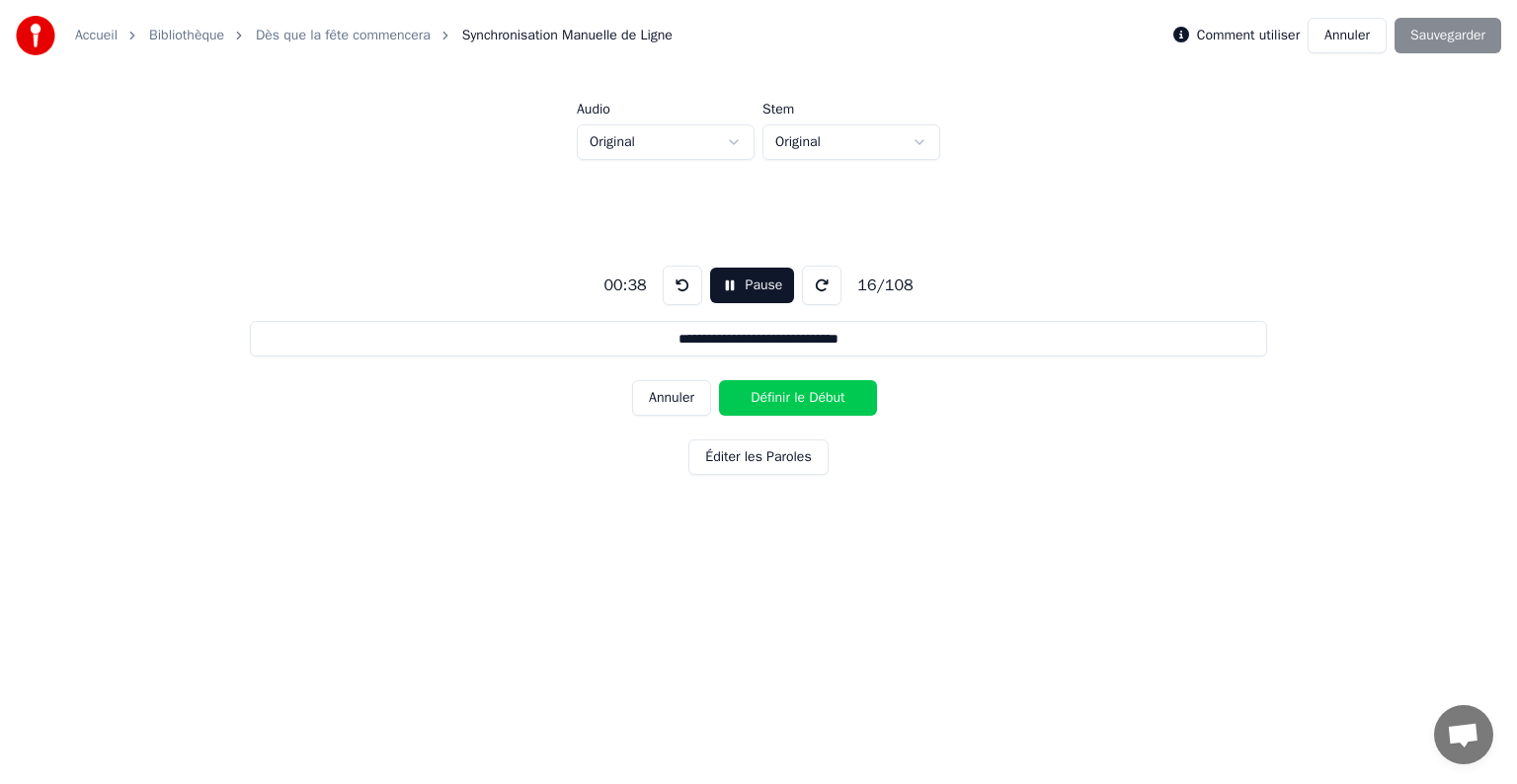 click on "Annuler" at bounding box center (672, 398) 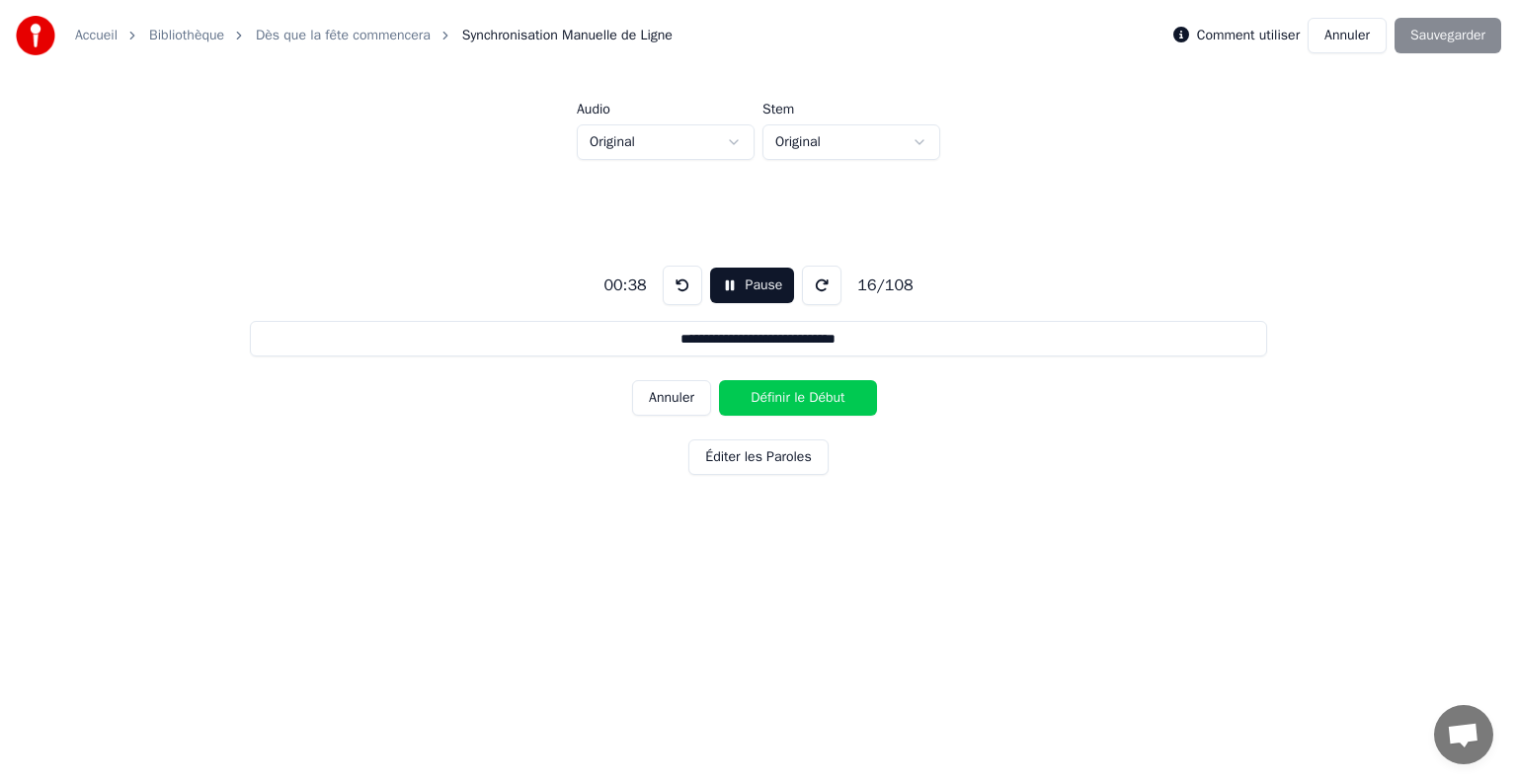 click on "Annuler" at bounding box center [672, 398] 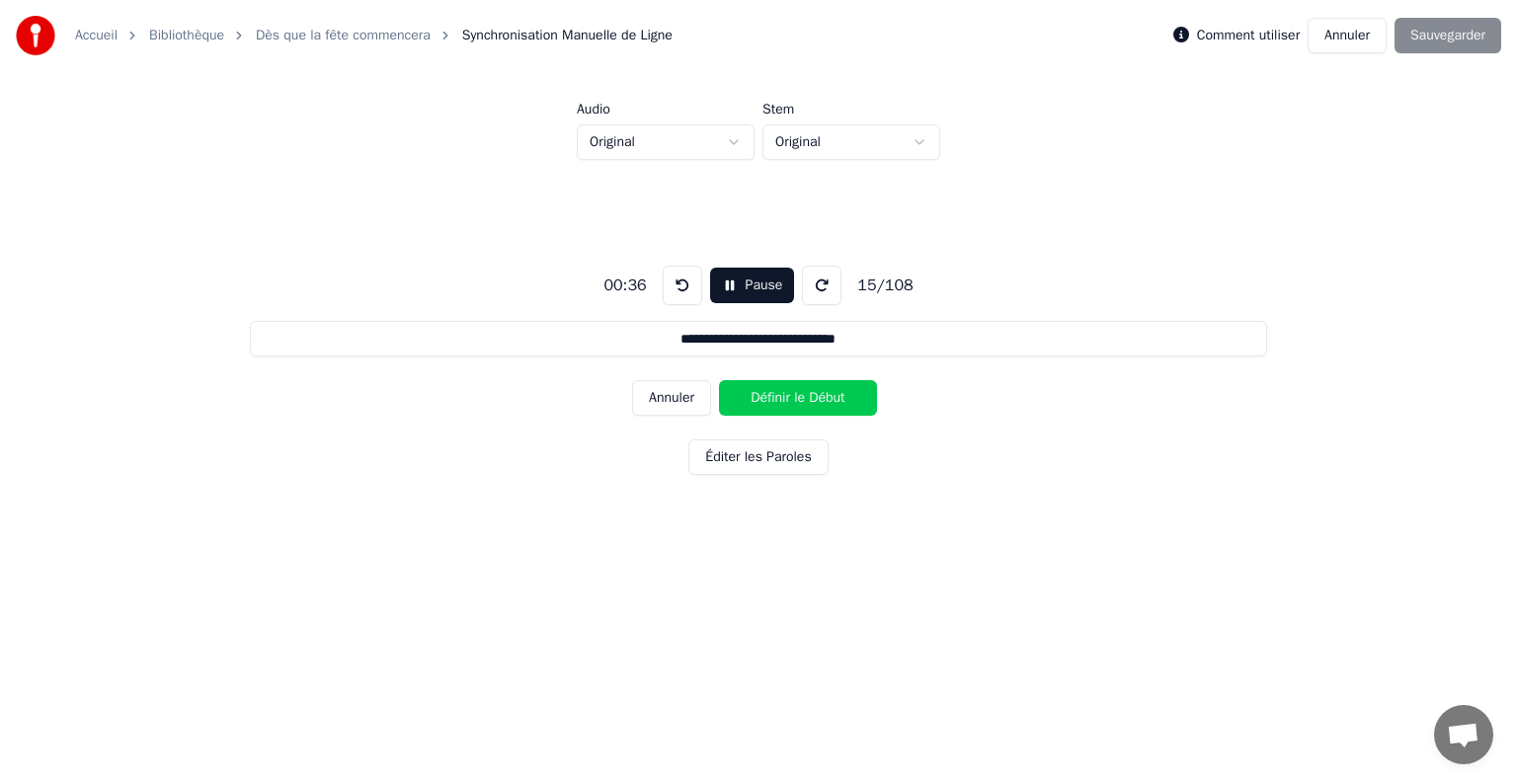 click on "Annuler" at bounding box center (672, 398) 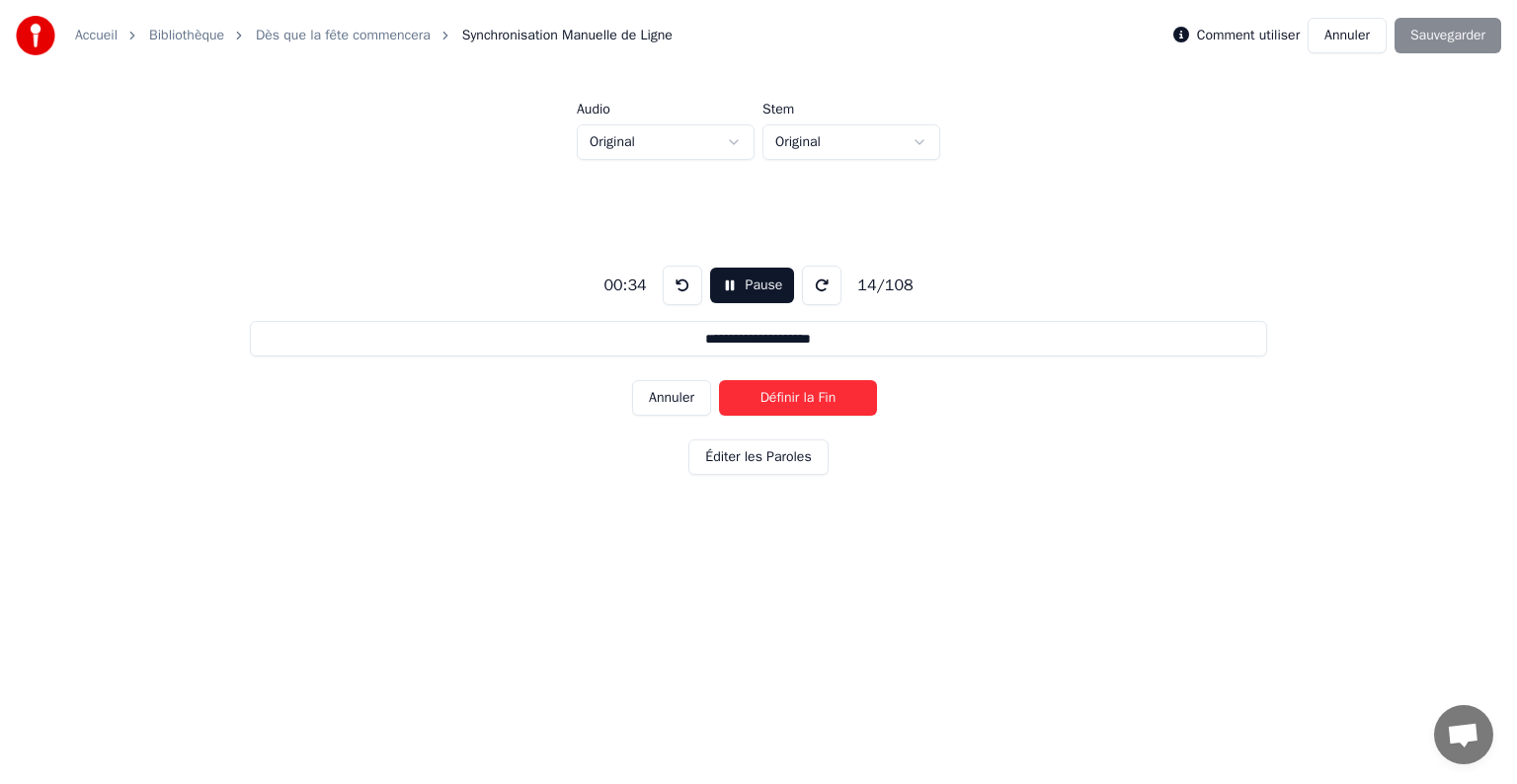 click on "Annuler" at bounding box center [672, 398] 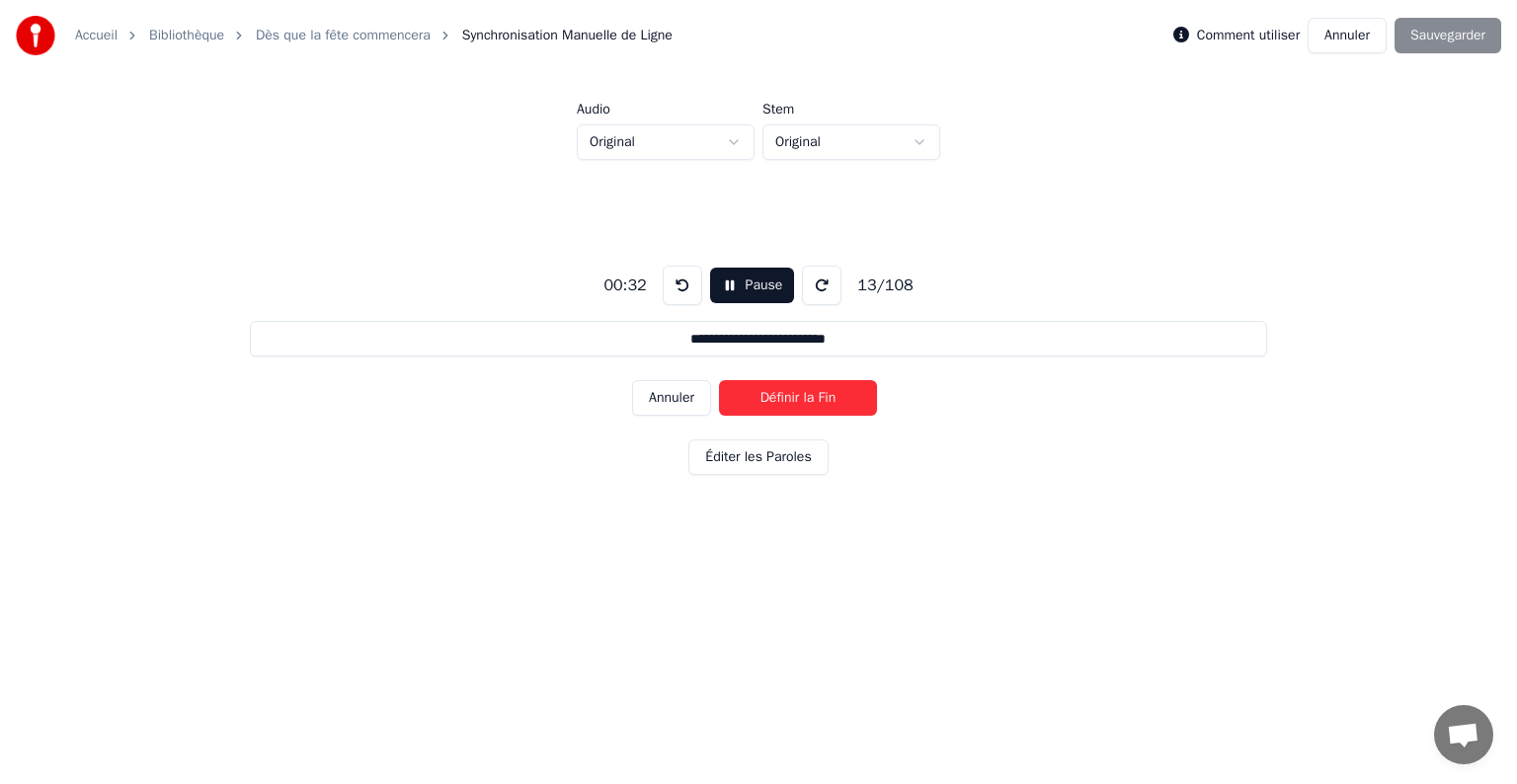 click on "Annuler" at bounding box center (672, 398) 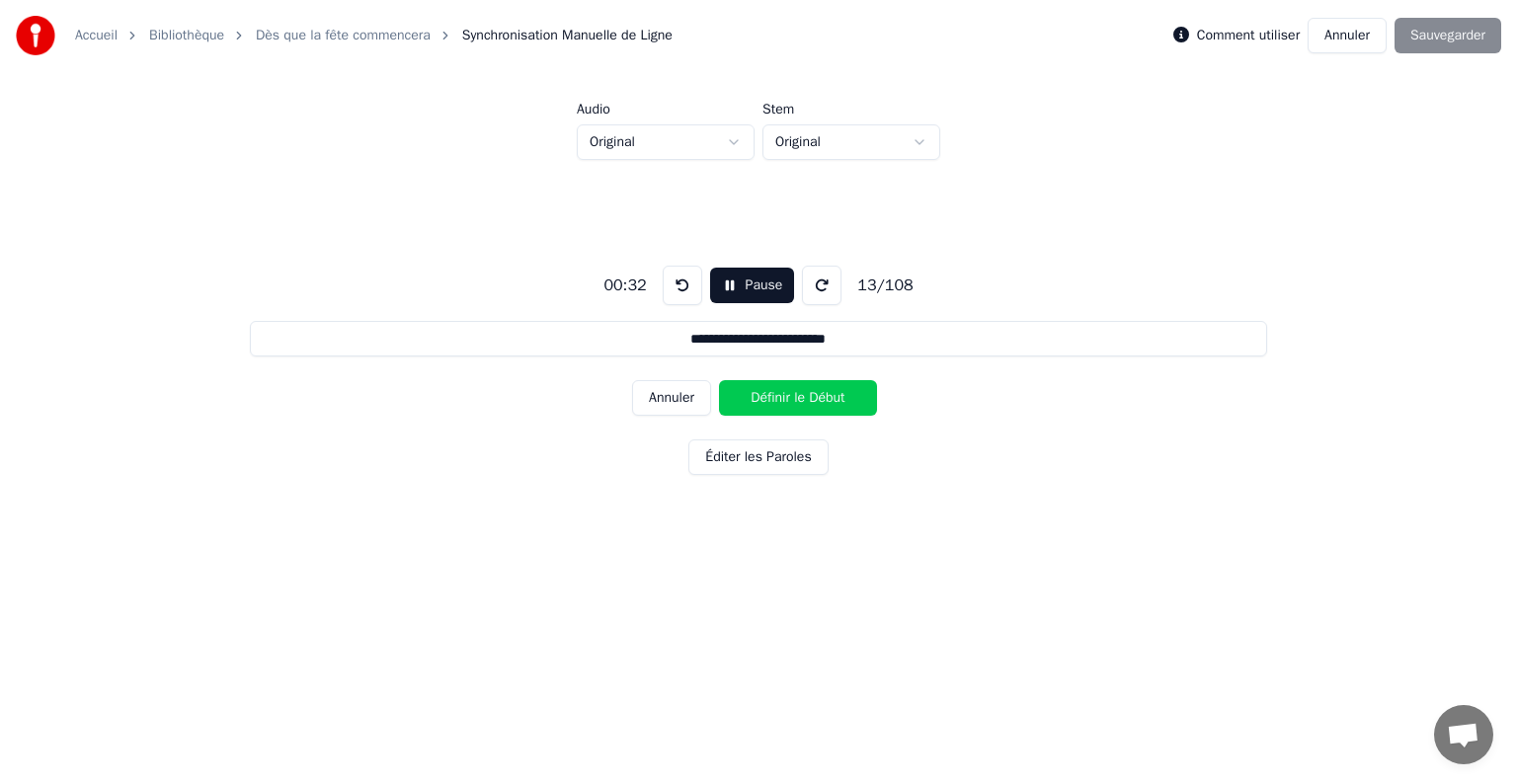 click on "Annuler" at bounding box center [672, 398] 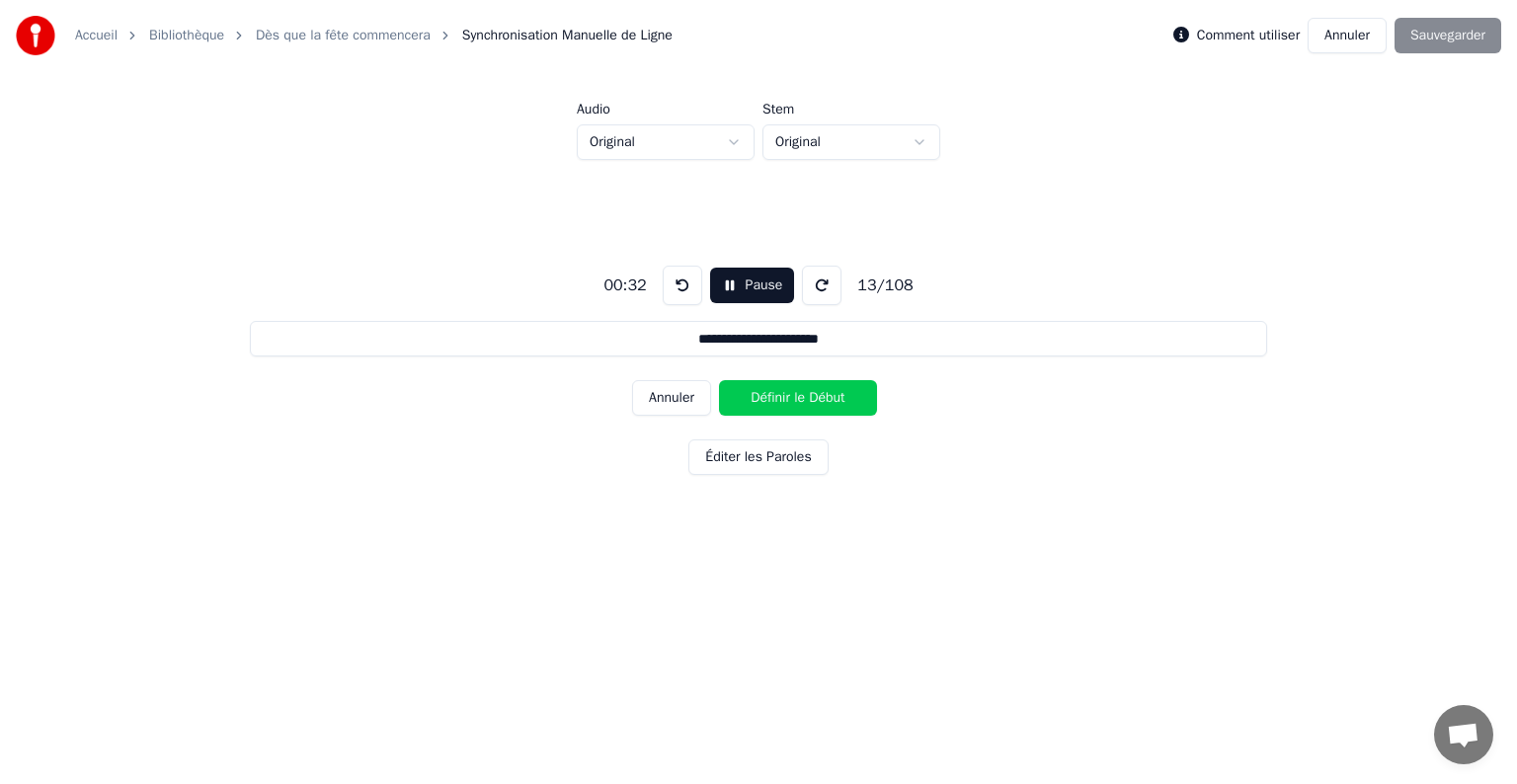 click on "Annuler" at bounding box center [672, 398] 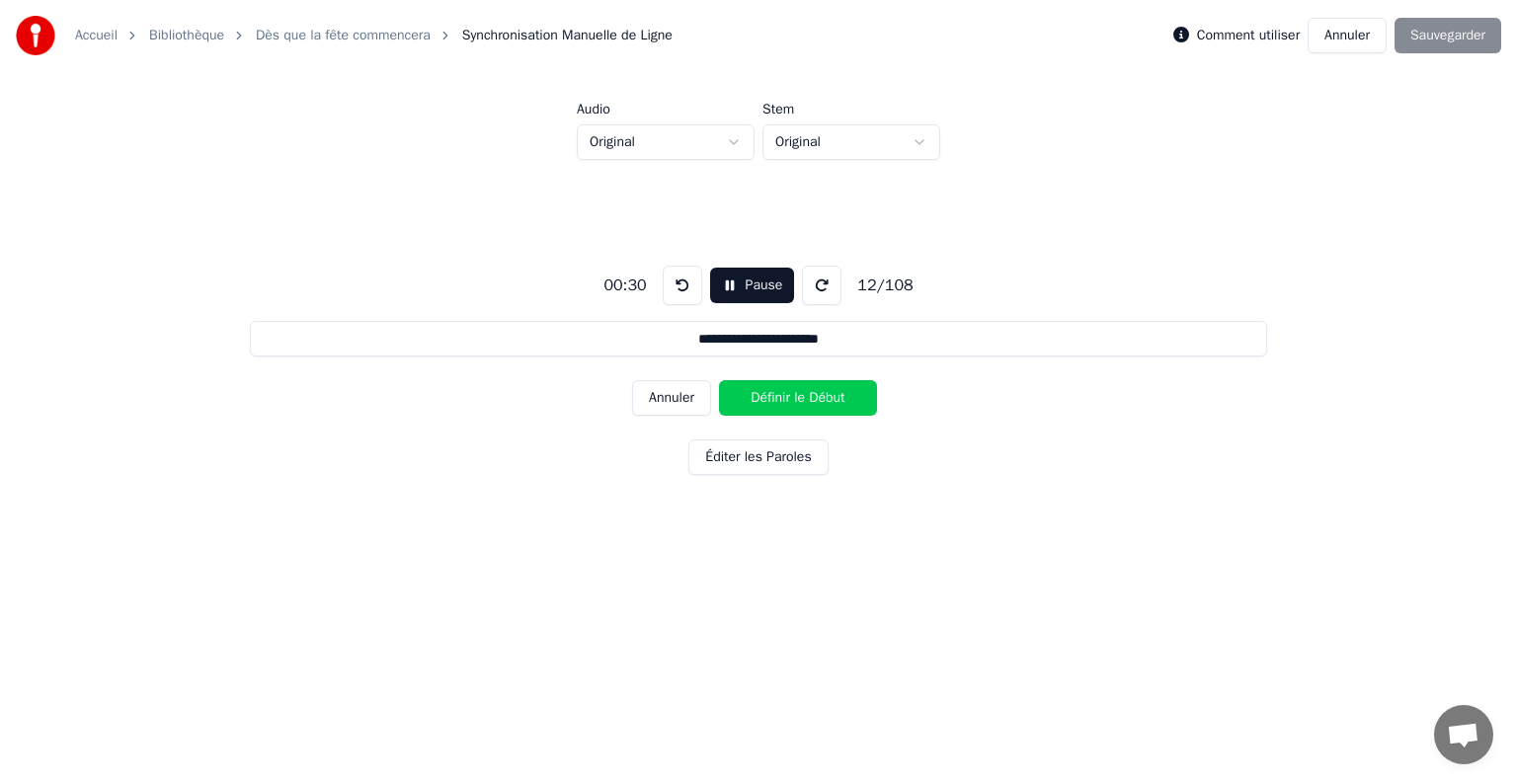 click on "Annuler" at bounding box center [672, 398] 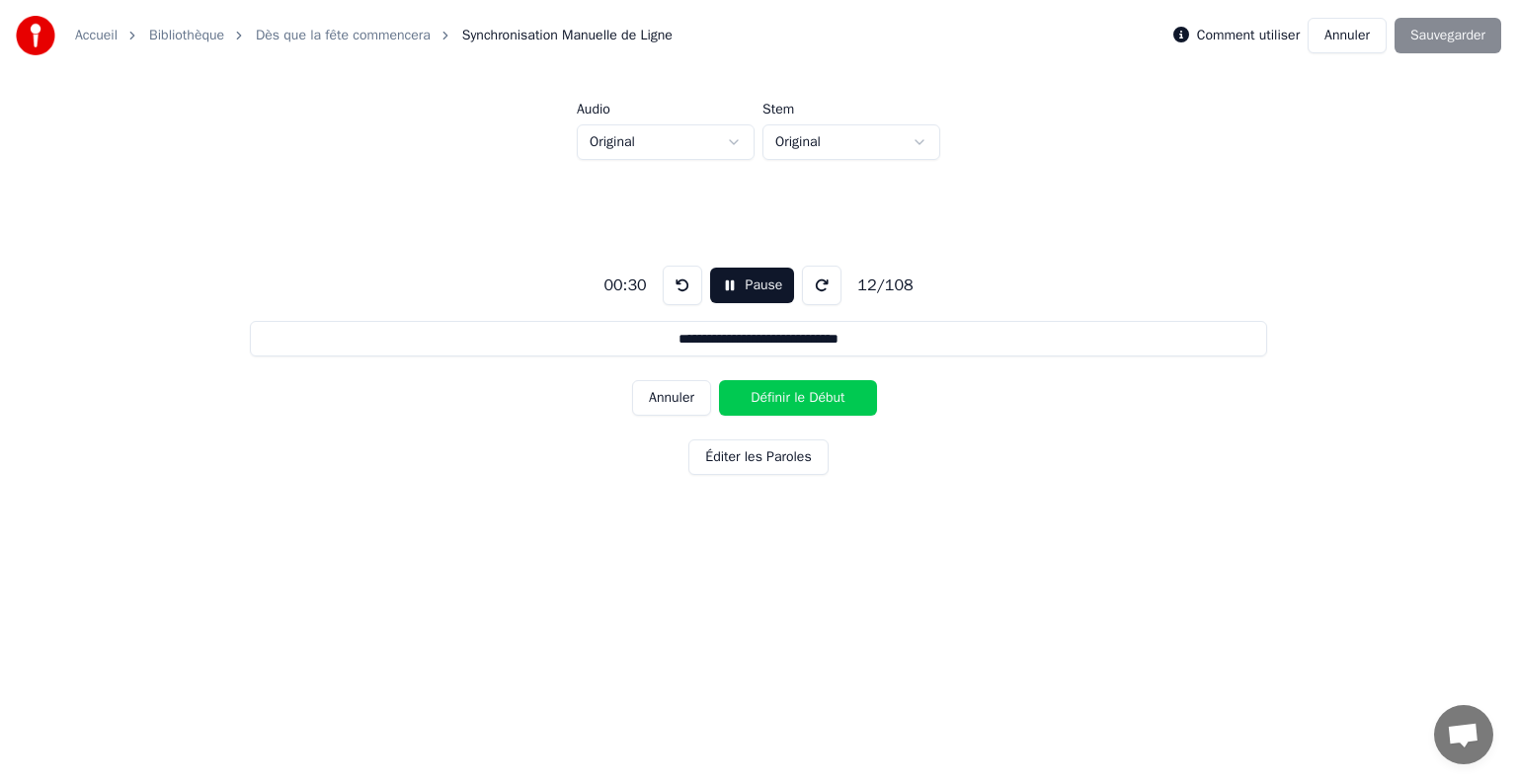 click on "Annuler" at bounding box center (672, 398) 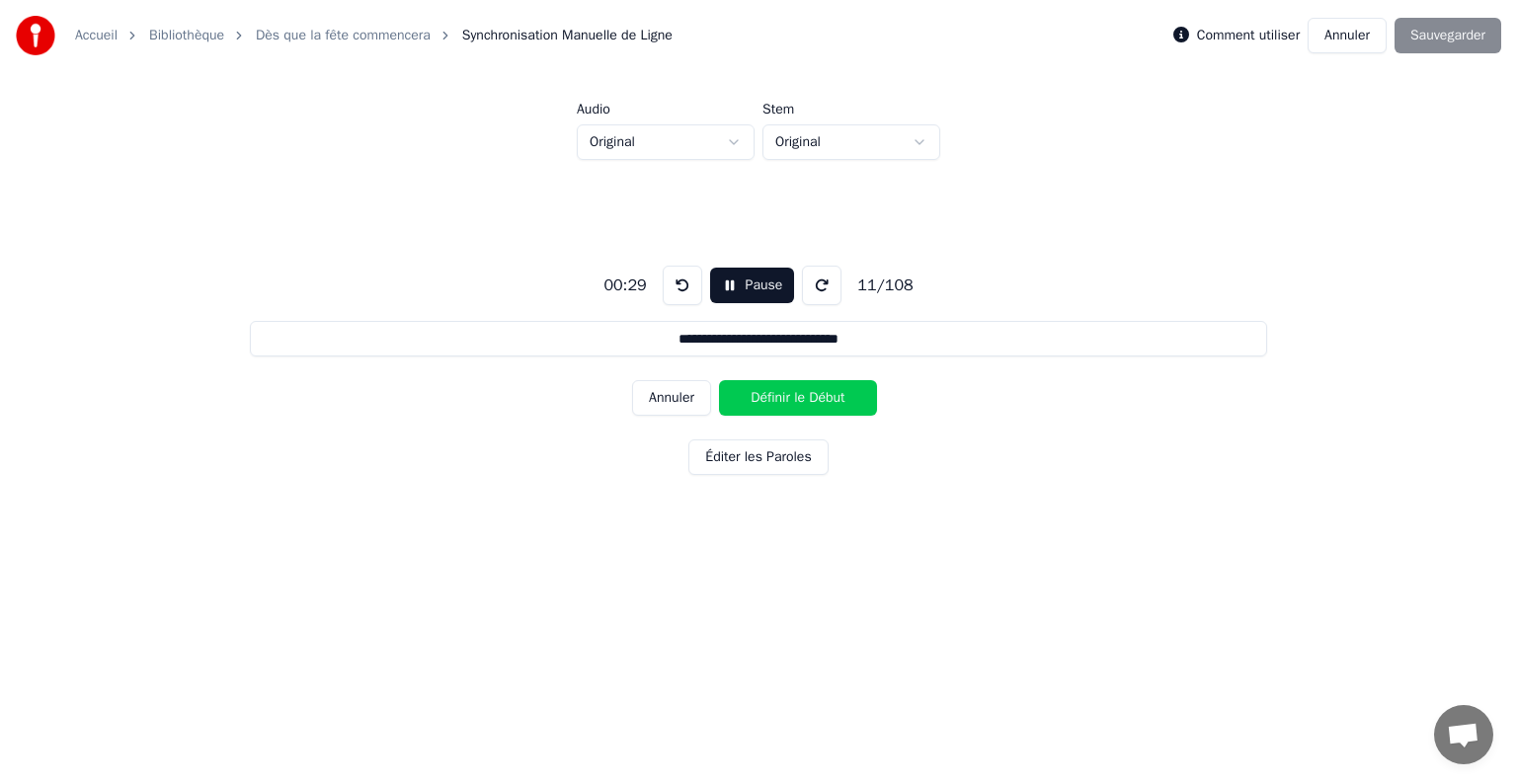 click on "Annuler" at bounding box center (672, 398) 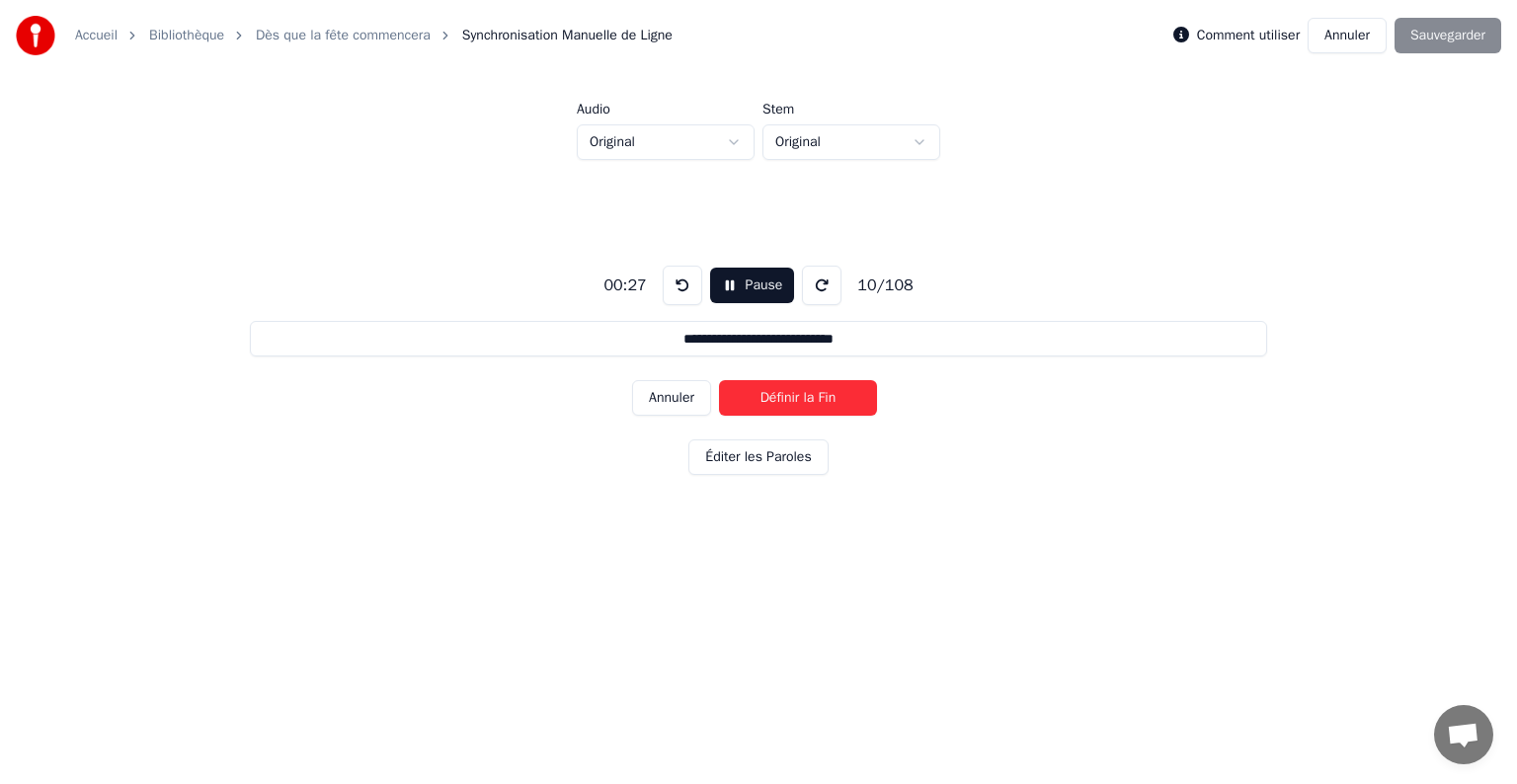 click on "Annuler" at bounding box center (672, 398) 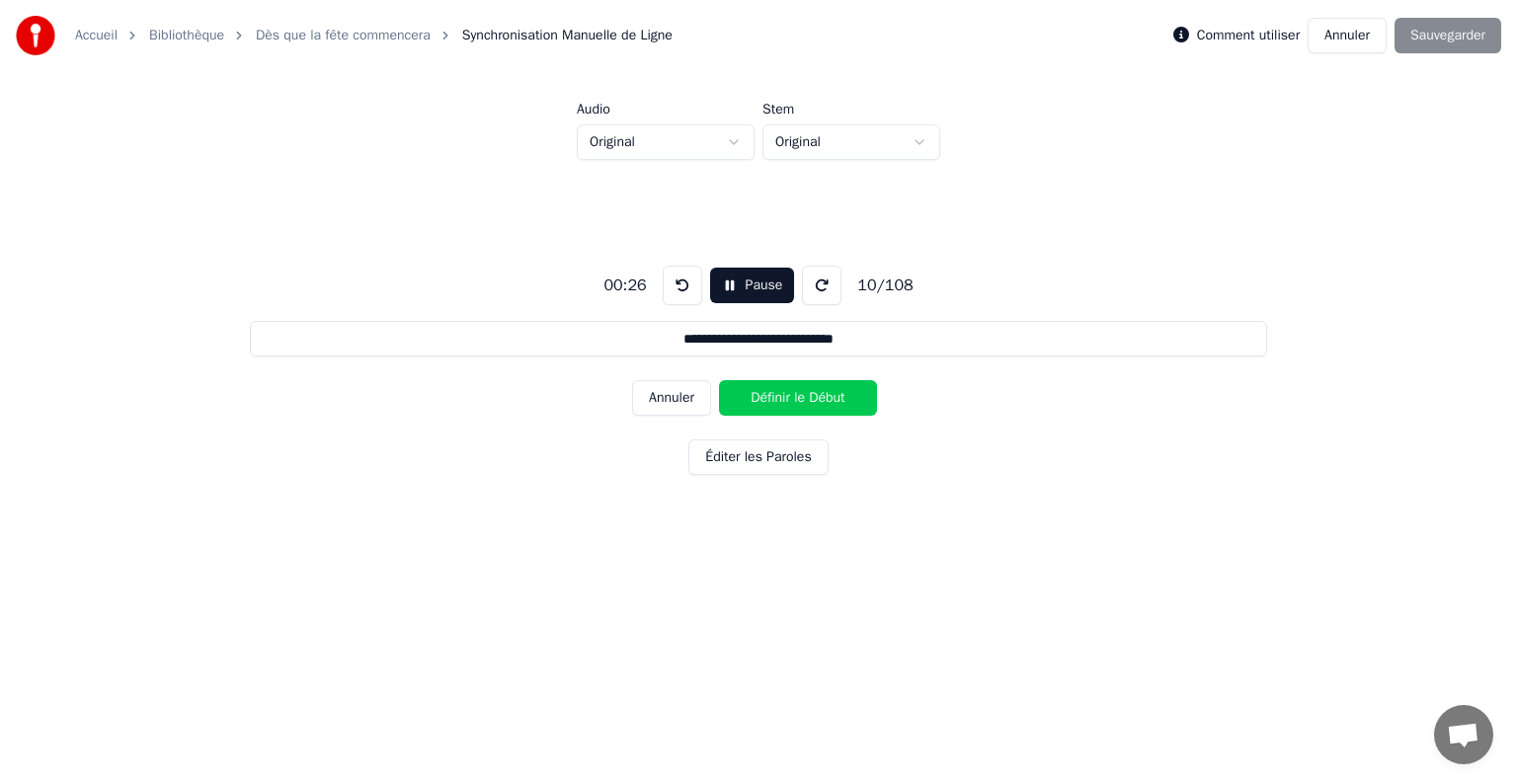 click on "Annuler" at bounding box center [672, 398] 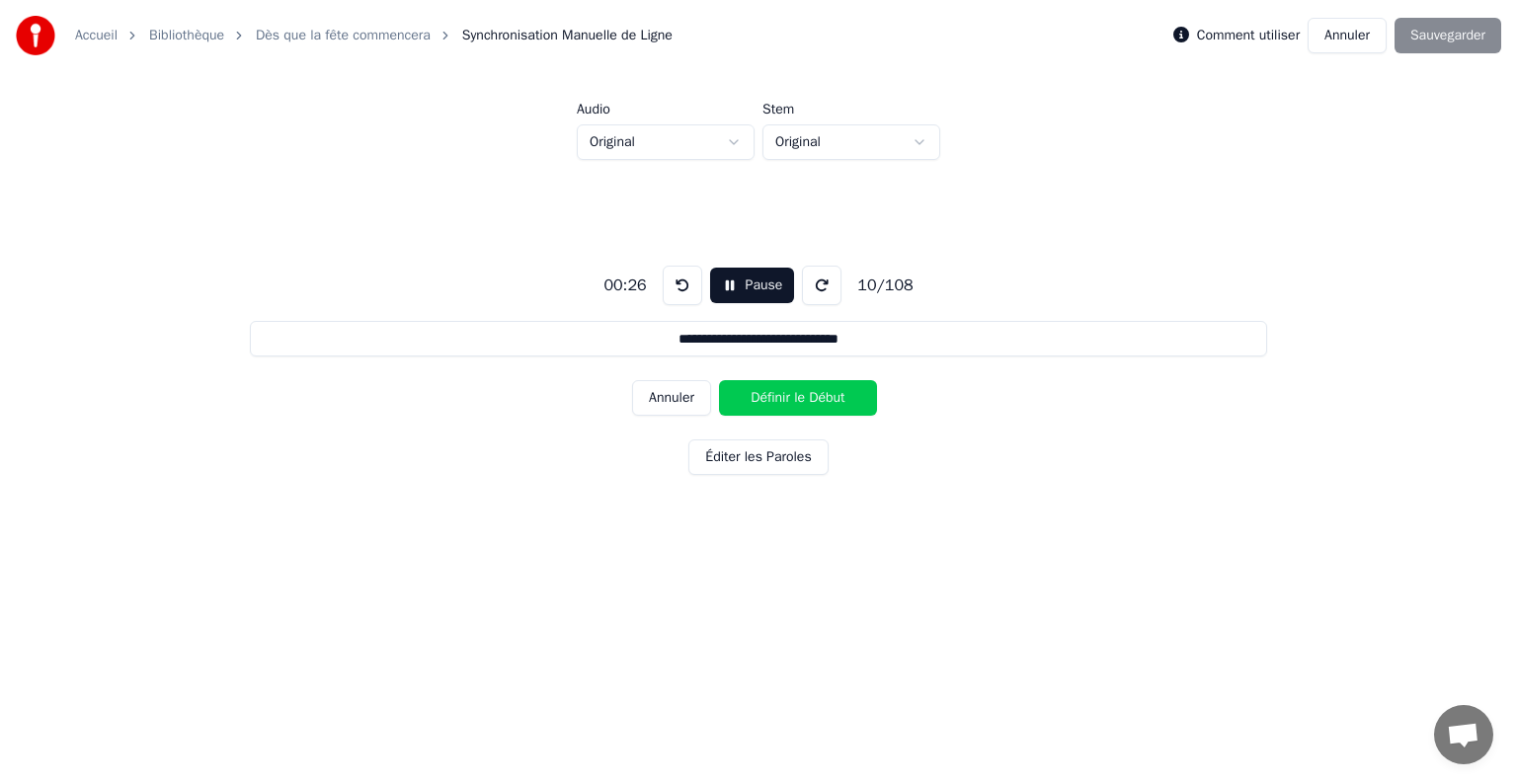 click on "Annuler" at bounding box center (672, 398) 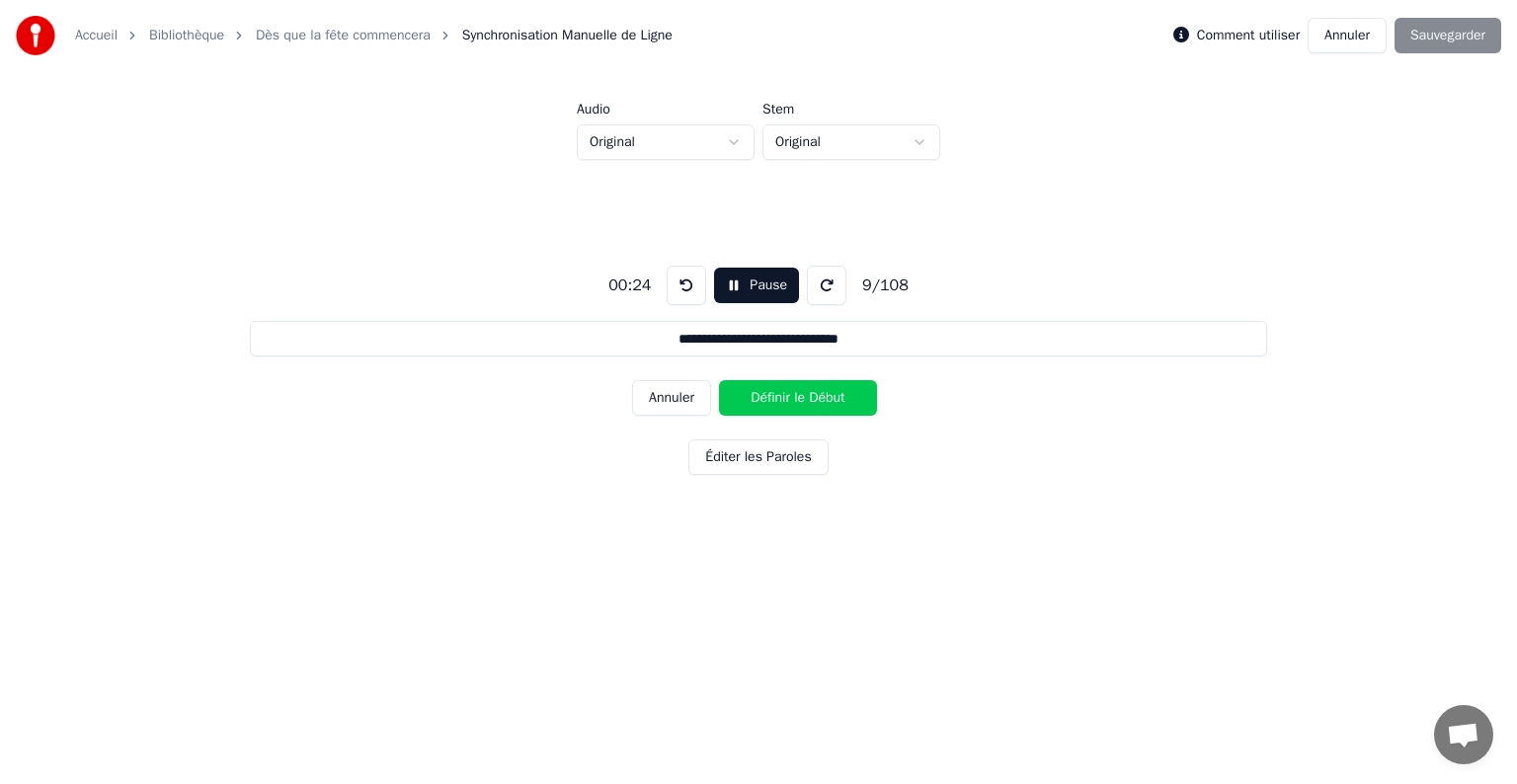 click on "Annuler" at bounding box center [672, 398] 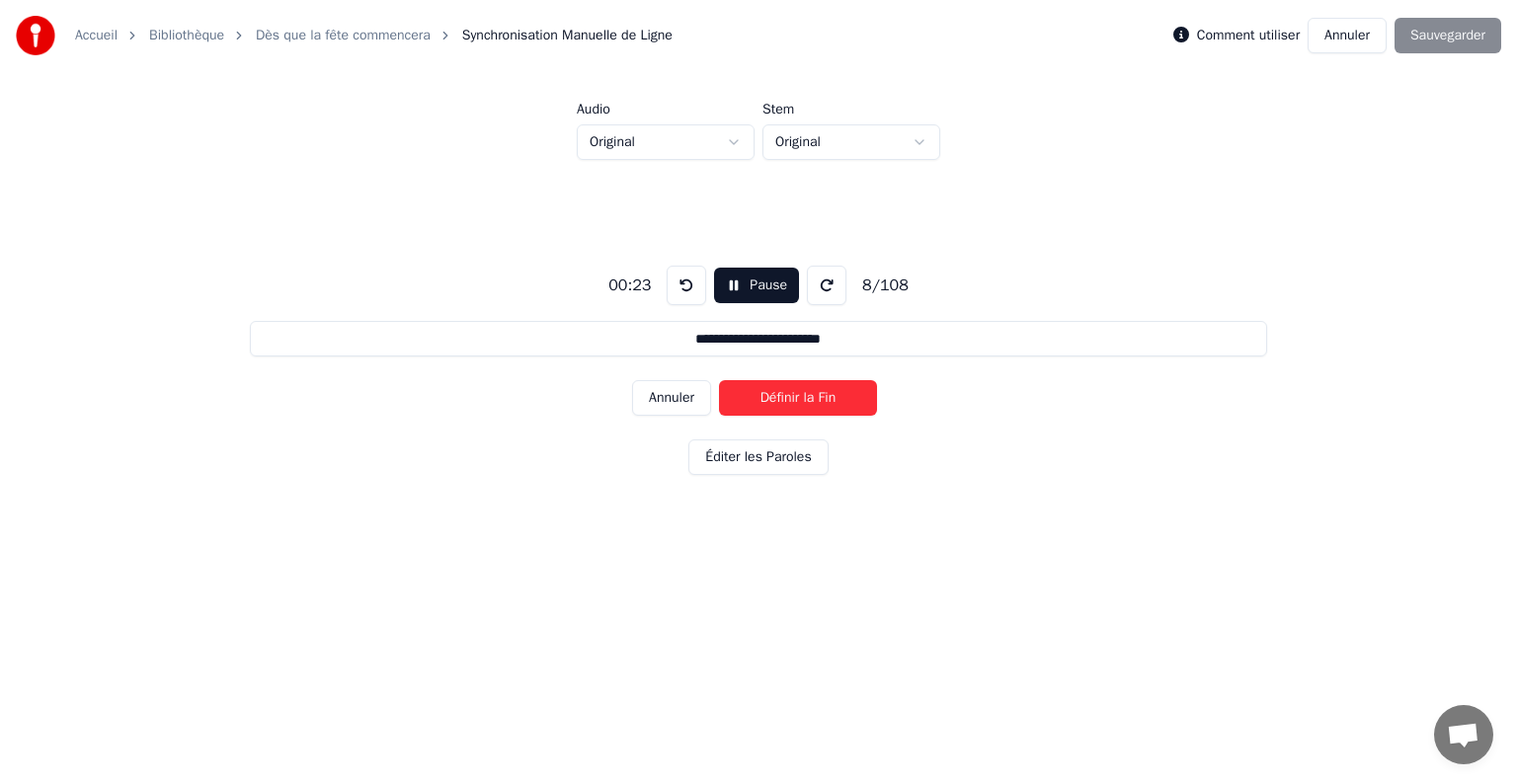 click on "Annuler" at bounding box center (672, 398) 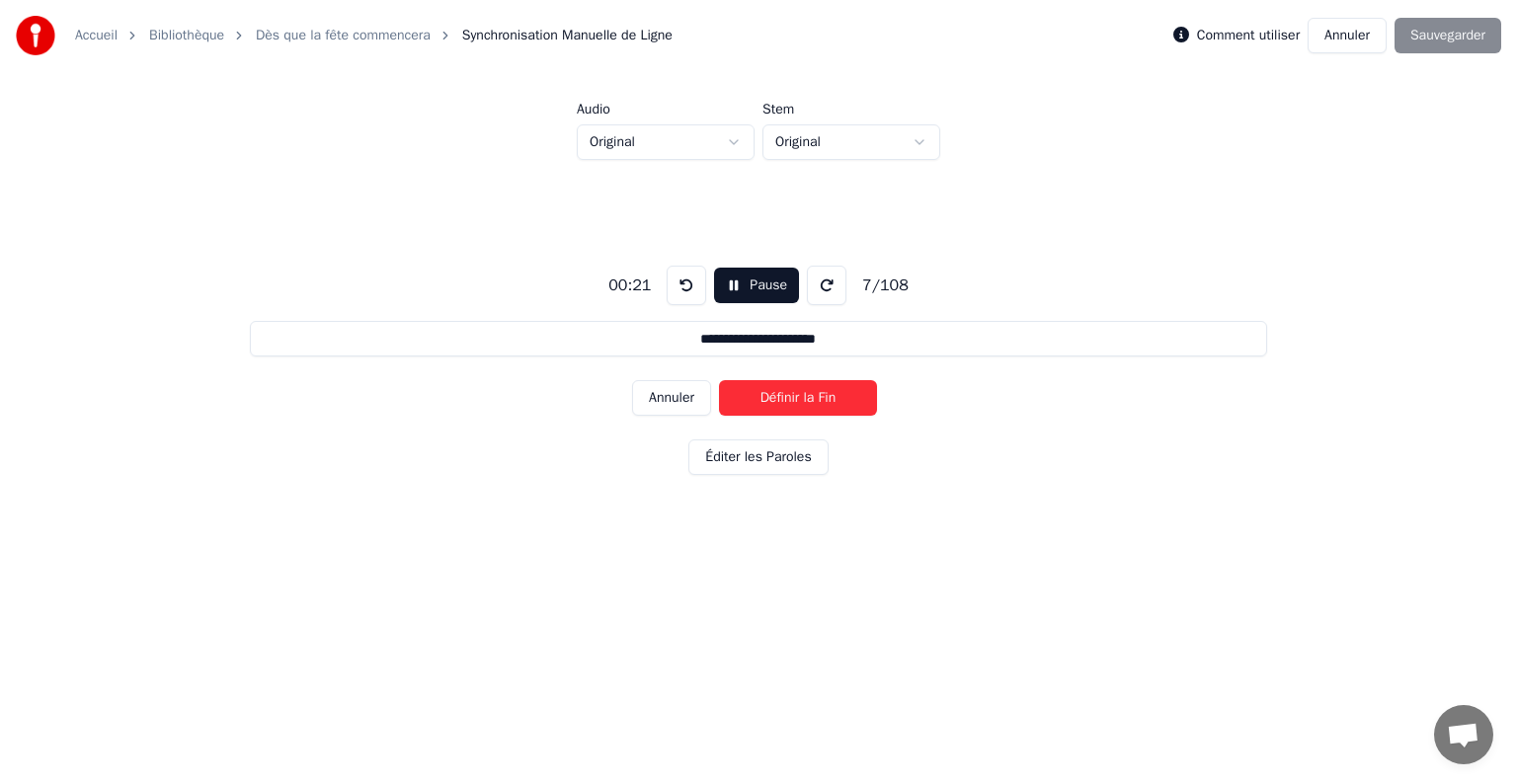 click on "Annuler" at bounding box center (672, 398) 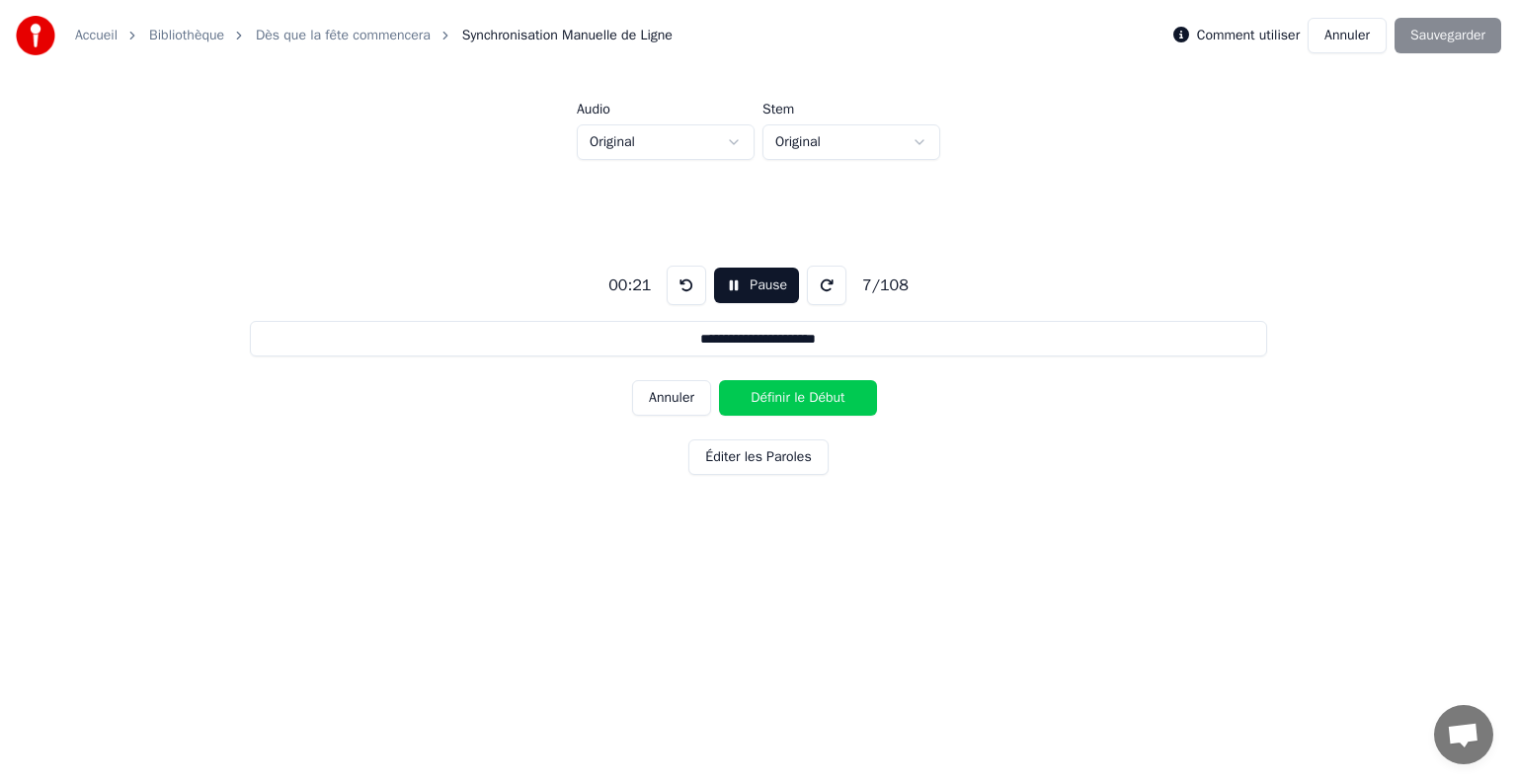 drag, startPoint x: 675, startPoint y: 392, endPoint x: 742, endPoint y: 196, distance: 207.13522 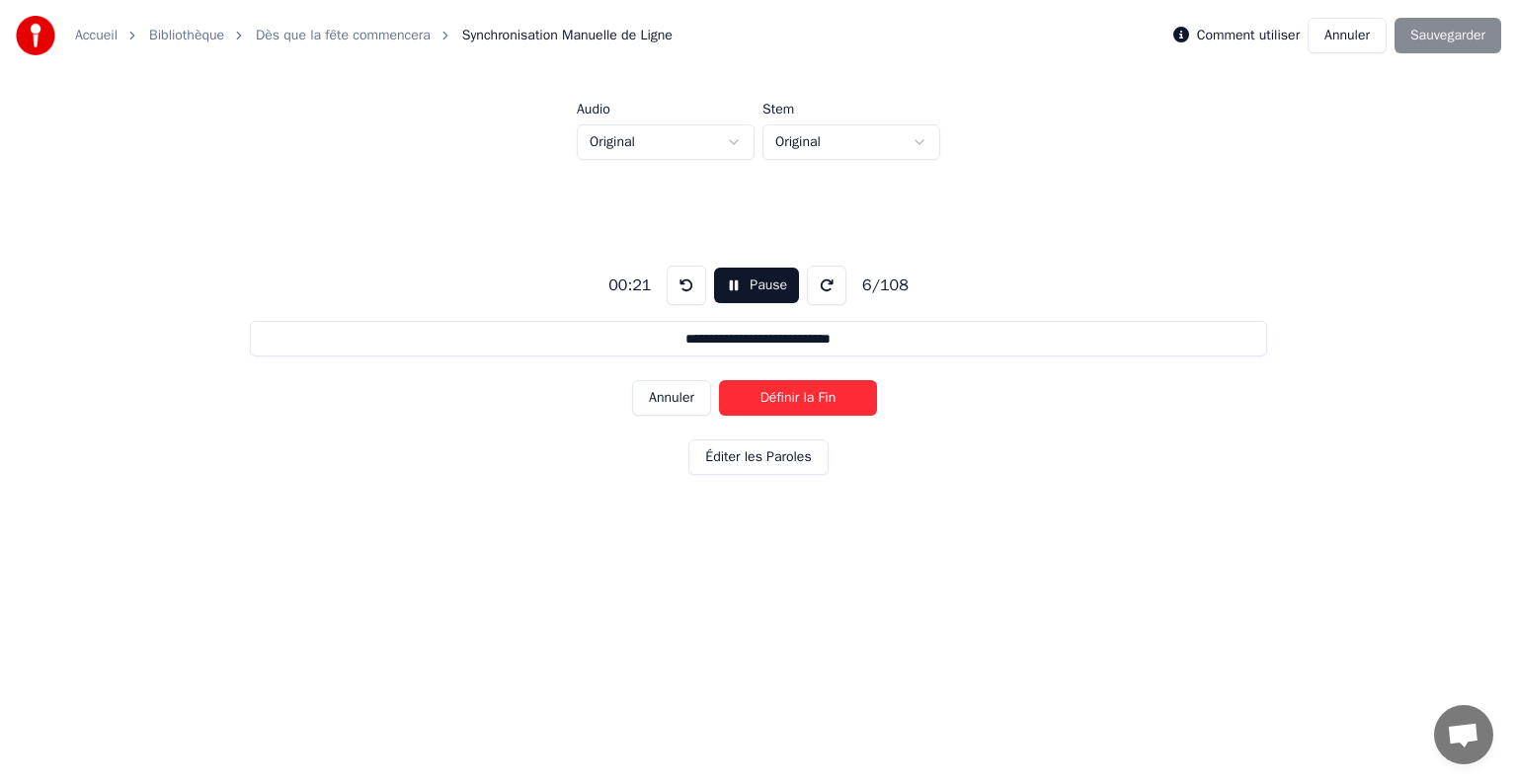 click on "Pause" at bounding box center [757, 285] 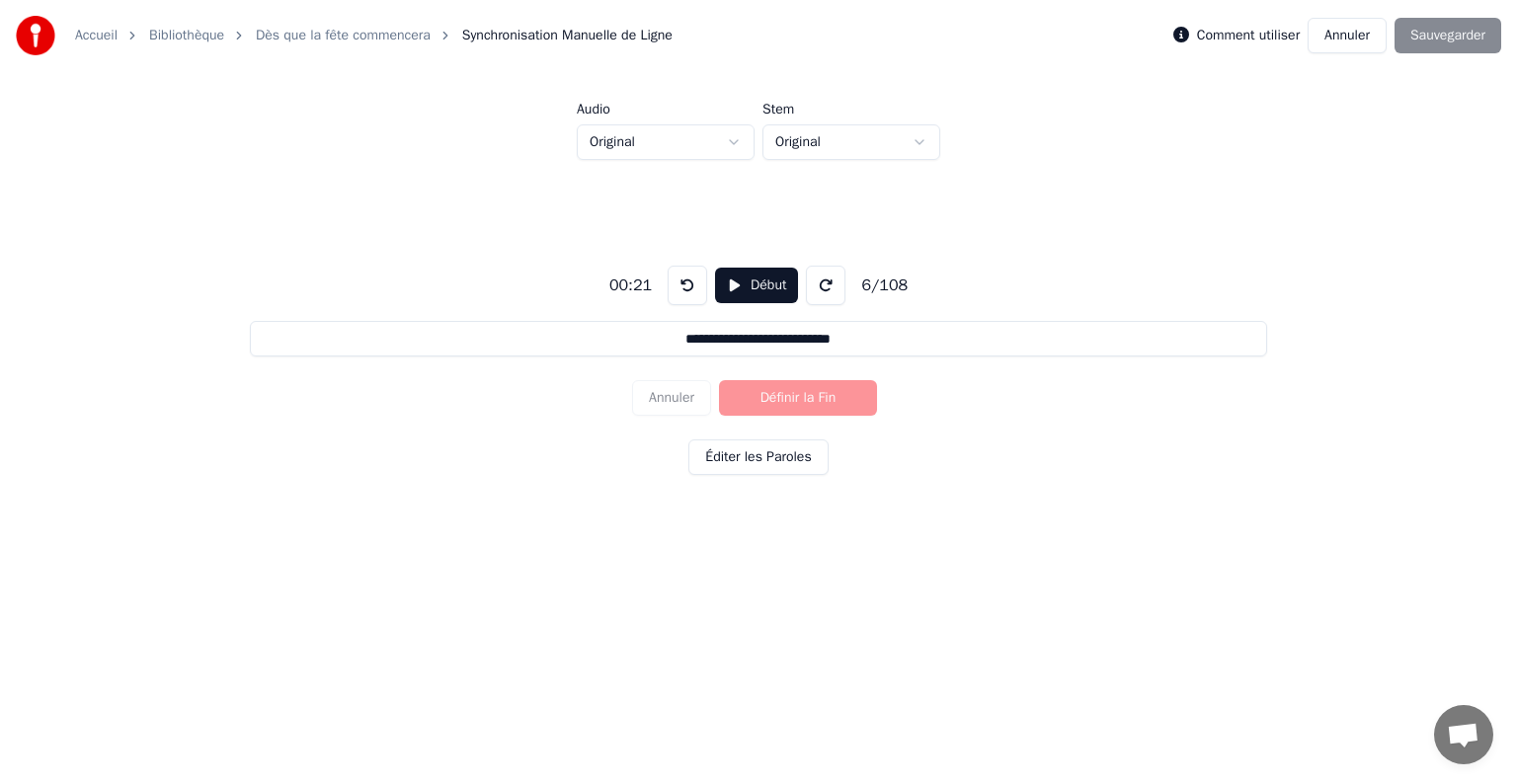 click on "Annuler" at bounding box center [1347, 36] 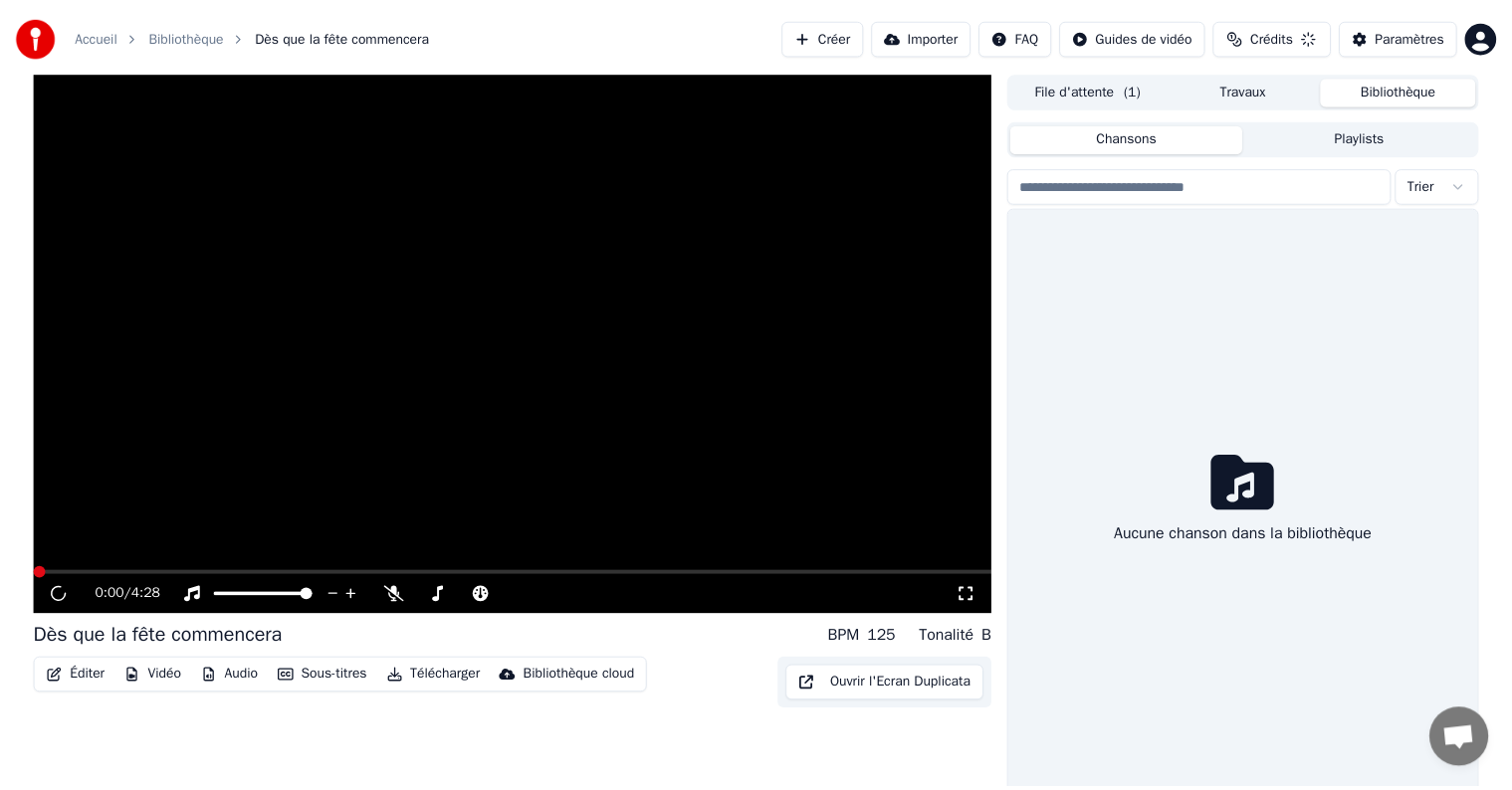 scroll, scrollTop: 9, scrollLeft: 0, axis: vertical 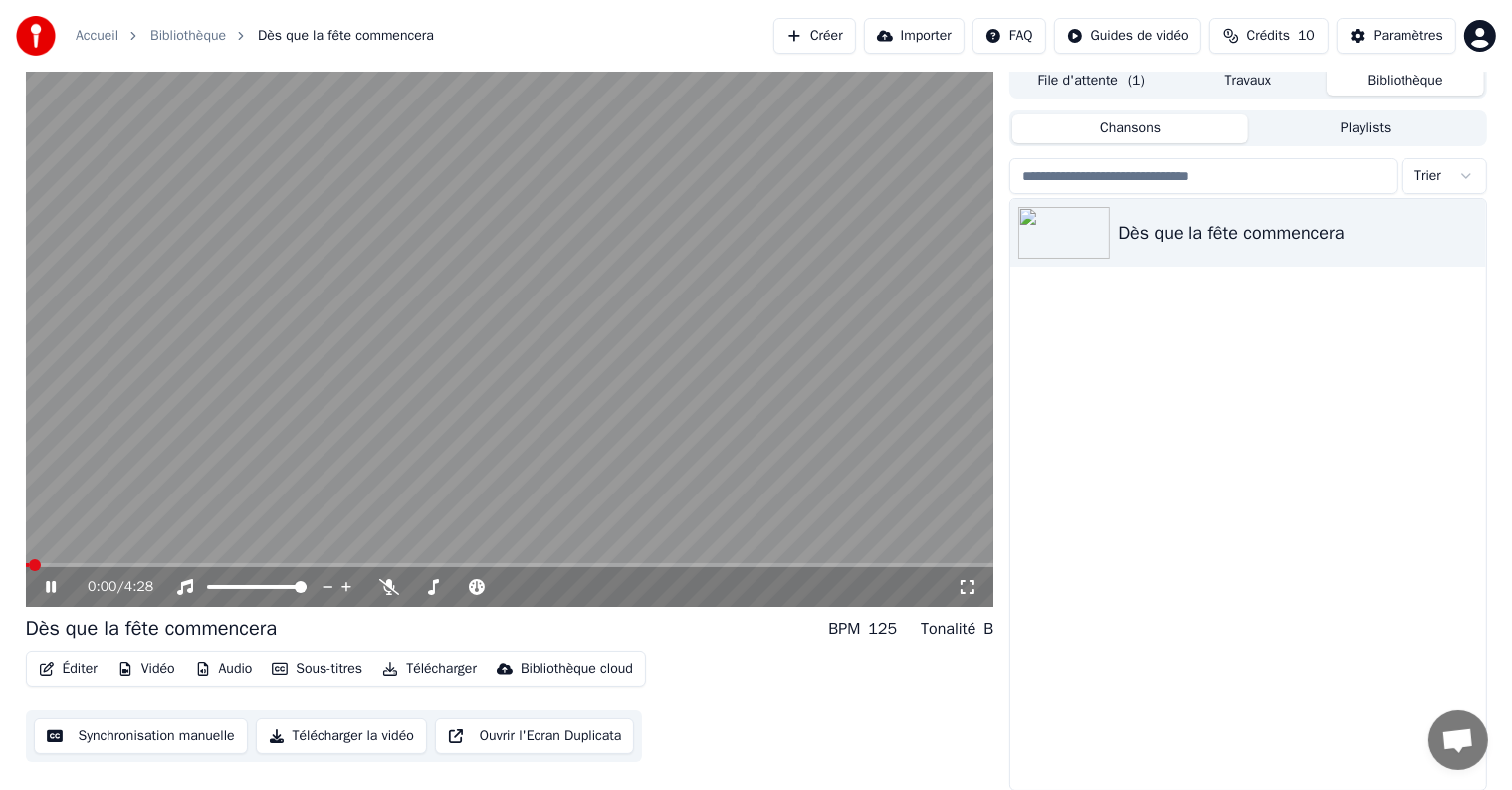 click 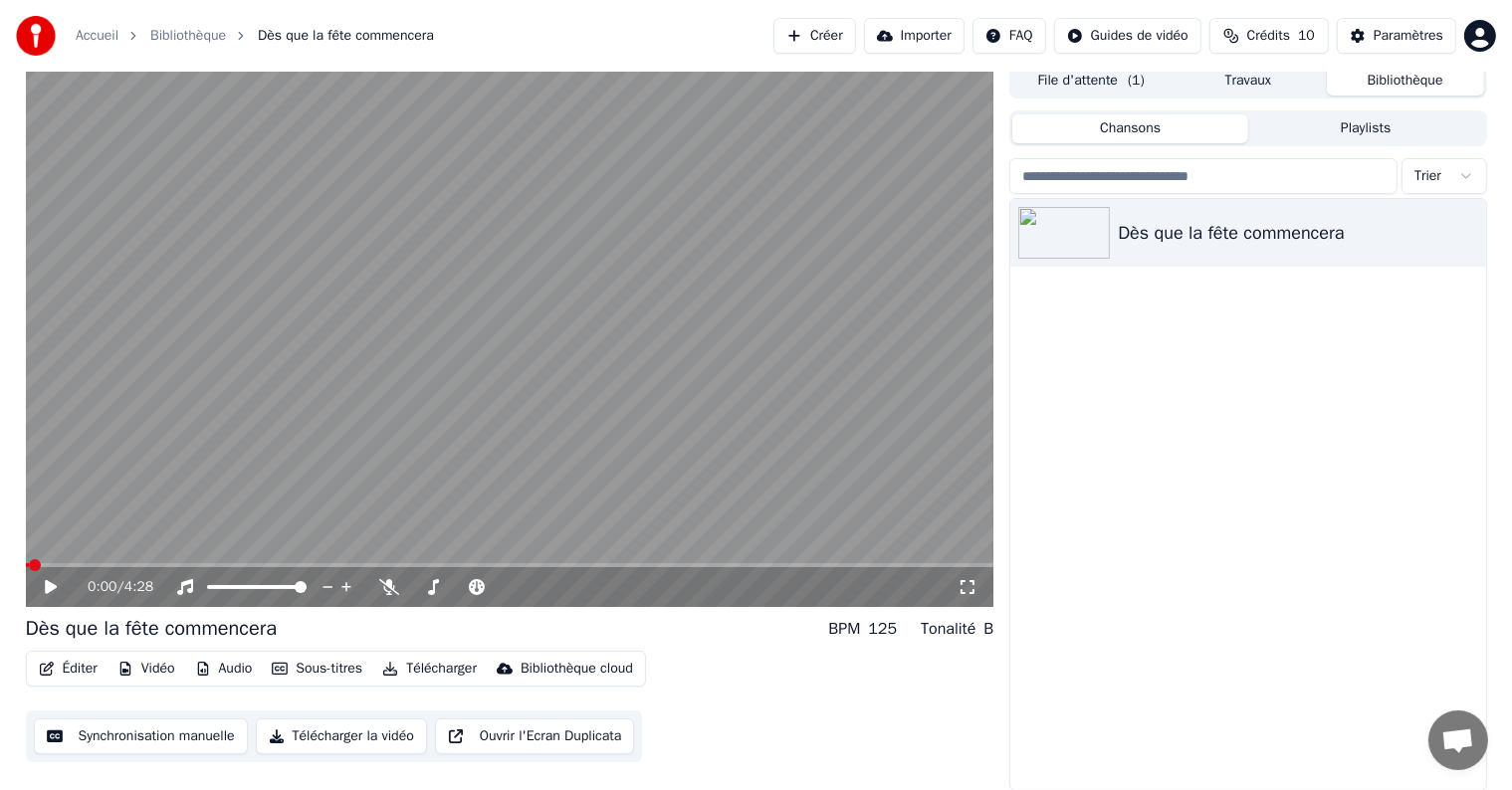 click on "0:00  /  4:28" at bounding box center [510, 587] 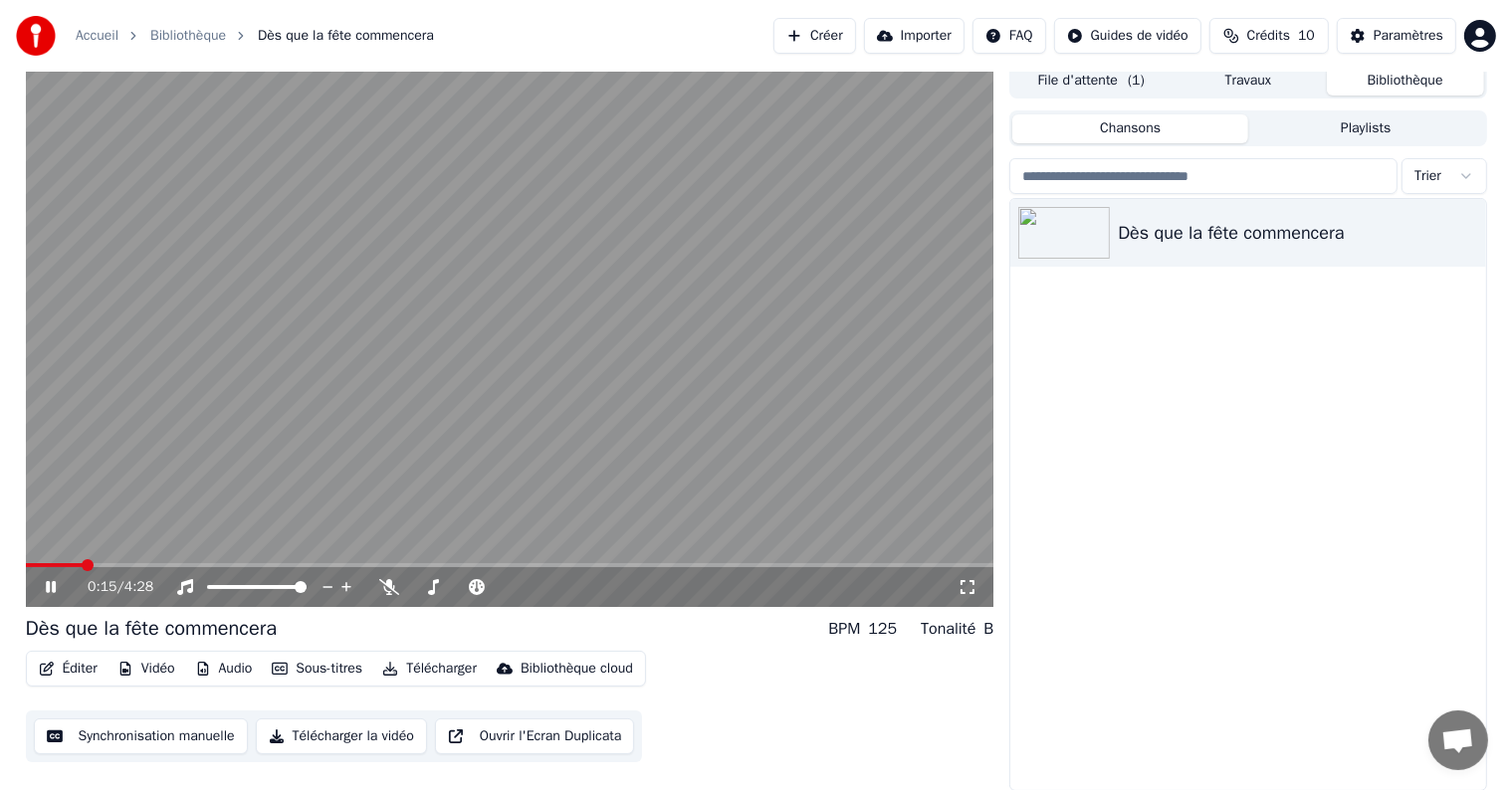 click 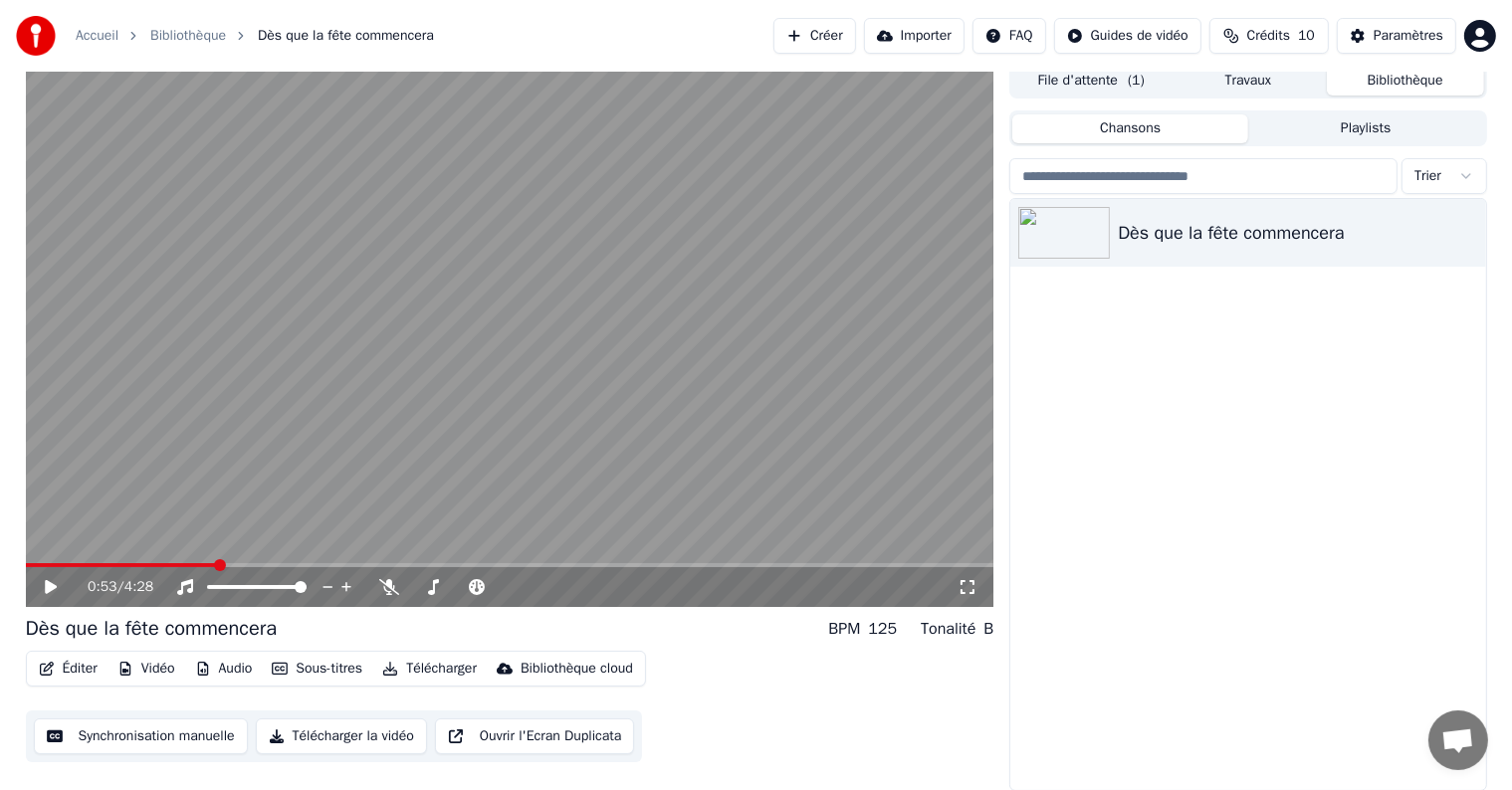click at bounding box center (220, 565) 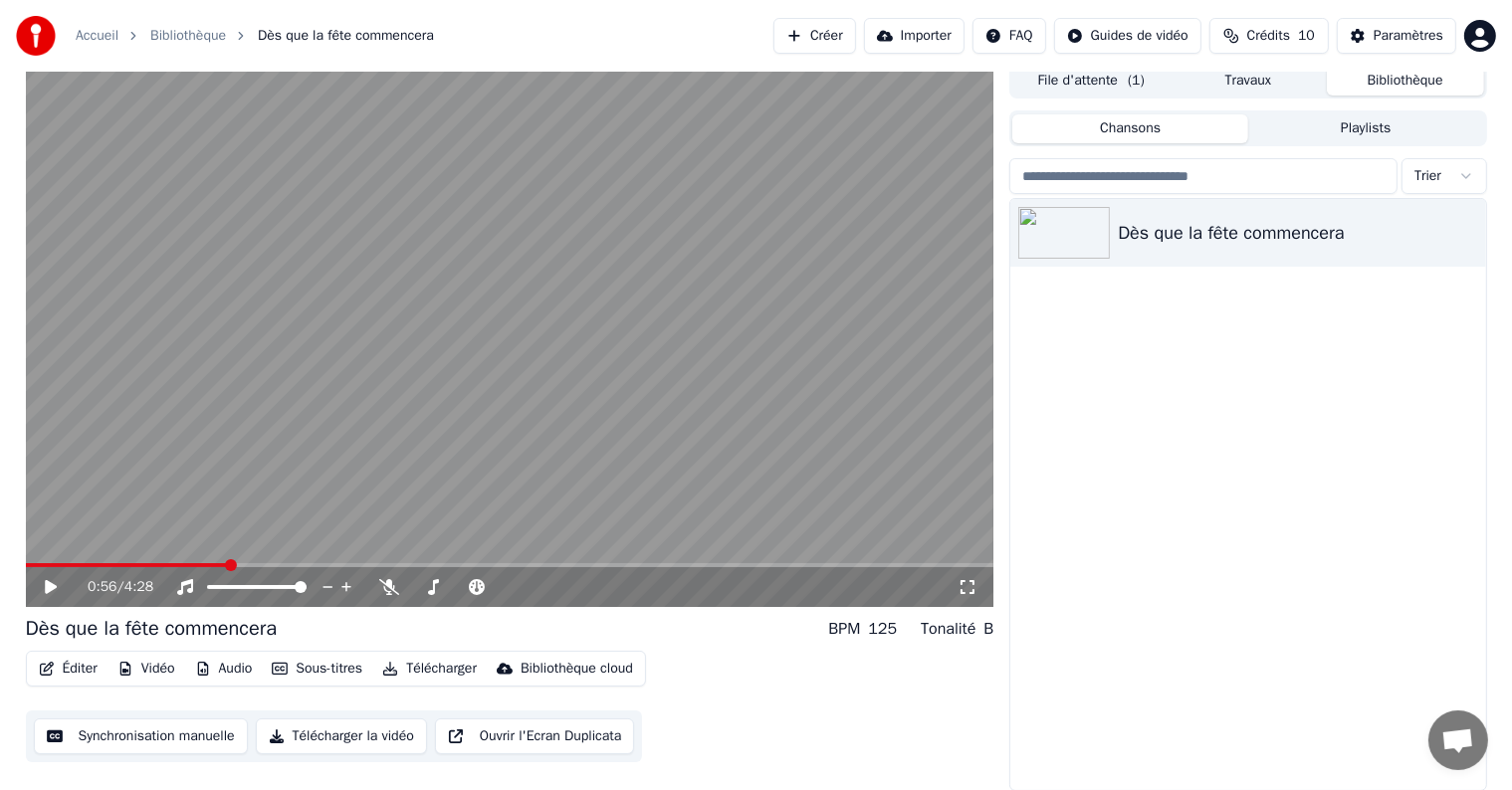 click at bounding box center (510, 334) 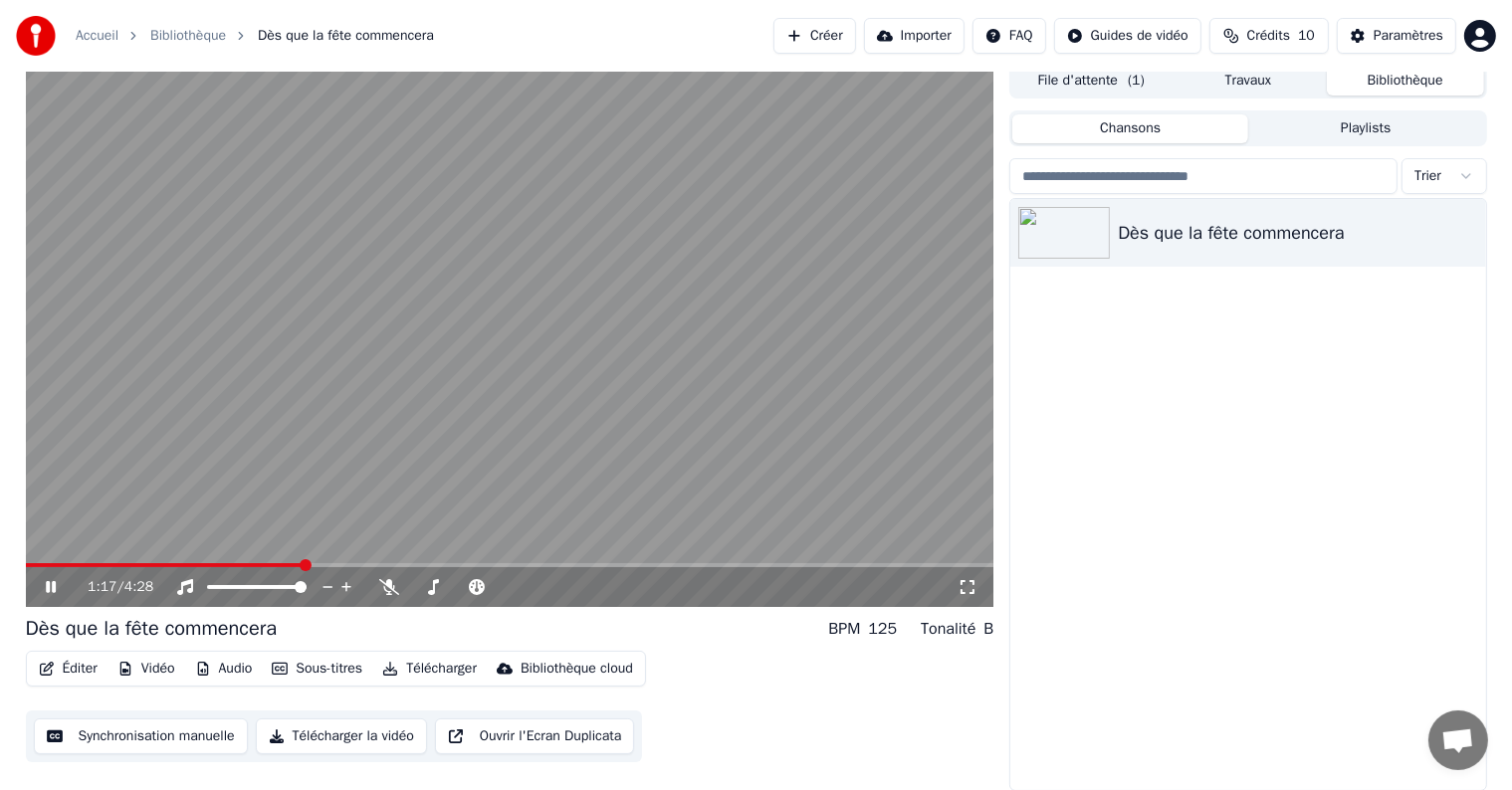 click at bounding box center [164, 565] 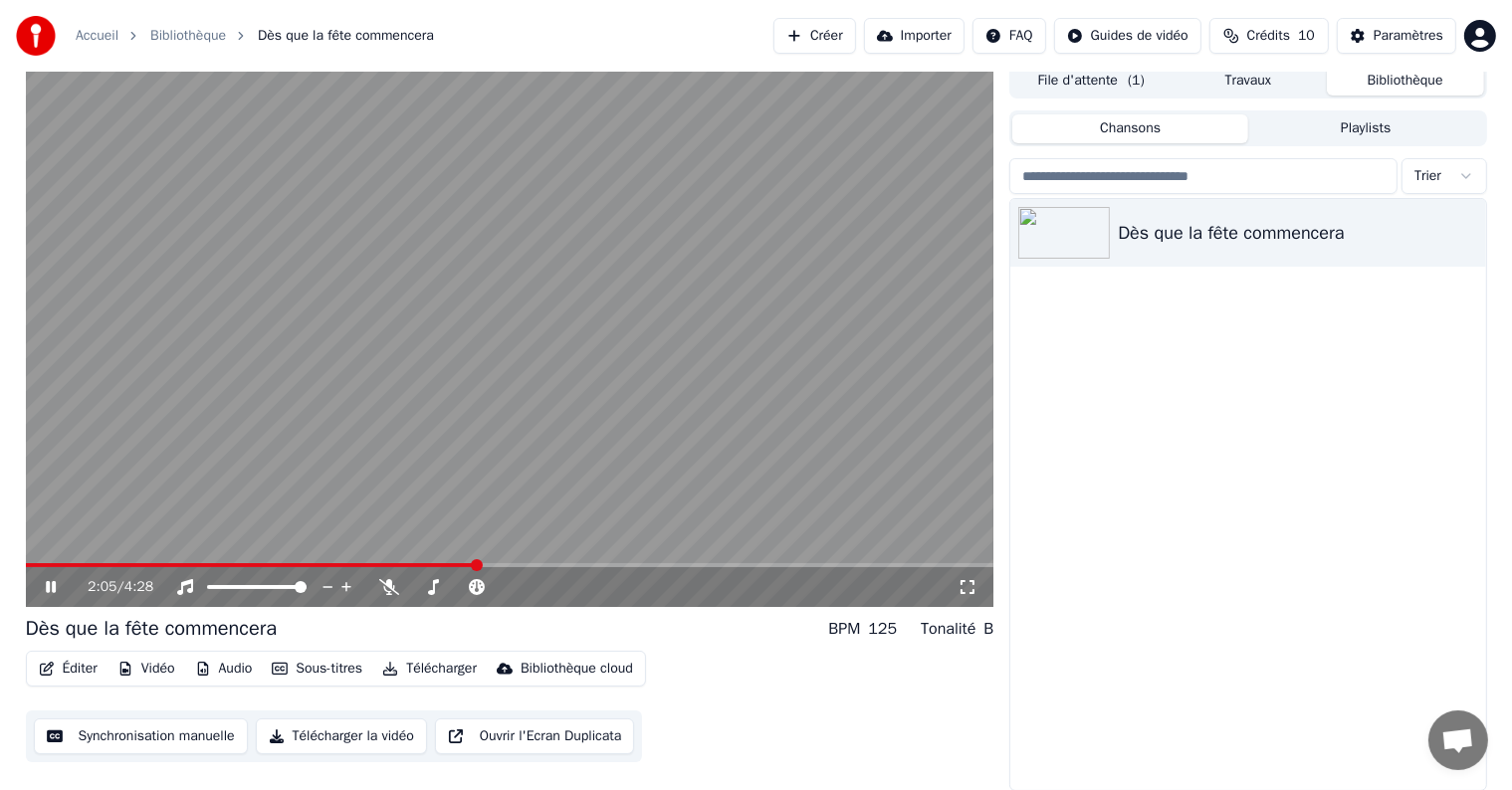 click at bounding box center [477, 565] 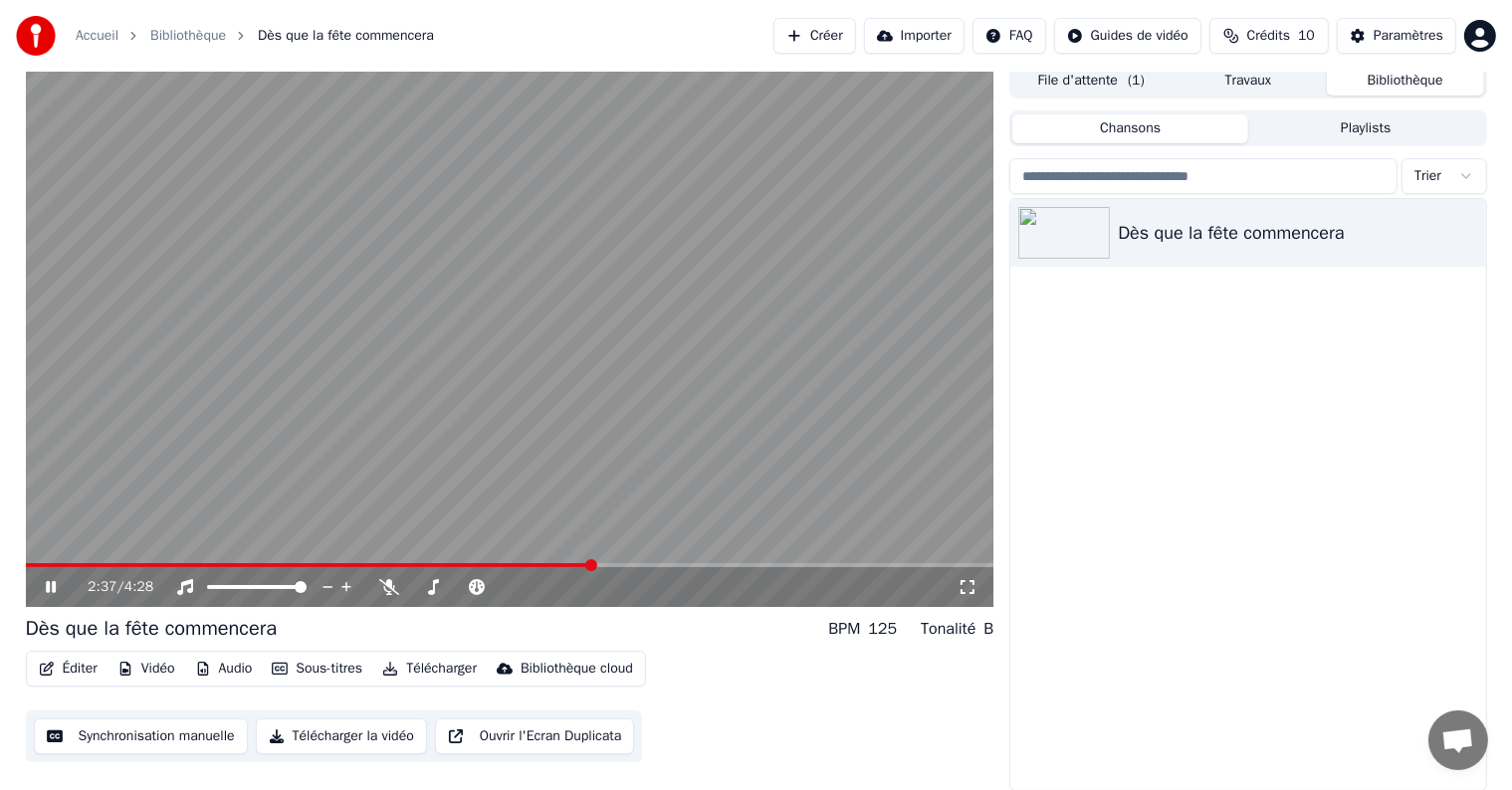 click at bounding box center (591, 565) 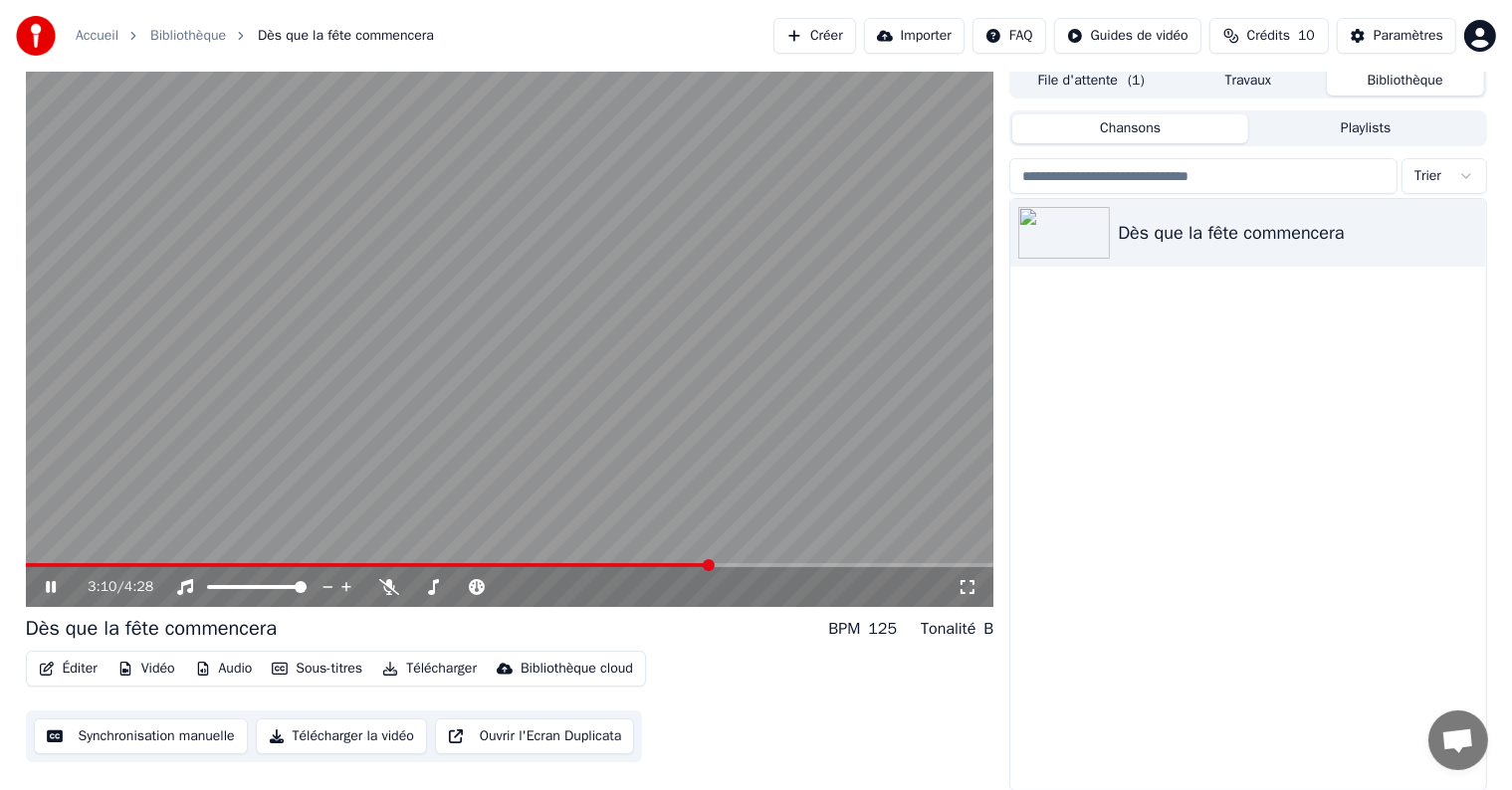 click at bounding box center (709, 565) 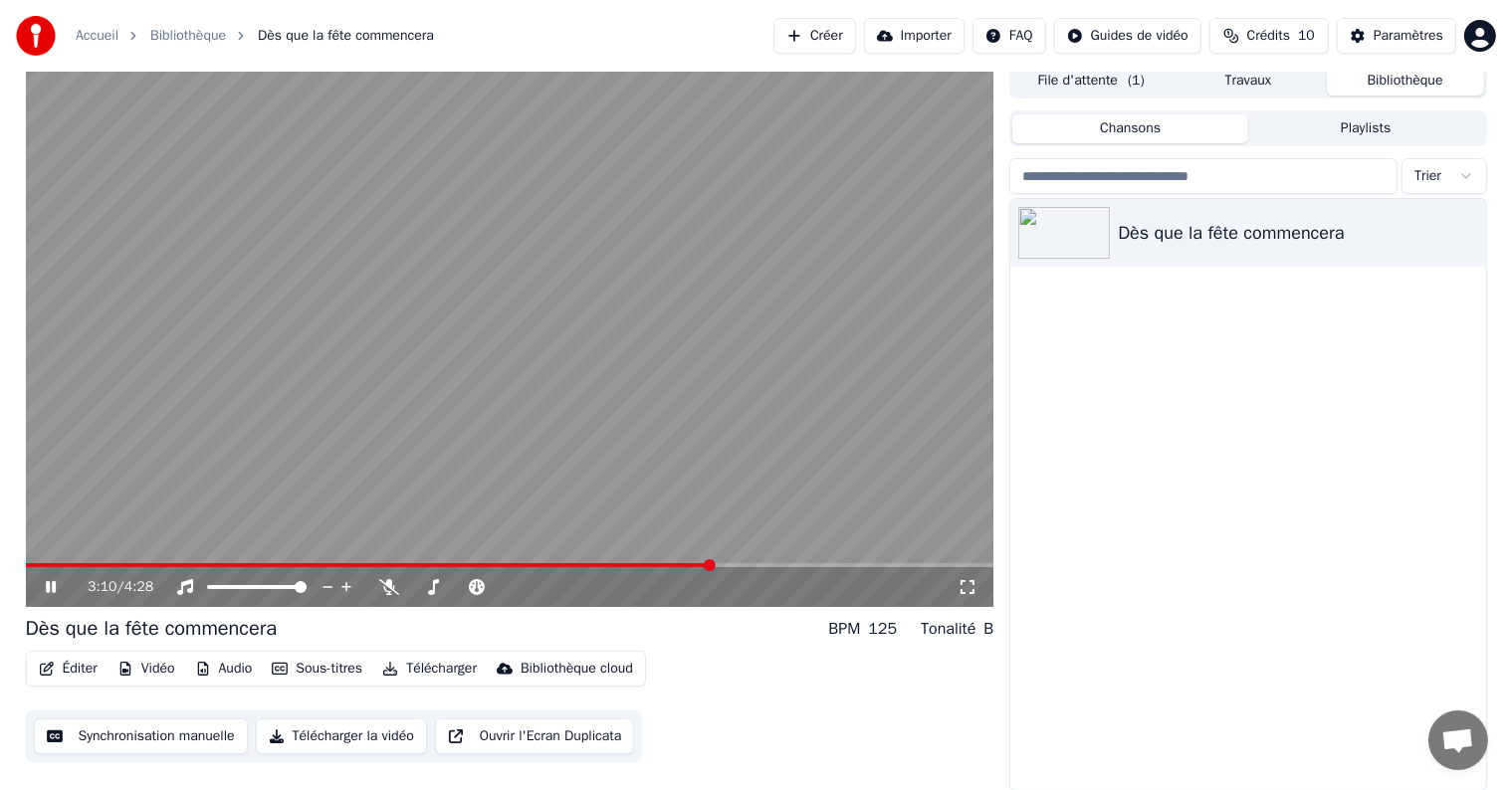 click at bounding box center [510, 334] 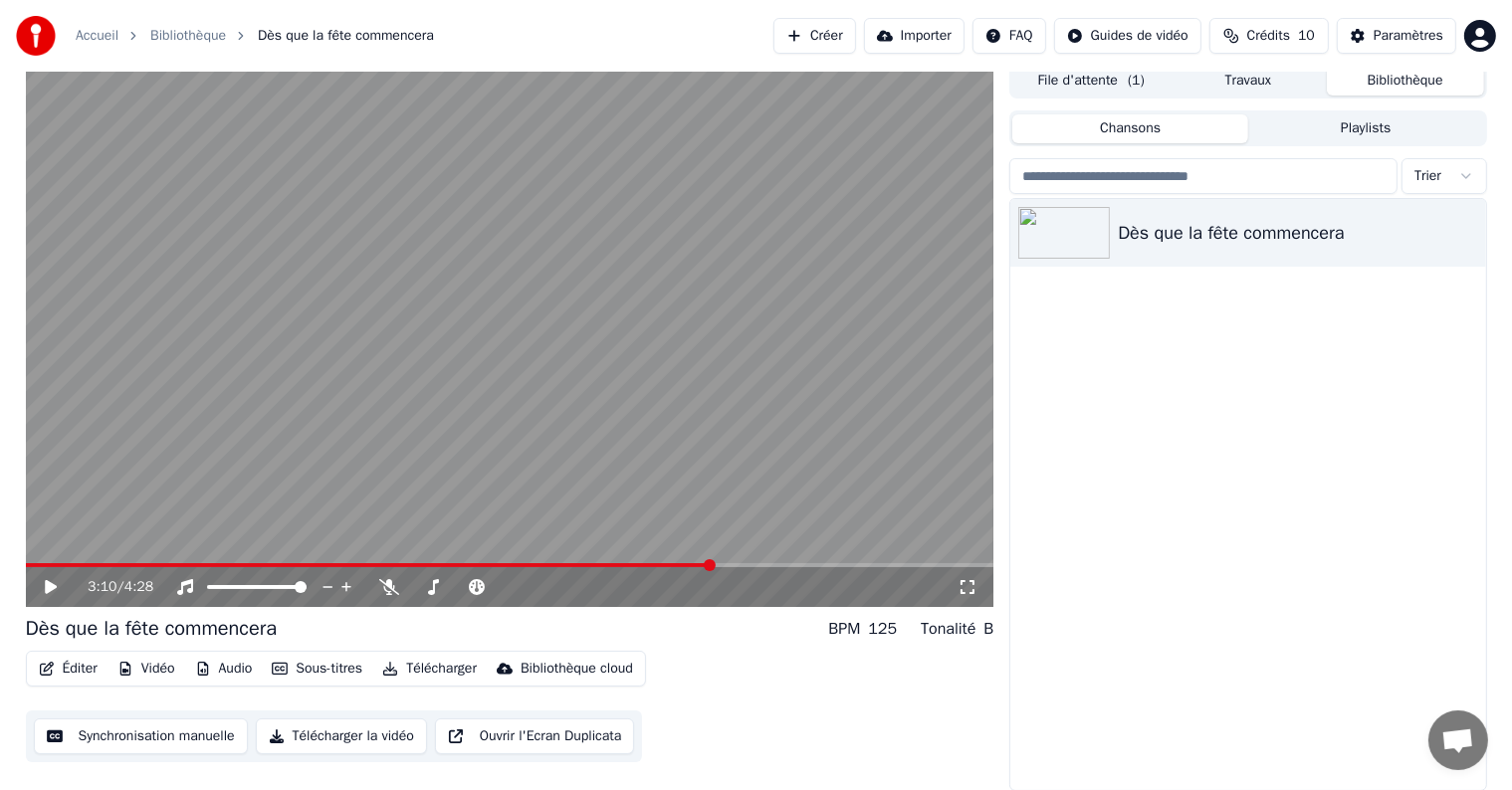 click on "File d'attente ( 1 )" at bounding box center [1091, 81] 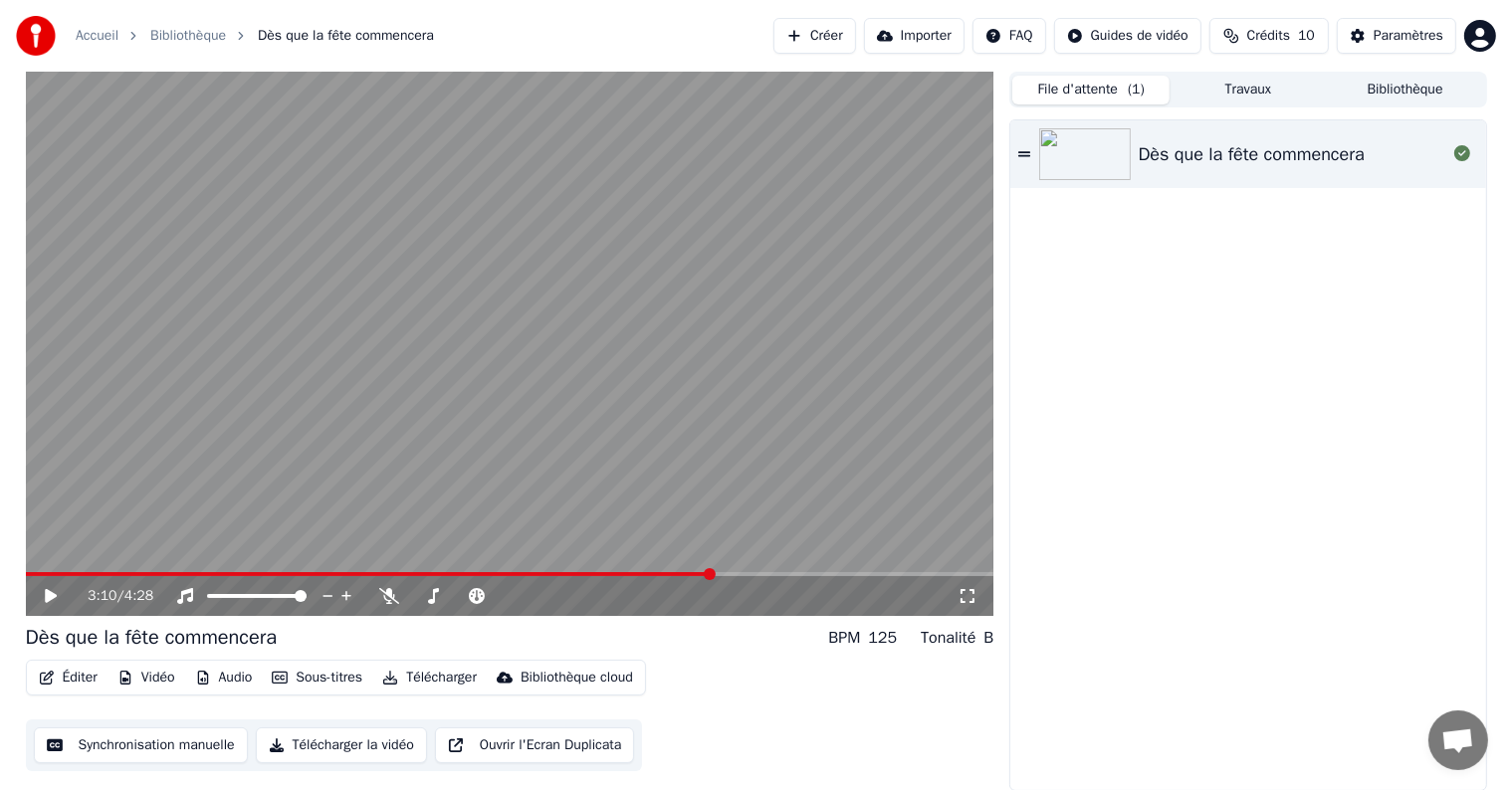 type 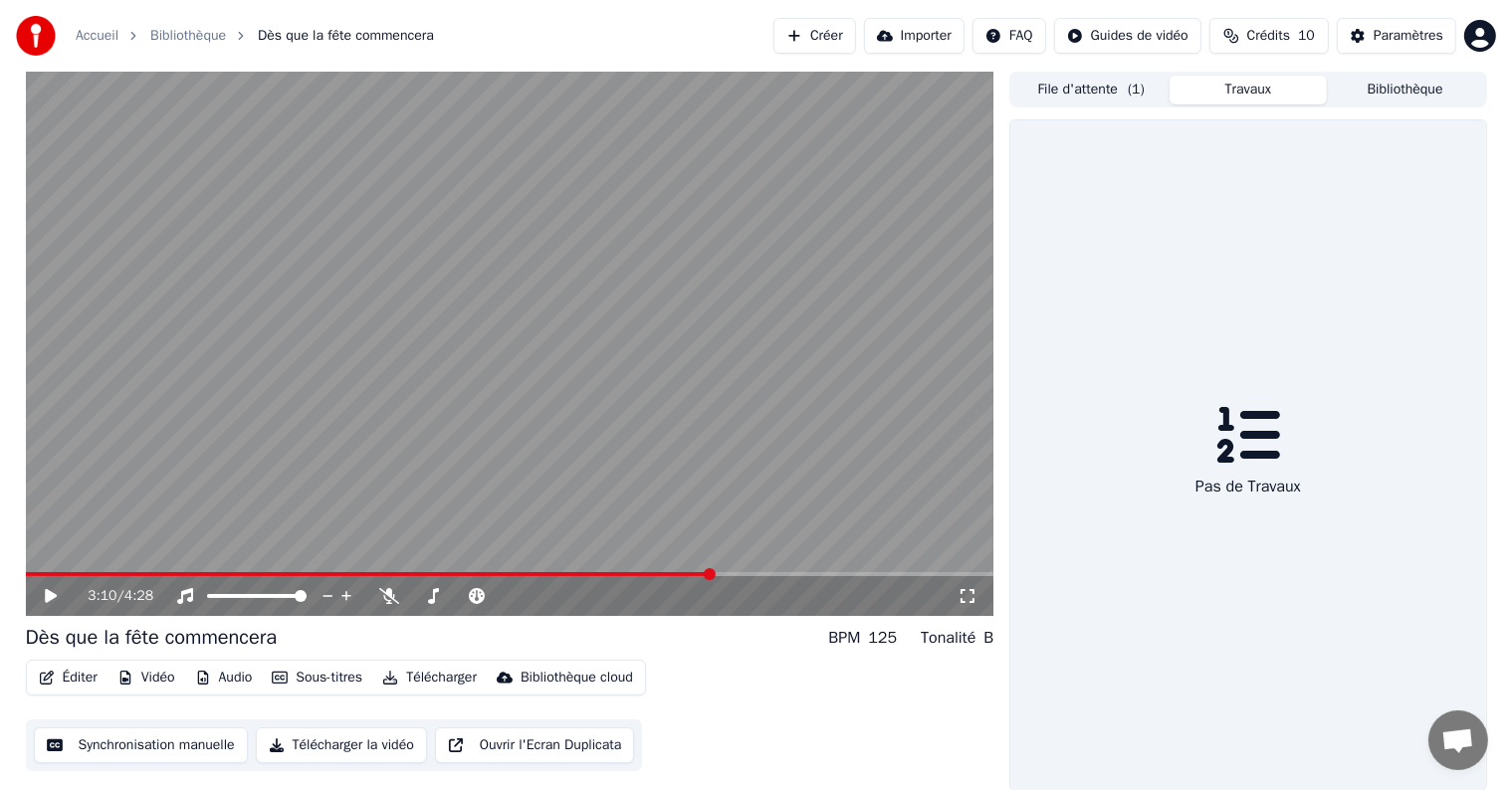 click on "Travaux" at bounding box center (1248, 90) 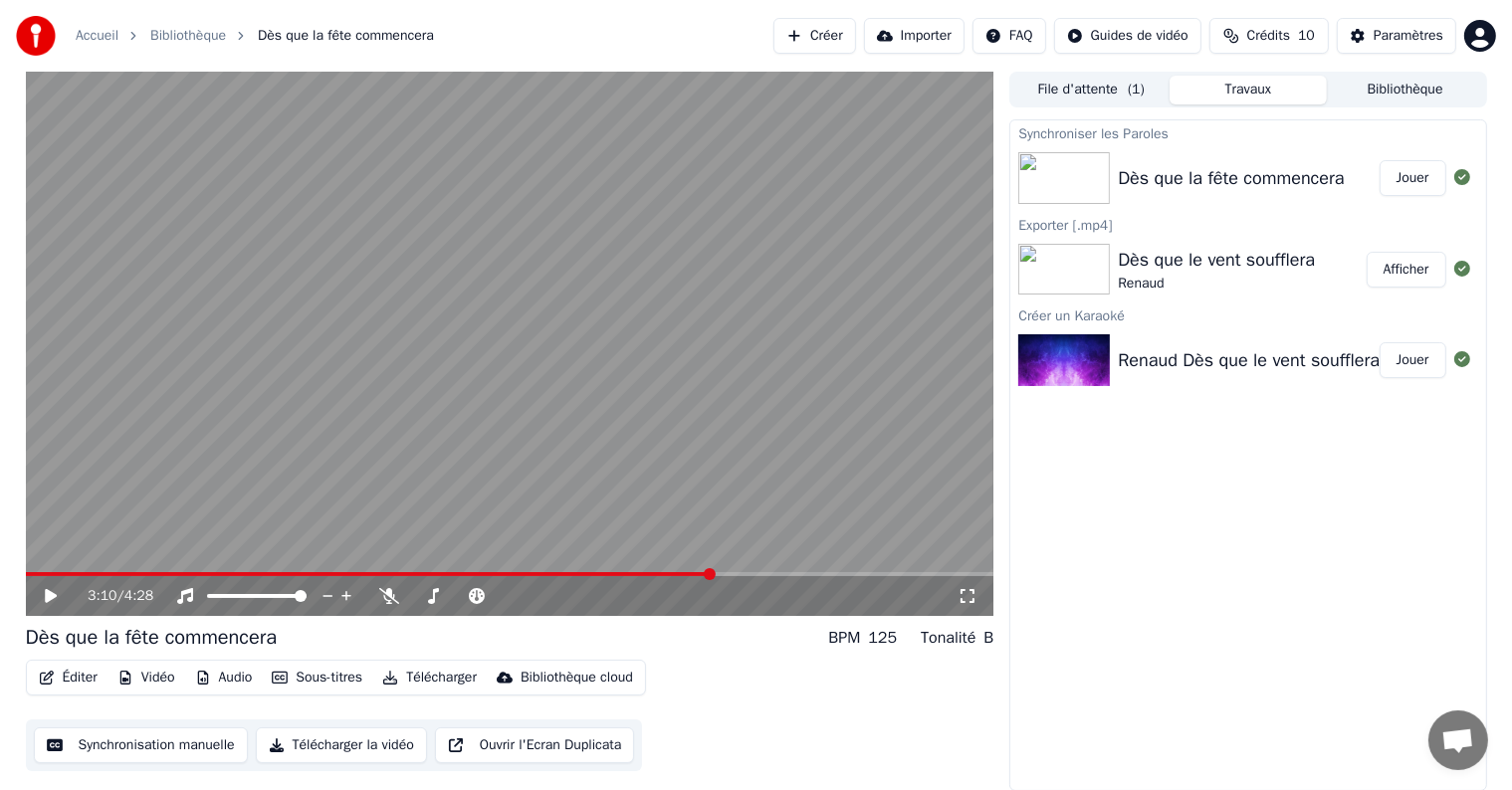 click on "Renaud Dès que le vent soufflera Karaoke" at bounding box center [1283, 360] 